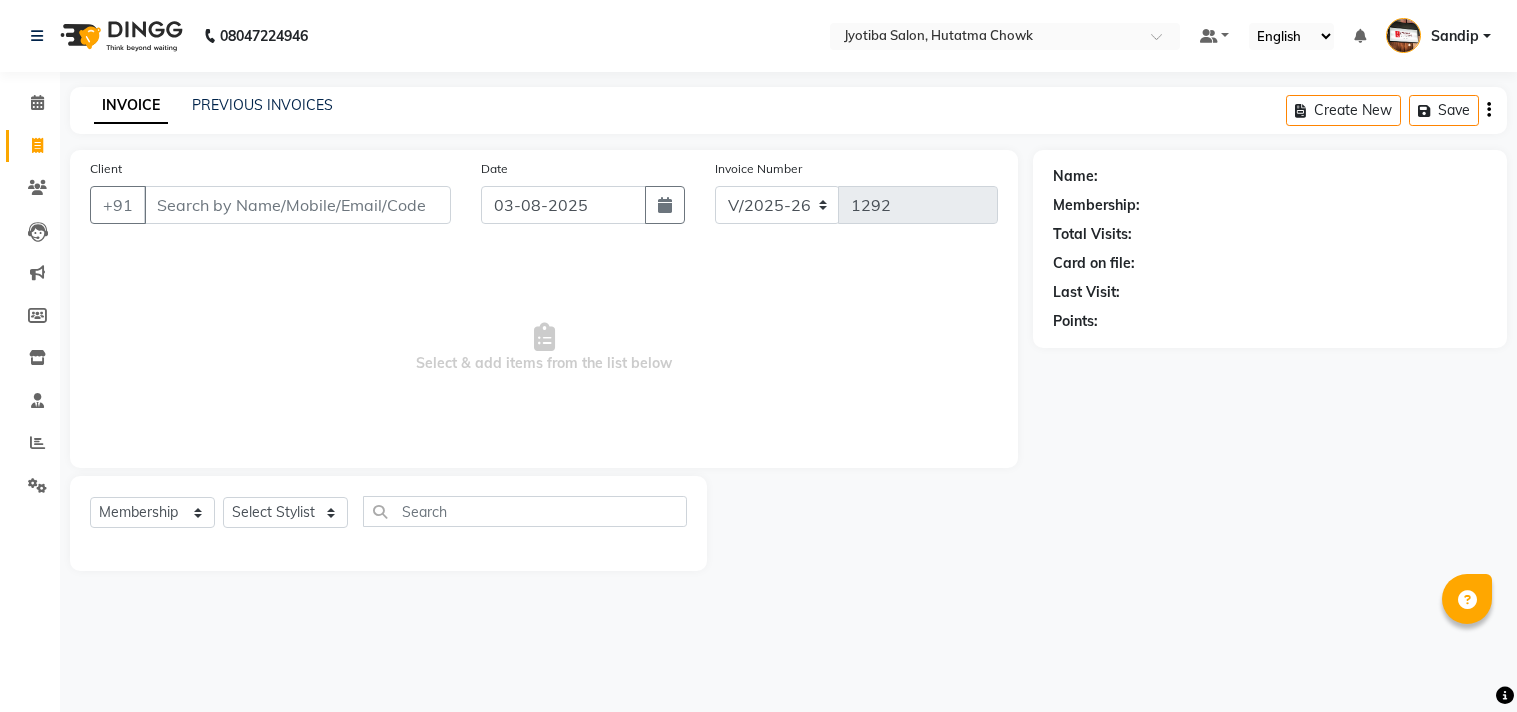 select on "556" 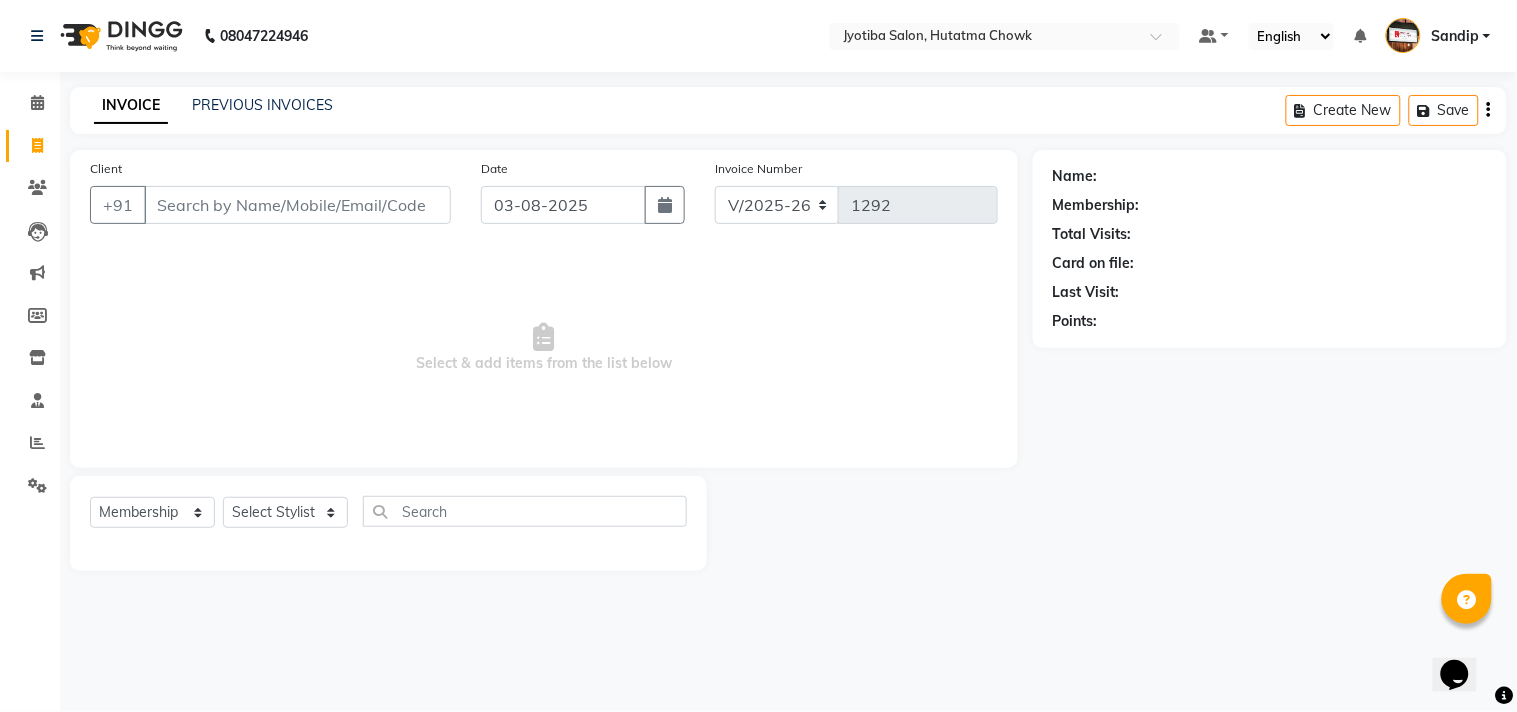 scroll, scrollTop: 0, scrollLeft: 0, axis: both 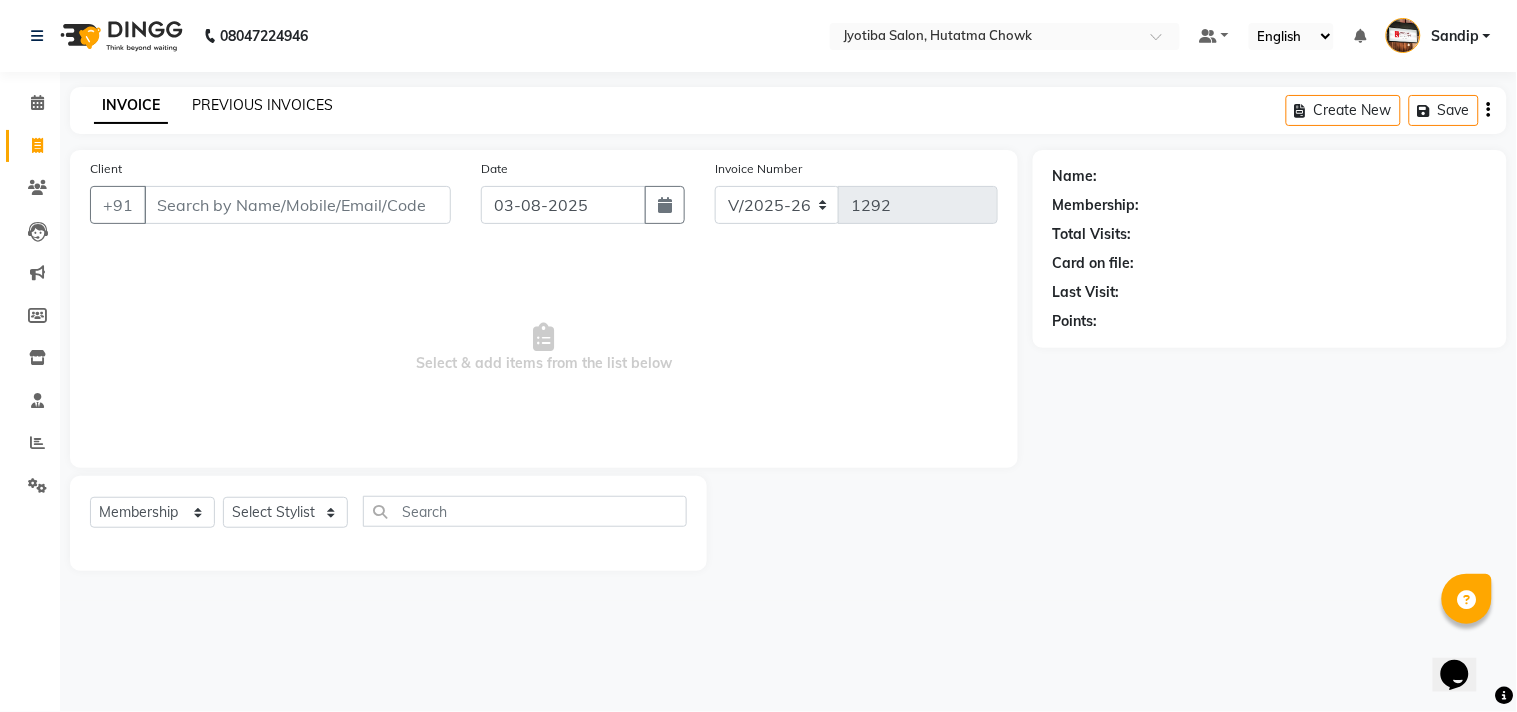 drag, startPoint x: 0, startPoint y: 0, endPoint x: 261, endPoint y: 102, distance: 280.2231 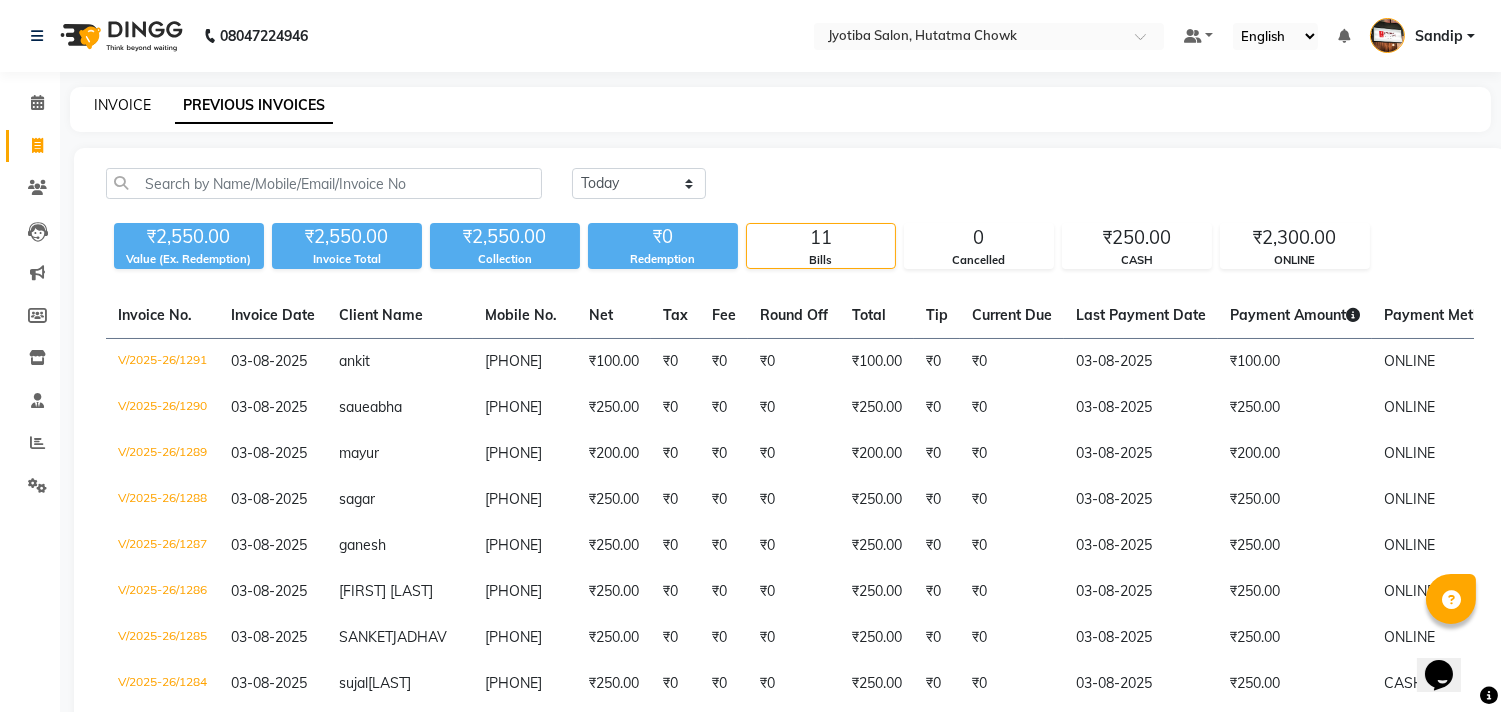 click on "INVOICE" 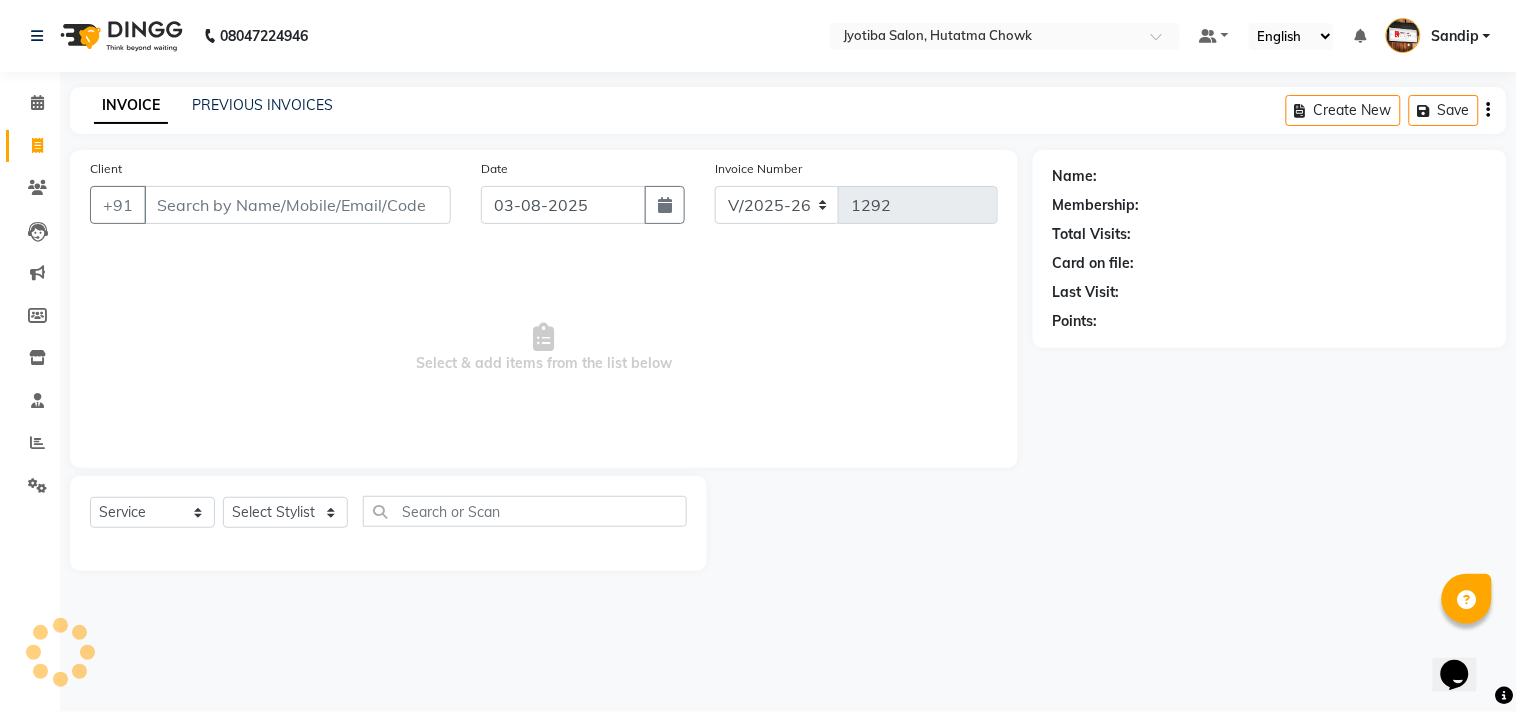 select on "membership" 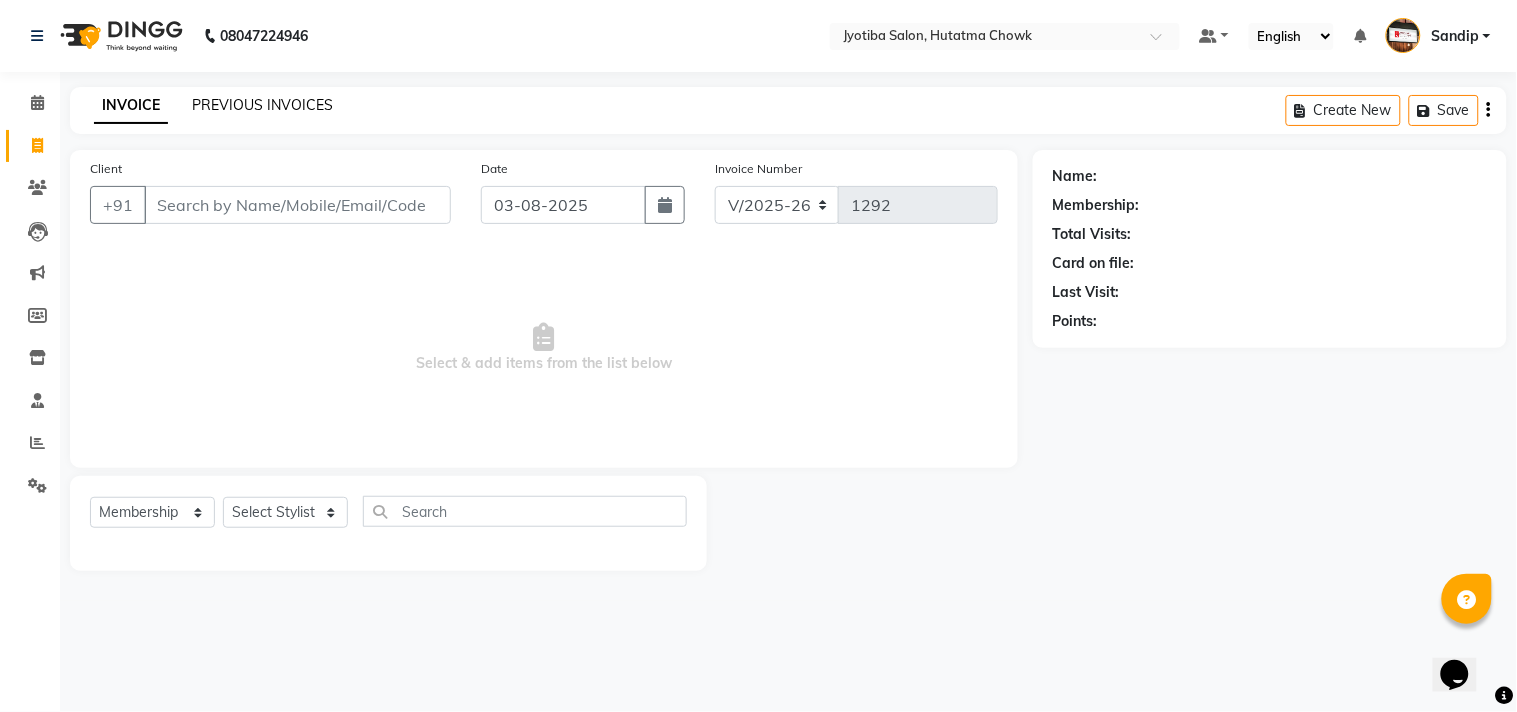 click on "PREVIOUS INVOICES" 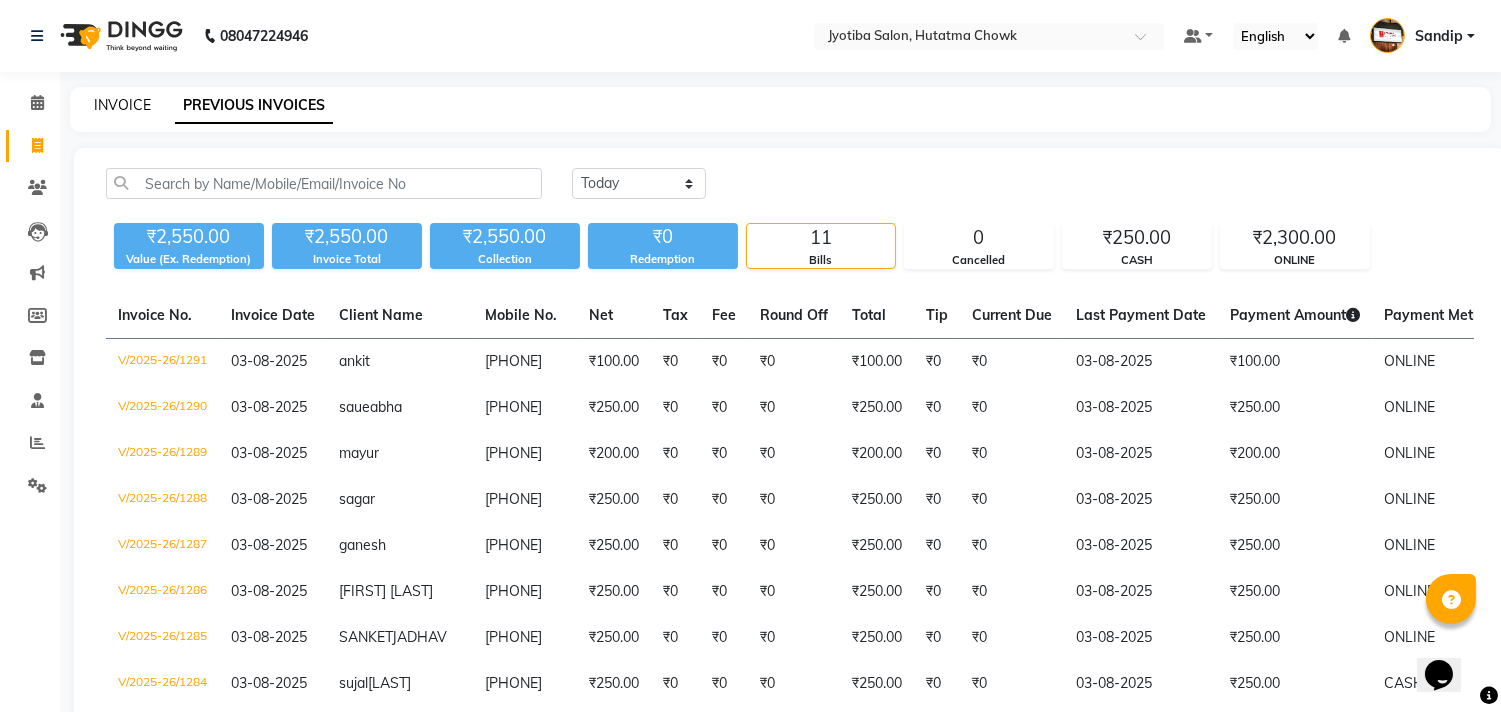 click on "INVOICE" 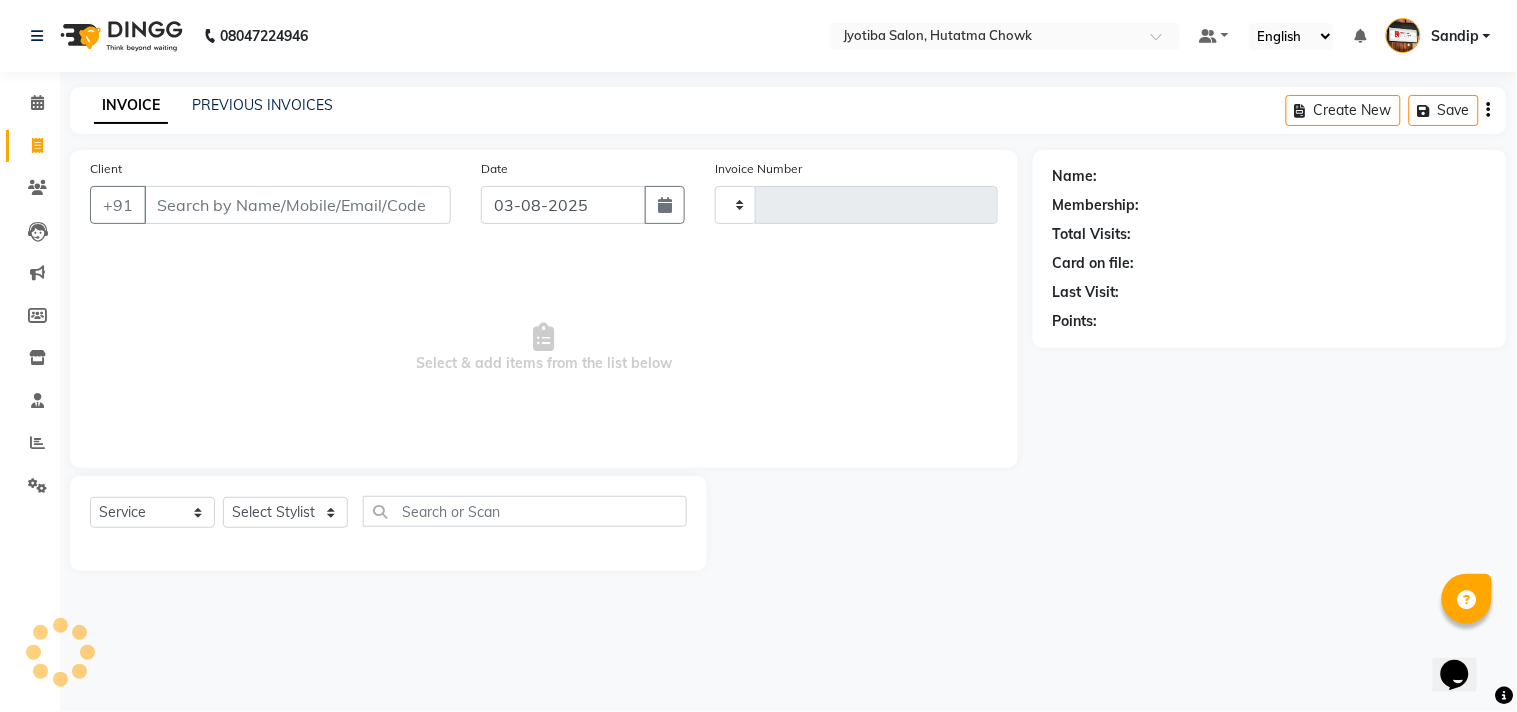 type on "1292" 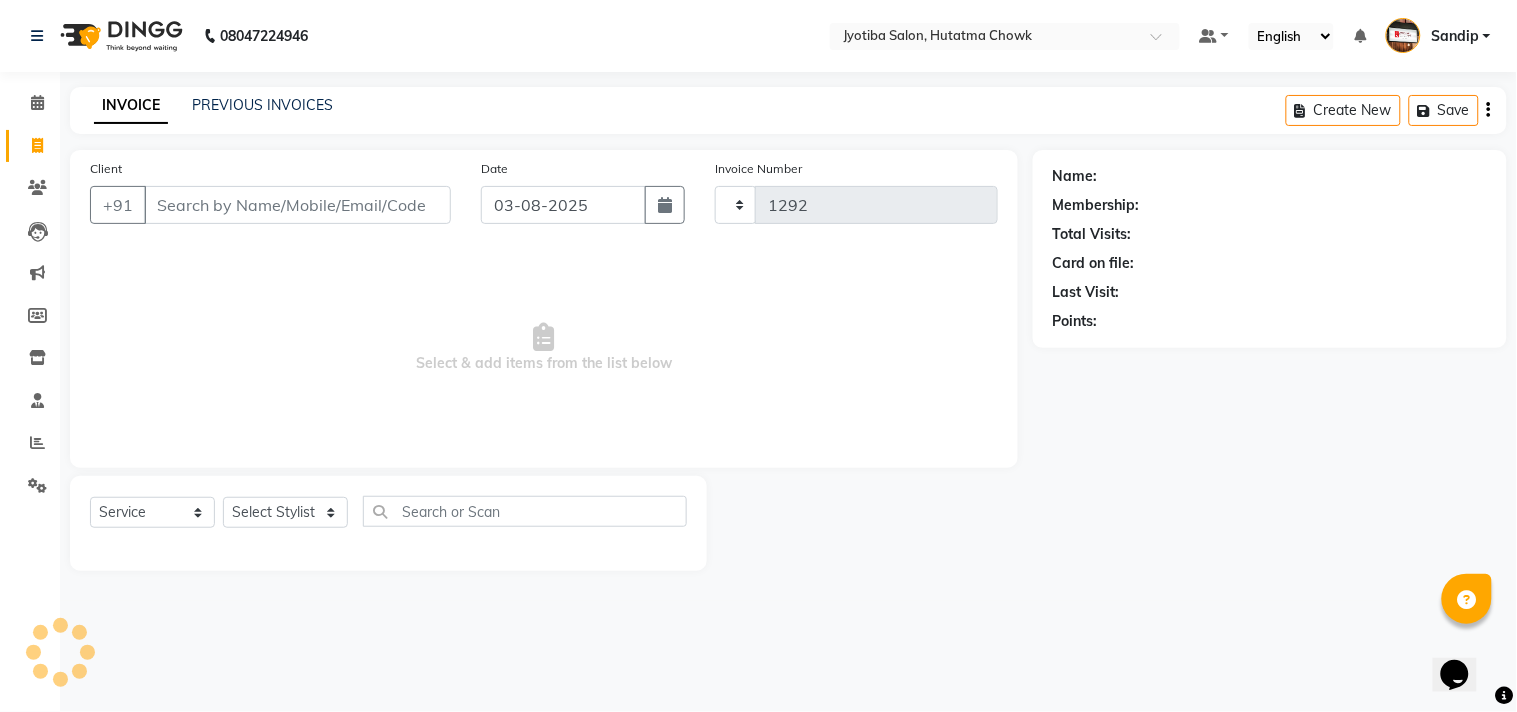 select on "556" 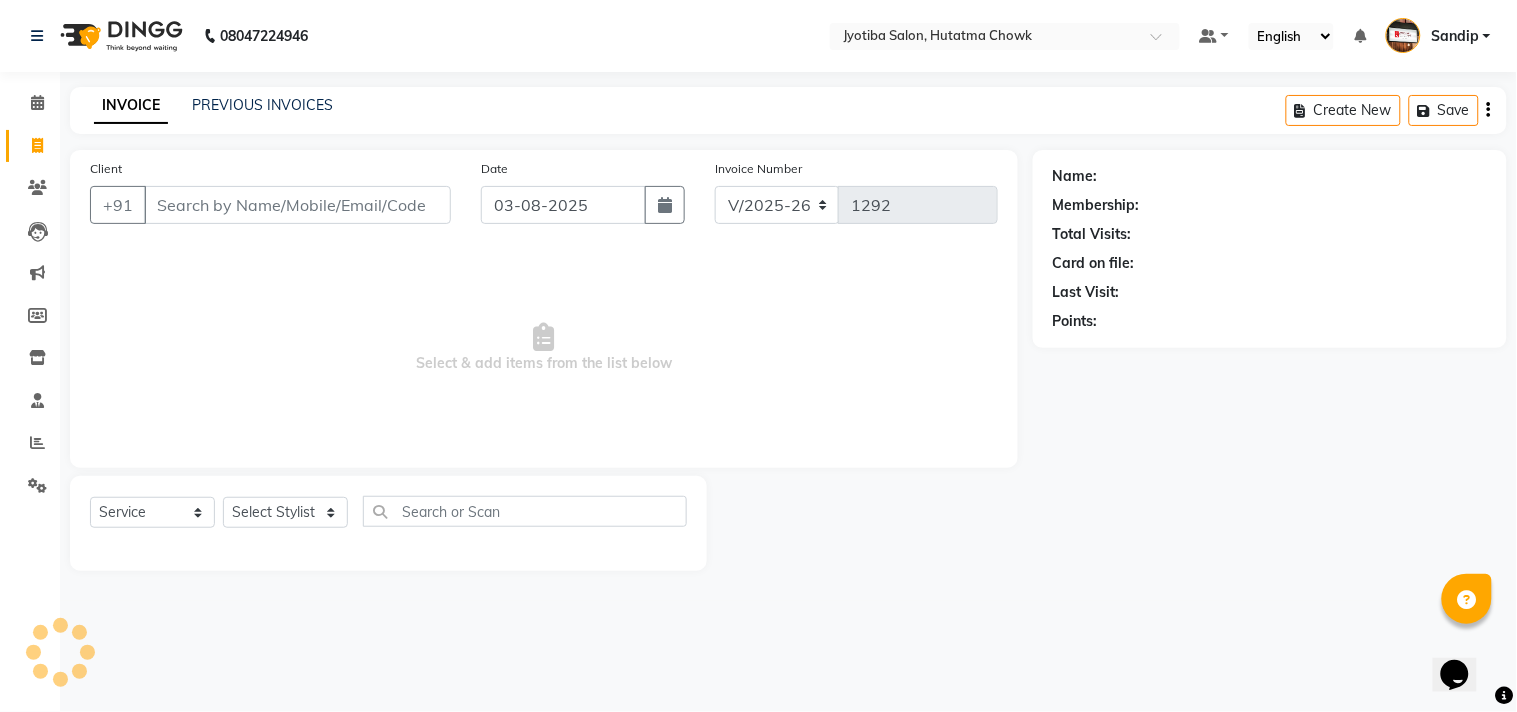 select on "membership" 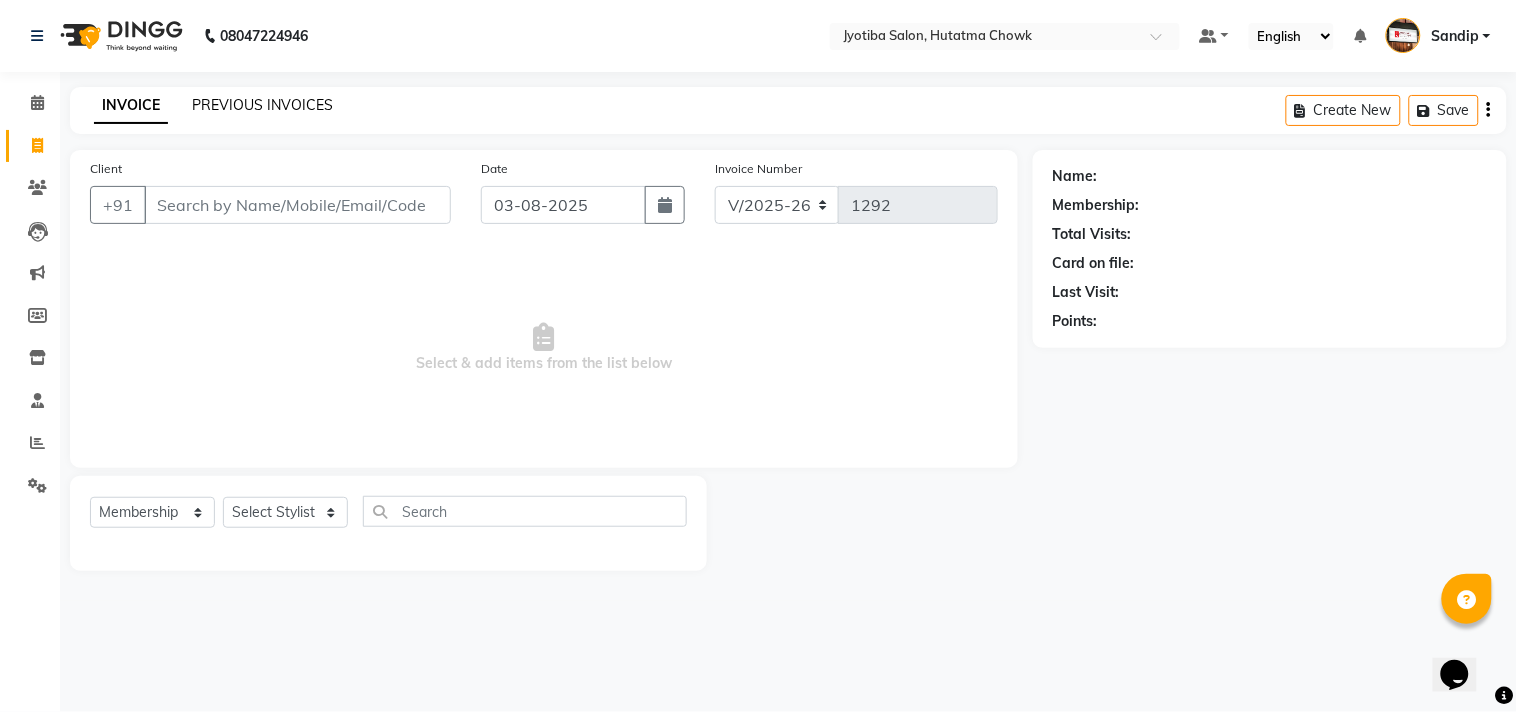 click on "PREVIOUS INVOICES" 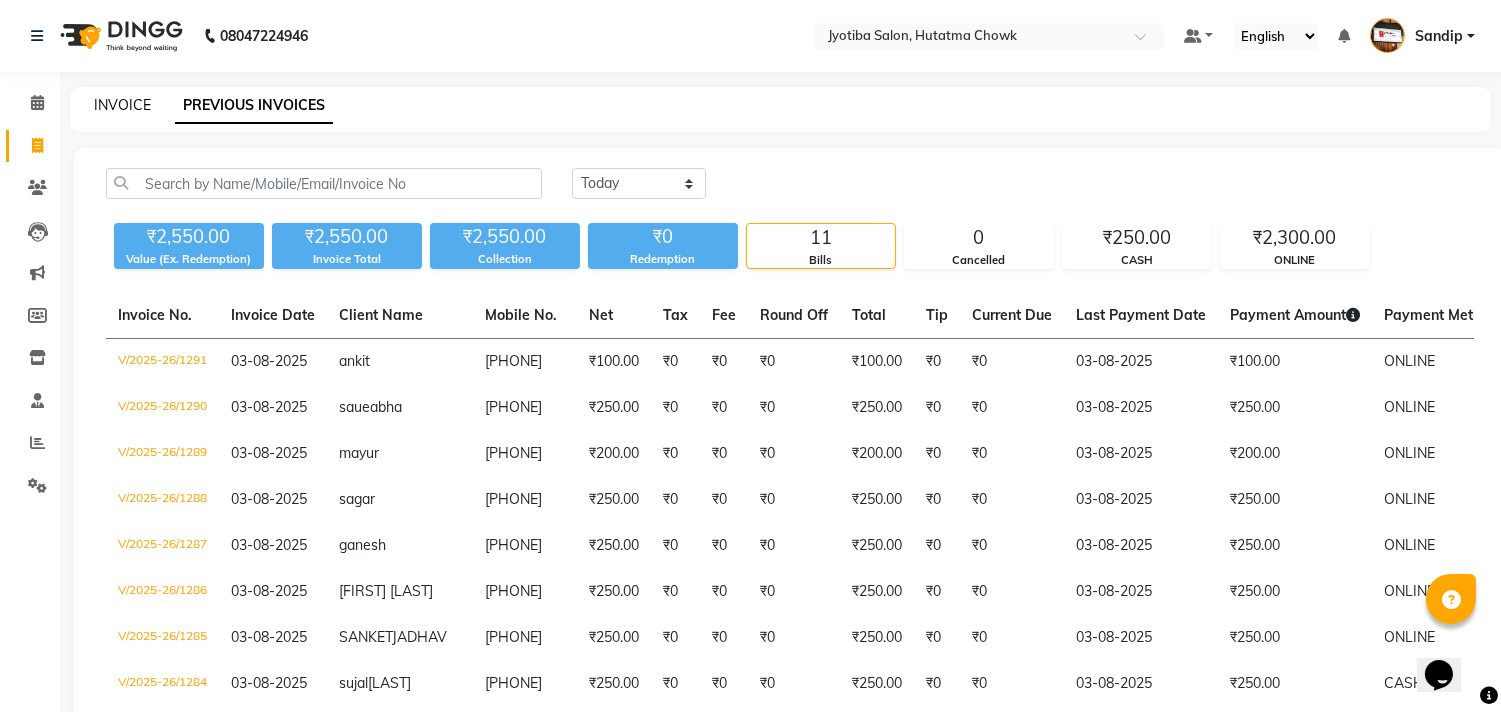 click on "INVOICE" 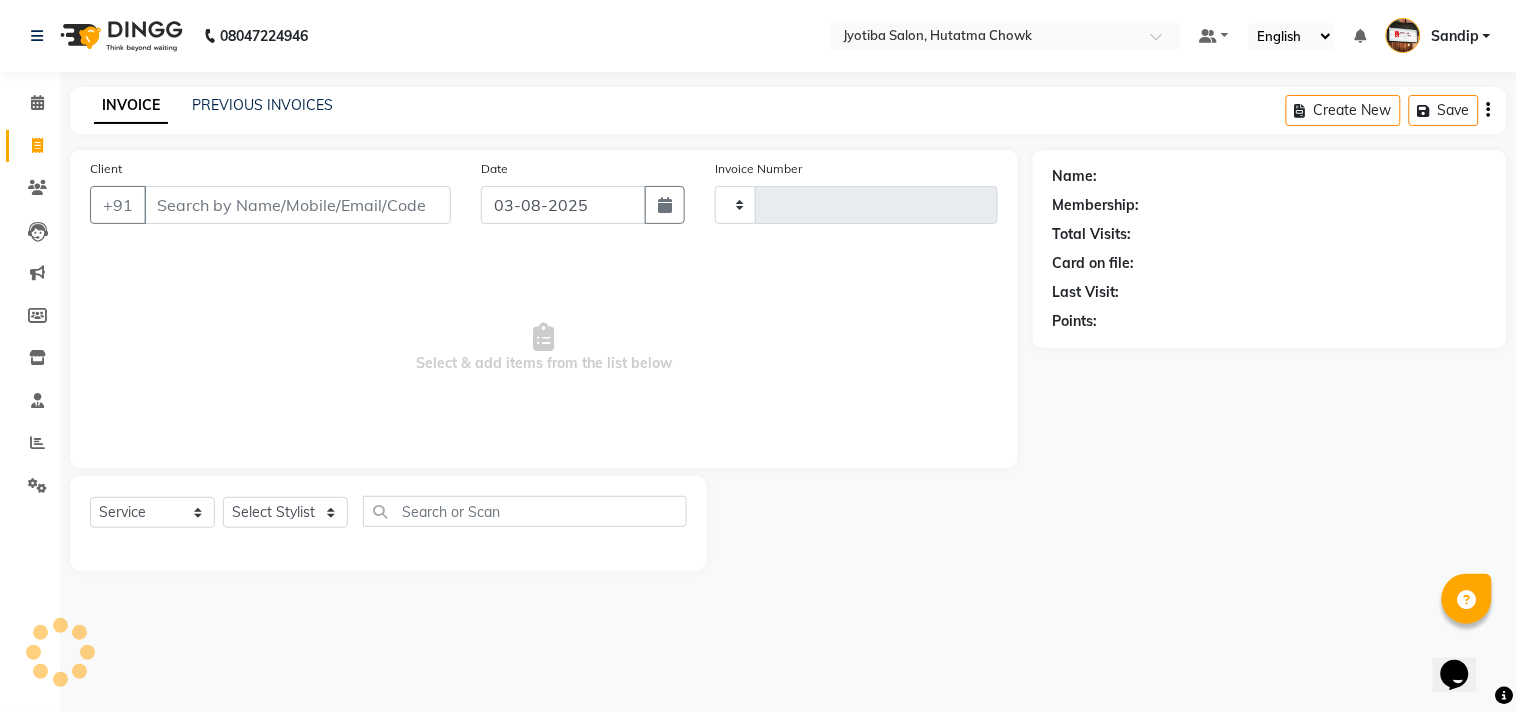 type on "1292" 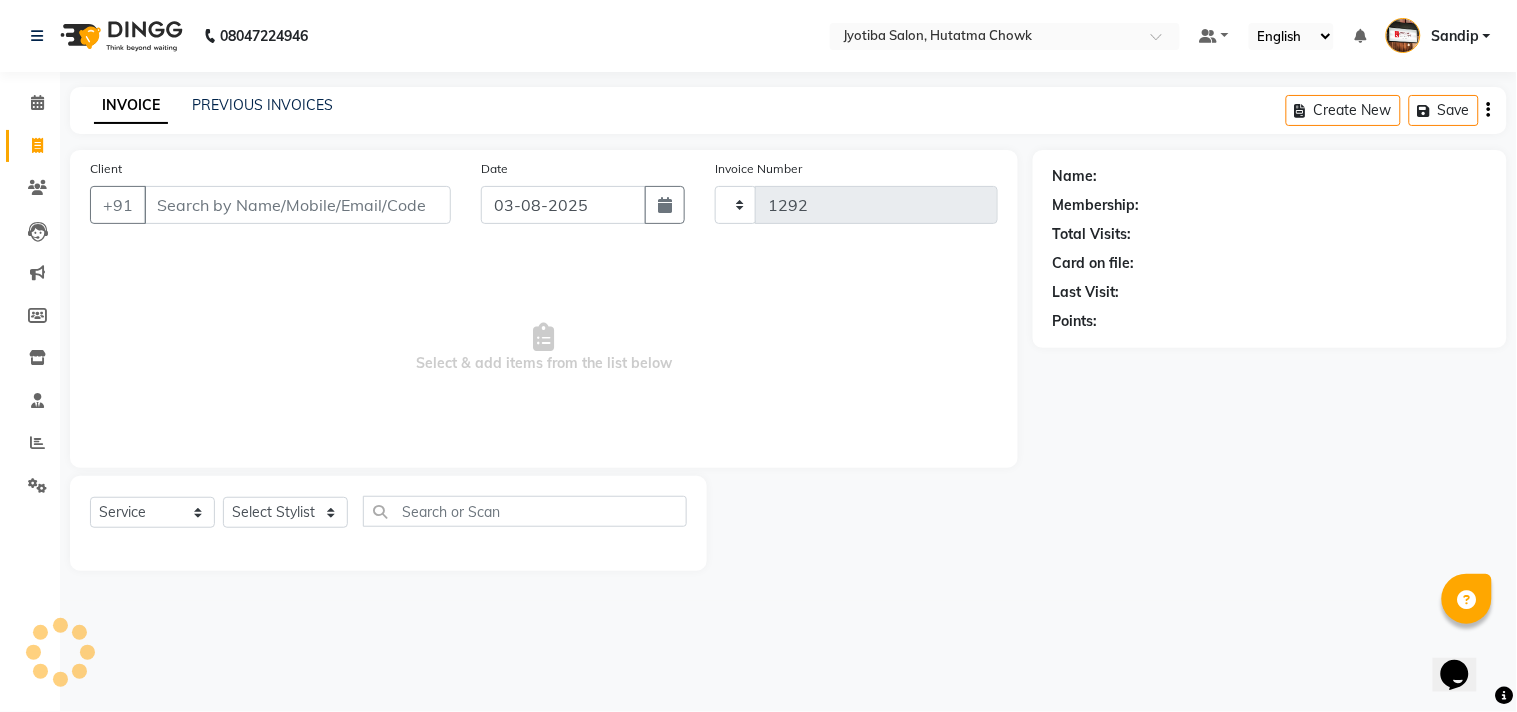 select on "556" 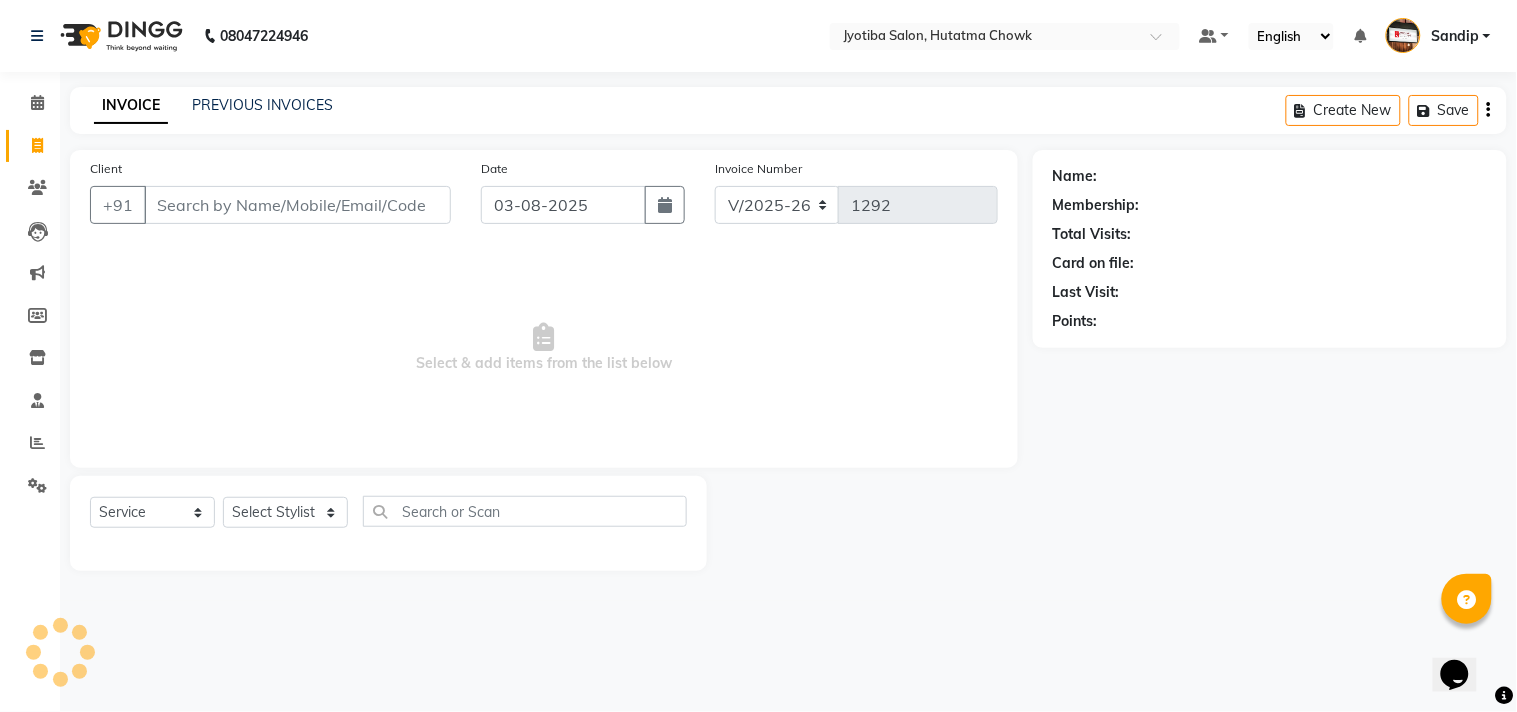 select on "membership" 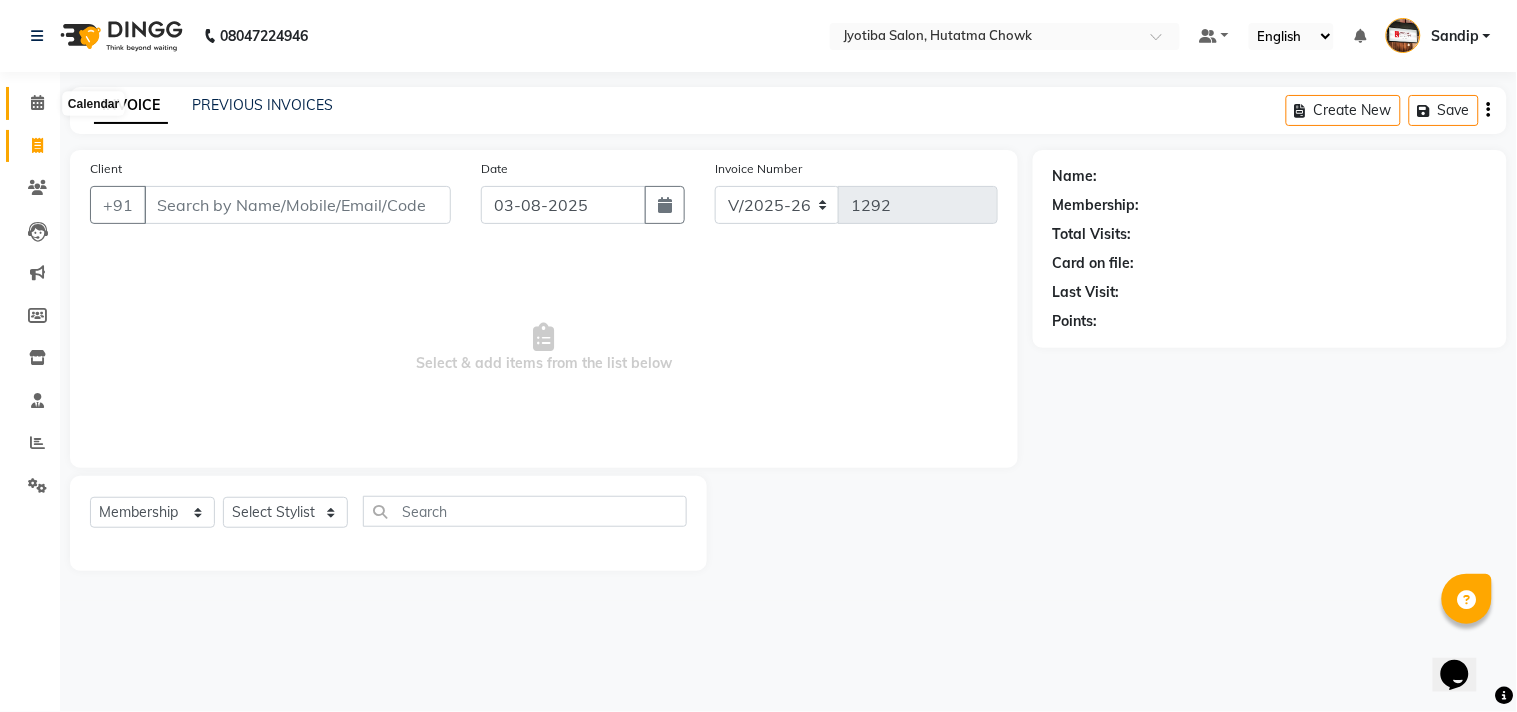 click 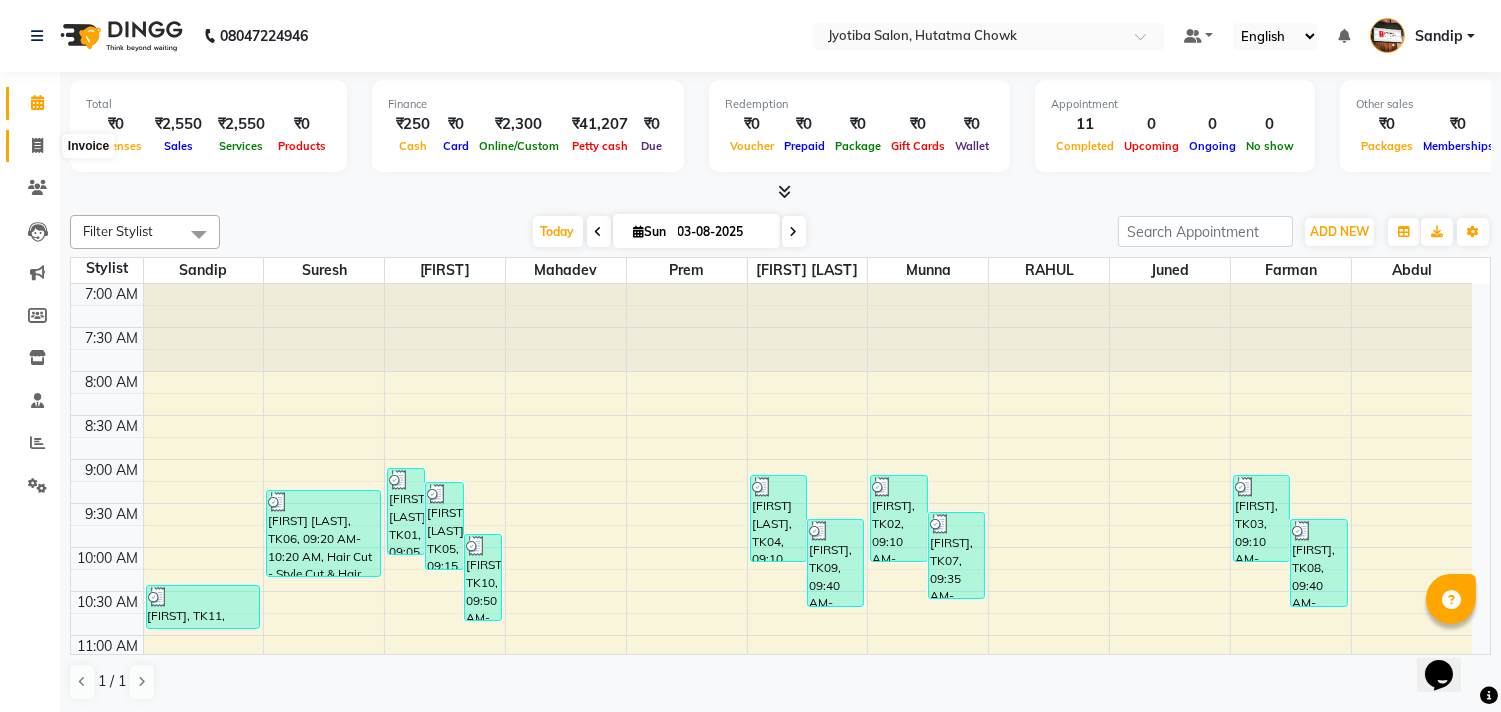 click 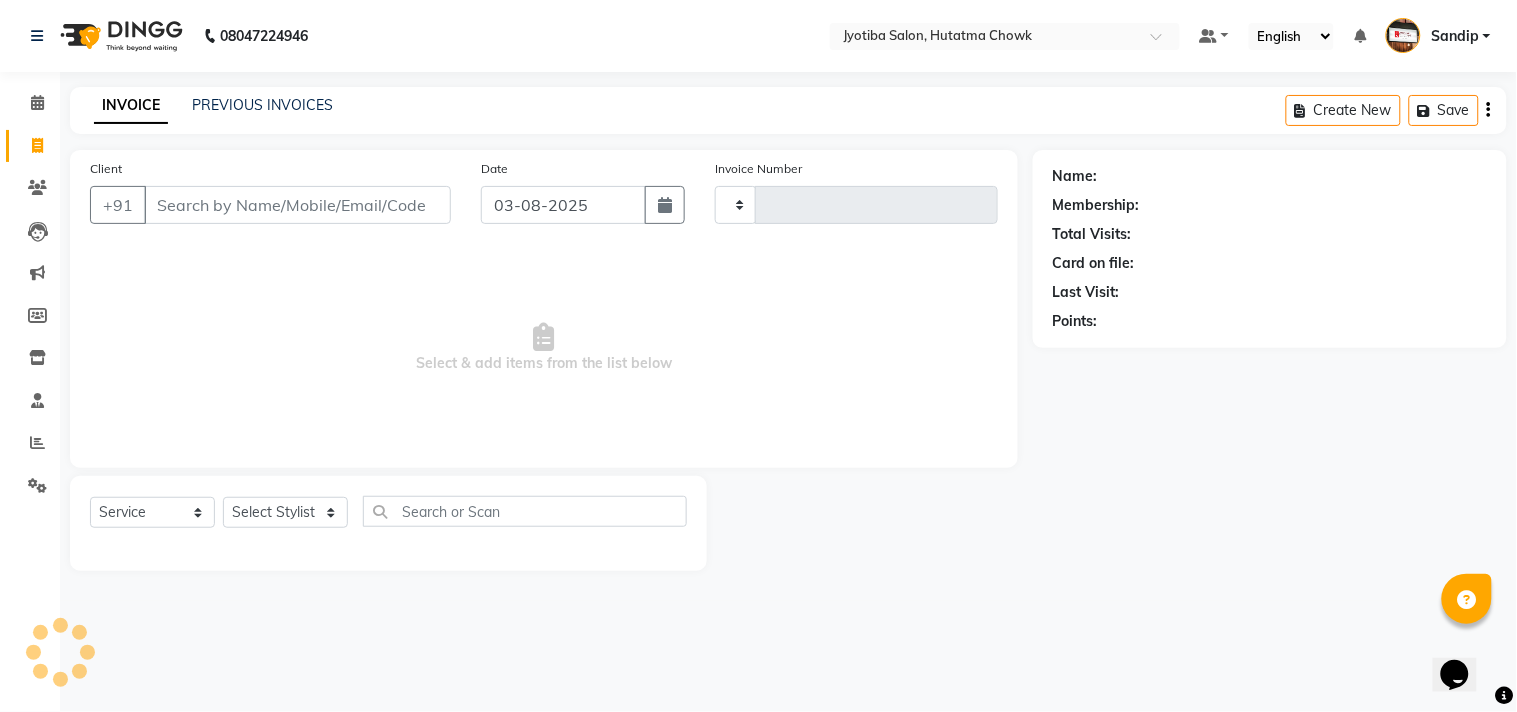 type on "1292" 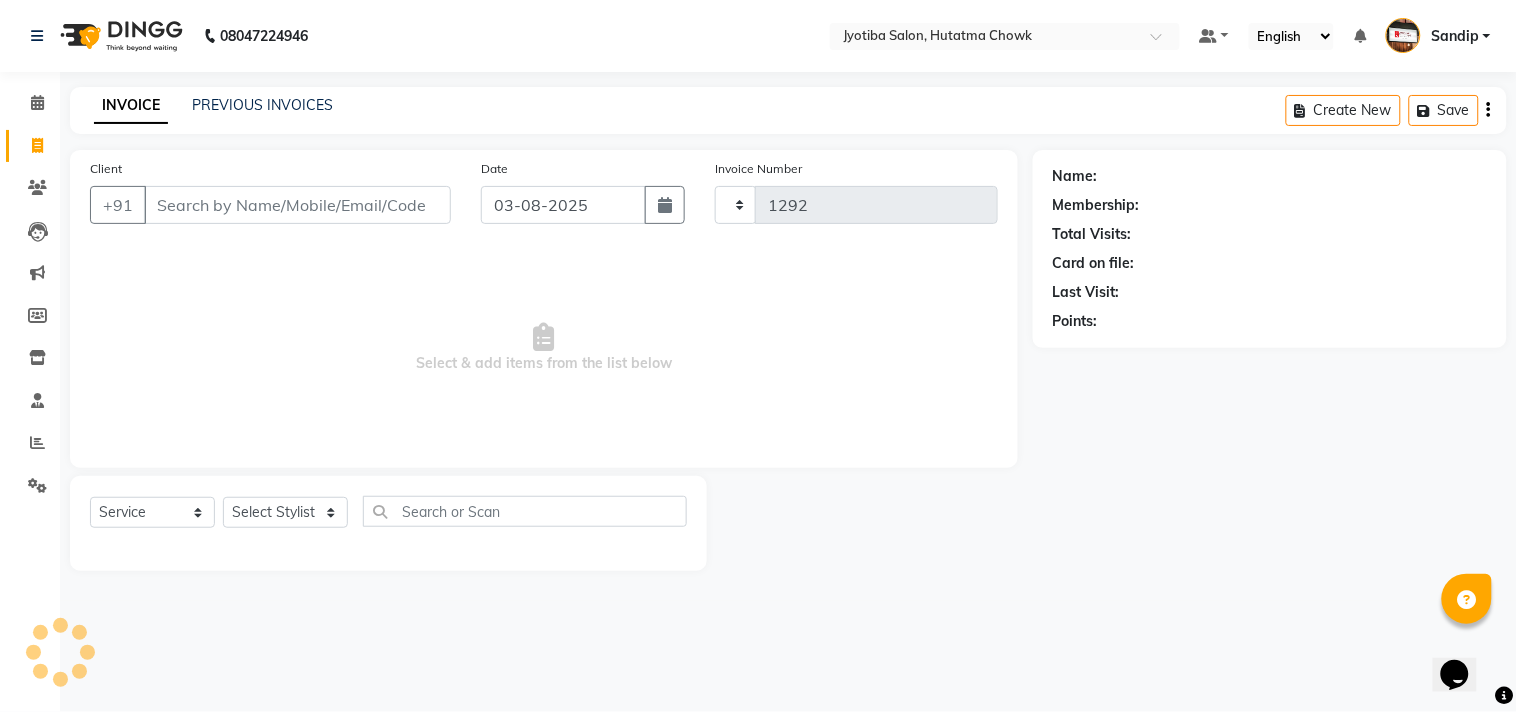 select on "556" 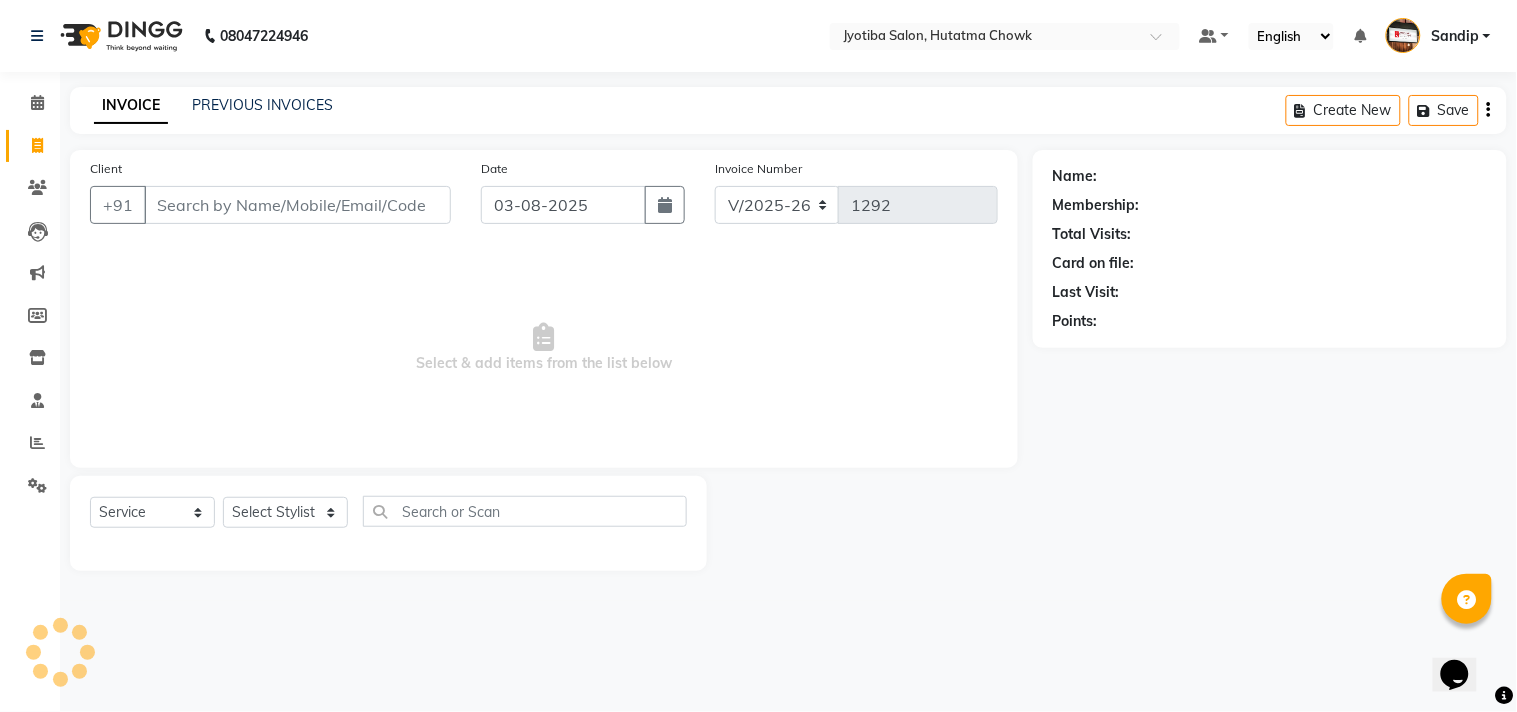 select on "membership" 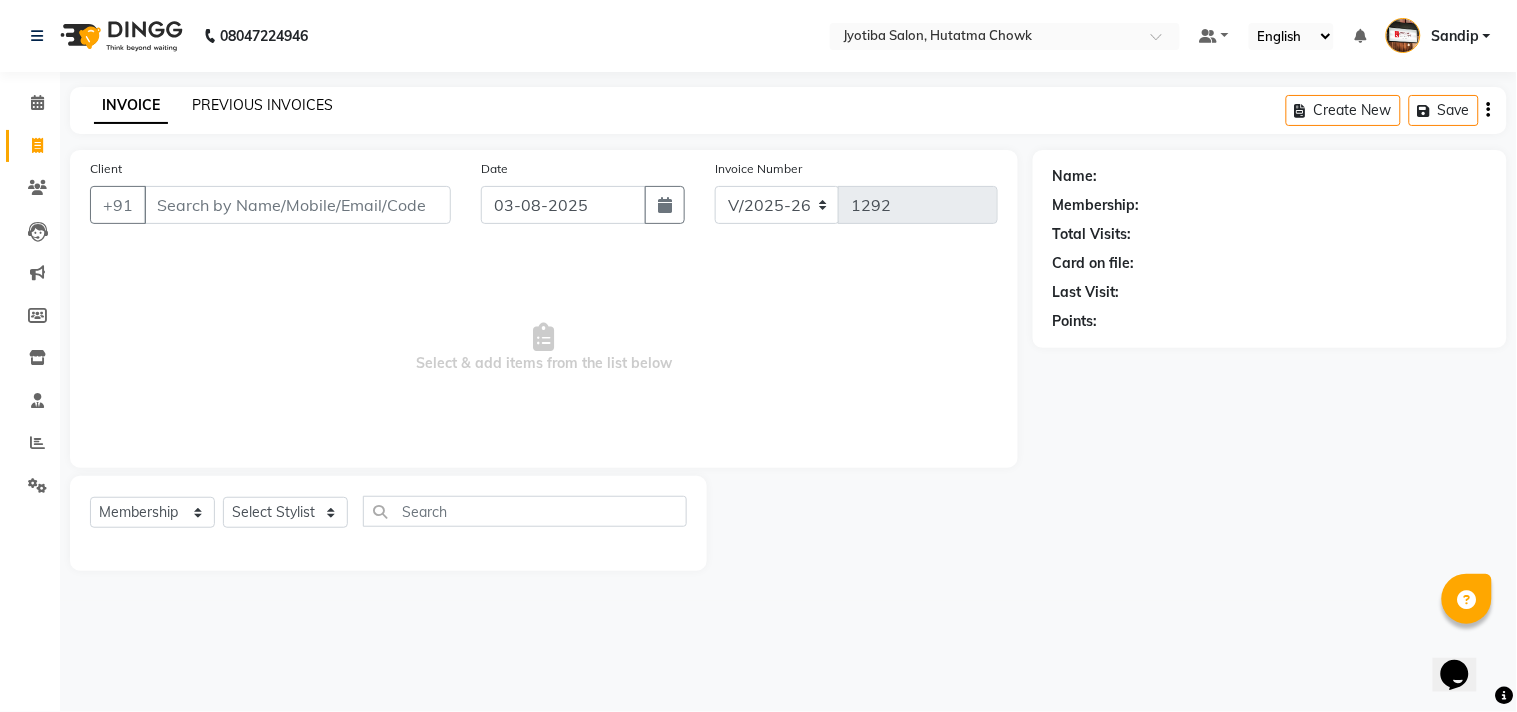 click on "PREVIOUS INVOICES" 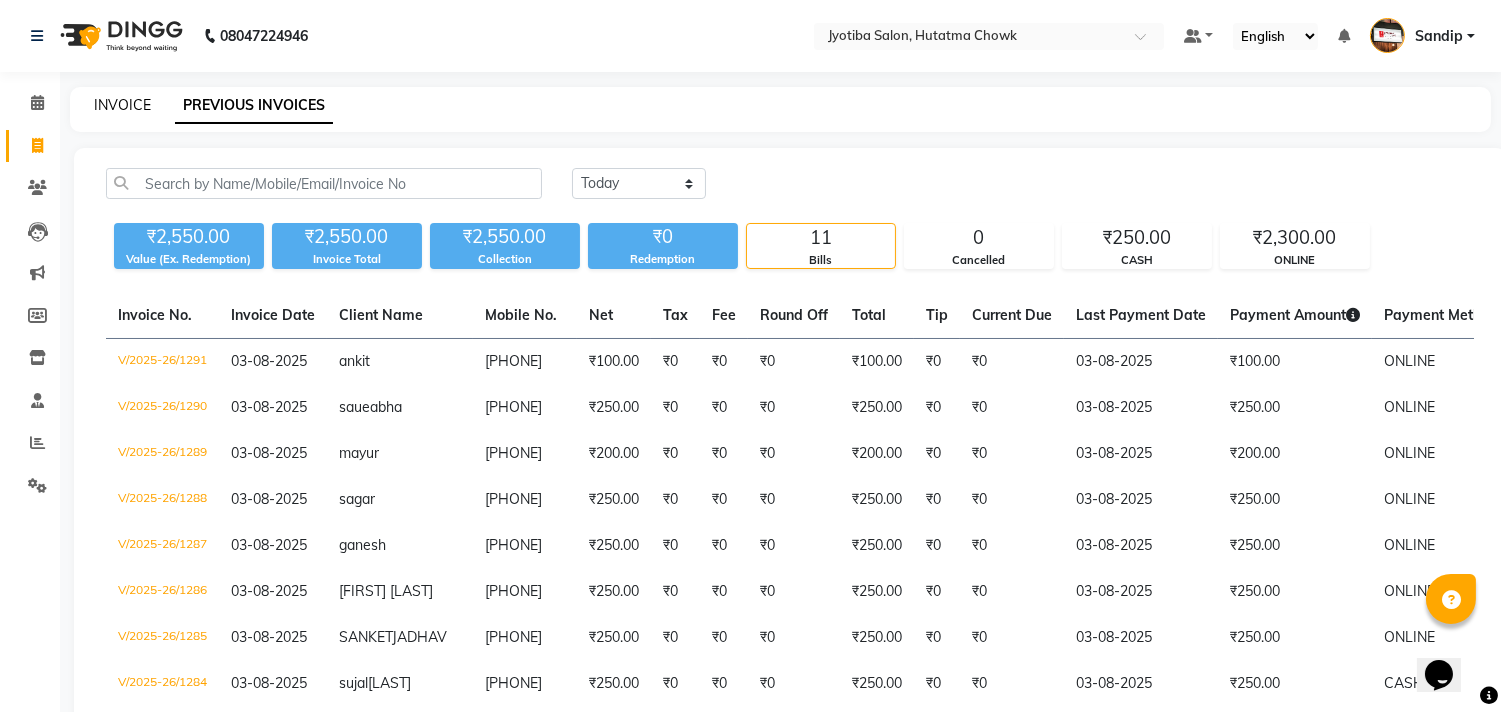 click on "INVOICE" 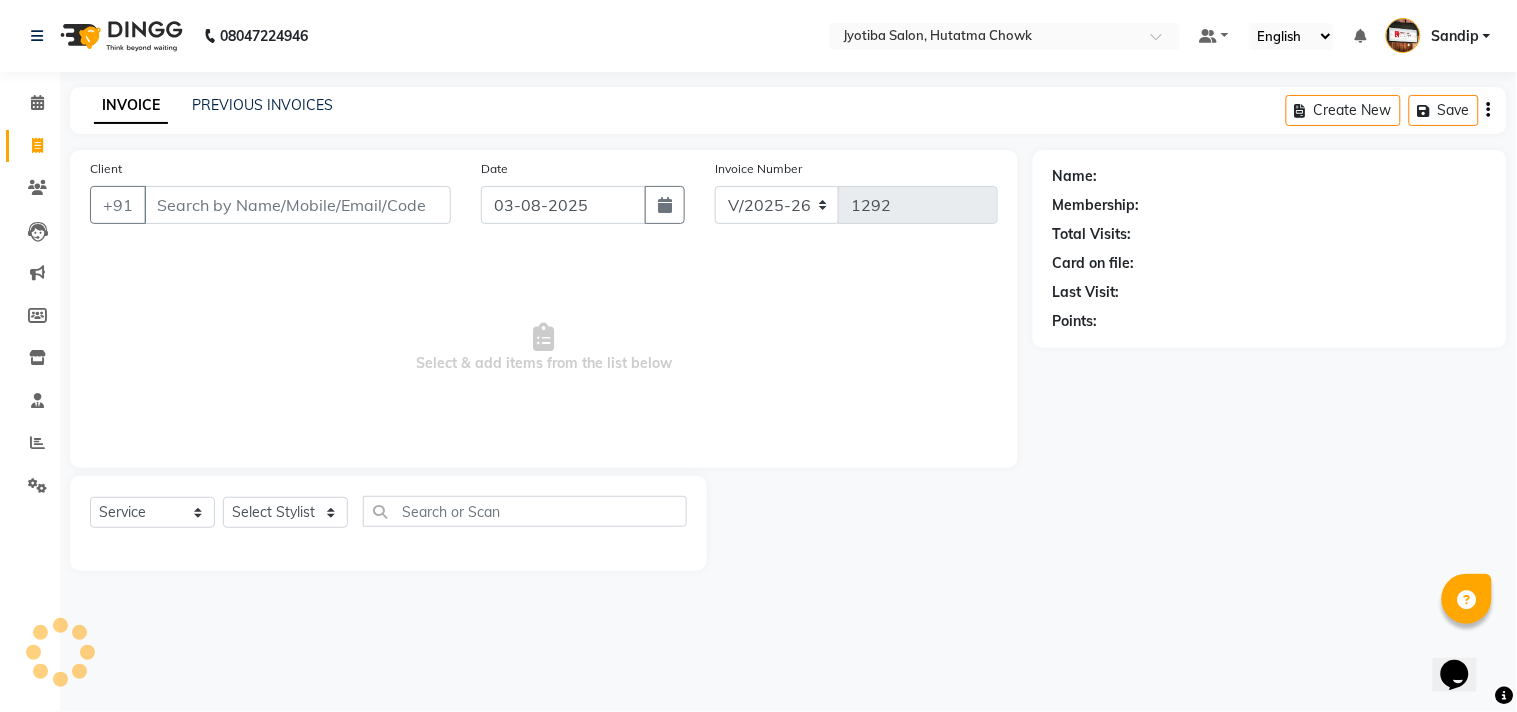 select on "membership" 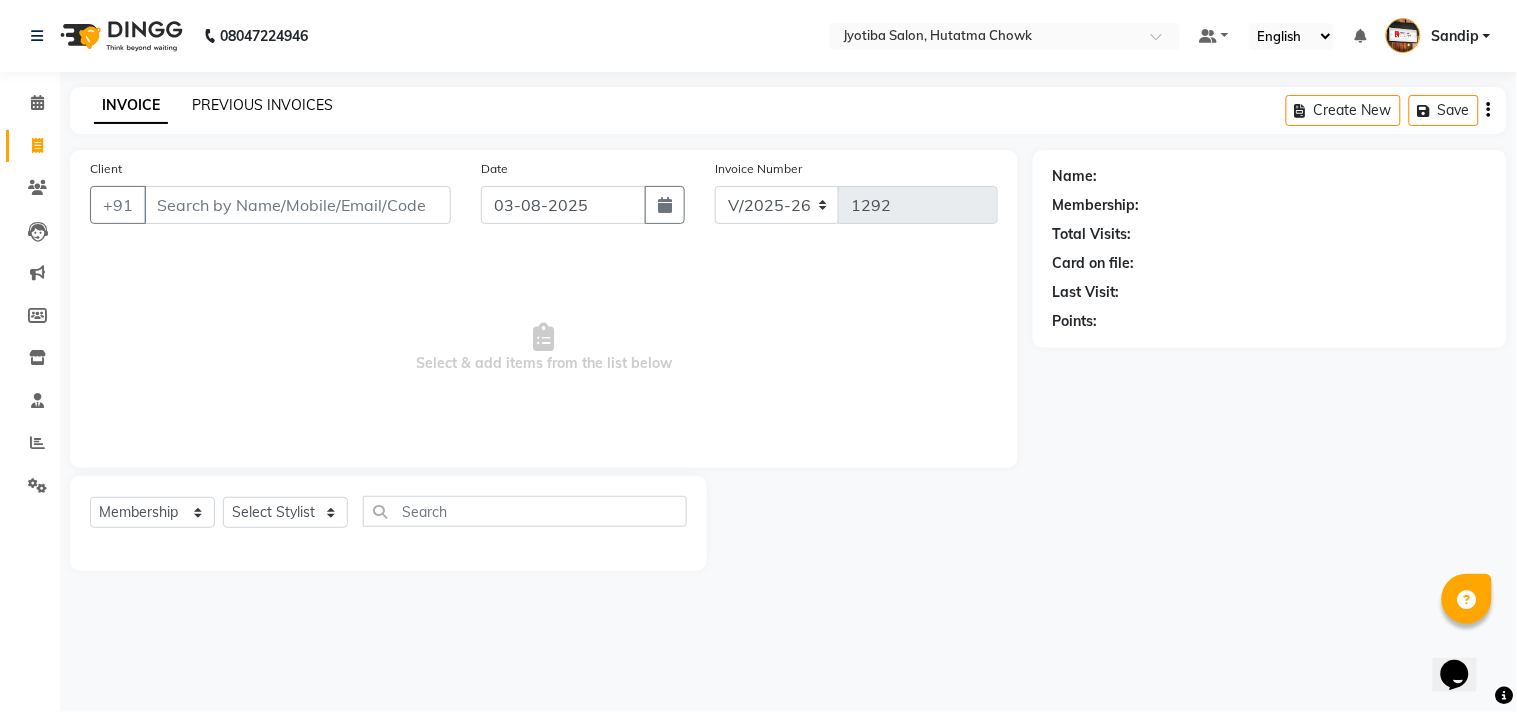 click on "PREVIOUS INVOICES" 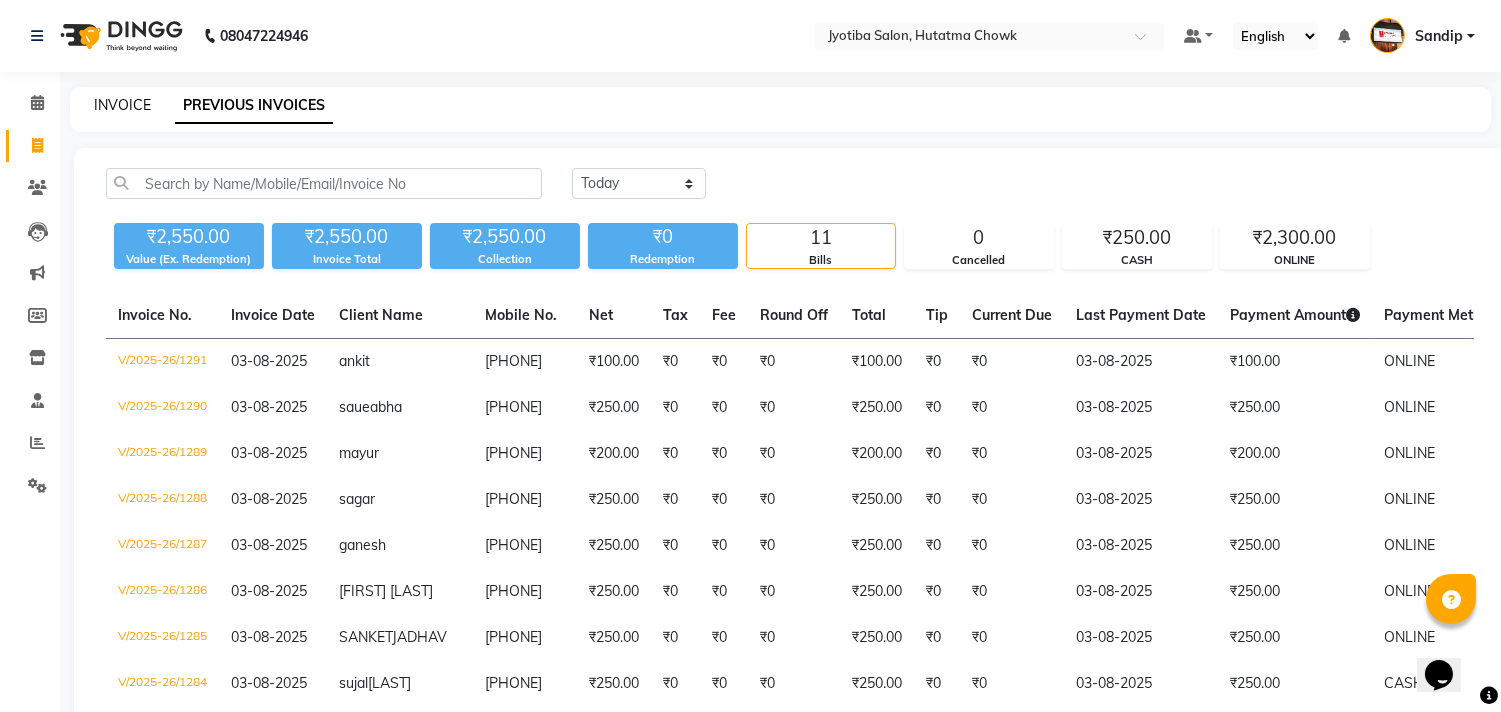 click on "INVOICE" 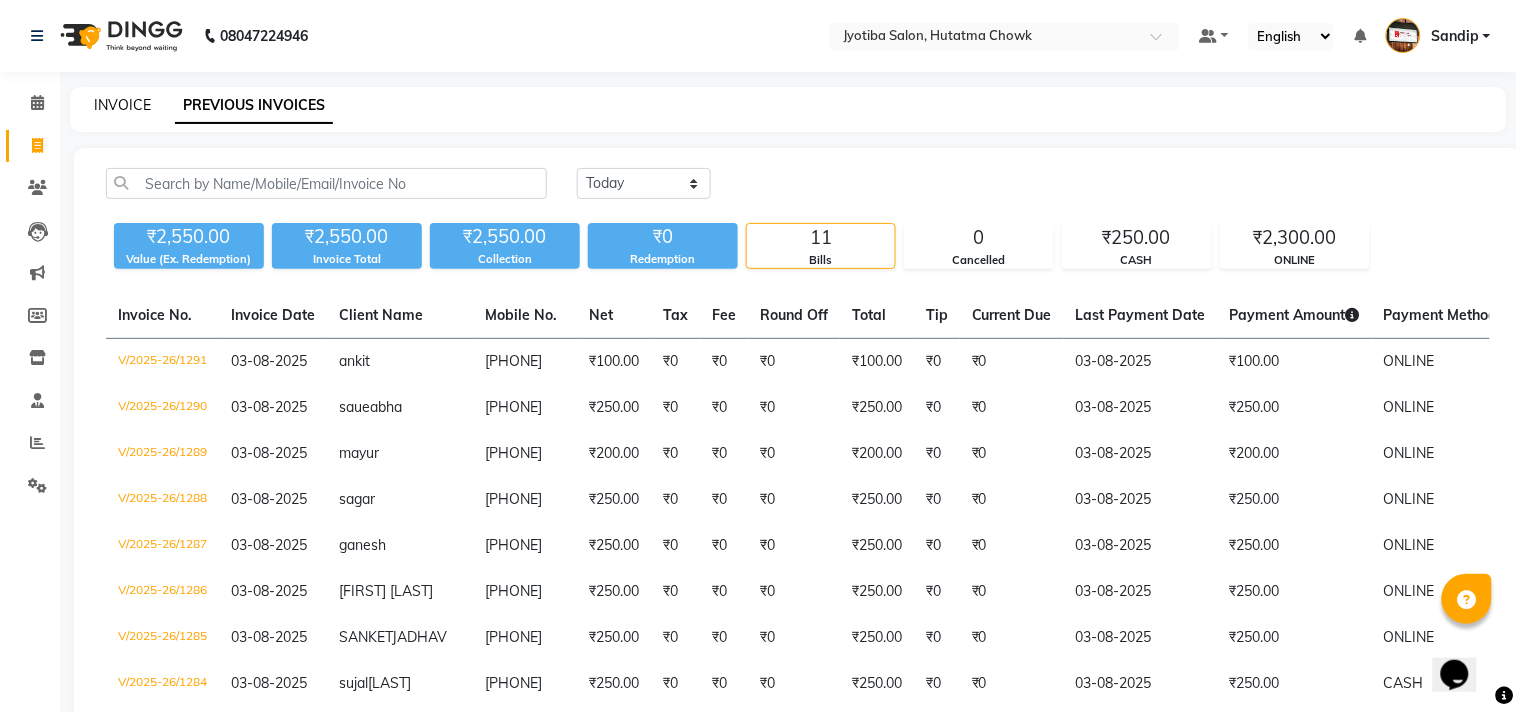 select on "556" 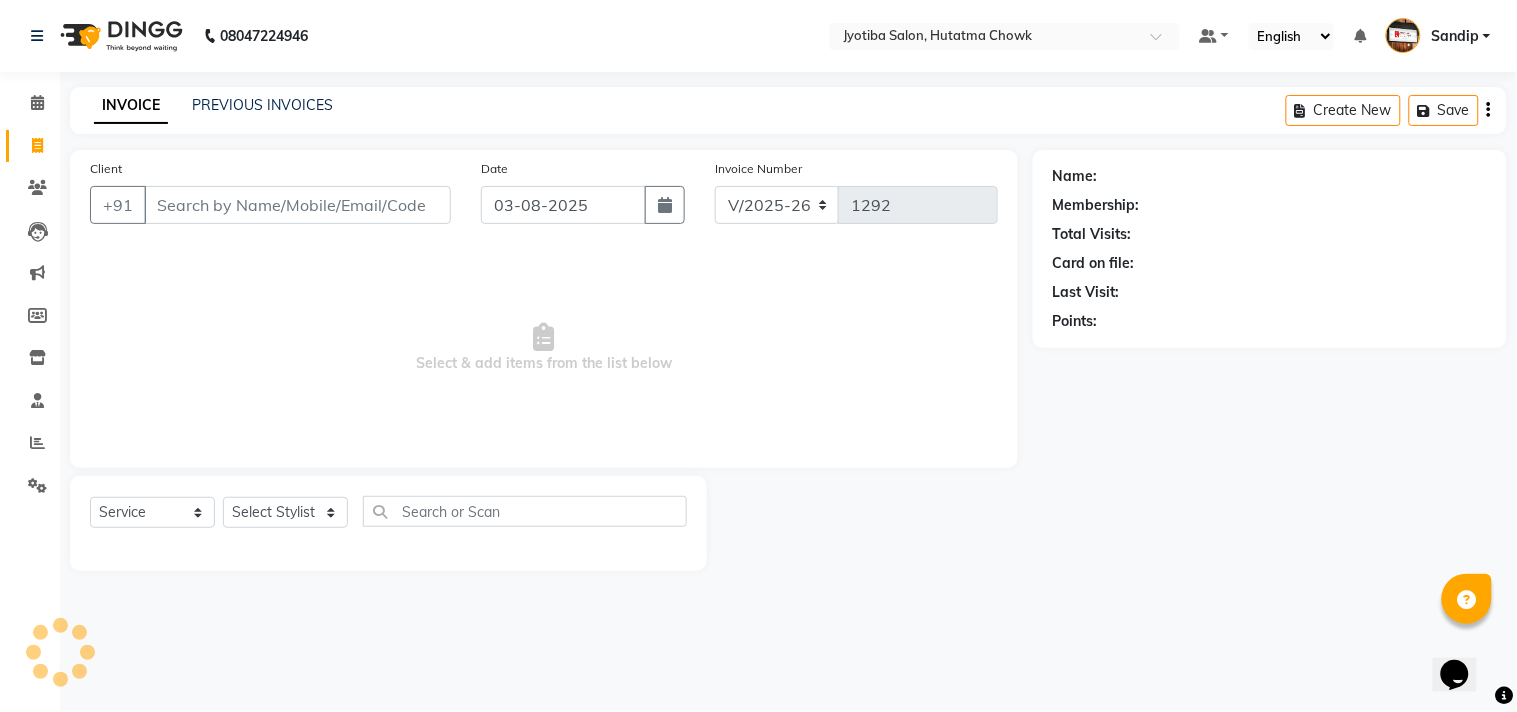 select on "membership" 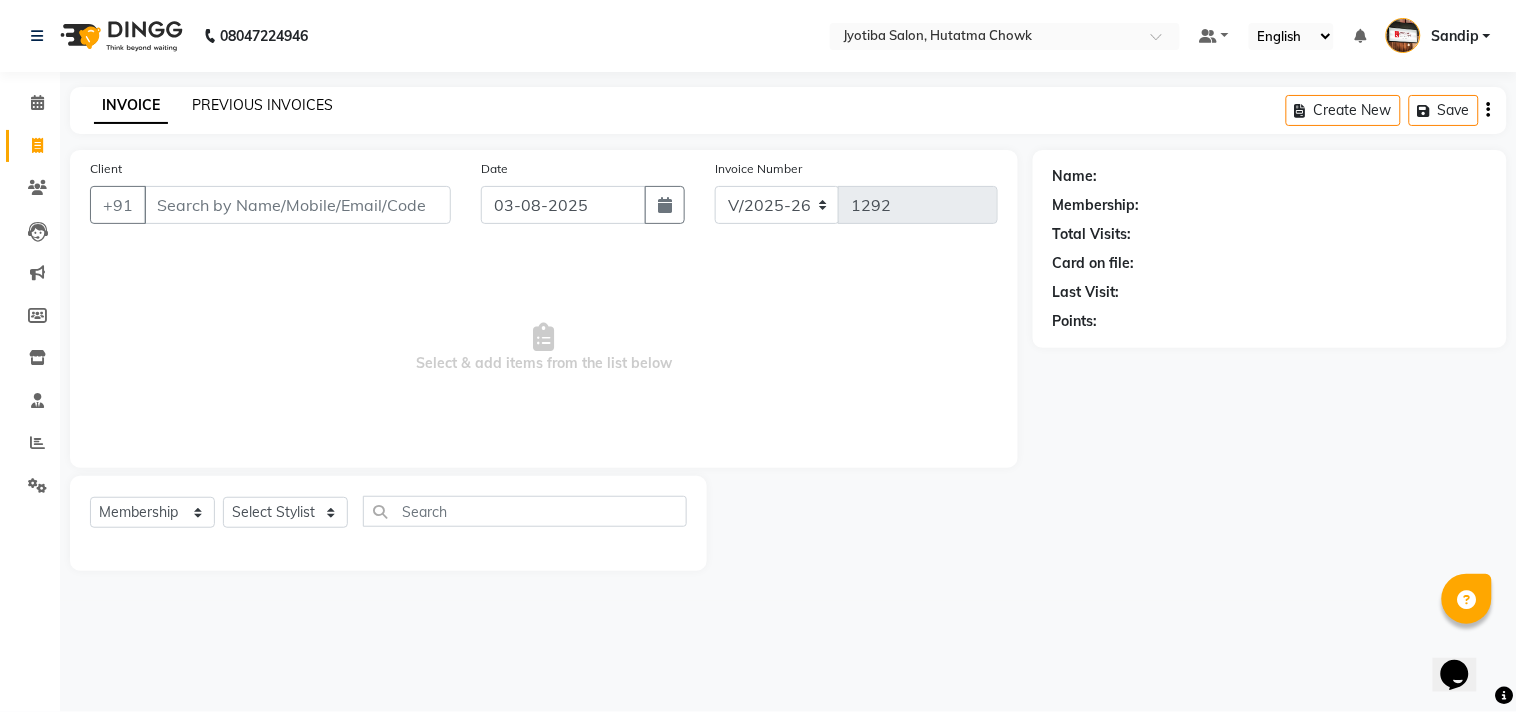 click on "PREVIOUS INVOICES" 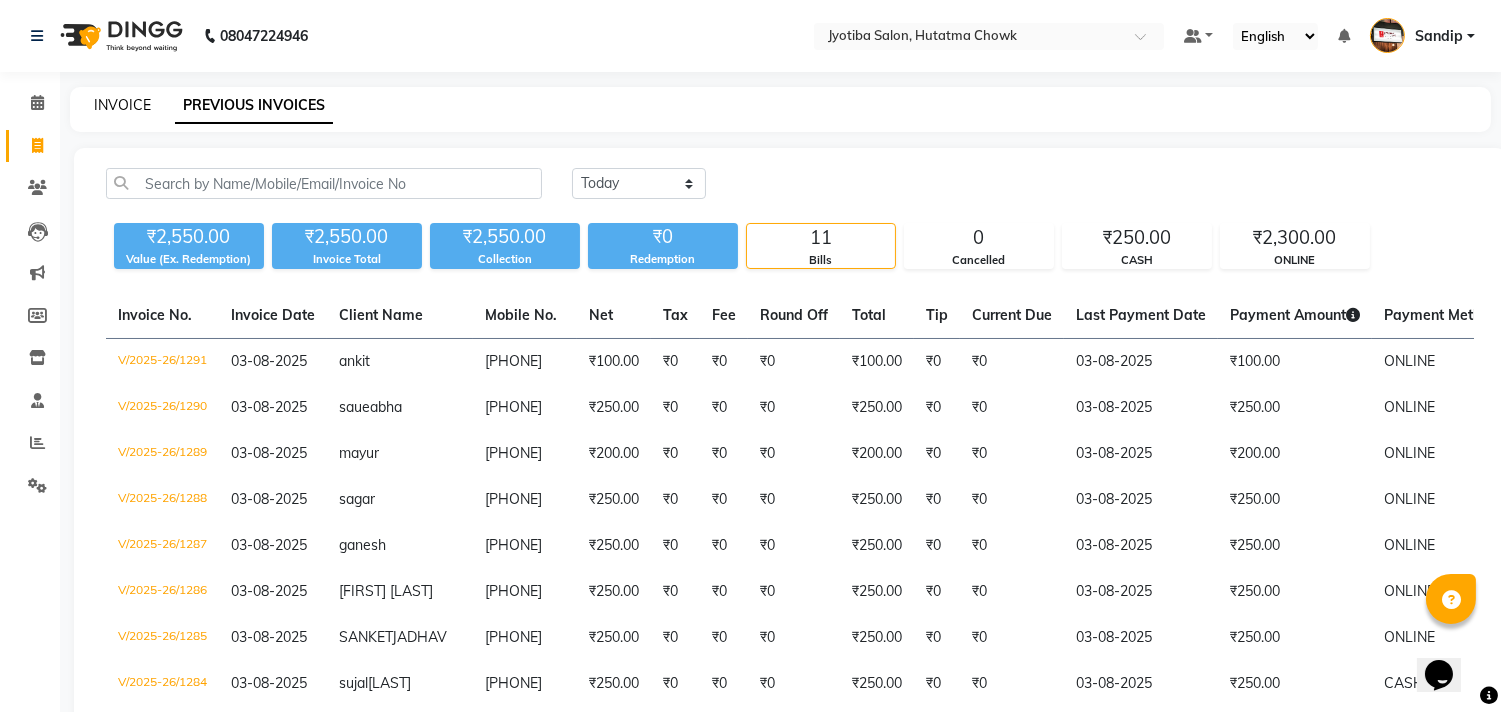 click on "INVOICE" 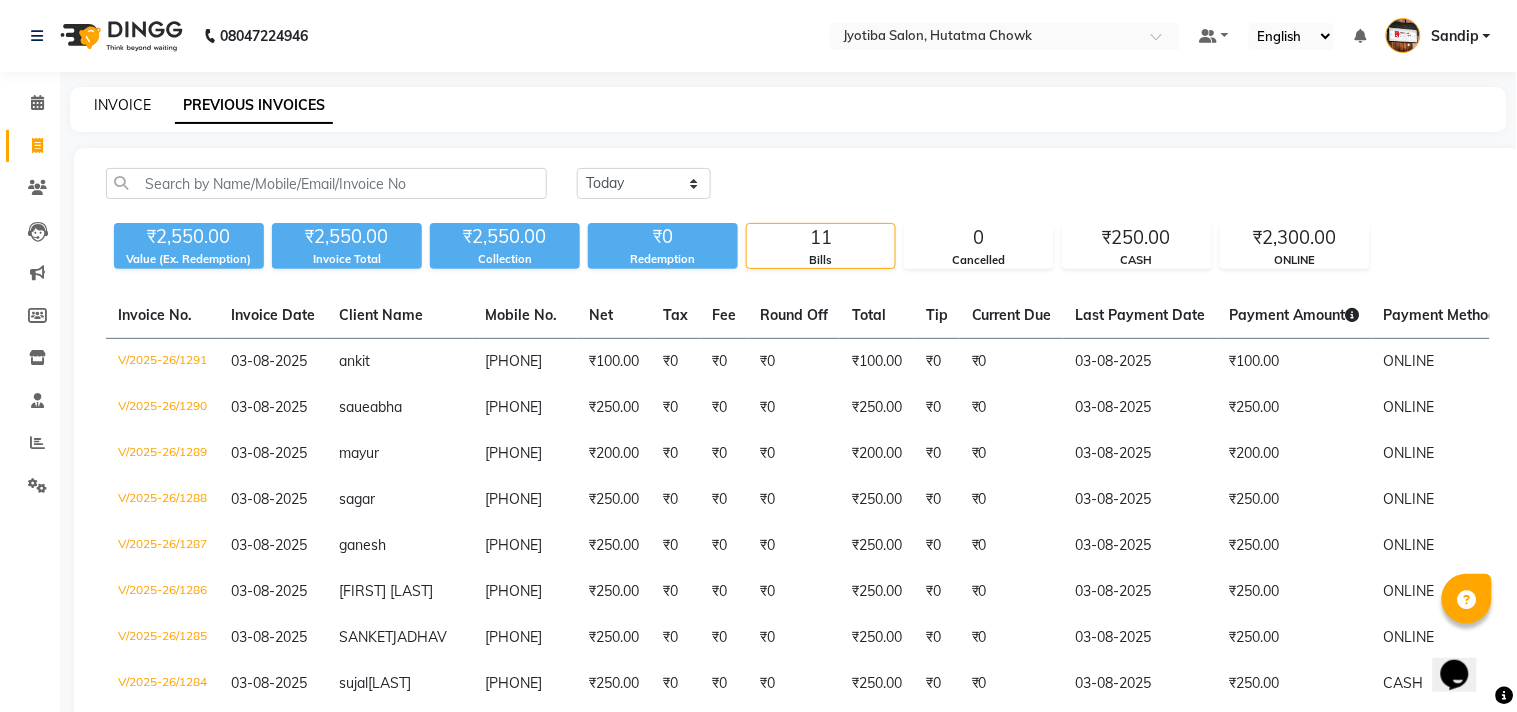 select on "556" 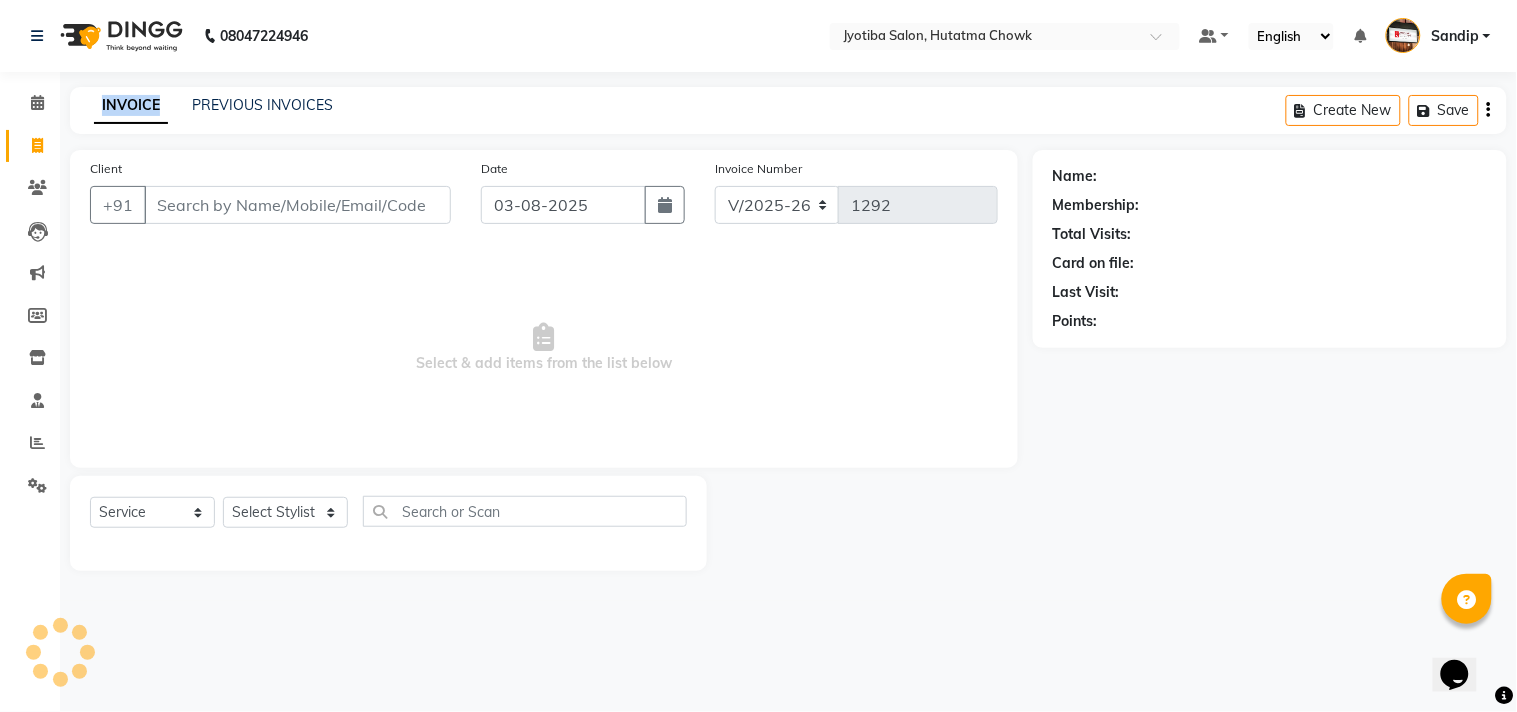 click on "INVOICE" 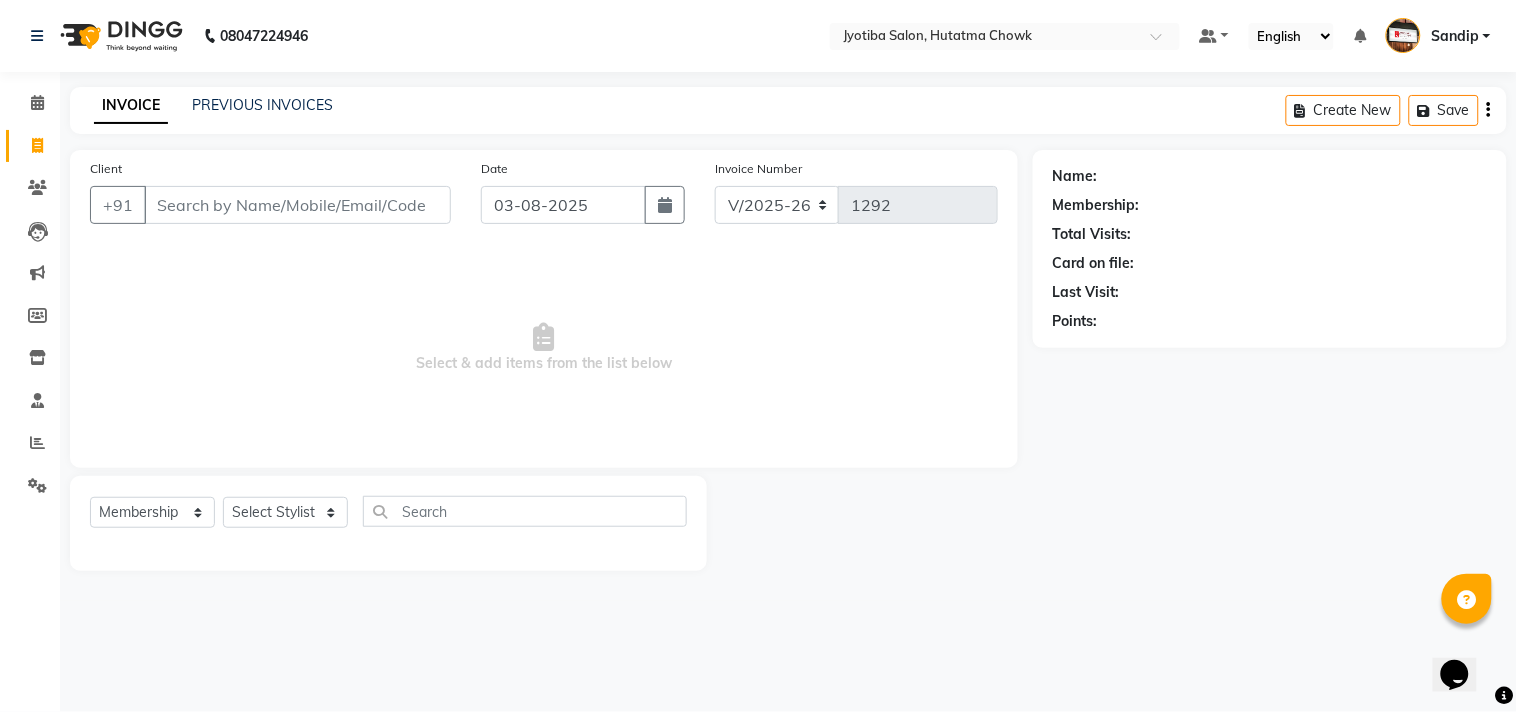 click on "Select & add items from the list below" at bounding box center [544, 348] 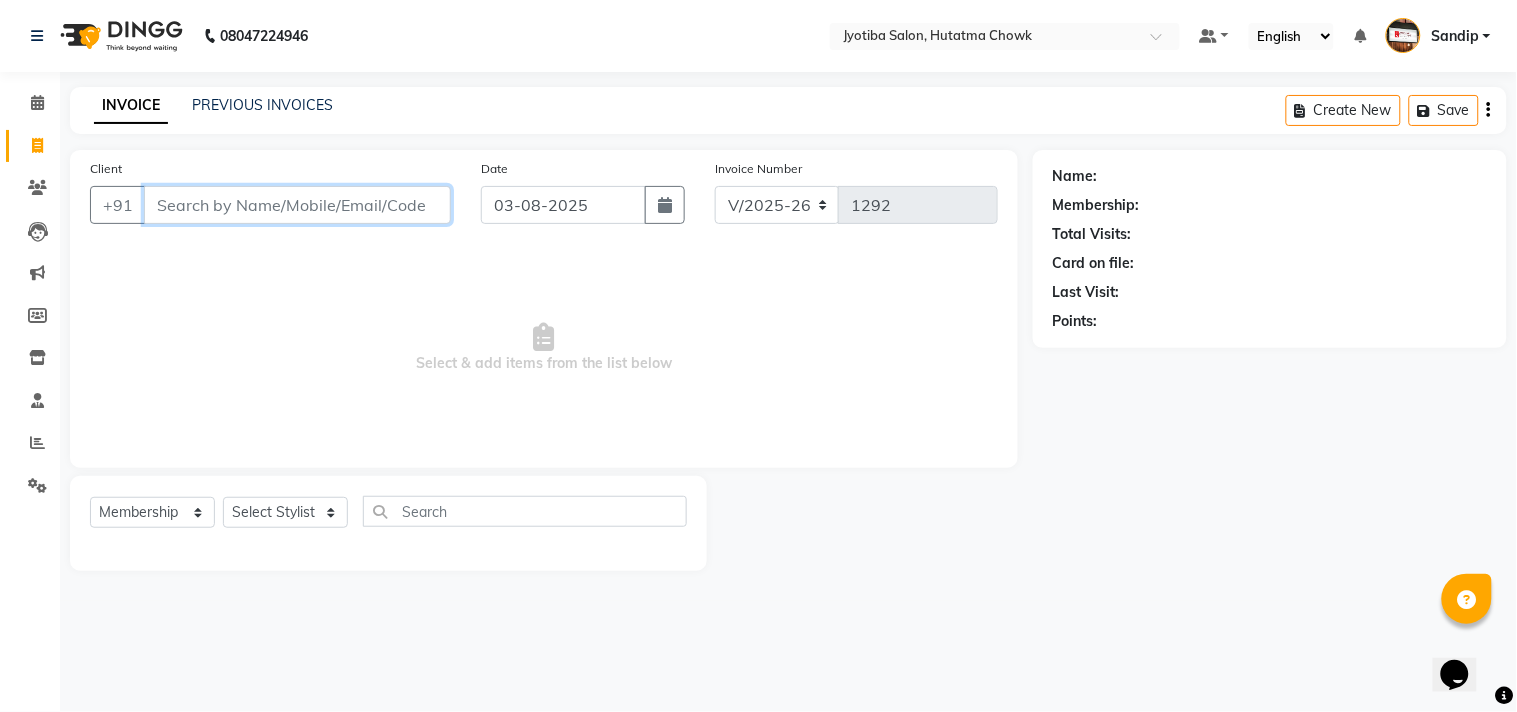 click on "Client" at bounding box center [297, 205] 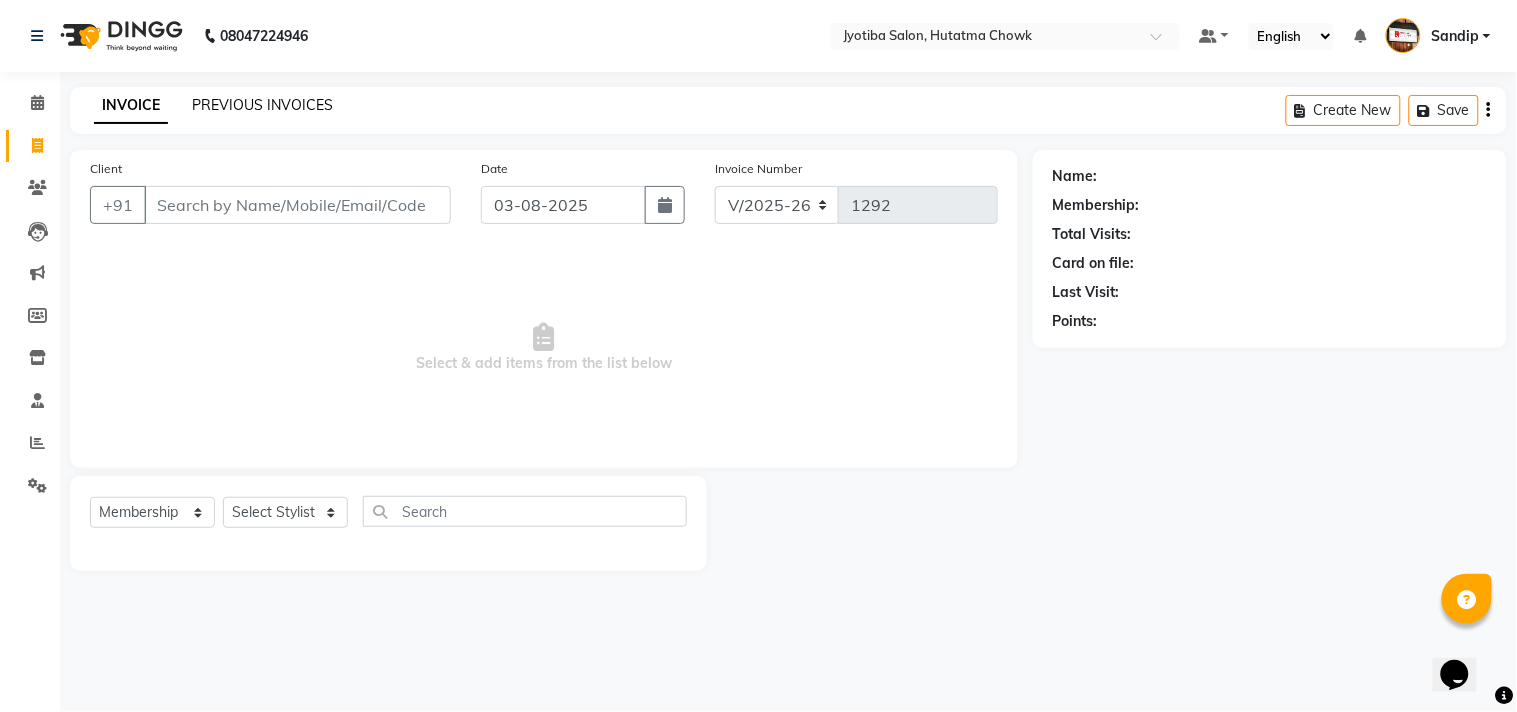 click on "PREVIOUS INVOICES" 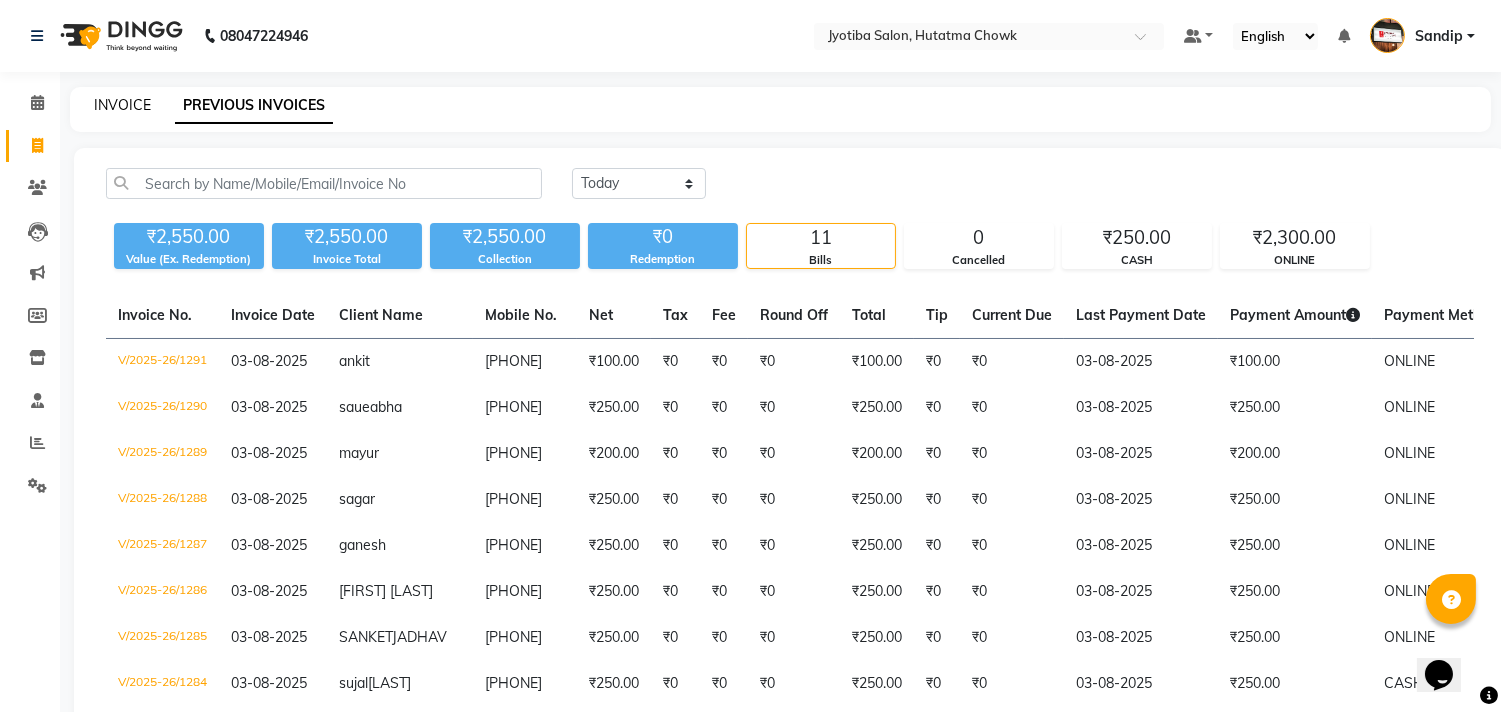 click on "INVOICE" 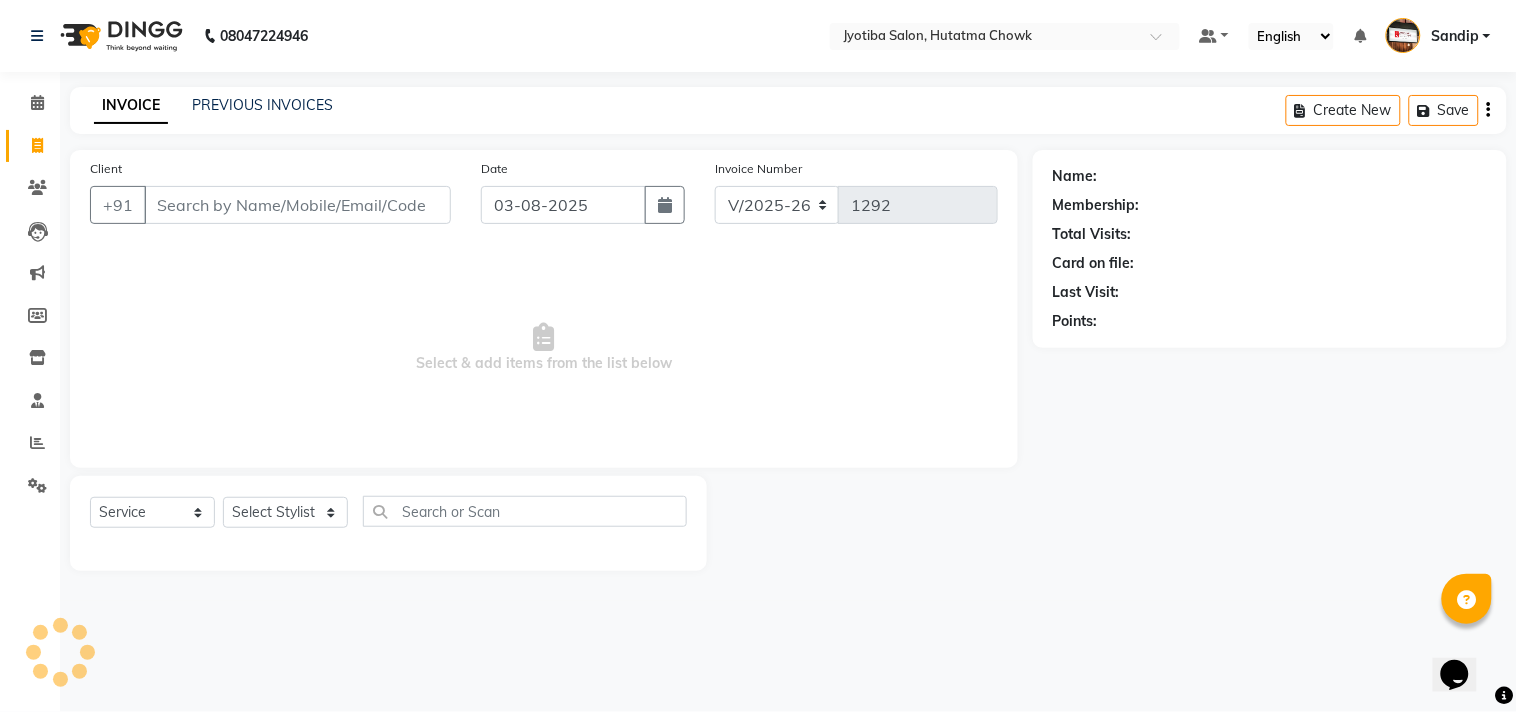 select on "membership" 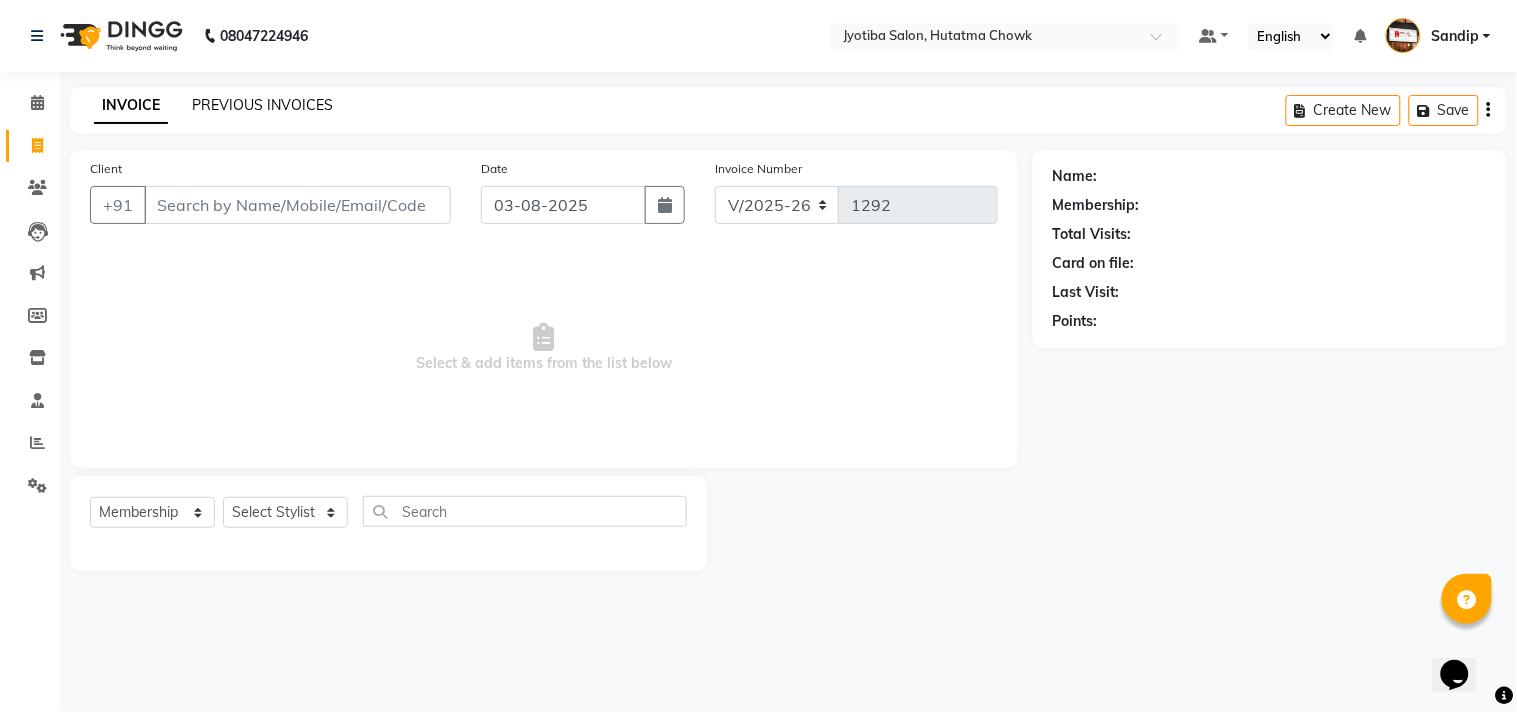 click on "PREVIOUS INVOICES" 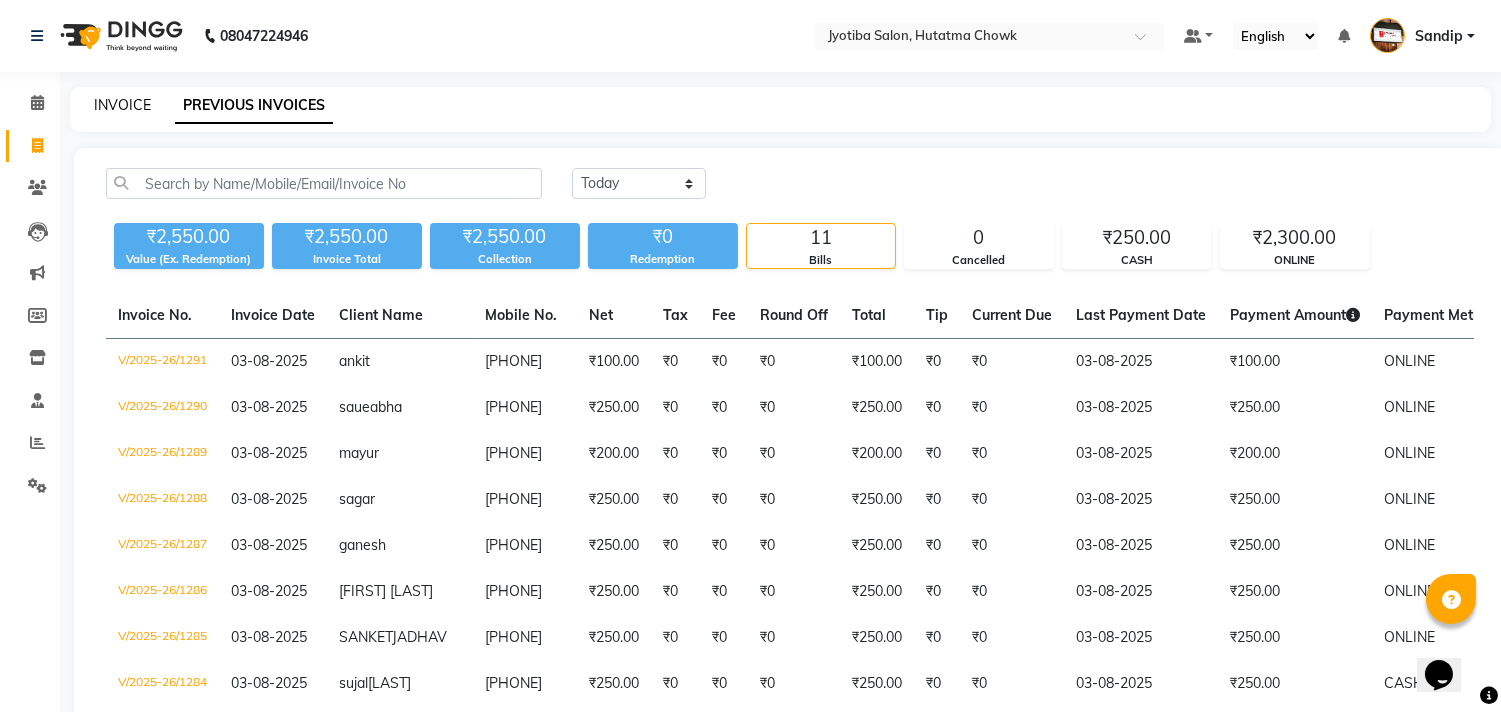 click on "INVOICE" 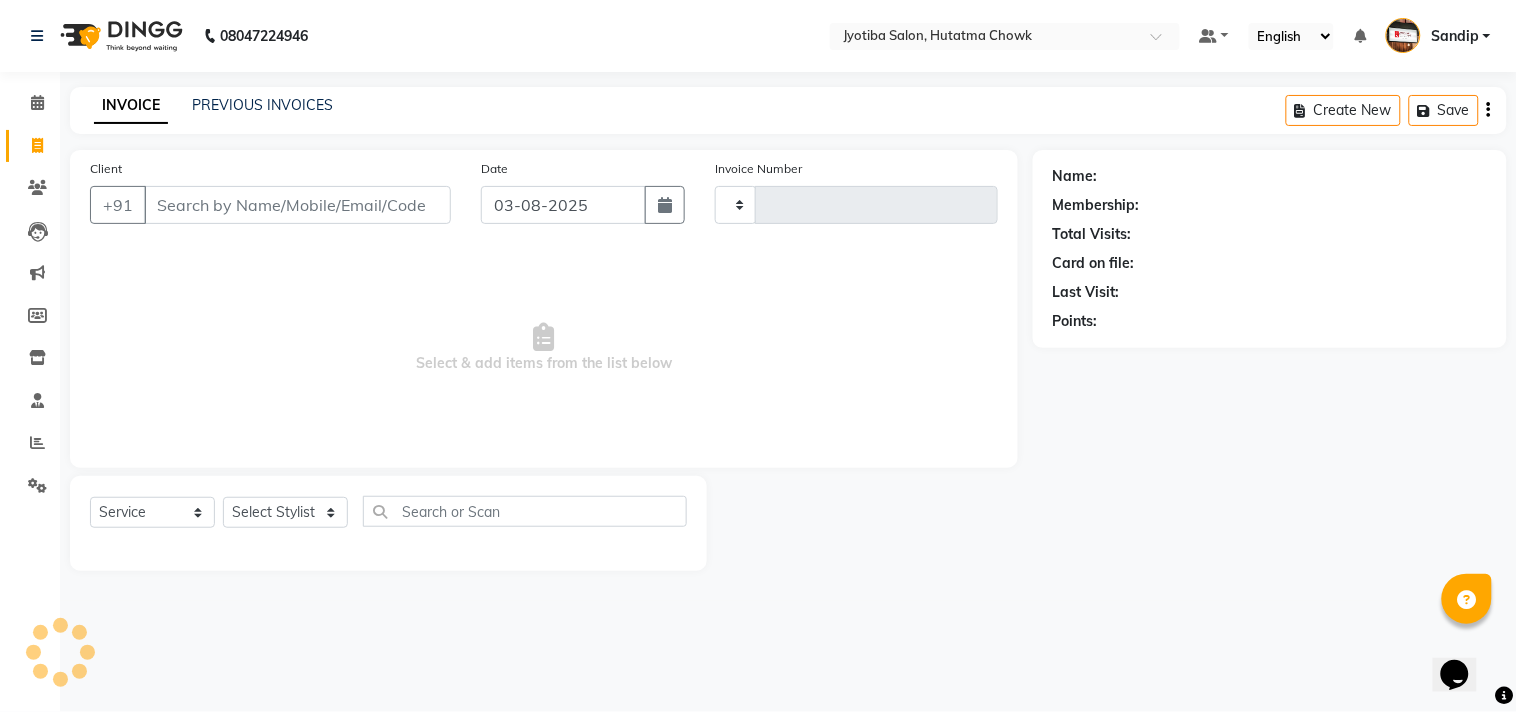 type on "1292" 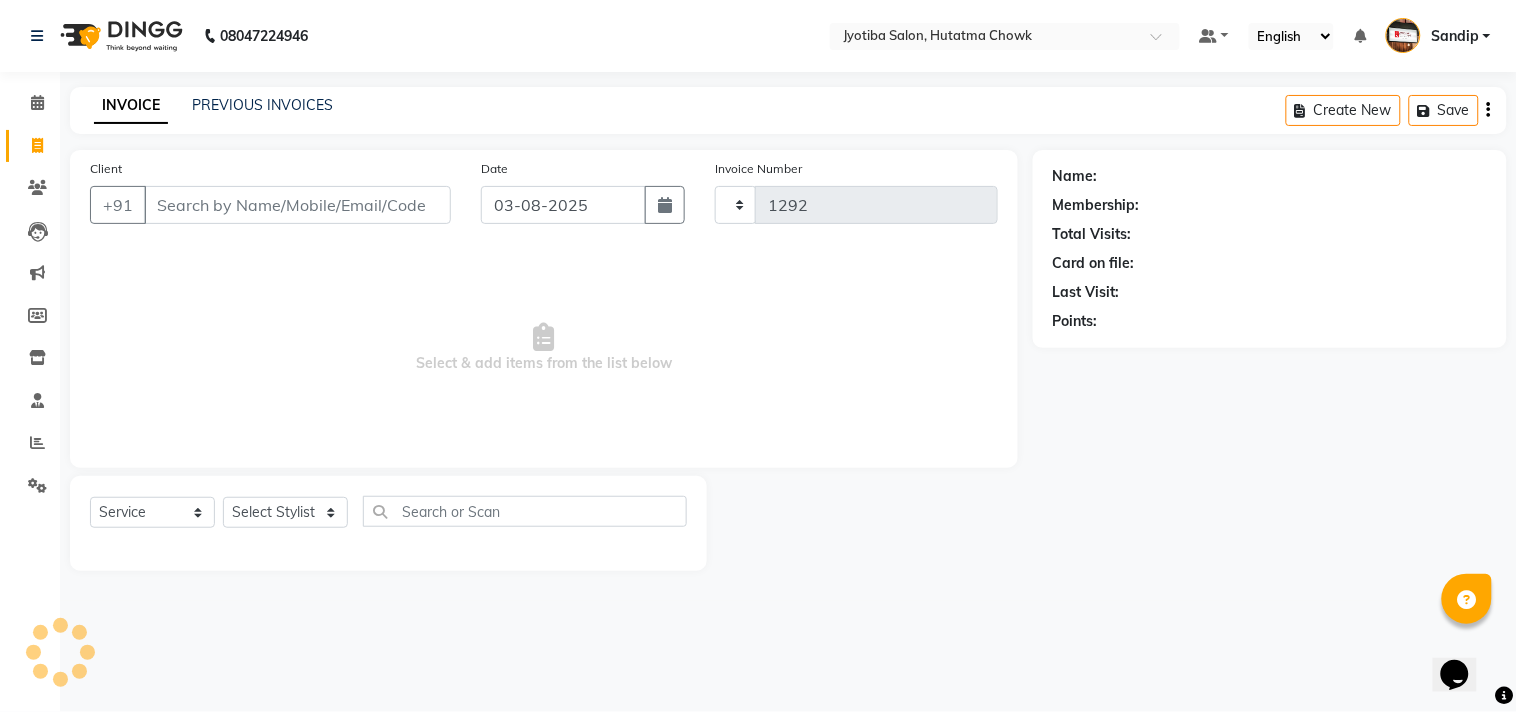 select on "556" 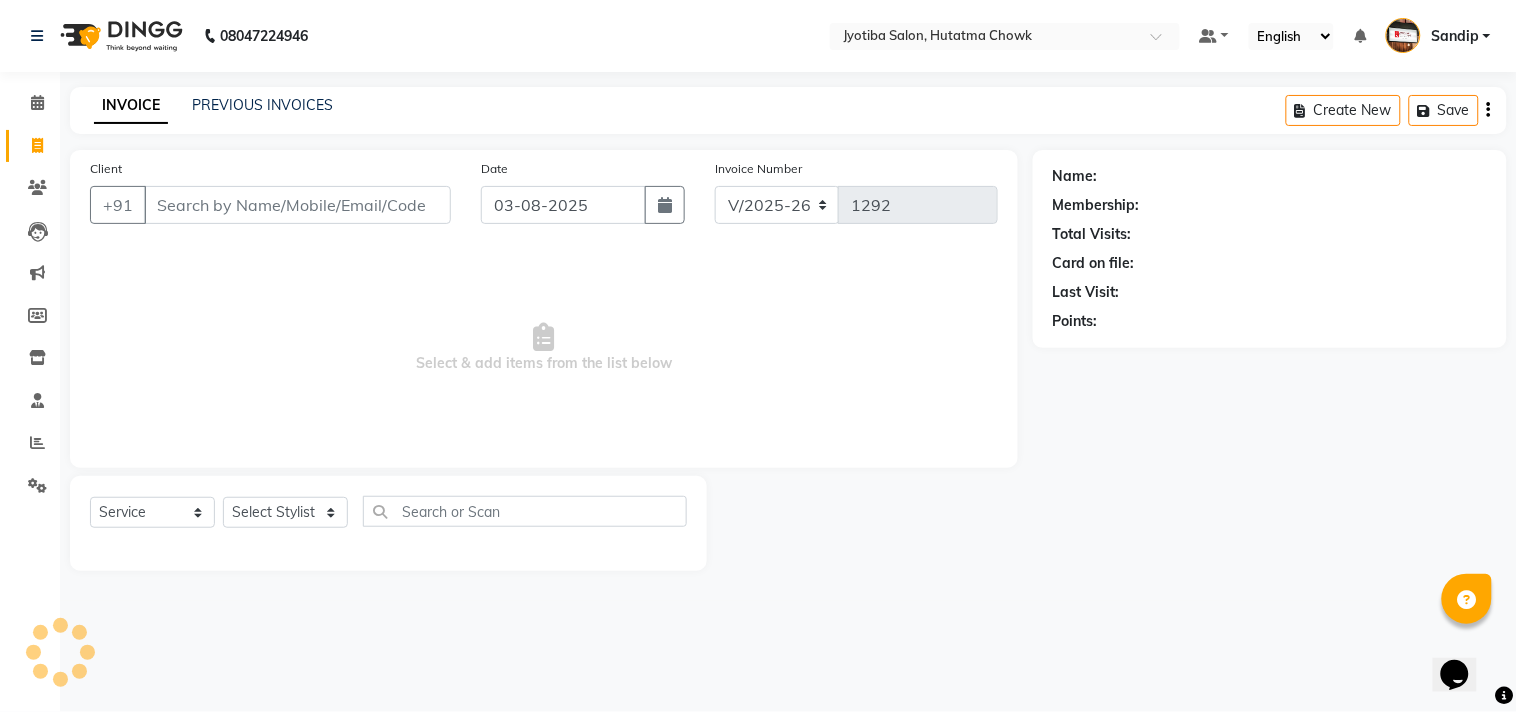 select on "membership" 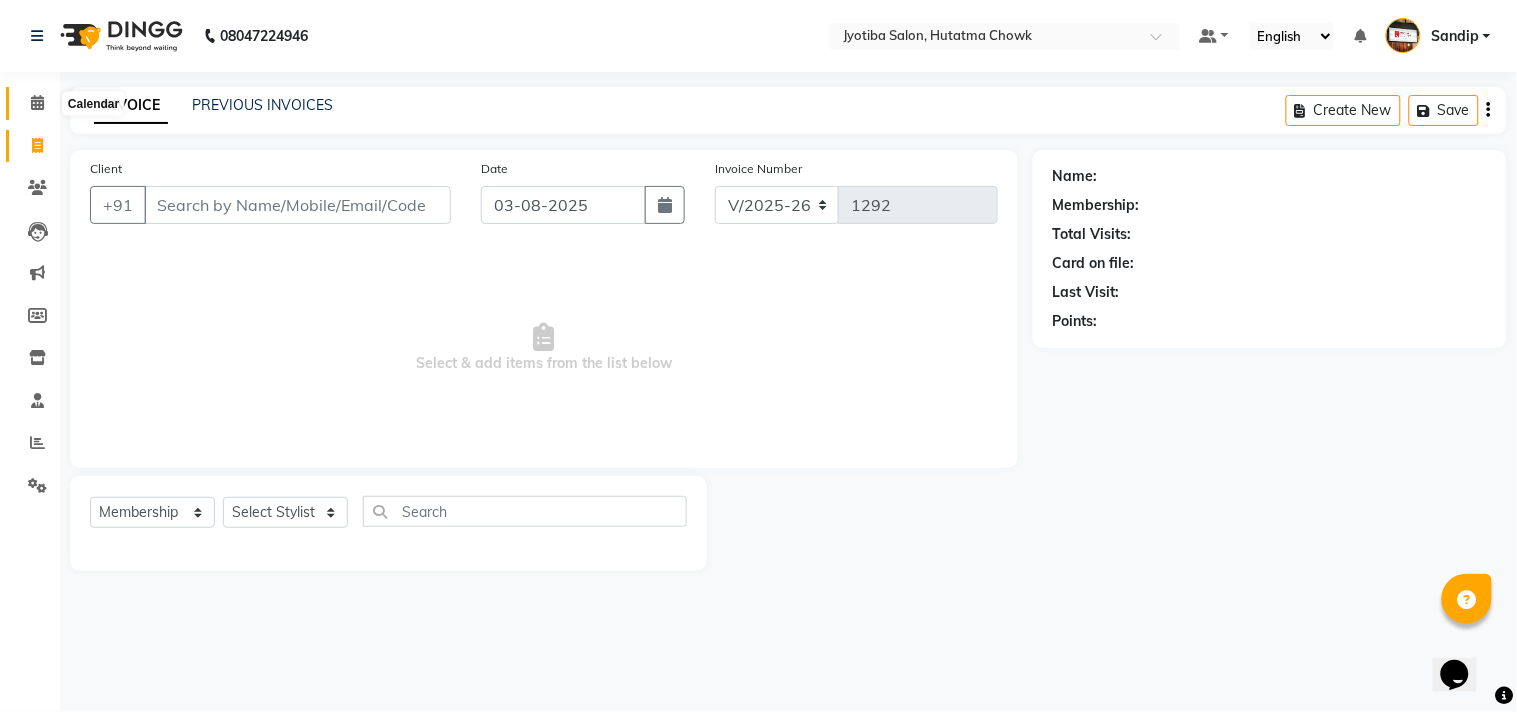 click 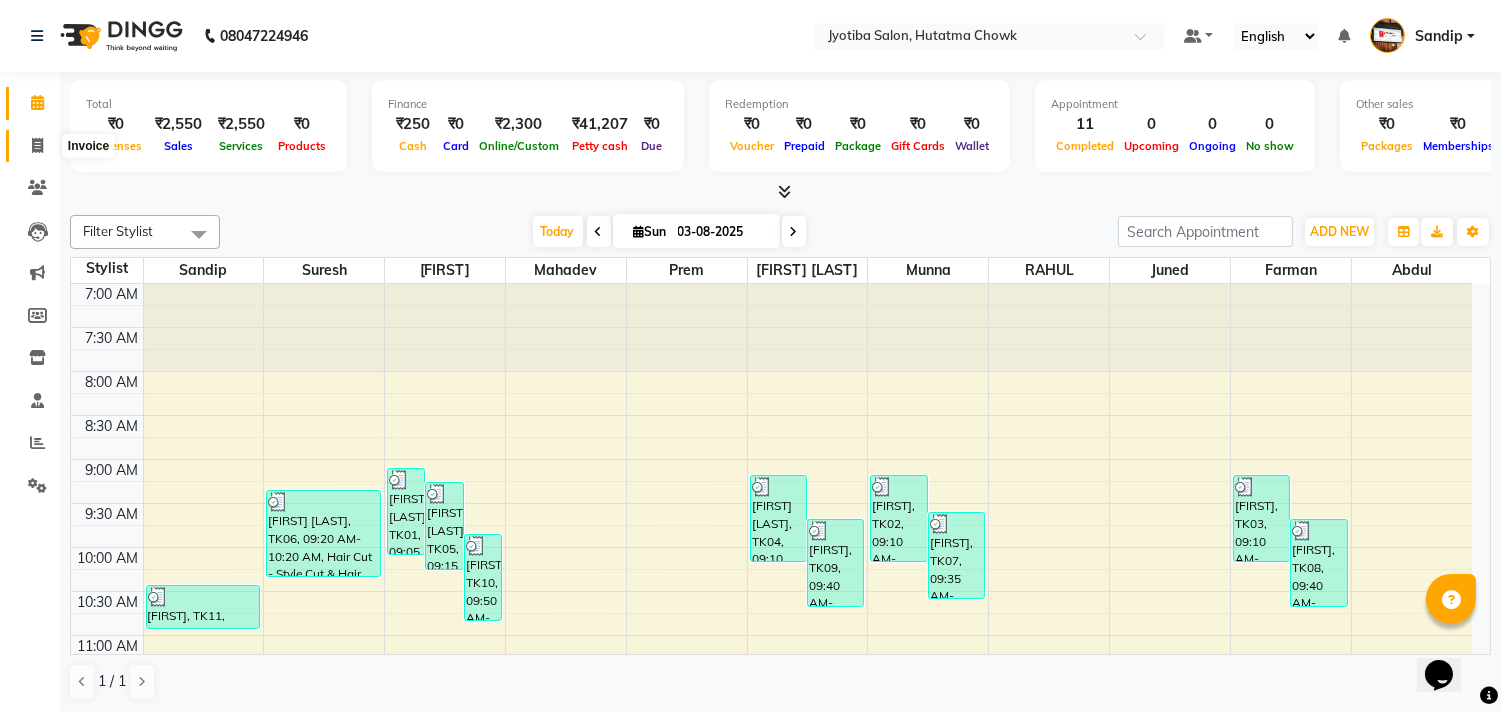 click 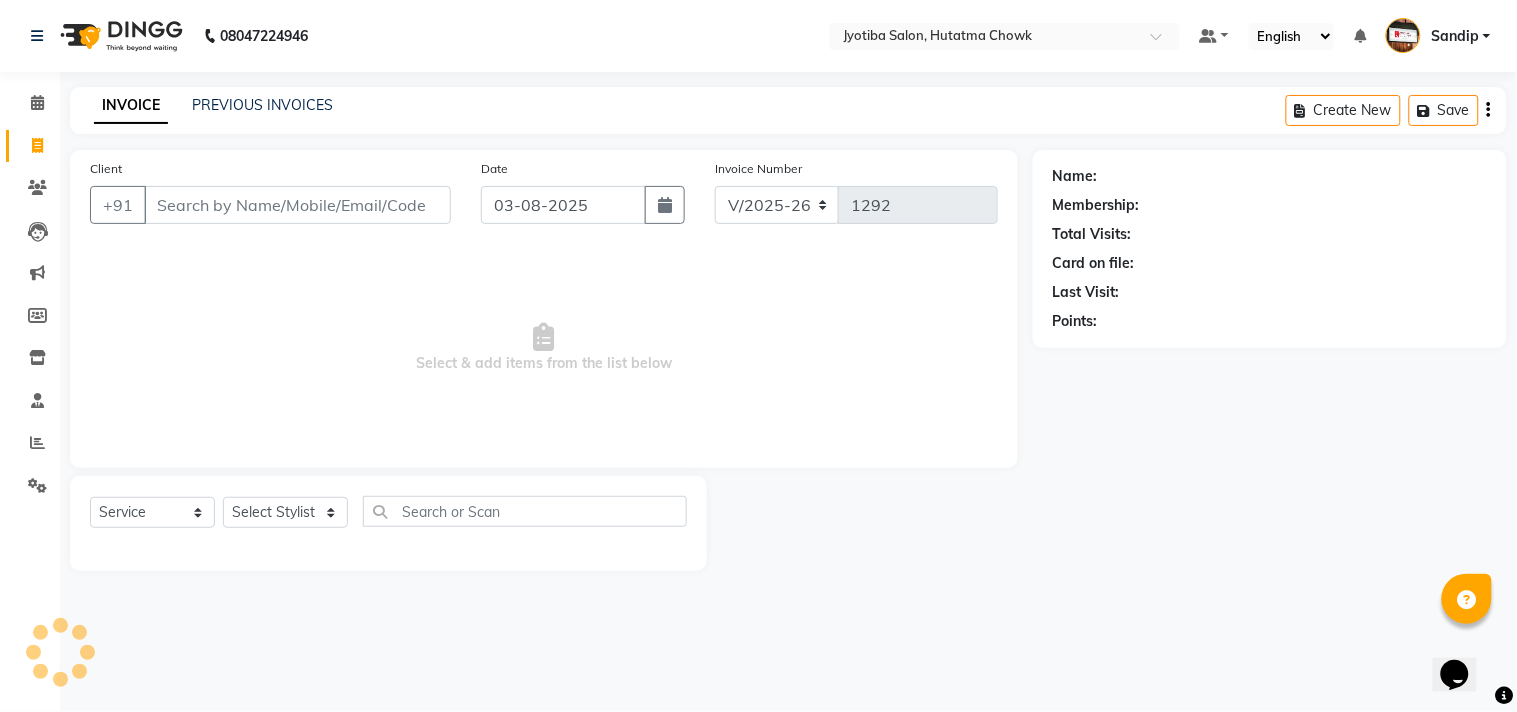 select on "membership" 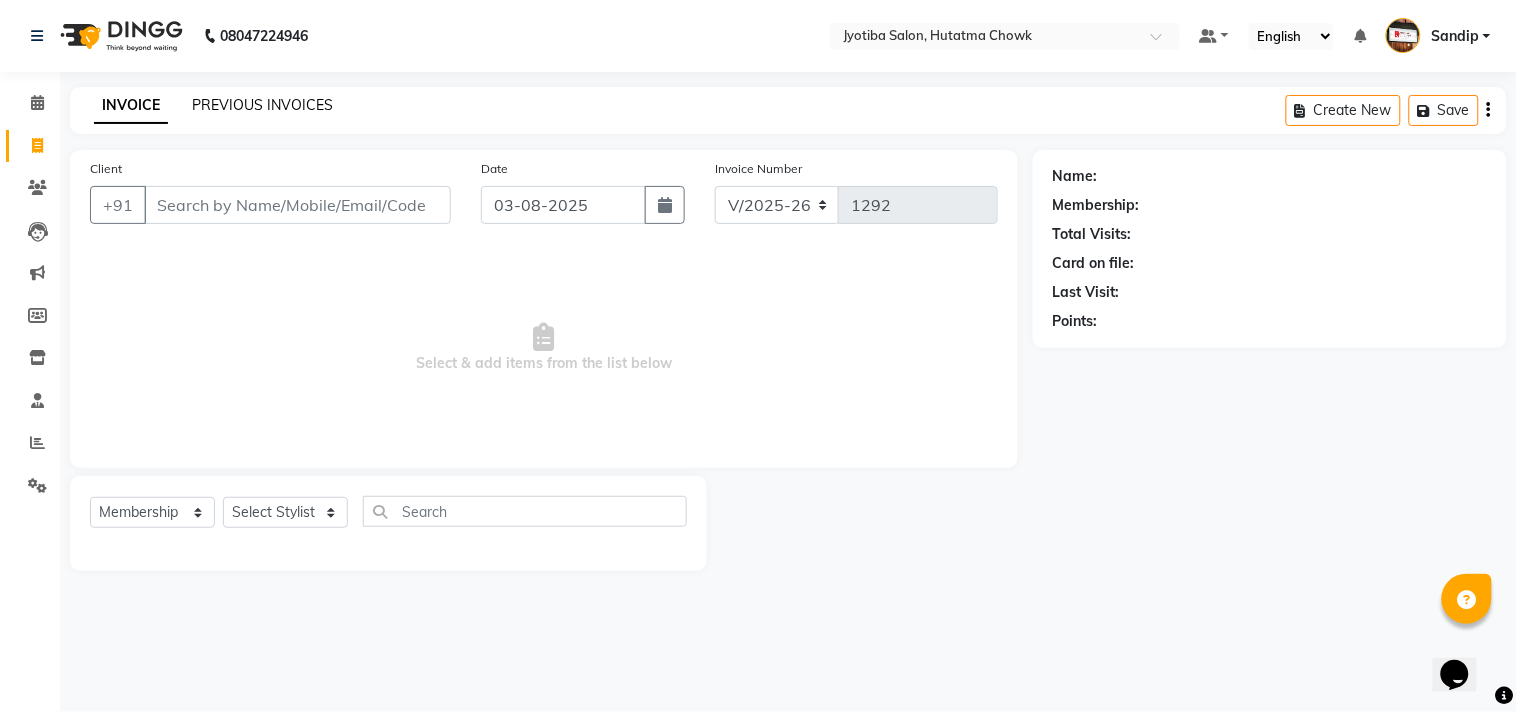 click on "PREVIOUS INVOICES" 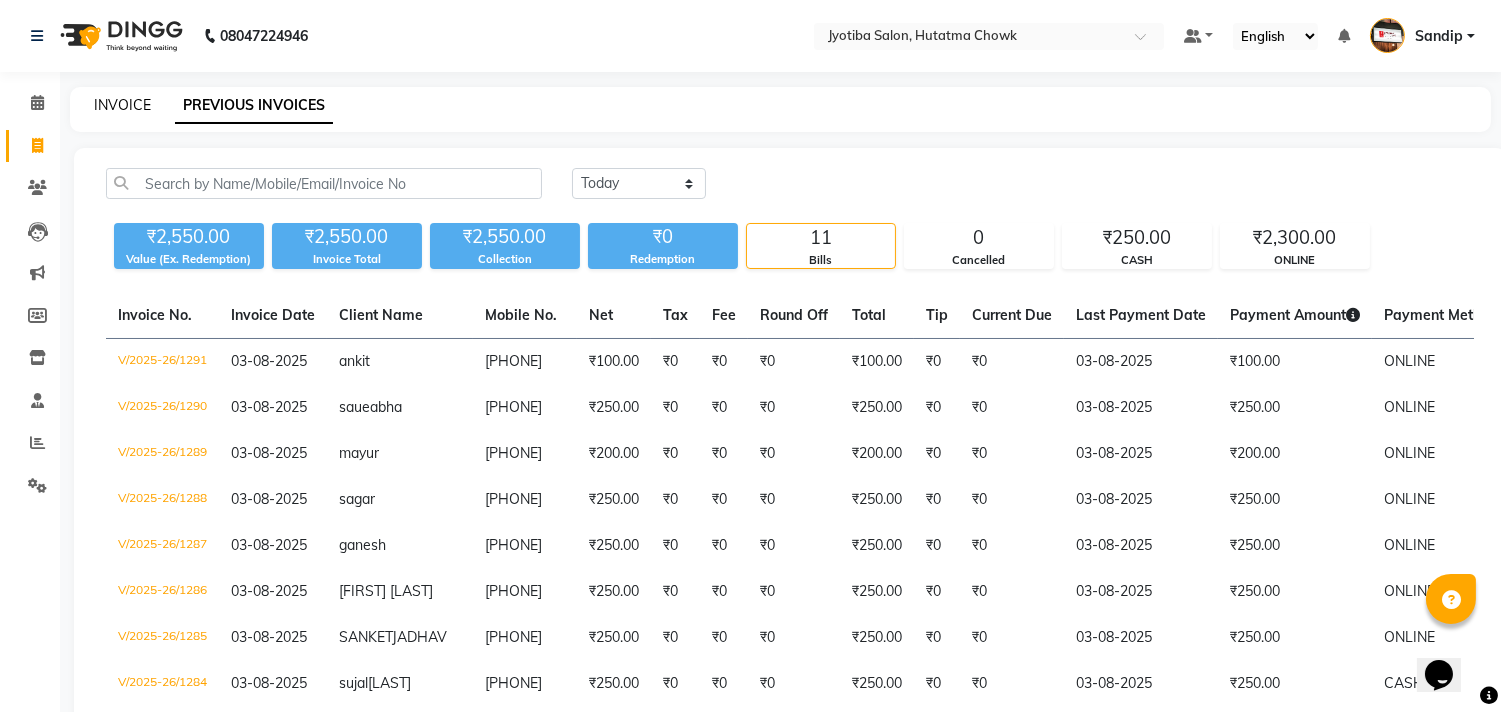 click on "INVOICE" 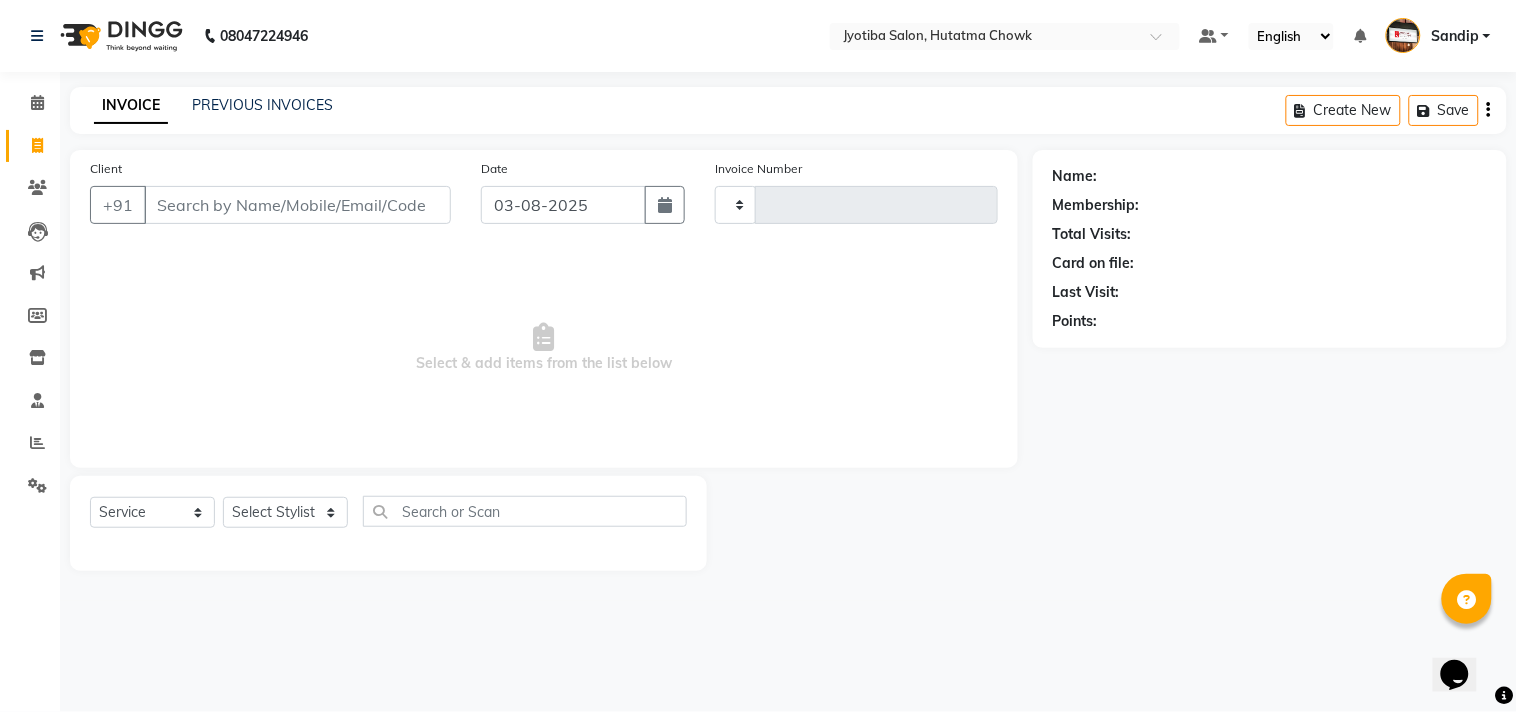 type on "1292" 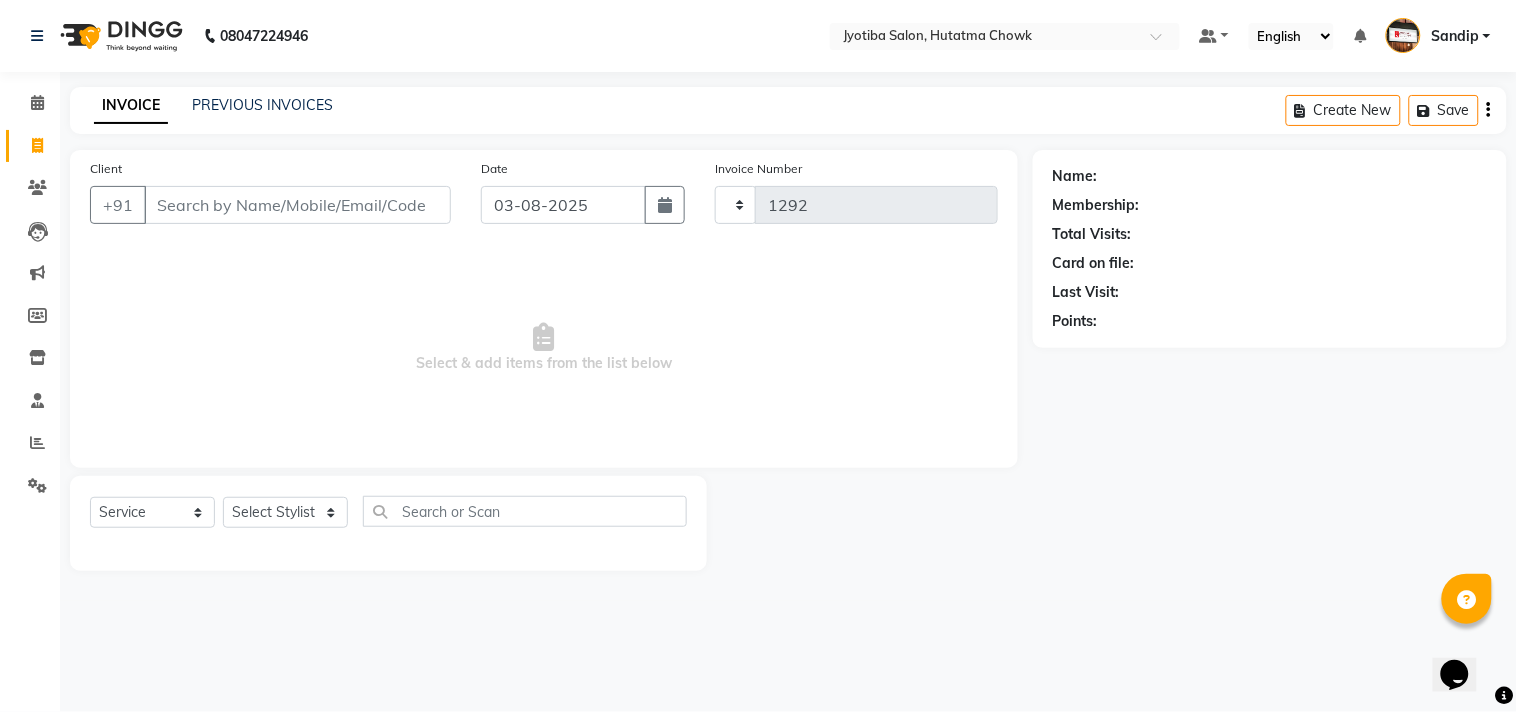 select on "556" 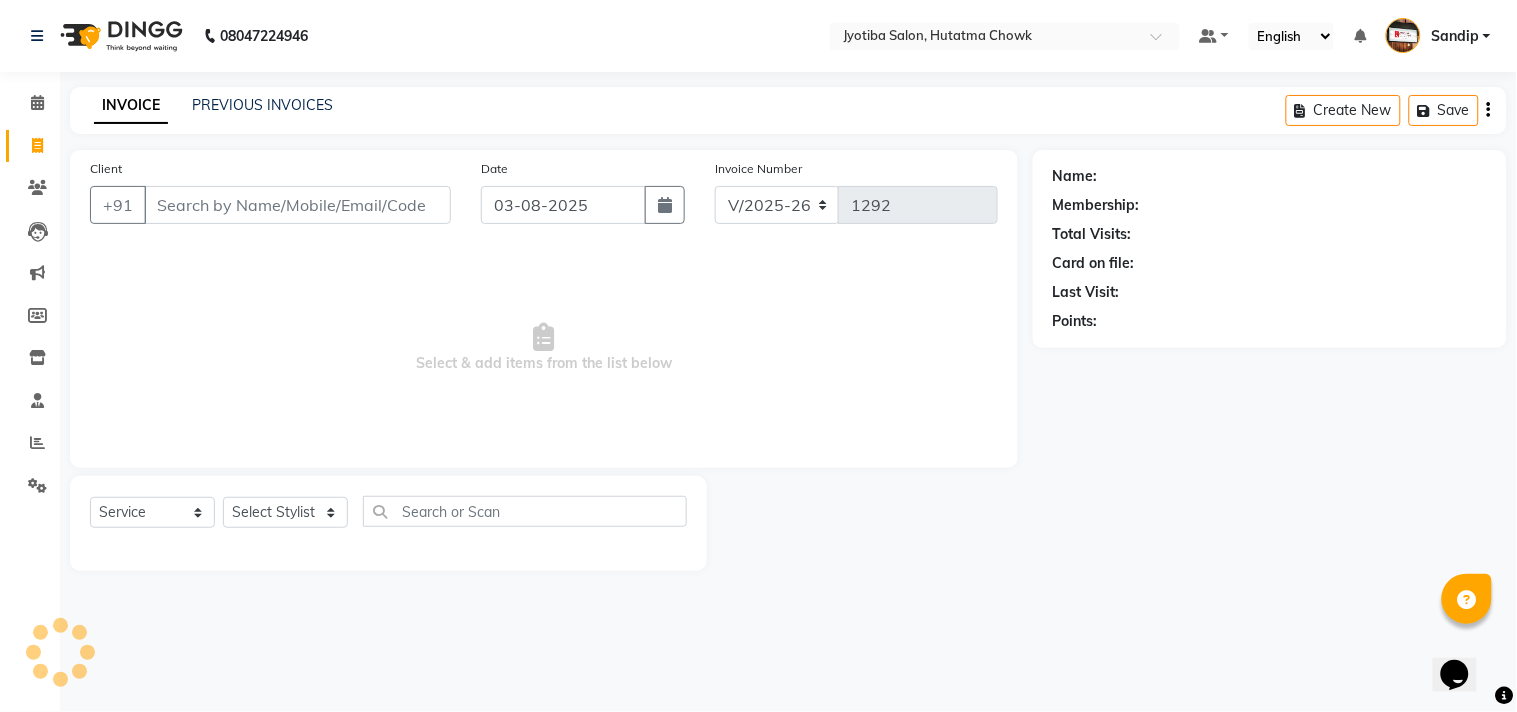 select on "membership" 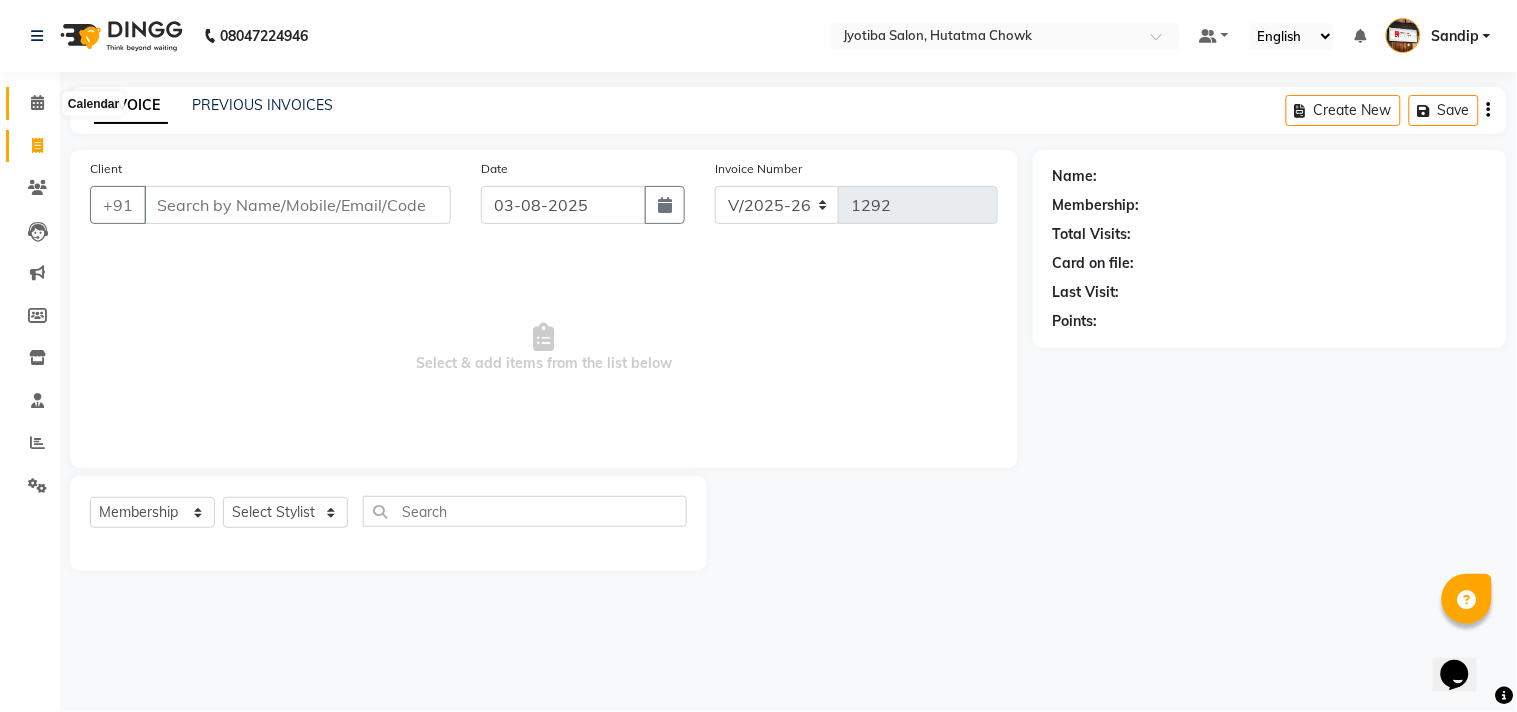 click 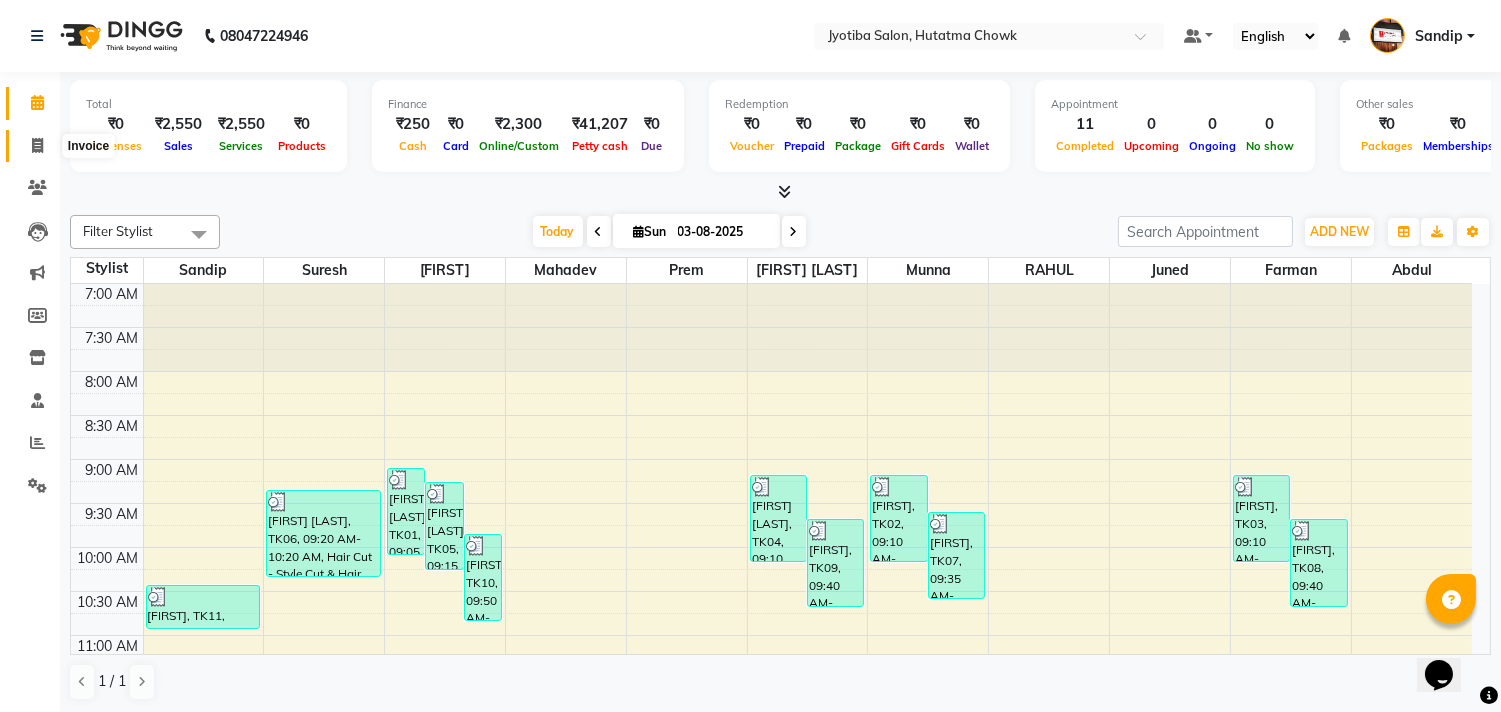 click 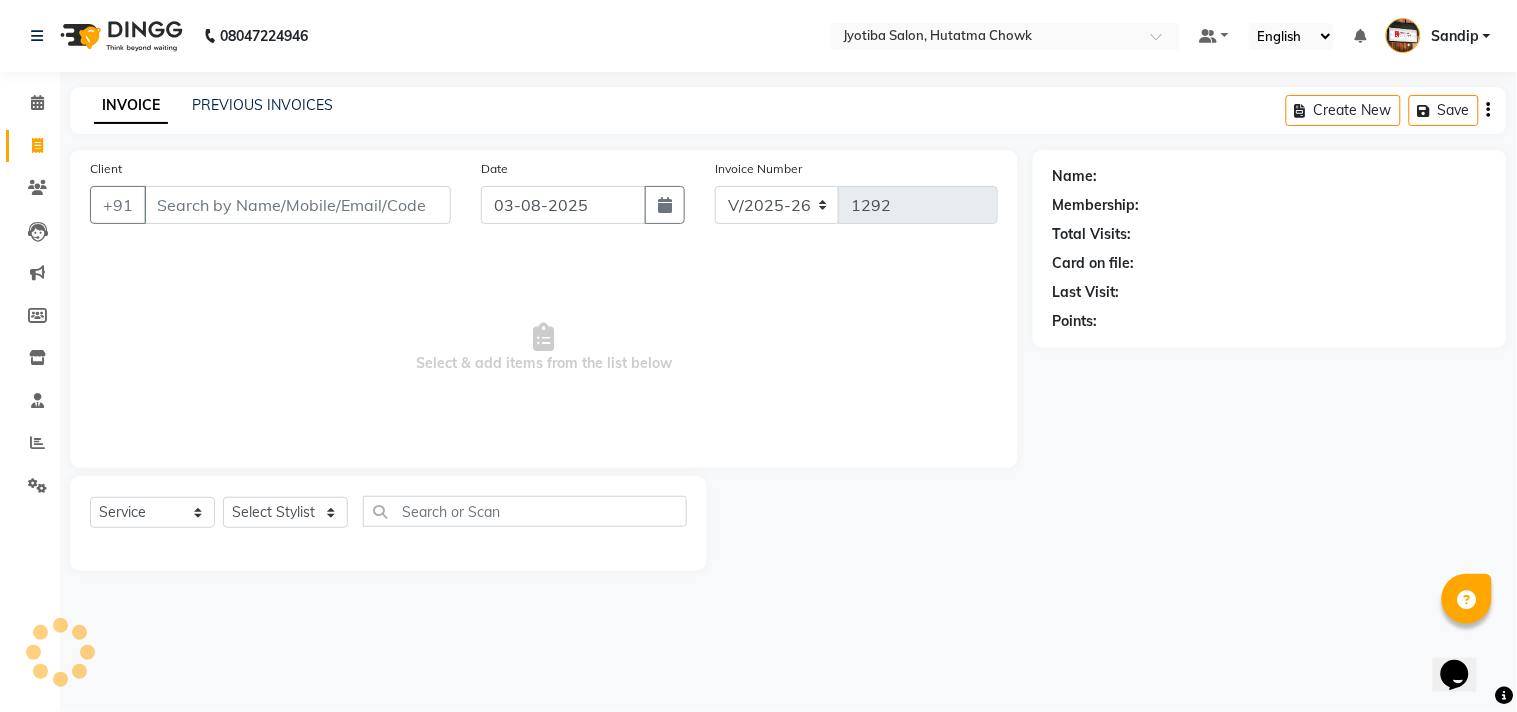 select on "membership" 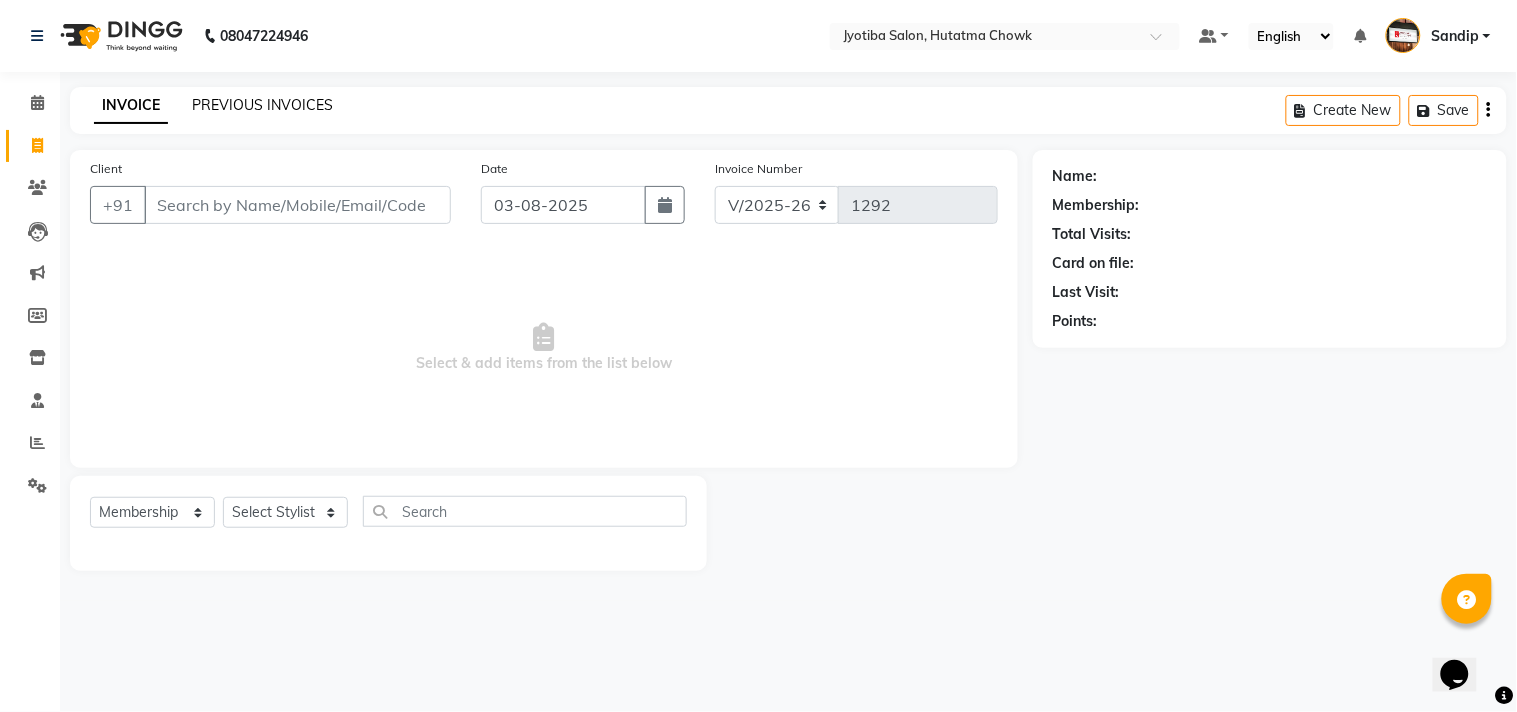 click on "PREVIOUS INVOICES" 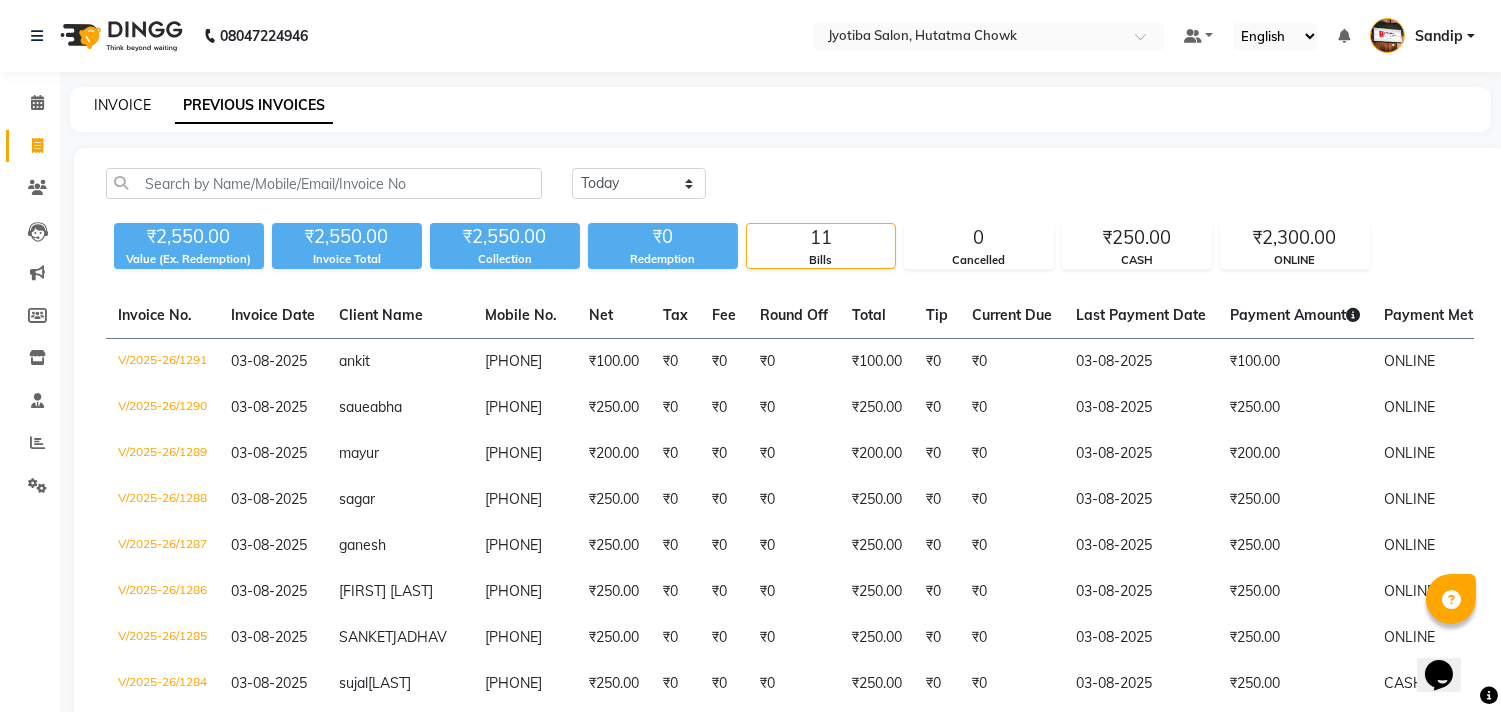 click on "INVOICE" 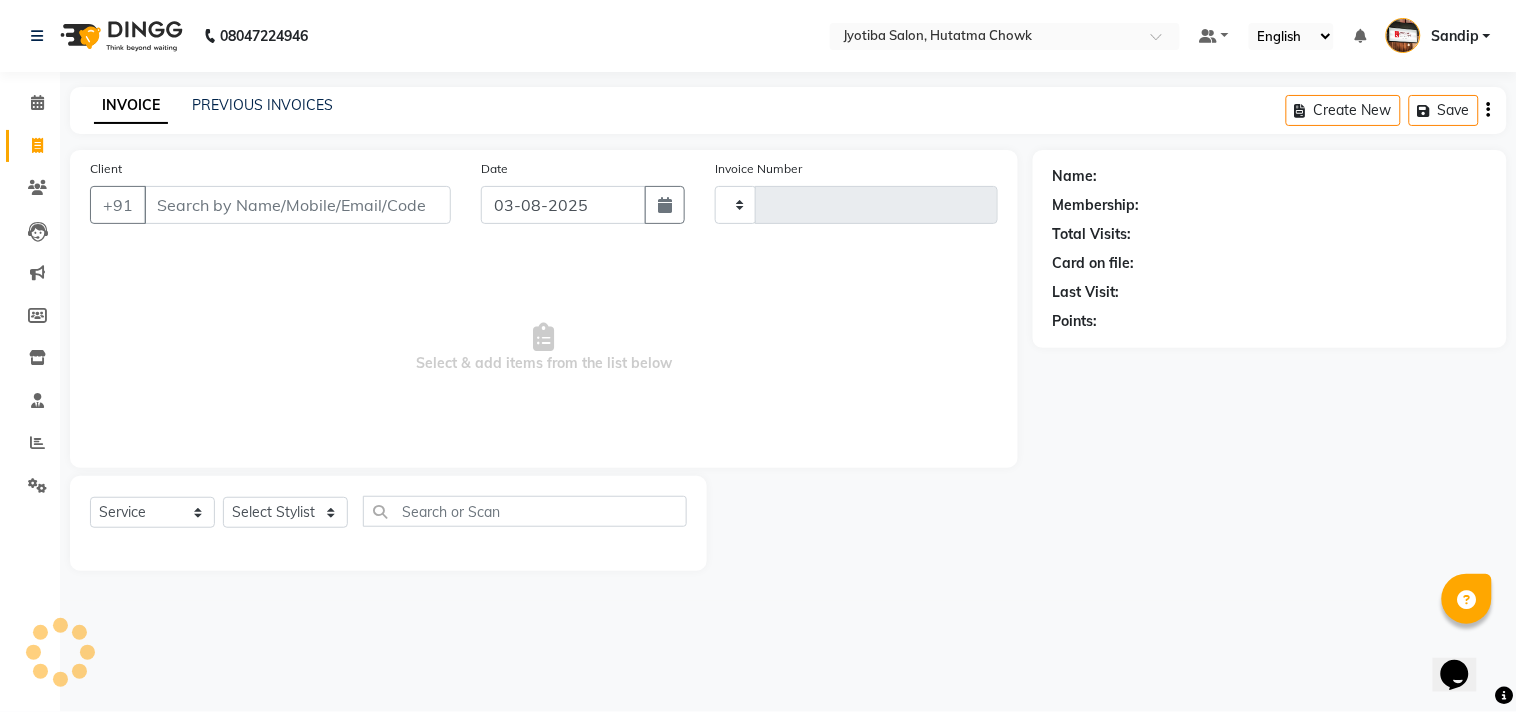type on "1292" 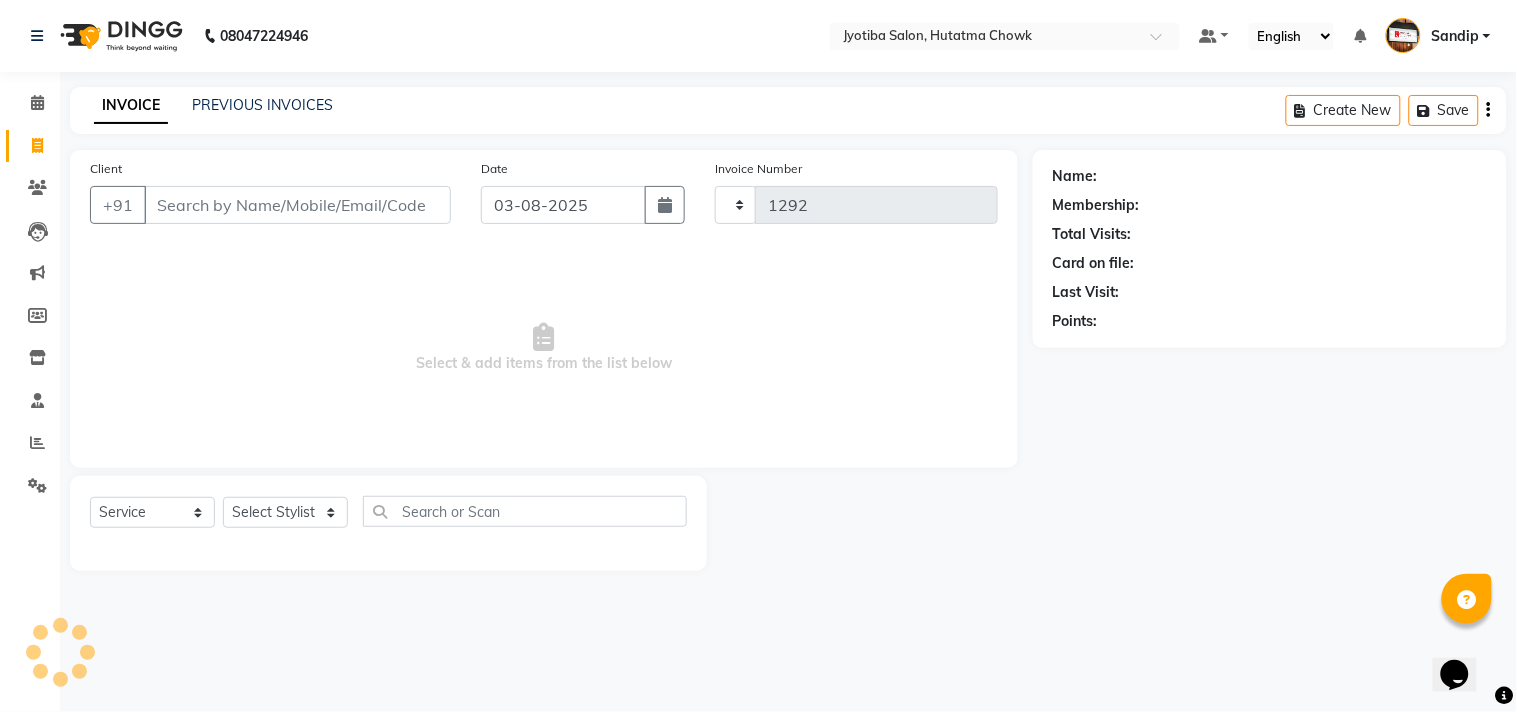 select on "556" 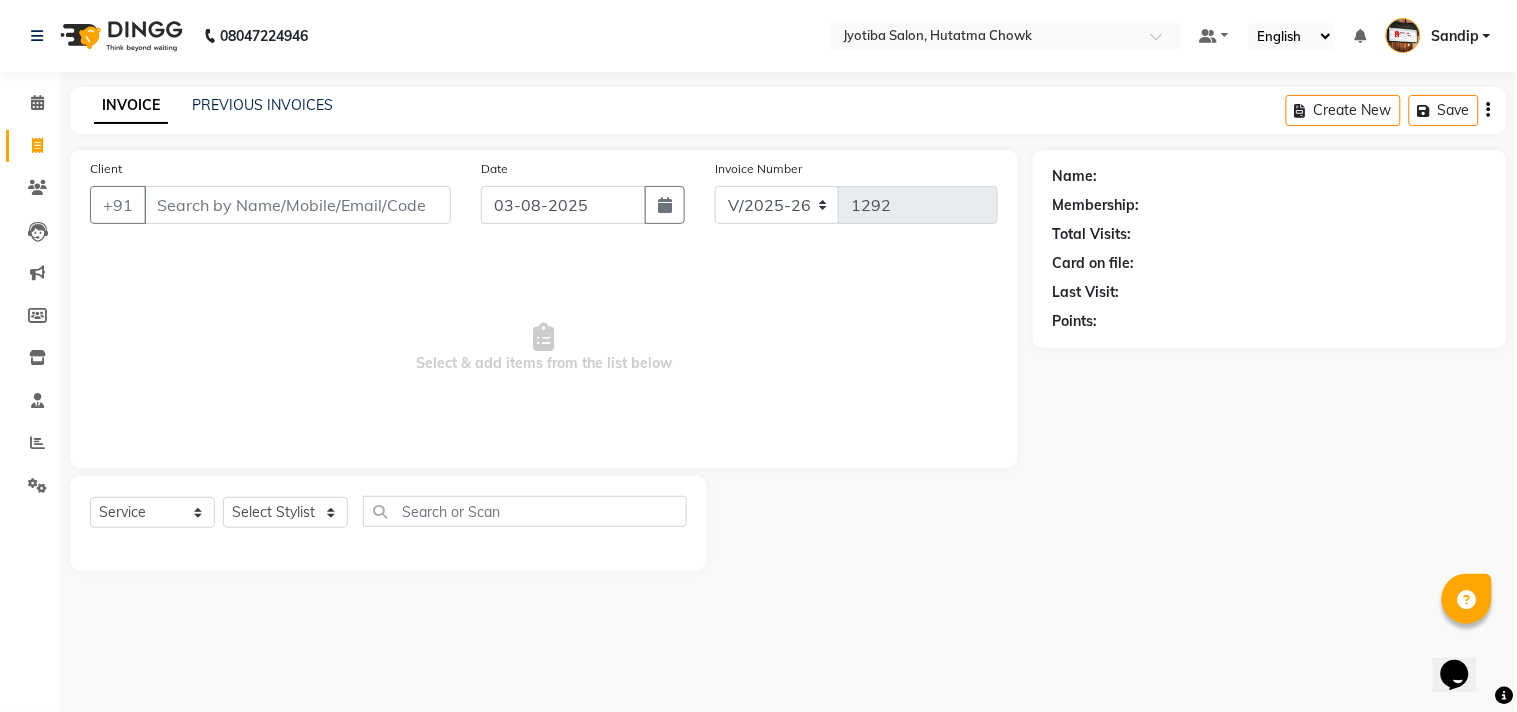select on "membership" 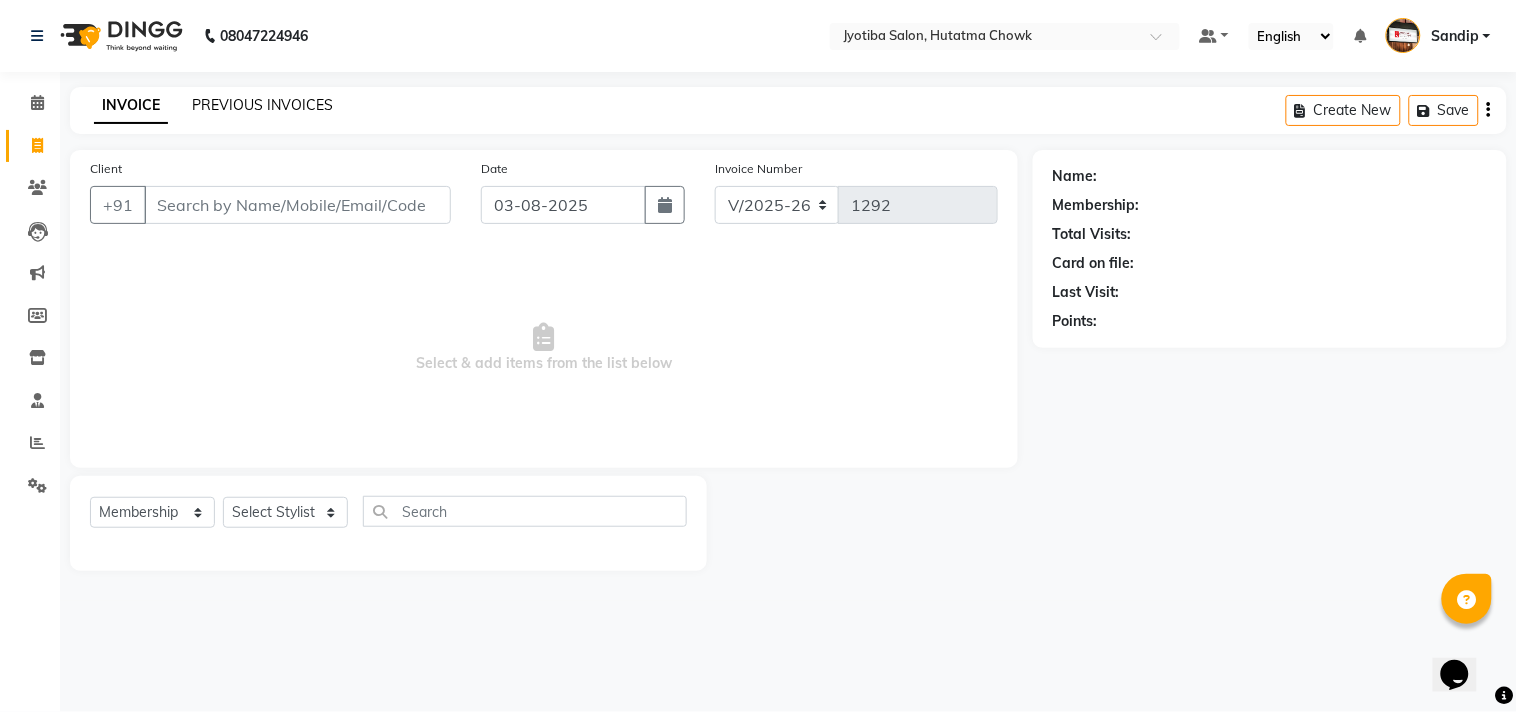click on "PREVIOUS INVOICES" 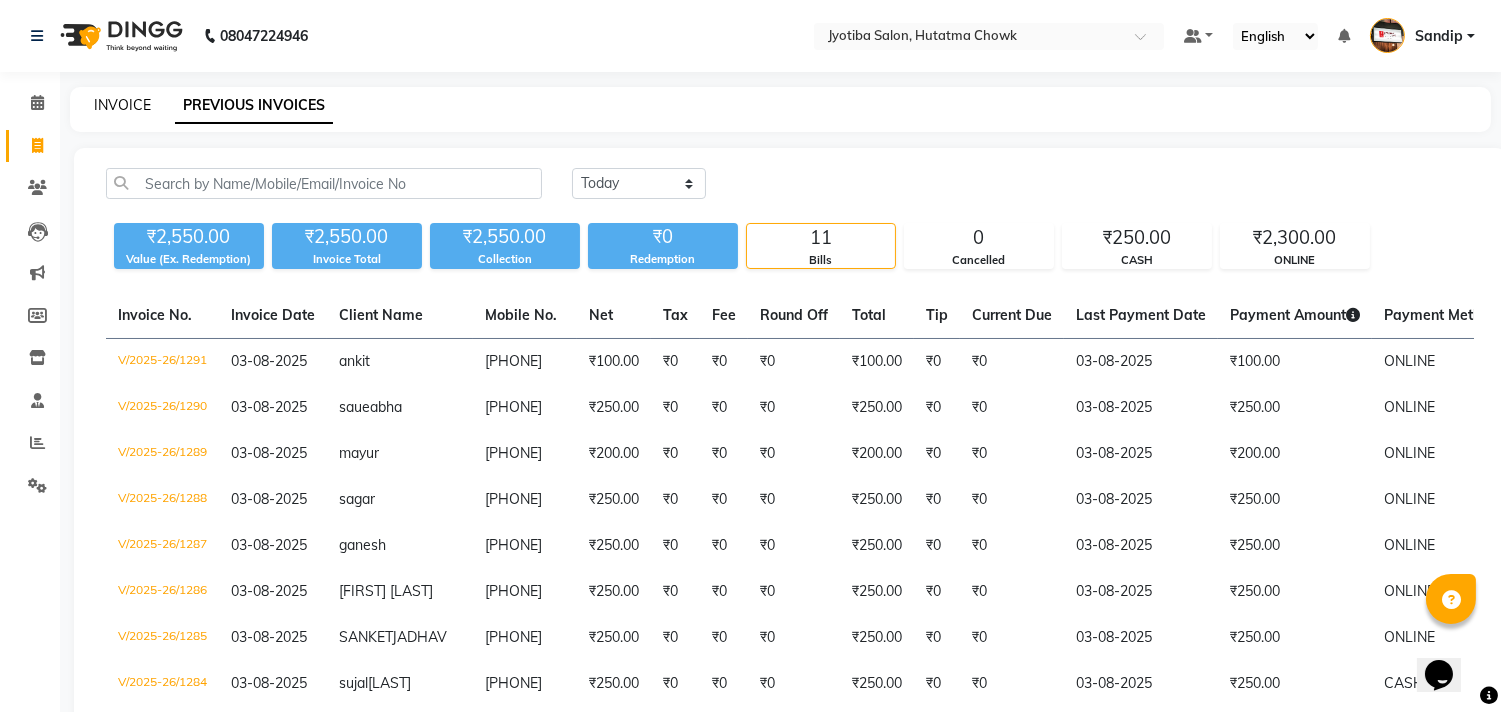 click on "INVOICE" 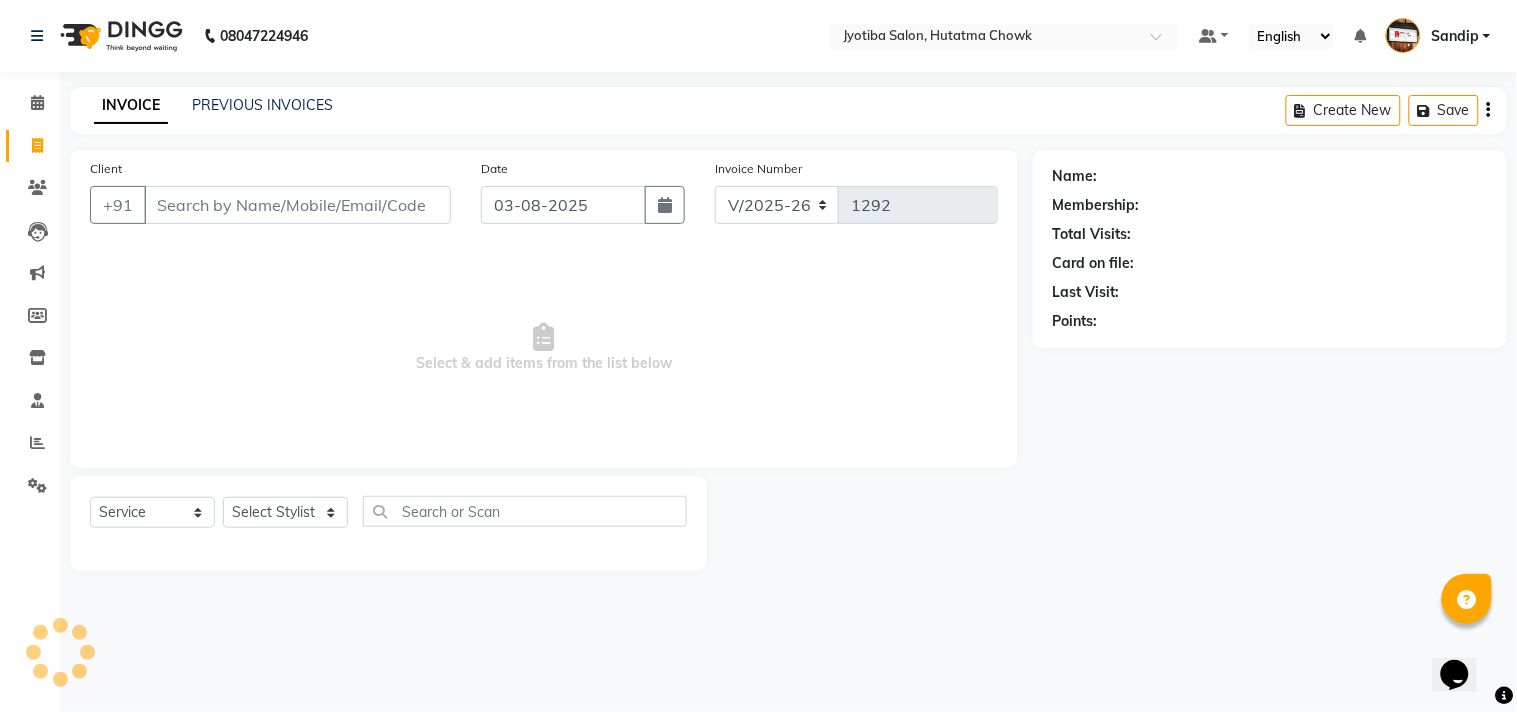 select on "membership" 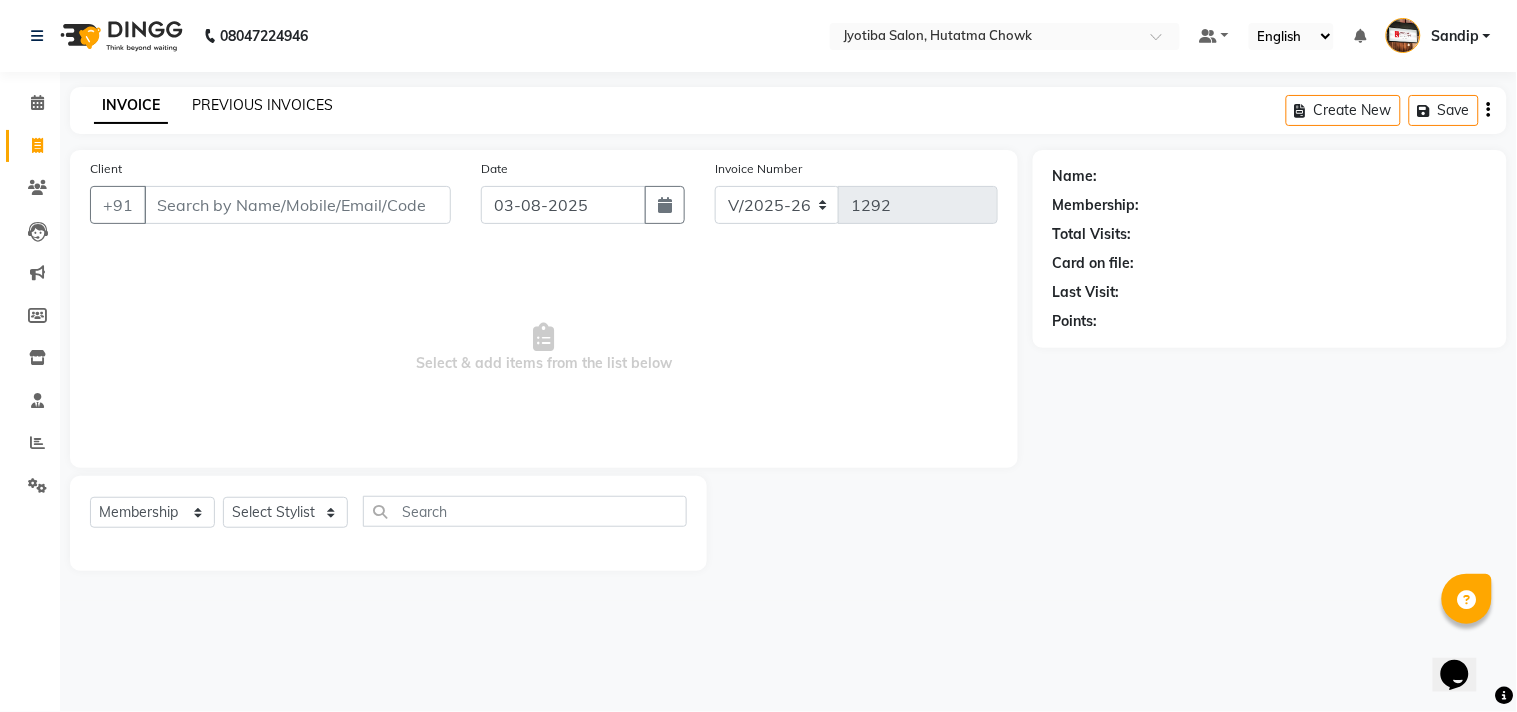 click on "PREVIOUS INVOICES" 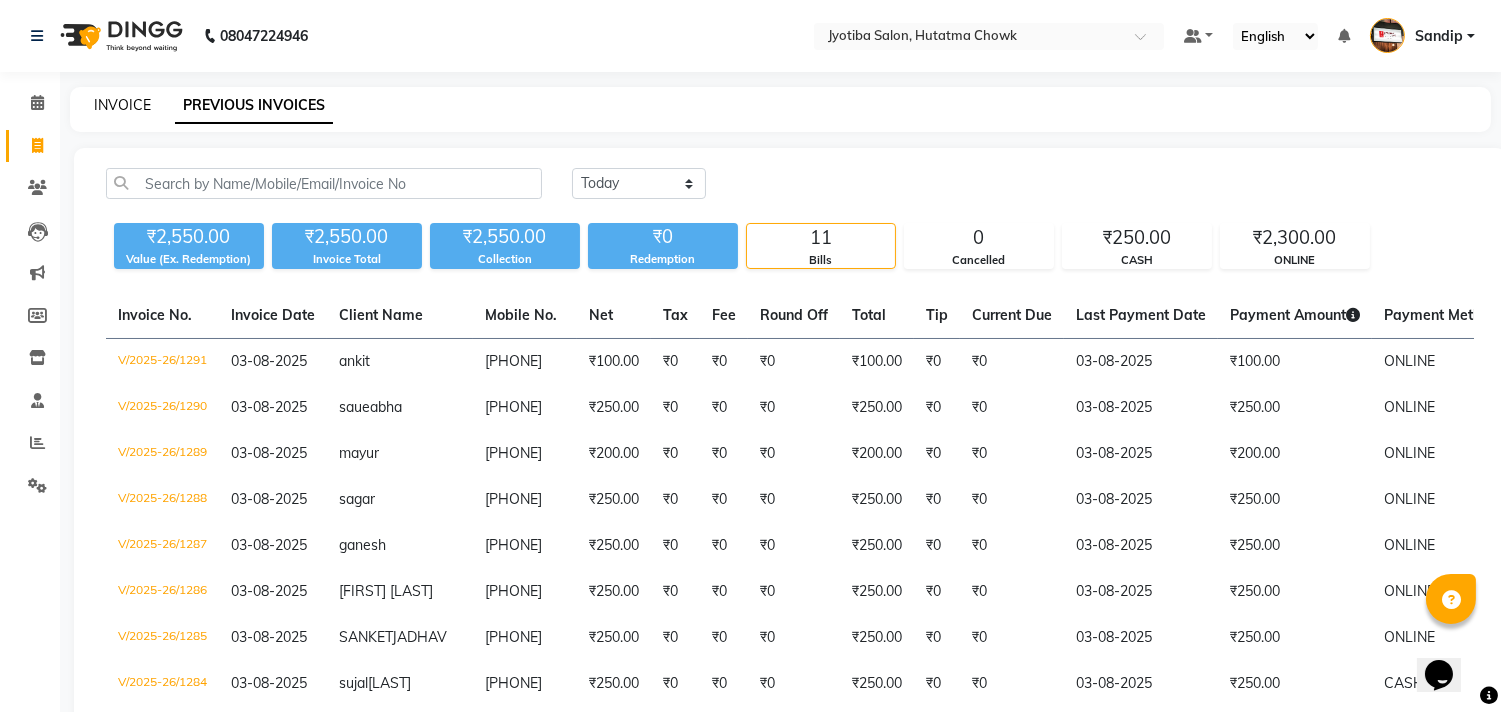 click on "INVOICE" 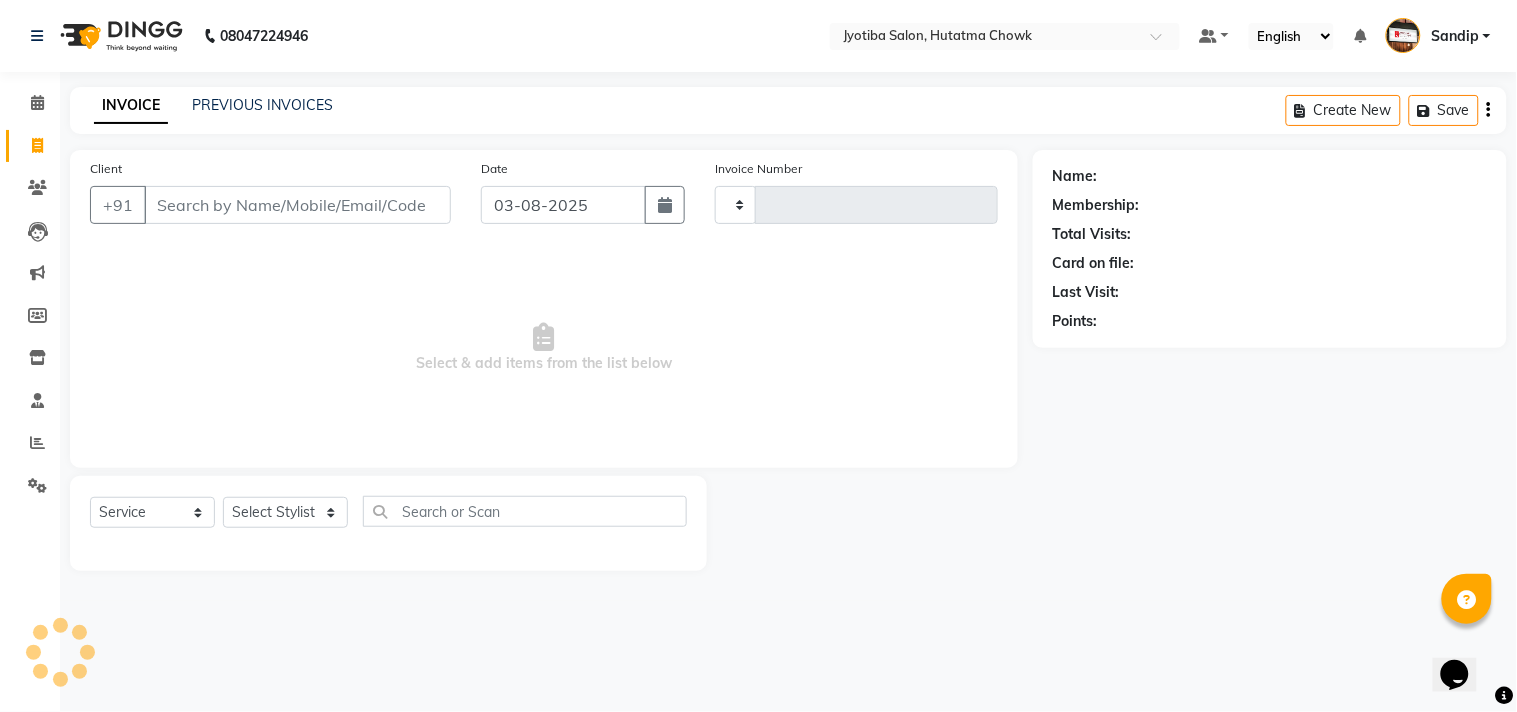 type on "1292" 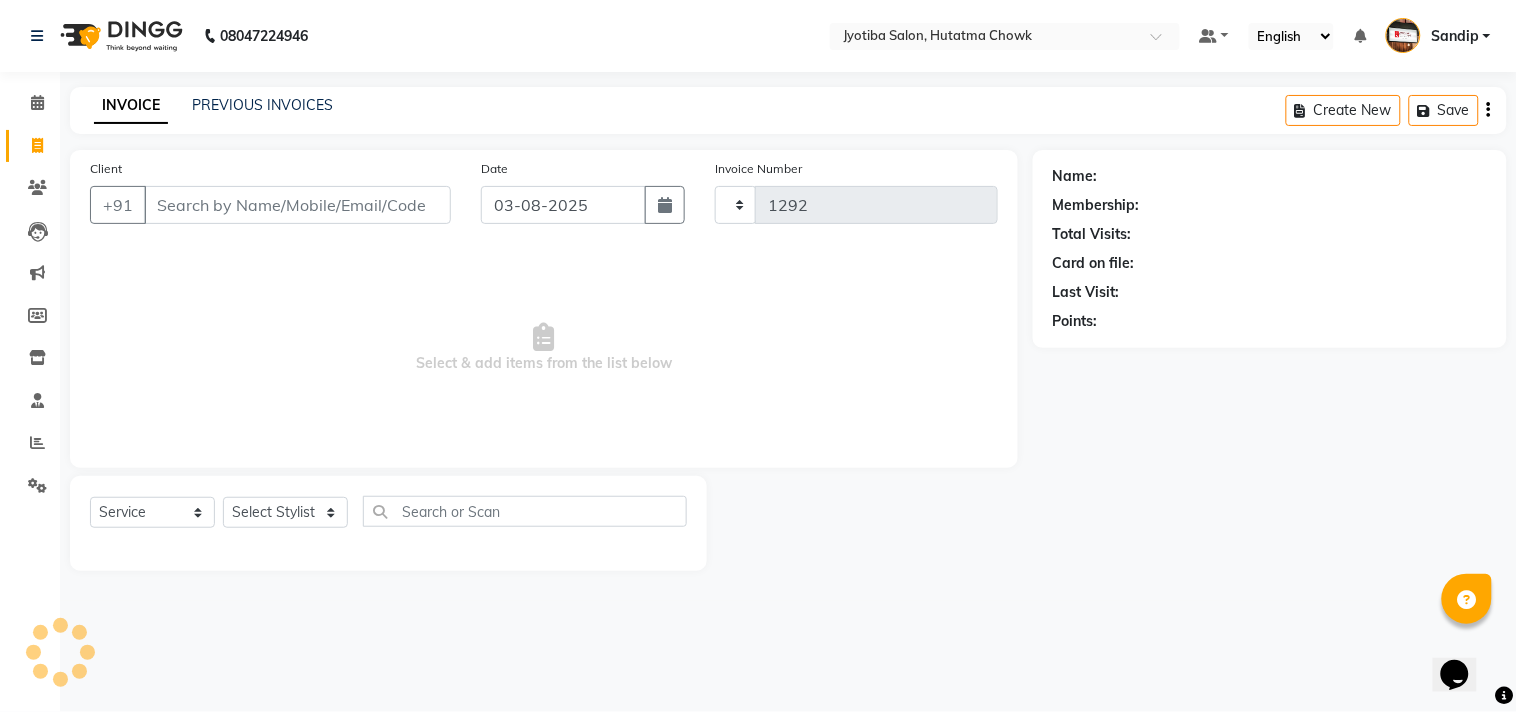 select on "556" 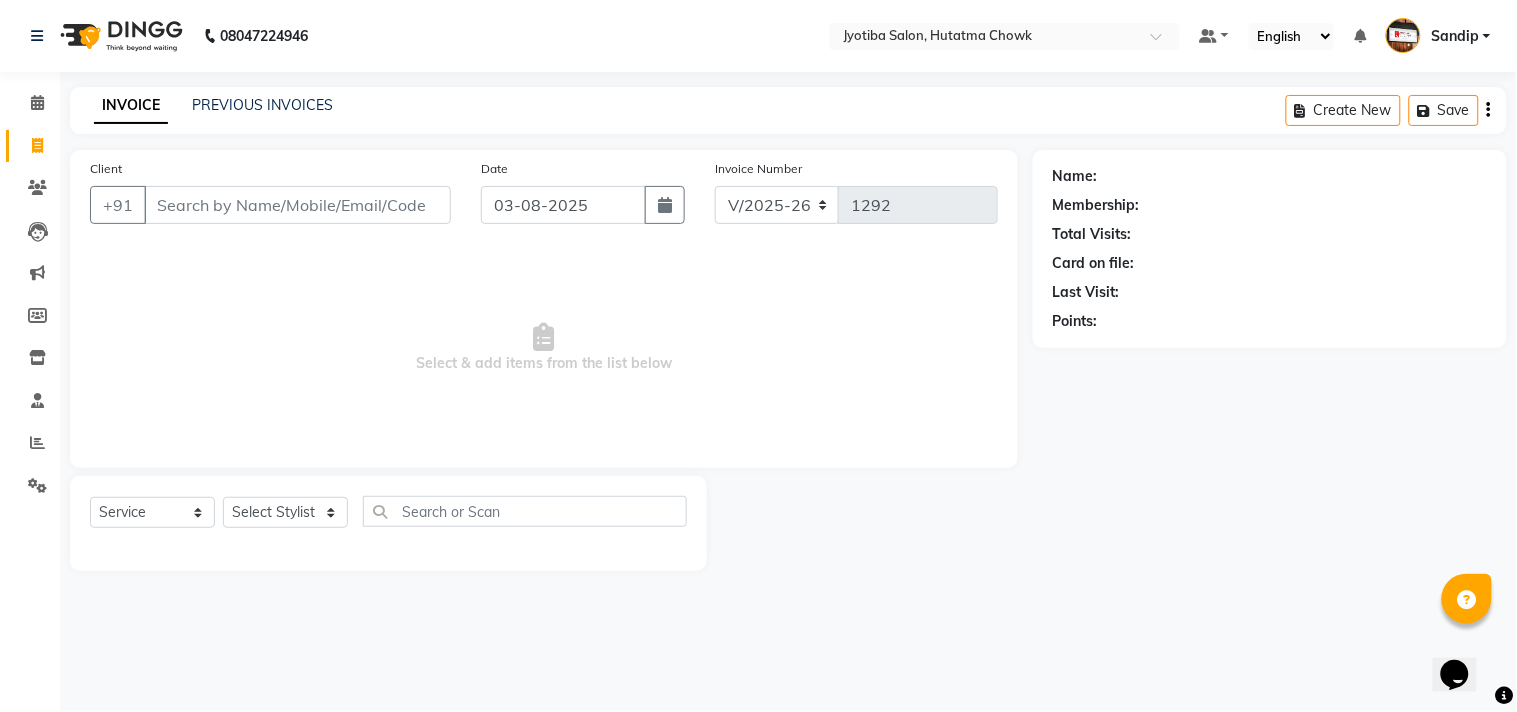 select on "membership" 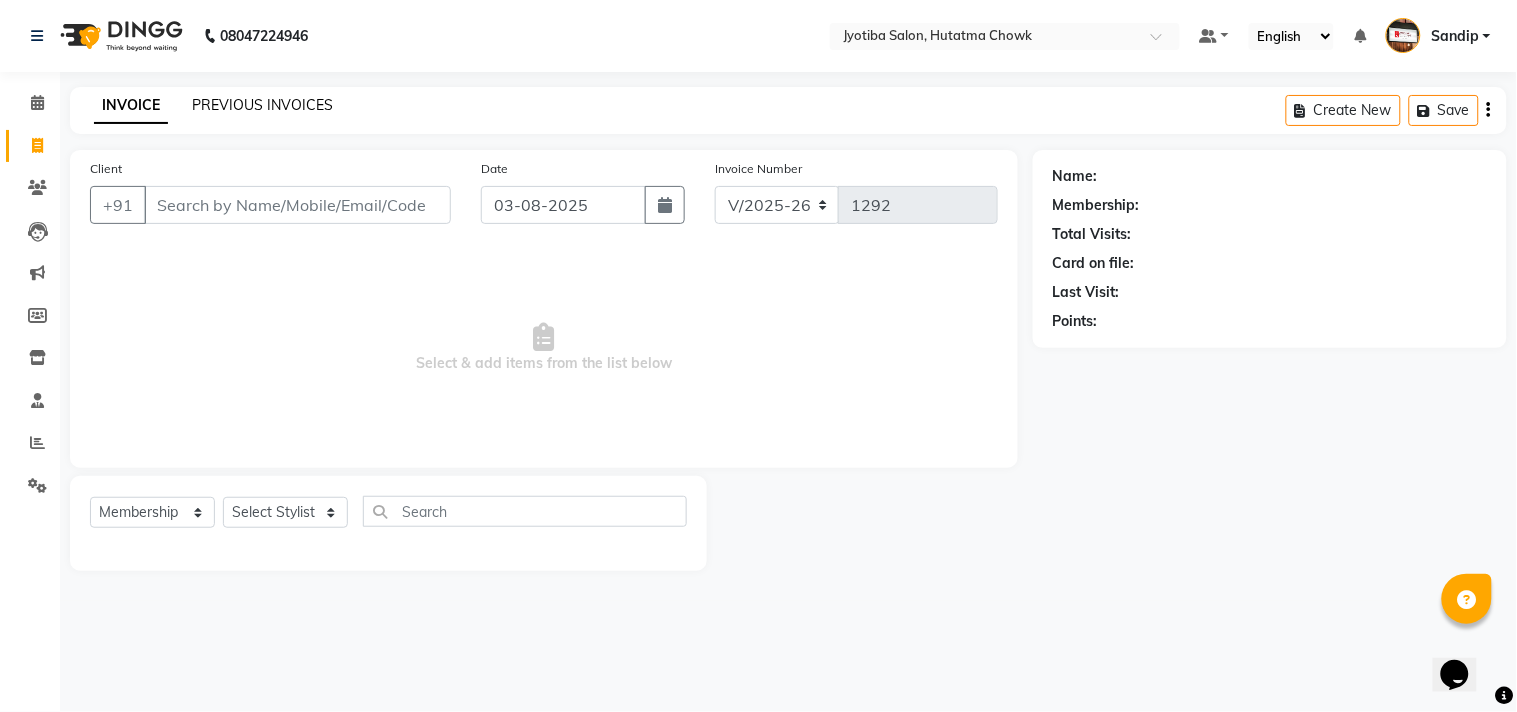 click on "PREVIOUS INVOICES" 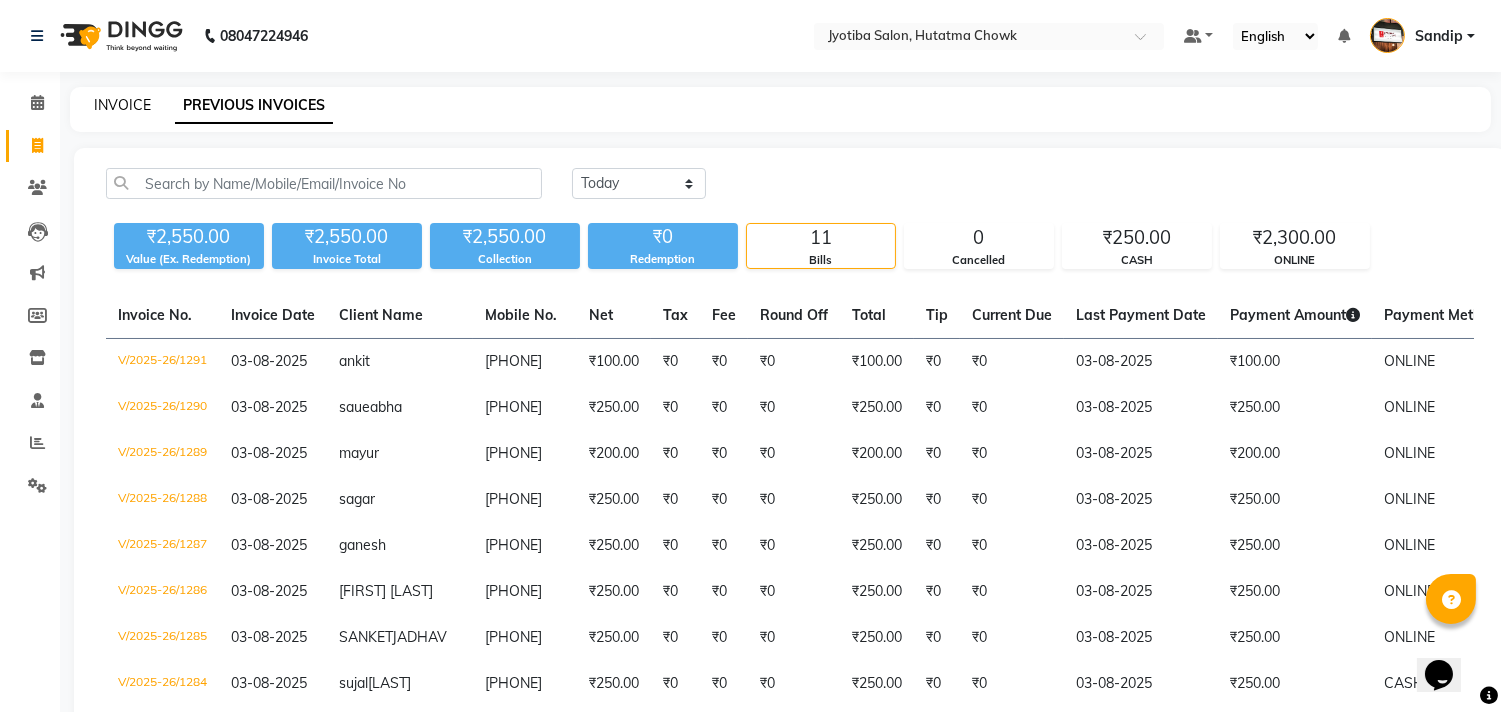 click on "INVOICE" 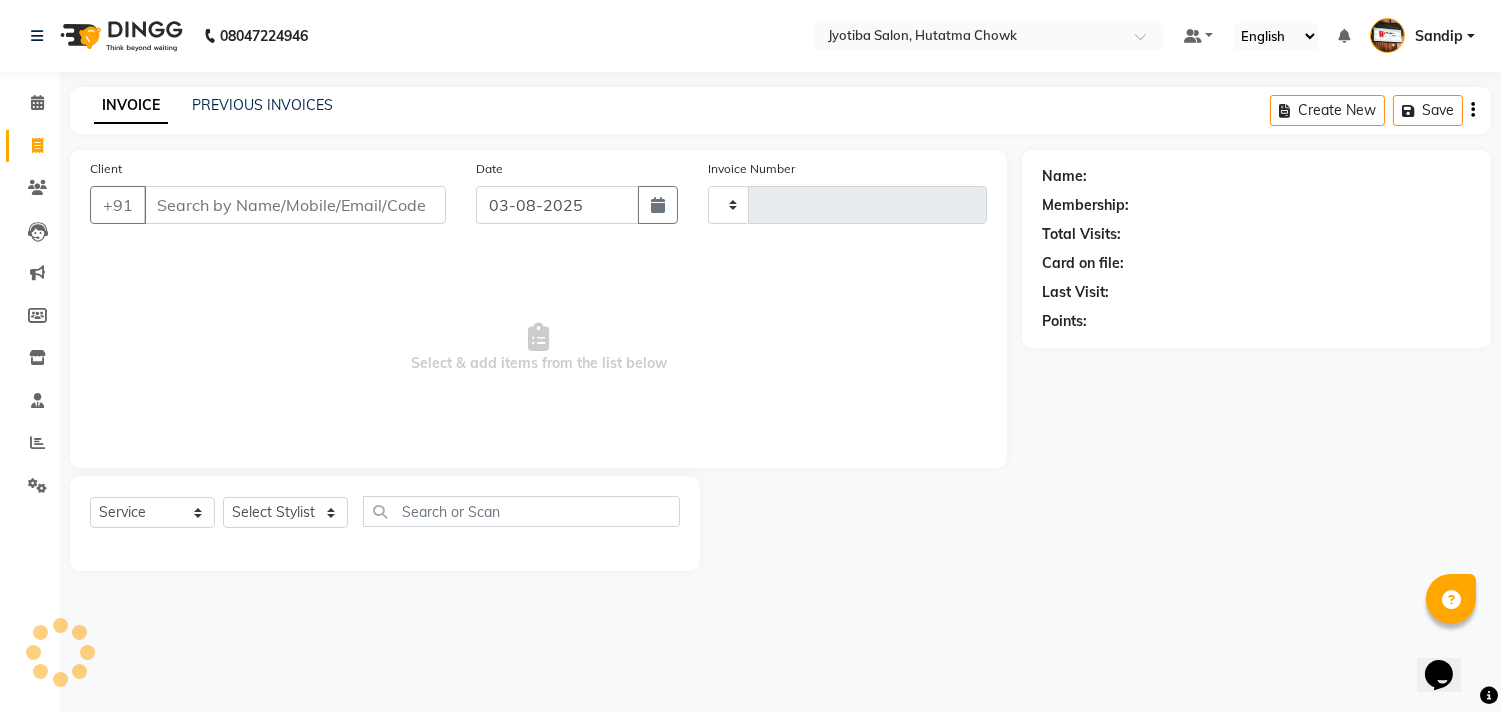 type on "1292" 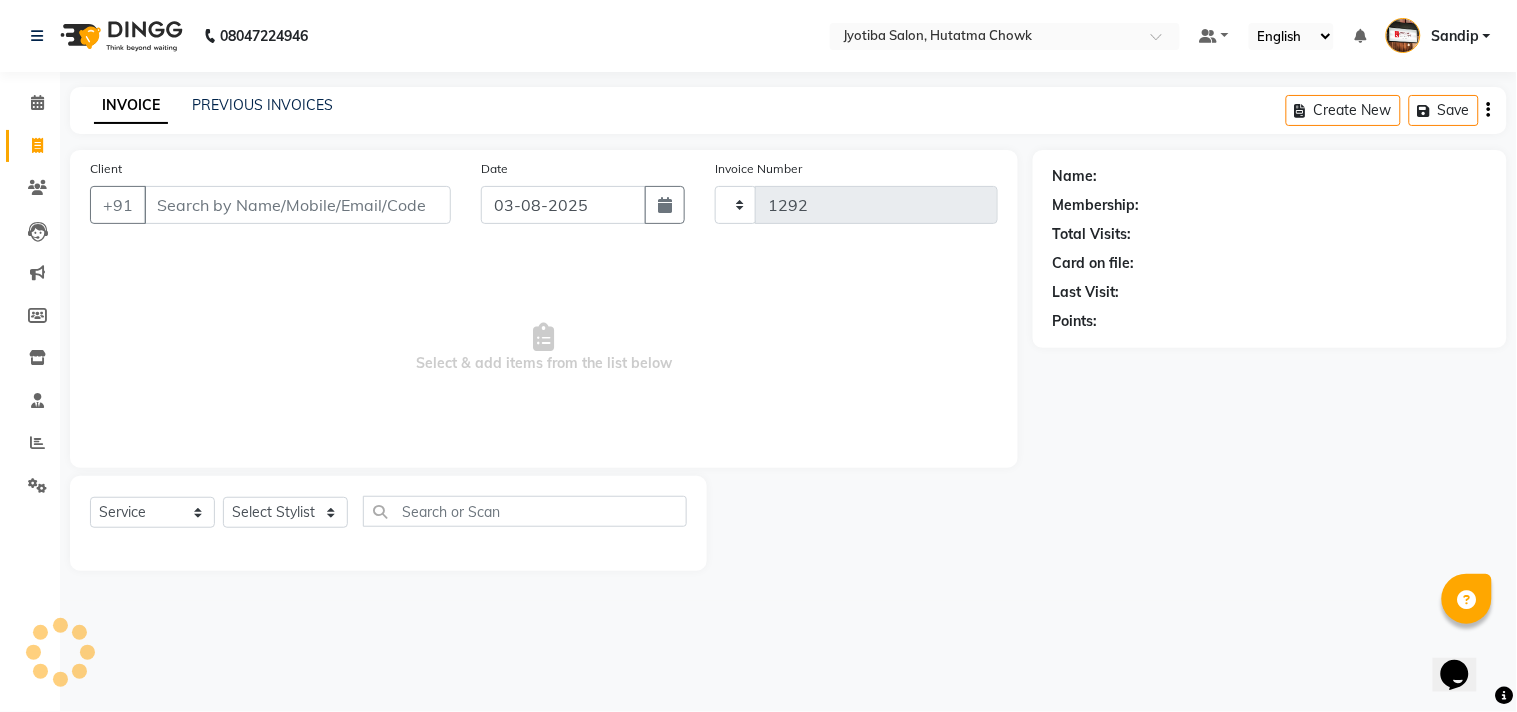 select on "556" 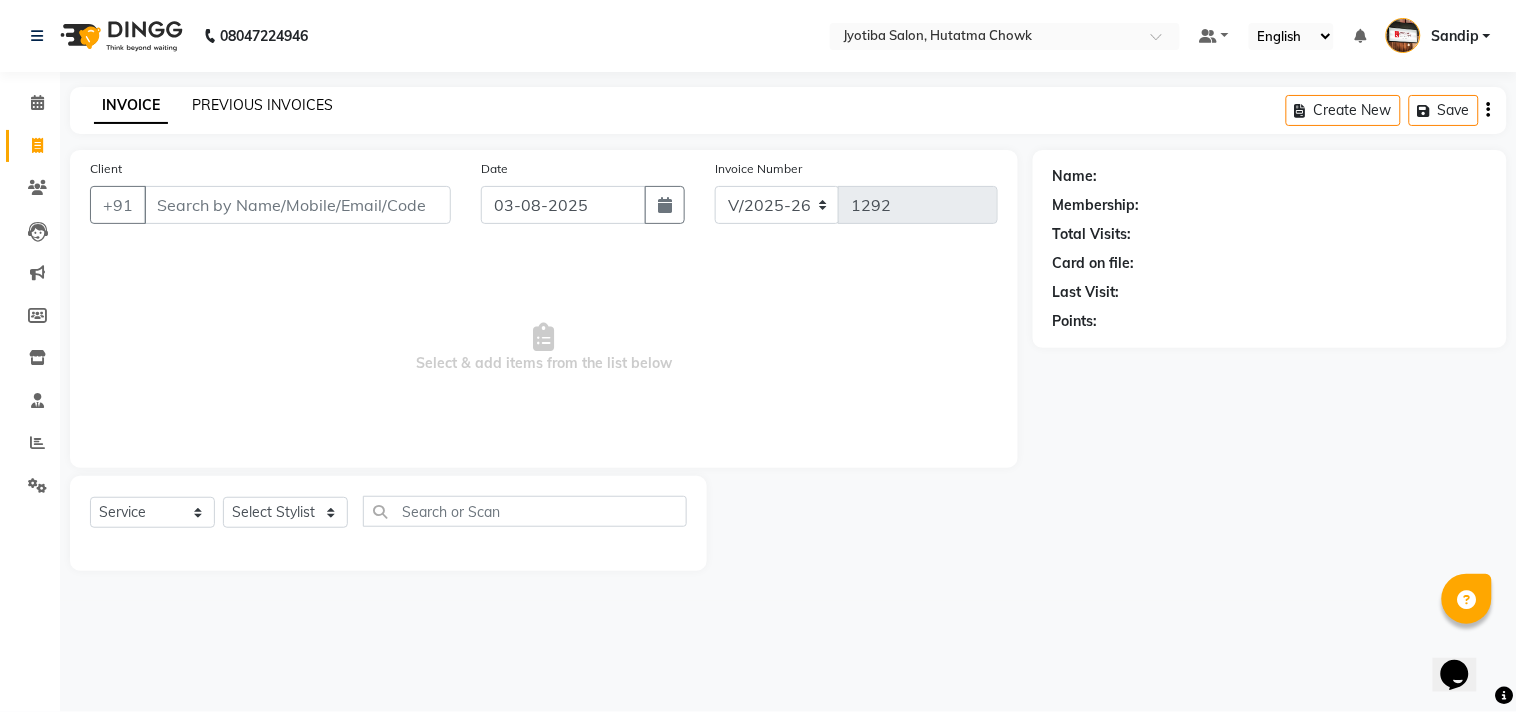 select on "membership" 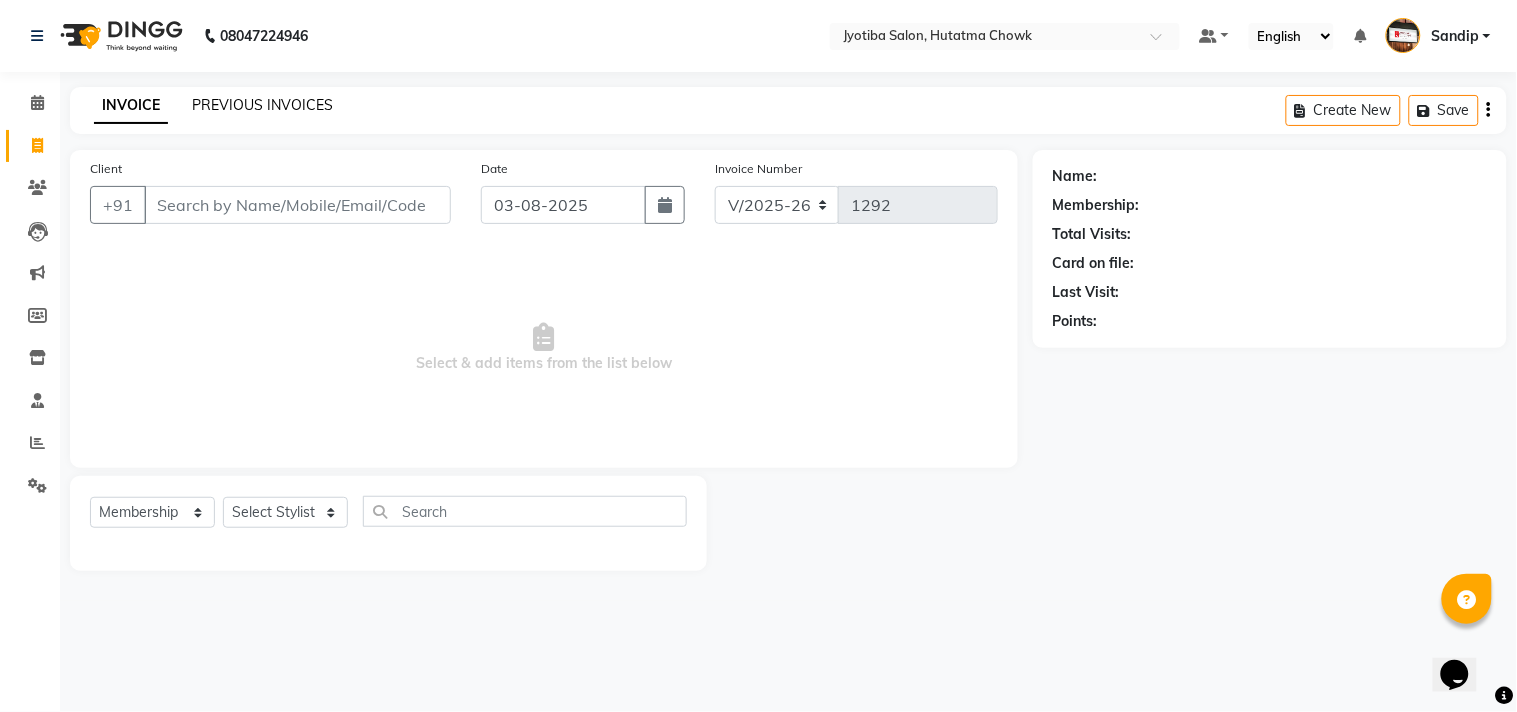 click on "PREVIOUS INVOICES" 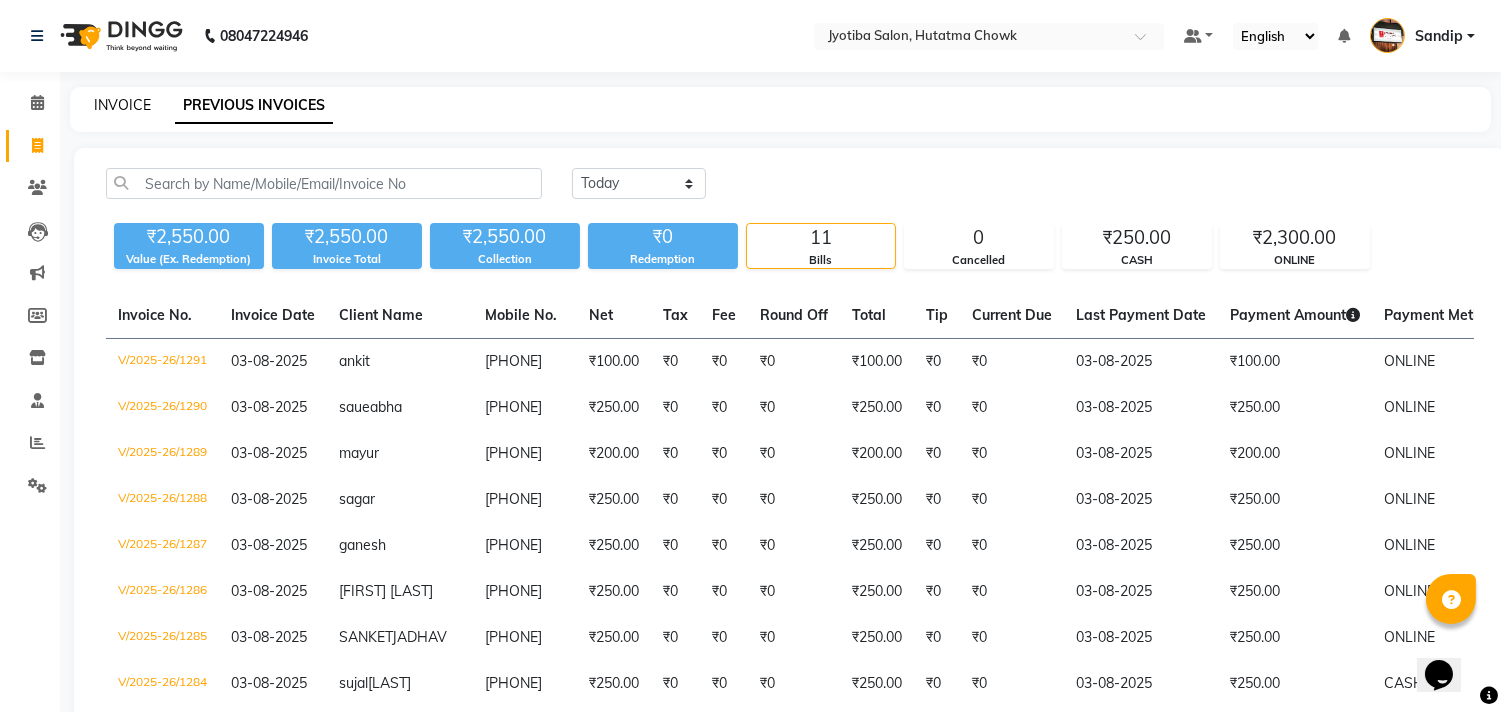 click on "INVOICE" 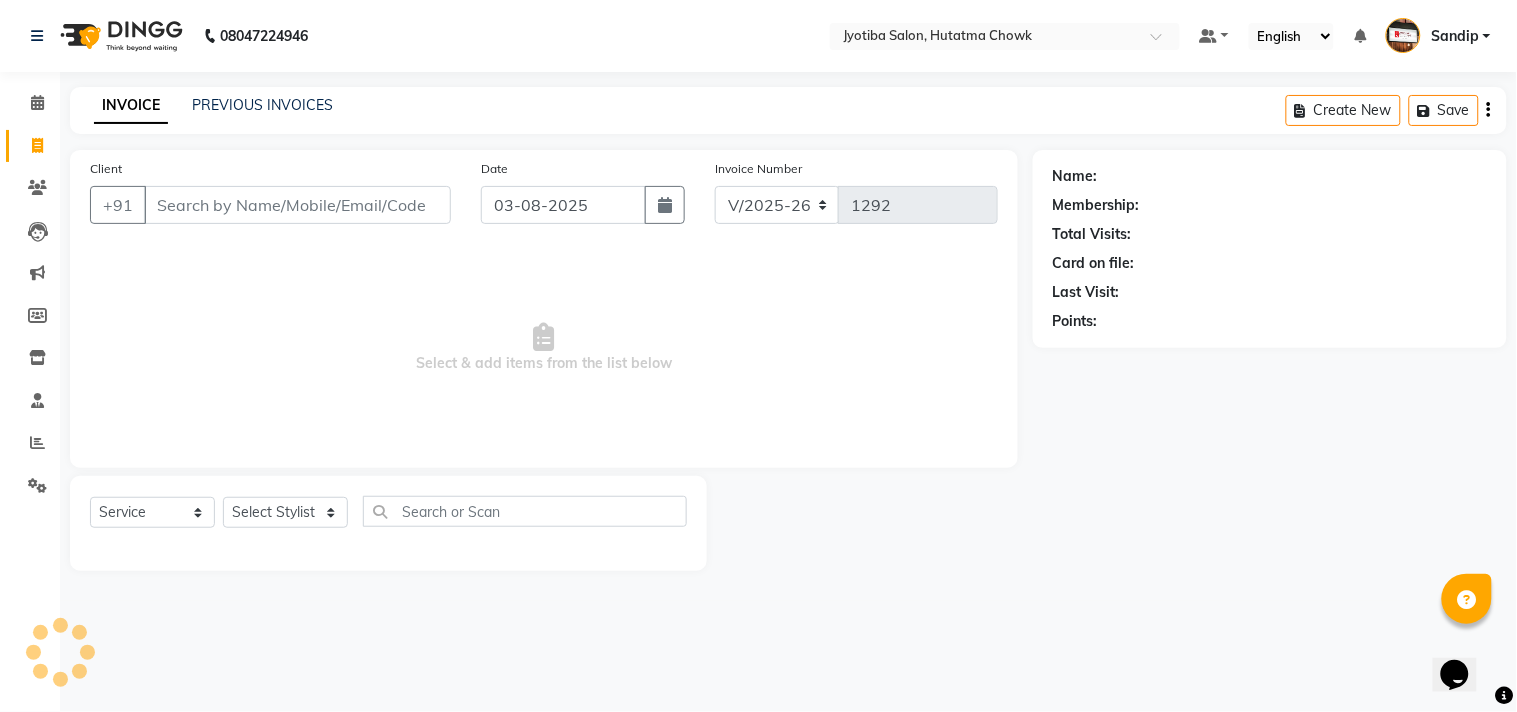 select on "membership" 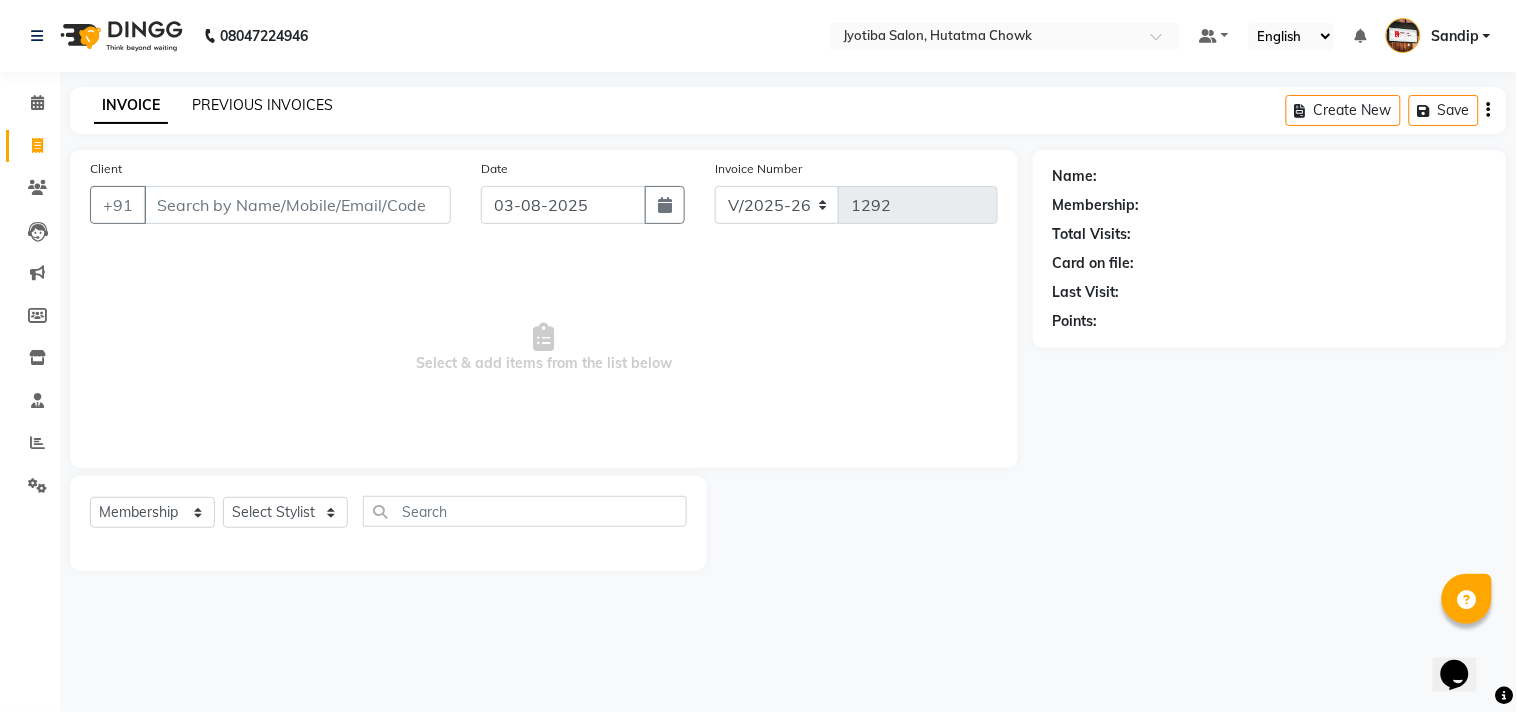 click on "PREVIOUS INVOICES" 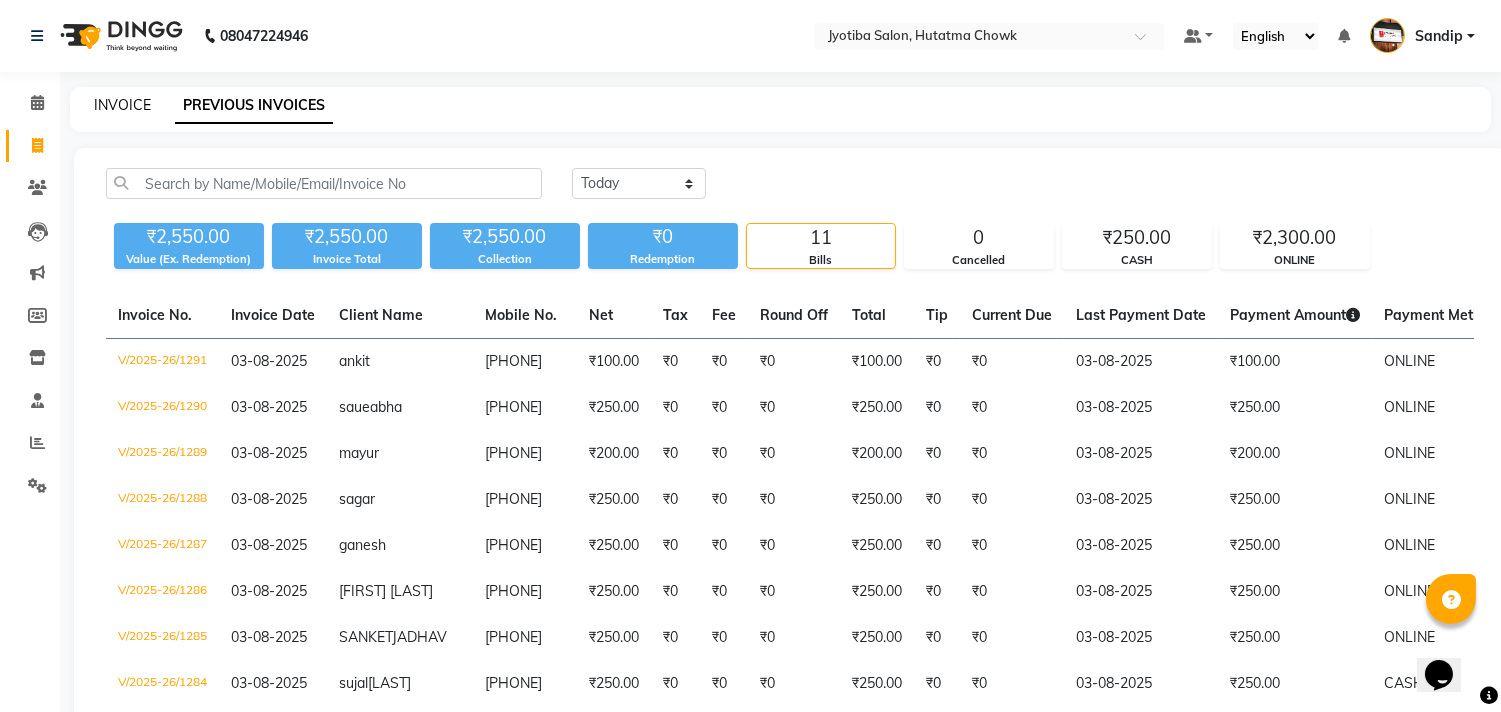 click on "INVOICE" 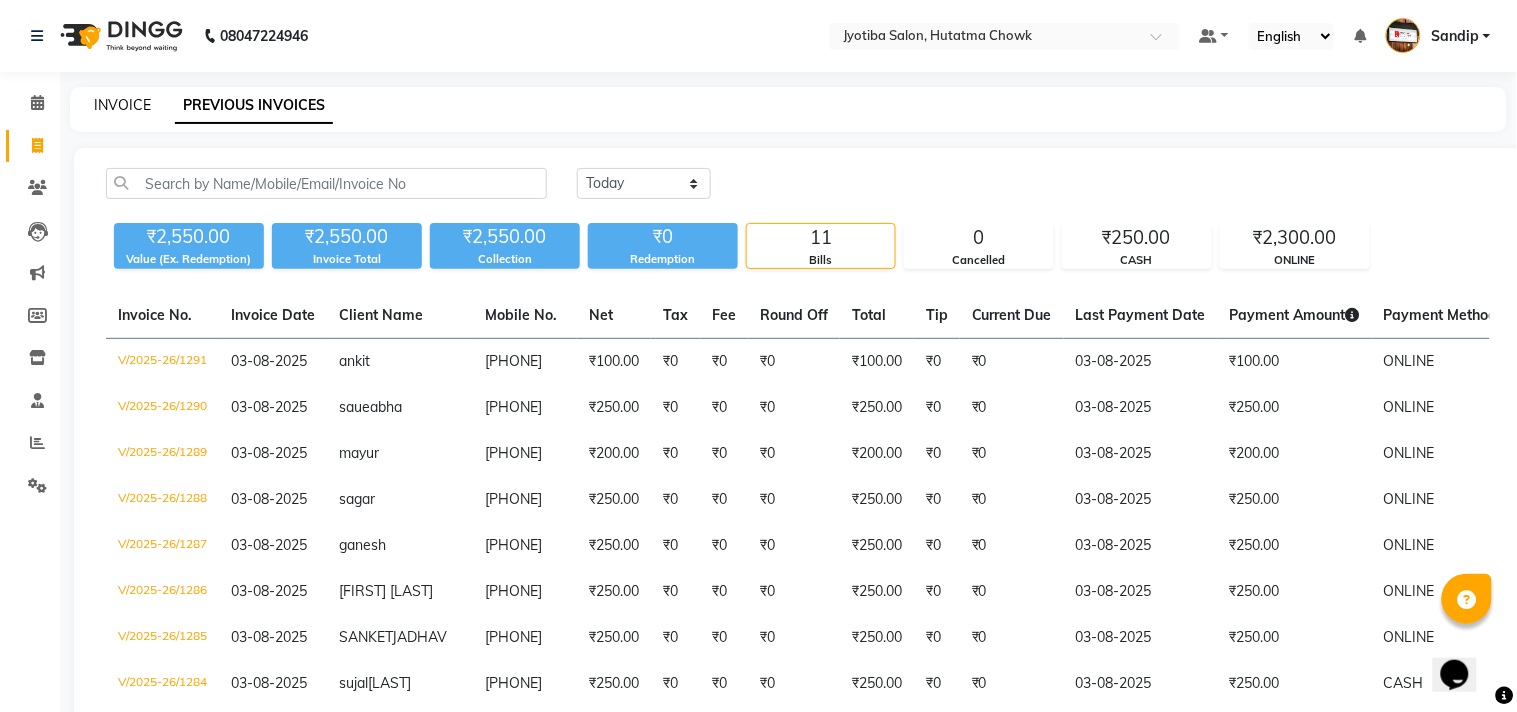 select on "556" 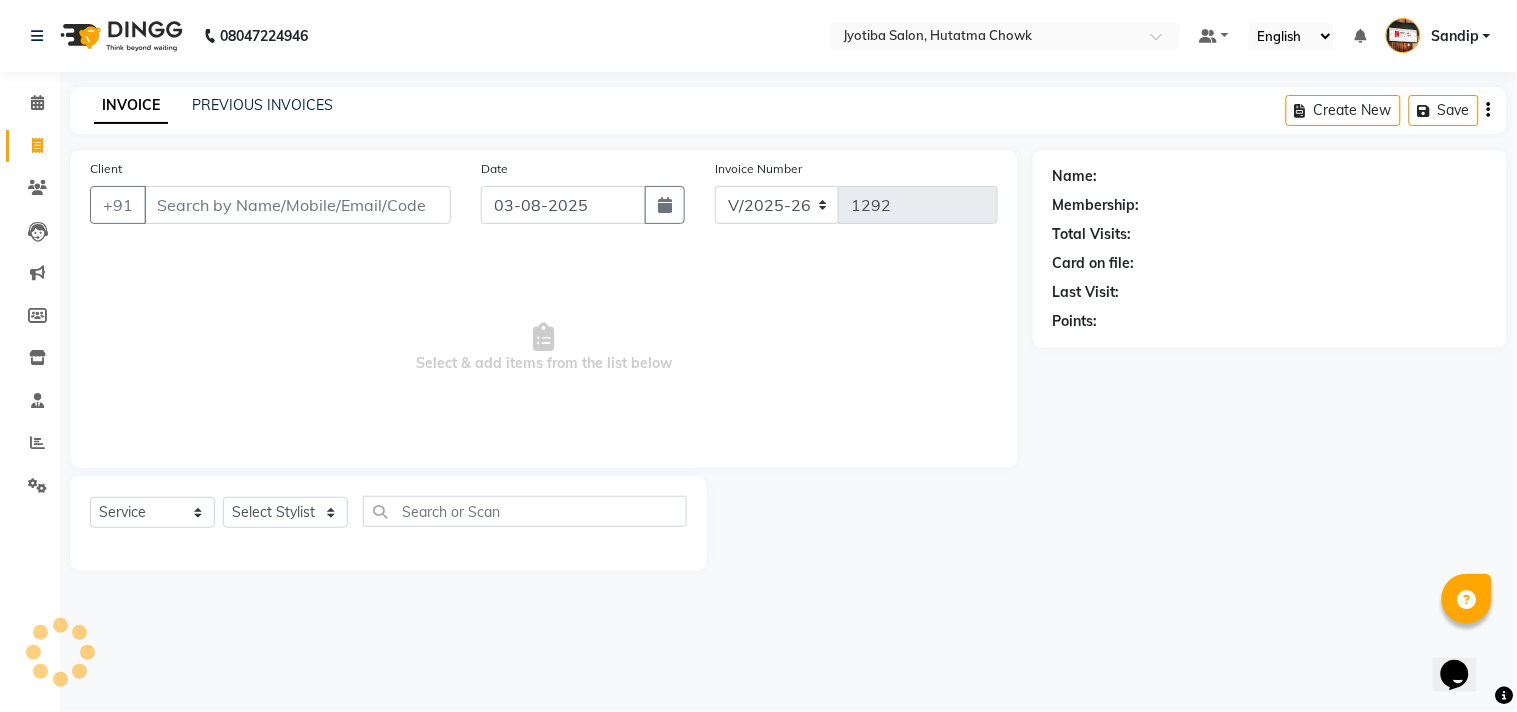 select on "membership" 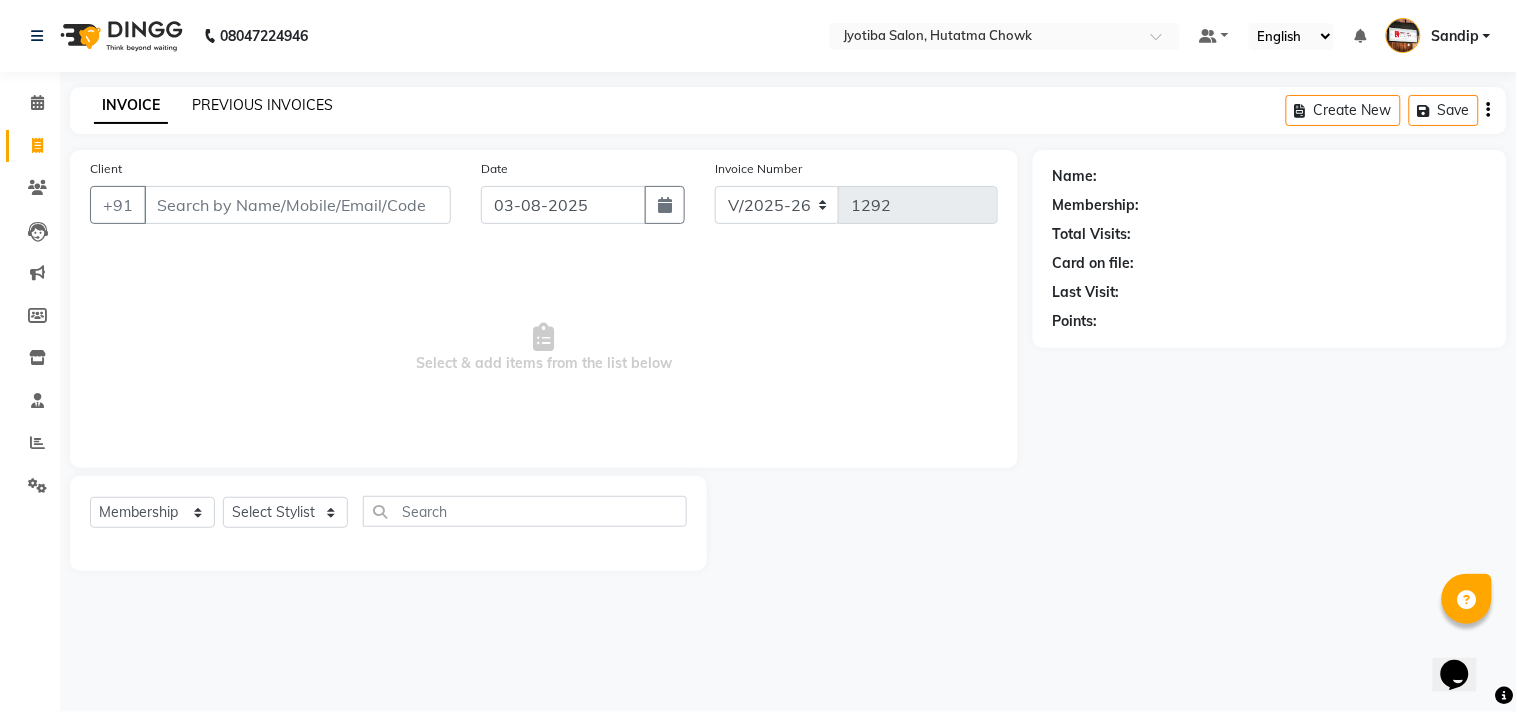 click on "PREVIOUS INVOICES" 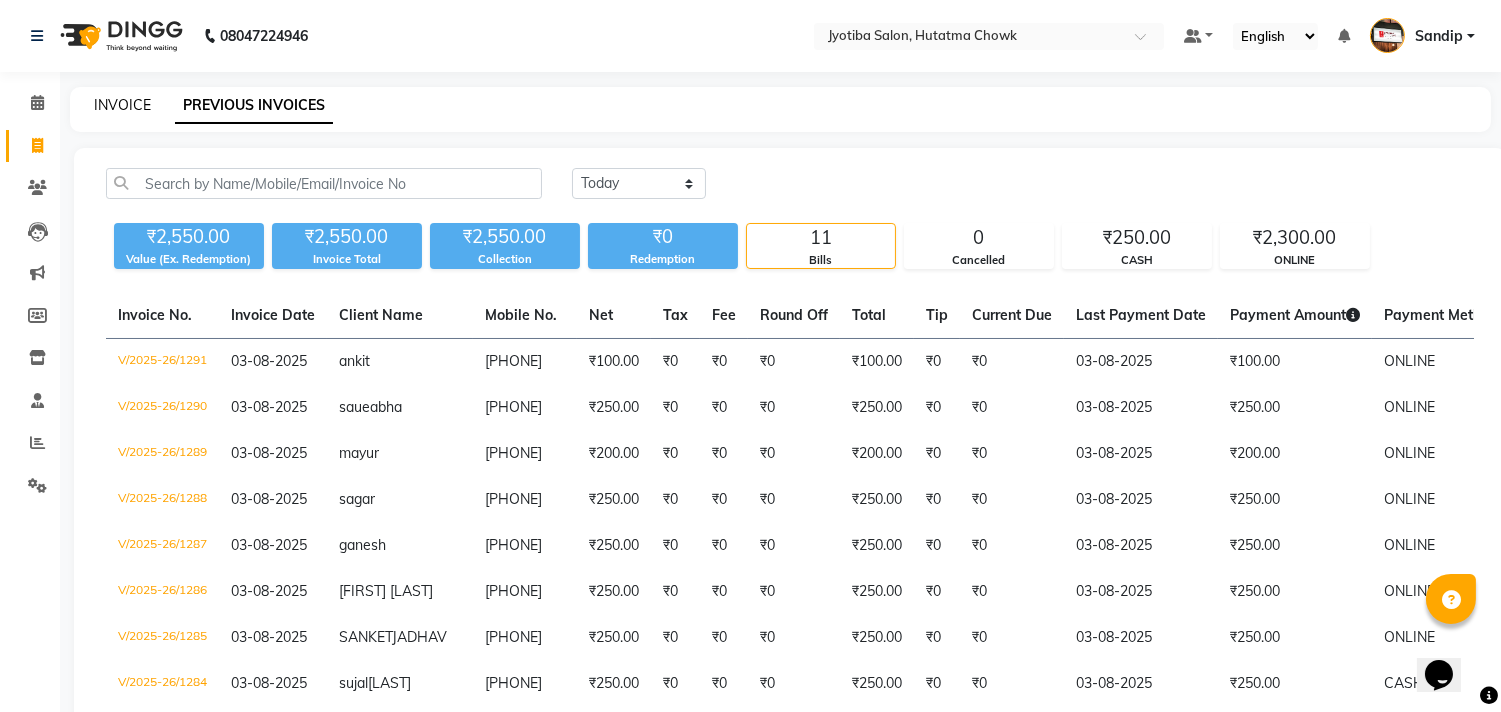 click on "INVOICE" 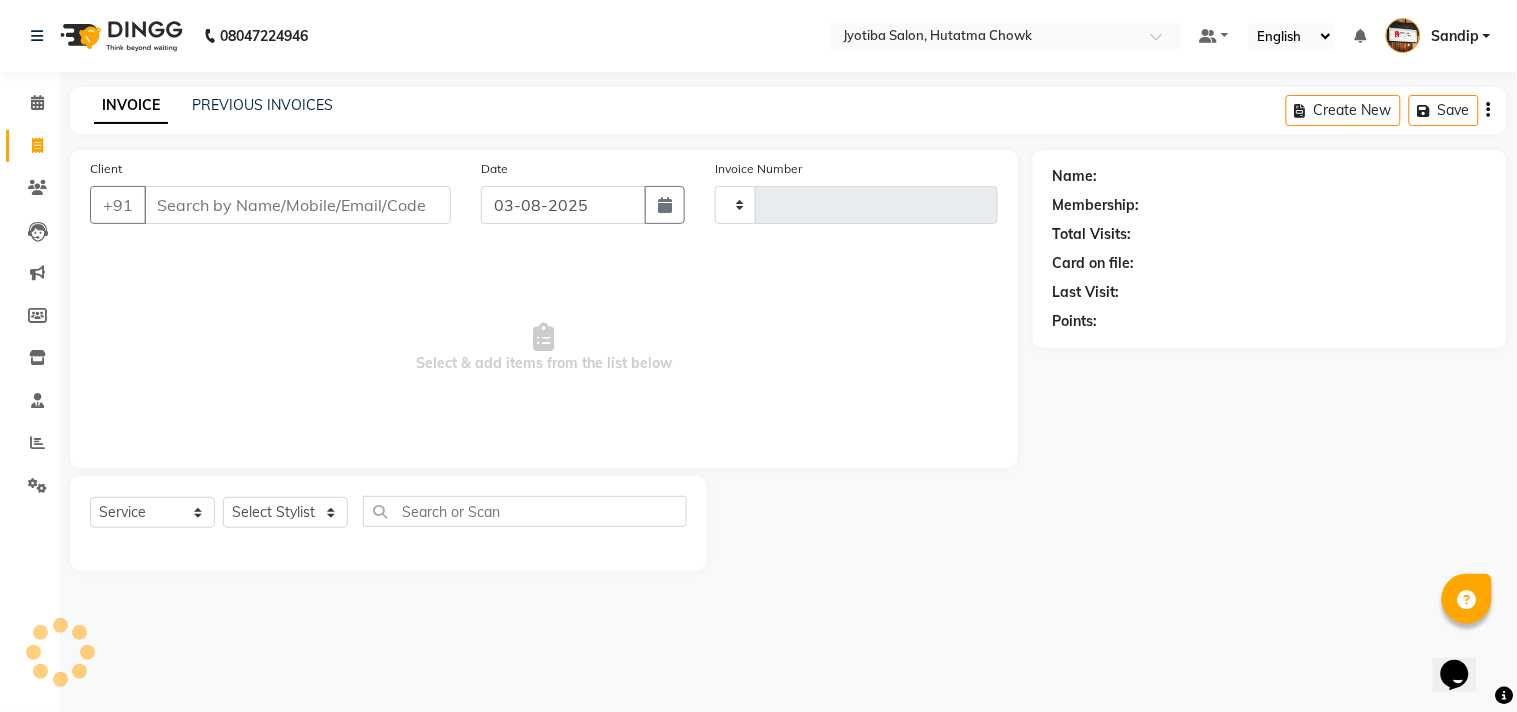 type on "1292" 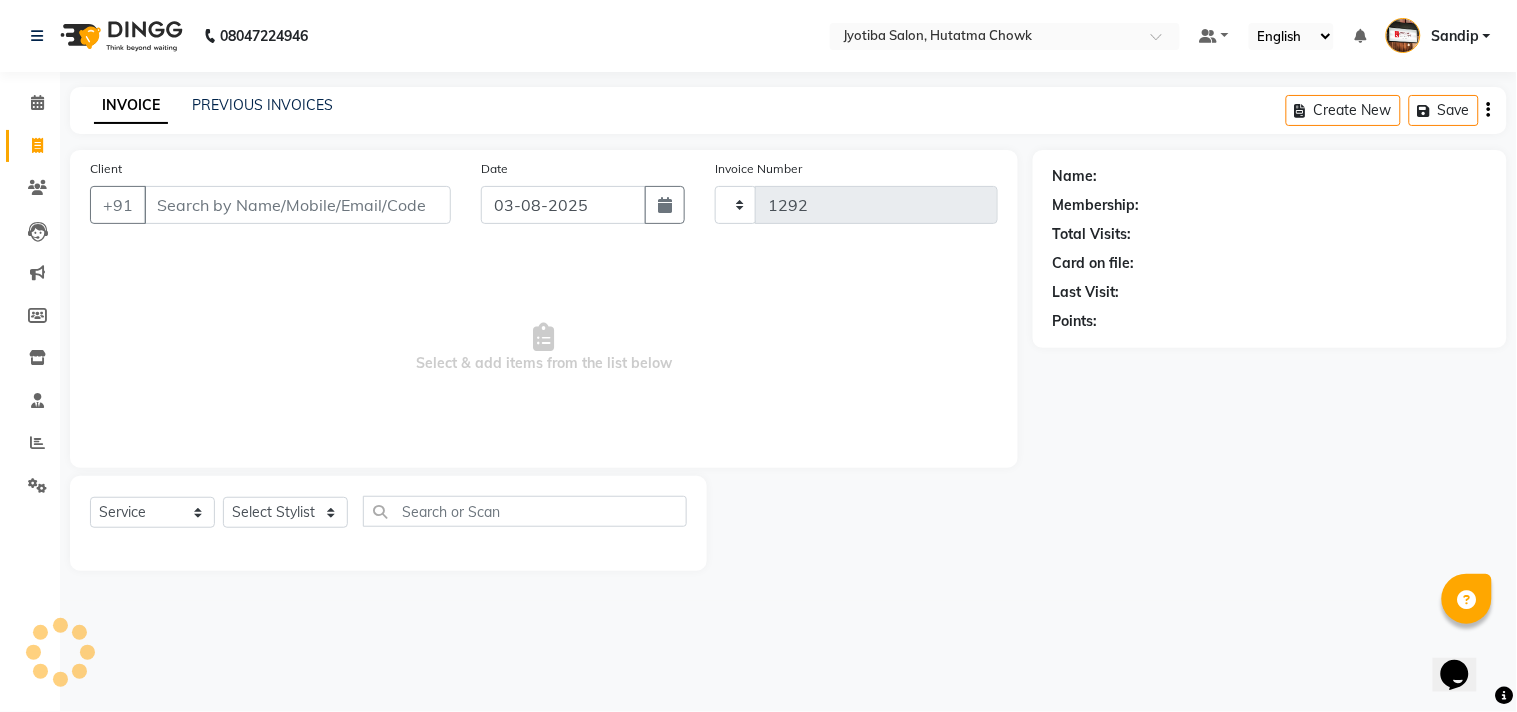 select on "556" 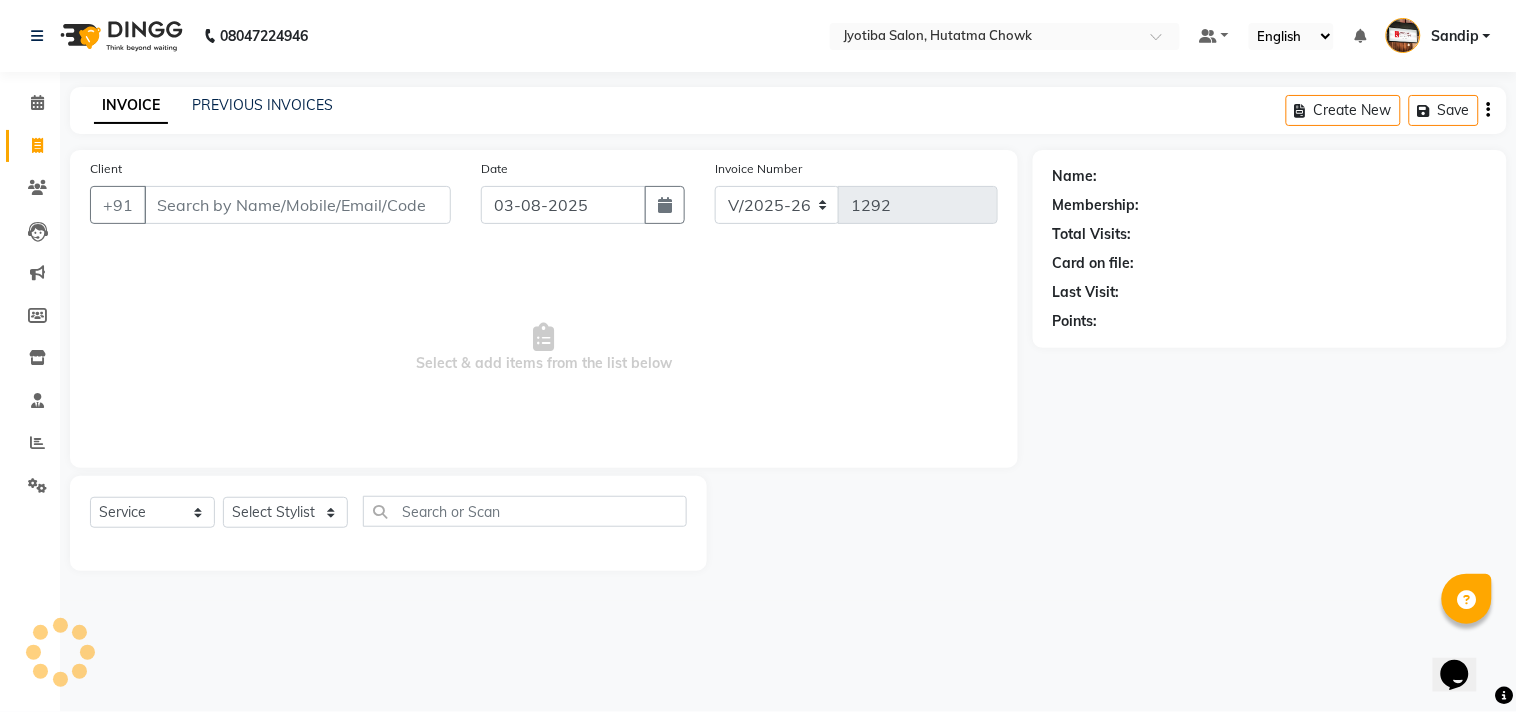 select on "membership" 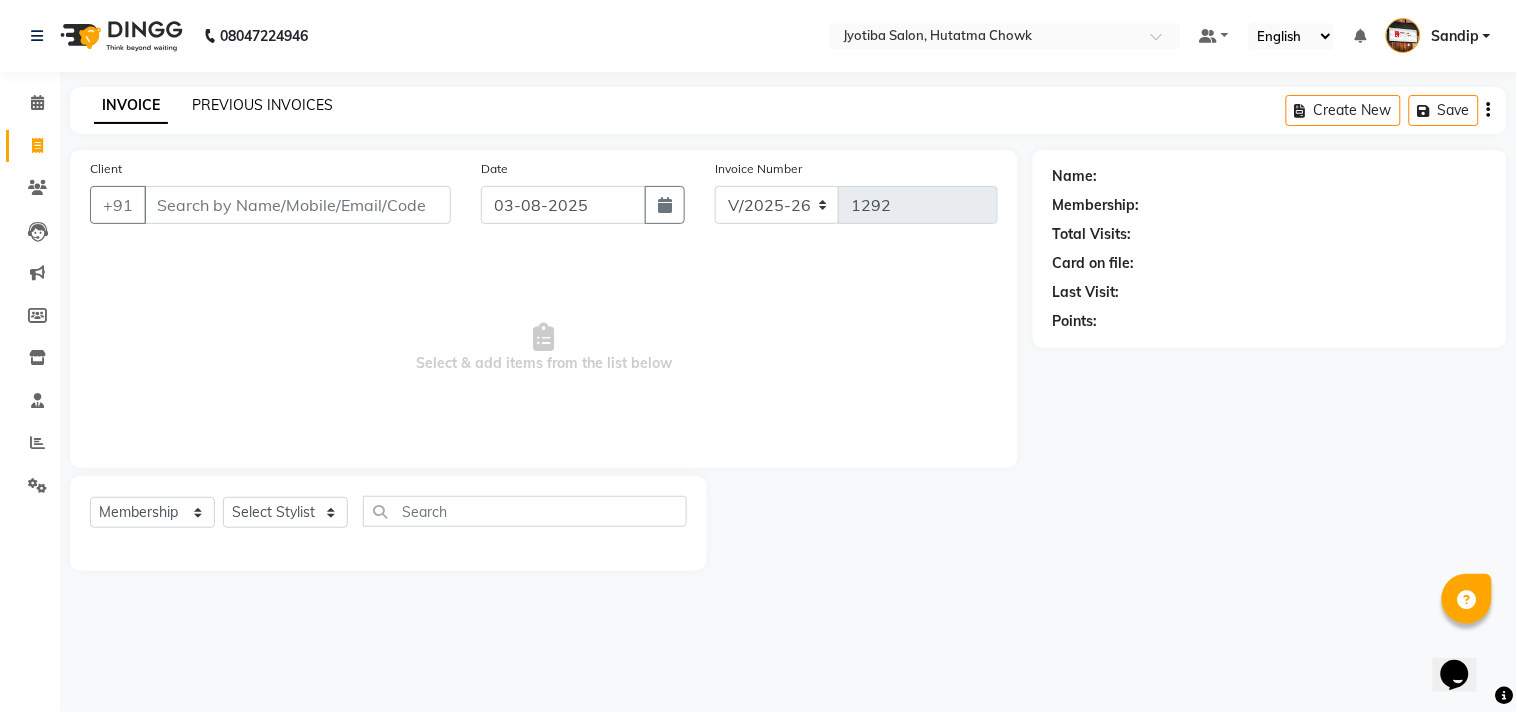 click on "PREVIOUS INVOICES" 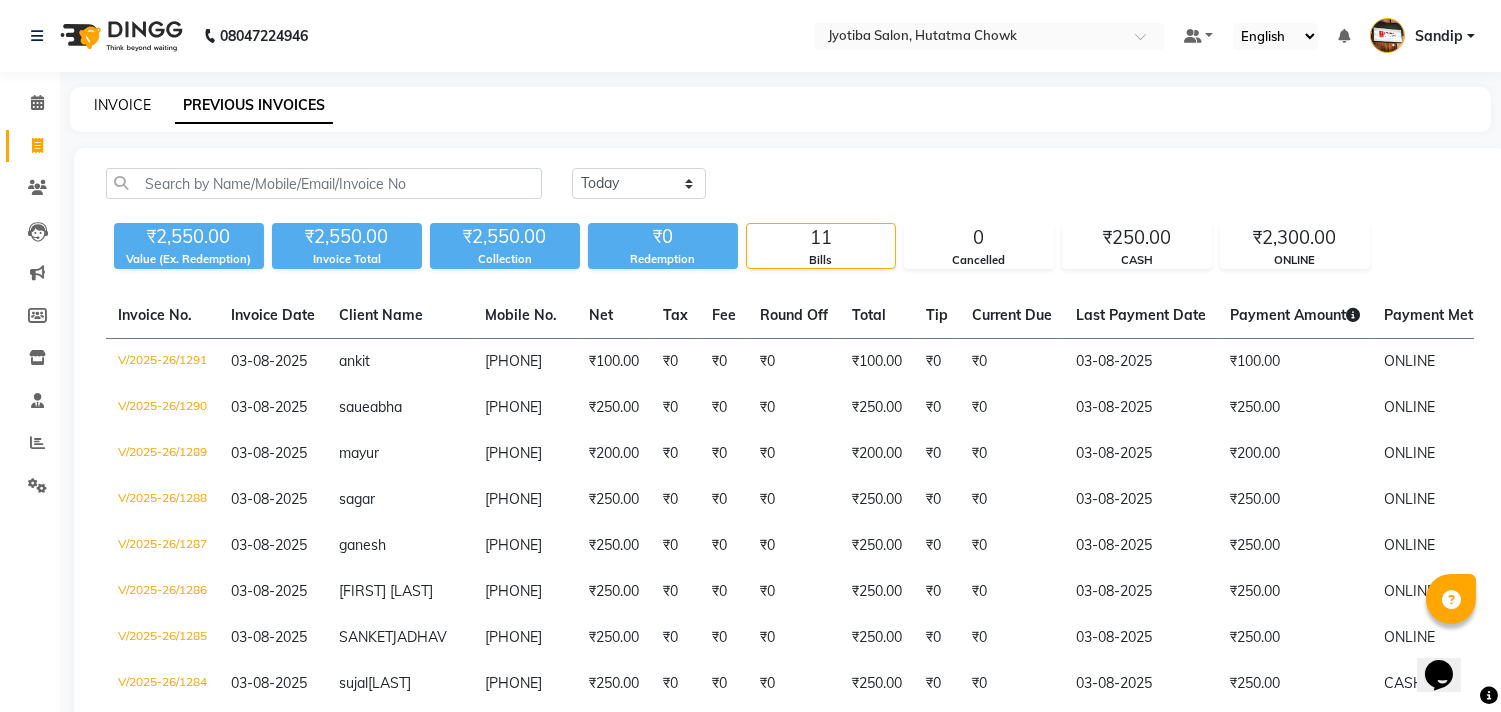 click on "INVOICE" 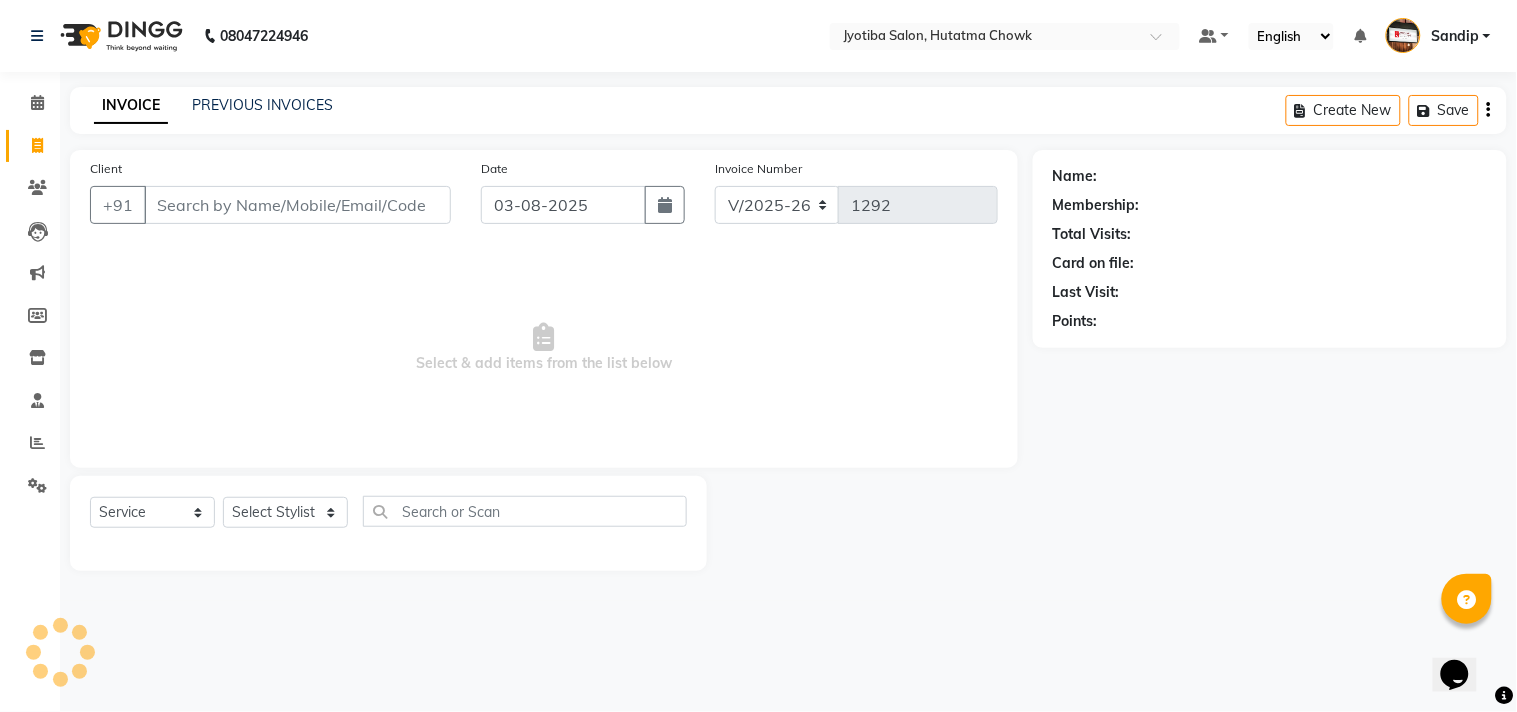 select on "membership" 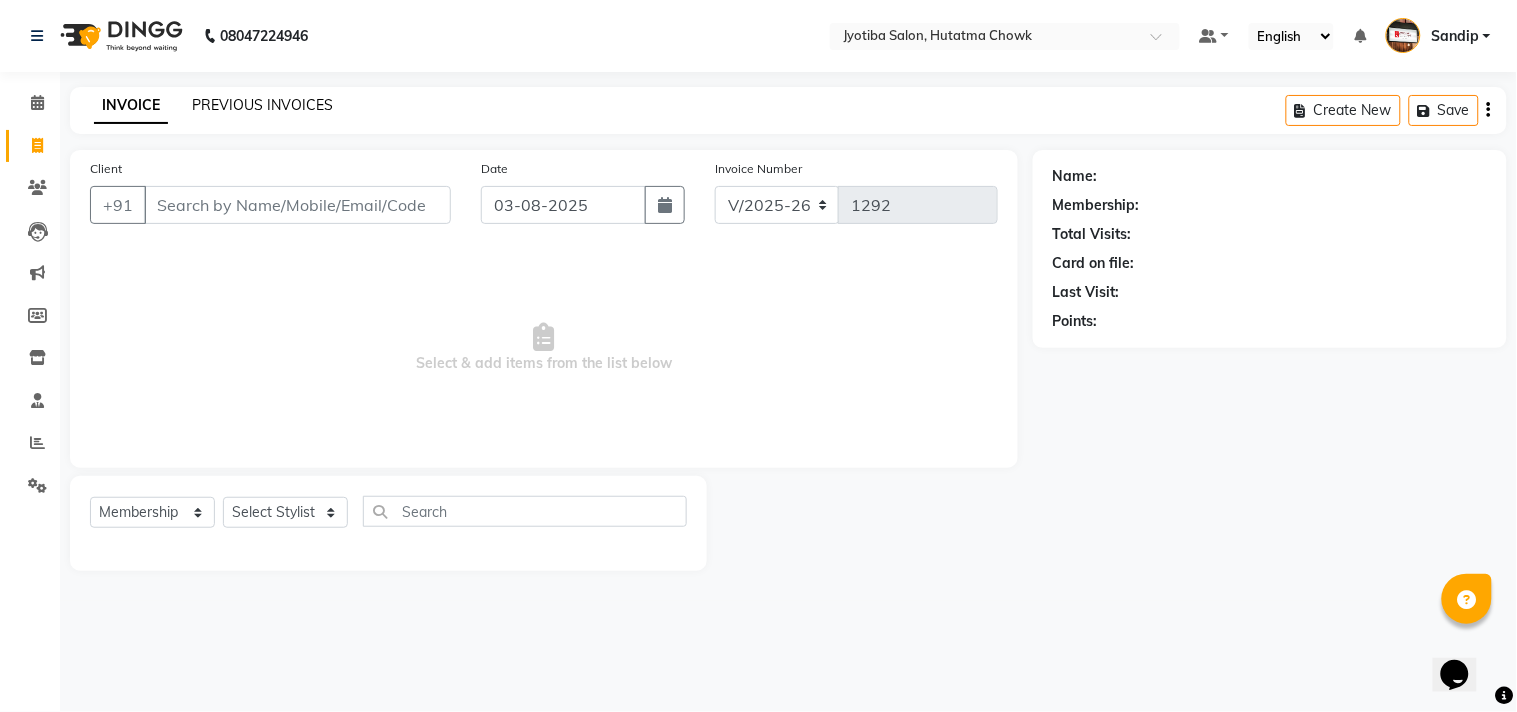 click on "PREVIOUS INVOICES" 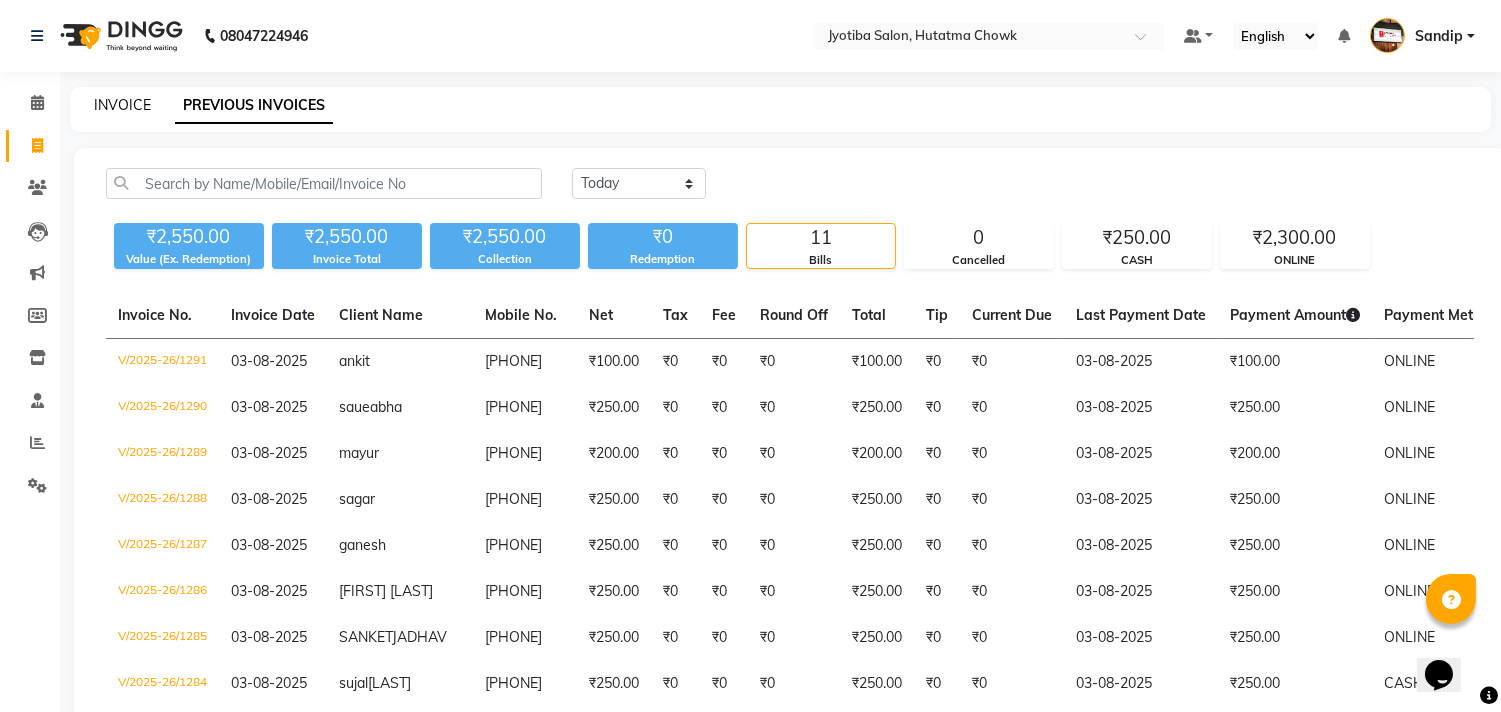 click on "INVOICE" 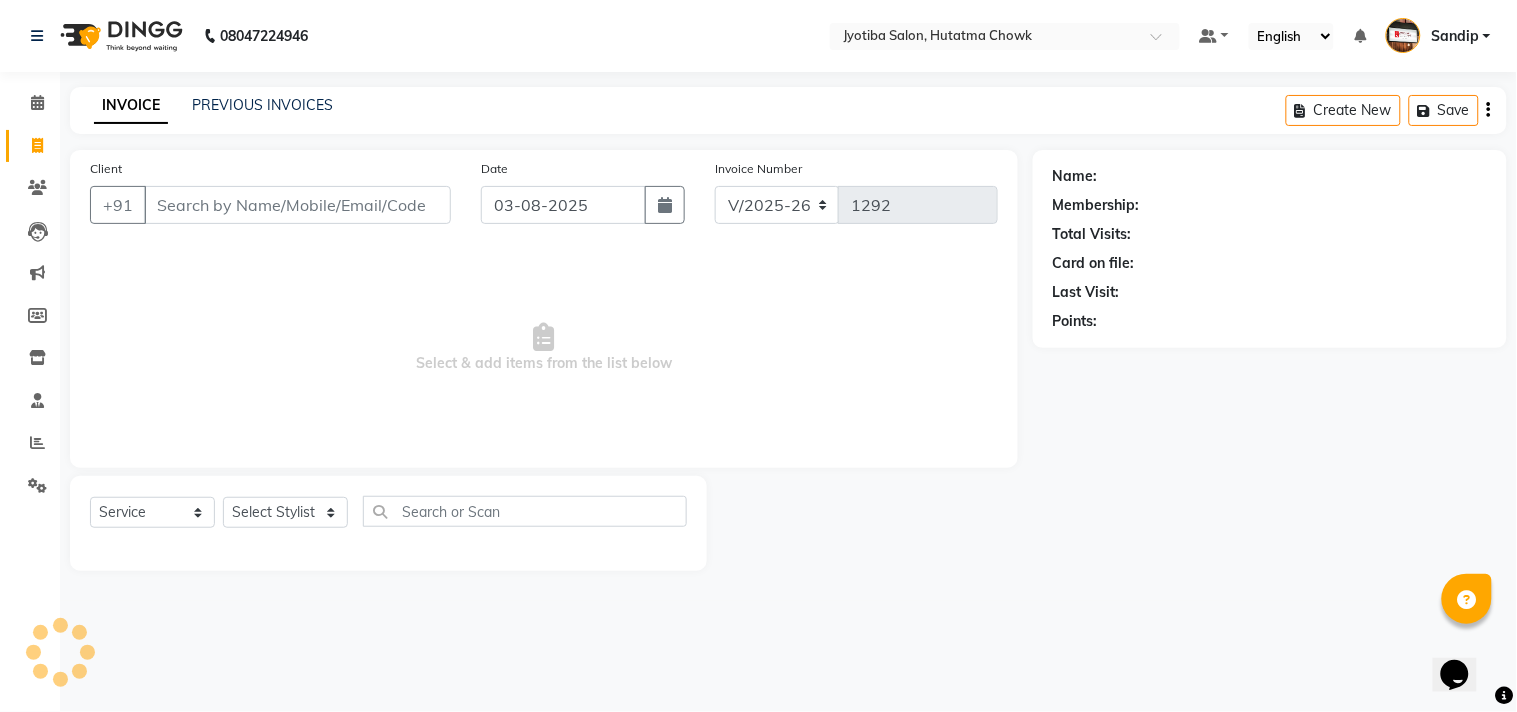 select on "membership" 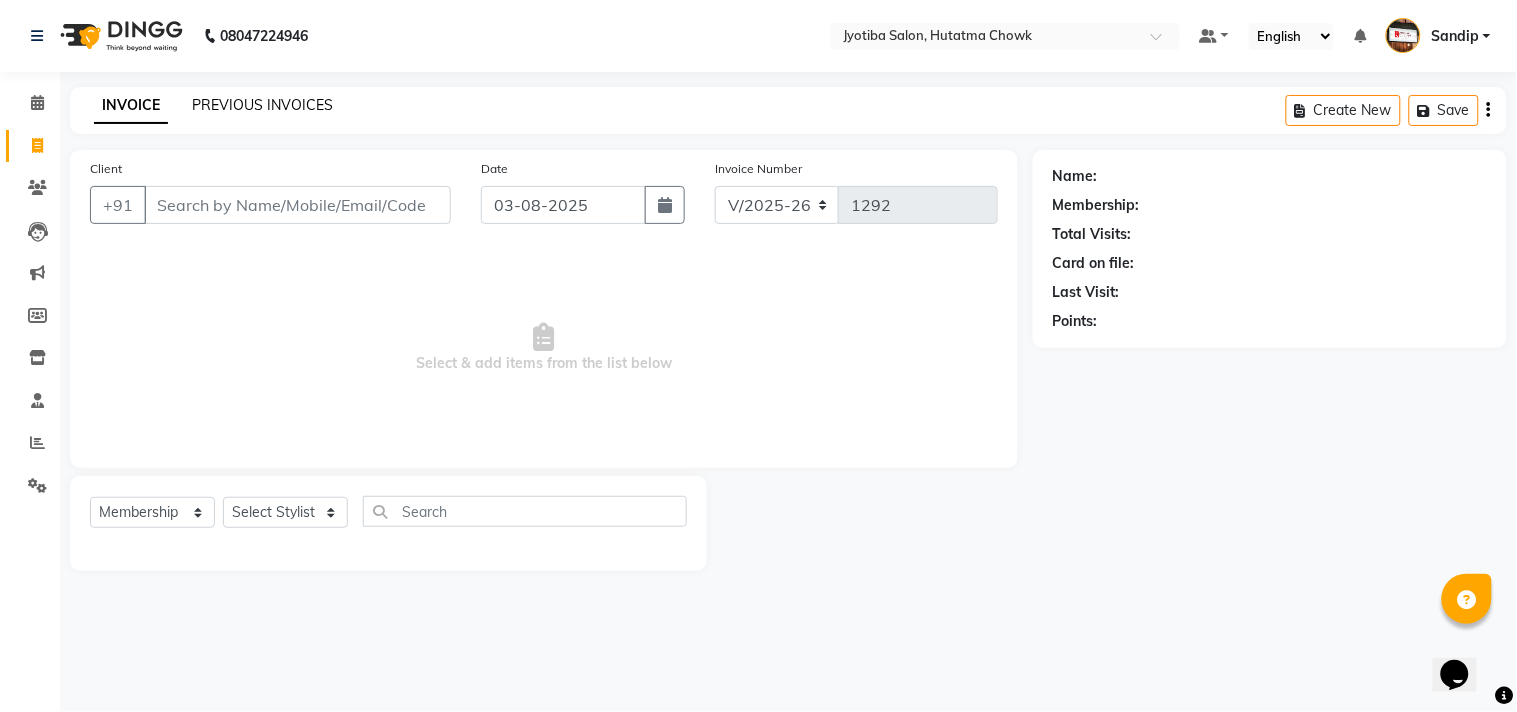 click on "PREVIOUS INVOICES" 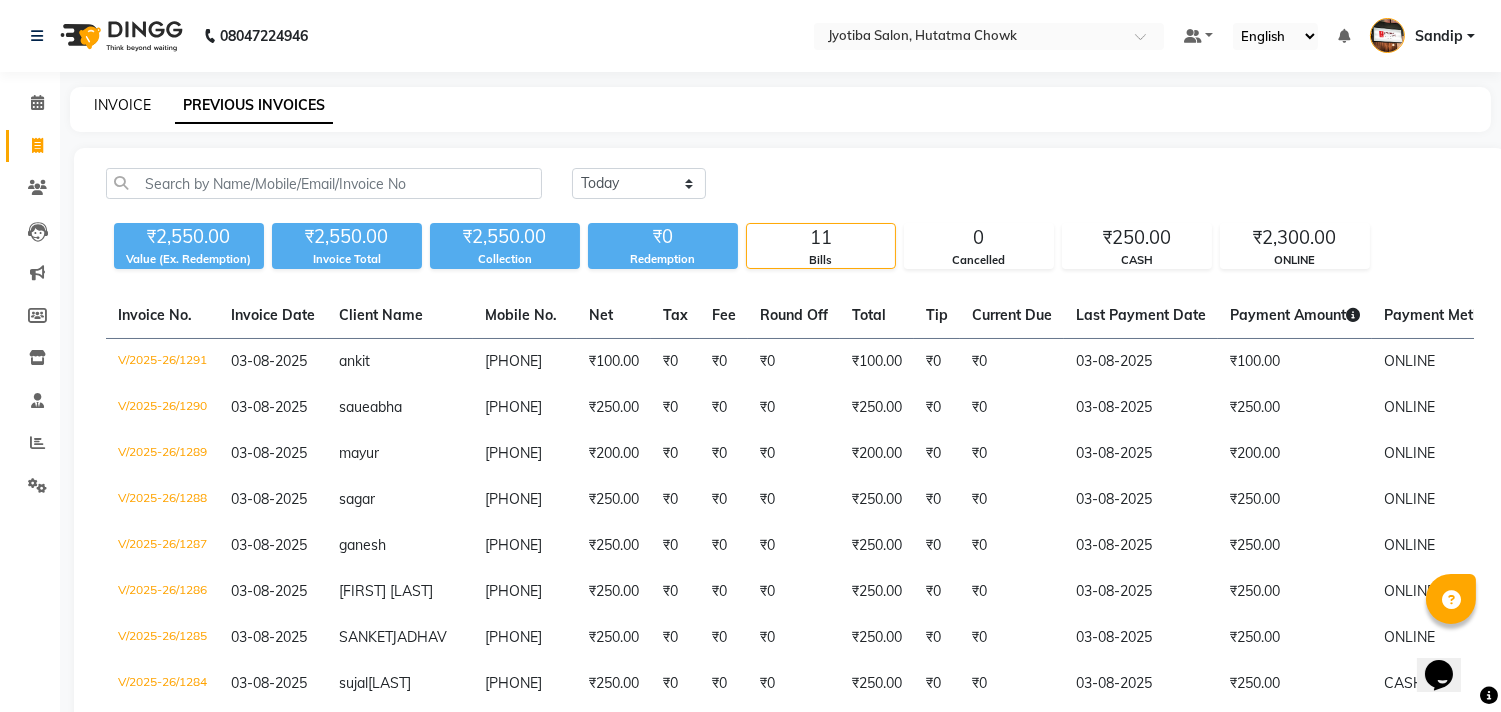 click on "INVOICE" 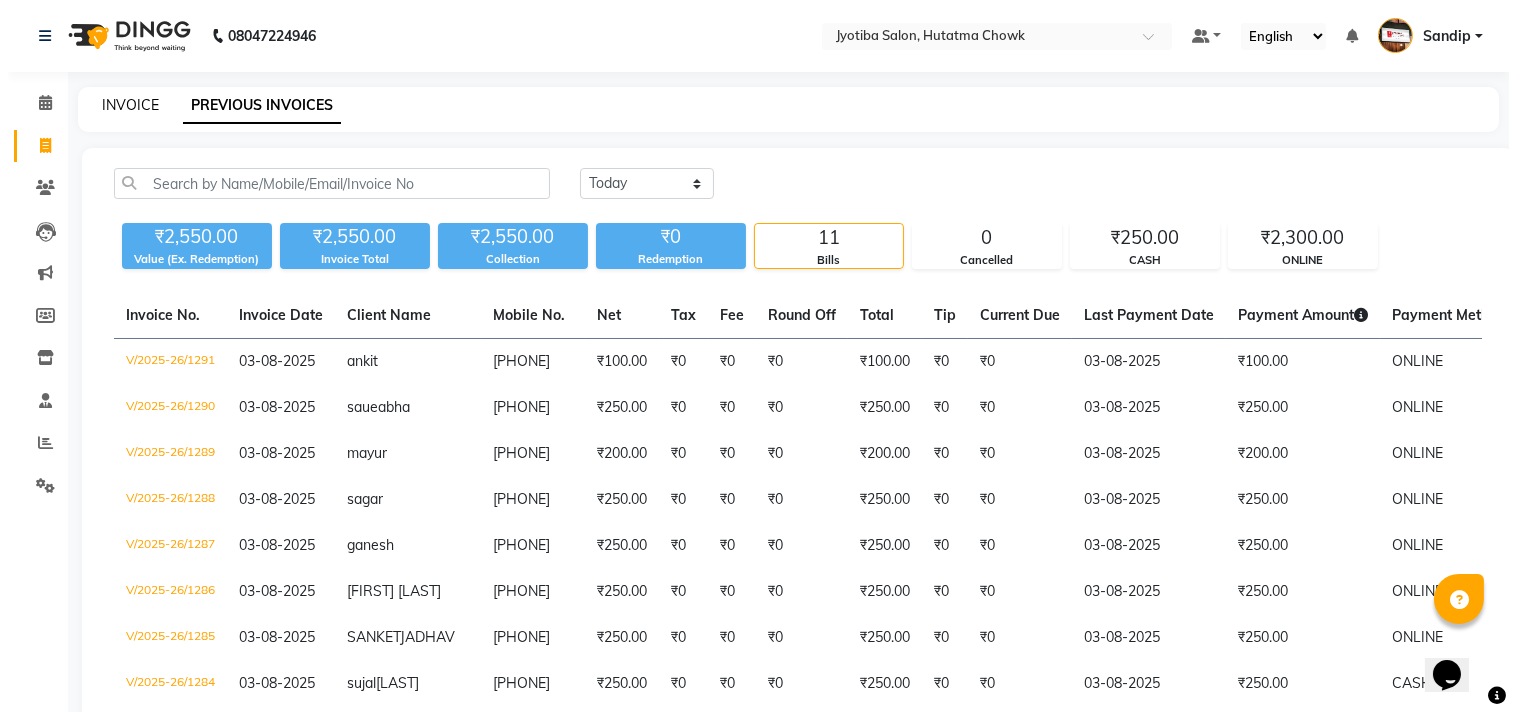select on "service" 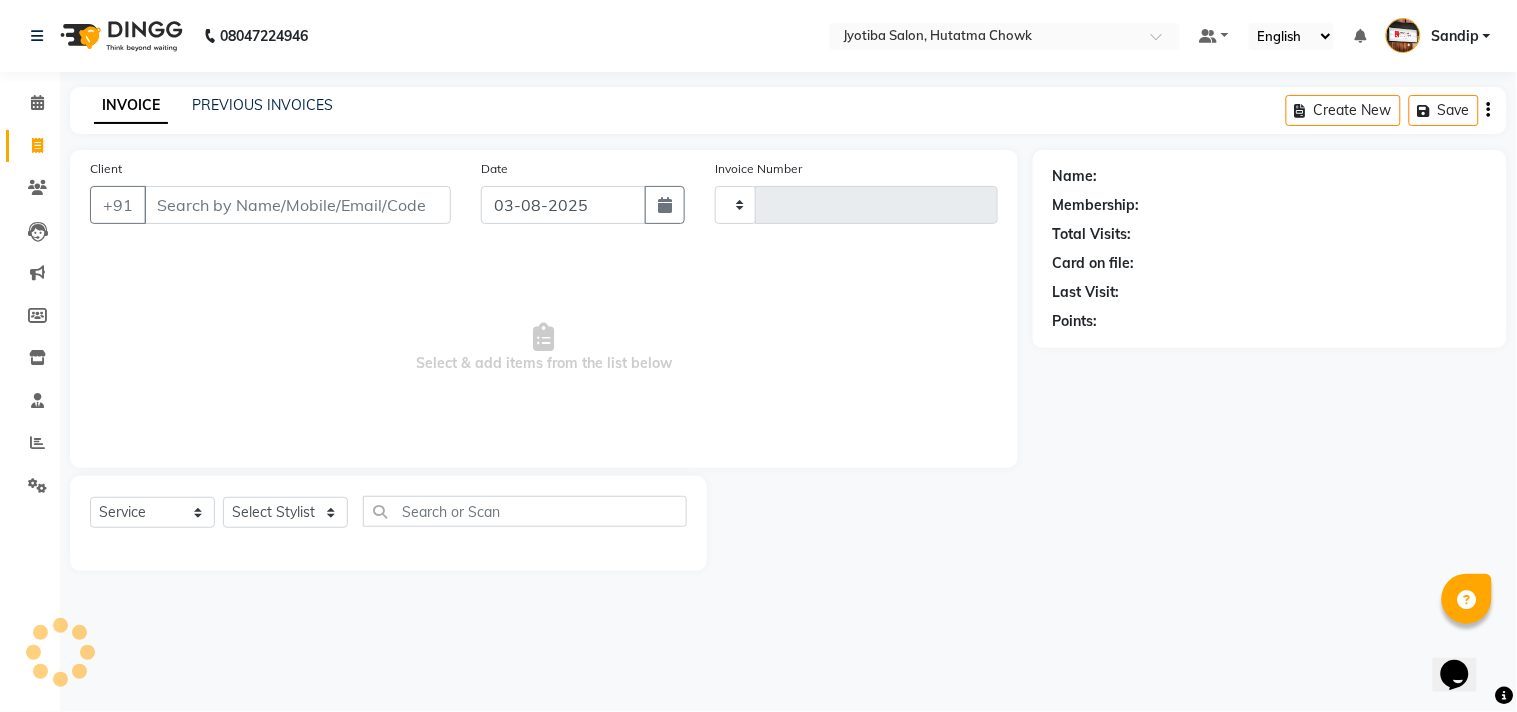 type on "1292" 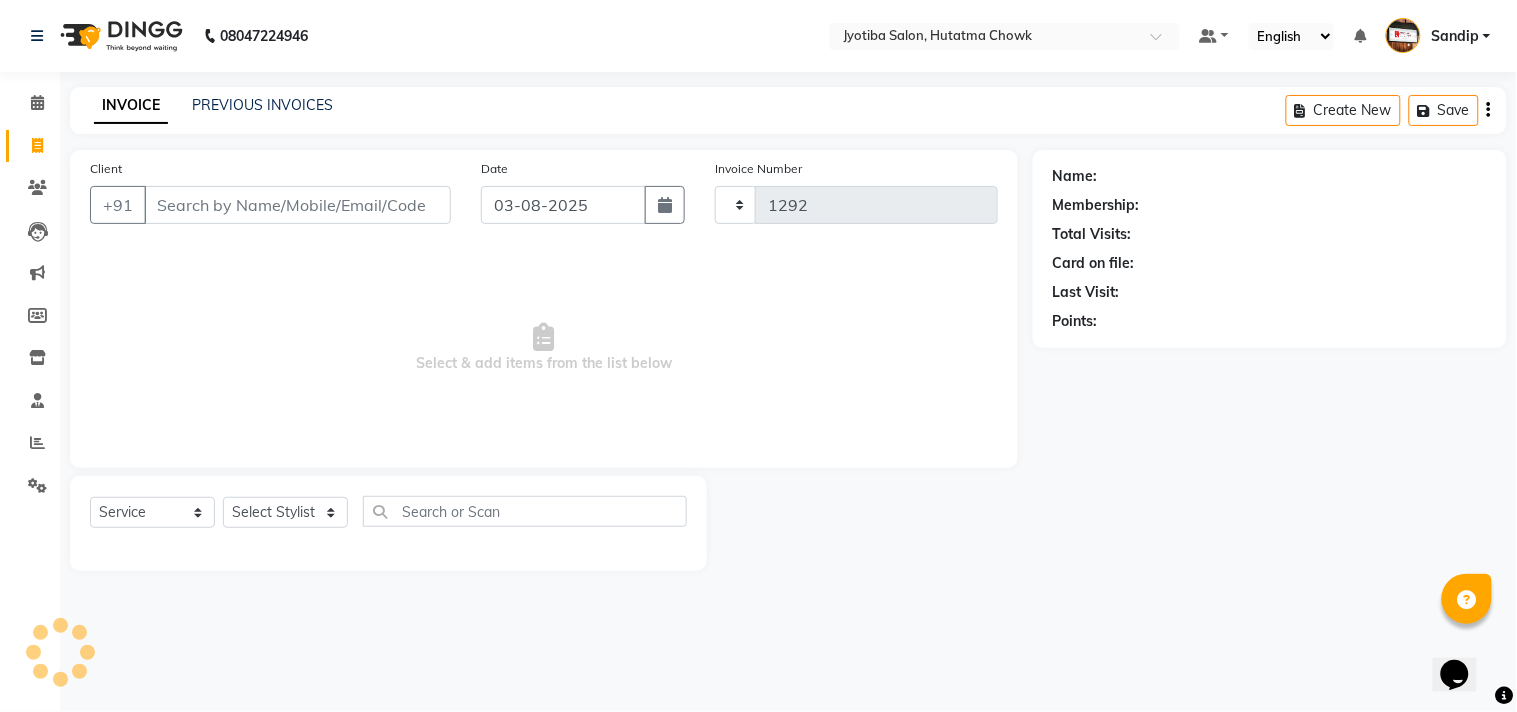 select on "membership" 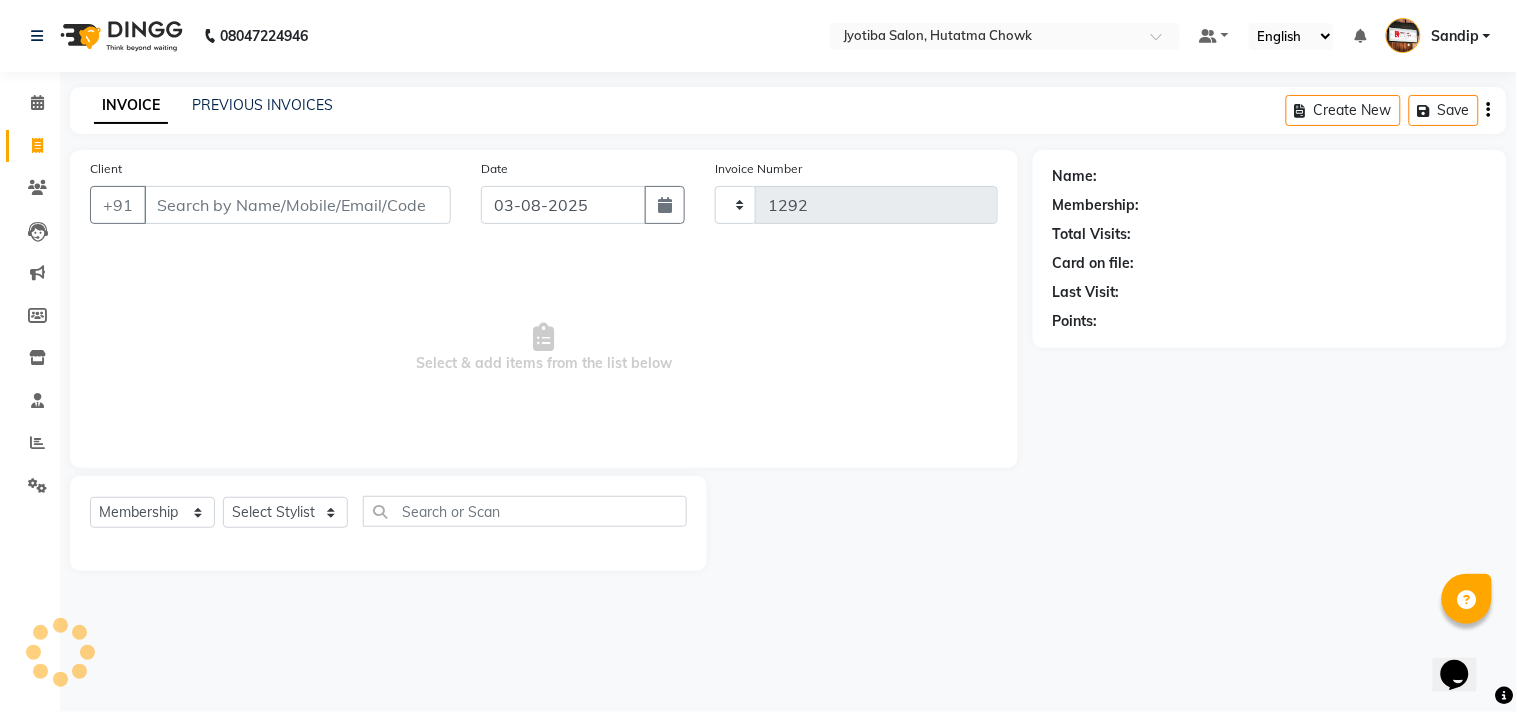select on "556" 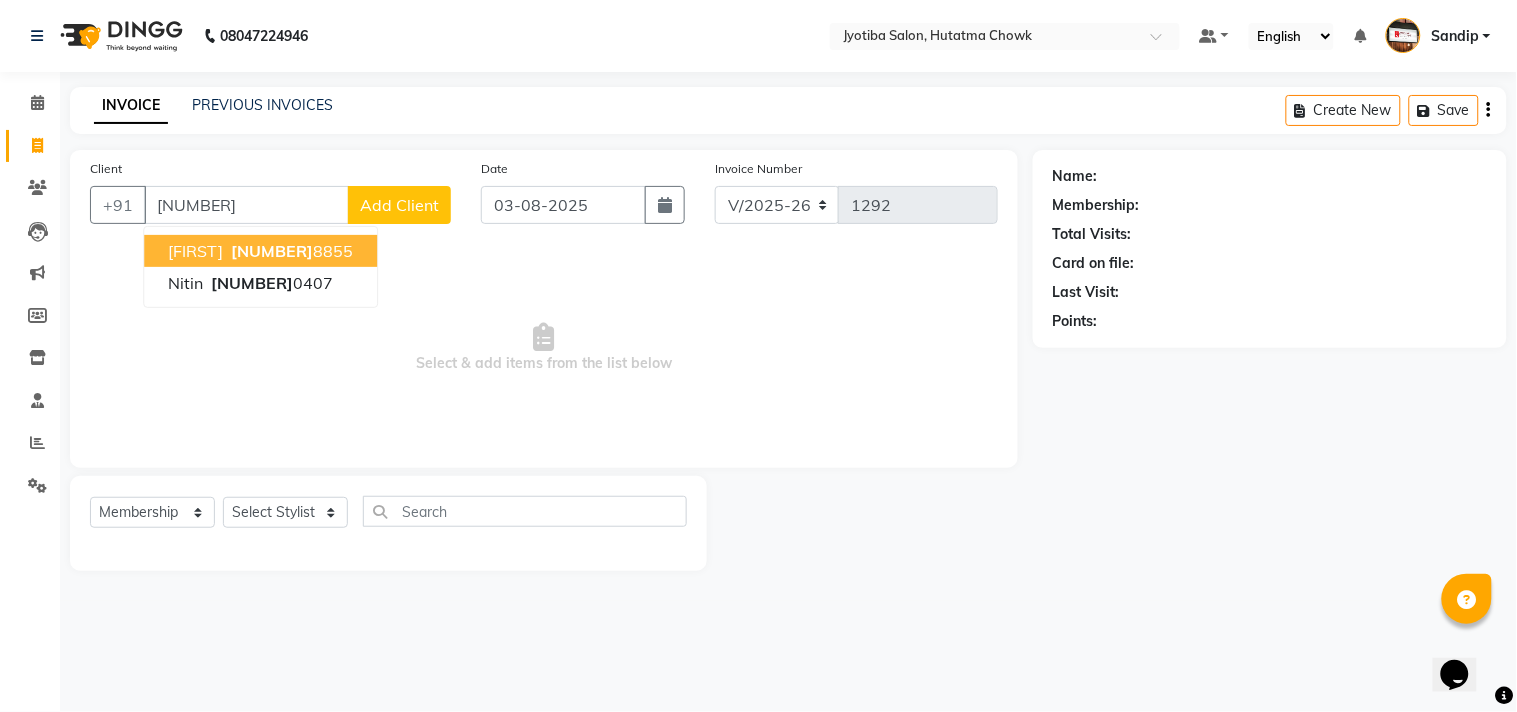 click on "[PHONE]" at bounding box center (290, 251) 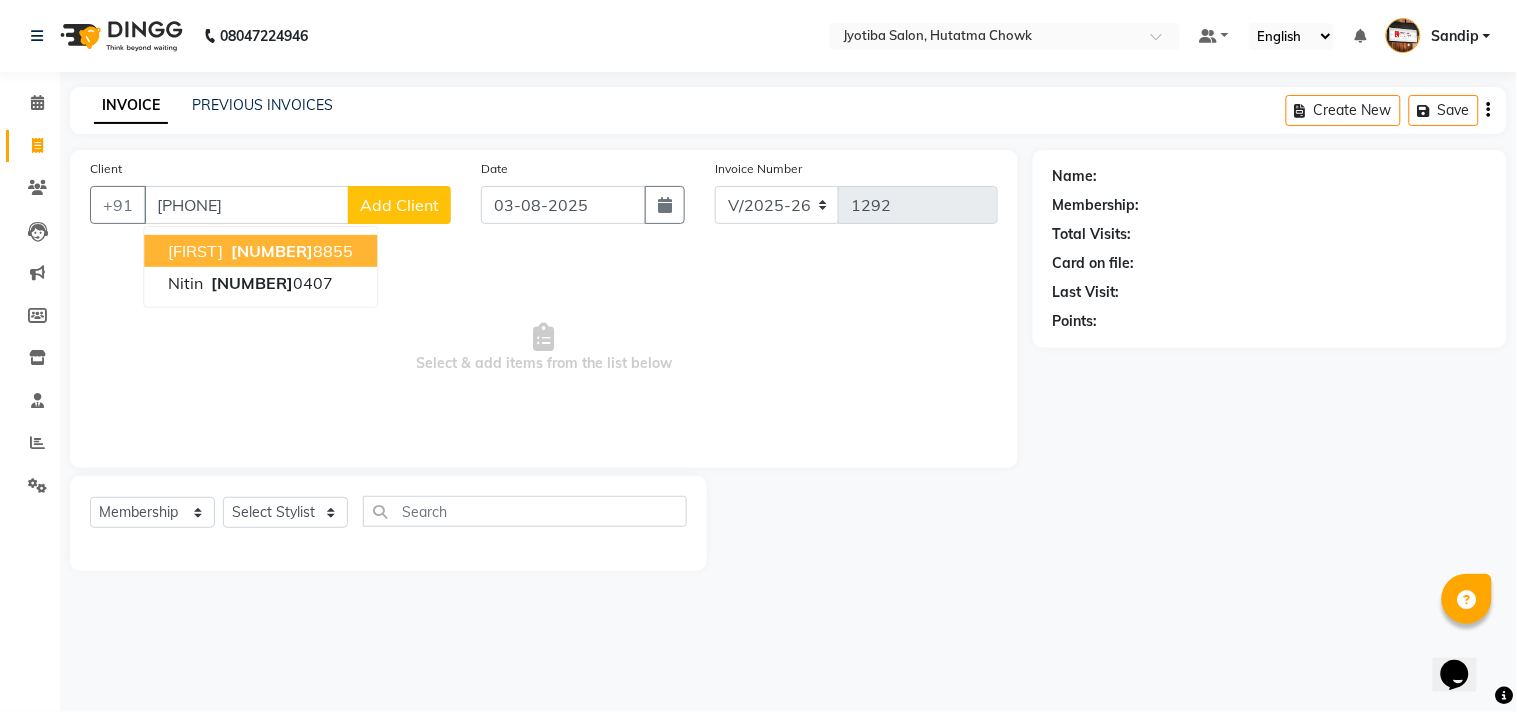 type on "[PHONE]" 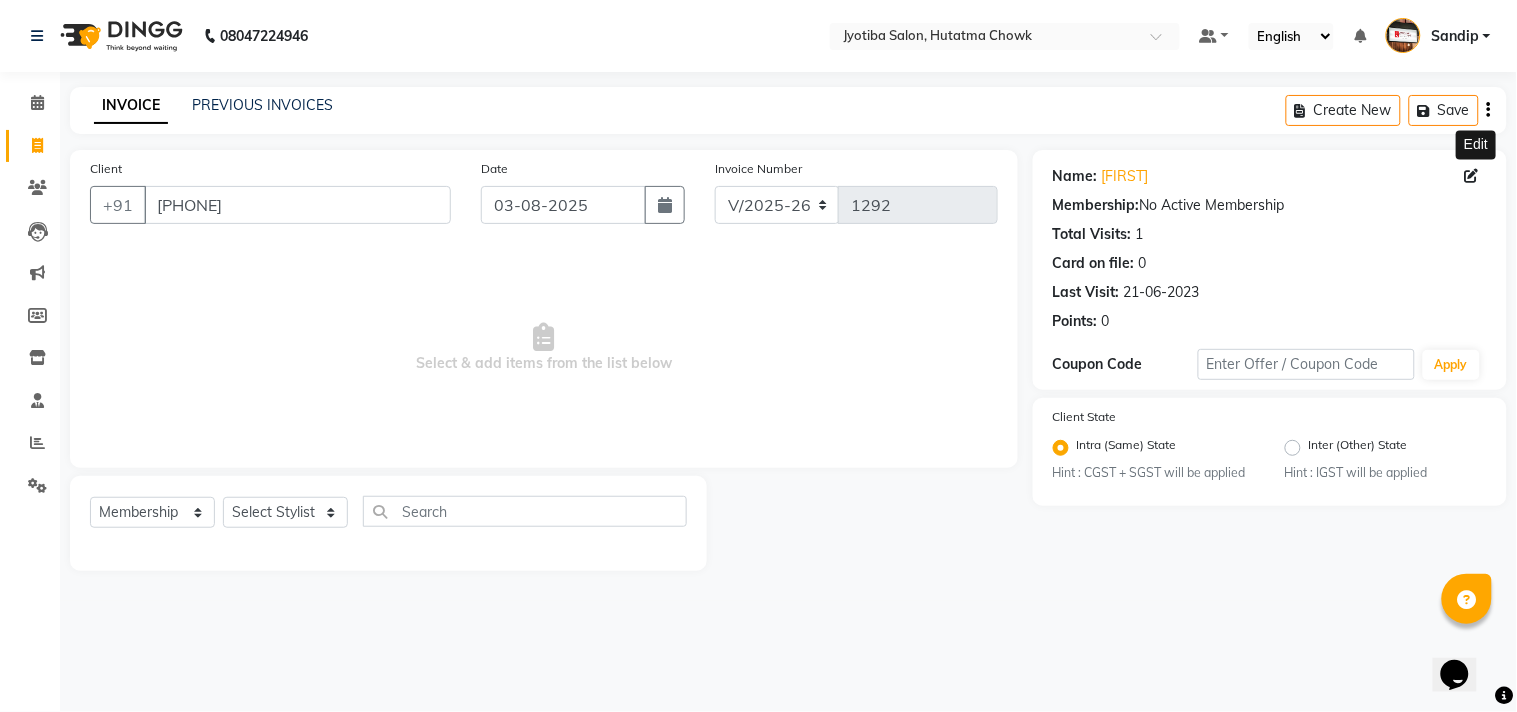 click 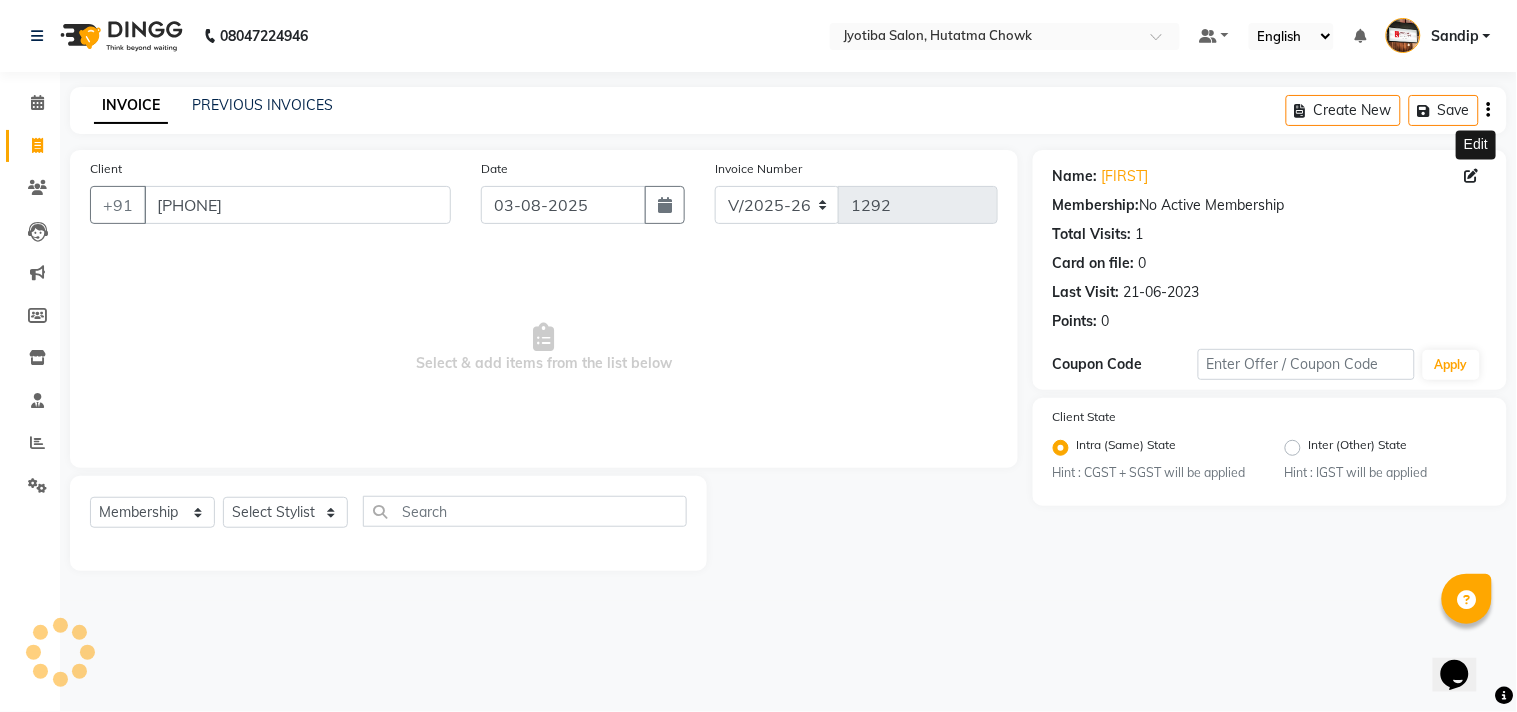 select on "22" 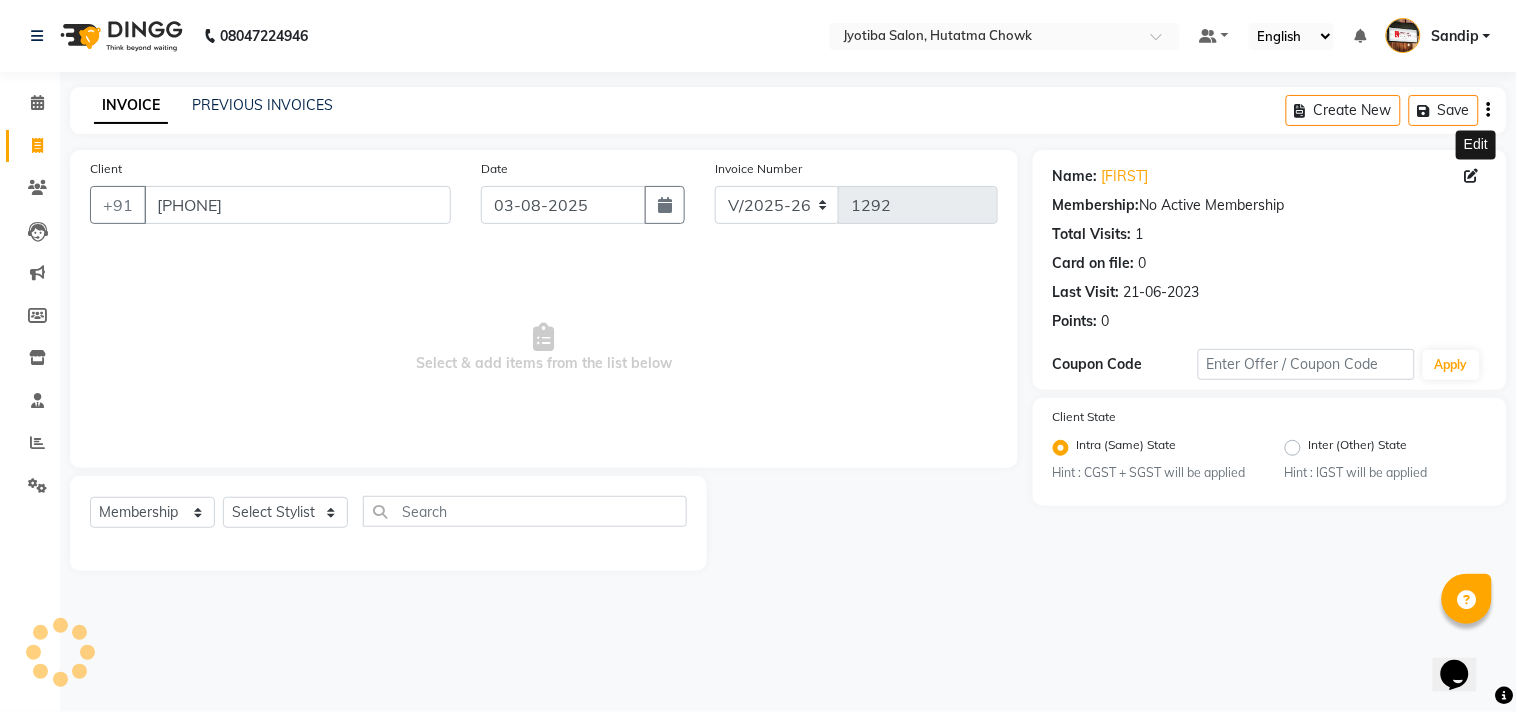 select on "male" 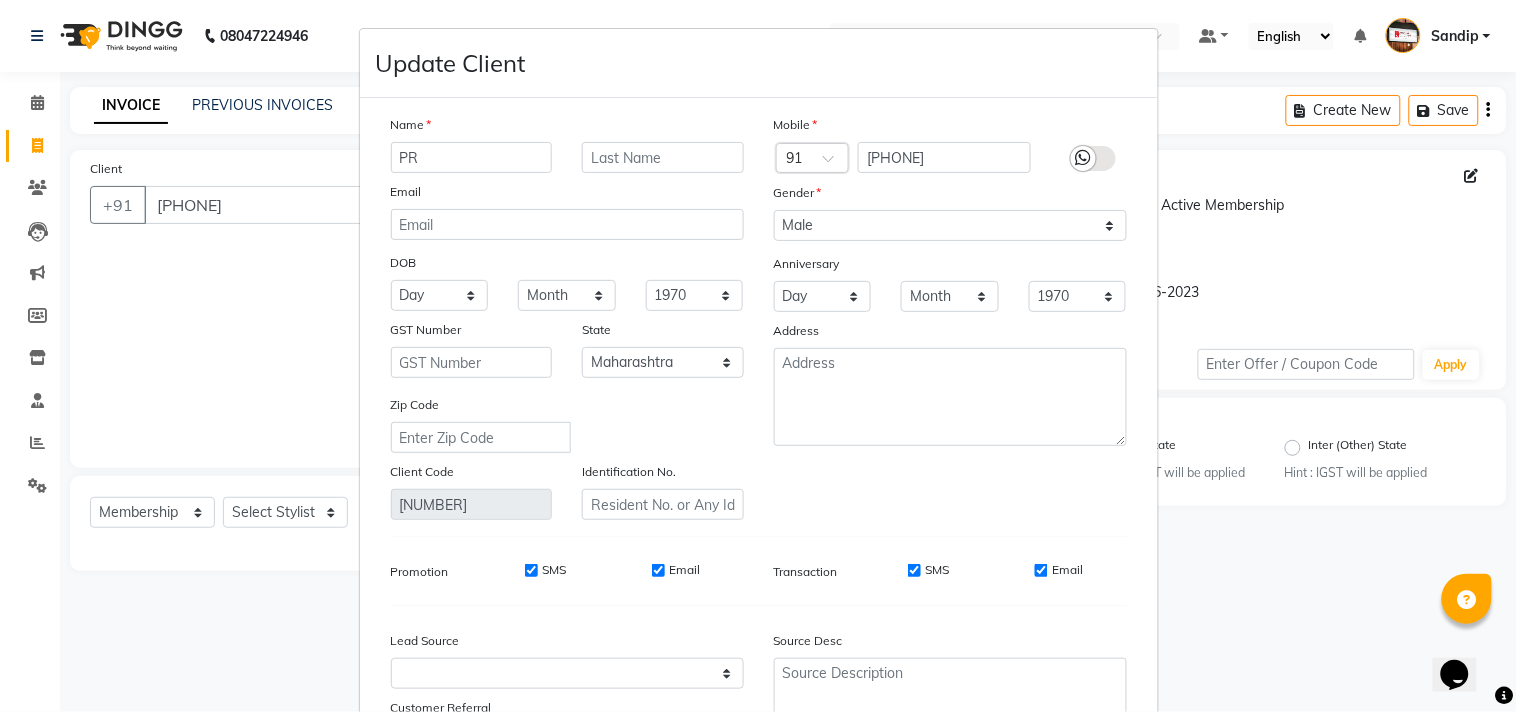 type on "P" 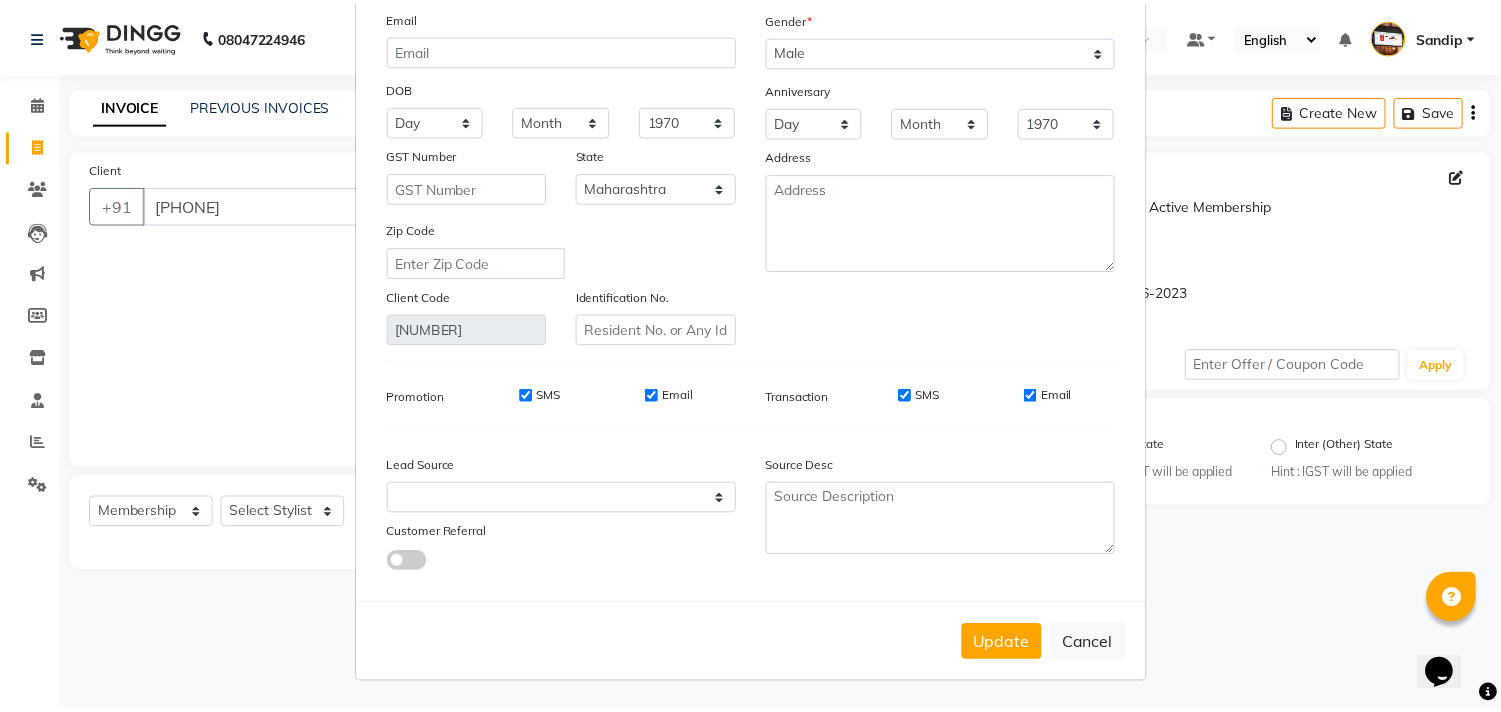 scroll, scrollTop: 177, scrollLeft: 0, axis: vertical 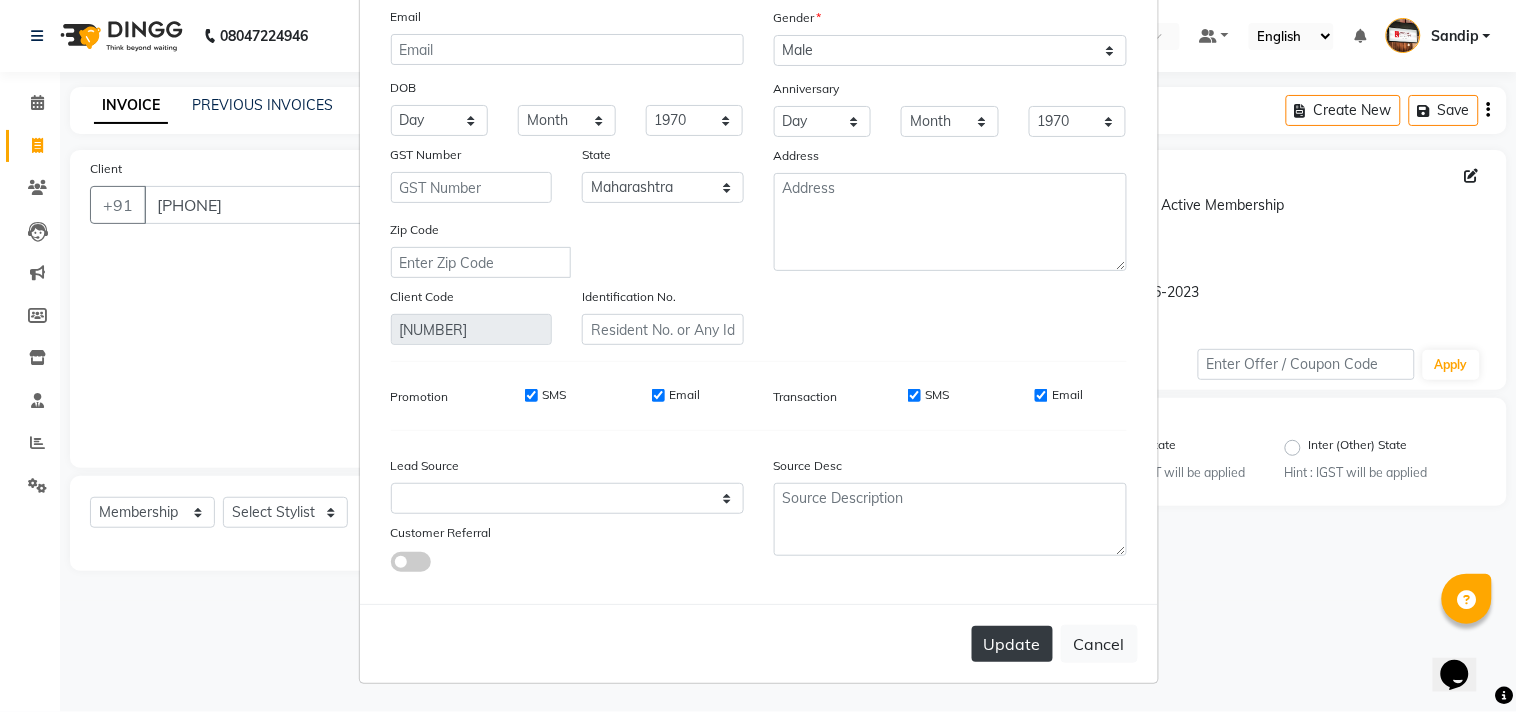 type on "darshan" 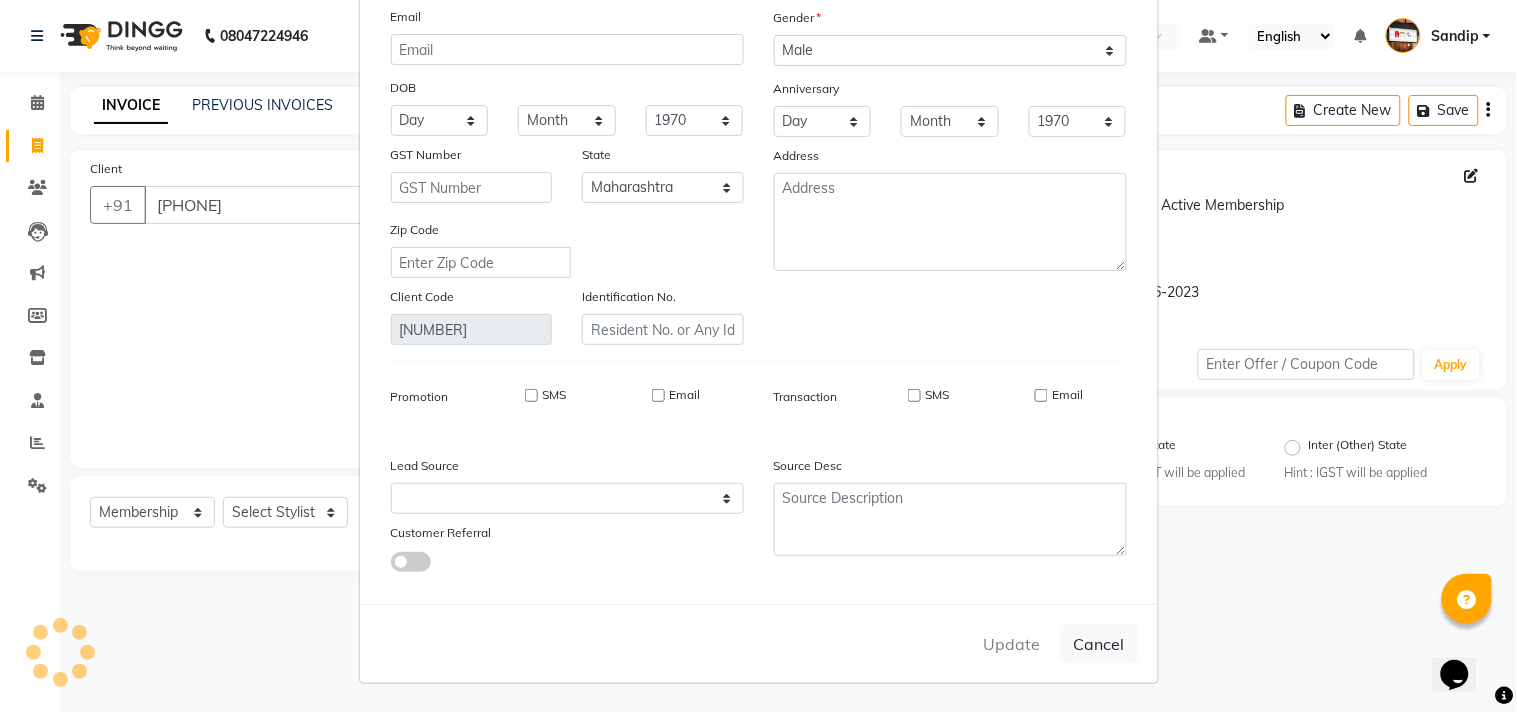 type 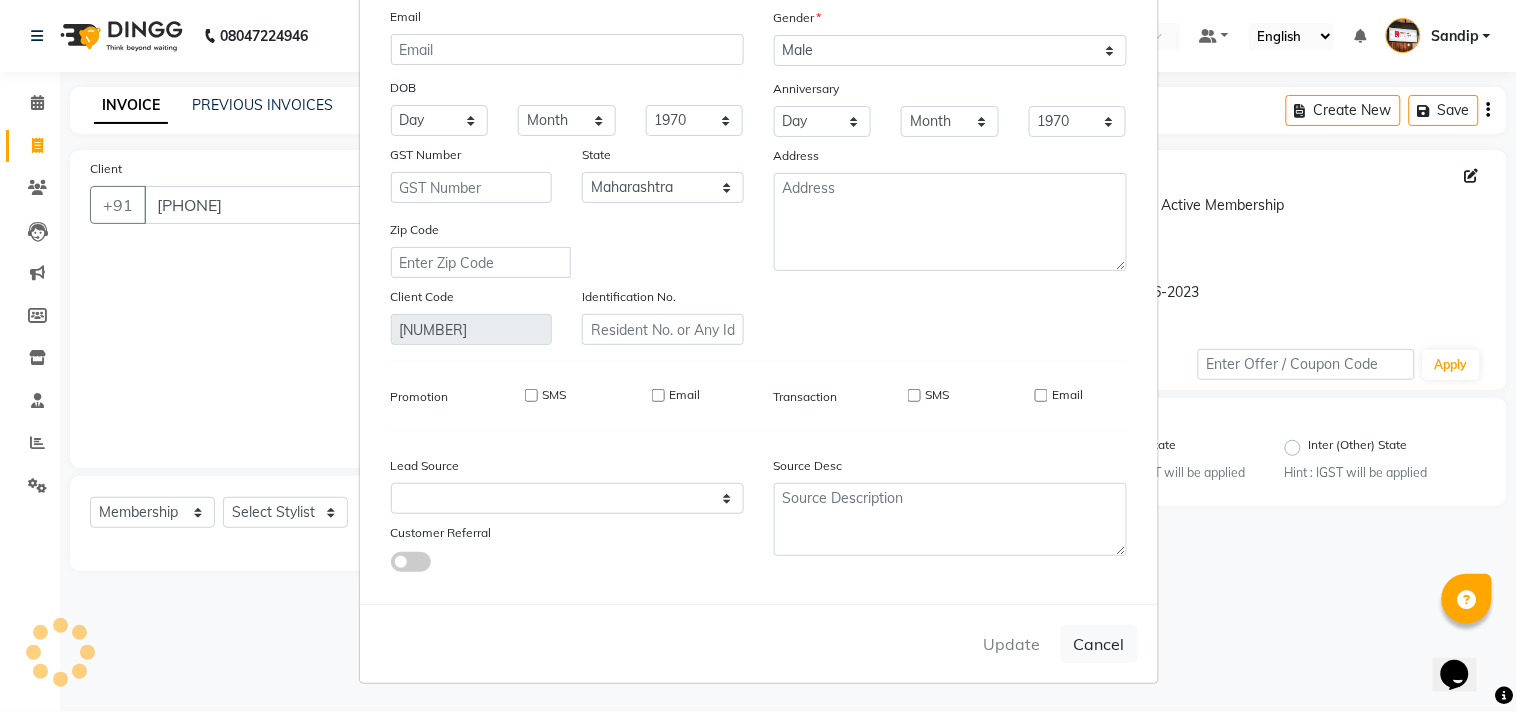 select 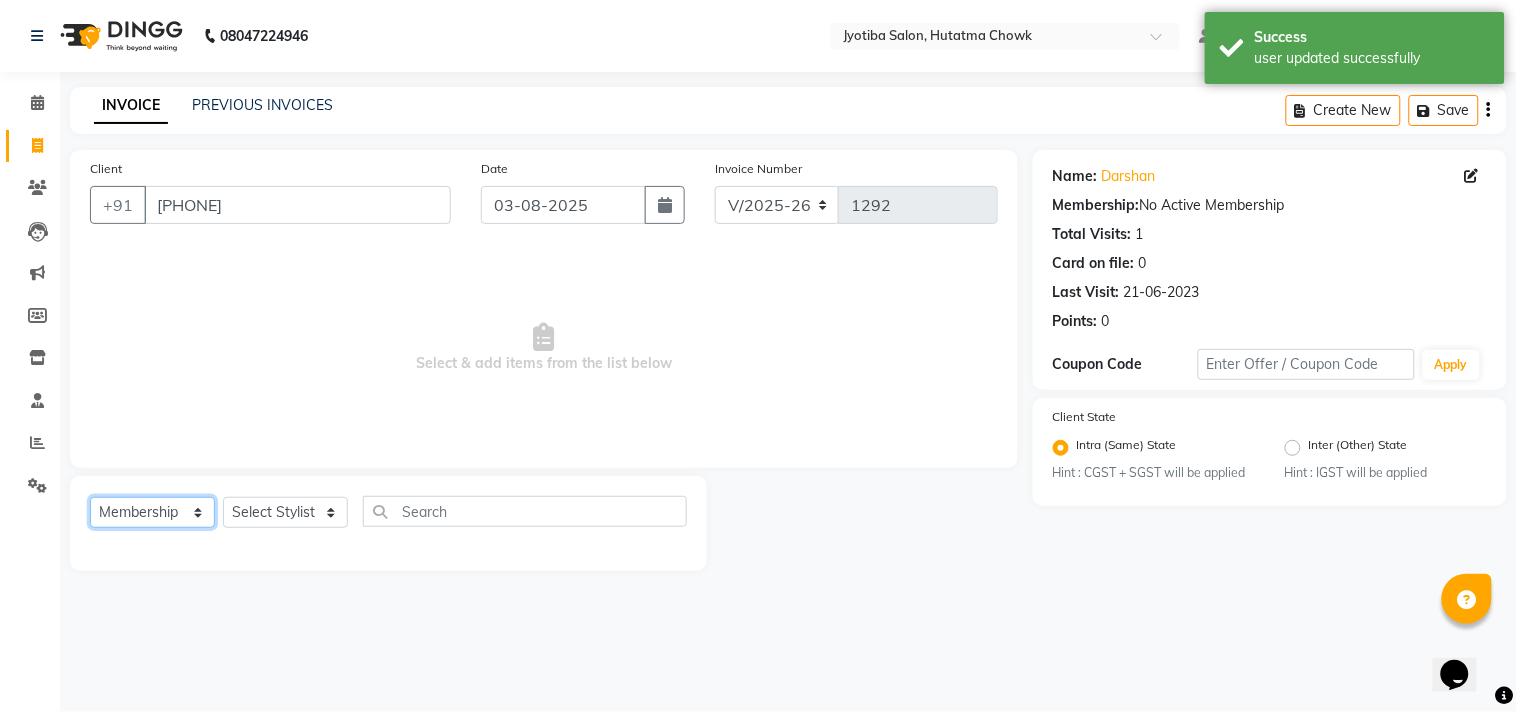 click on "Select  Service  Product  Membership  Package Voucher Prepaid Gift Card" 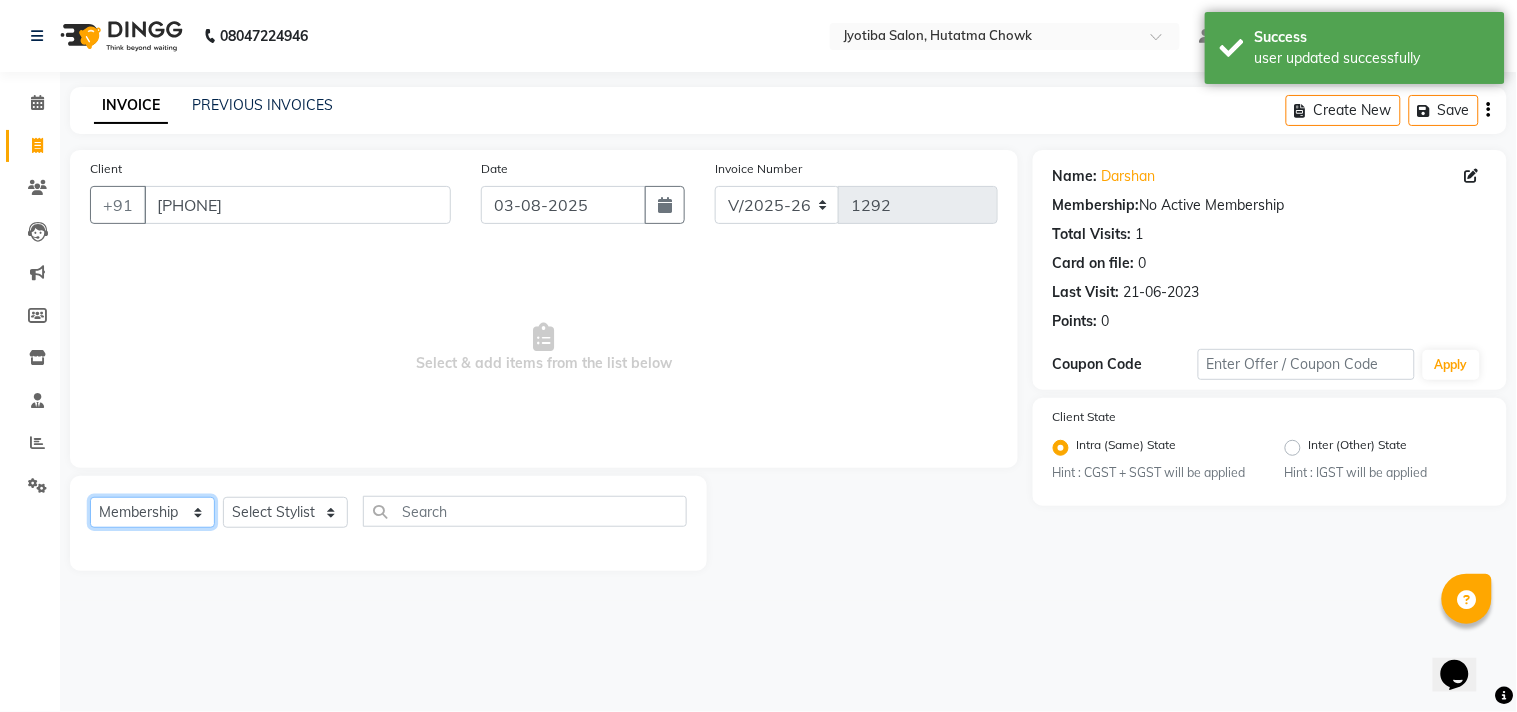select on "service" 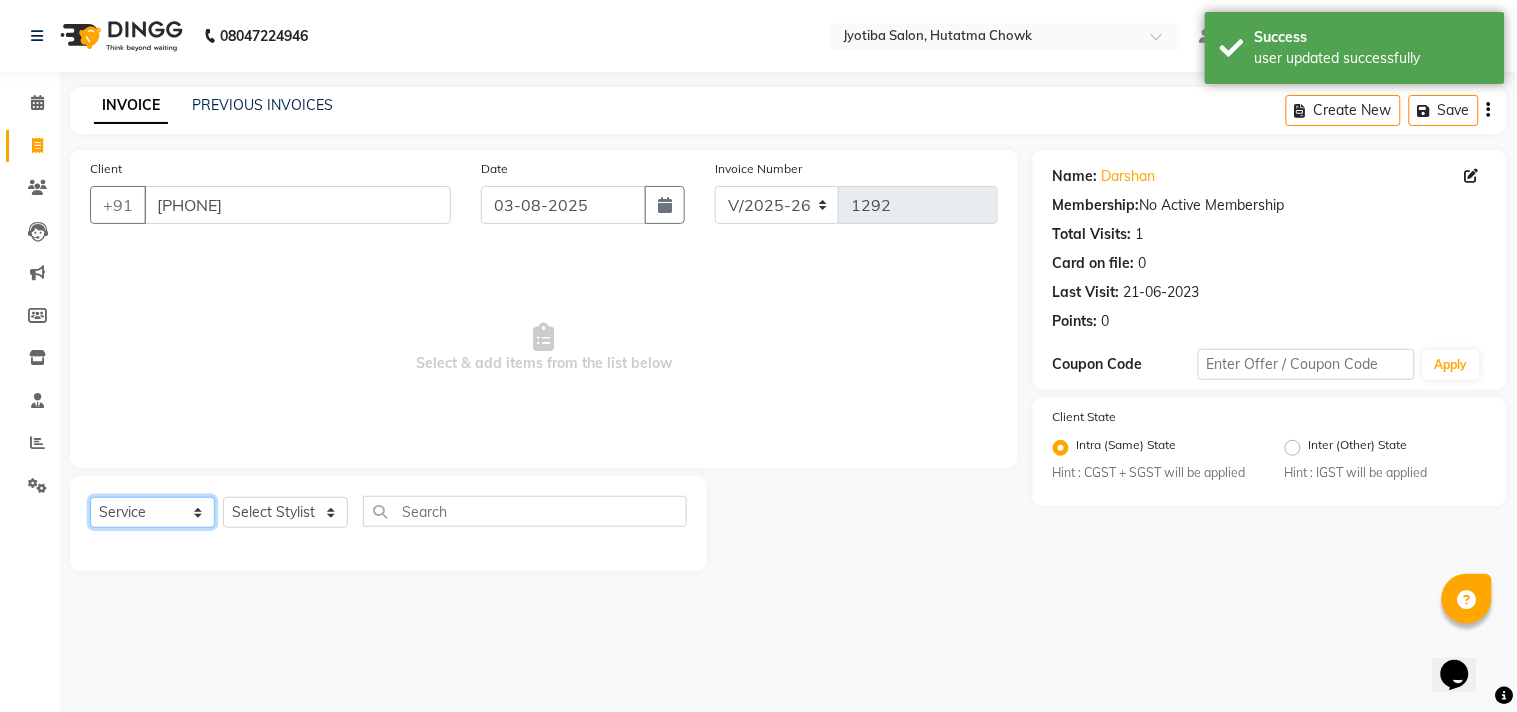 click on "Select  Service  Product  Membership  Package Voucher Prepaid Gift Card" 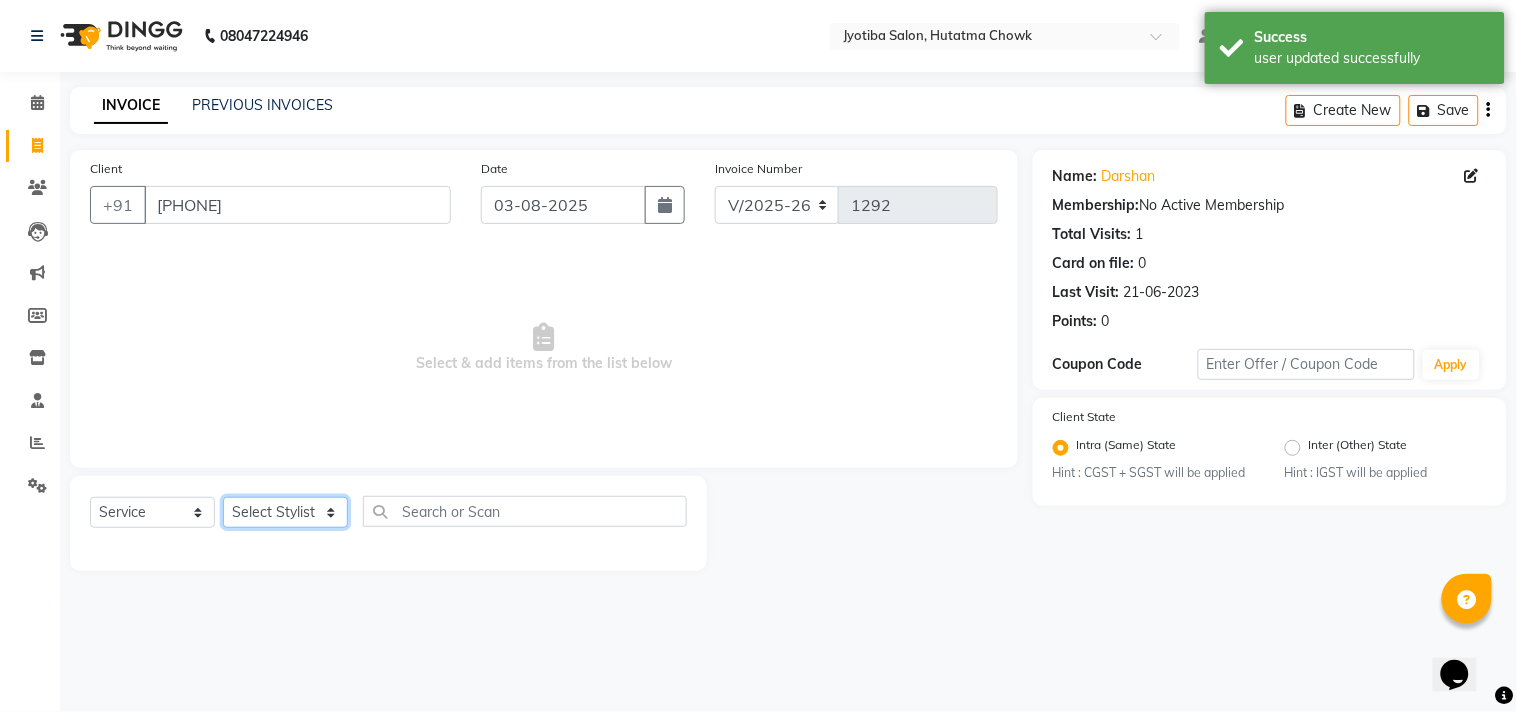 click on "Select Stylist Abdul Dinesh thakur Farman  Juned  mahadev Munna  prem RAHUL Sandip Suresh yasin" 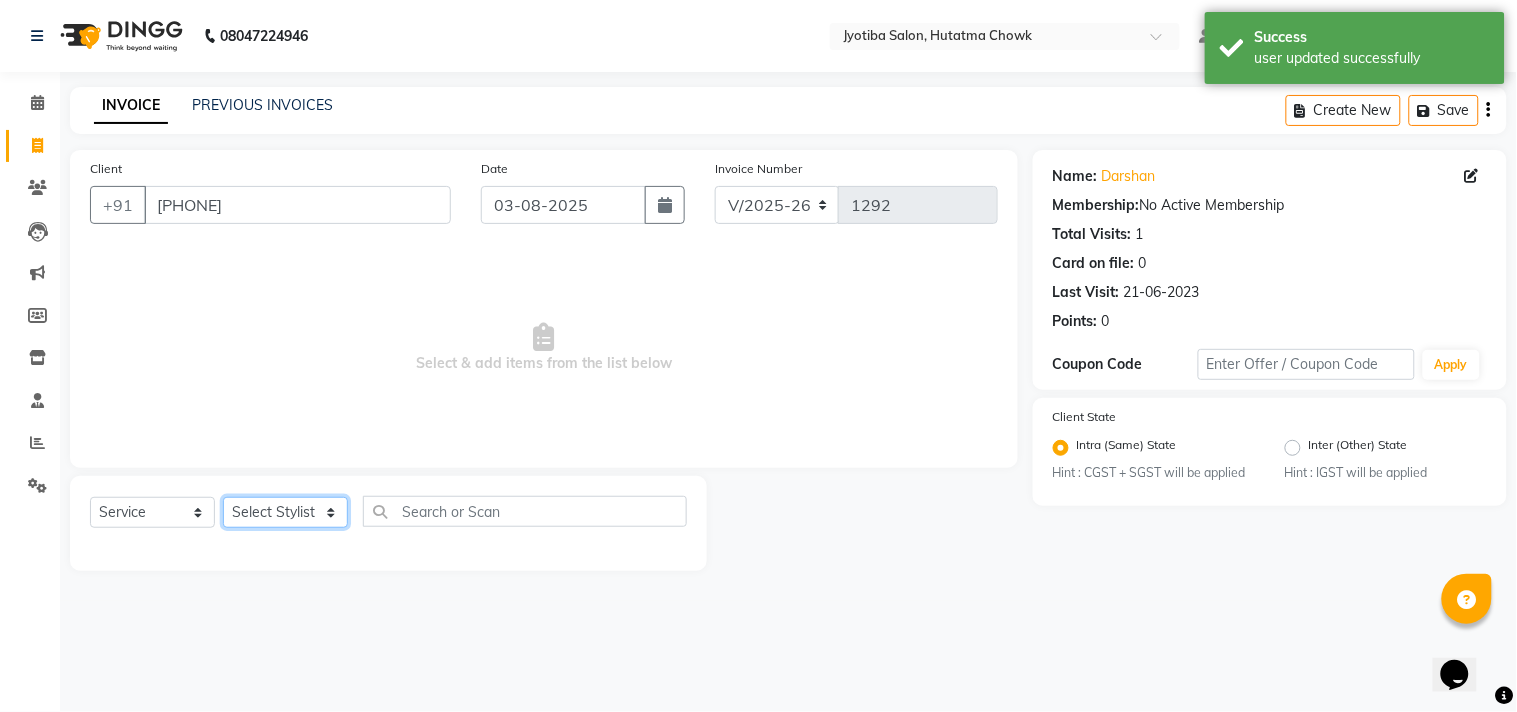 select on "7206" 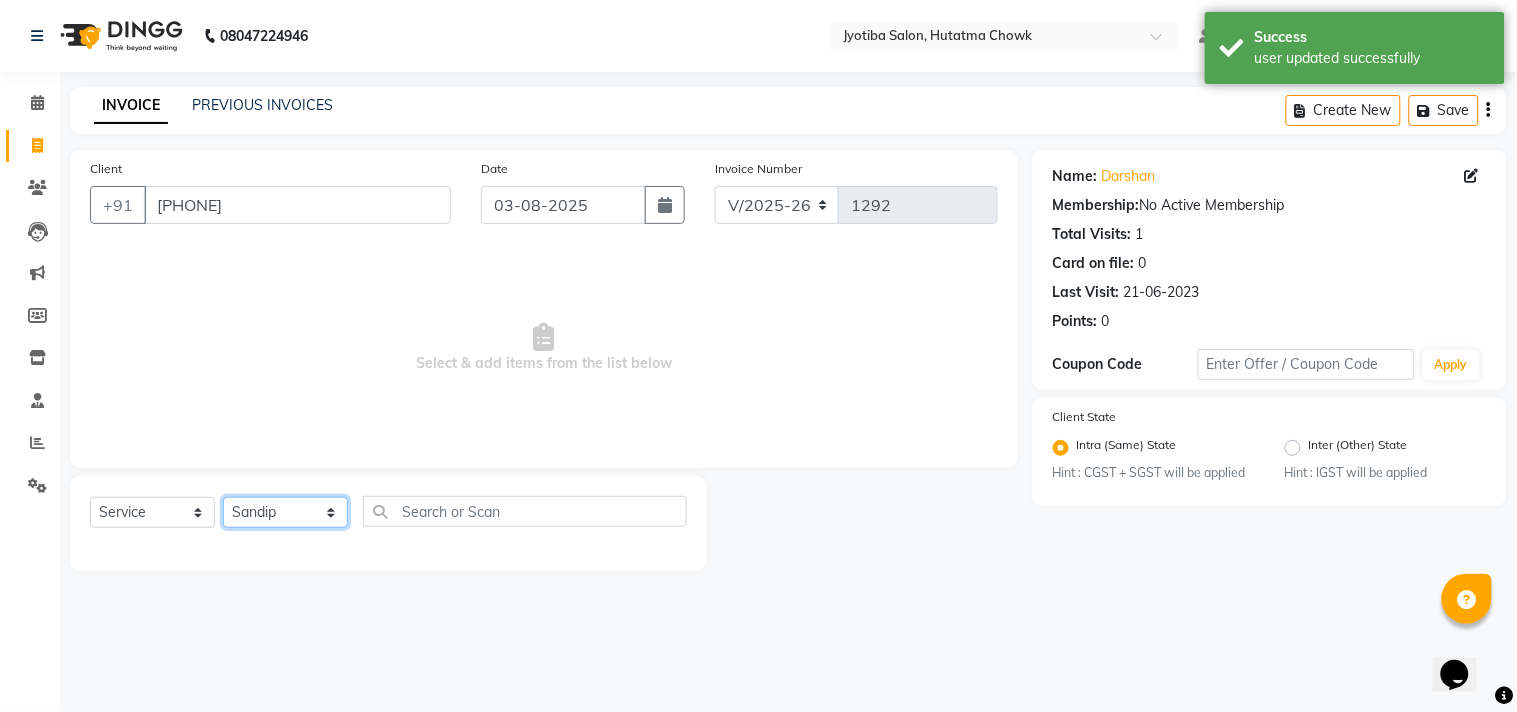 click on "Select Stylist Abdul Dinesh thakur Farman  Juned  mahadev Munna  prem RAHUL Sandip Suresh yasin" 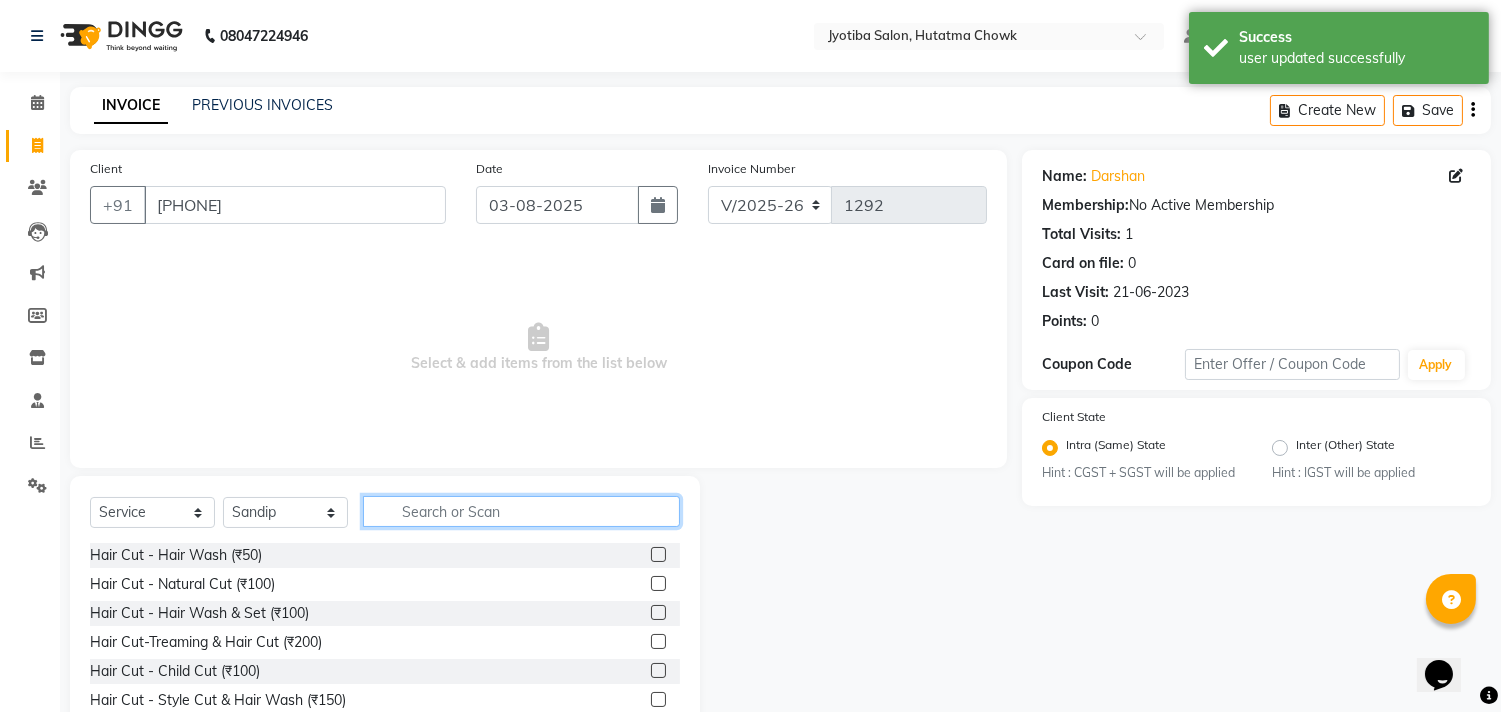 click 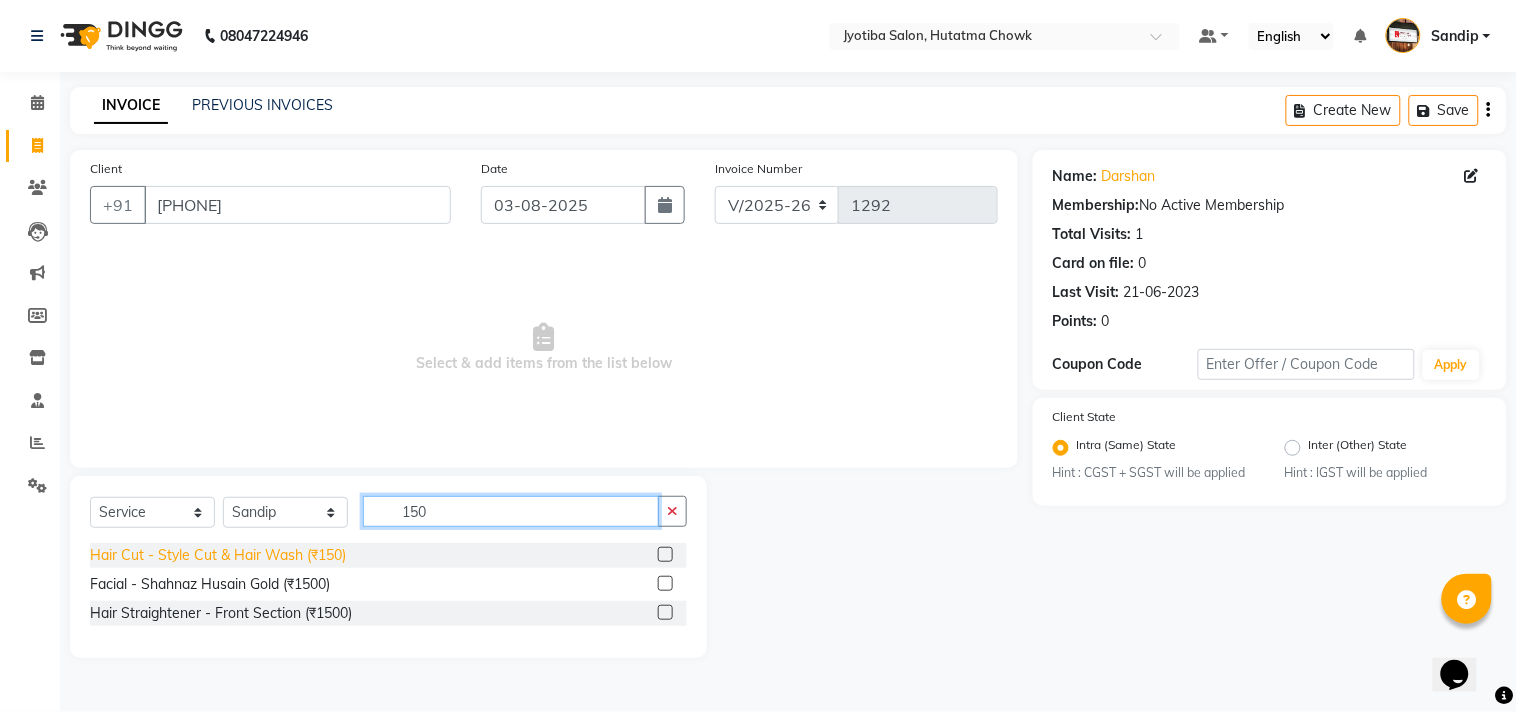 type on "150" 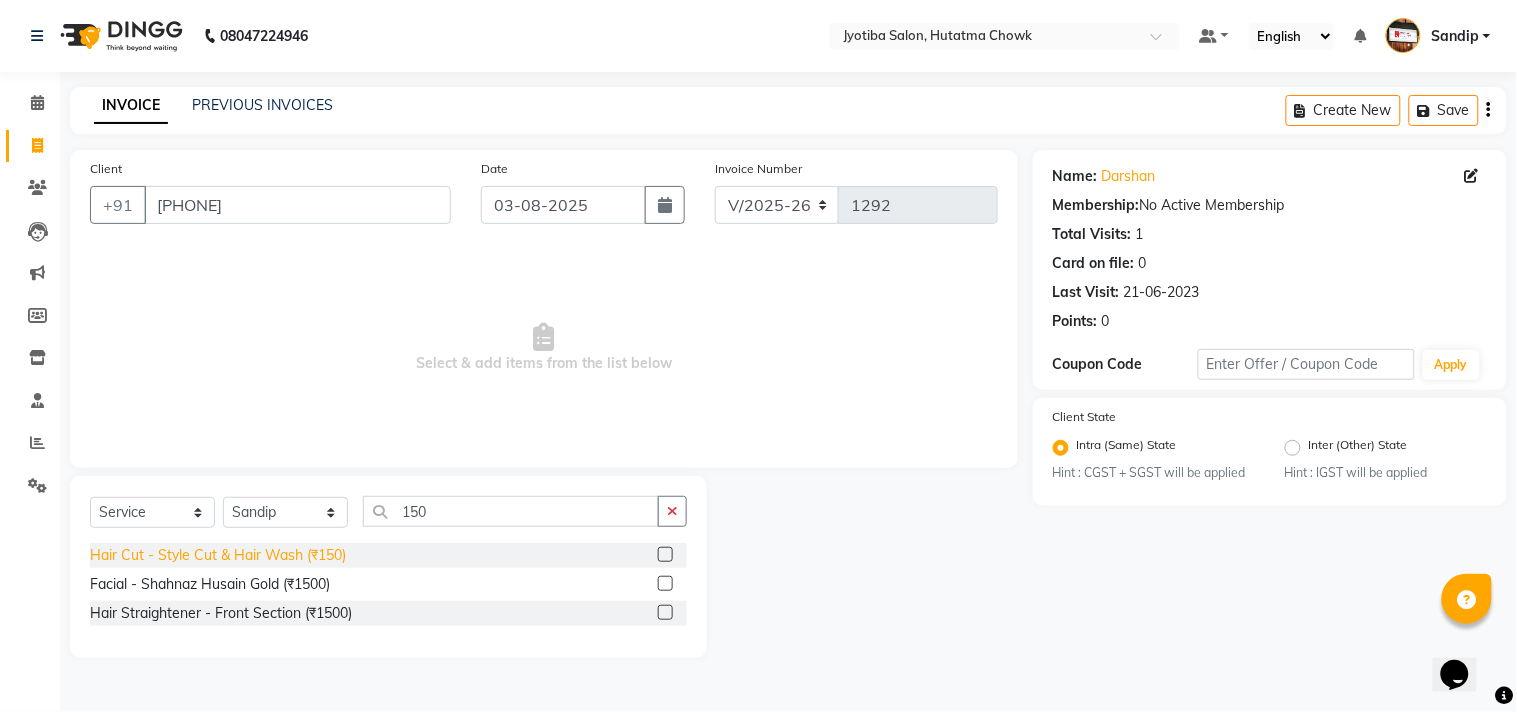 click on "Hair Cut - Style Cut & Hair Wash (₹150)" 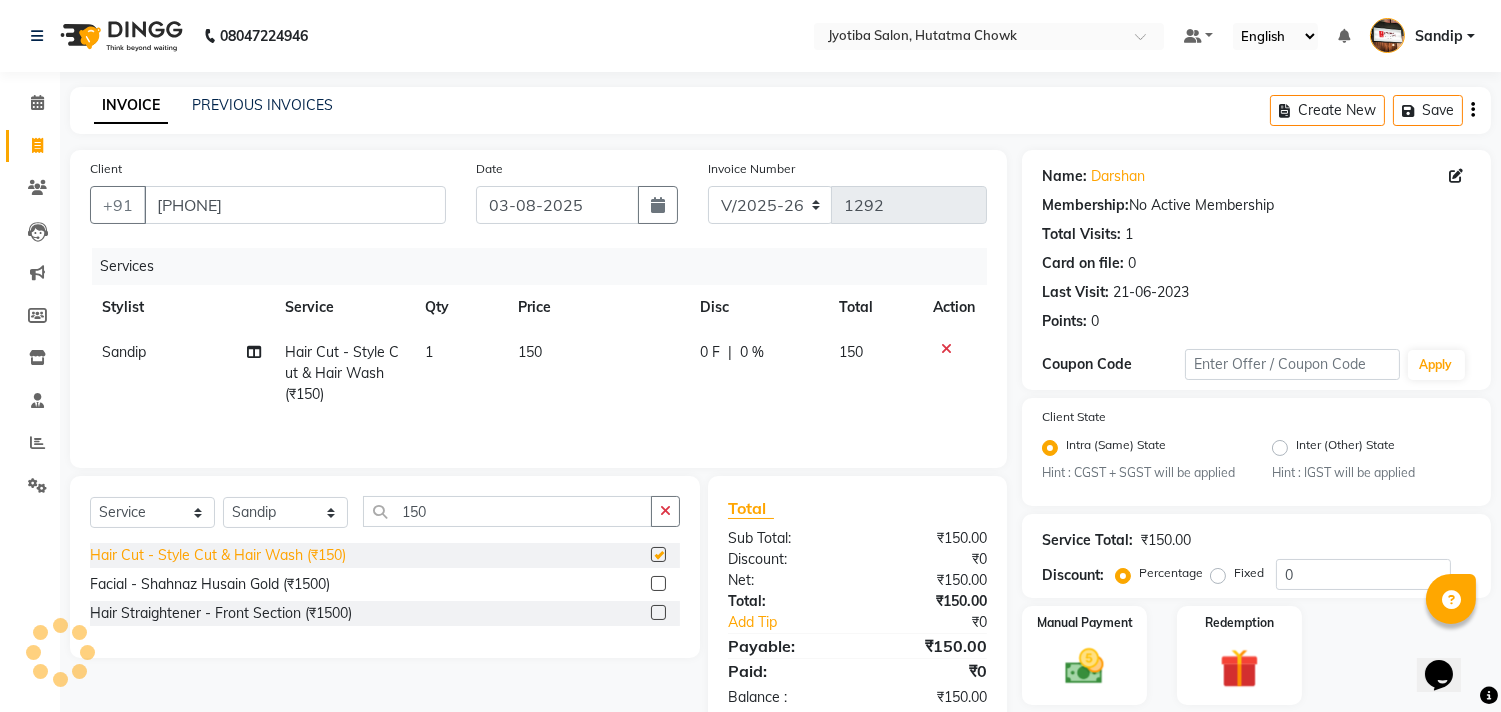 checkbox on "false" 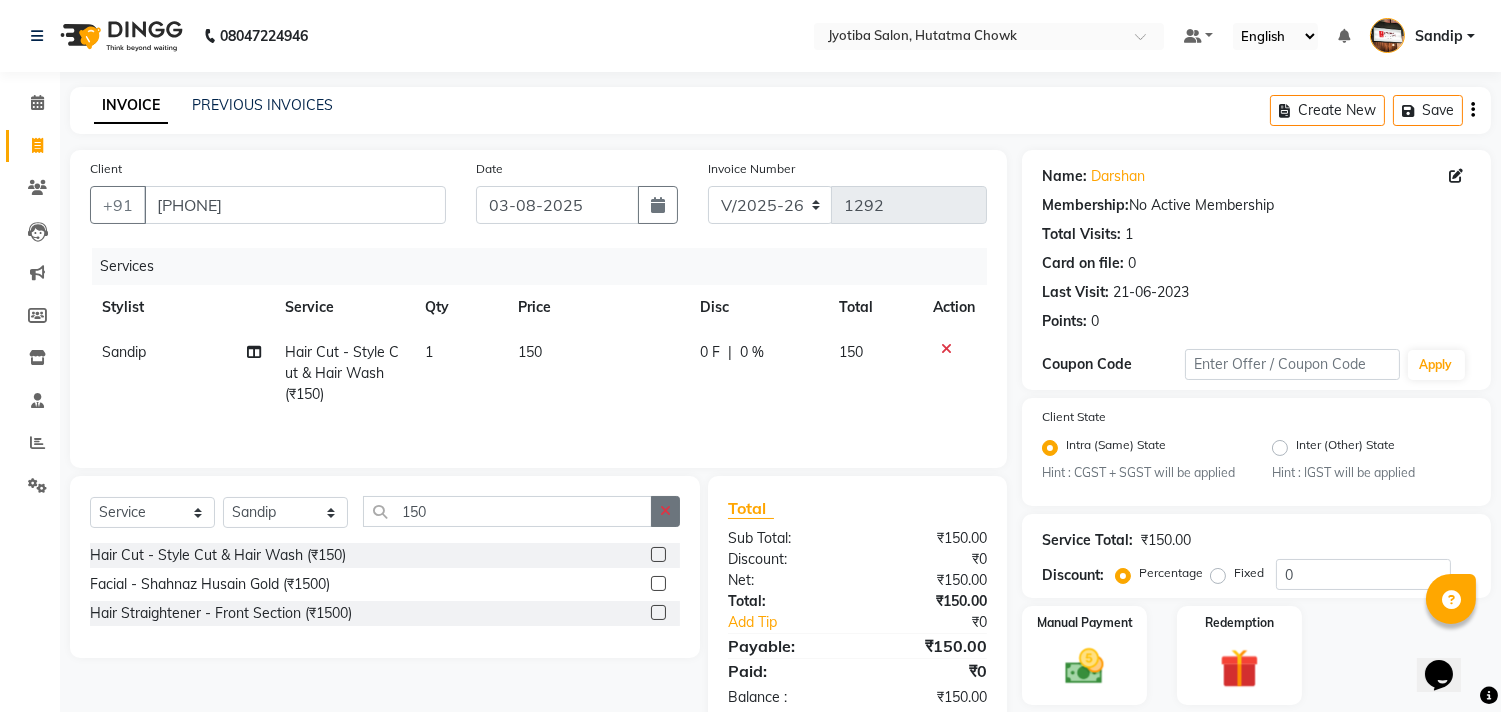 click 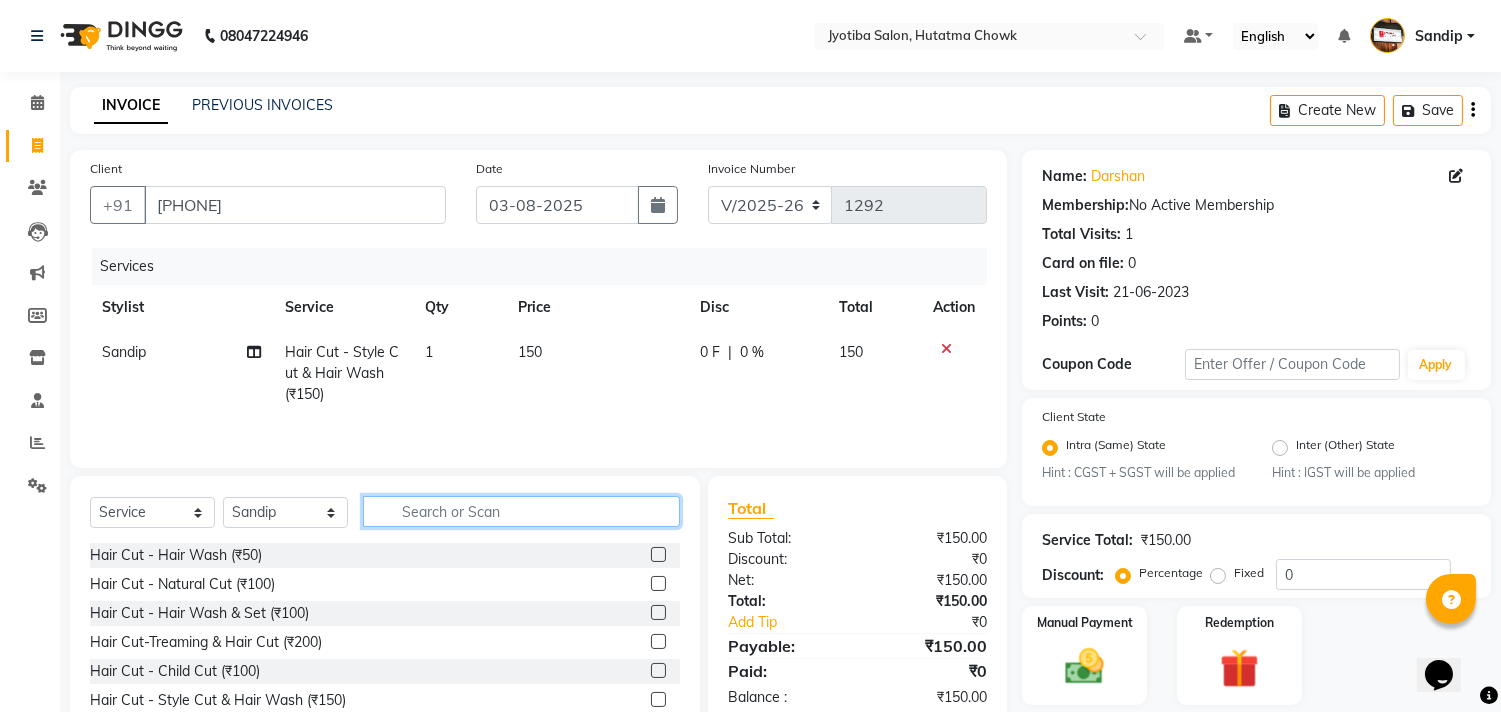 type on "`" 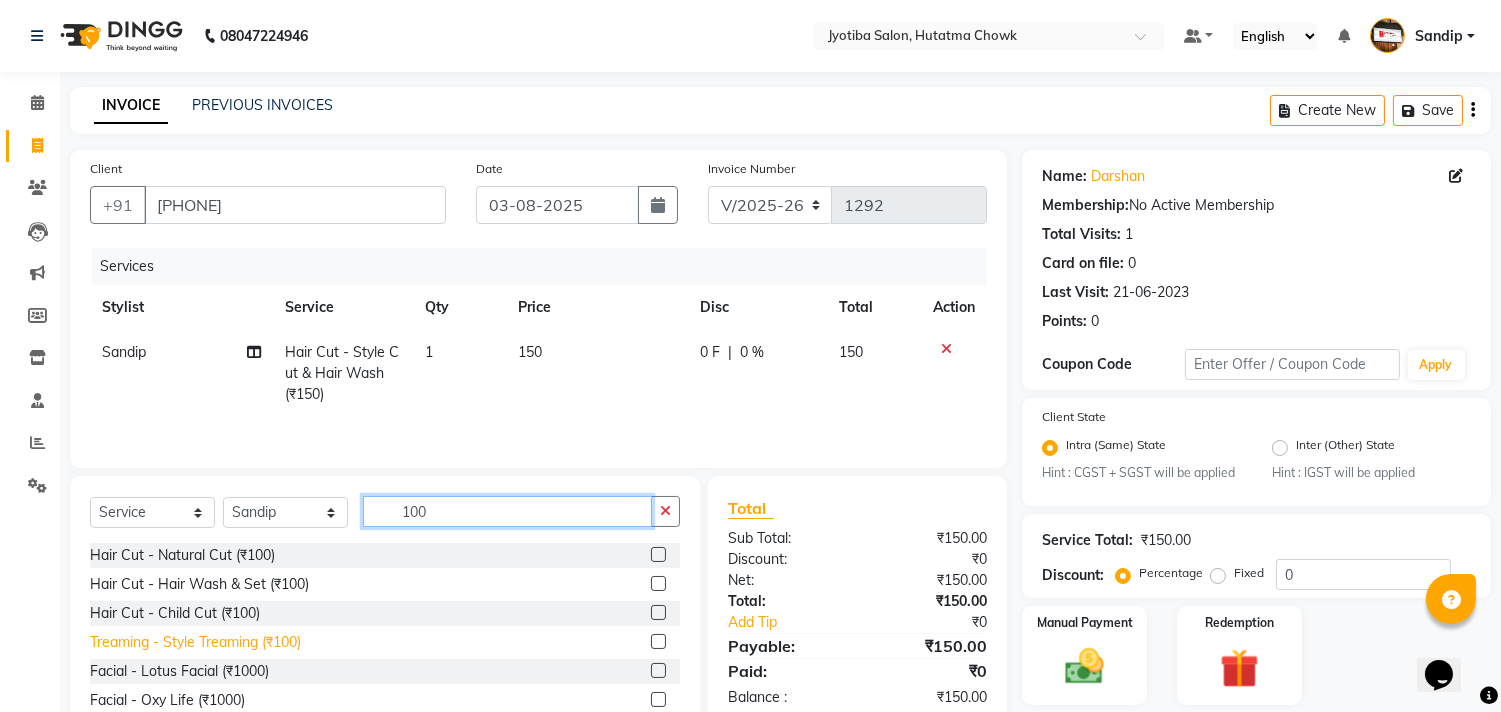 type on "100" 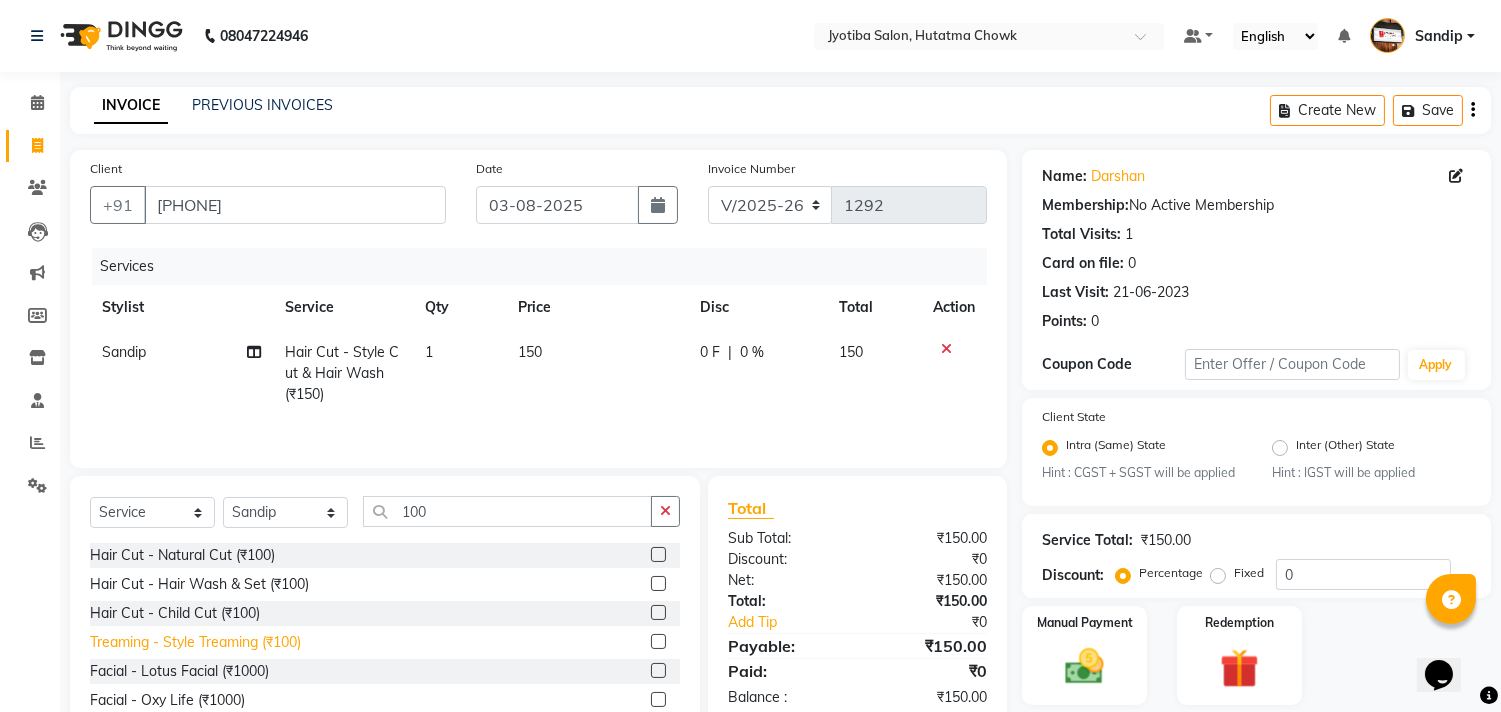 click on "Treaming - Style Treaming (₹100)" 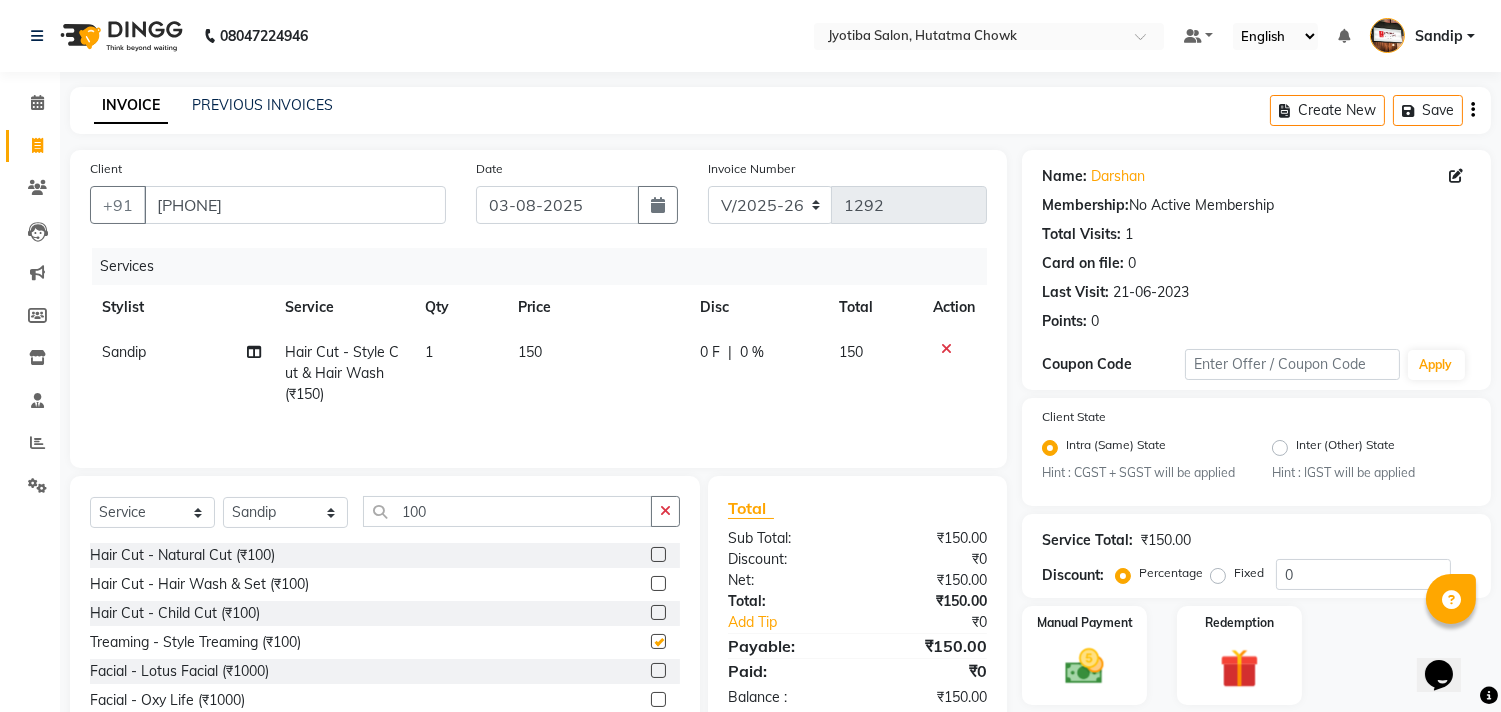 checkbox on "false" 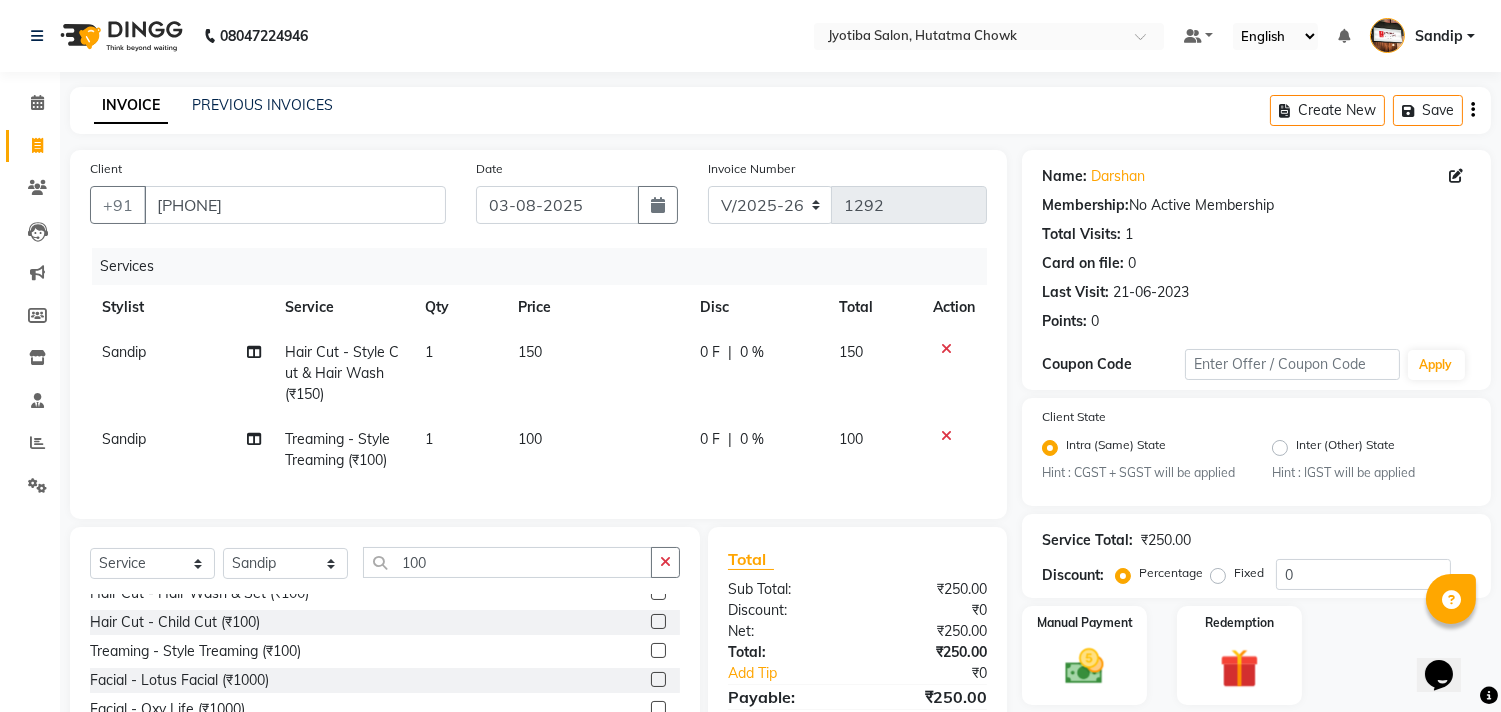 scroll, scrollTop: 61, scrollLeft: 0, axis: vertical 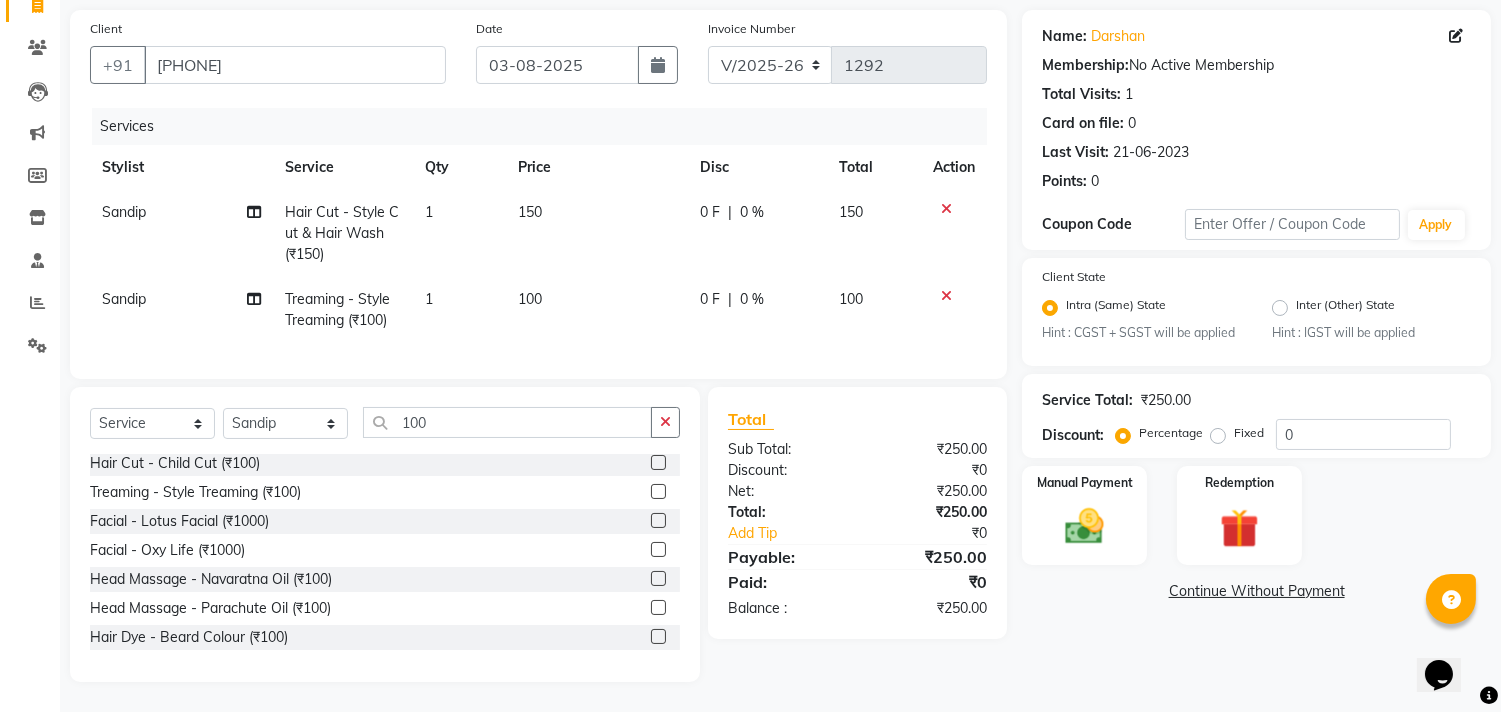 click on "Continue Without Payment" 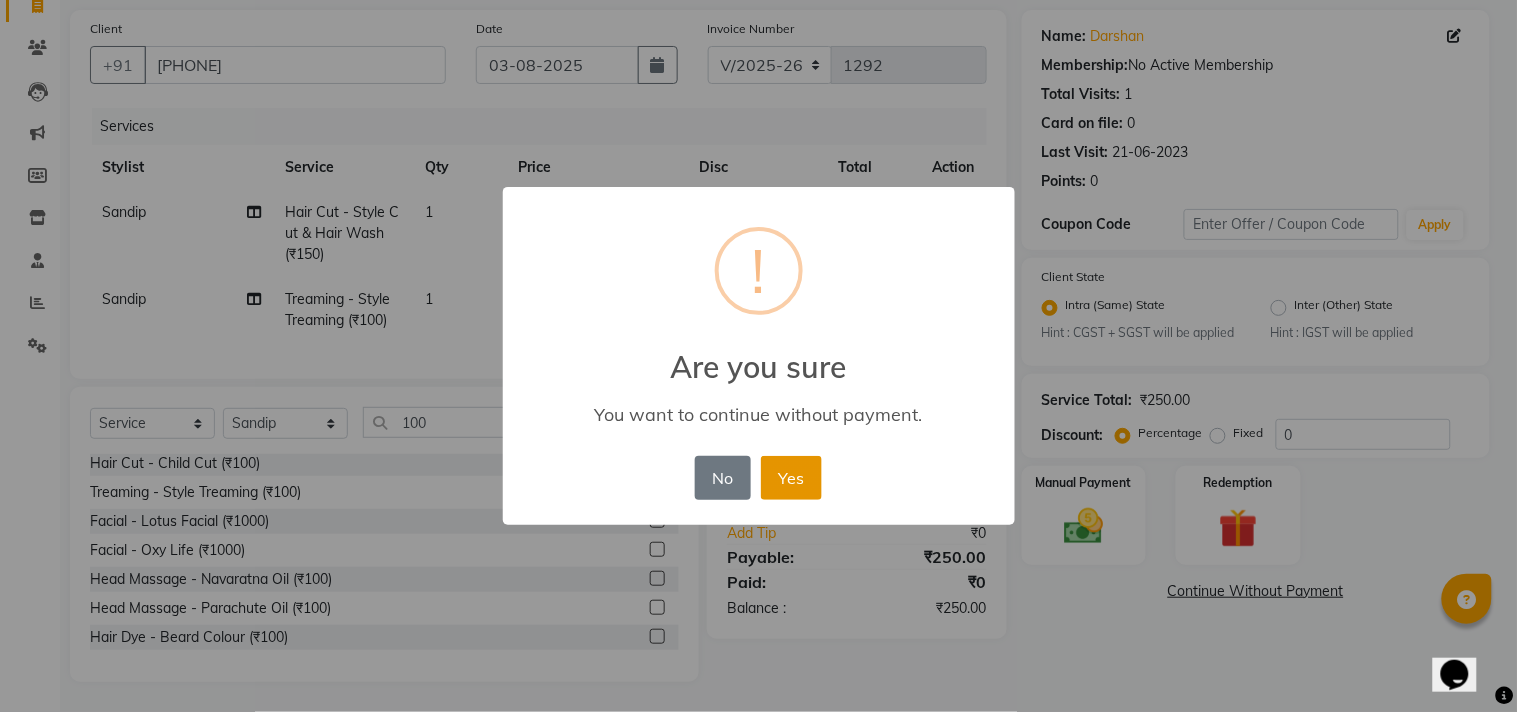 click on "Yes" at bounding box center [791, 478] 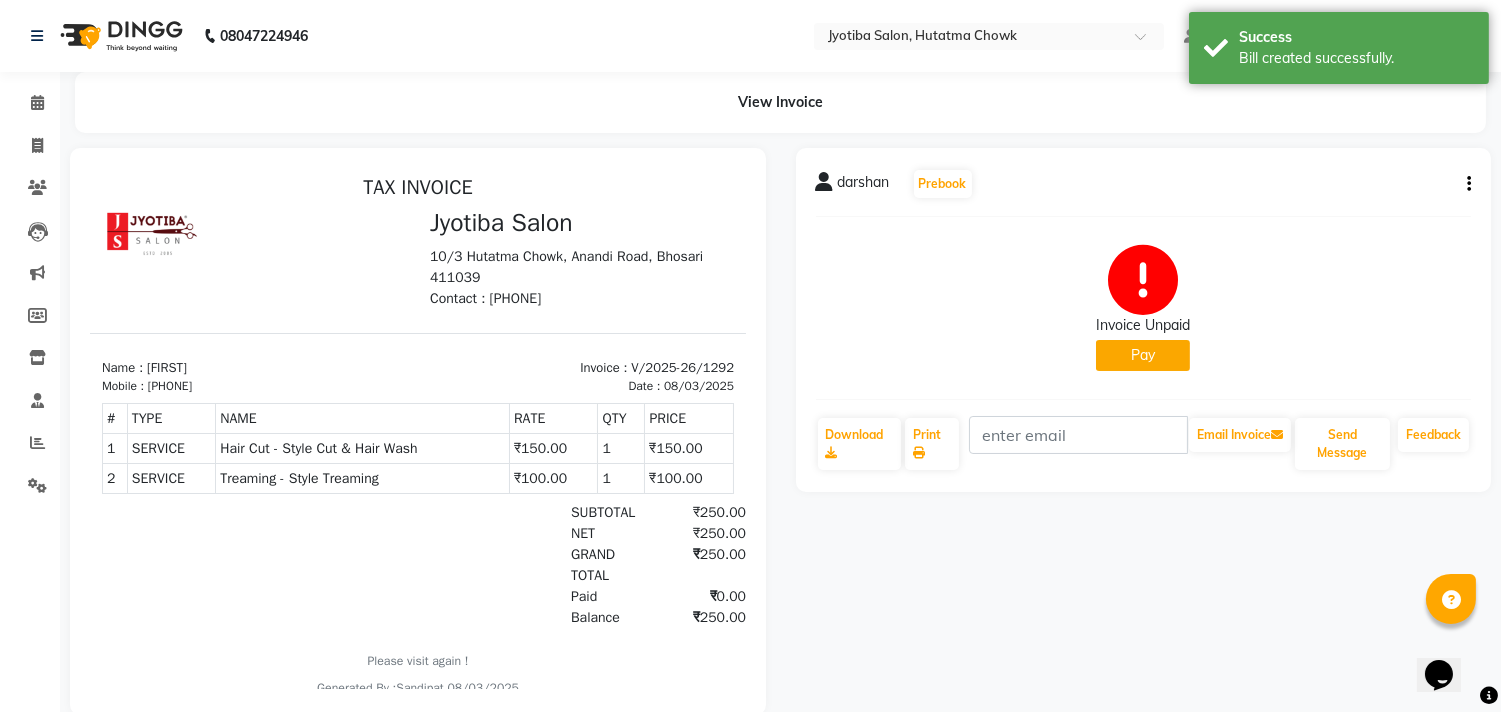 scroll, scrollTop: 0, scrollLeft: 0, axis: both 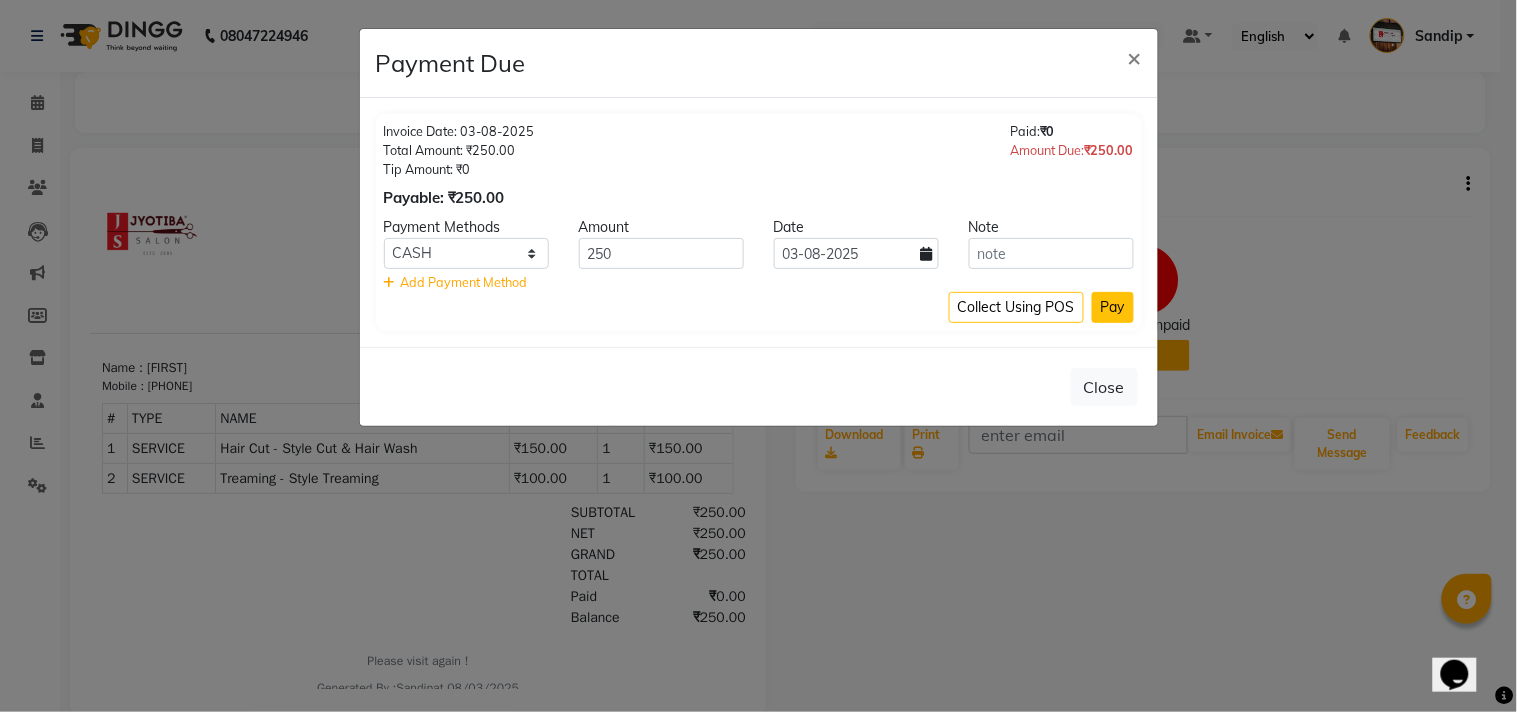 click on "Pay" 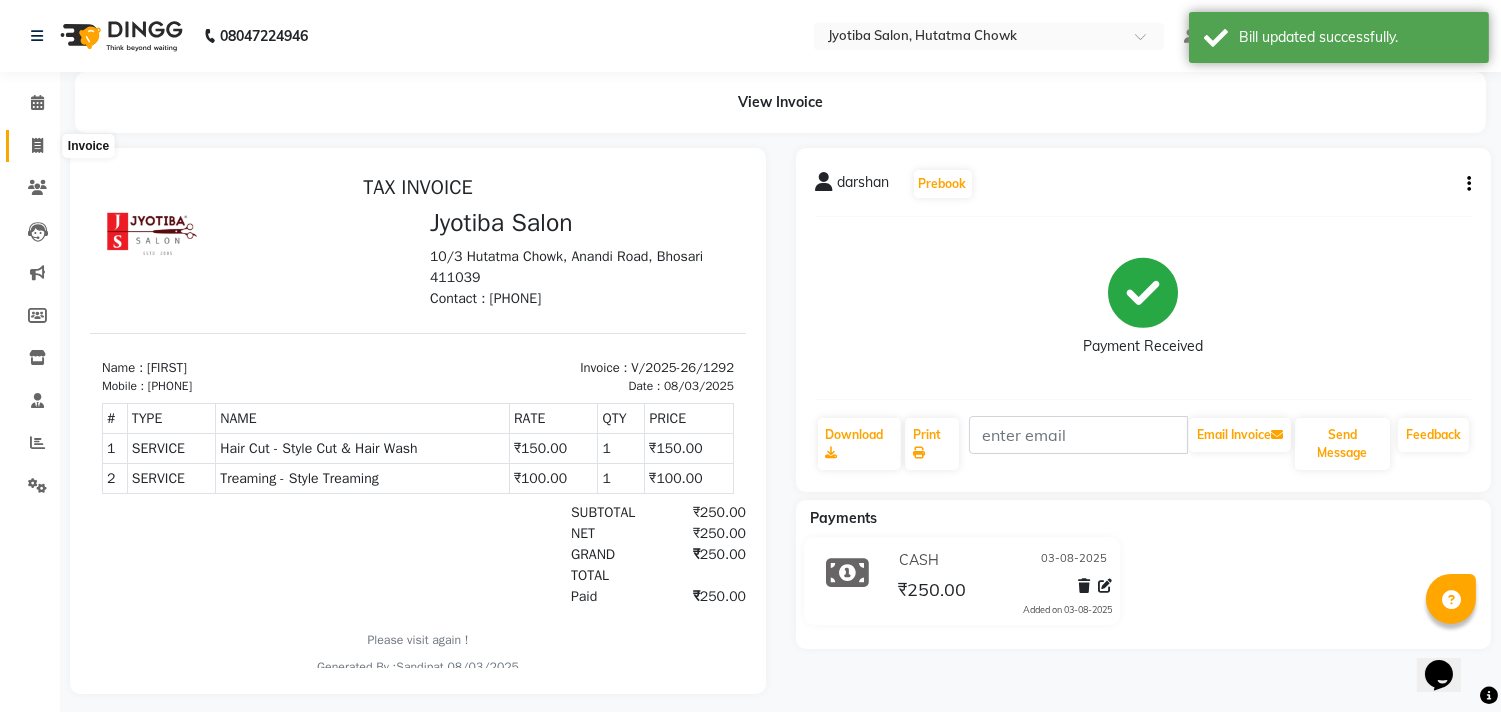 click 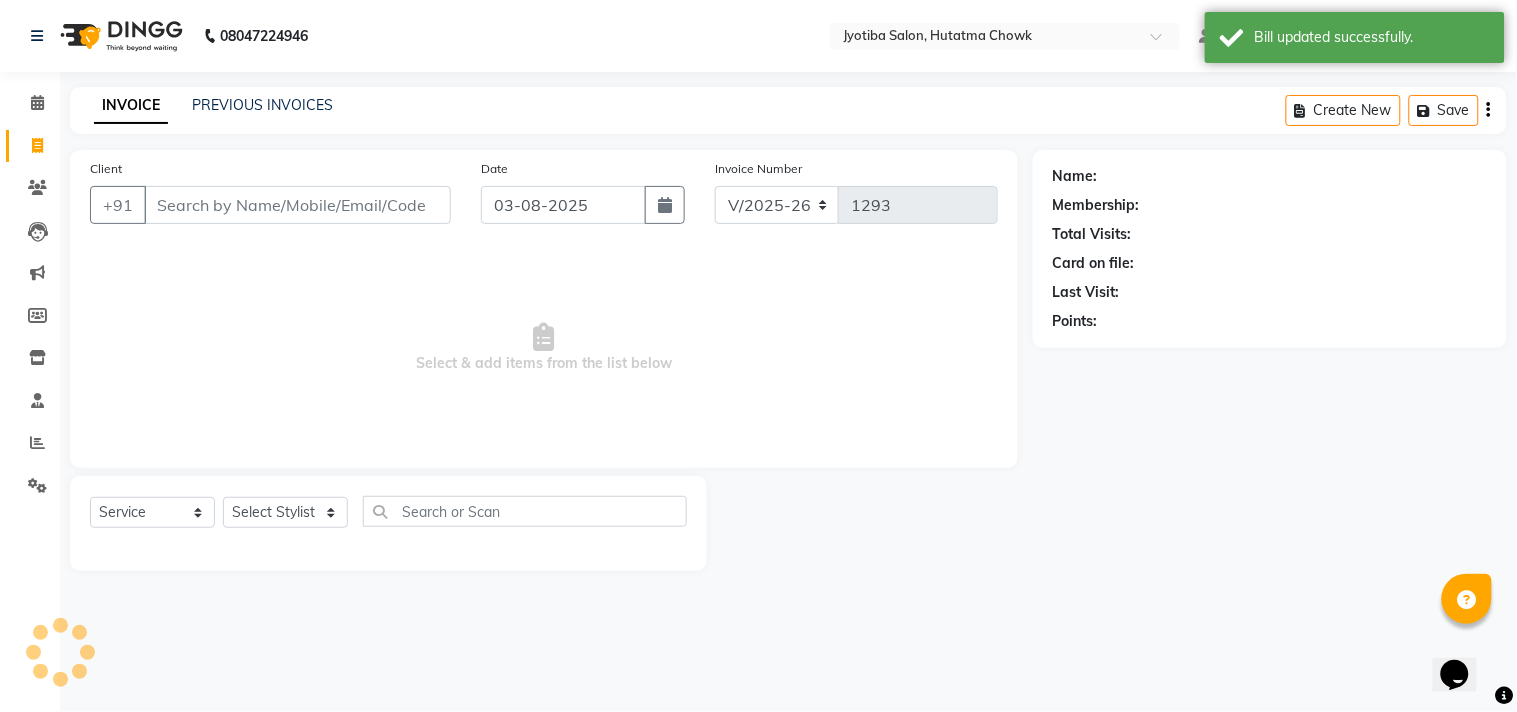 select on "membership" 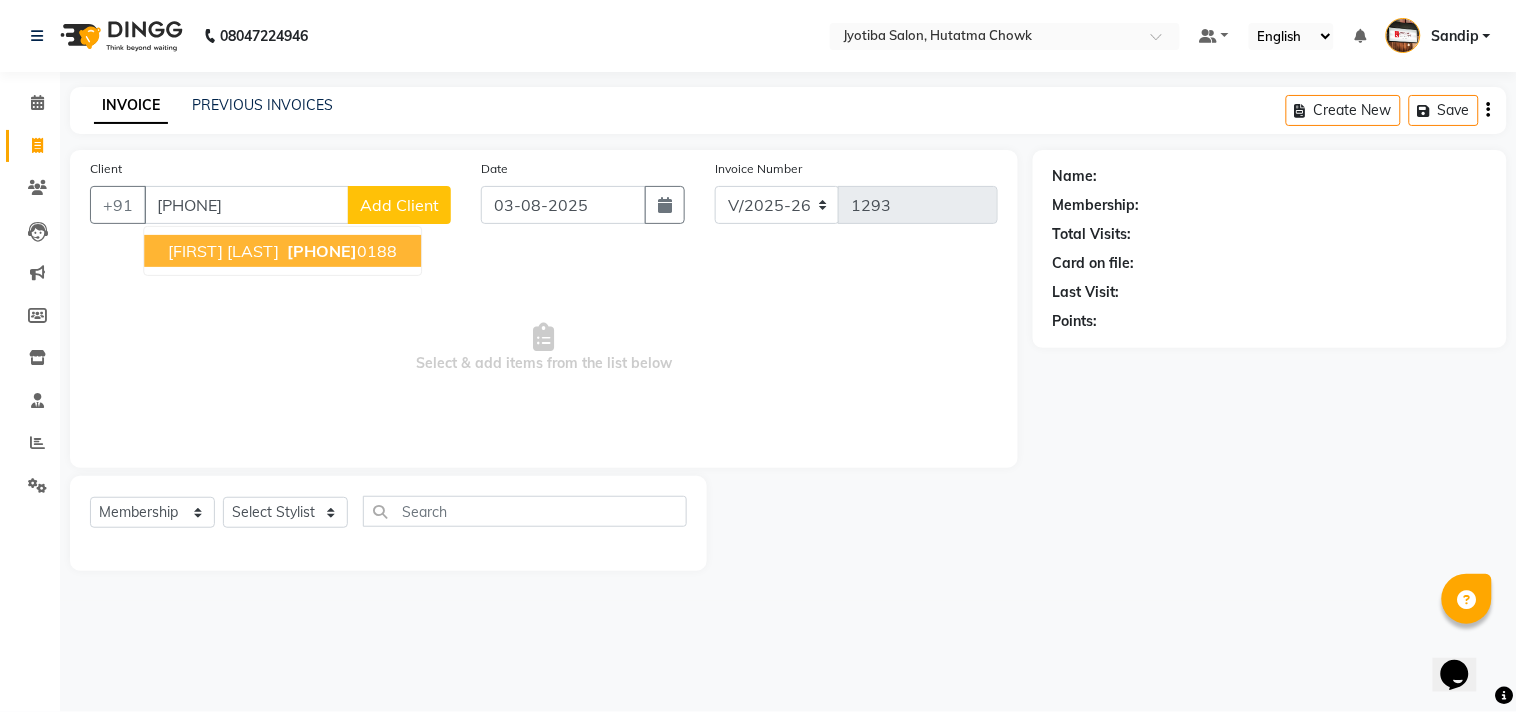 click on "[FIRST] [LAST]" at bounding box center [223, 251] 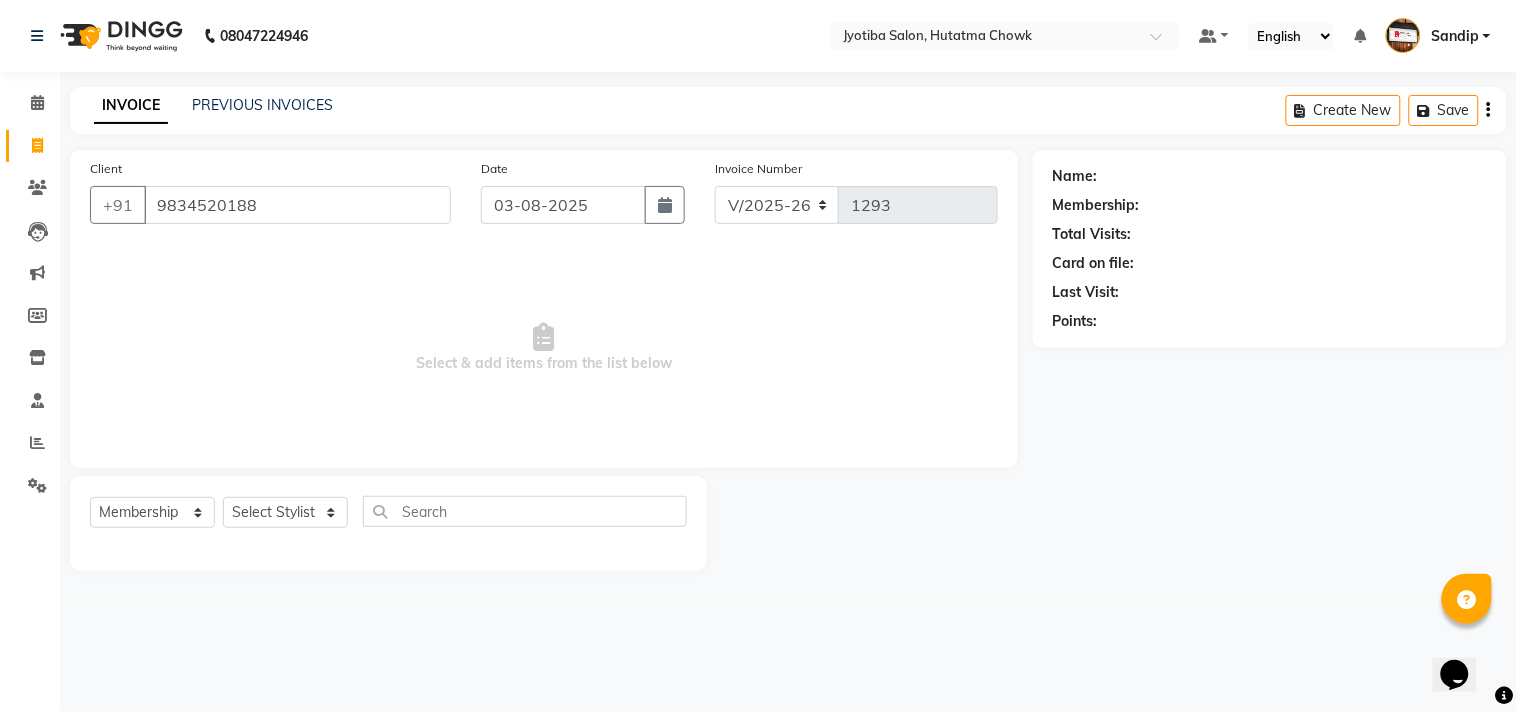 type on "9834520188" 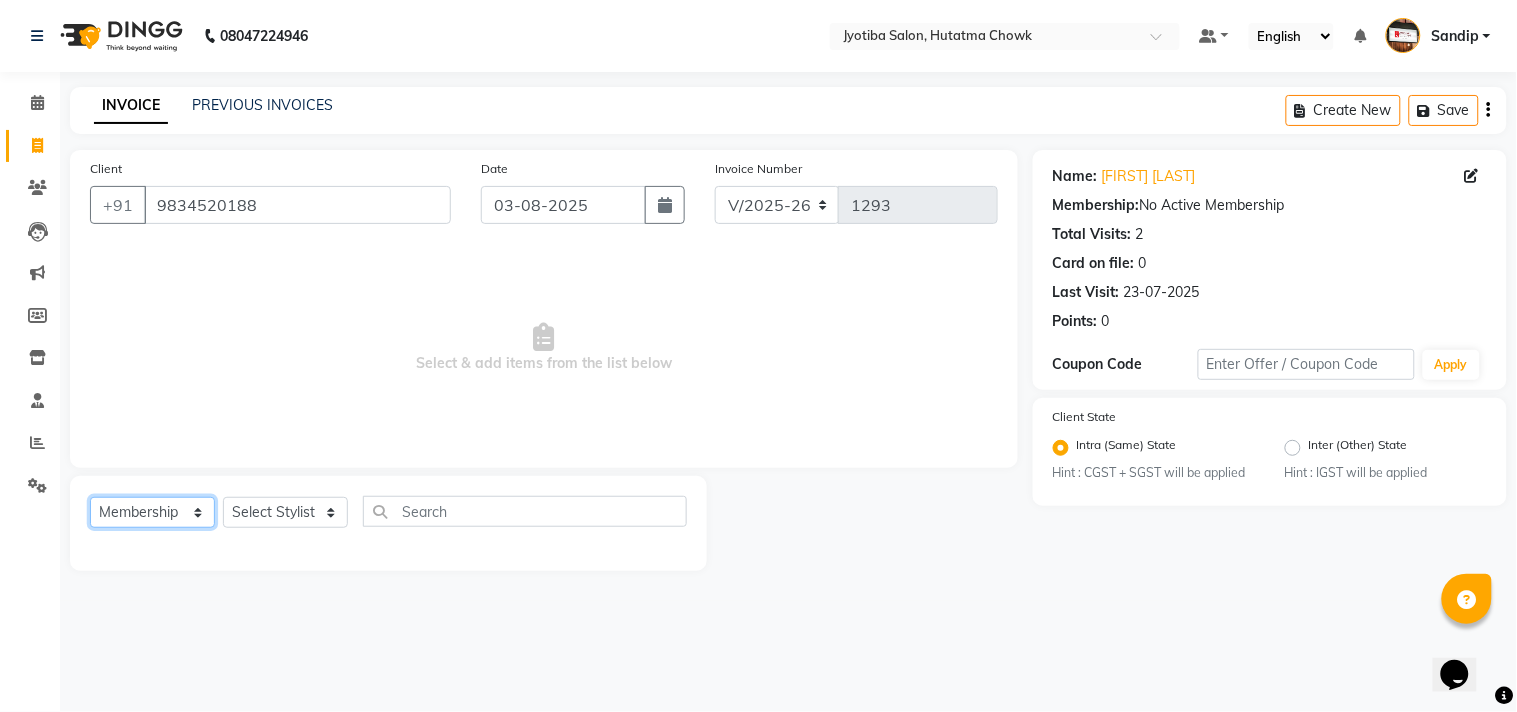 click on "Select  Service  Product  Membership  Package Voucher Prepaid Gift Card" 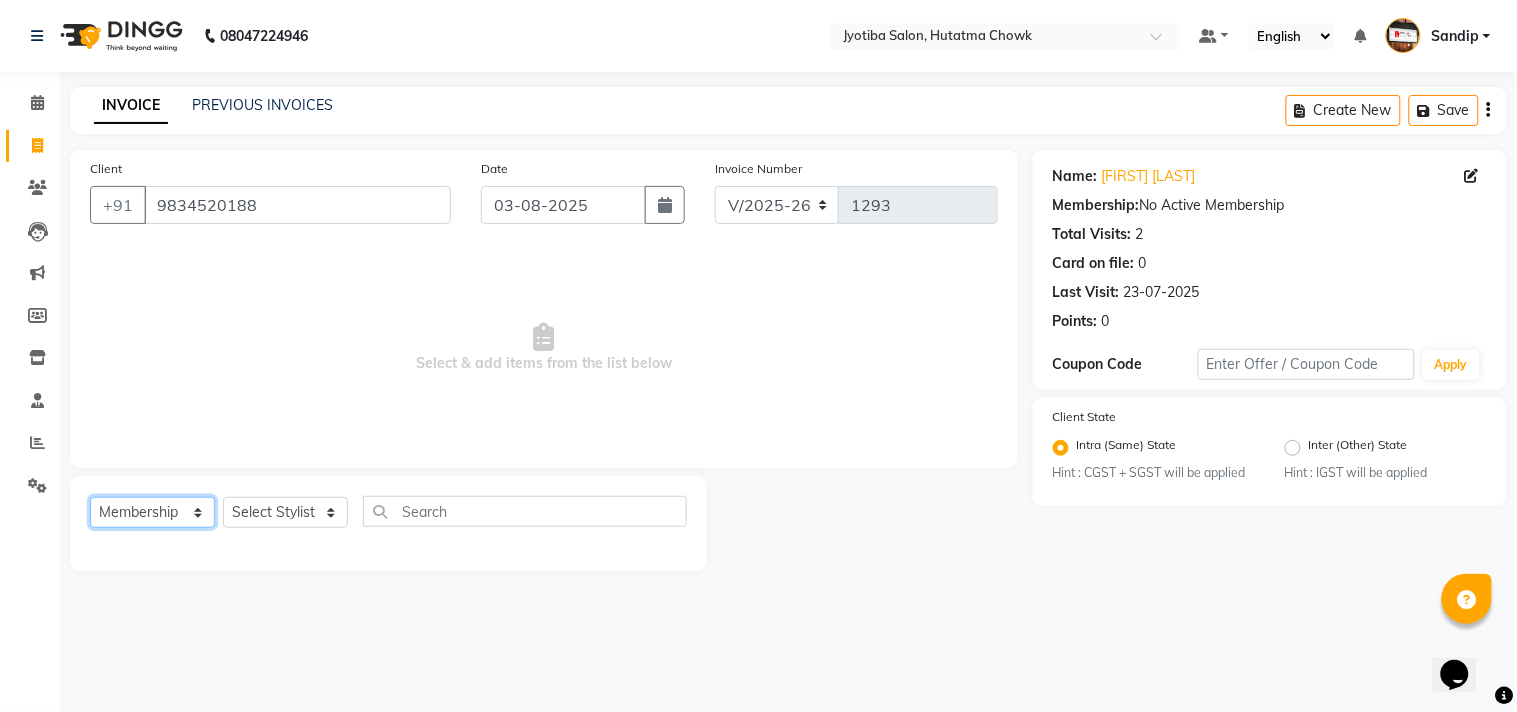 select on "service" 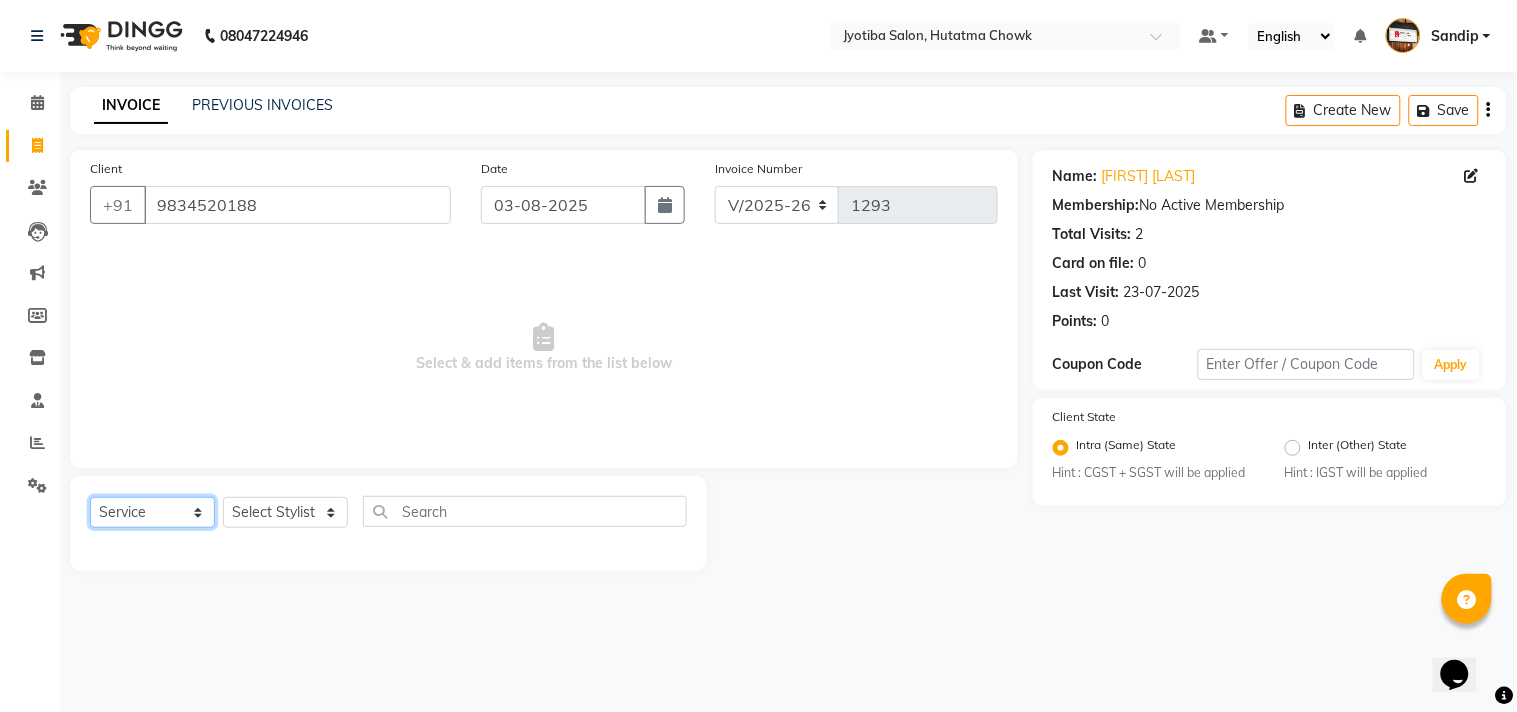 click on "Select  Service  Product  Membership  Package Voucher Prepaid Gift Card" 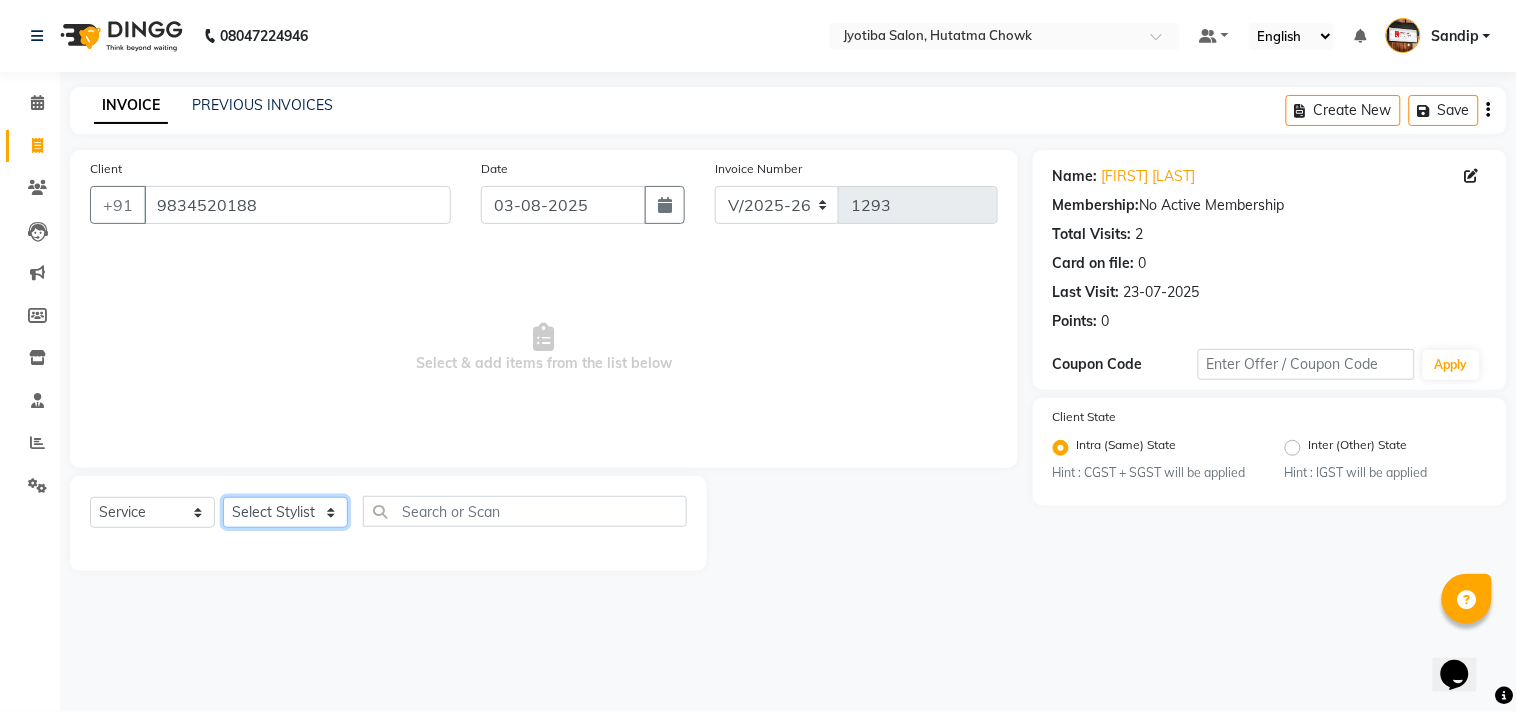 click on "Select Stylist Abdul Dinesh thakur Farman  Juned  mahadev Munna  prem RAHUL Sandip Suresh yasin" 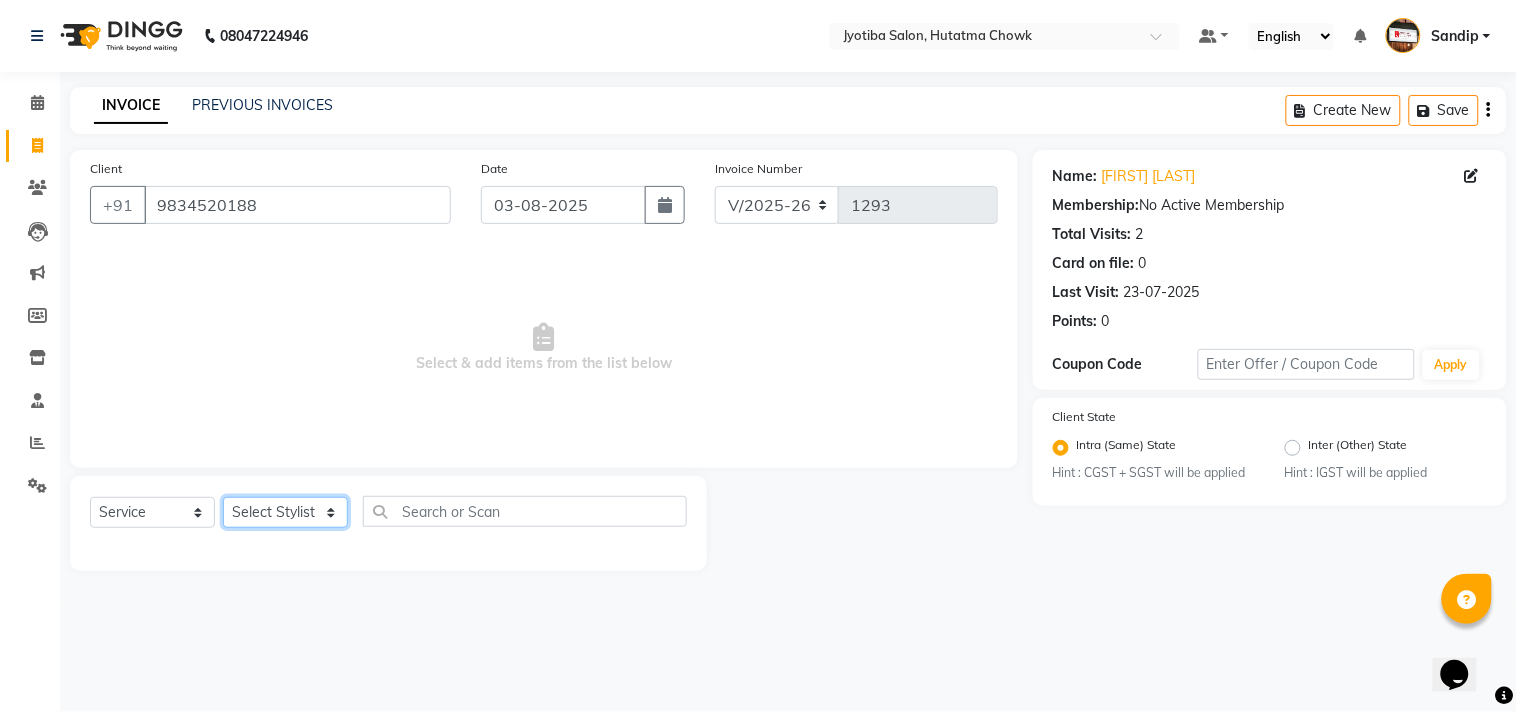 select on "36046" 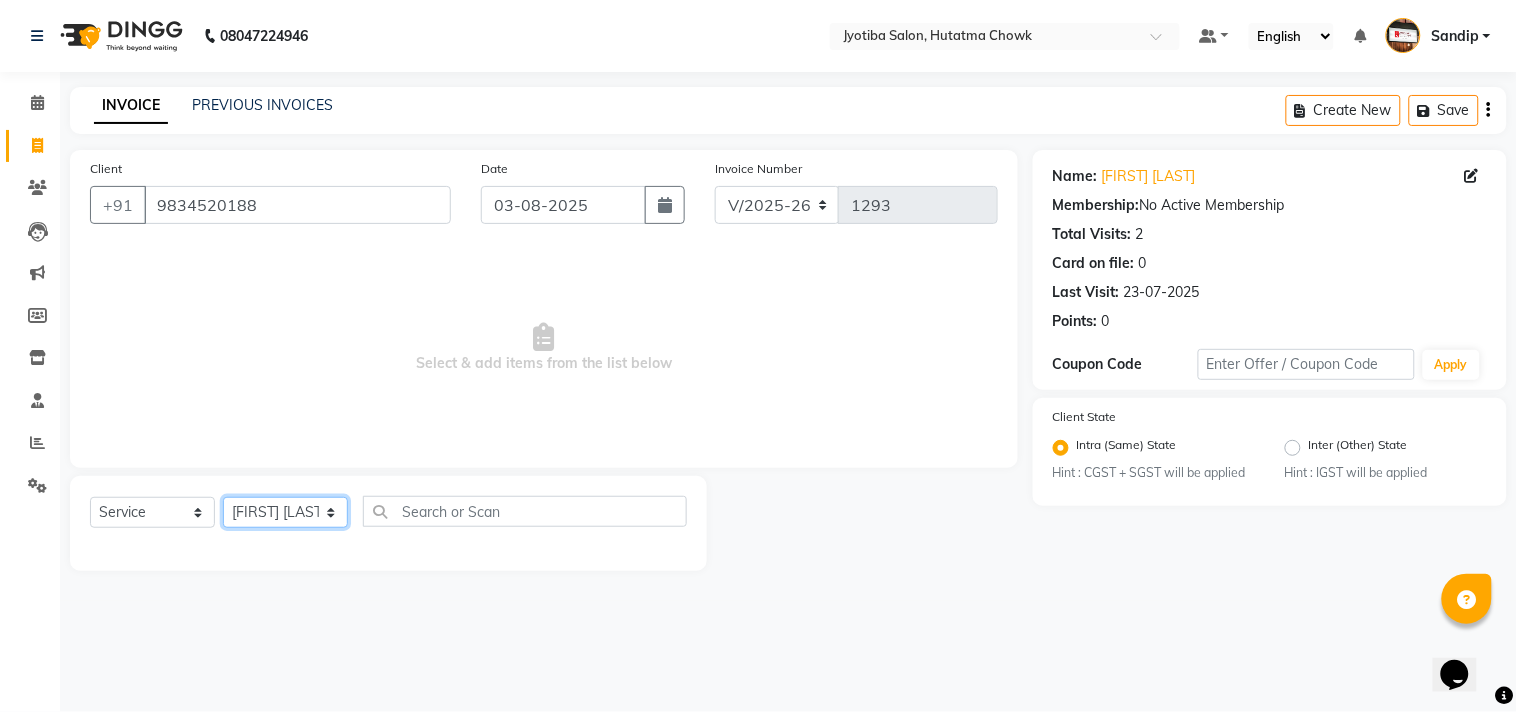 click on "Select Stylist Abdul Dinesh thakur Farman  Juned  mahadev Munna  prem RAHUL Sandip Suresh yasin" 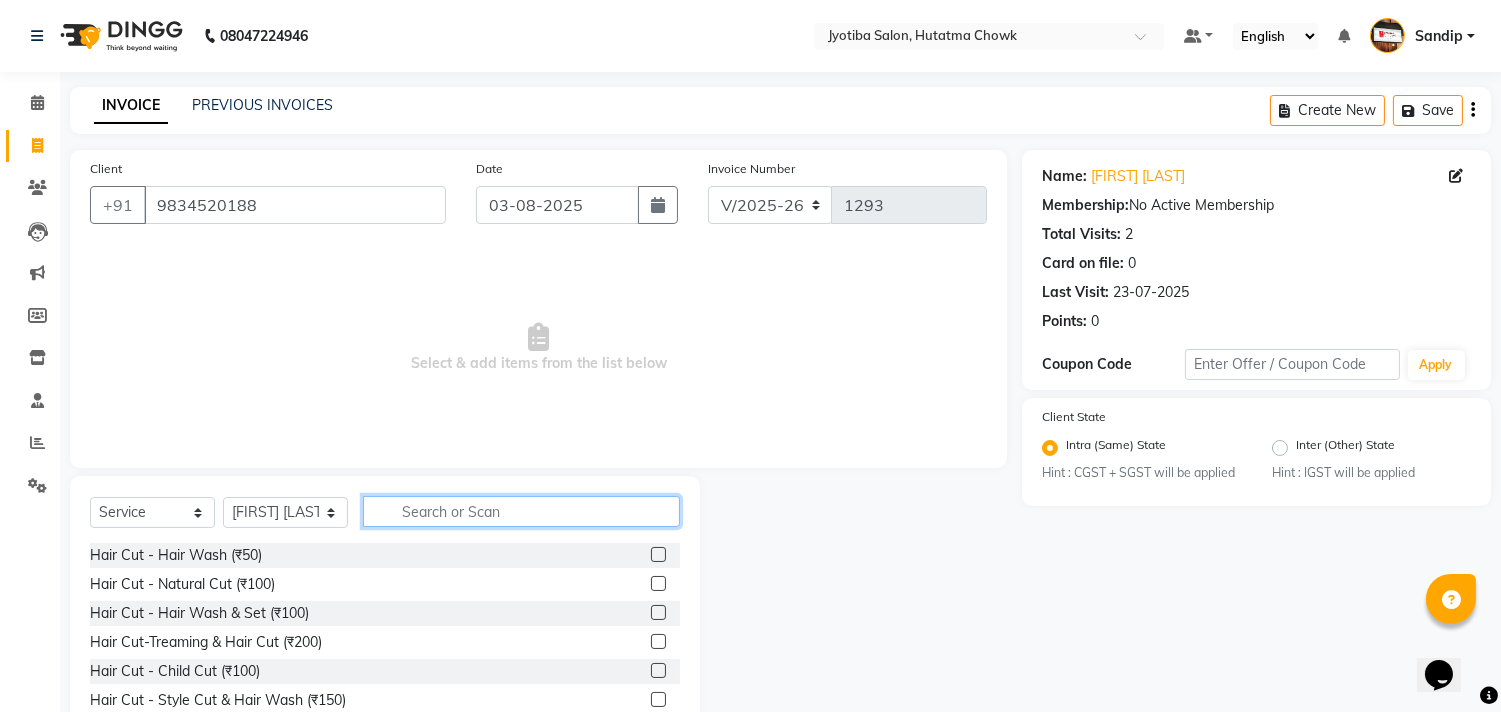 click 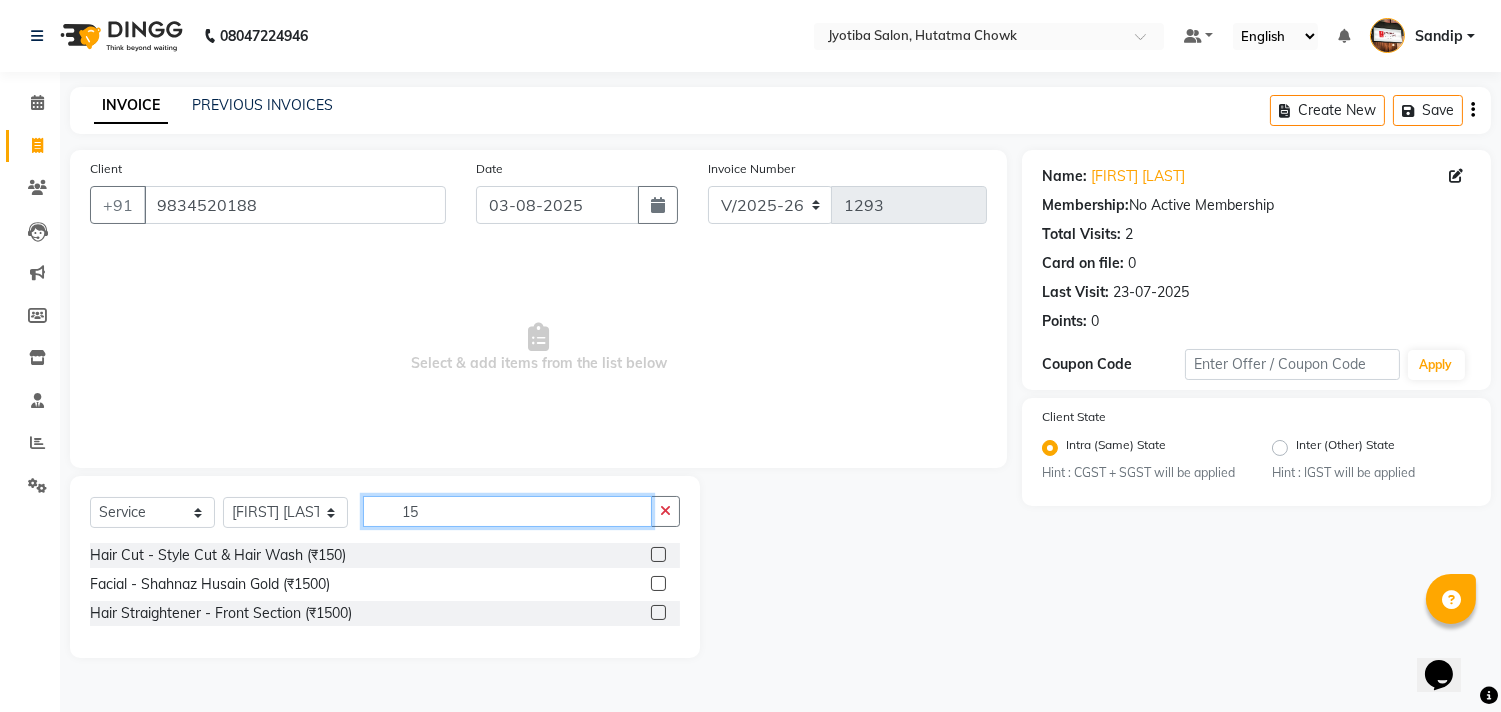 scroll, scrollTop: 0, scrollLeft: 0, axis: both 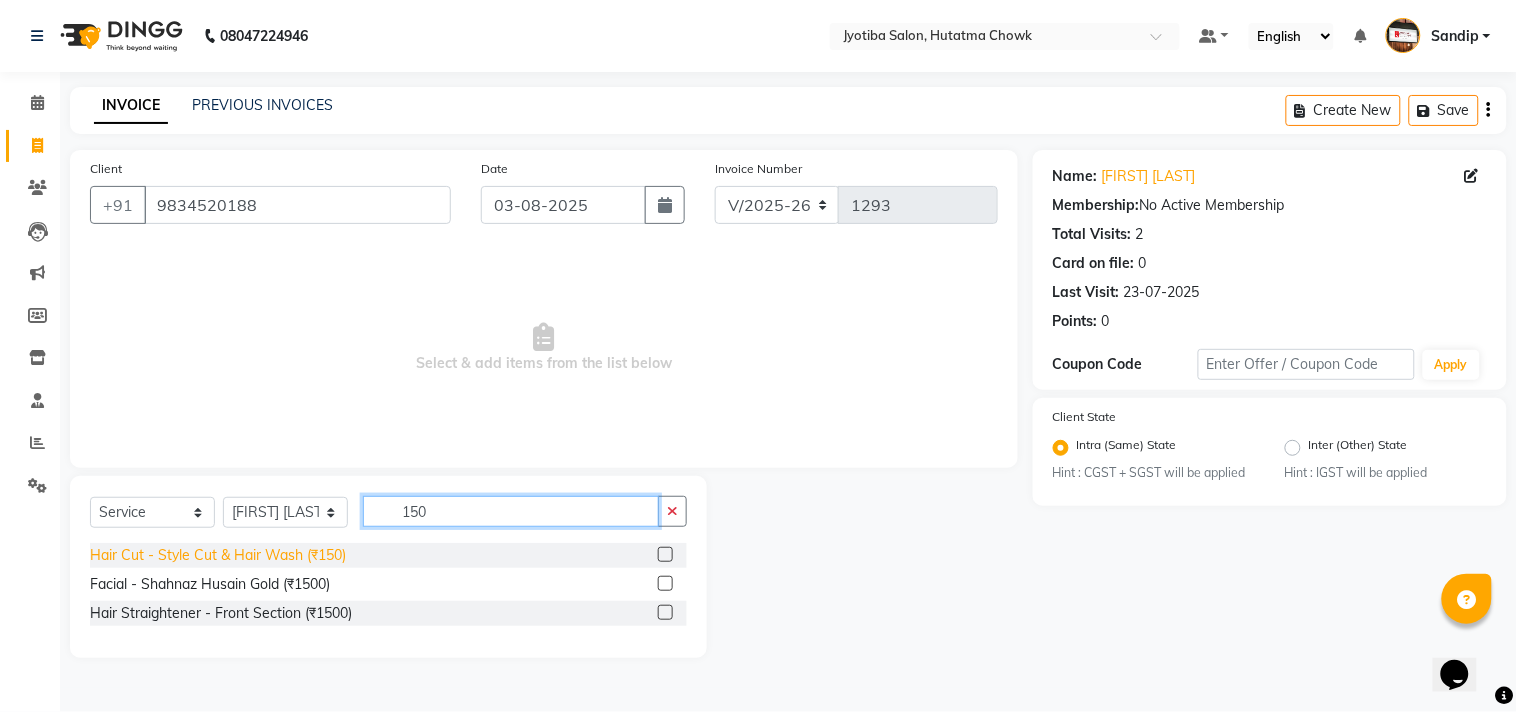 type on "150" 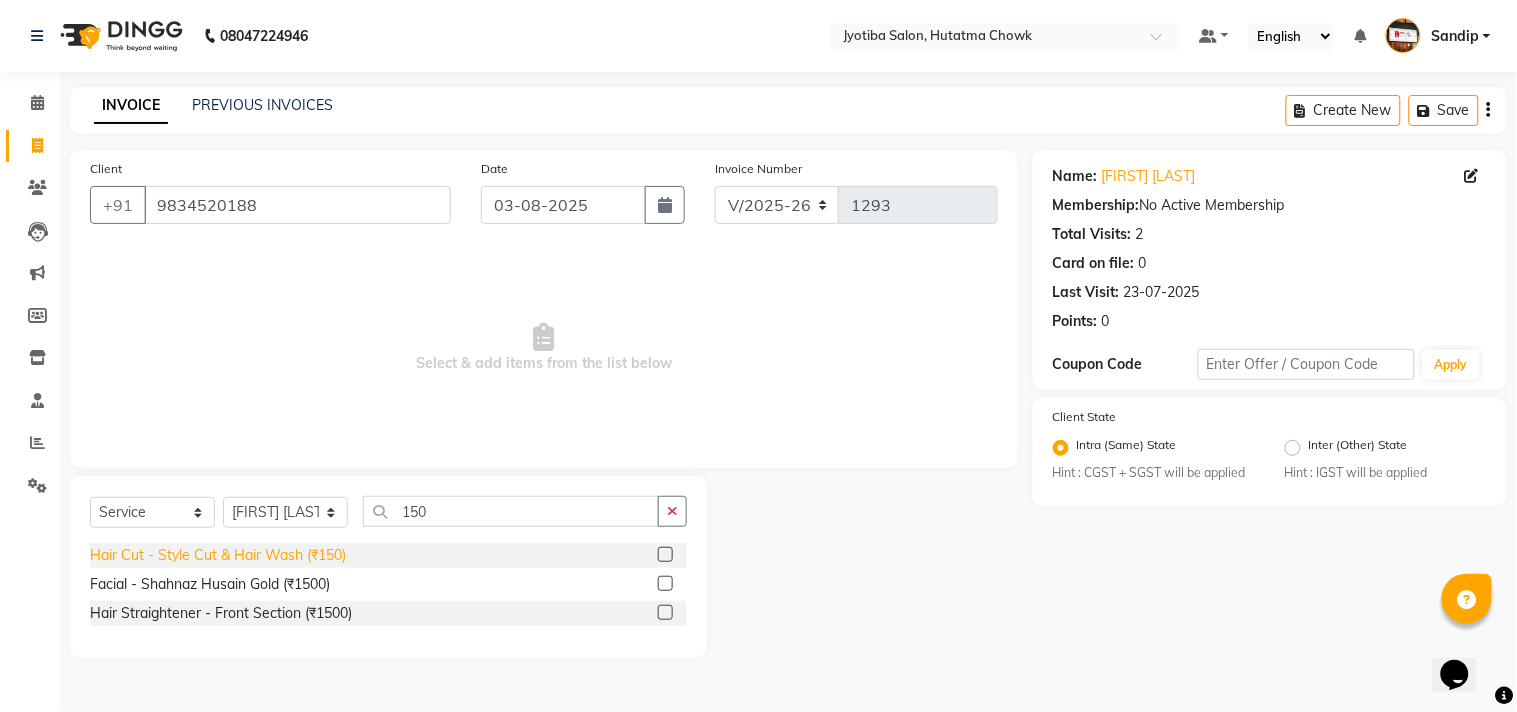 click on "Hair Cut - Style Cut & Hair Wash (₹150)" 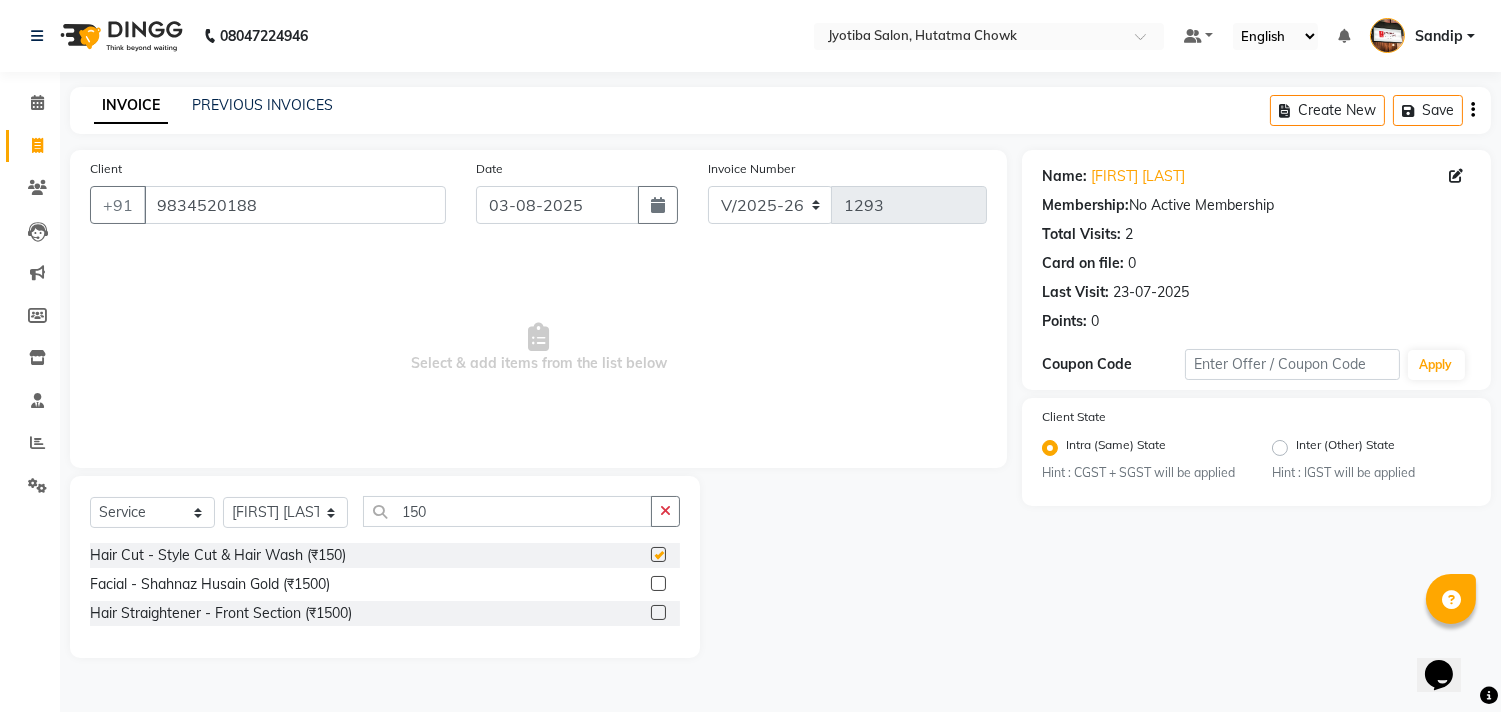 checkbox on "false" 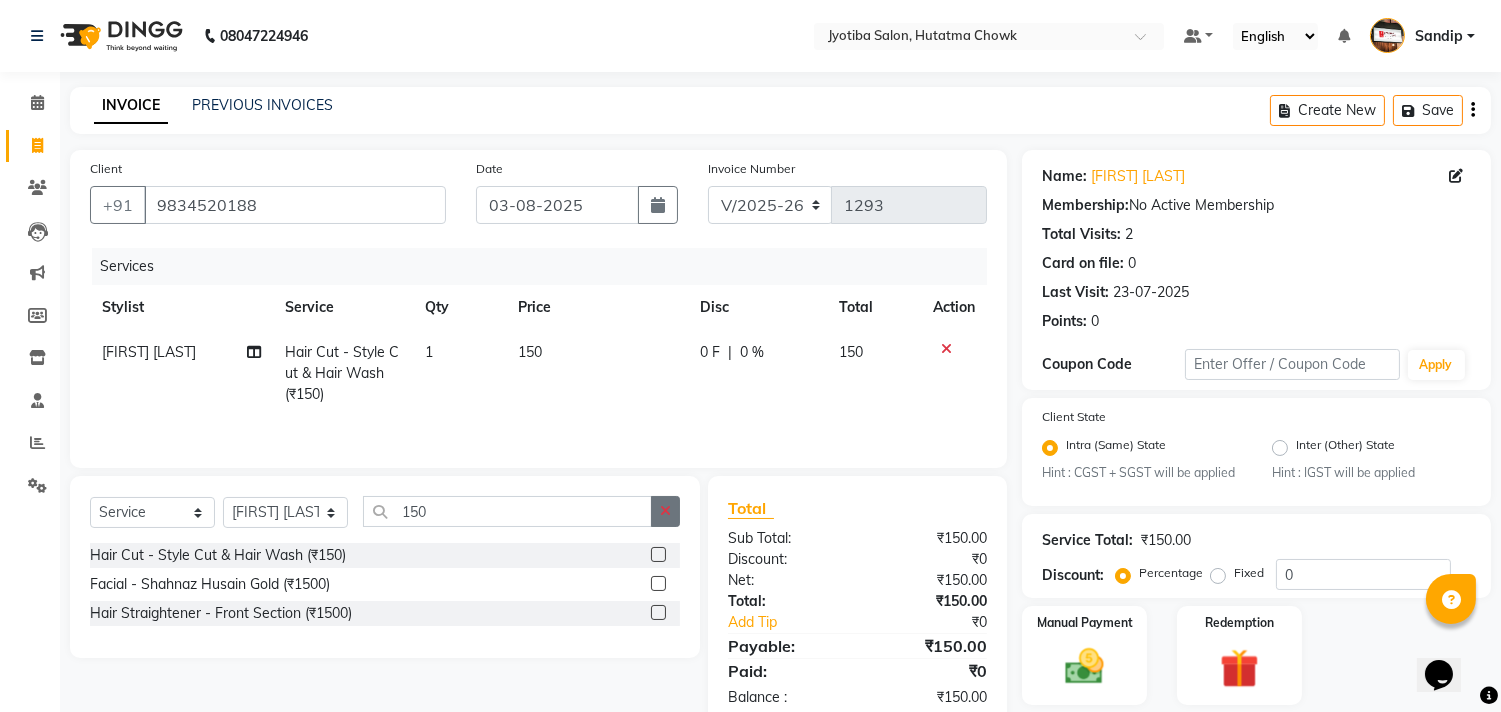 click 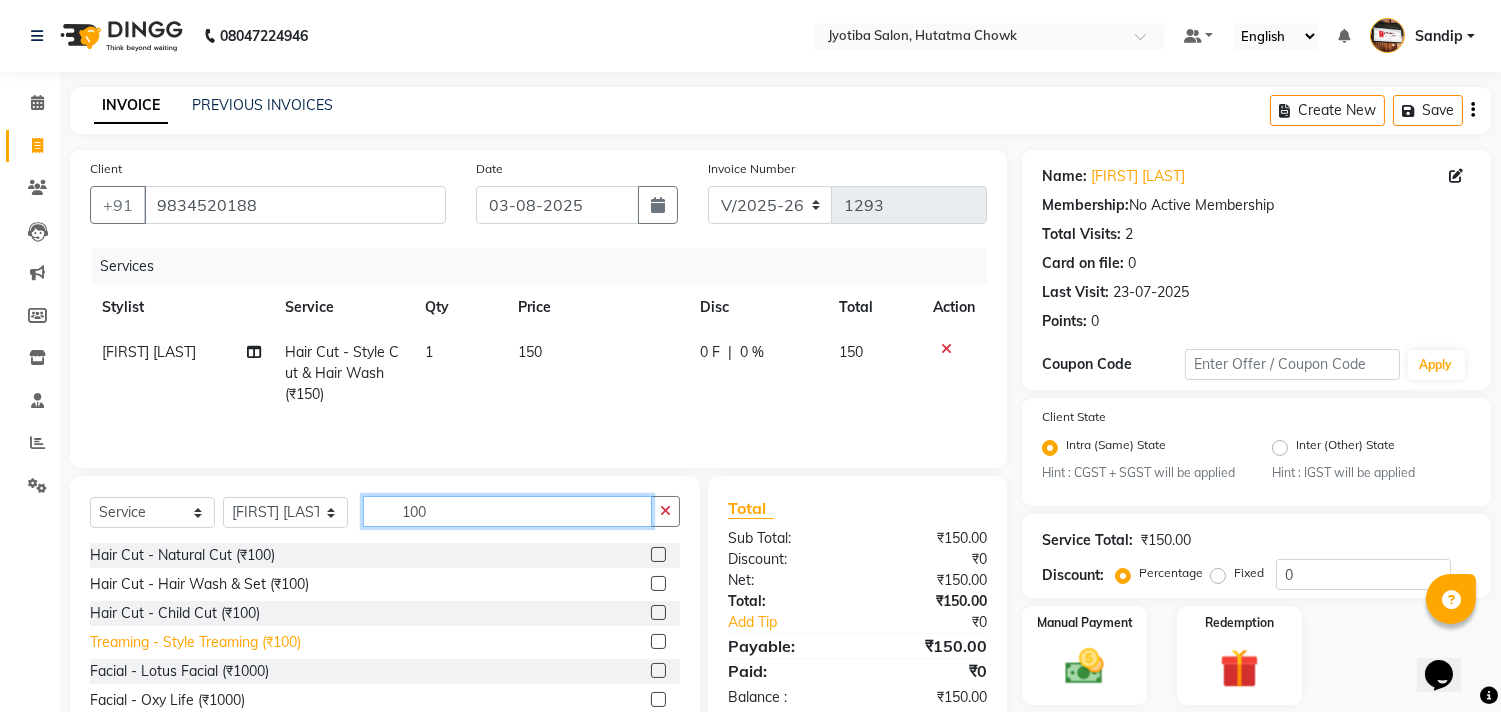 type on "100" 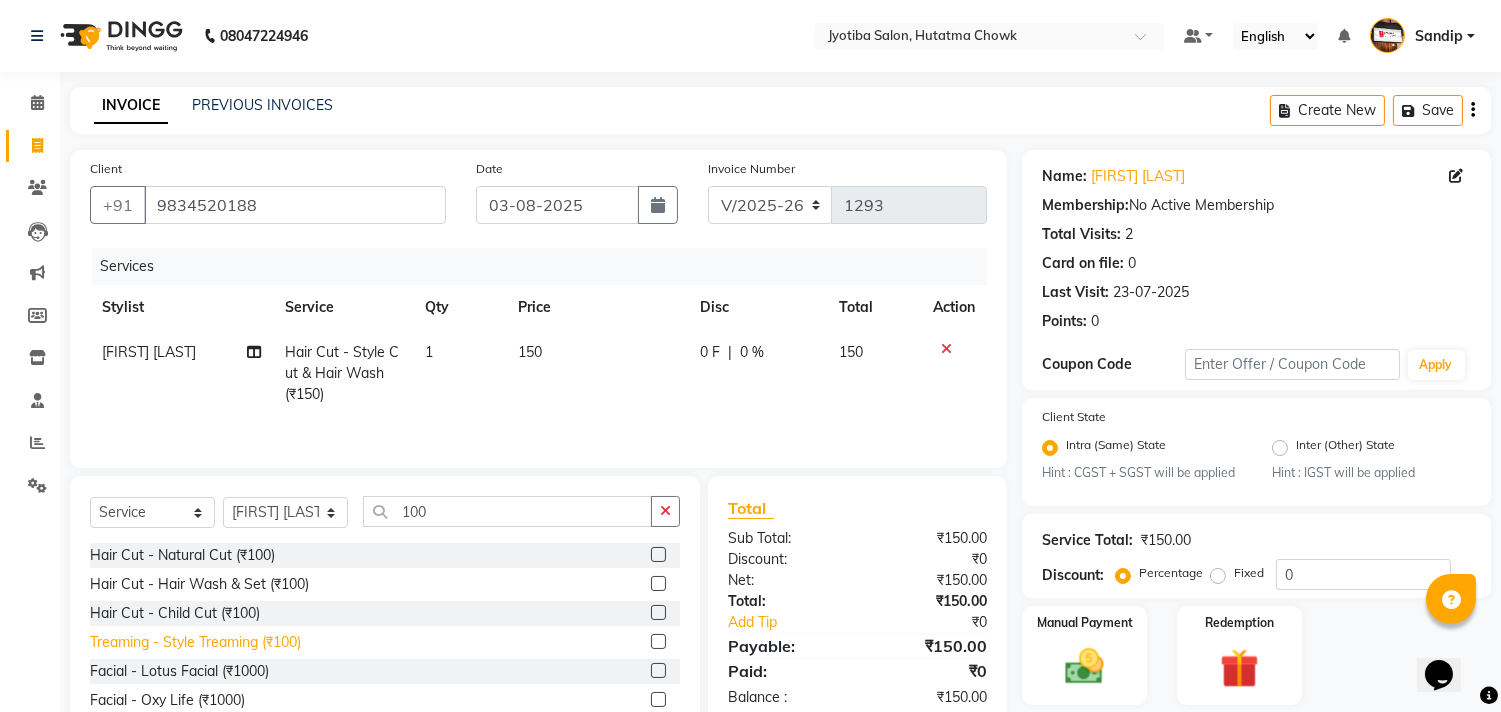 click on "Treaming - Style Treaming (₹100)" 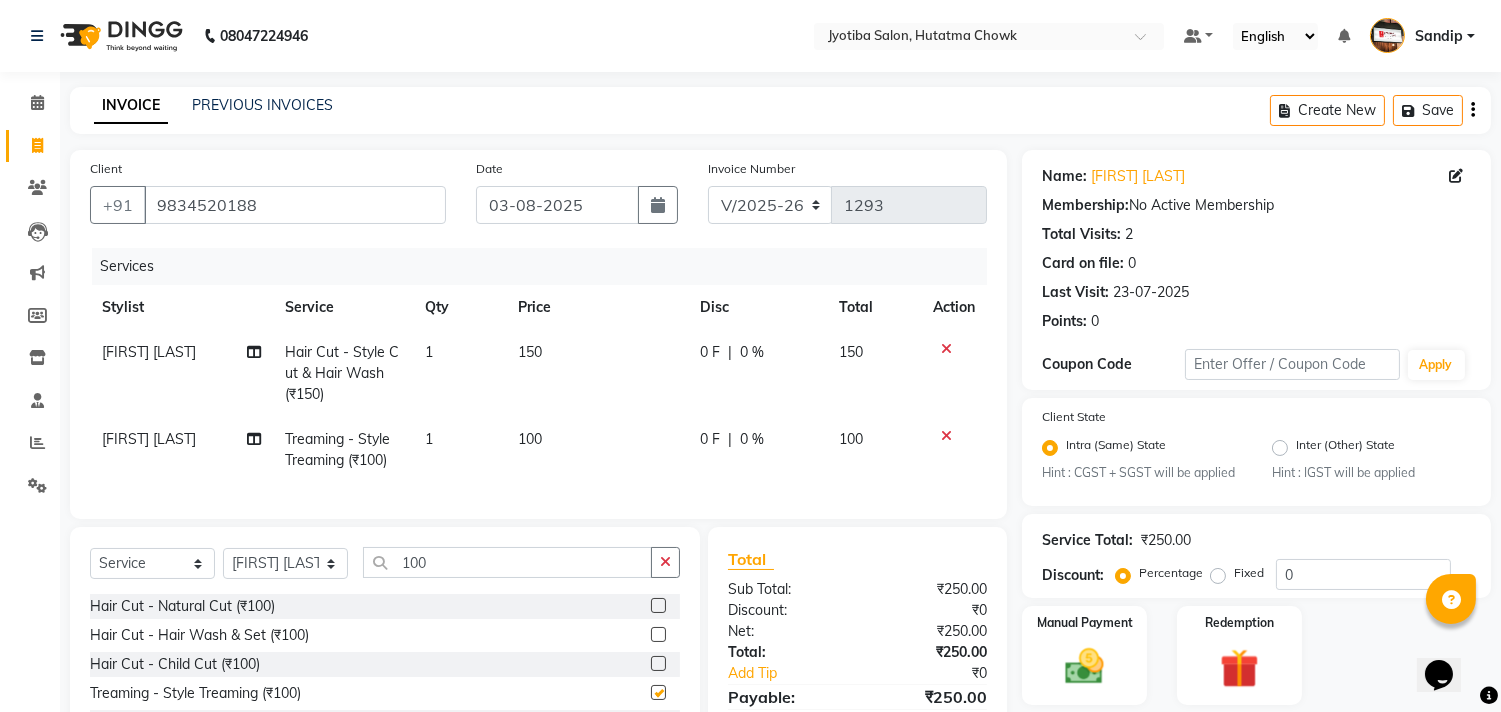 checkbox on "false" 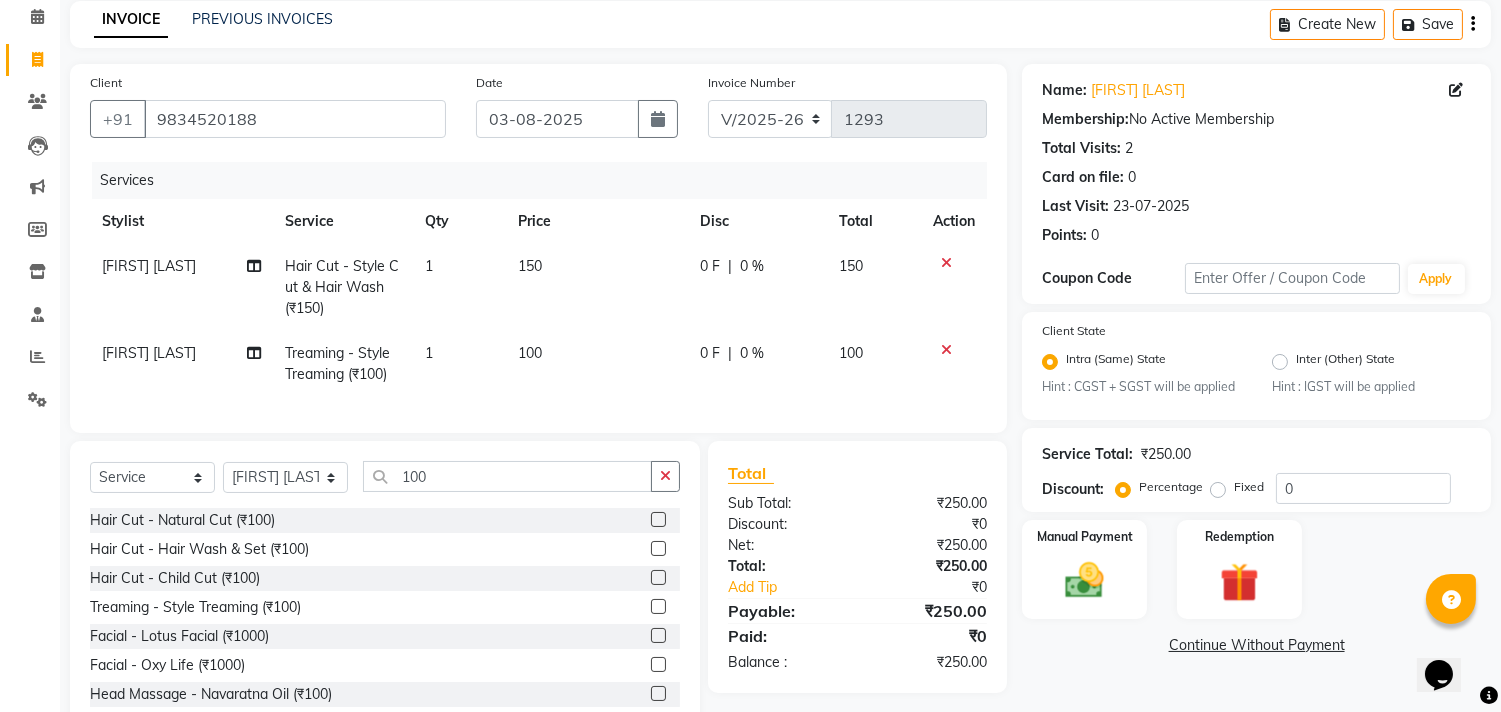 scroll, scrollTop: 156, scrollLeft: 0, axis: vertical 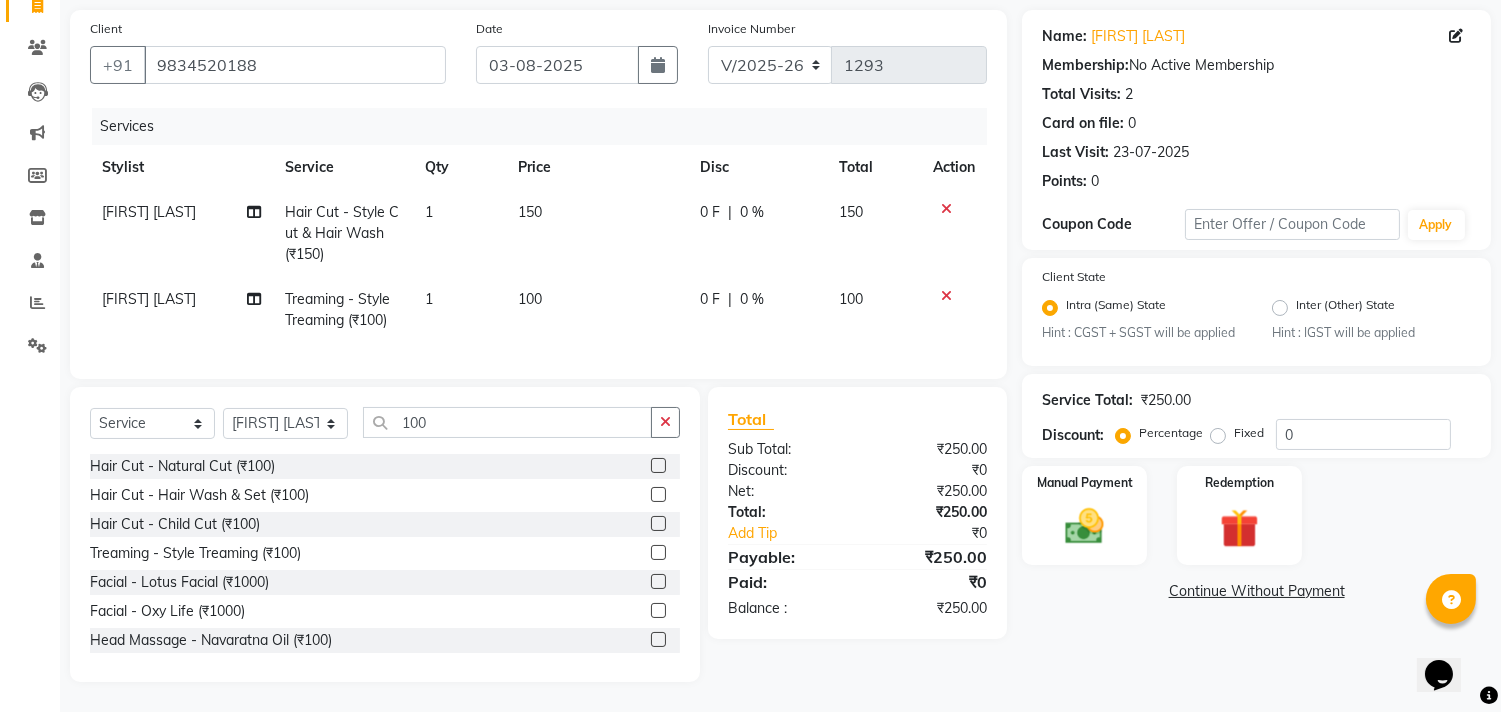click on "Continue Without Payment" 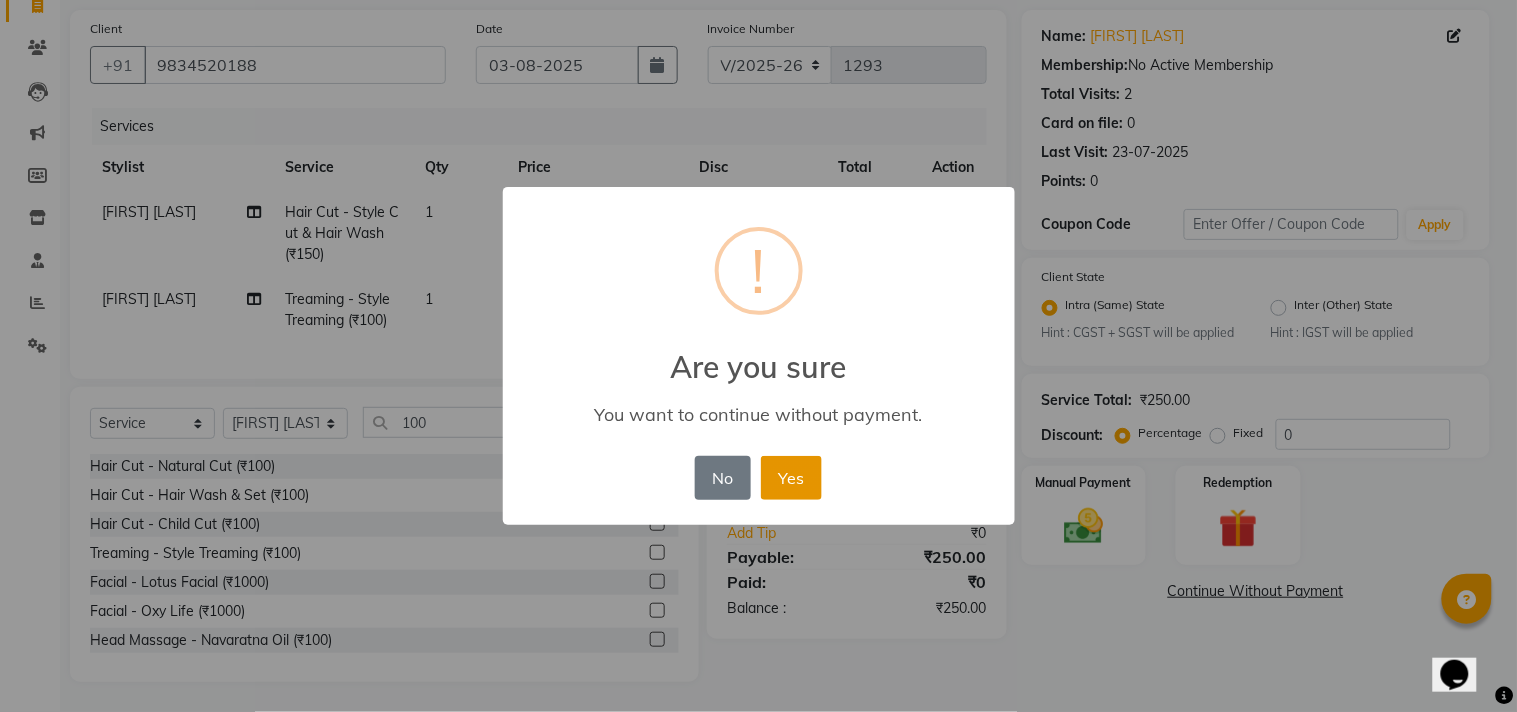 click on "Yes" at bounding box center [791, 478] 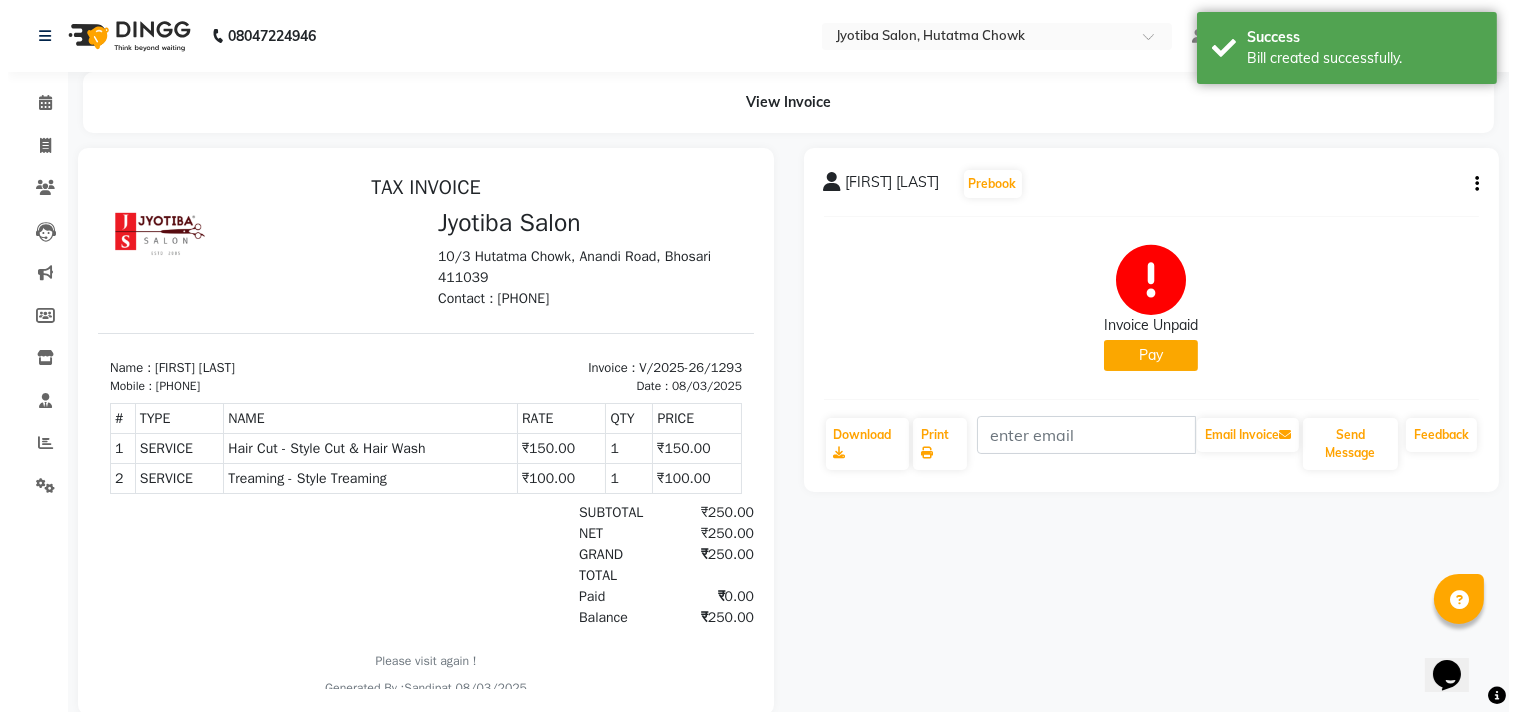 scroll, scrollTop: 0, scrollLeft: 0, axis: both 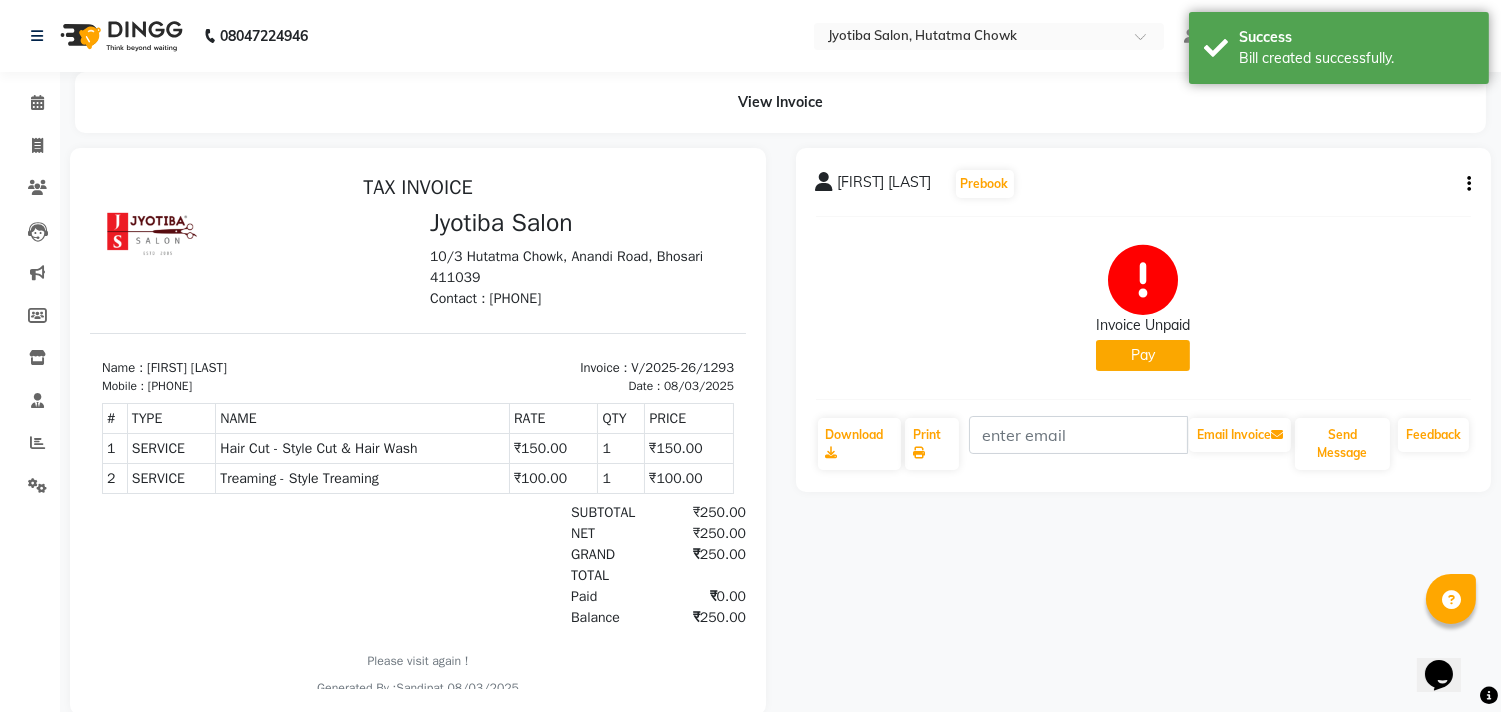 click on "Pay" 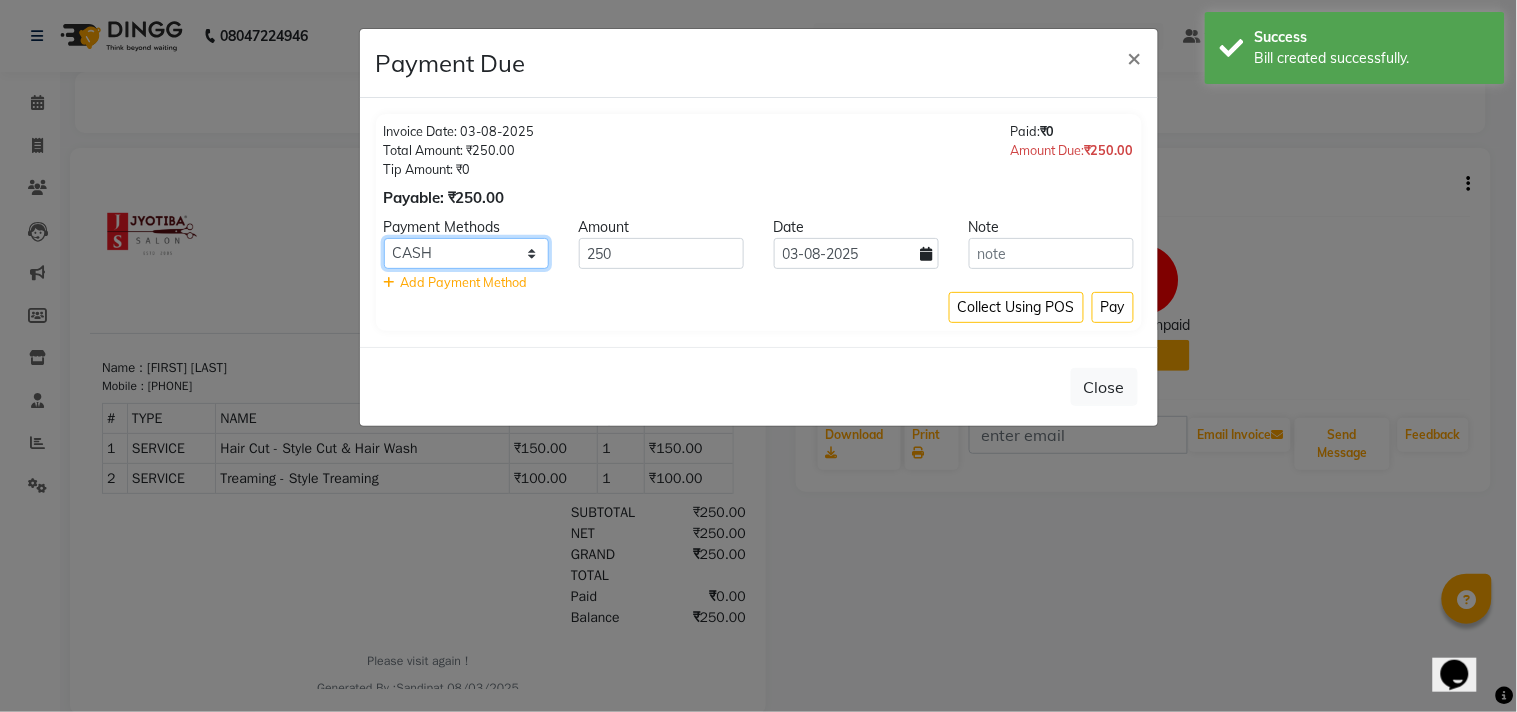 click on "CASH ONLINE CARD" 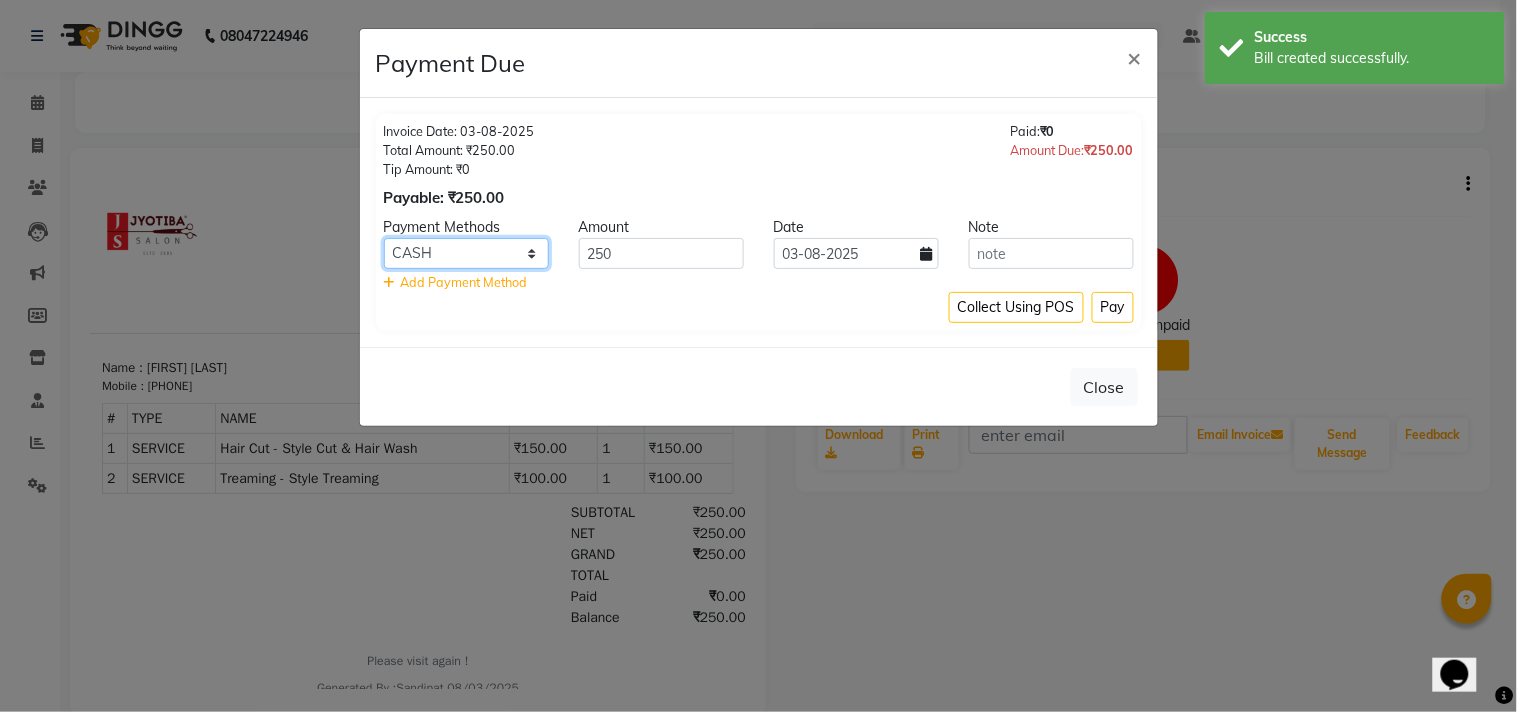 select on "3" 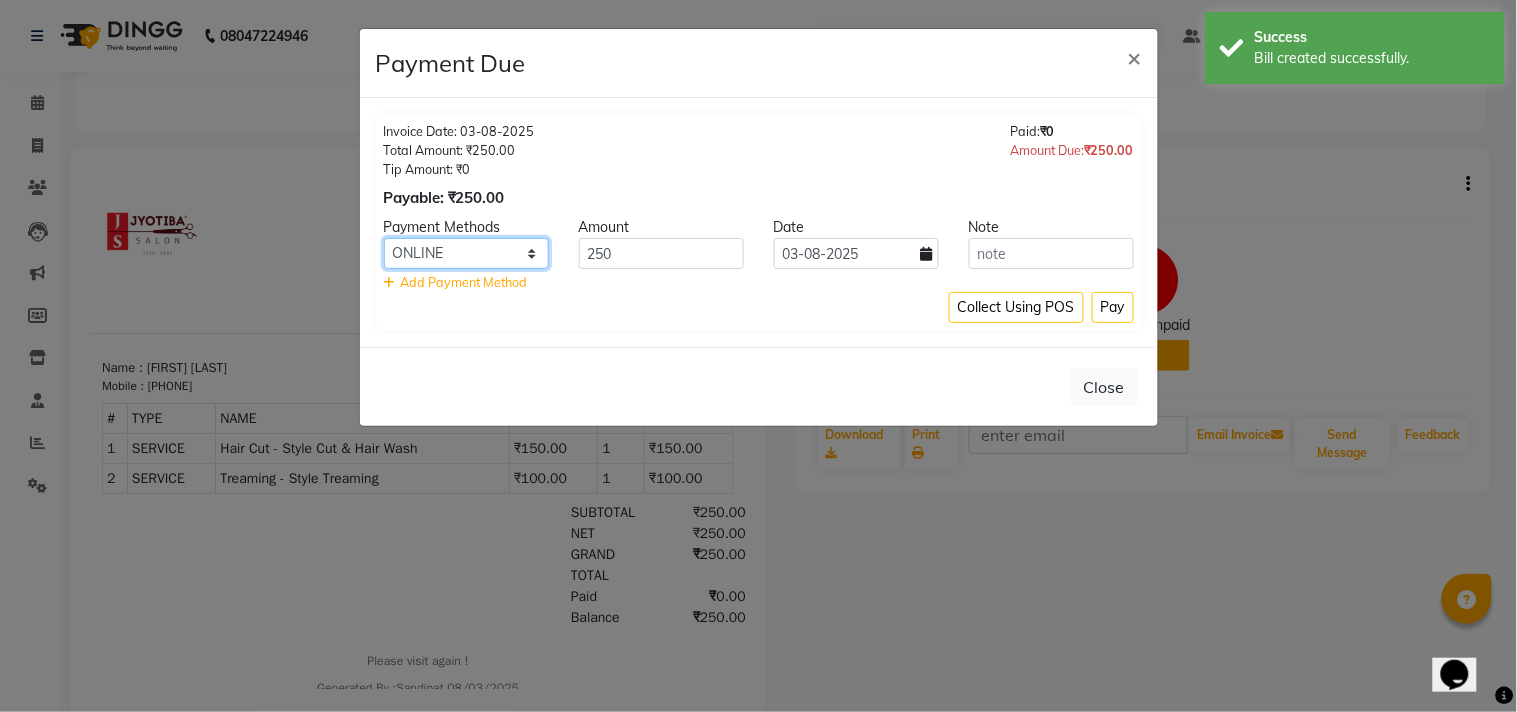 click on "CASH ONLINE CARD" 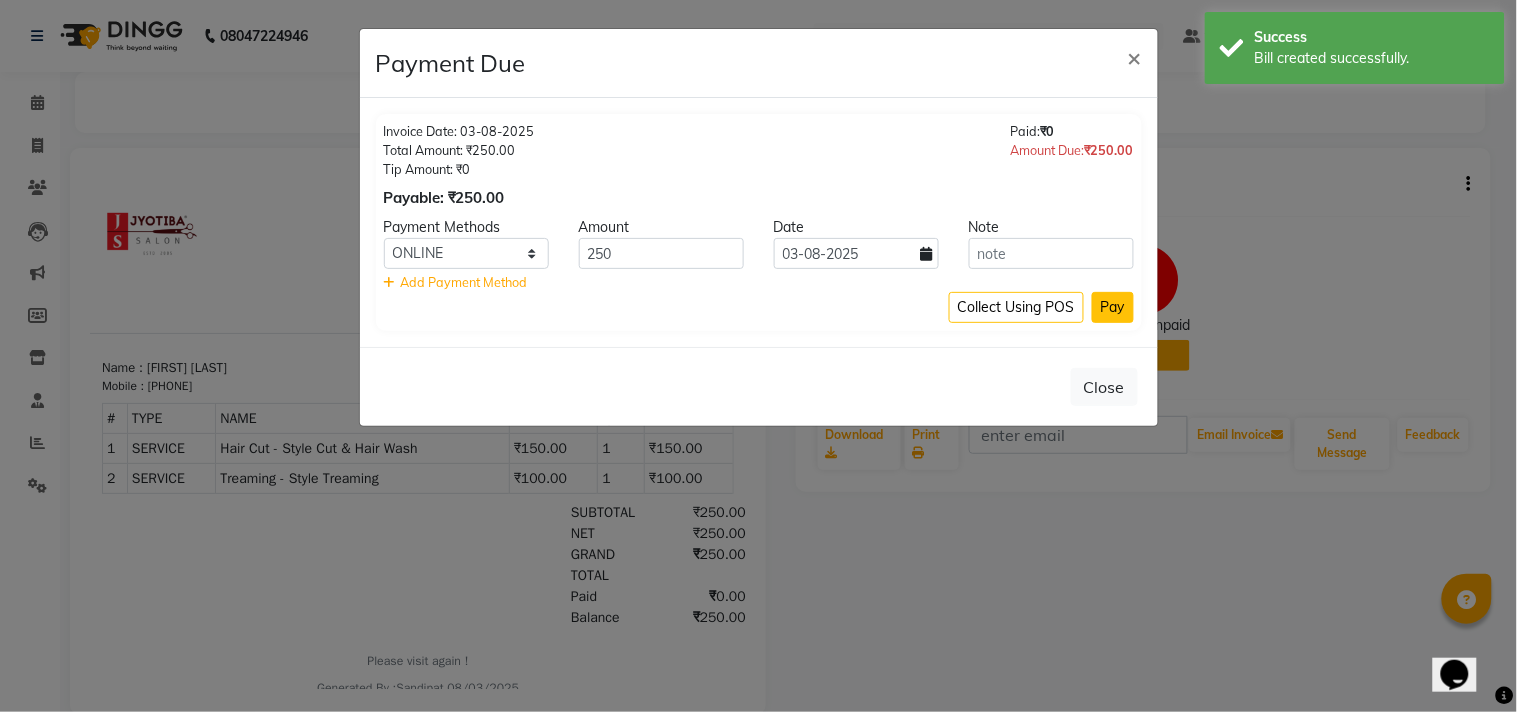 click on "Pay" 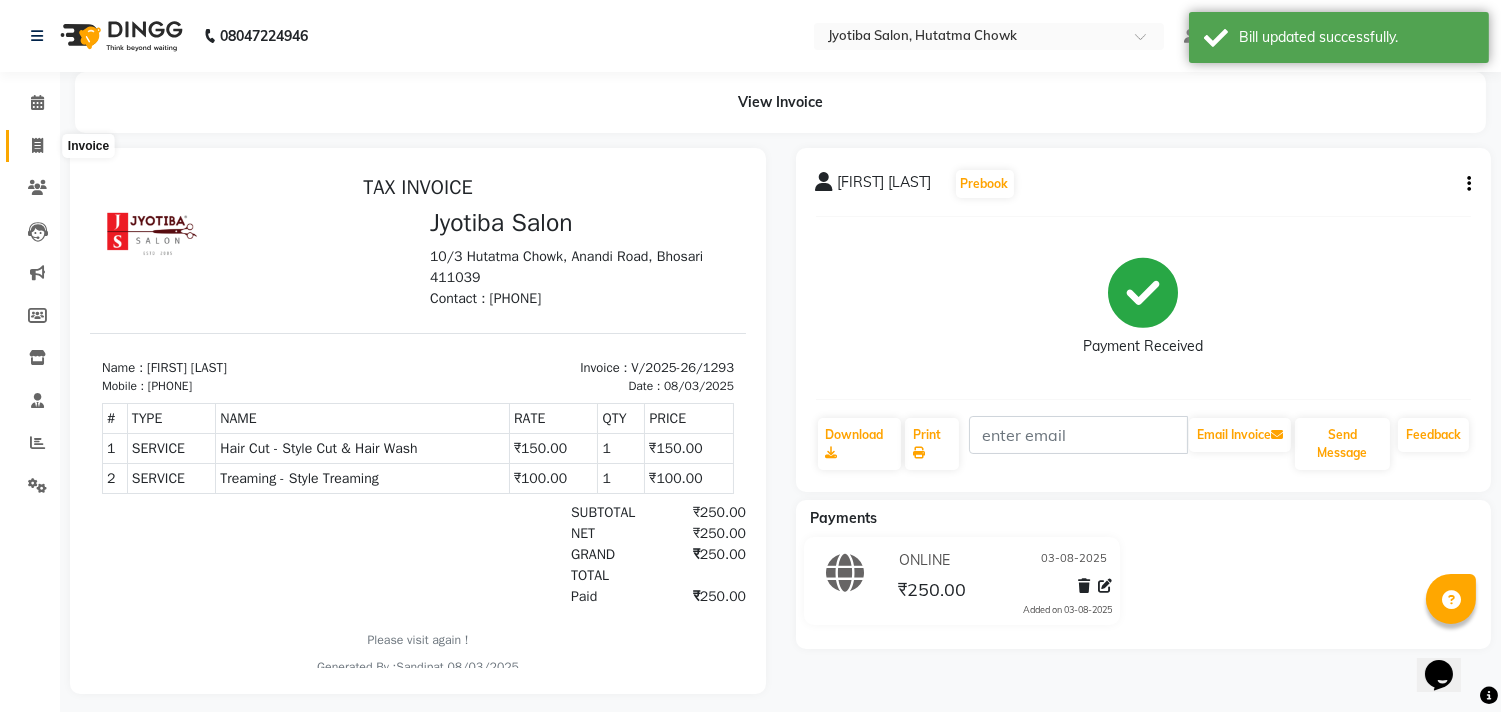 click 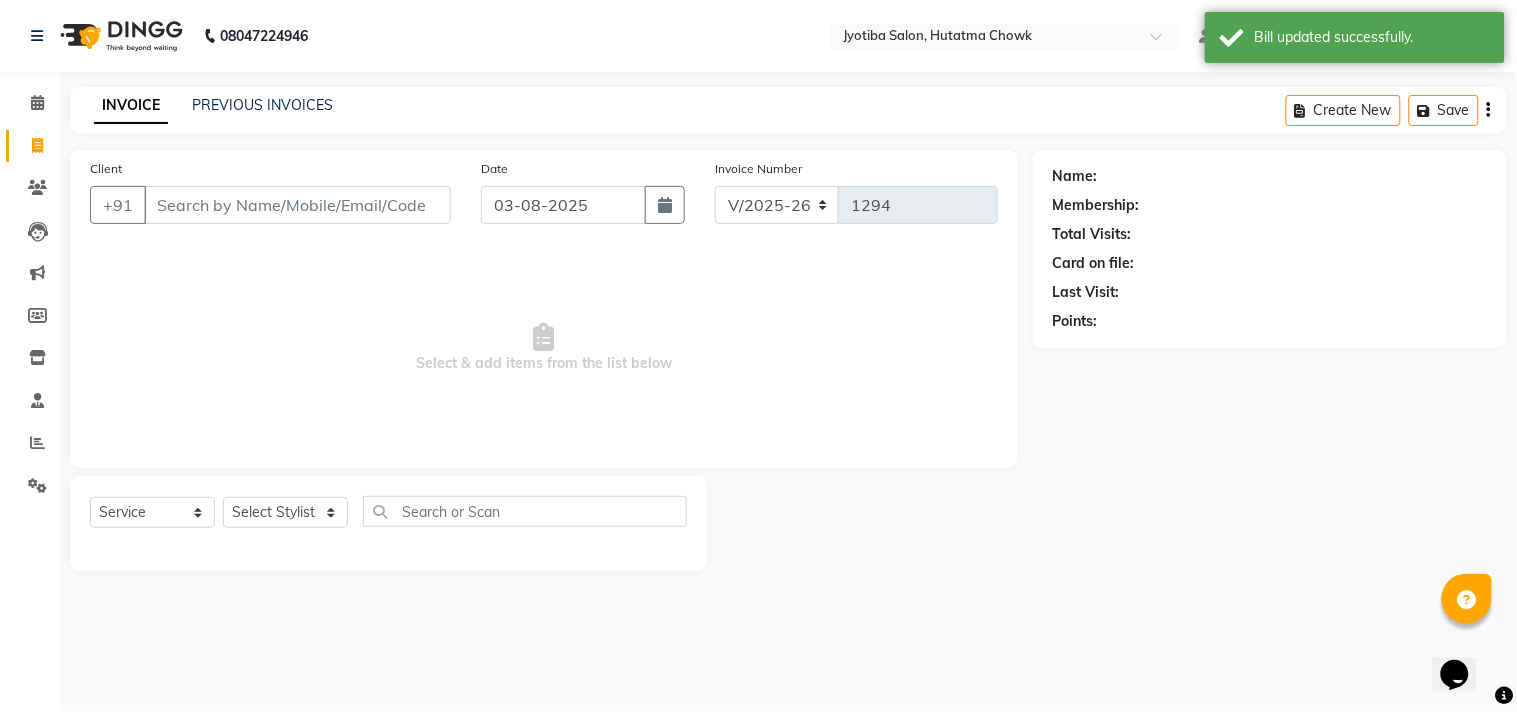 select on "membership" 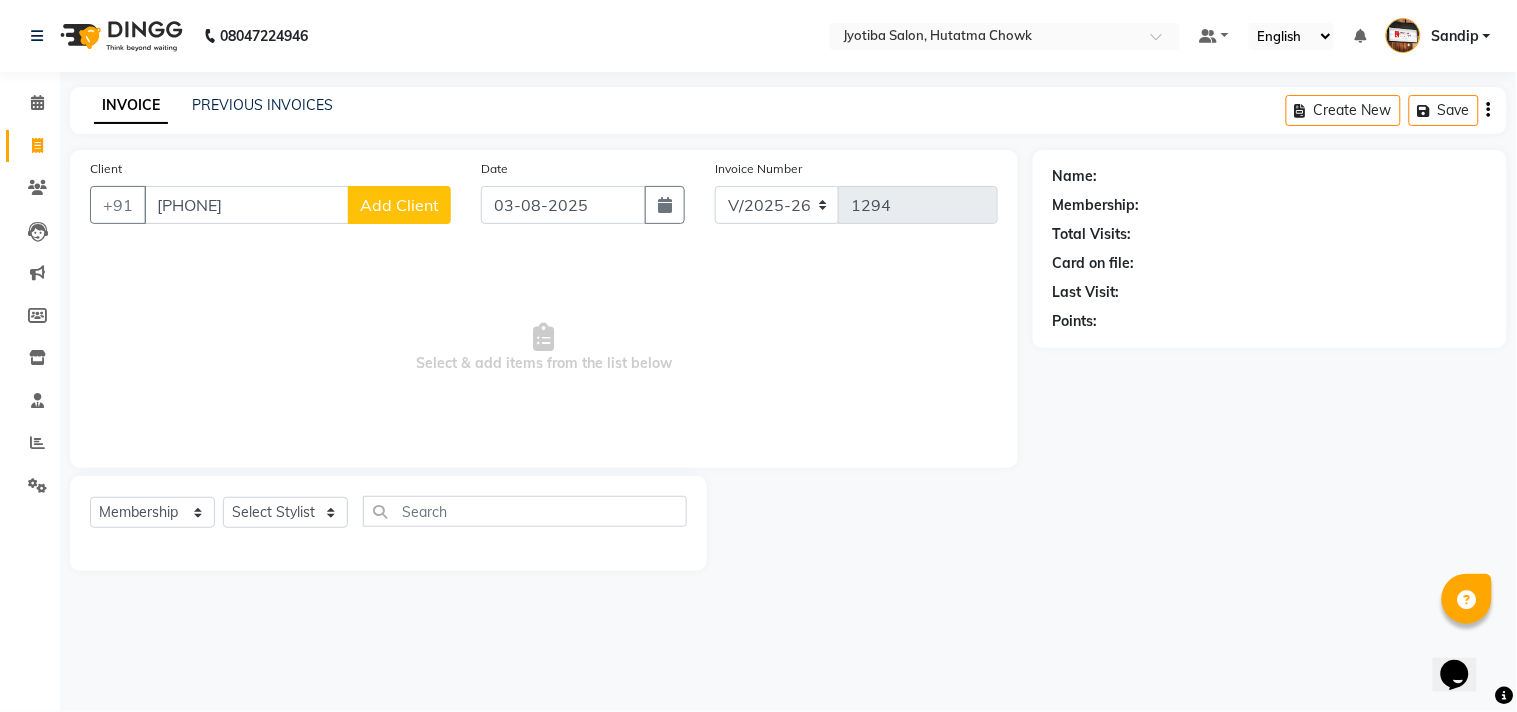 type on "[PHONE]" 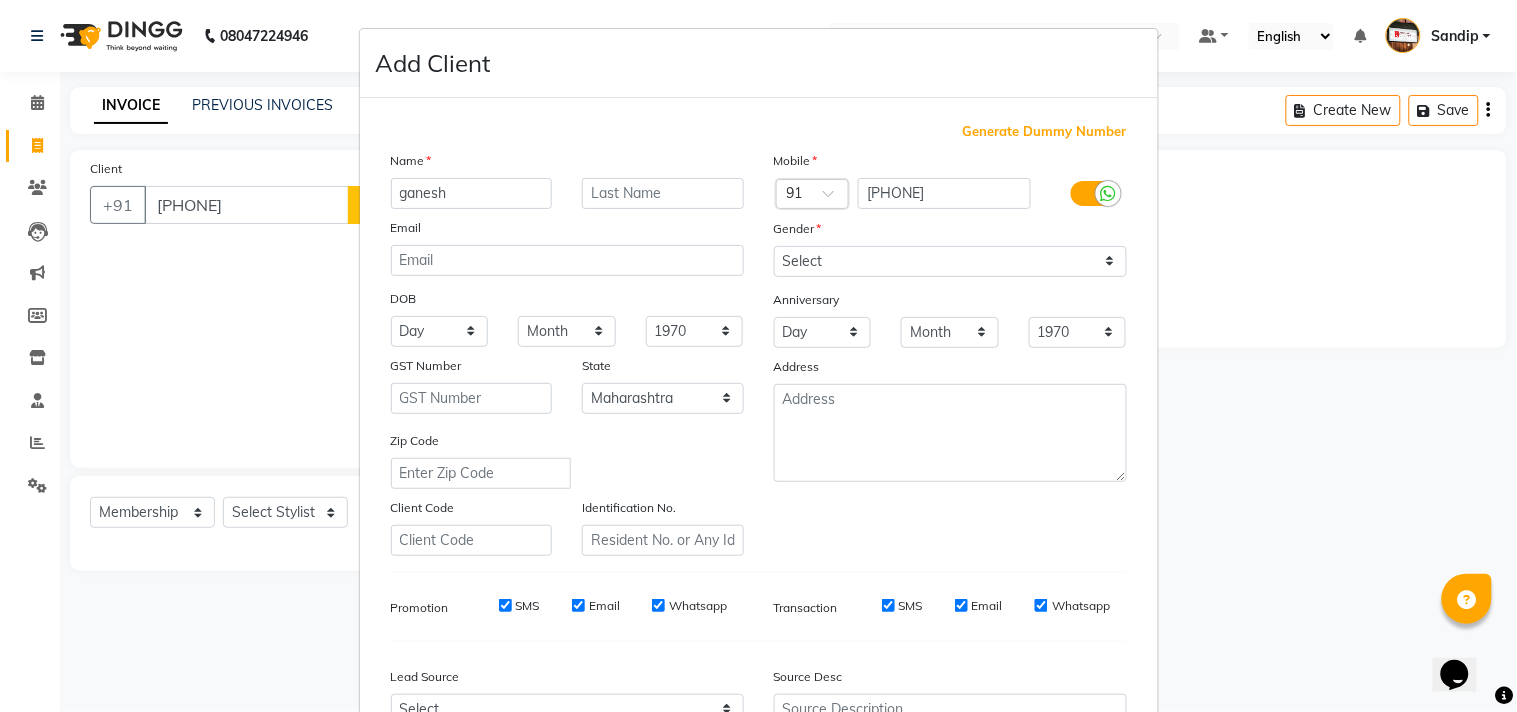type on "ganesh" 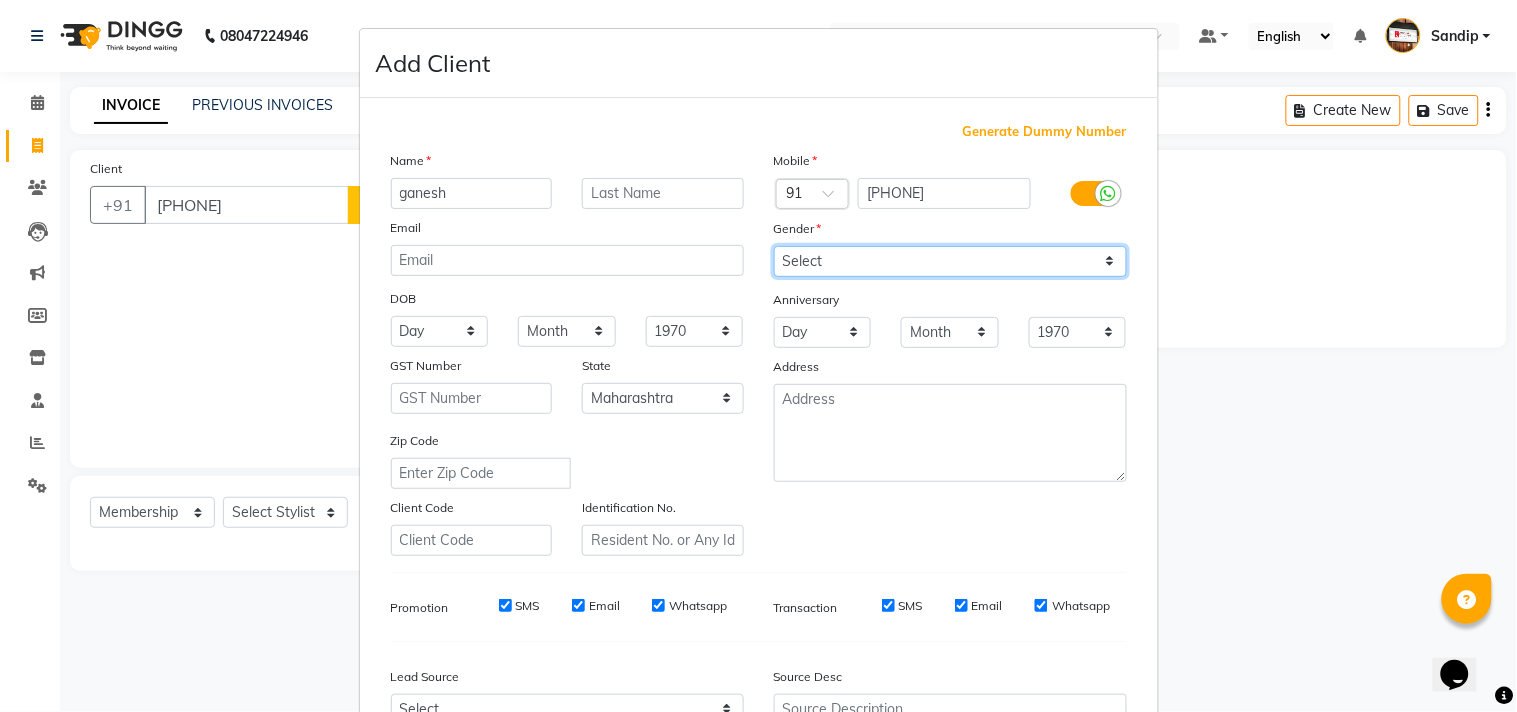 click on "Select Male Female Other Prefer Not To Say" at bounding box center [950, 261] 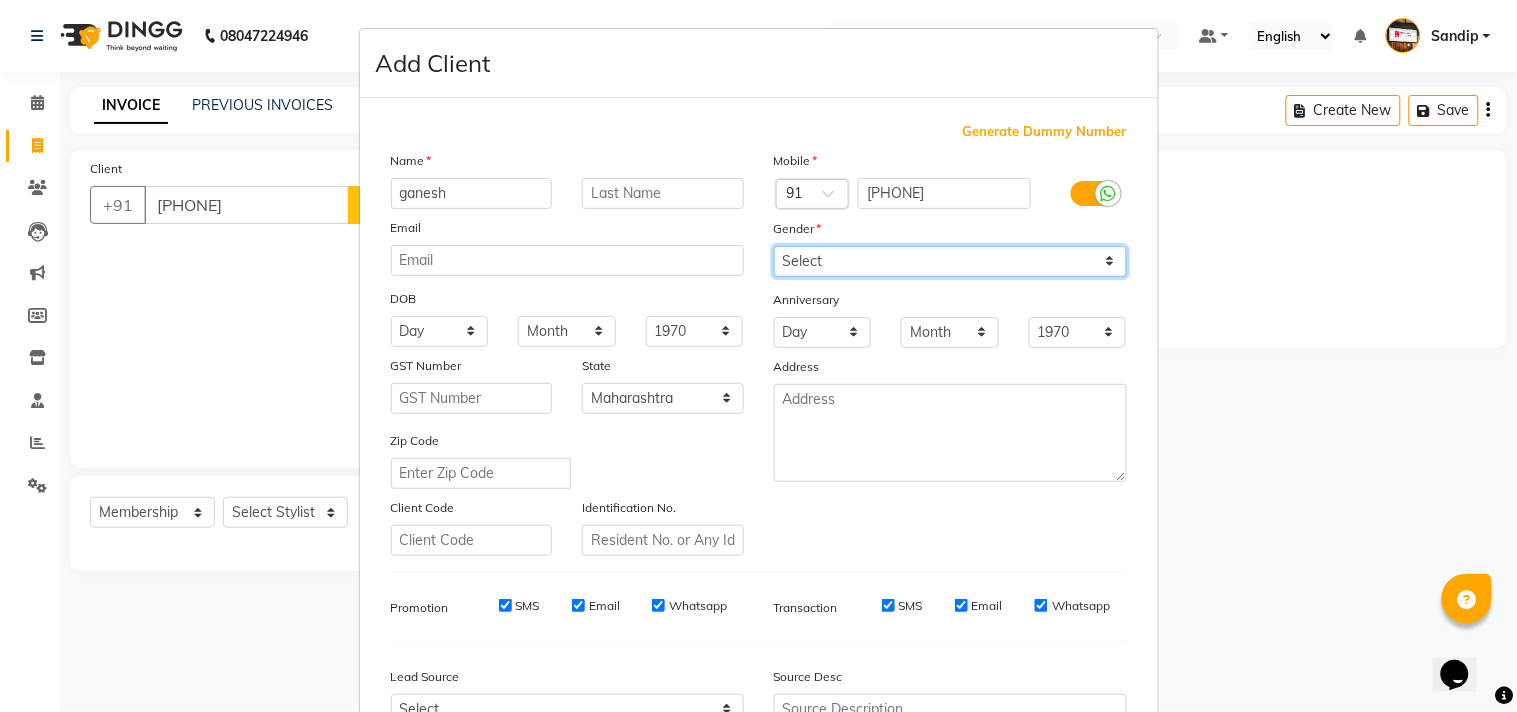 select on "male" 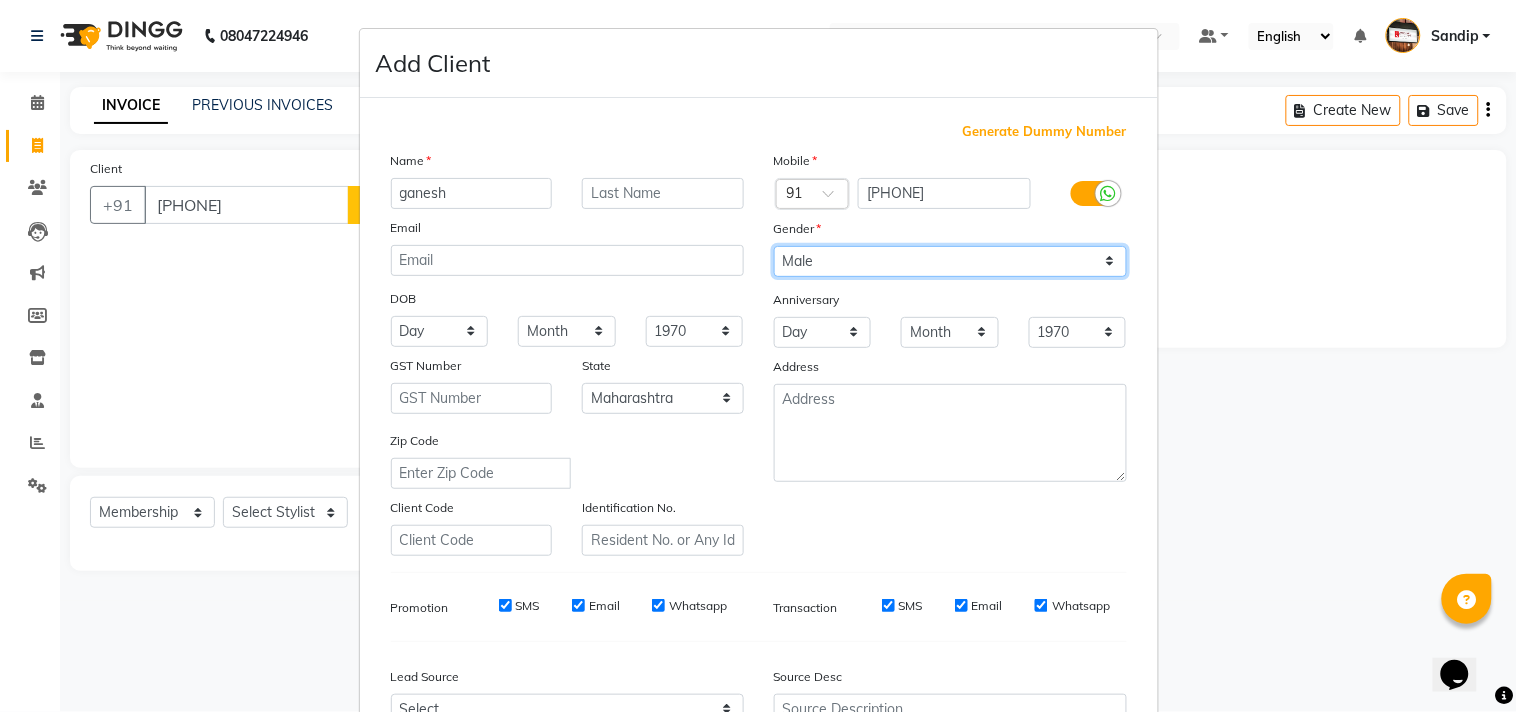 click on "Select Male Female Other Prefer Not To Say" at bounding box center (950, 261) 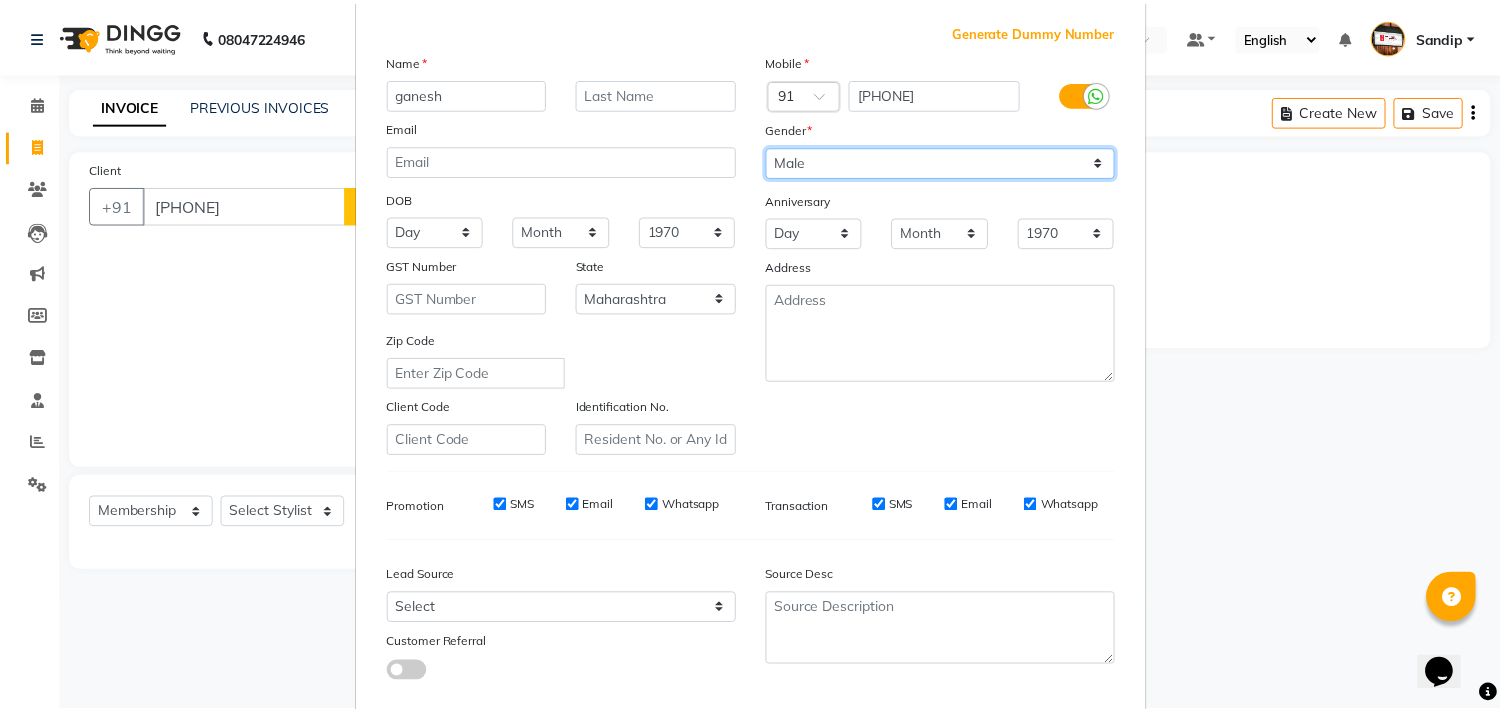 scroll, scrollTop: 212, scrollLeft: 0, axis: vertical 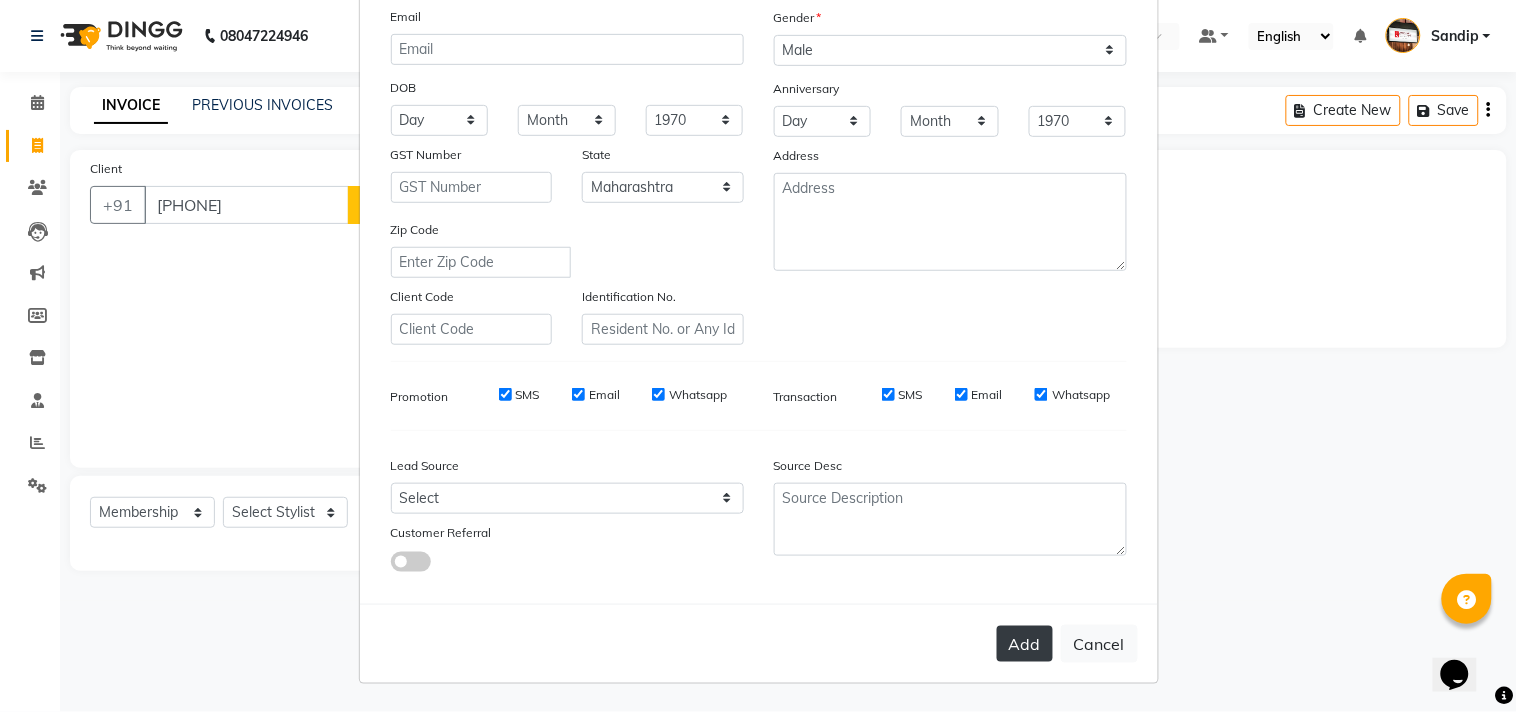 click on "Add" at bounding box center (1025, 644) 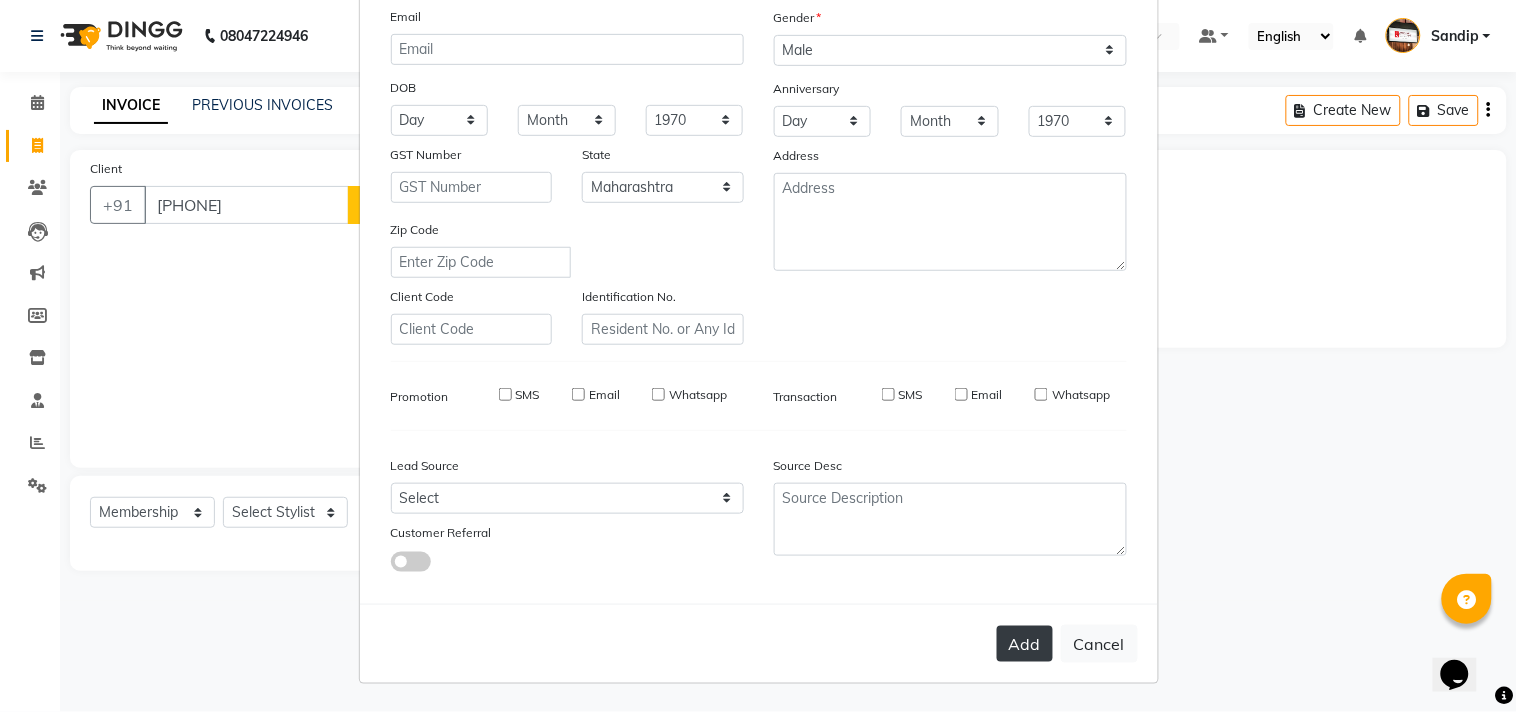 type 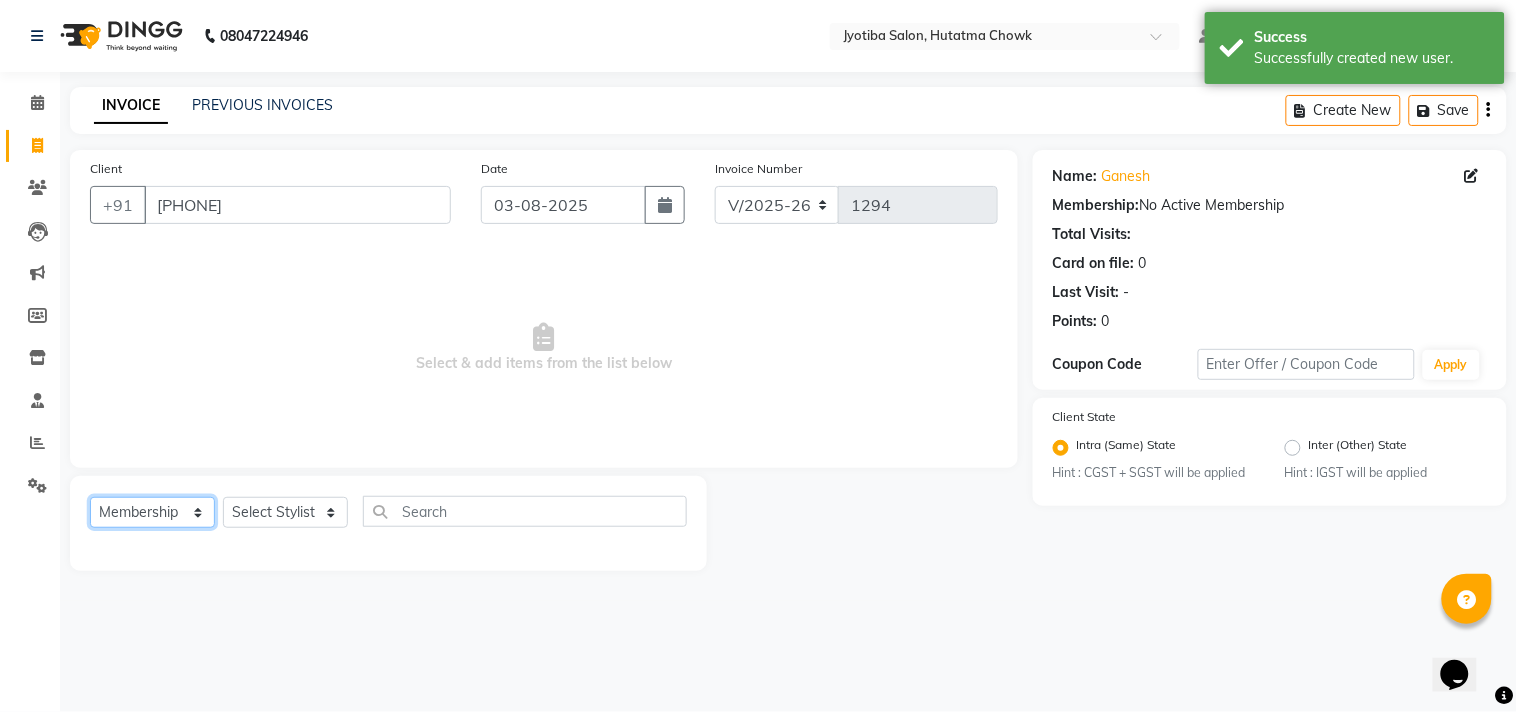 click on "Select  Service  Product  Membership  Package Voucher Prepaid Gift Card" 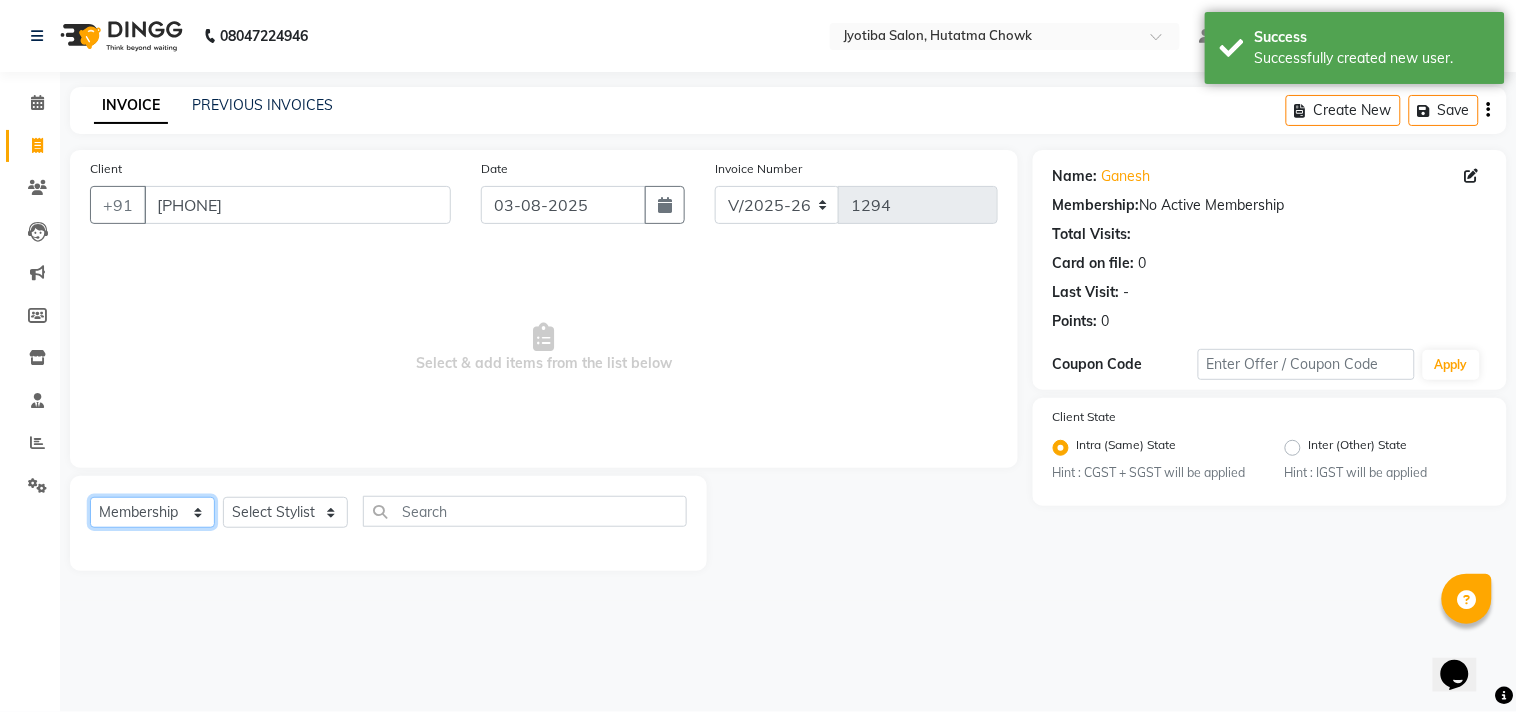 select on "service" 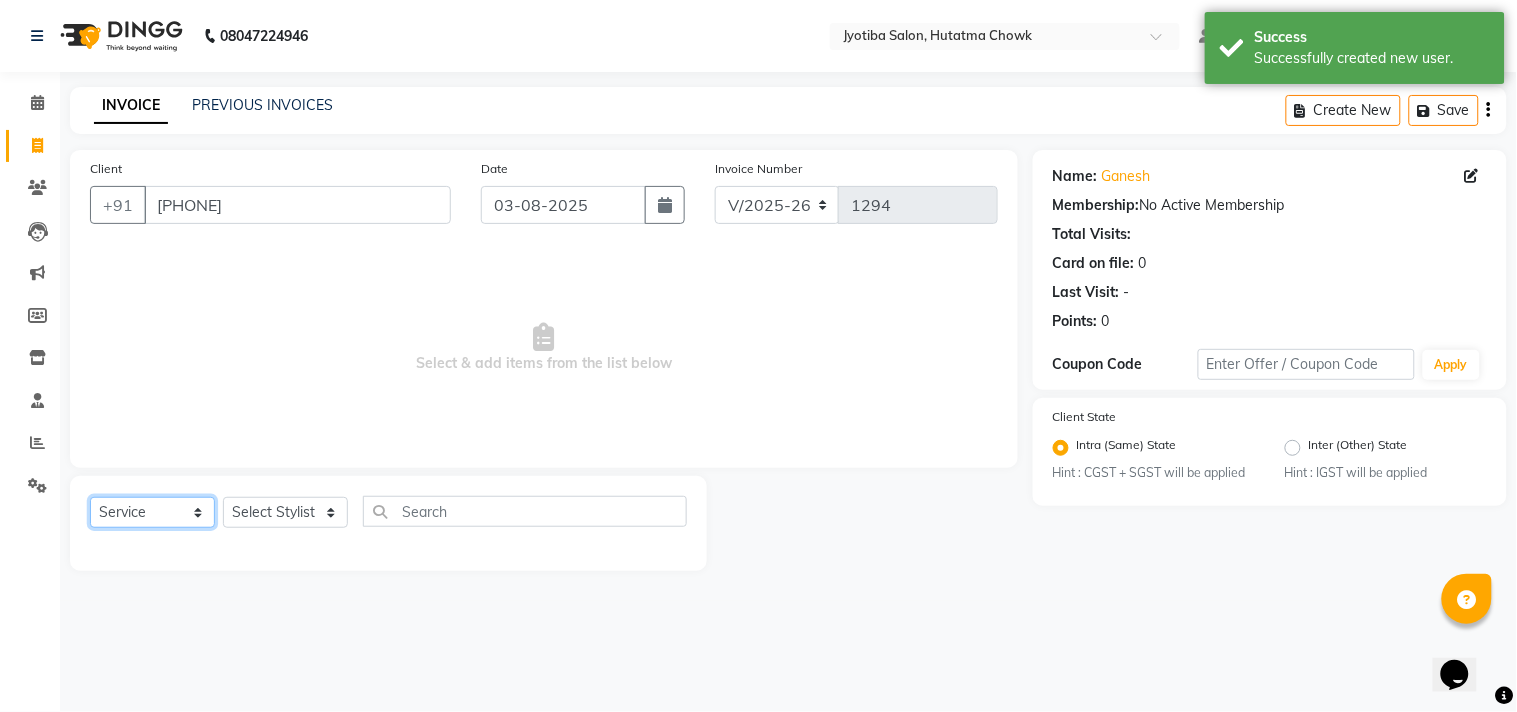 click on "Select  Service  Product  Membership  Package Voucher Prepaid Gift Card" 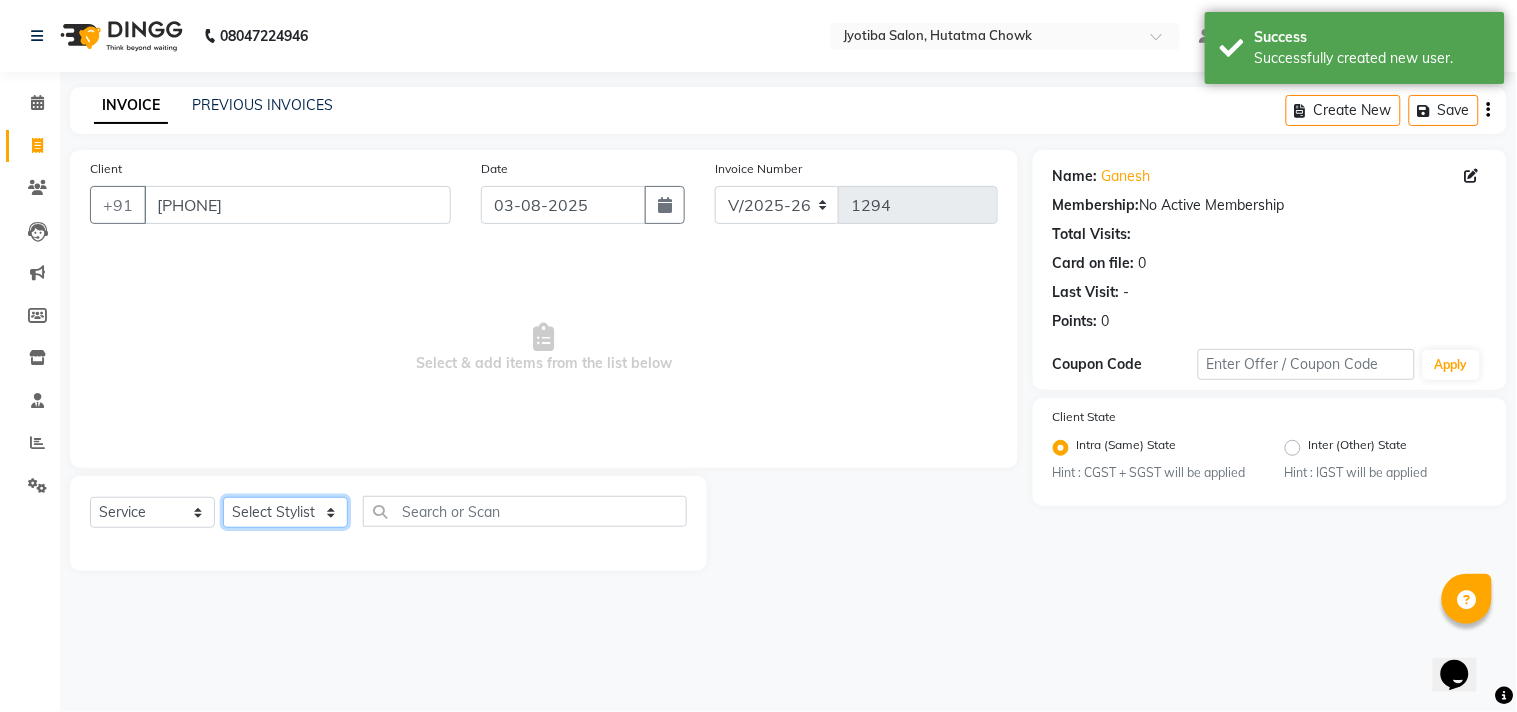 click on "Select Stylist Abdul Dinesh thakur Farman  Juned  mahadev Munna  prem RAHUL Sandip Suresh yasin" 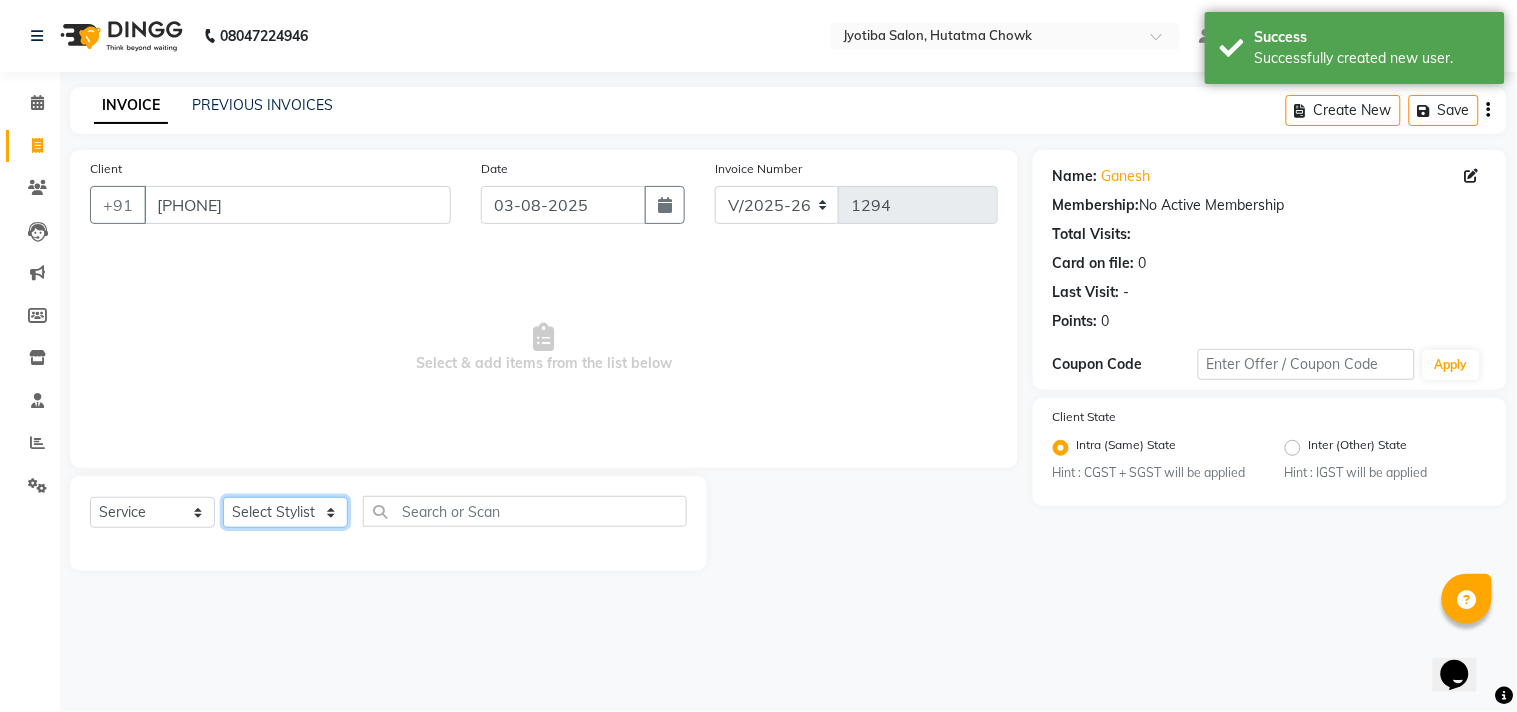 select on "81229" 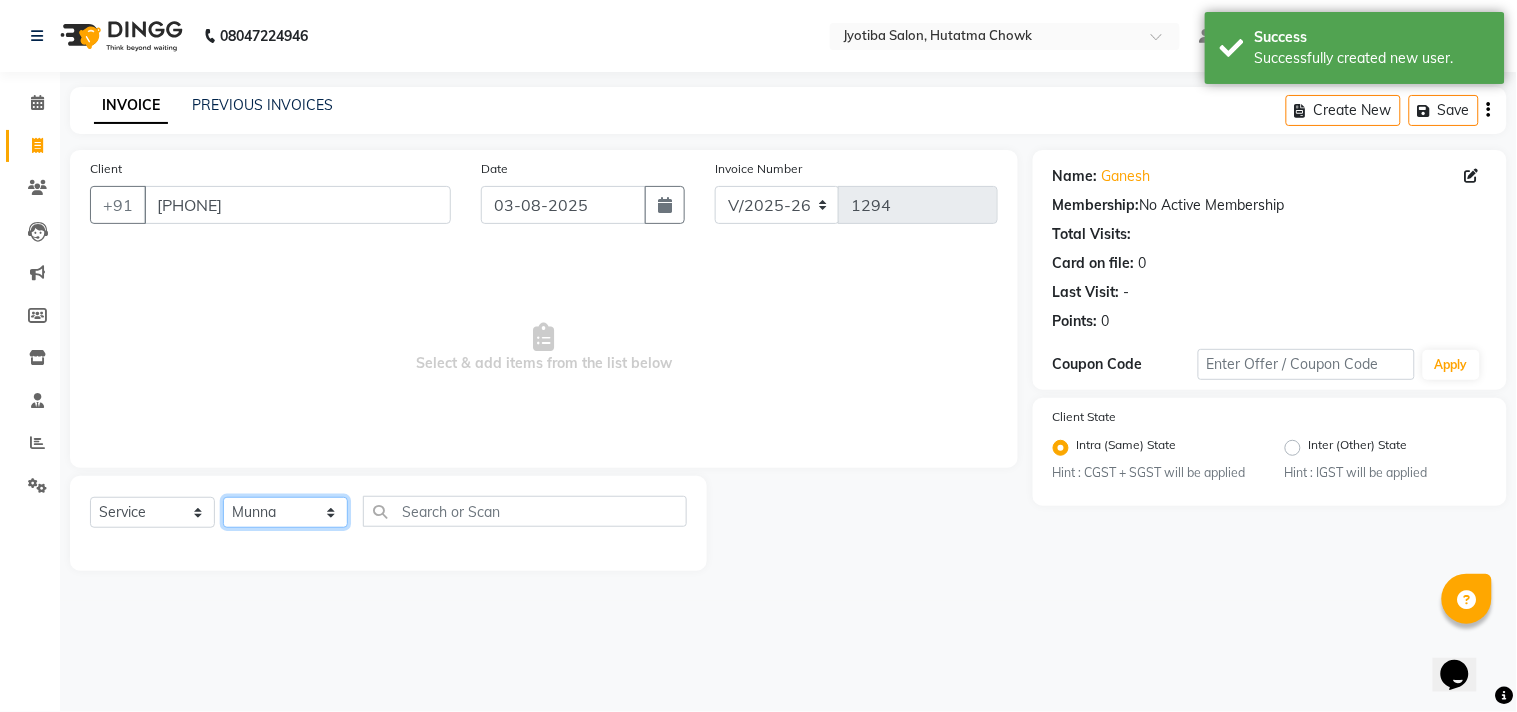 click on "Select Stylist Abdul Dinesh thakur Farman  Juned  mahadev Munna  prem RAHUL Sandip Suresh yasin" 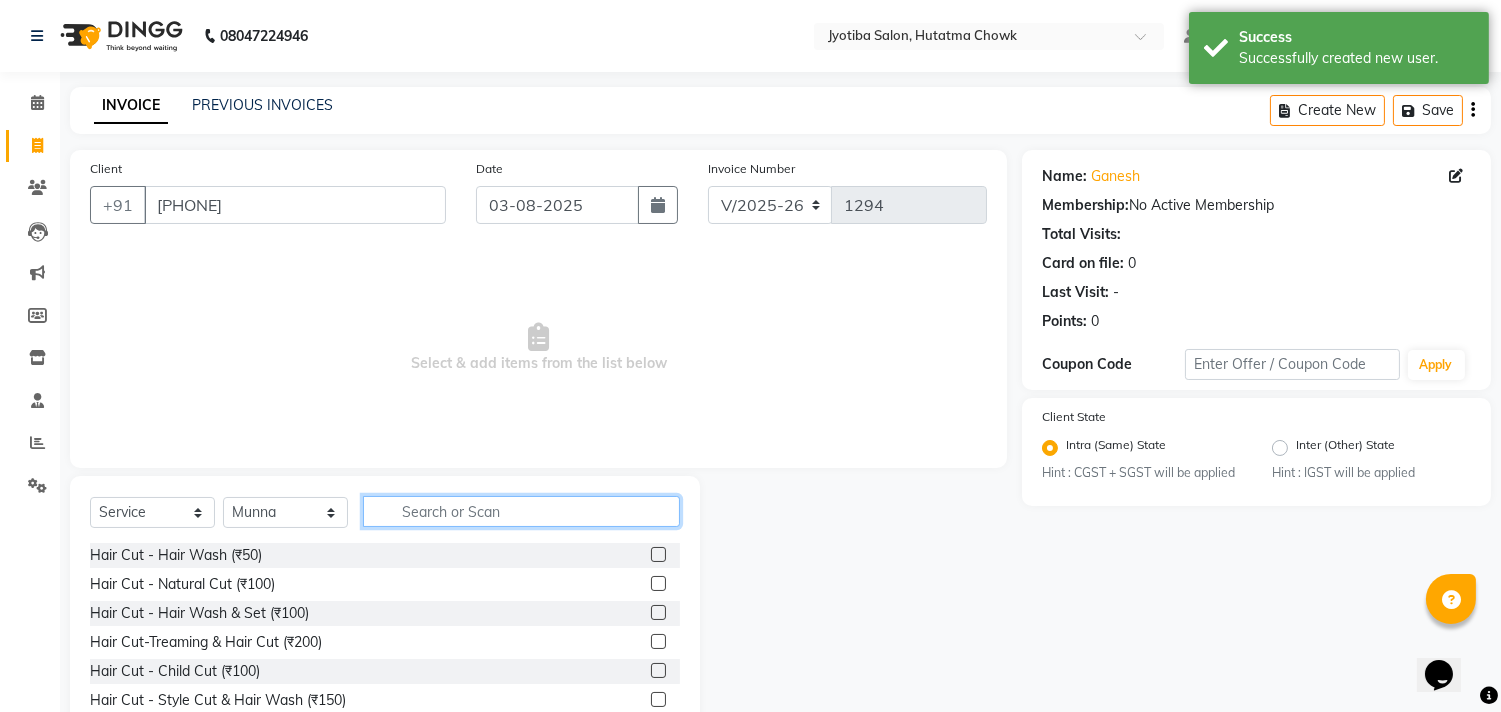 click 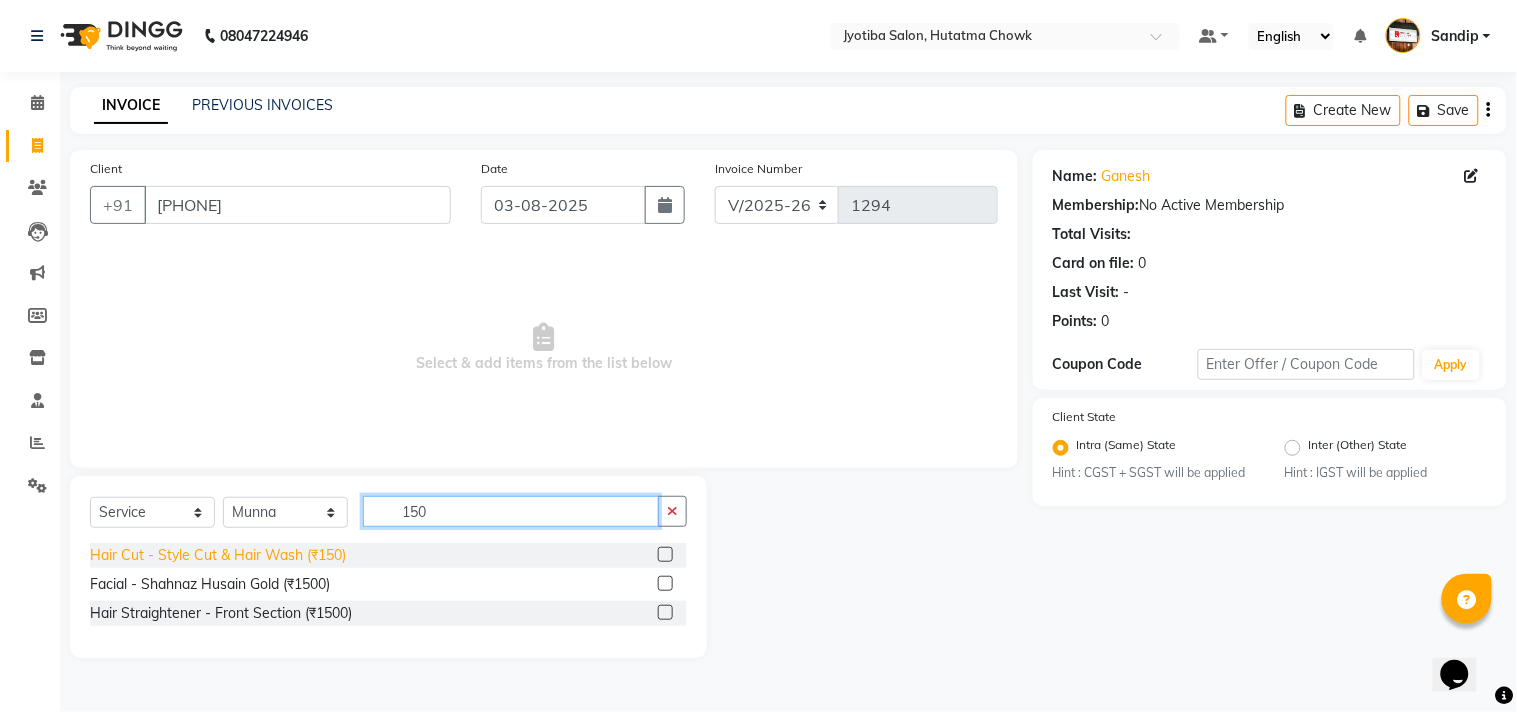type on "150" 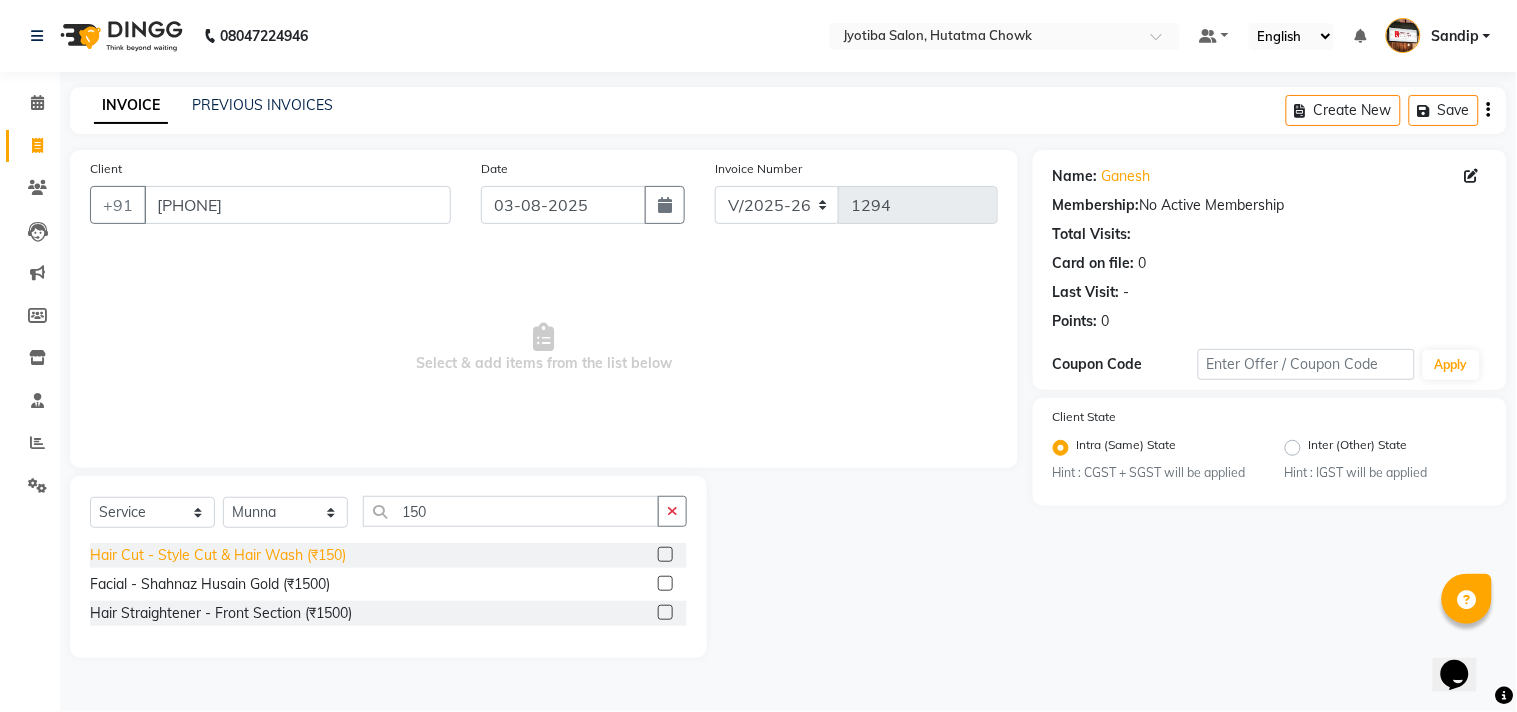 click on "Hair Cut - Style Cut & Hair Wash (₹150)" 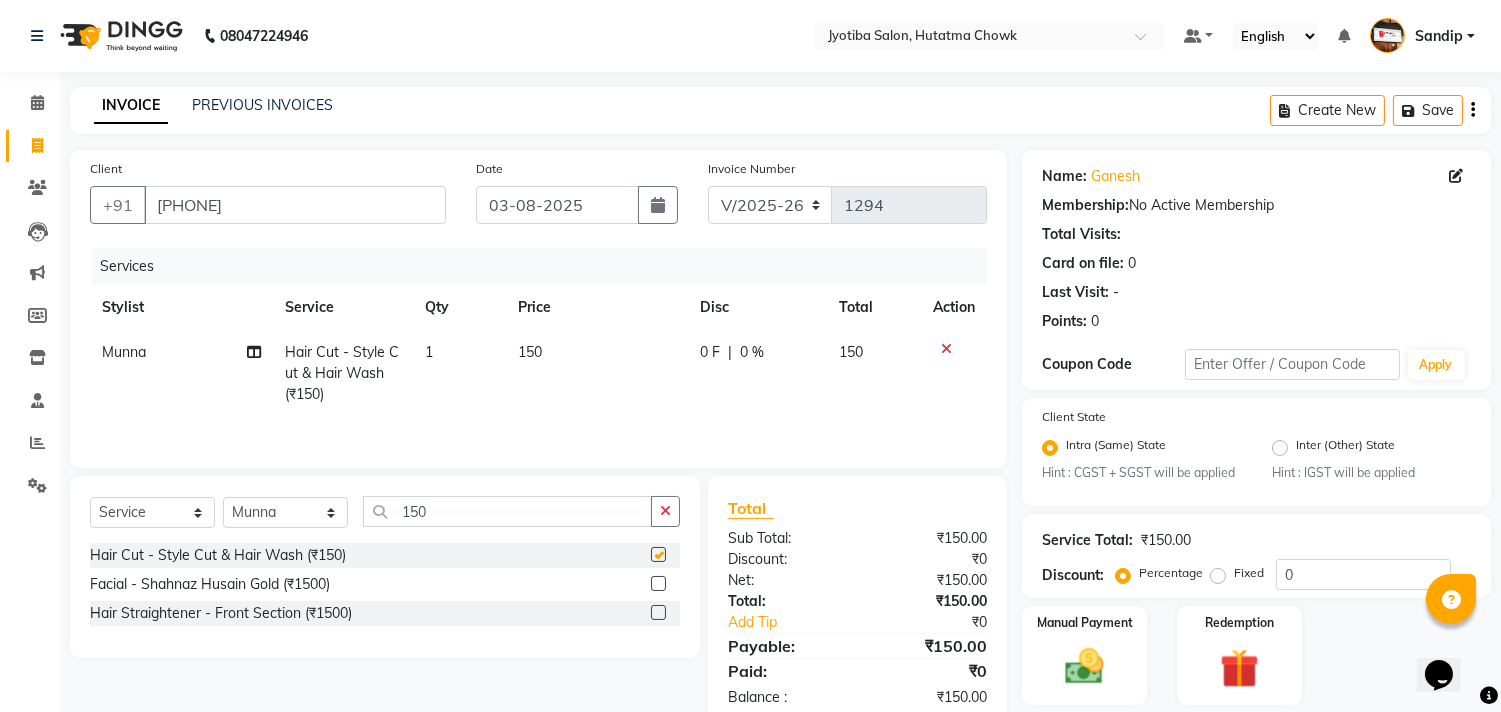 checkbox on "false" 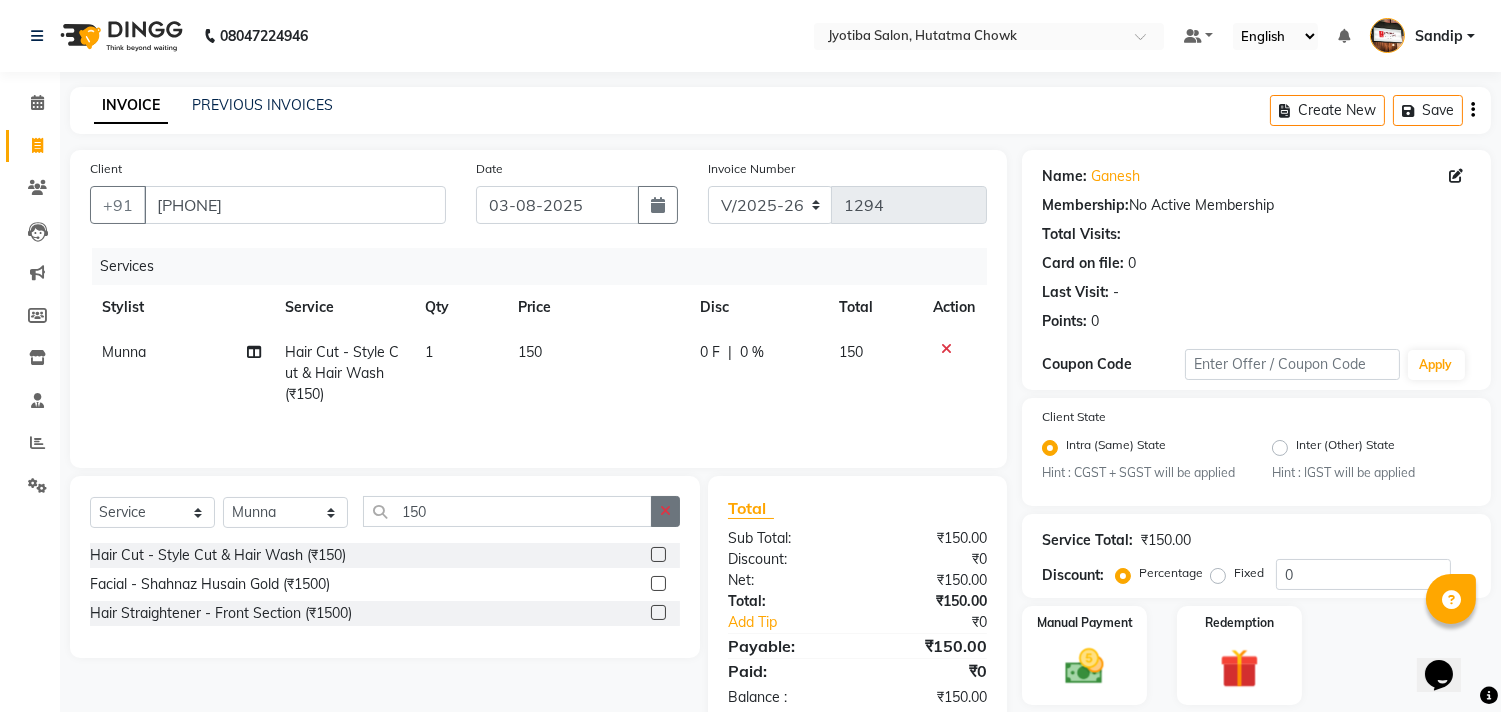 click 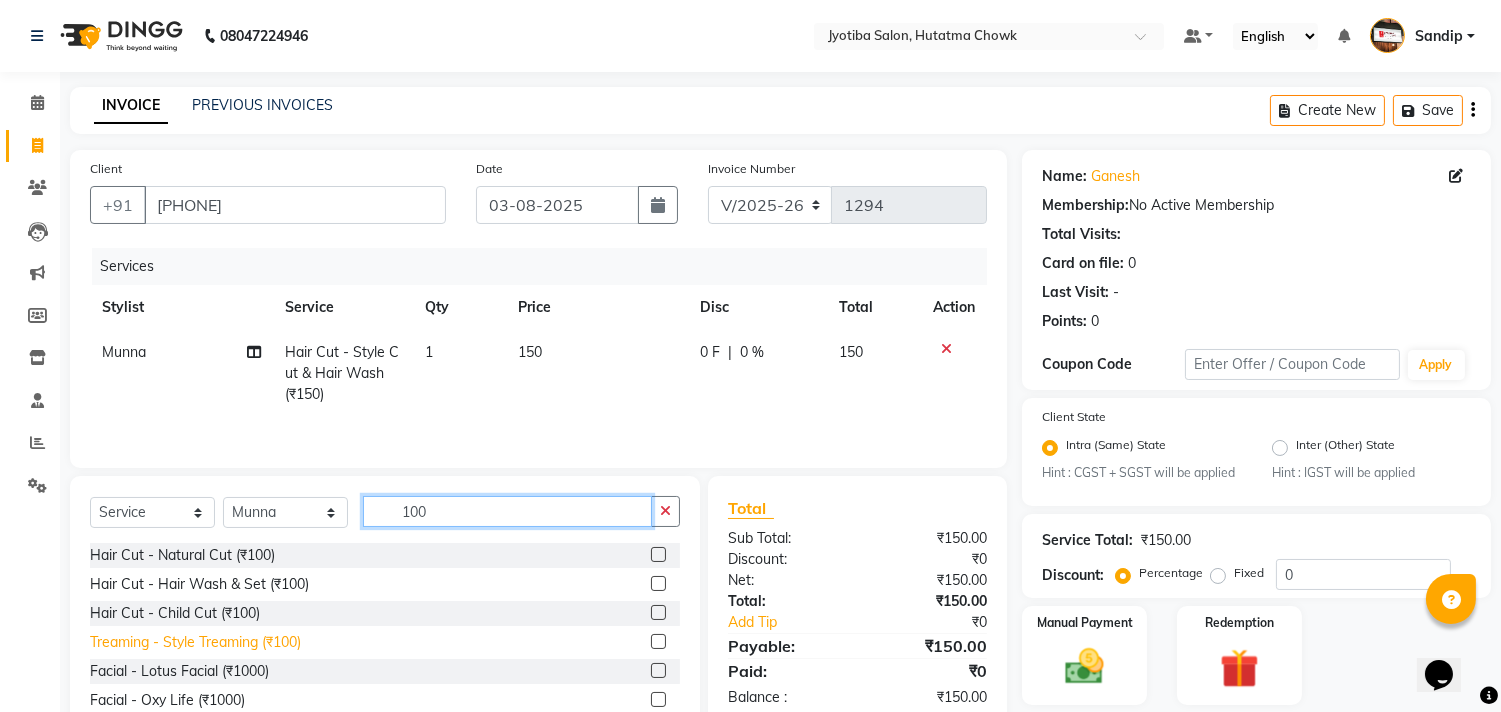 type on "100" 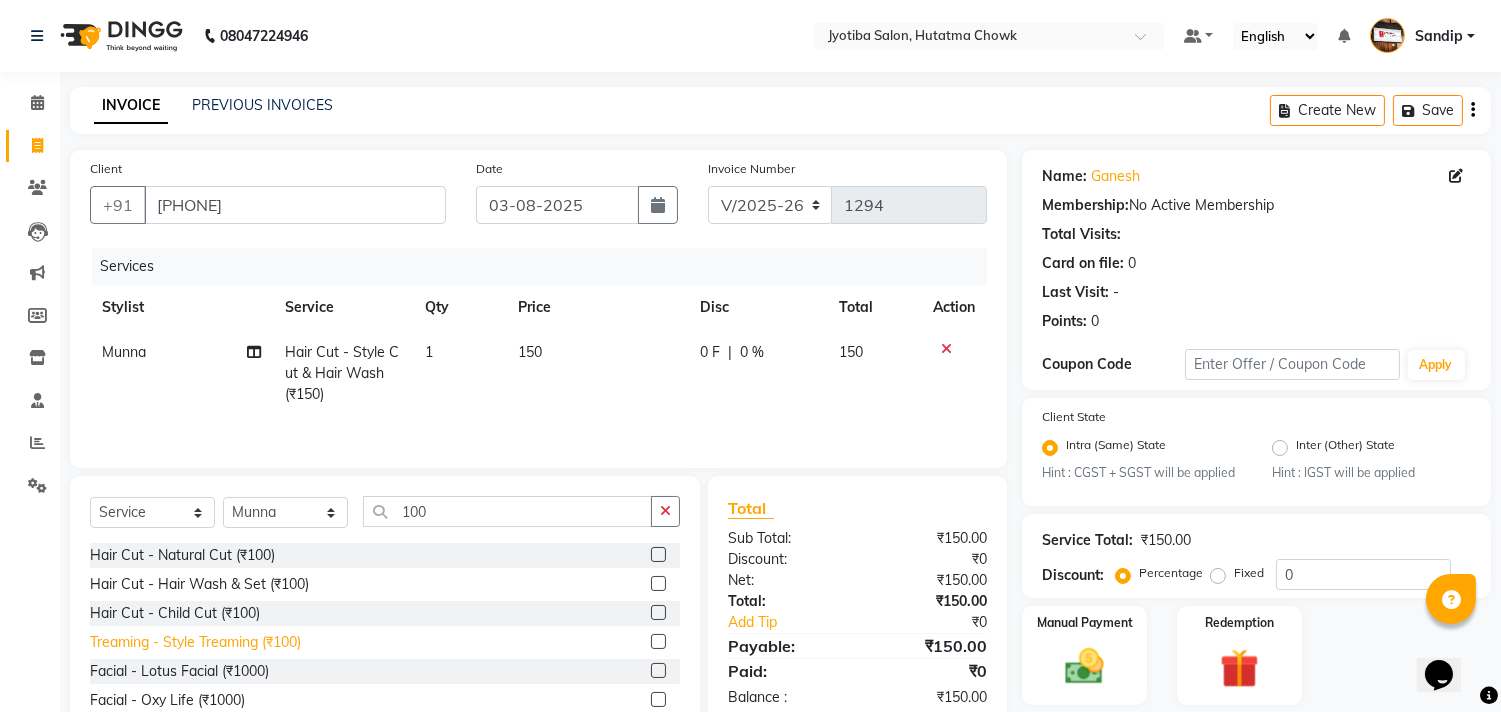 click on "Treaming - Style Treaming (₹100)" 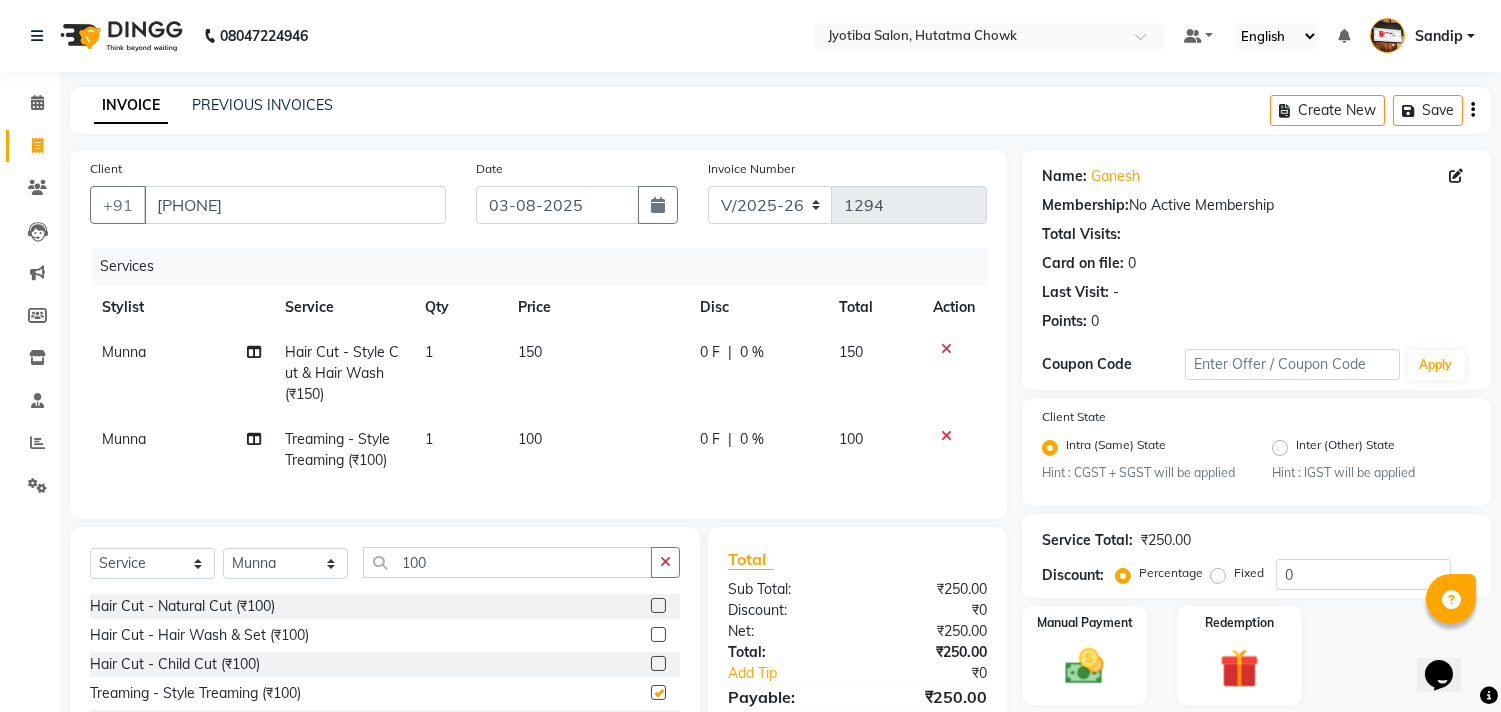 checkbox on "false" 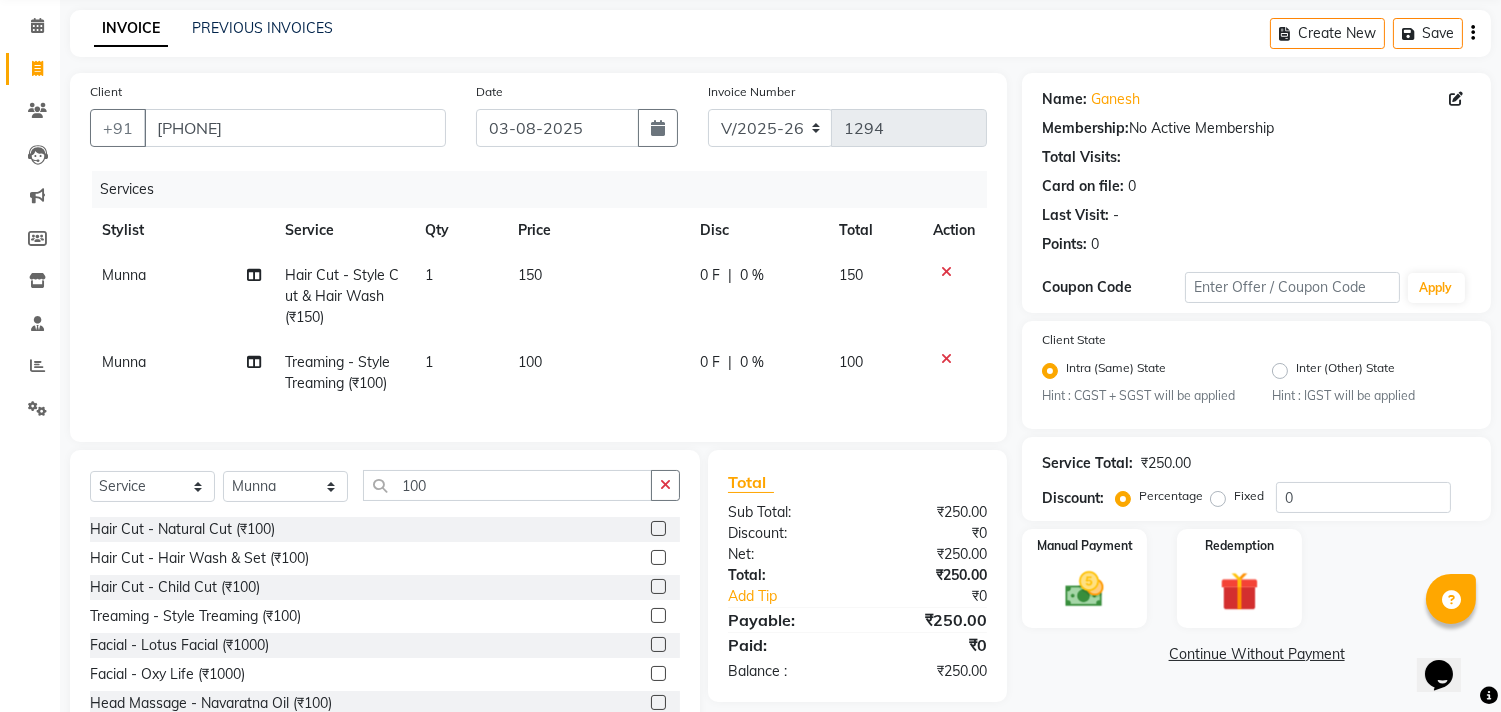 scroll, scrollTop: 156, scrollLeft: 0, axis: vertical 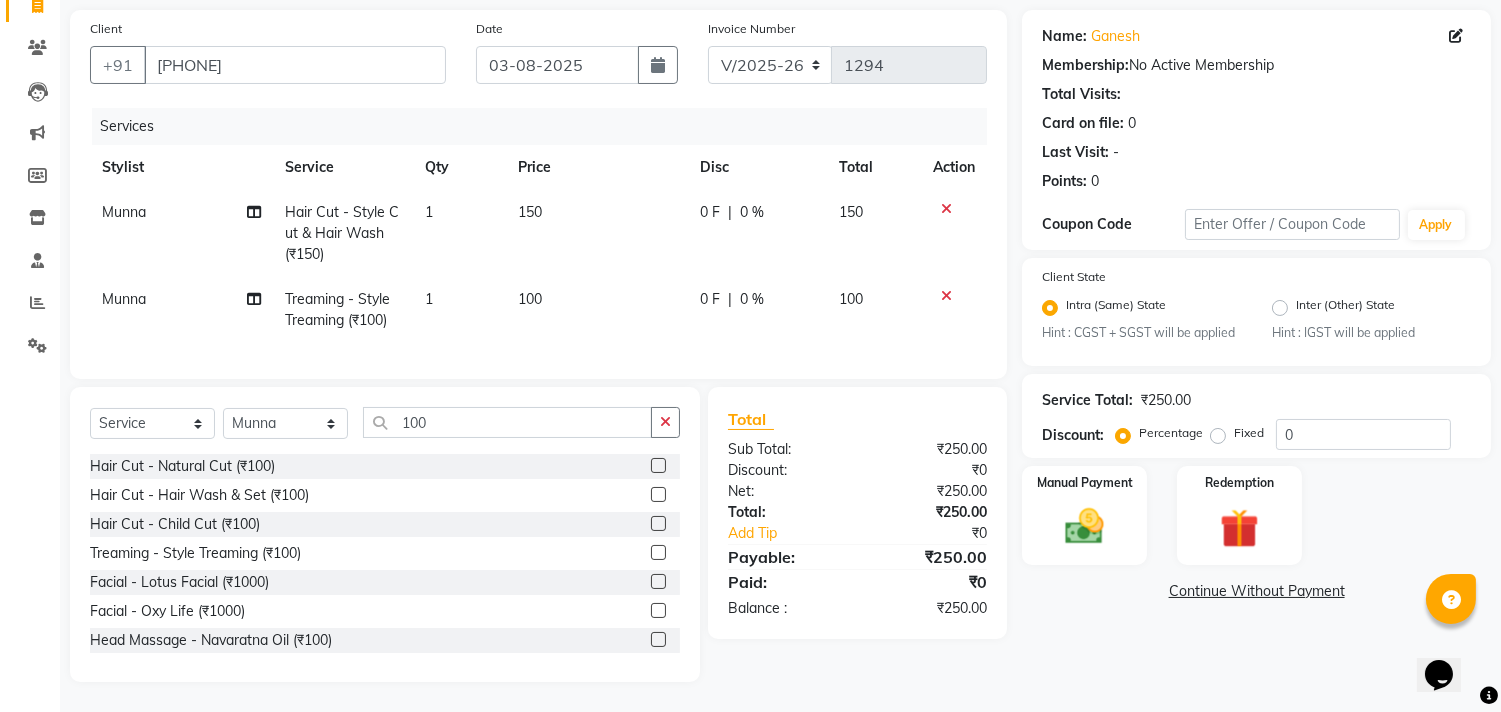 click on "Continue Without Payment" 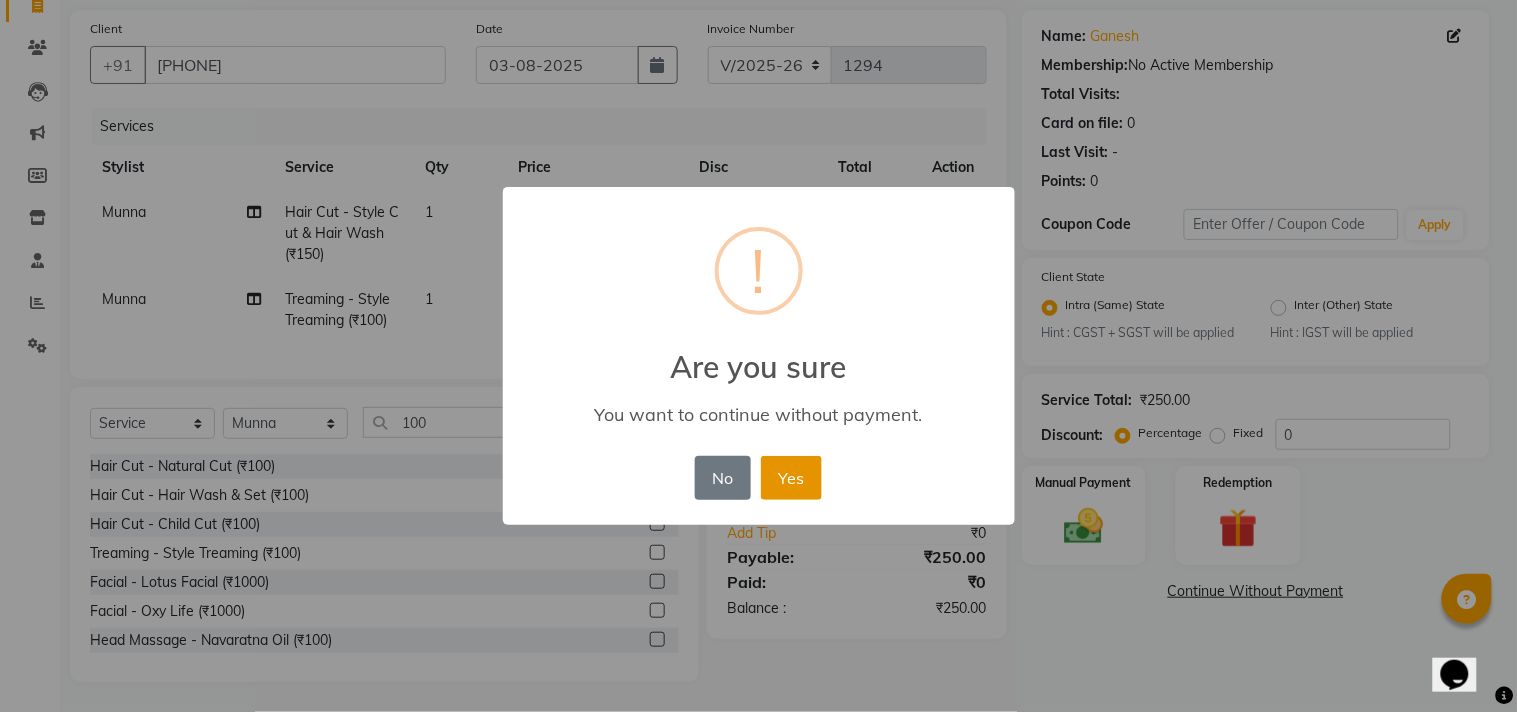 click on "Yes" at bounding box center (791, 478) 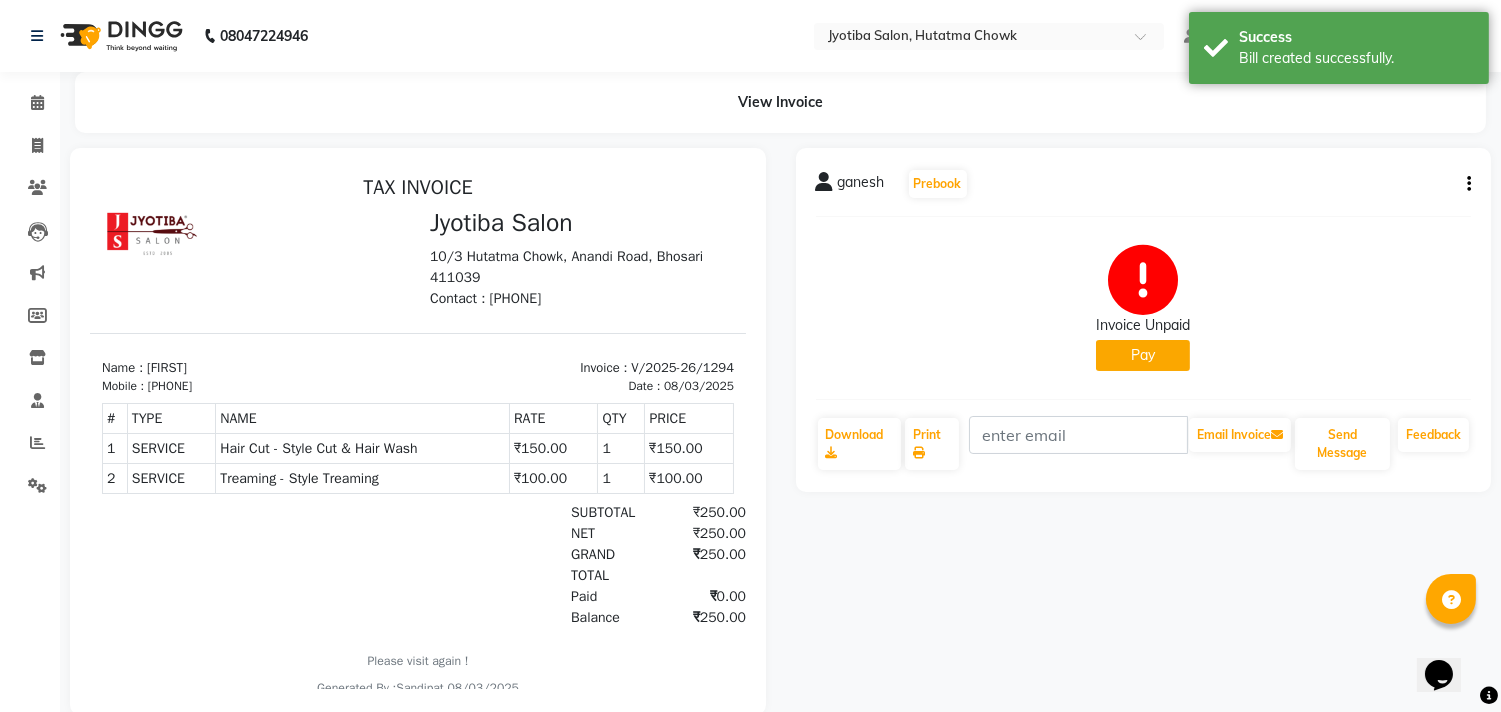 scroll, scrollTop: 0, scrollLeft: 0, axis: both 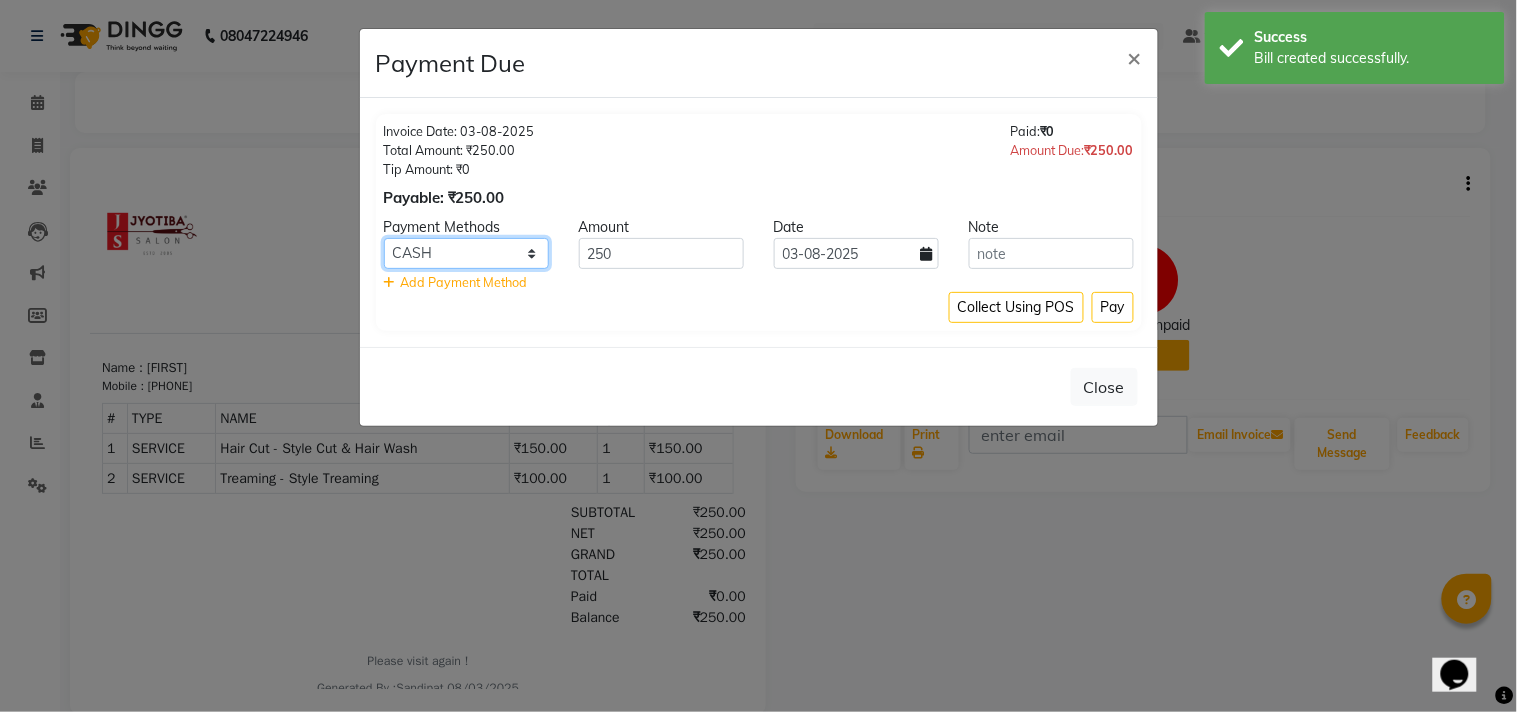 click on "CASH ONLINE CARD" 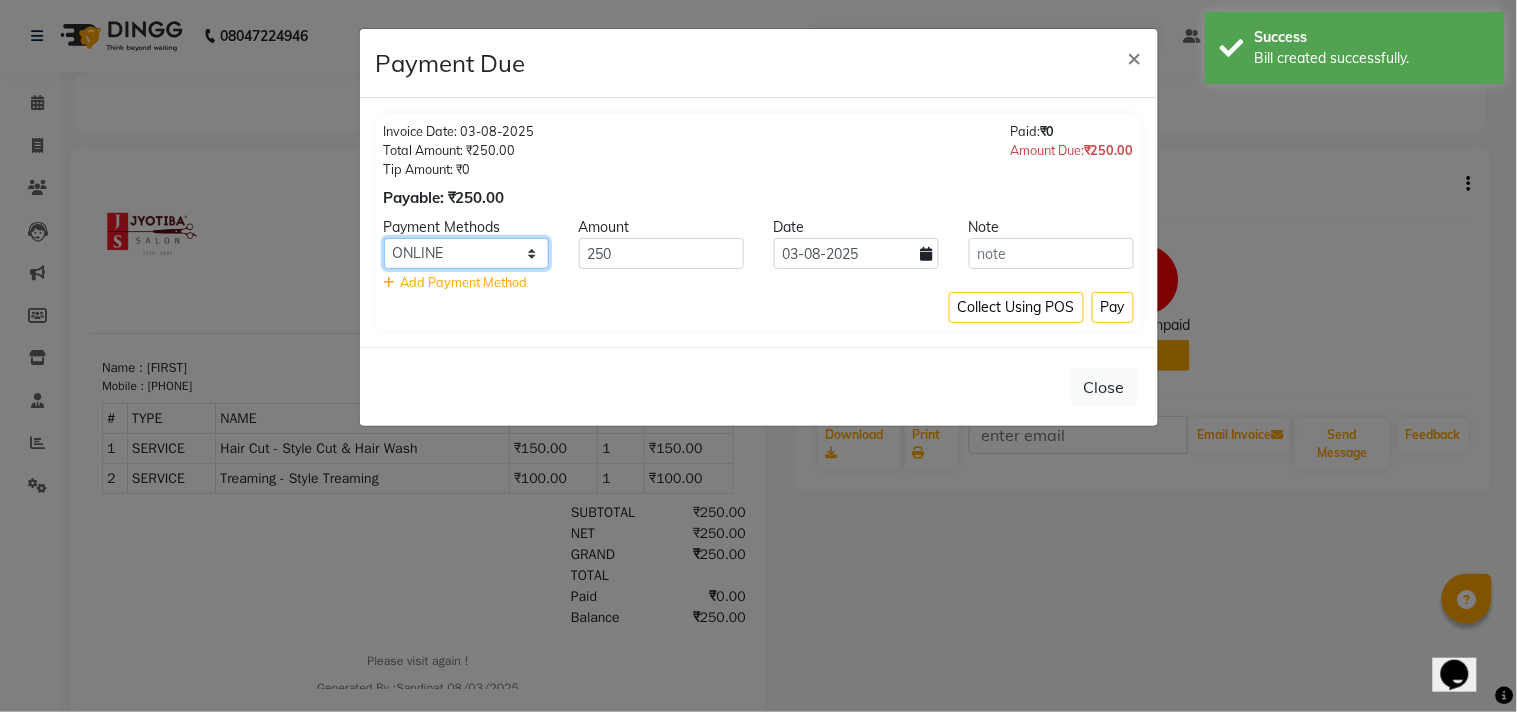 click on "CASH ONLINE CARD" 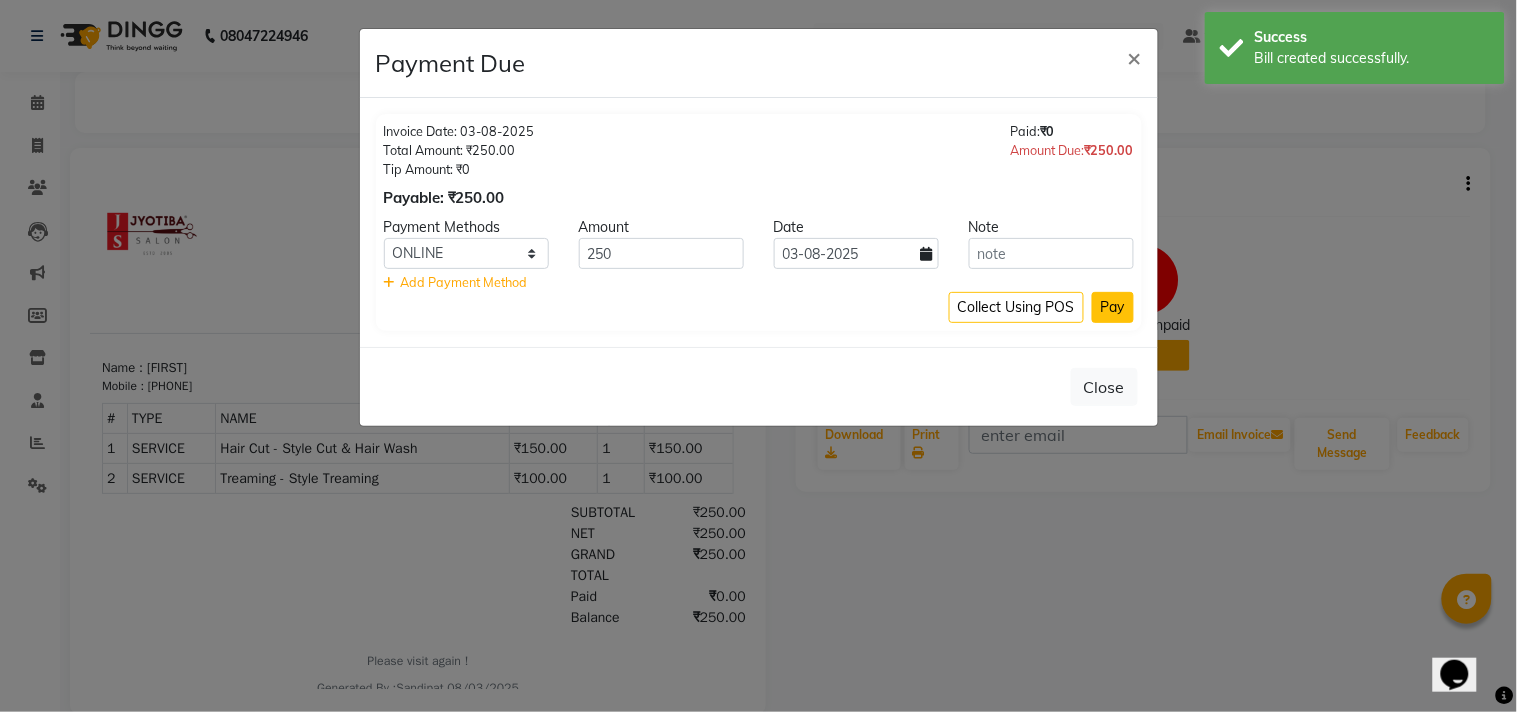 click on "Pay" 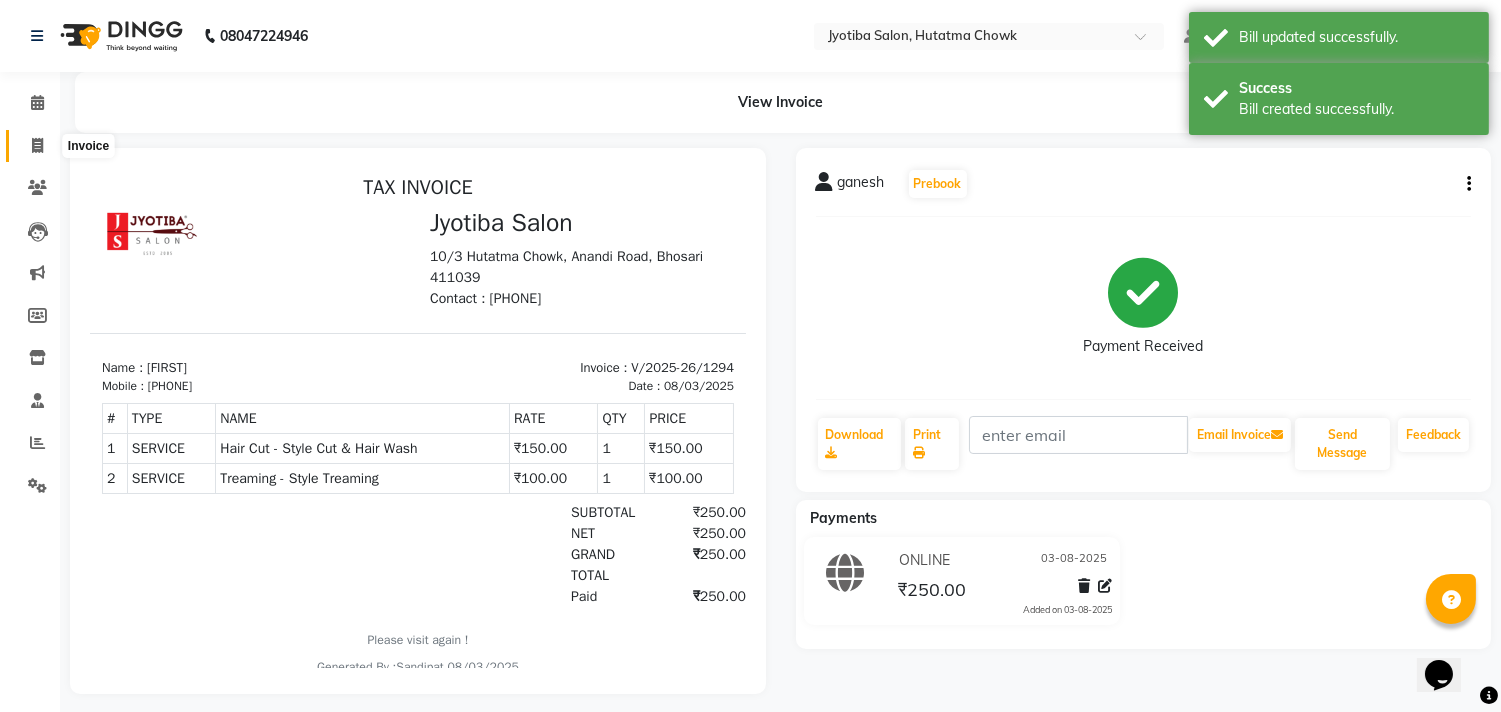 click 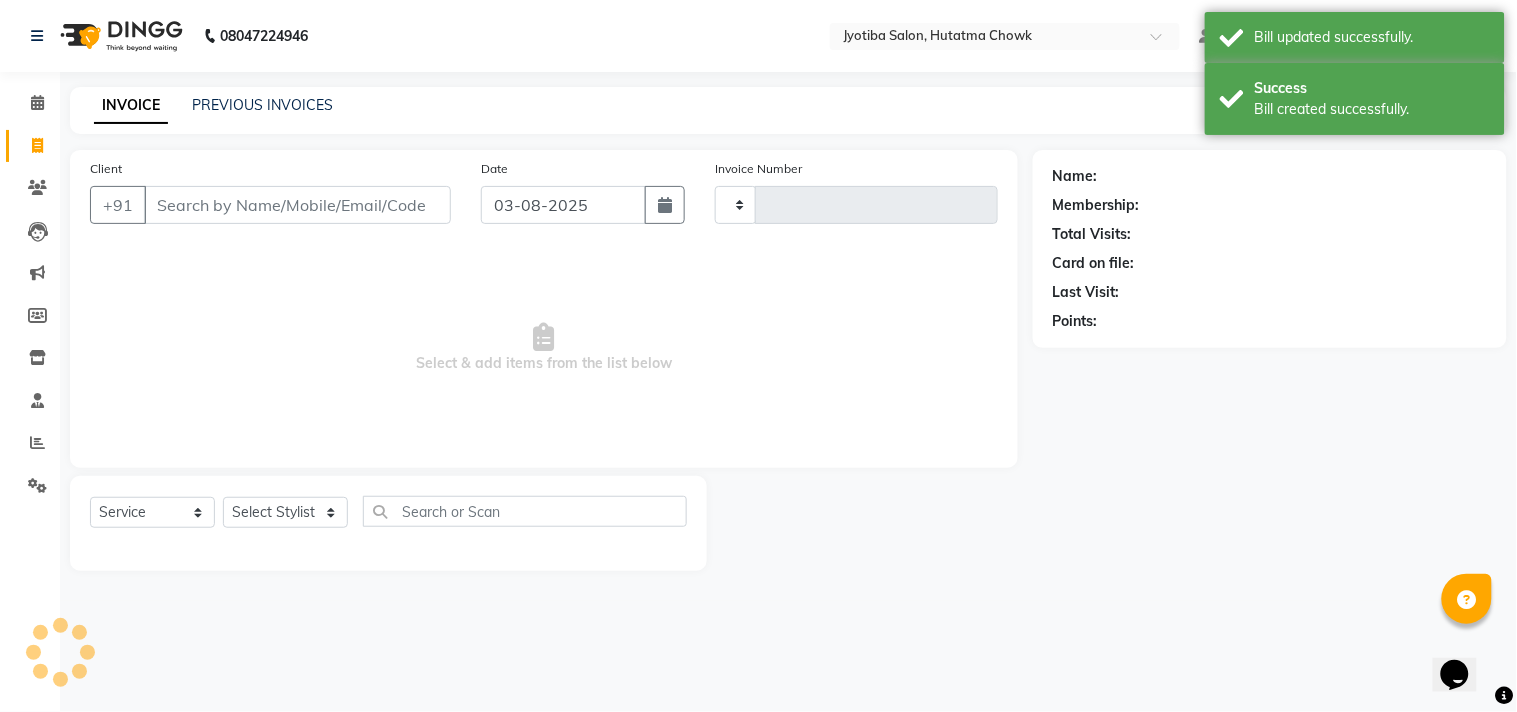 type on "1295" 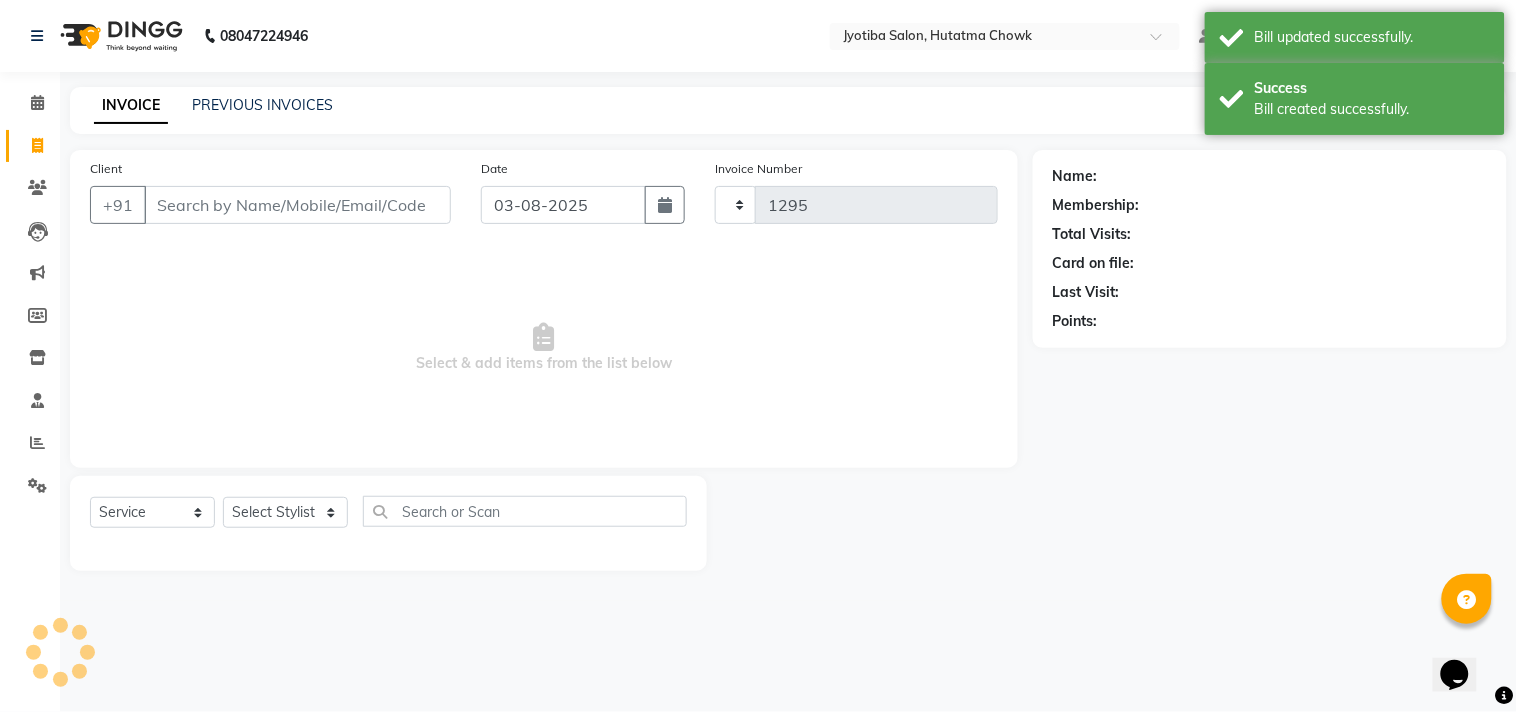 select on "556" 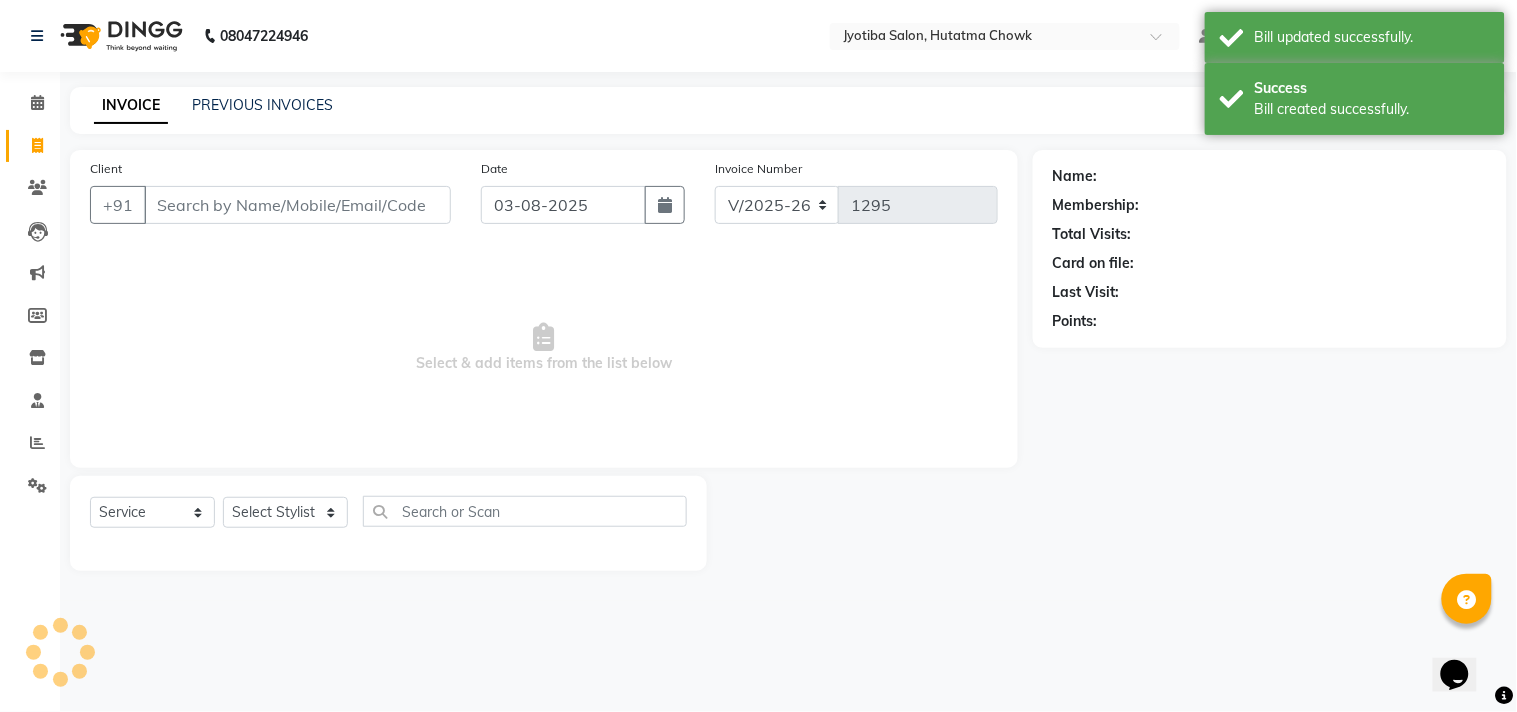select on "membership" 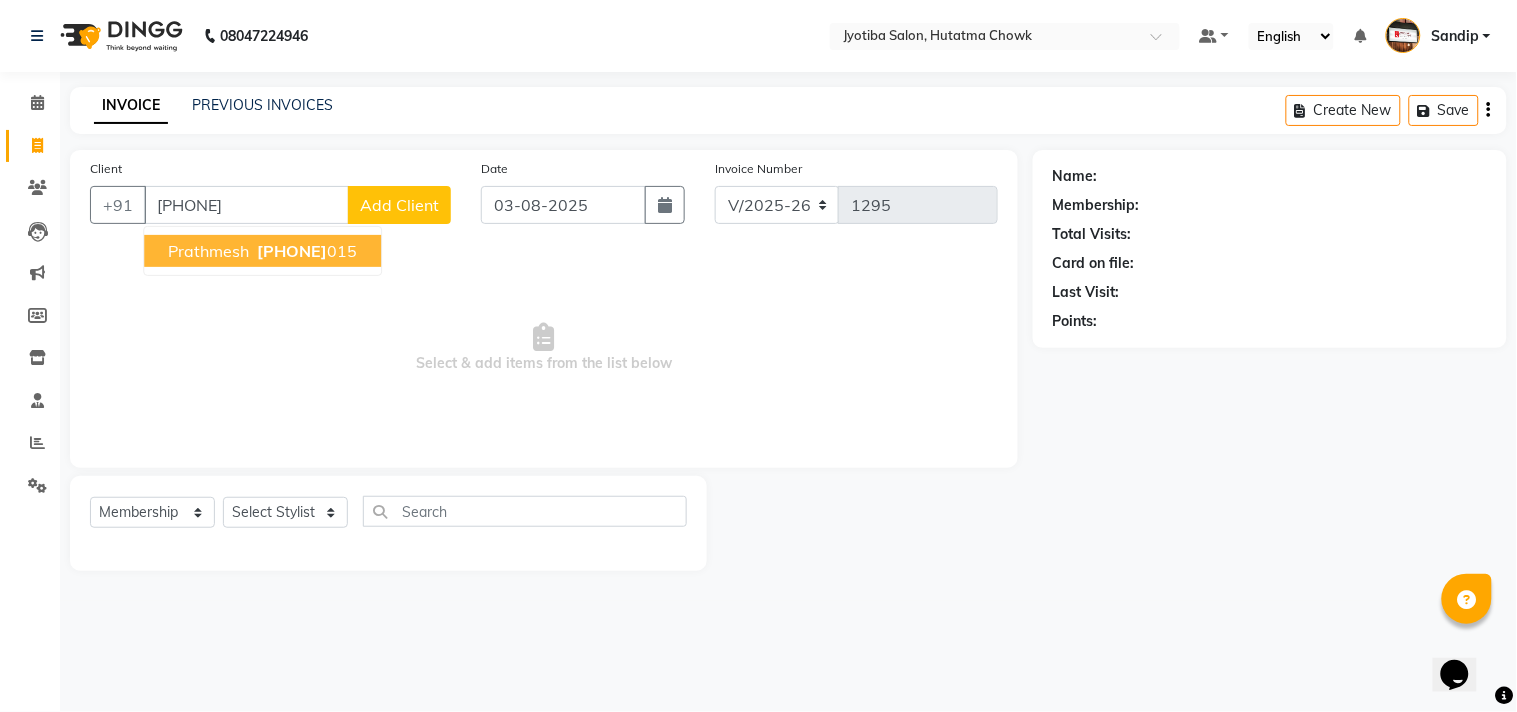 click on "prathmesh" at bounding box center [208, 251] 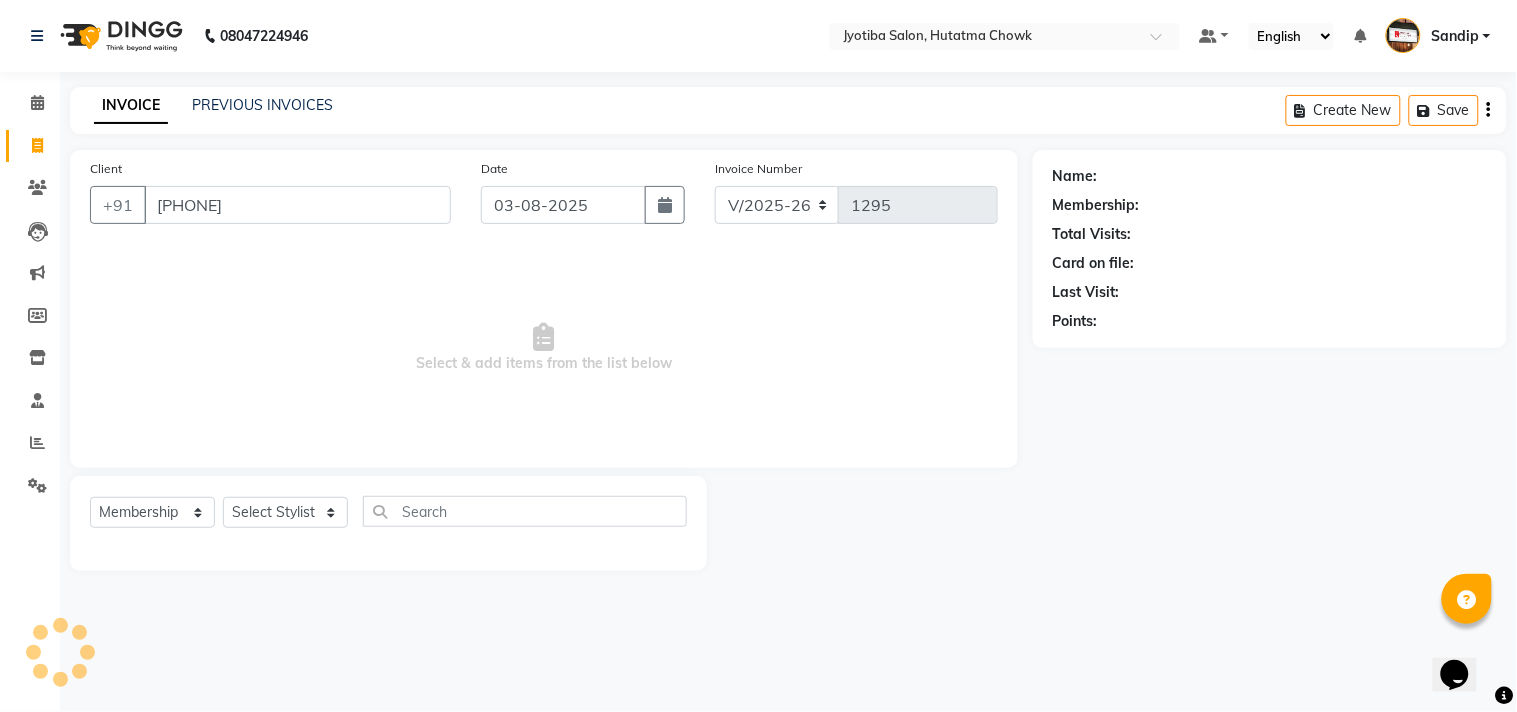 type on "[PHONE]" 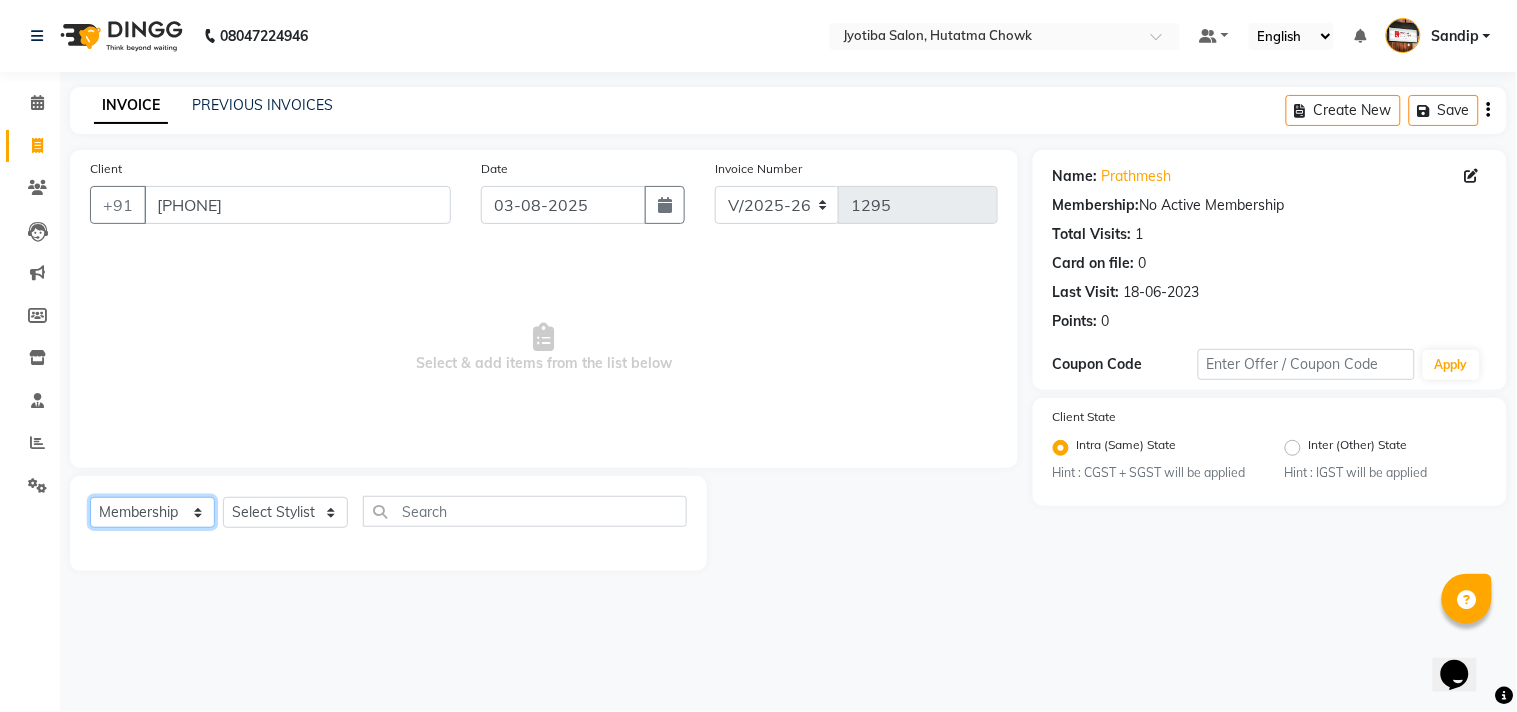 click on "Select  Service  Product  Membership  Package Voucher Prepaid Gift Card" 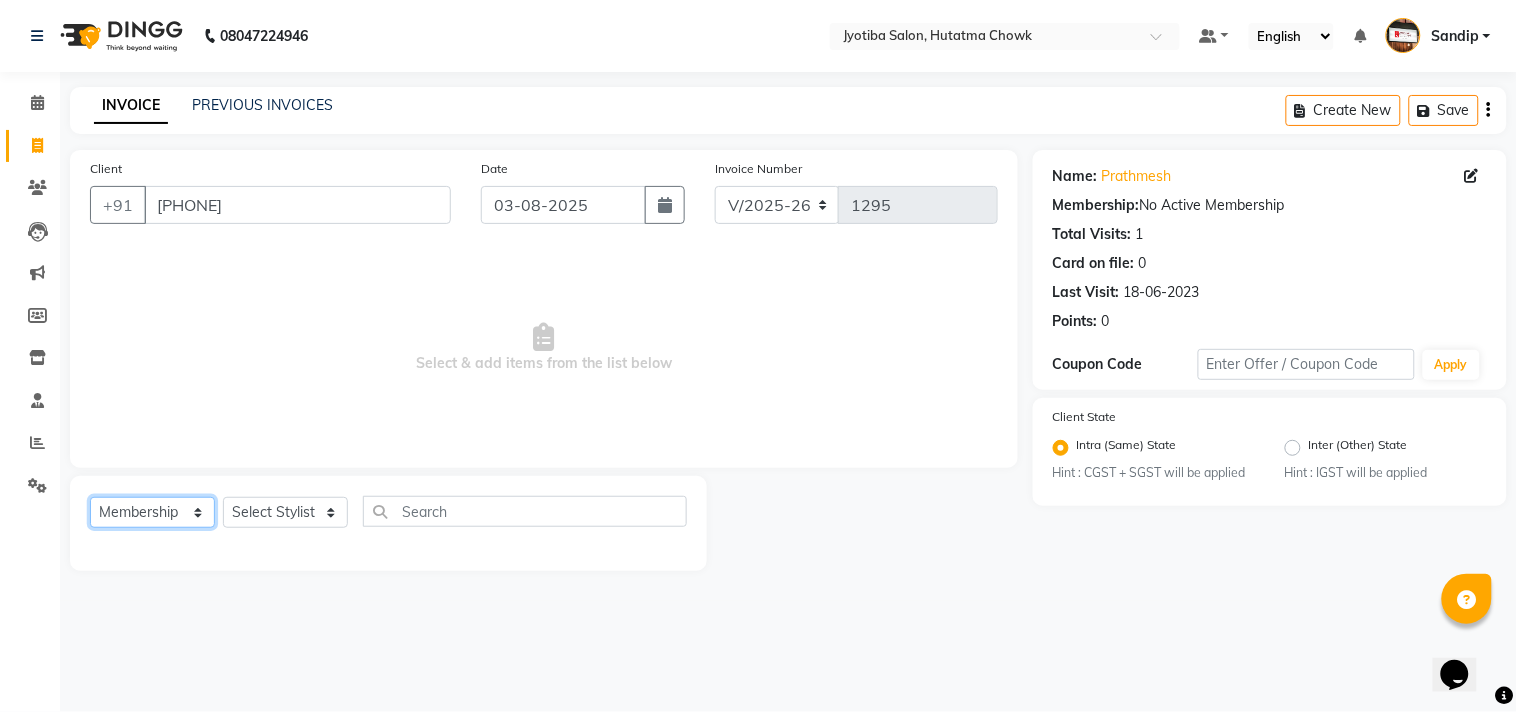 select on "service" 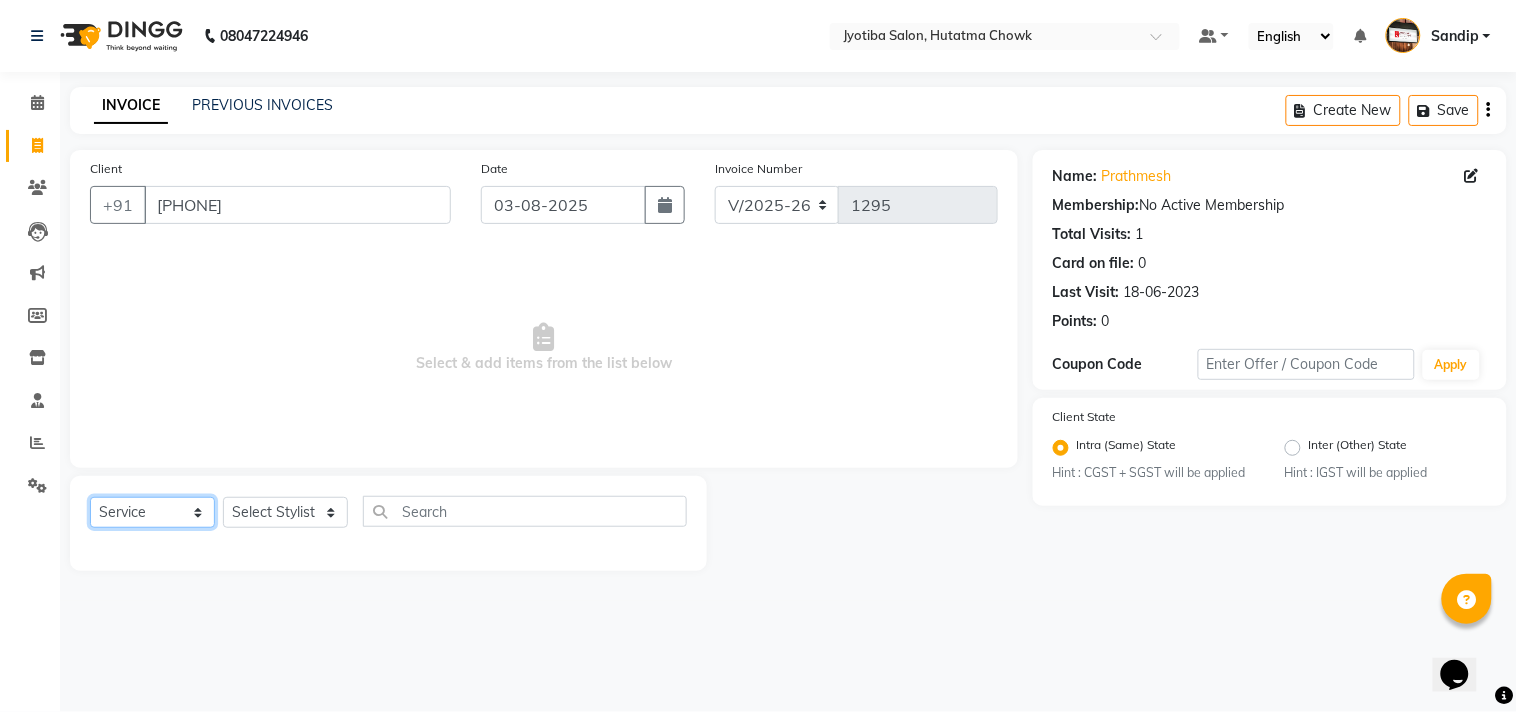 click on "Select  Service  Product  Membership  Package Voucher Prepaid Gift Card" 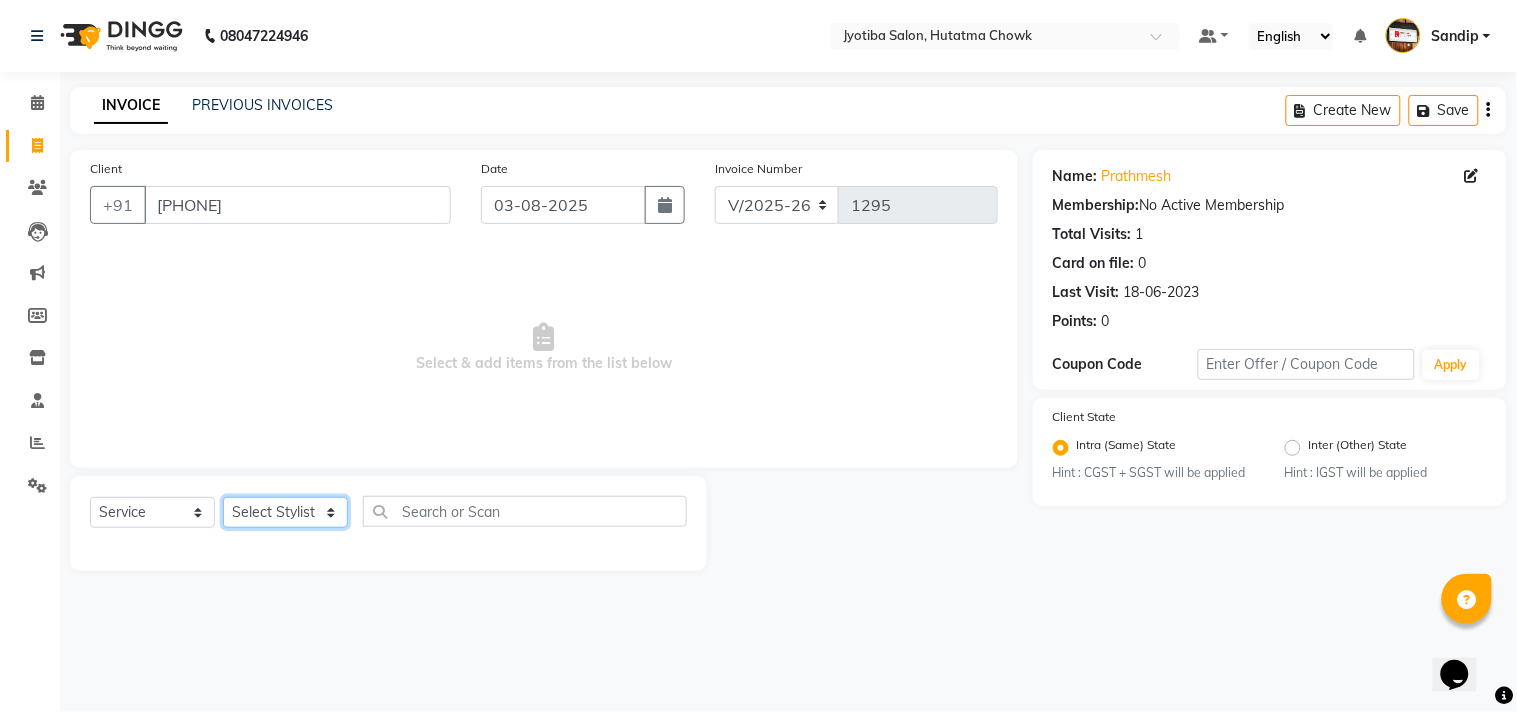 click on "Select Stylist Abdul Dinesh thakur Farman  Juned  mahadev Munna  prem RAHUL Sandip Suresh yasin" 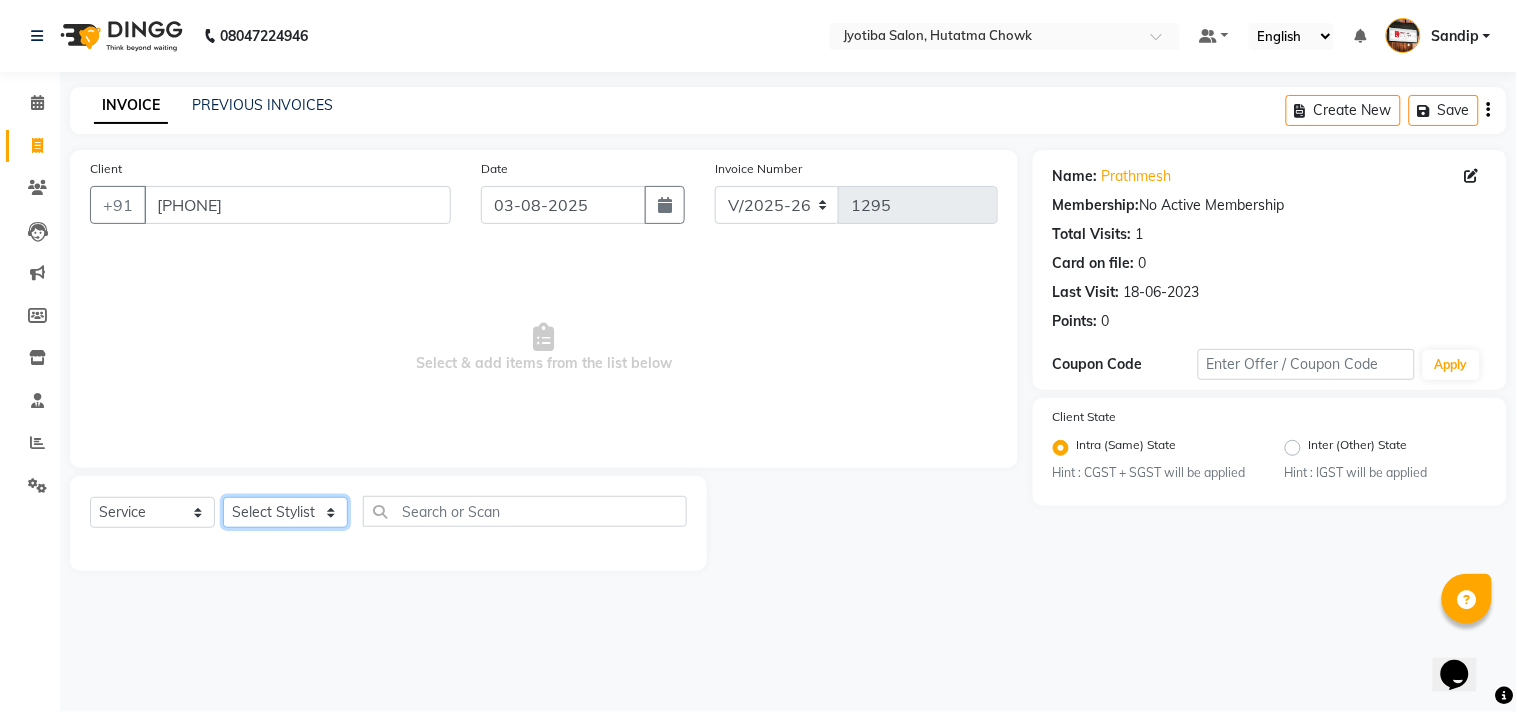 select on "7207" 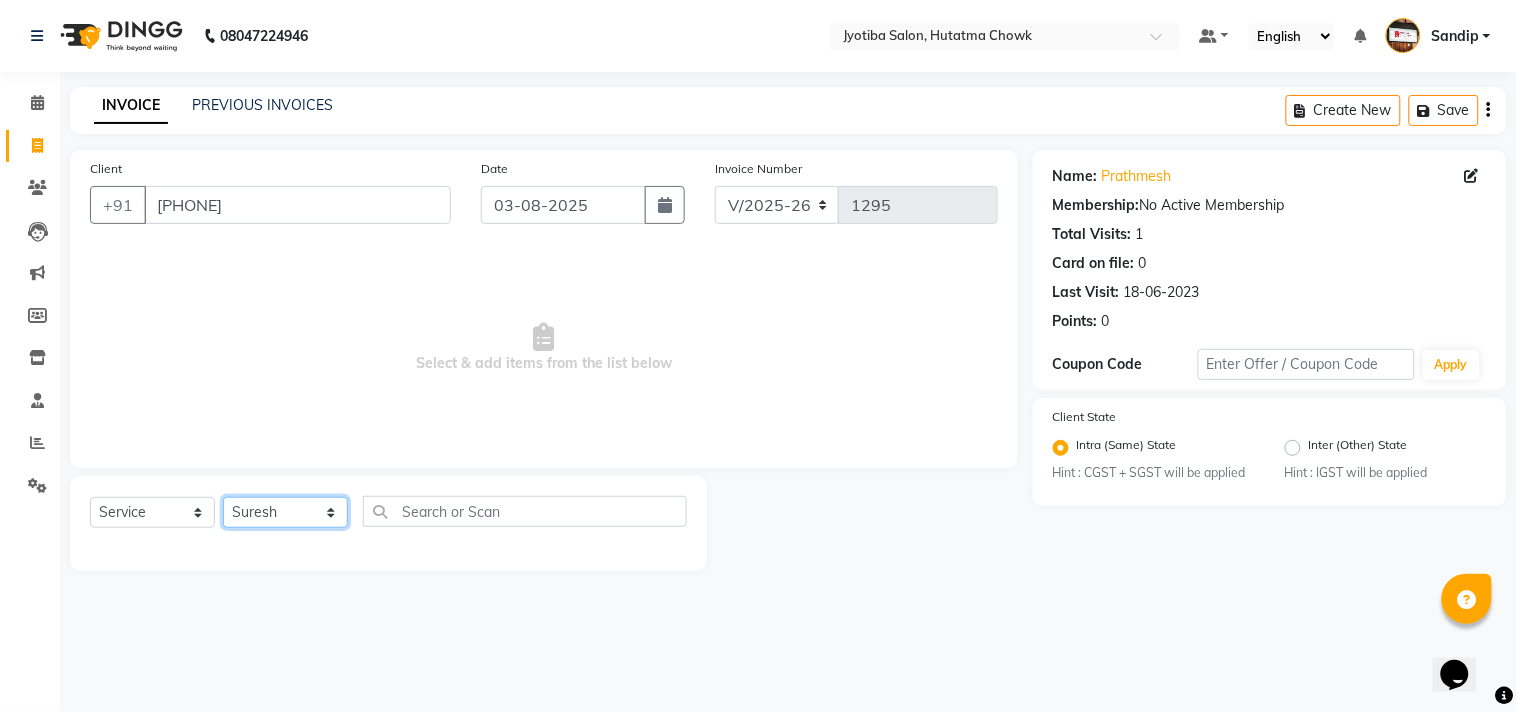 click on "Select Stylist Abdul Dinesh thakur Farman  Juned  mahadev Munna  prem RAHUL Sandip Suresh yasin" 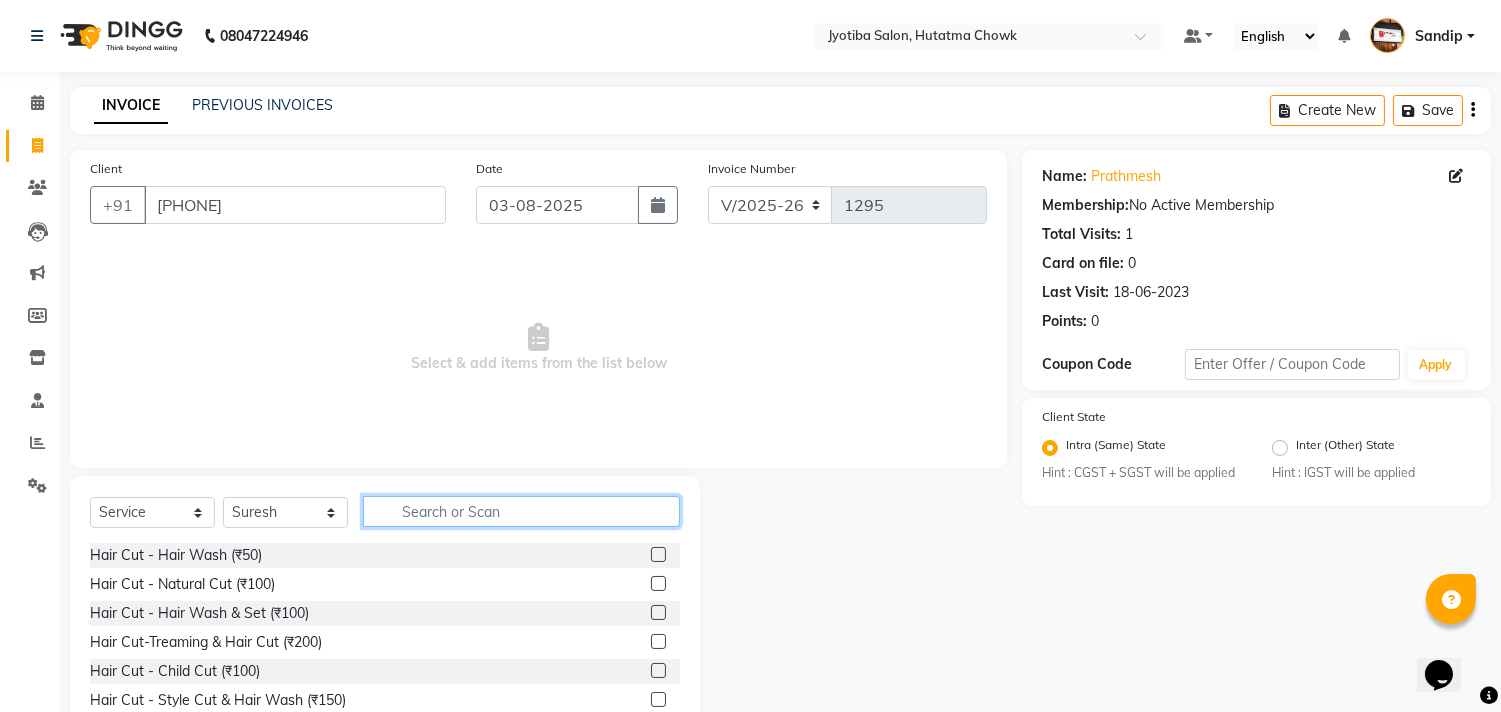 click 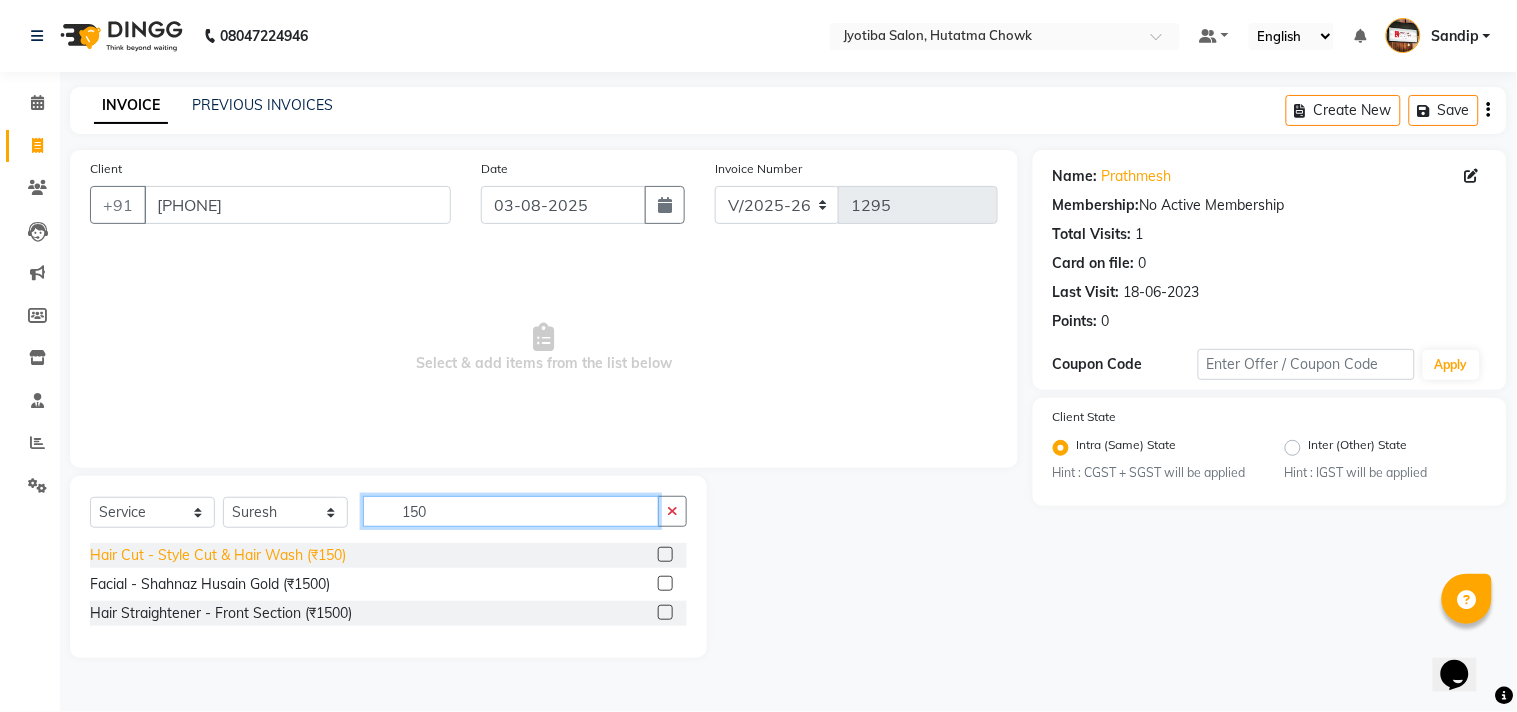 type on "150" 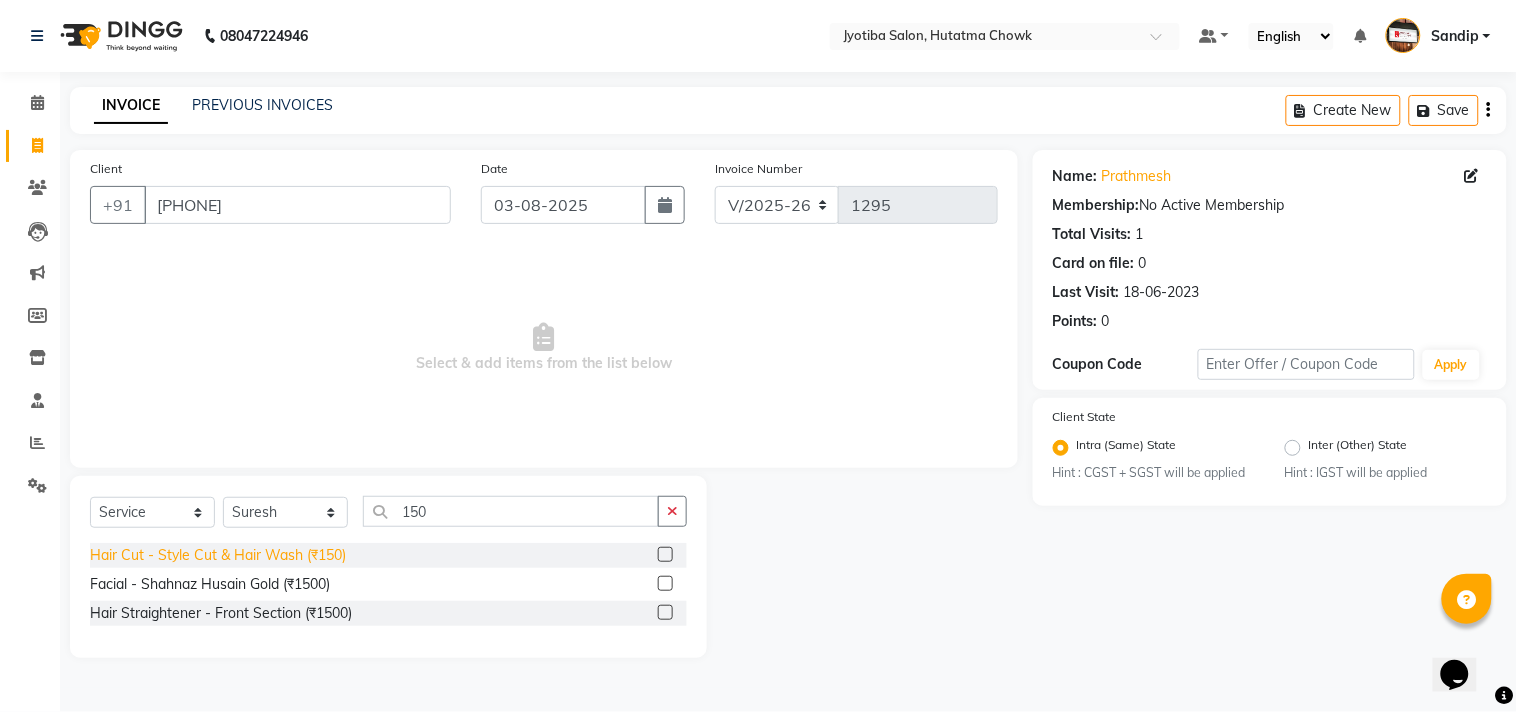 click on "Hair Cut - Style Cut & Hair Wash (₹150)" 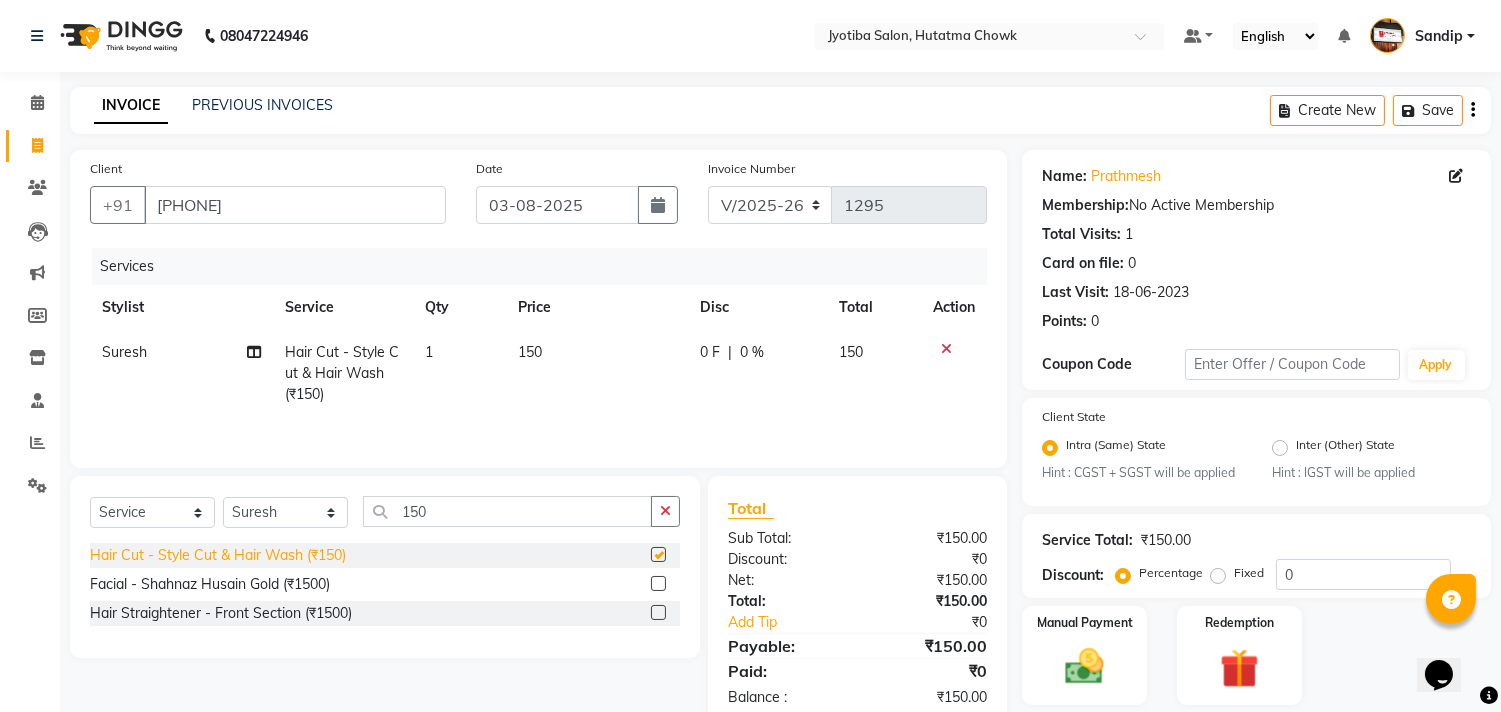 checkbox on "false" 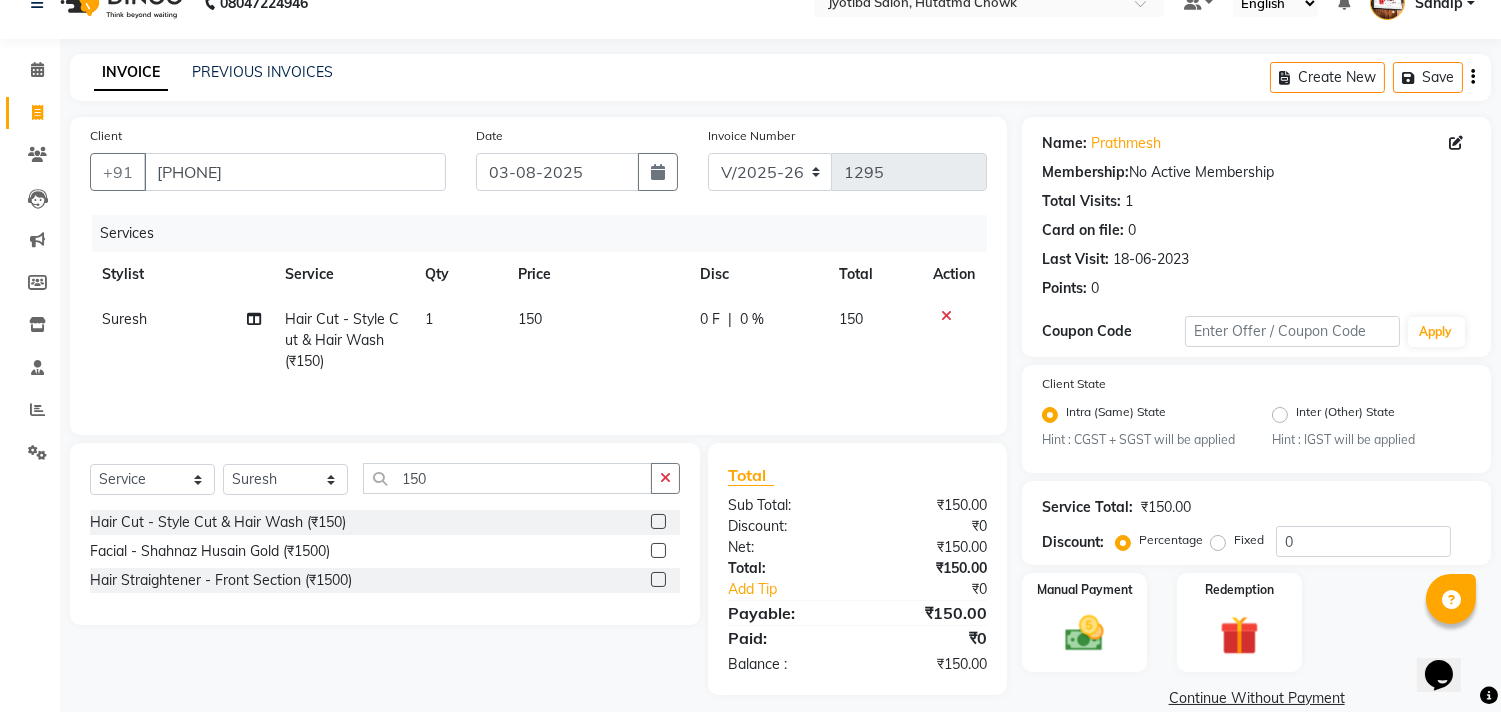scroll, scrollTop: 63, scrollLeft: 0, axis: vertical 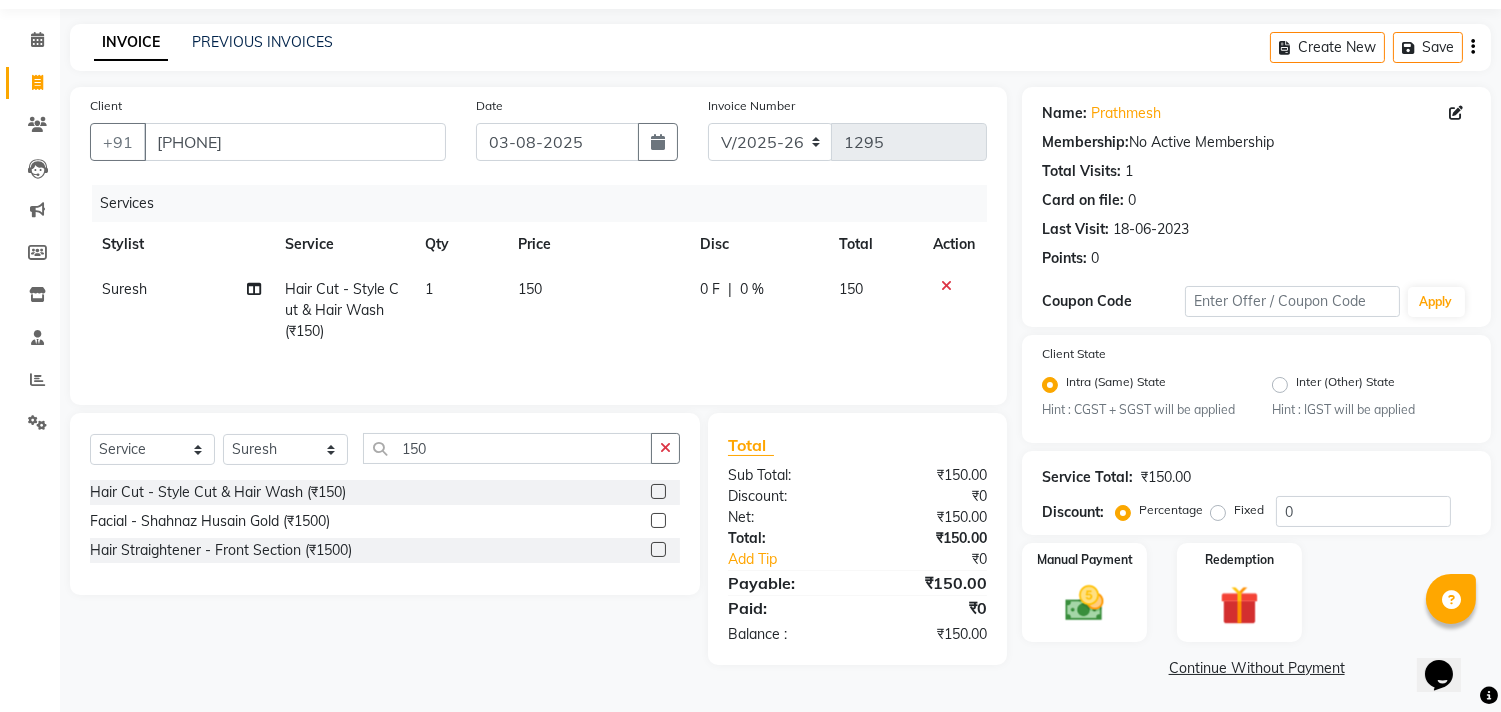 click on "Continue Without Payment" 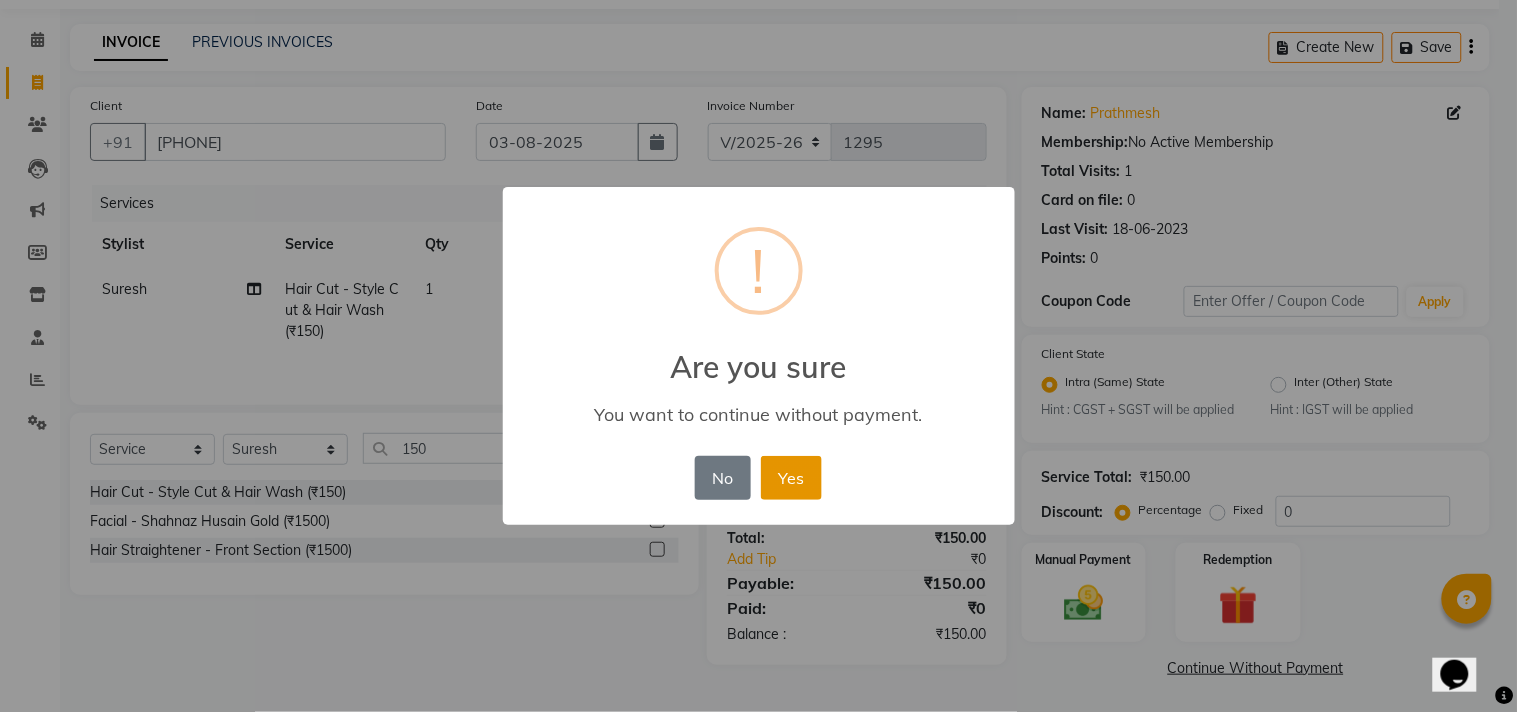 click on "Yes" at bounding box center [791, 478] 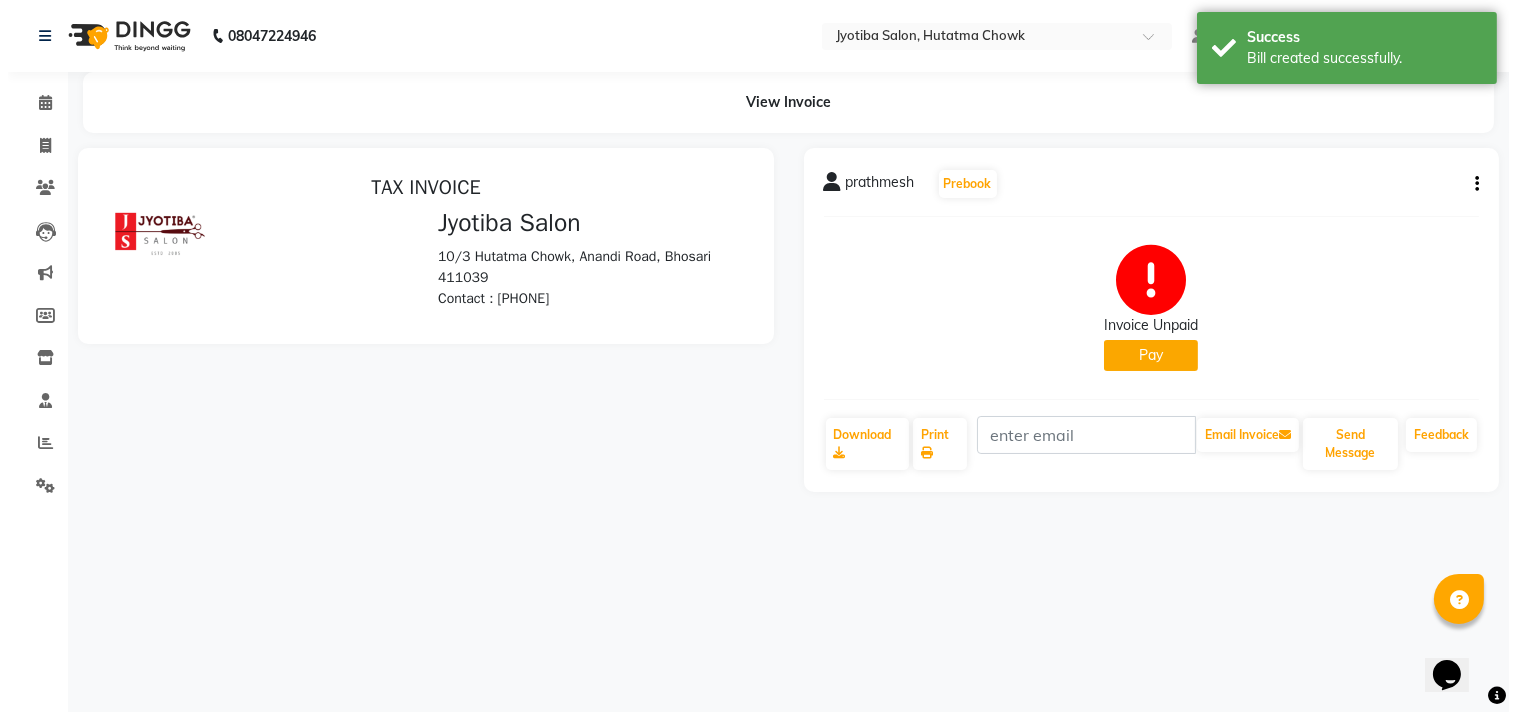scroll, scrollTop: 0, scrollLeft: 0, axis: both 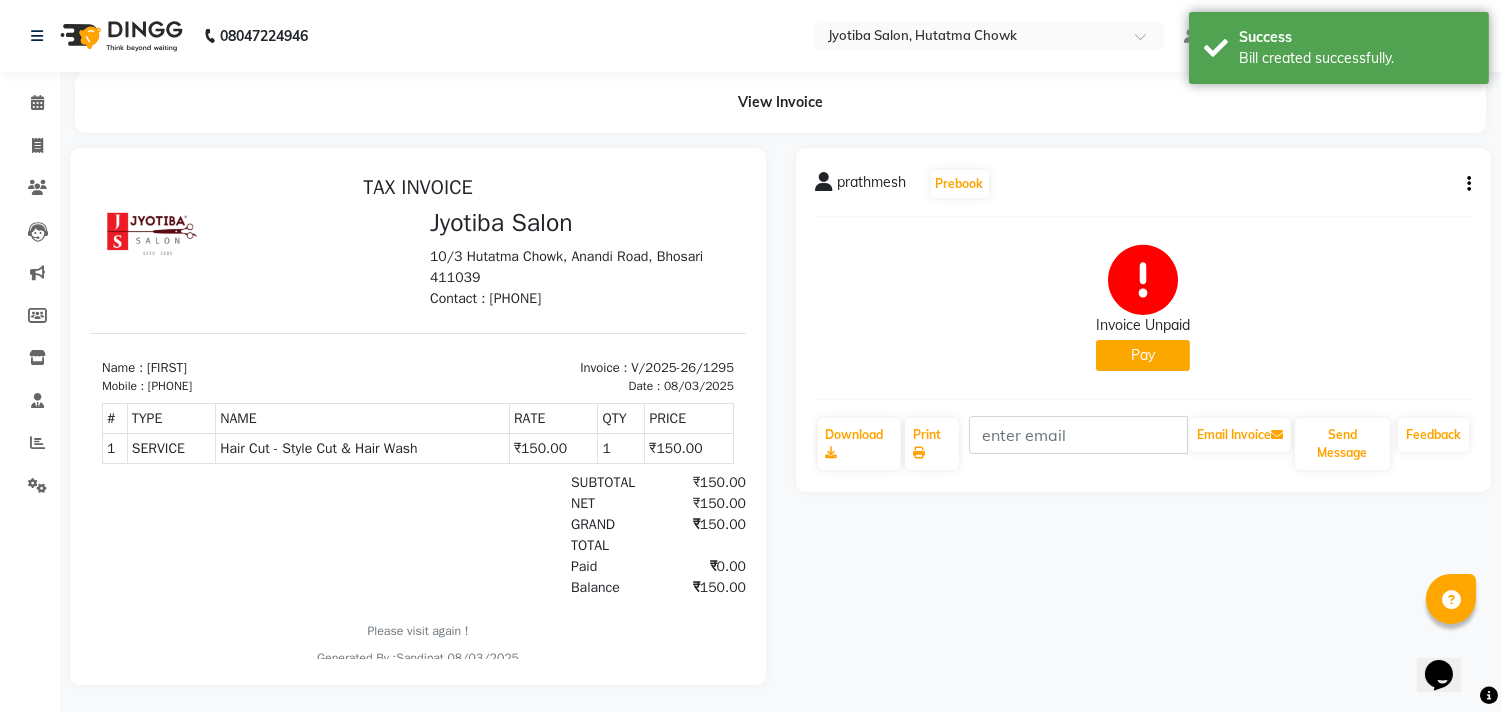 click on "Pay" 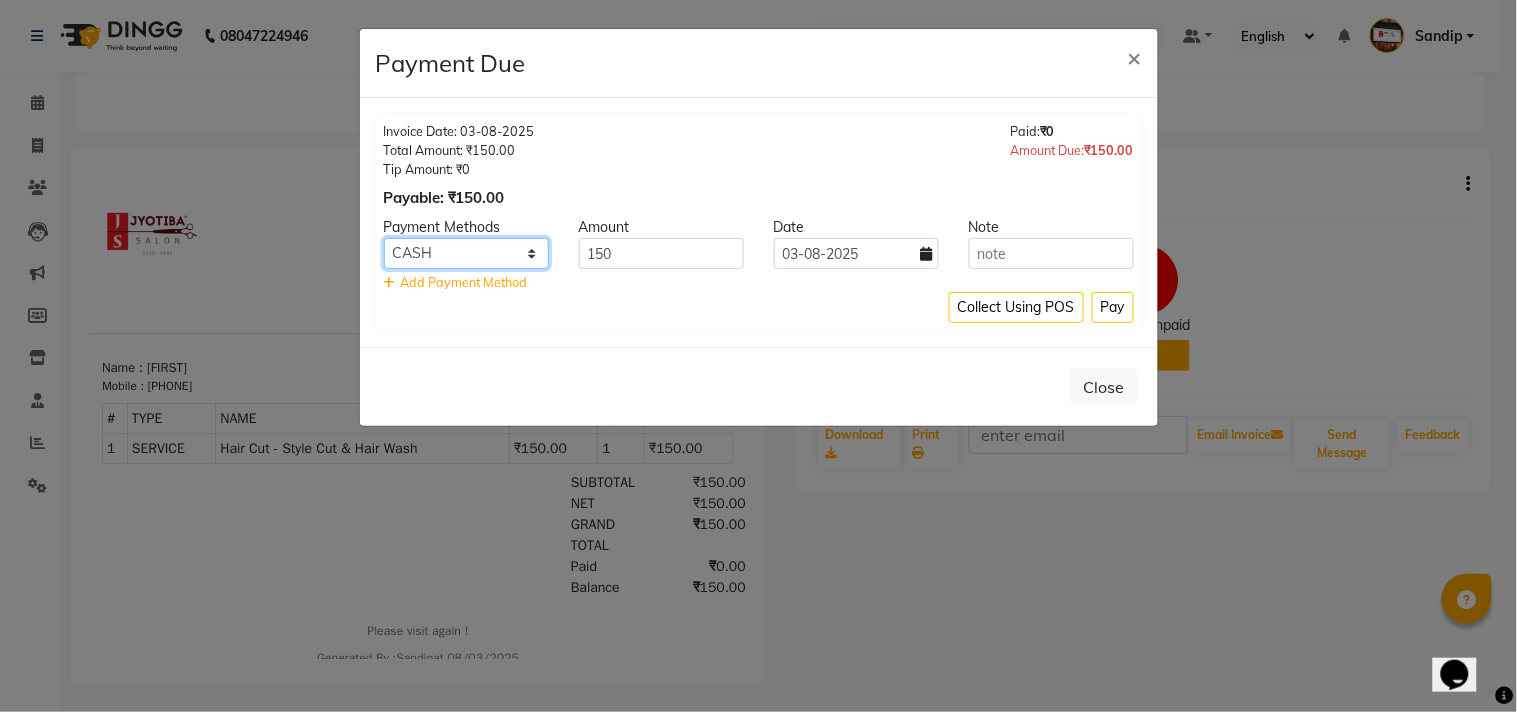 click on "CASH ONLINE CARD" 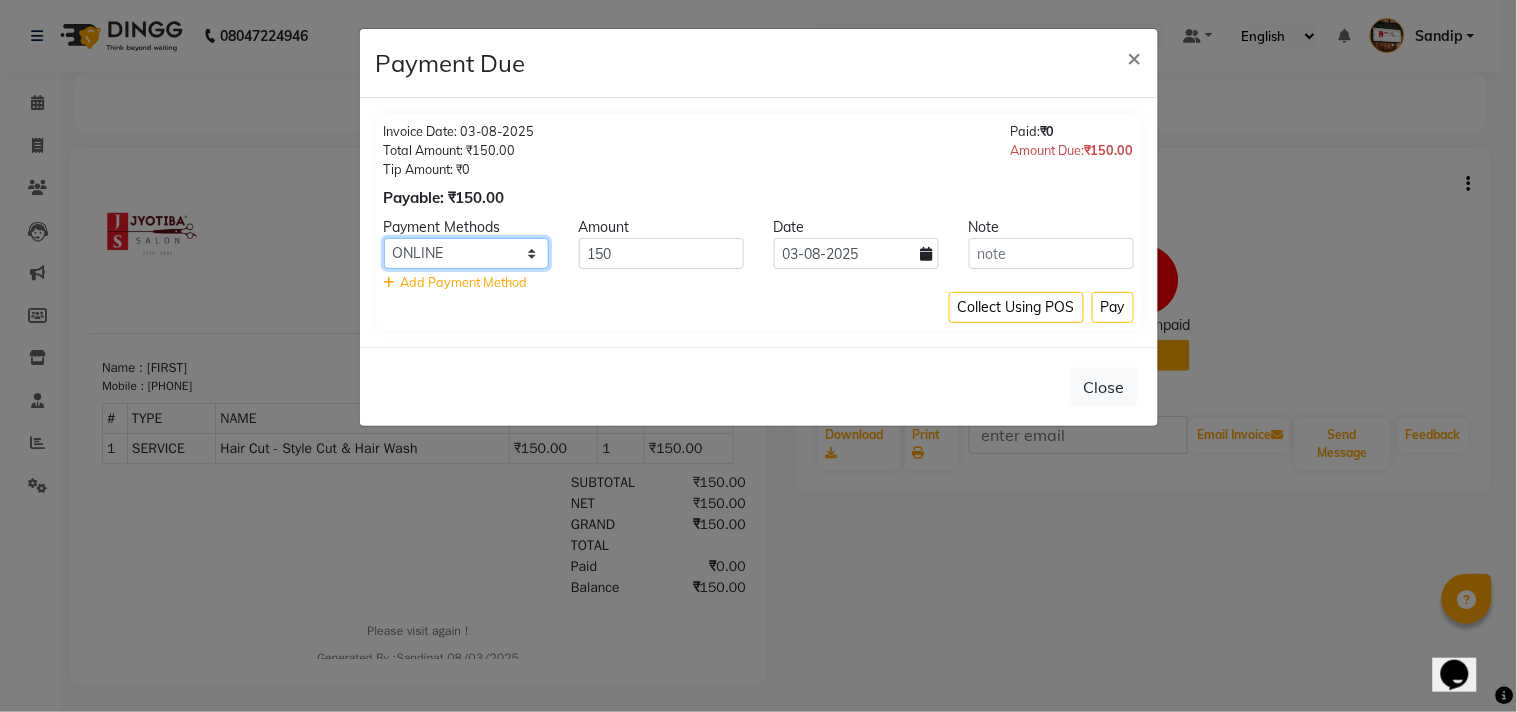 click on "CASH ONLINE CARD" 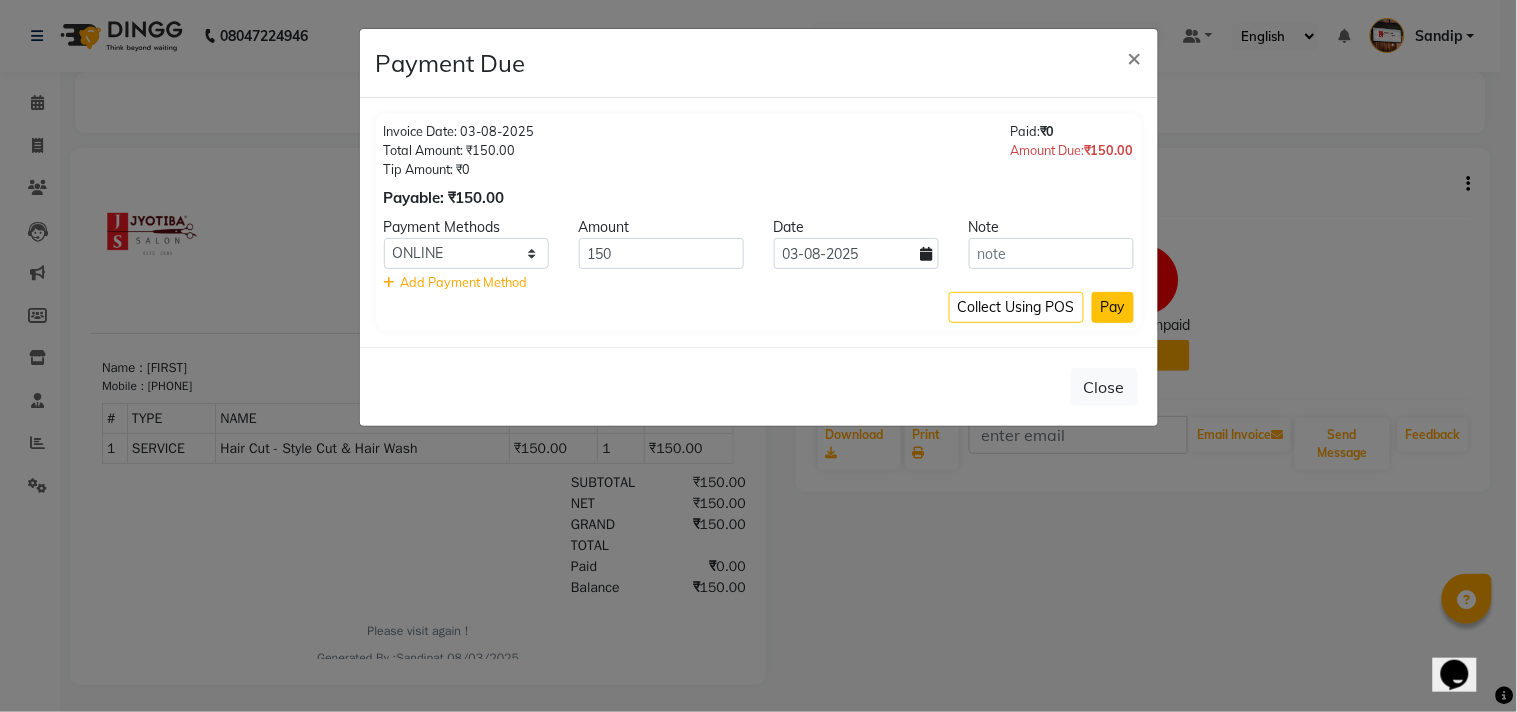 click on "Pay" 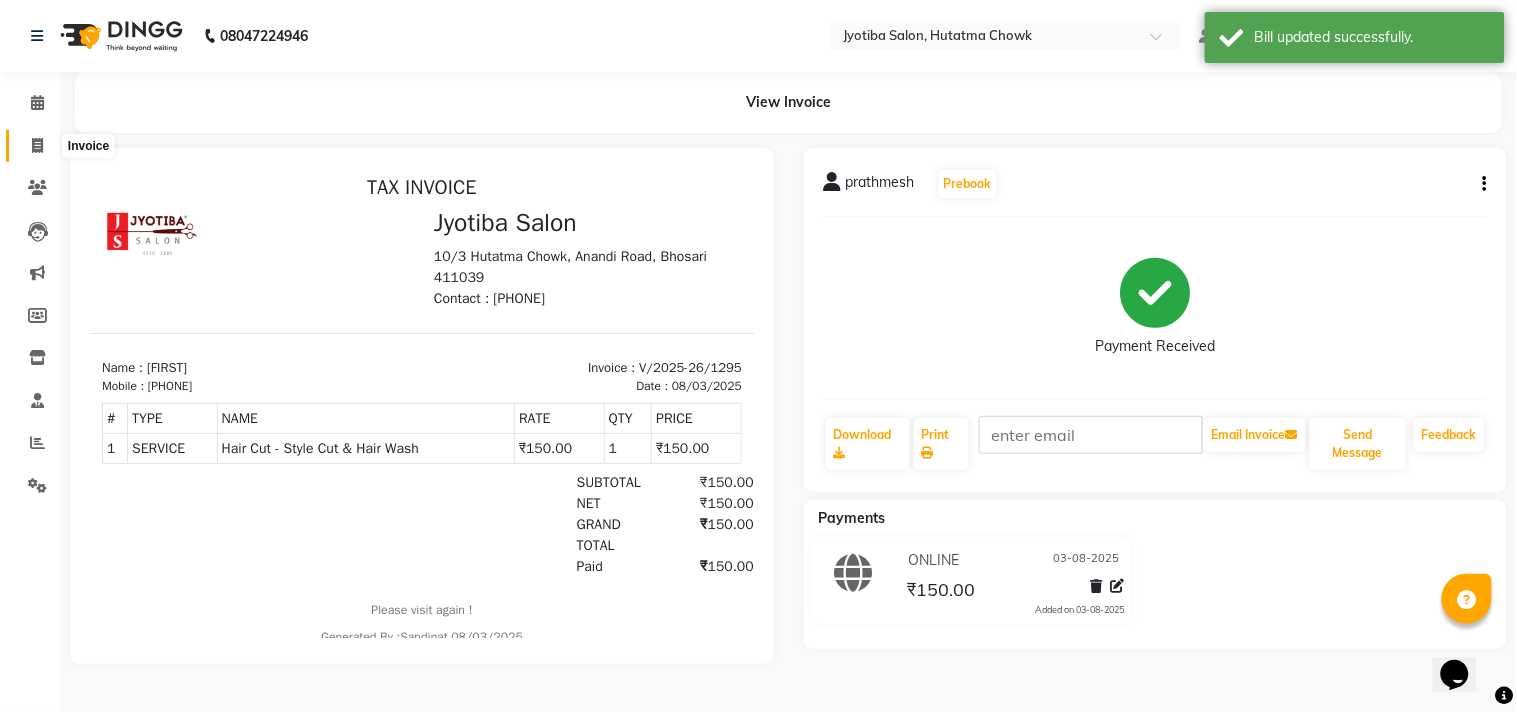 click 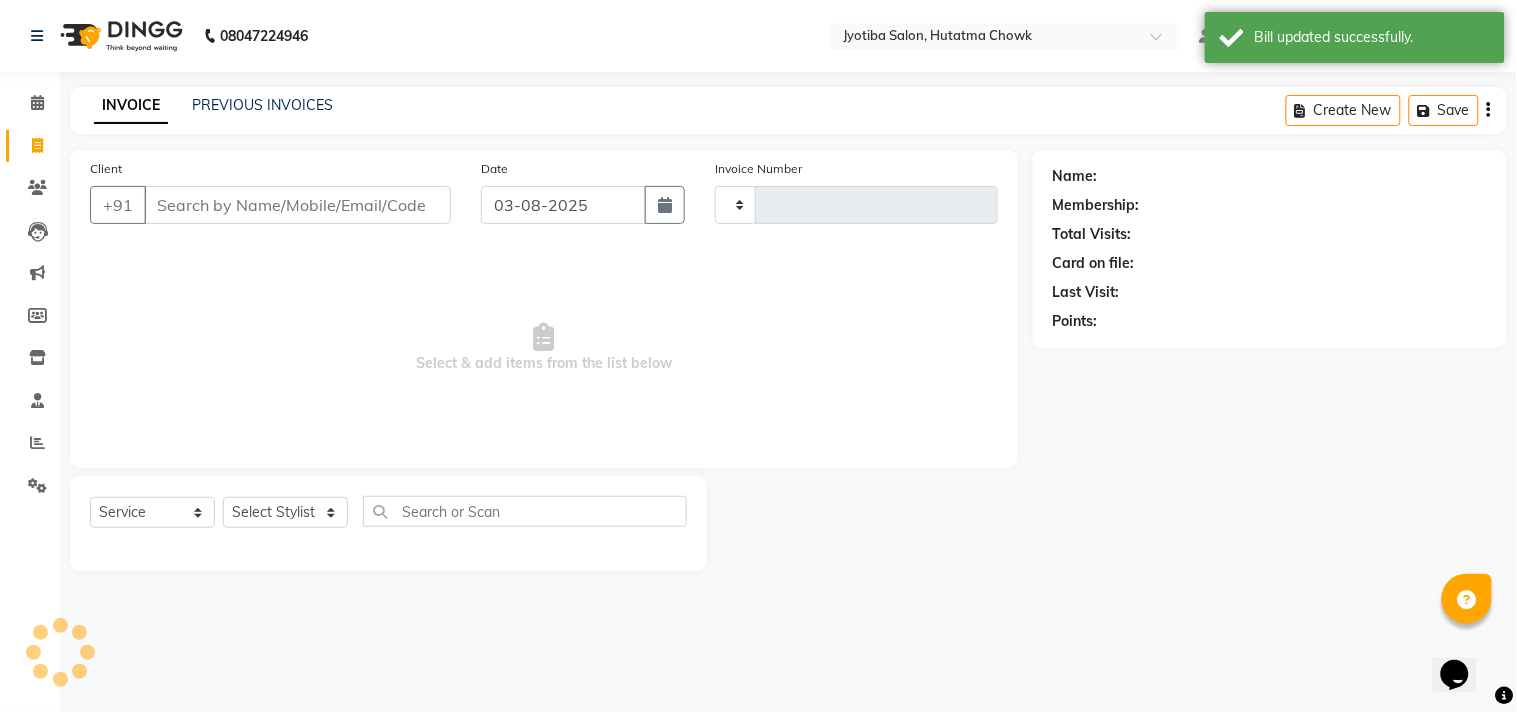 type on "1296" 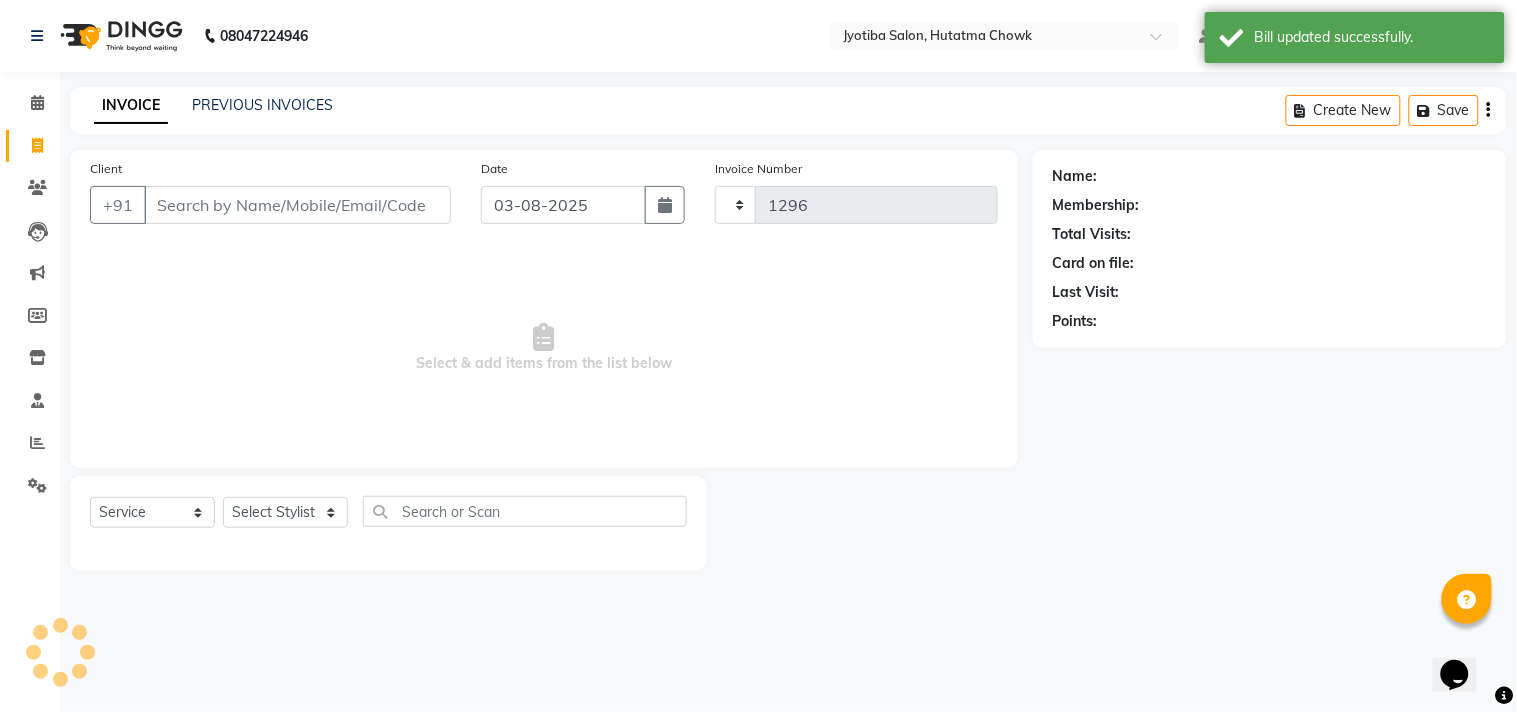 select on "556" 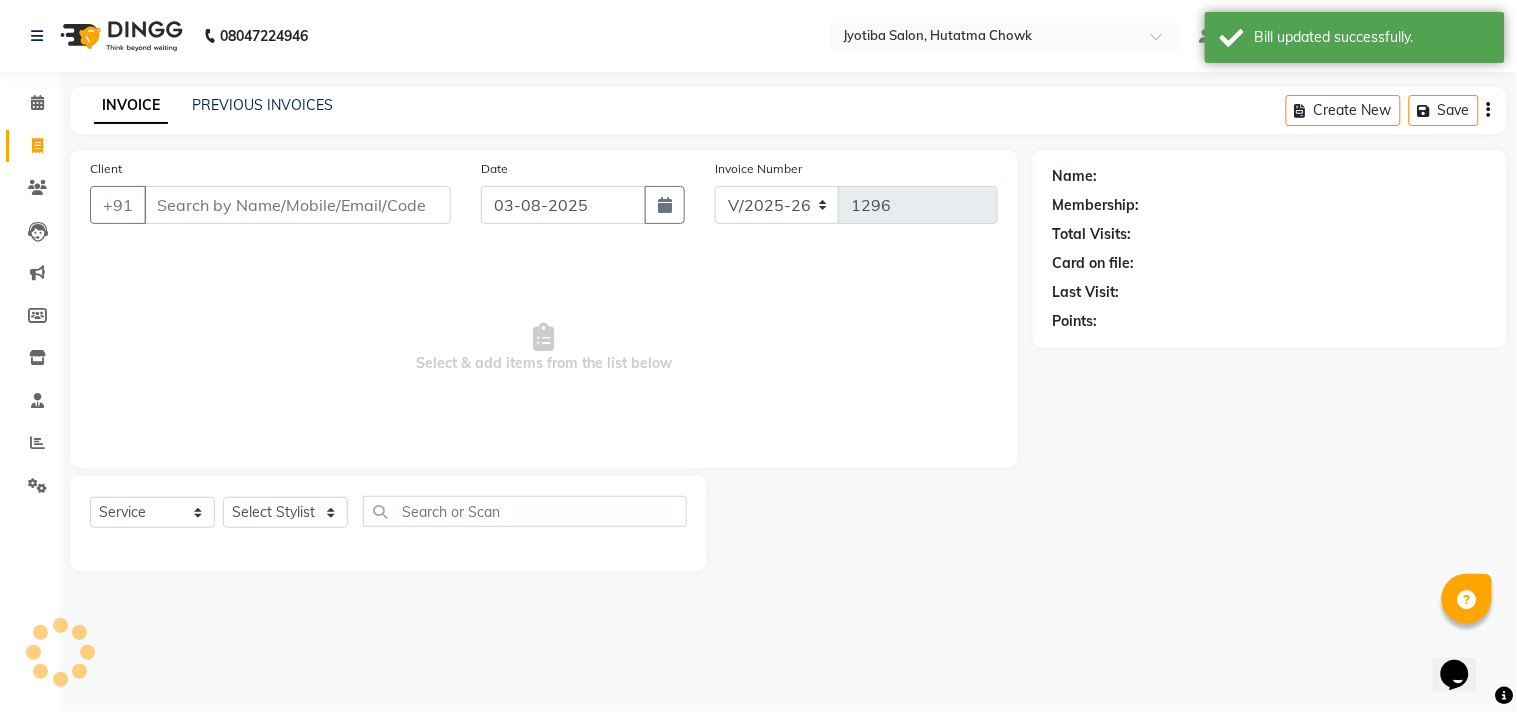 select on "membership" 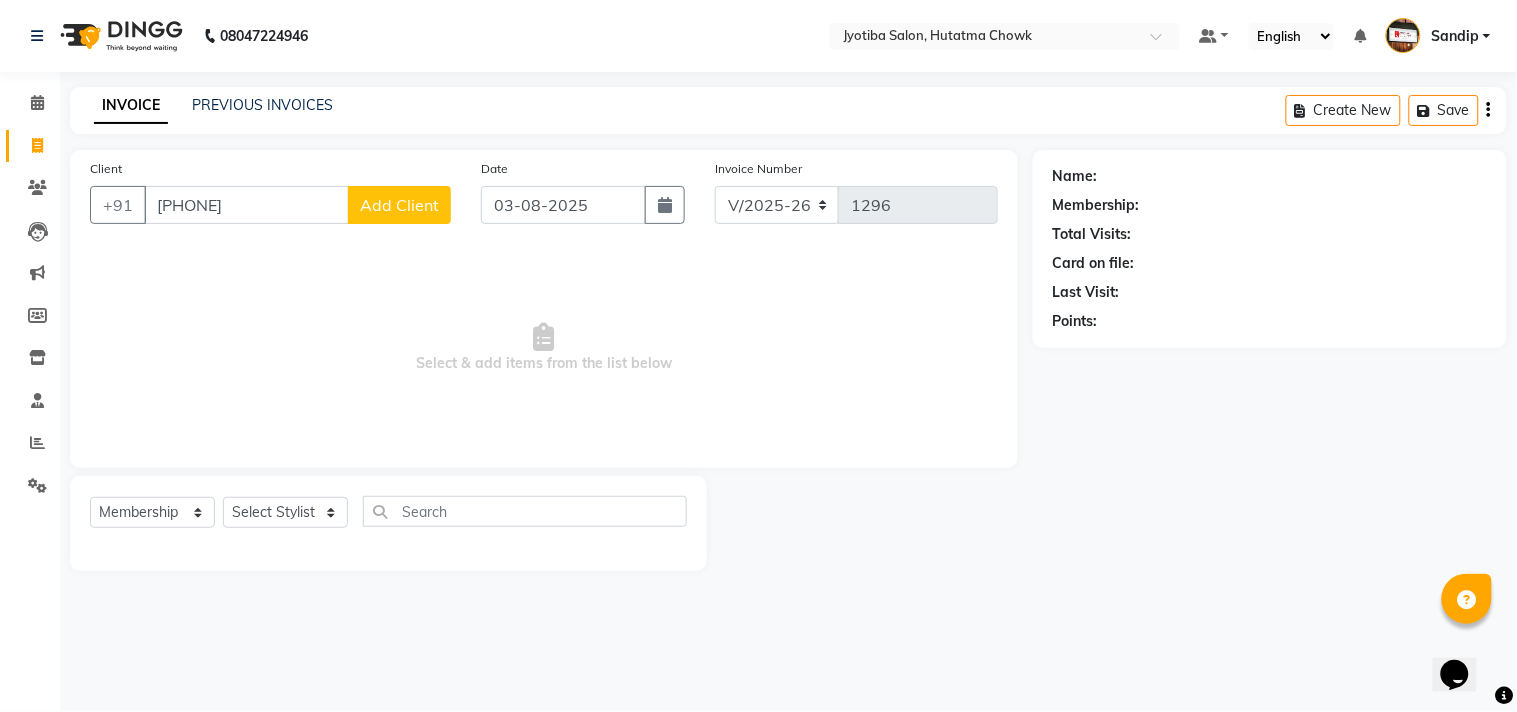 type on "[PHONE]" 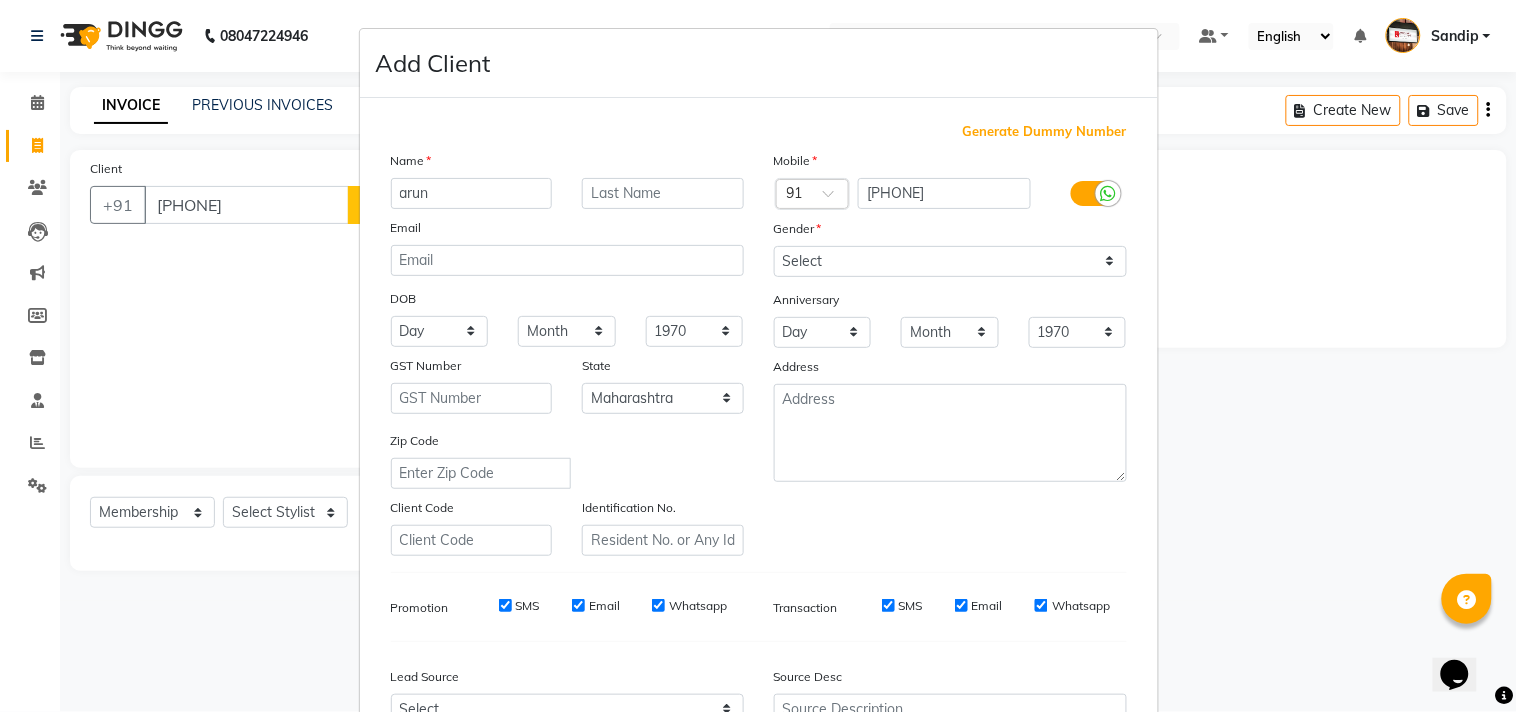 type on "arun" 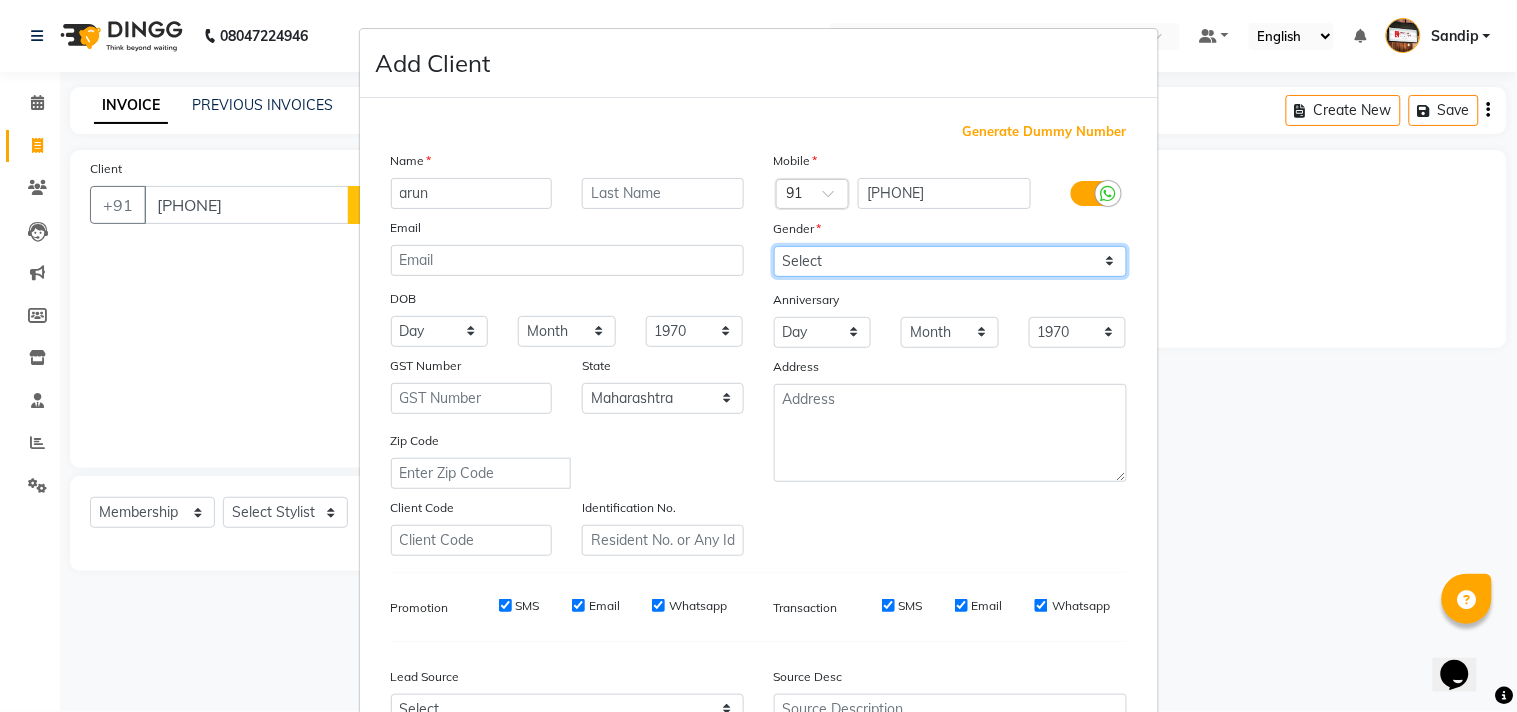 click on "Select Male Female Other Prefer Not To Say" at bounding box center (950, 261) 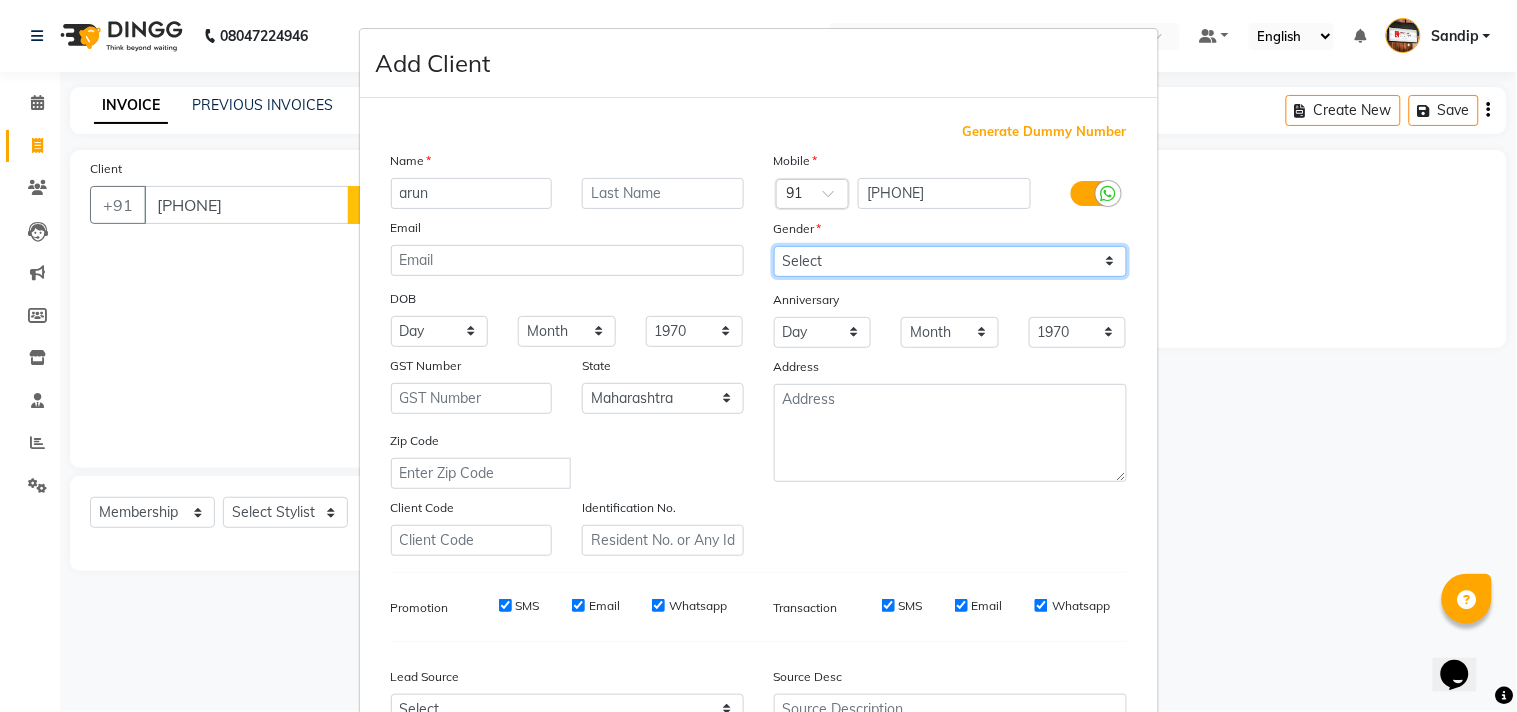 select on "male" 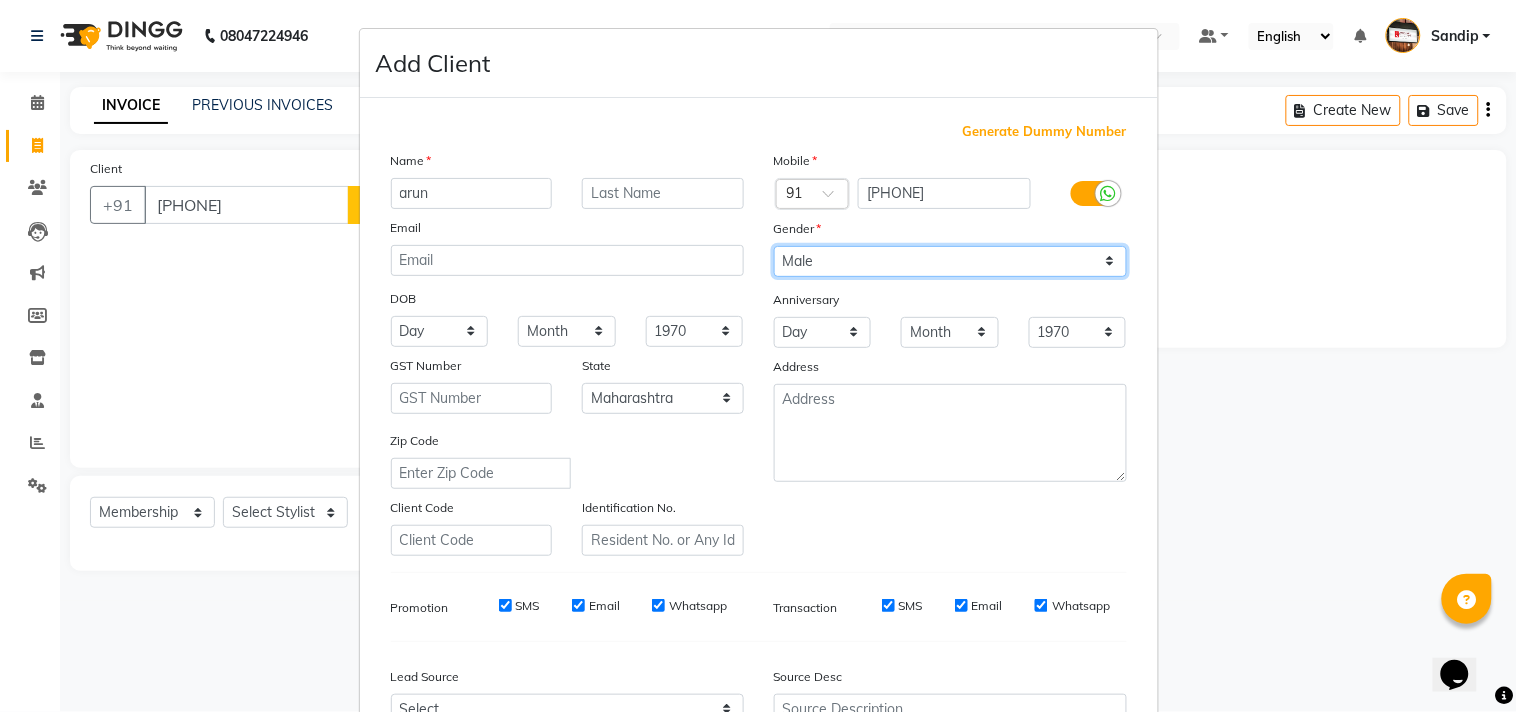 click on "Select Male Female Other Prefer Not To Say" at bounding box center (950, 261) 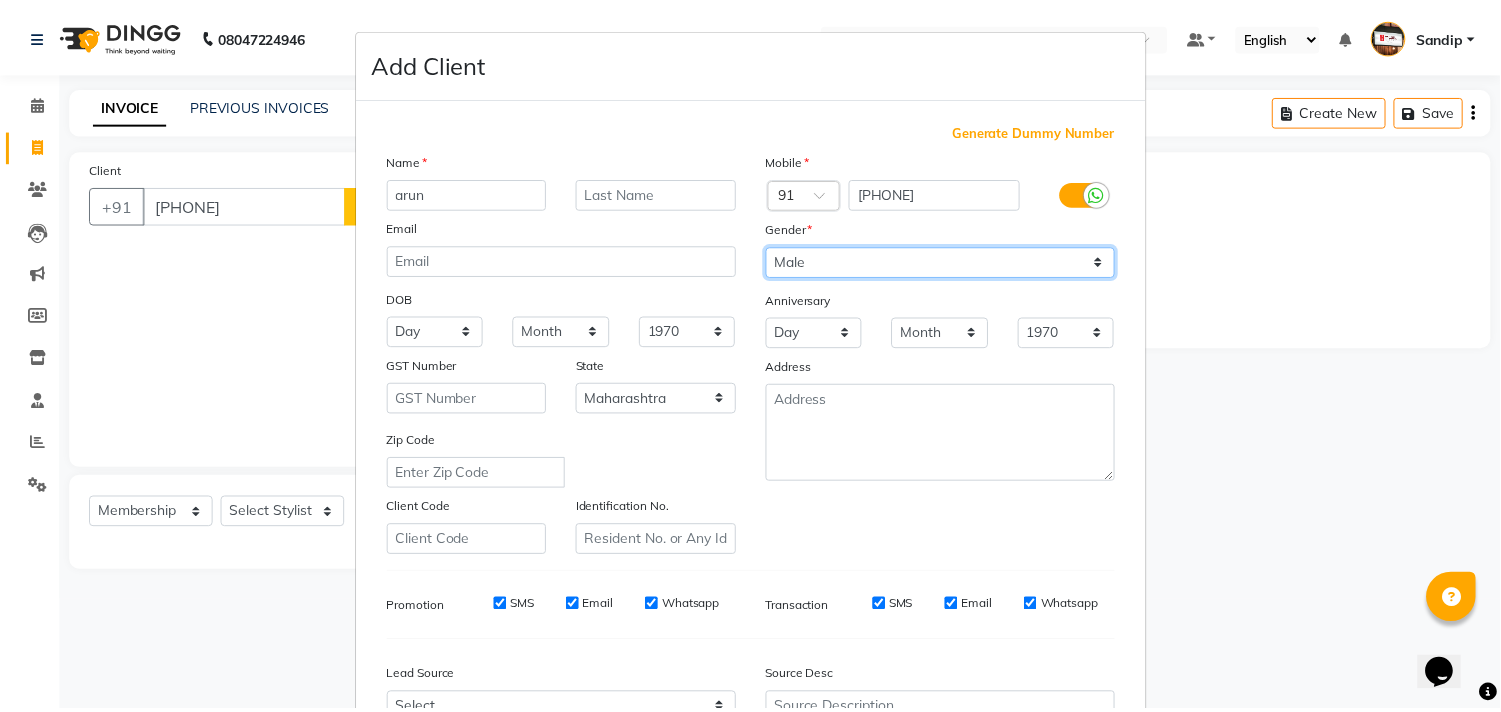scroll, scrollTop: 212, scrollLeft: 0, axis: vertical 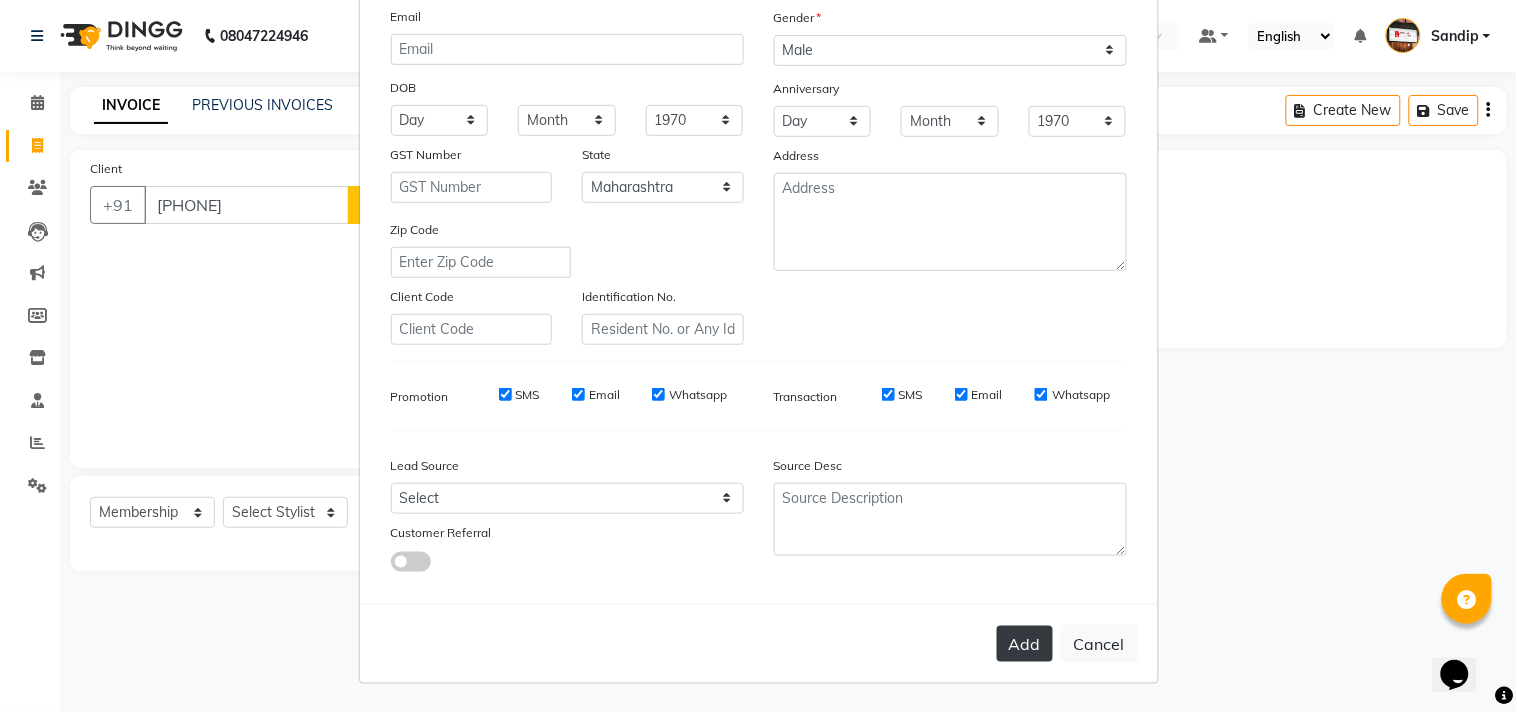 click on "Add" at bounding box center [1025, 644] 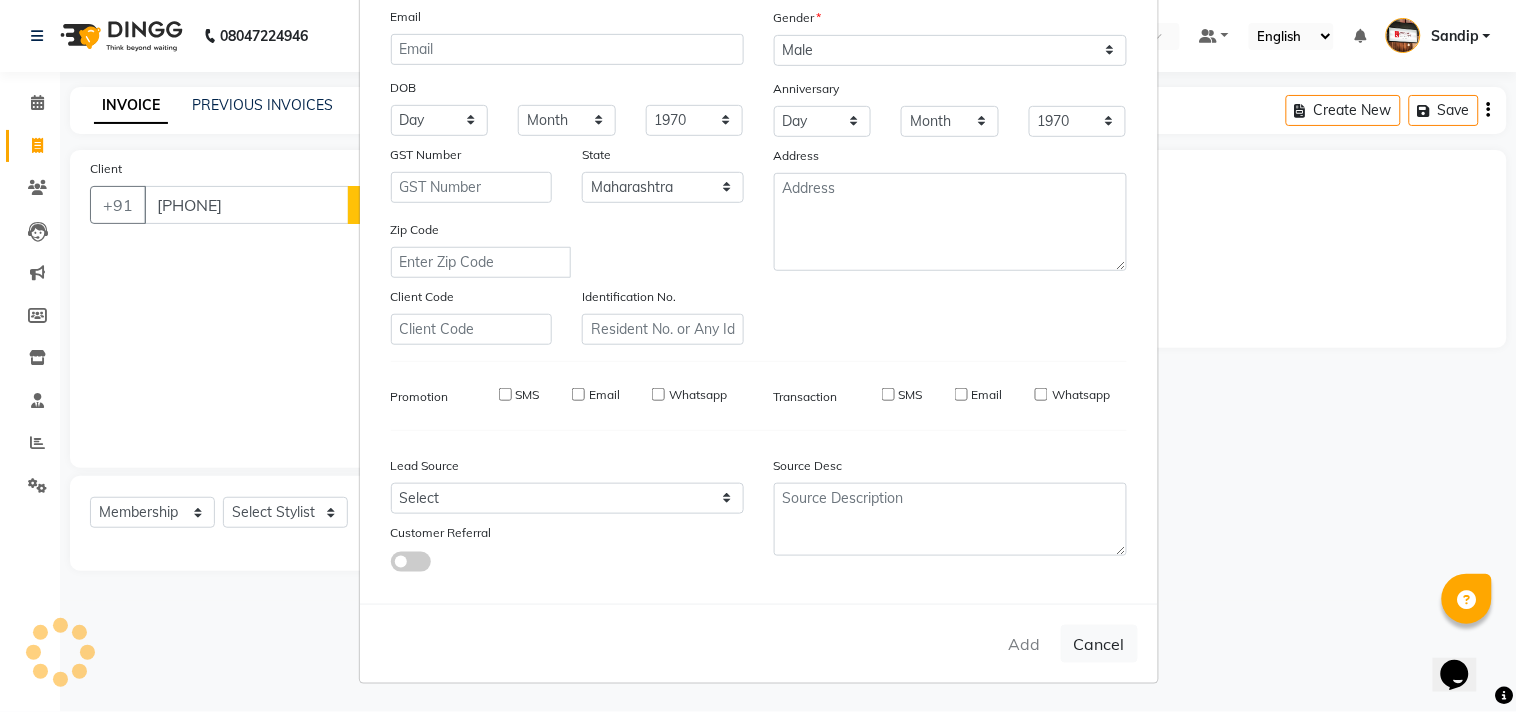 type 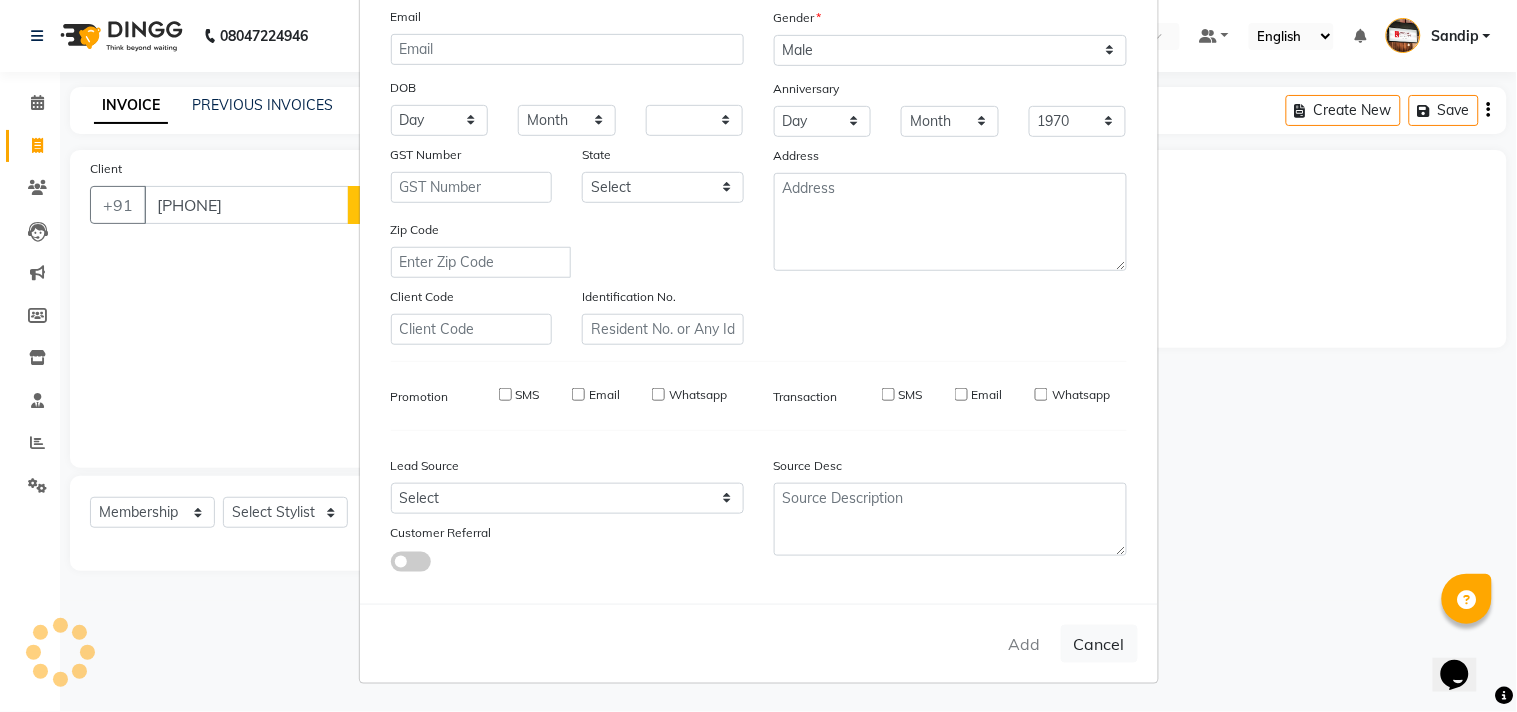 select 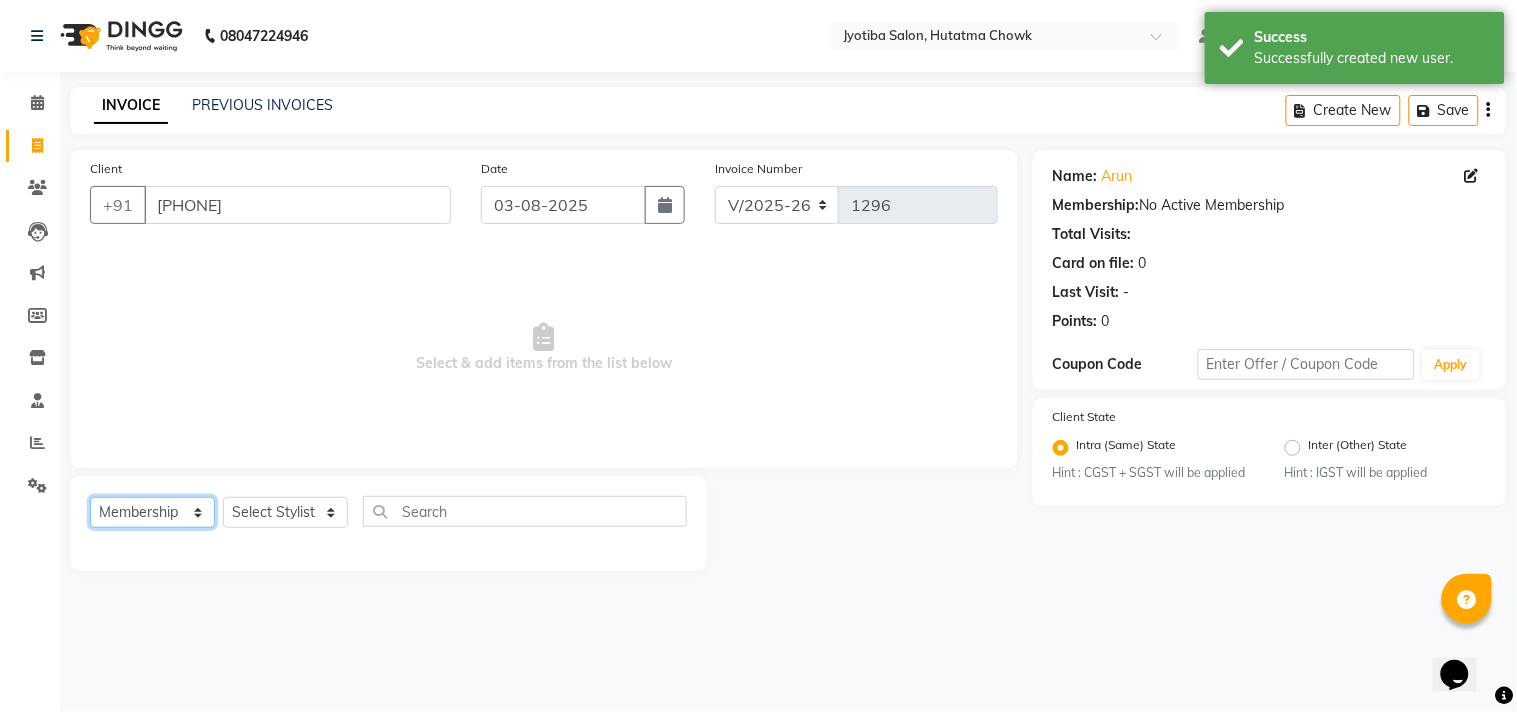 click on "Select  Service  Product  Membership  Package Voucher Prepaid Gift Card" 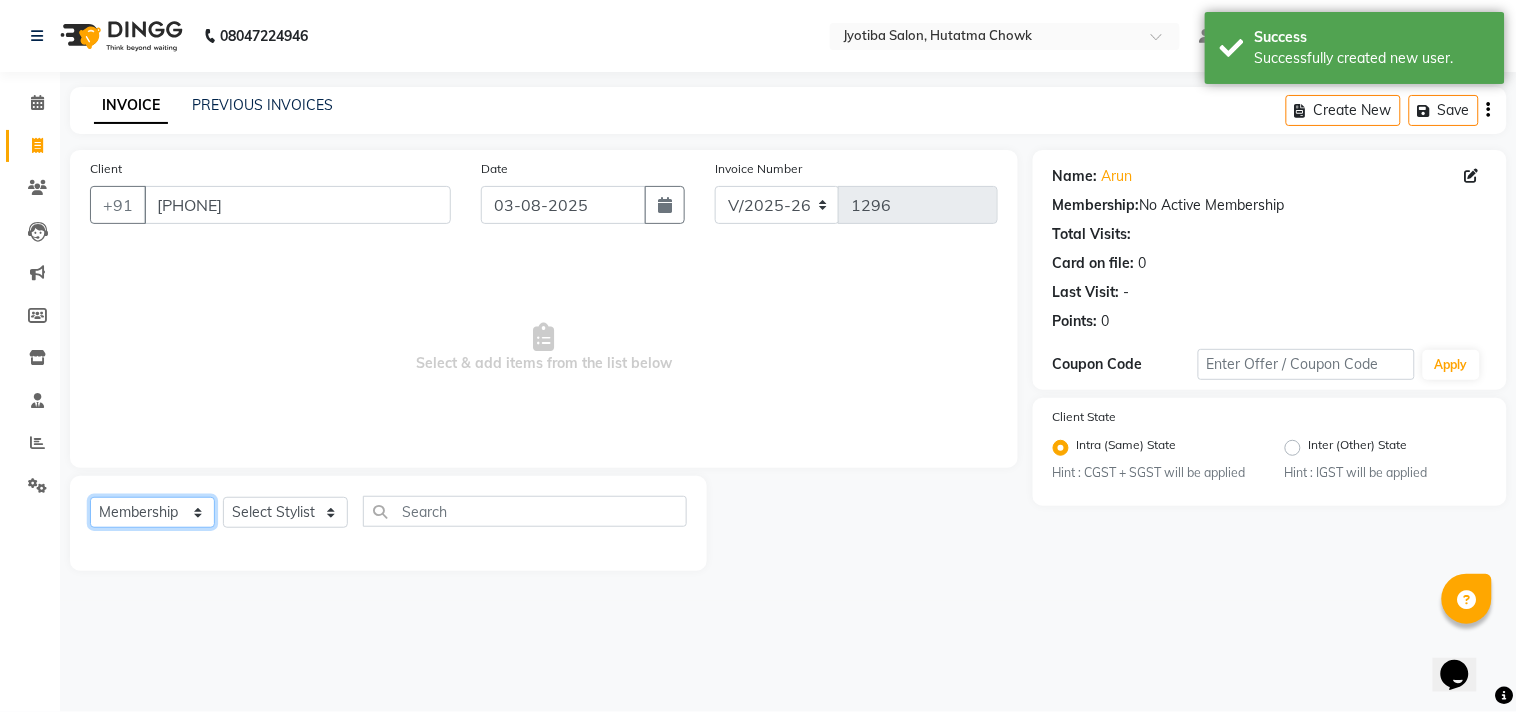 select on "service" 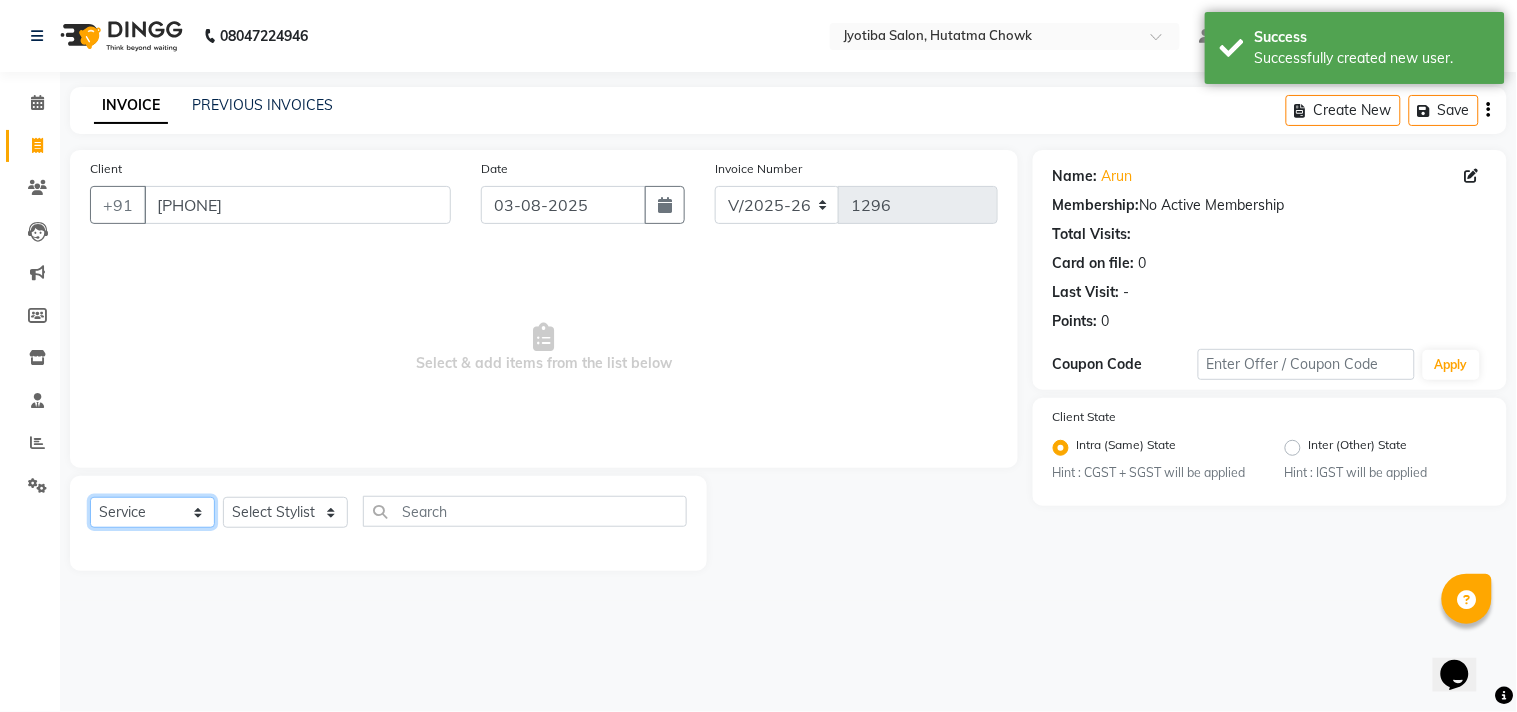 click on "Select  Service  Product  Membership  Package Voucher Prepaid Gift Card" 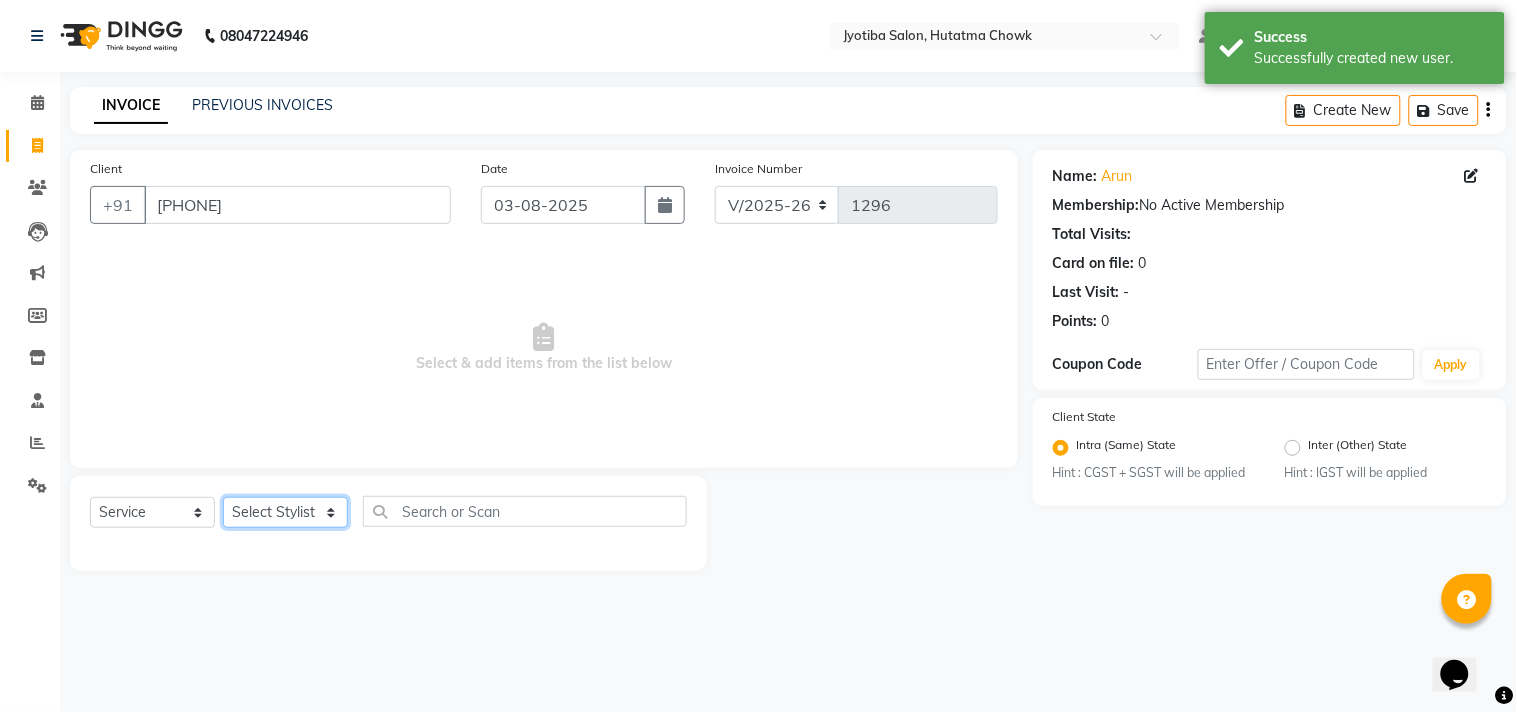 click on "Select Stylist Abdul Dinesh thakur Farman  Juned  mahadev Munna  prem RAHUL Sandip Suresh yasin" 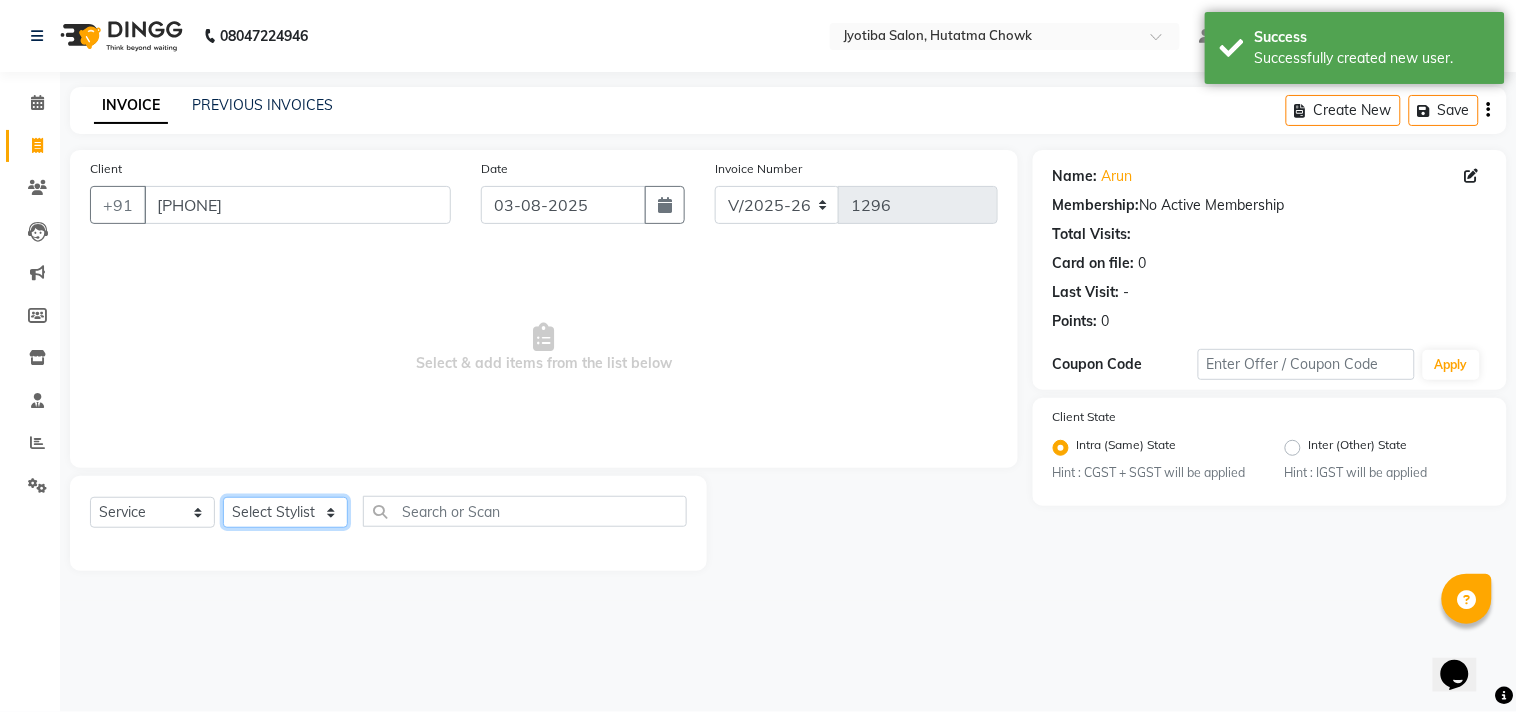 select on "[NUMBER]" 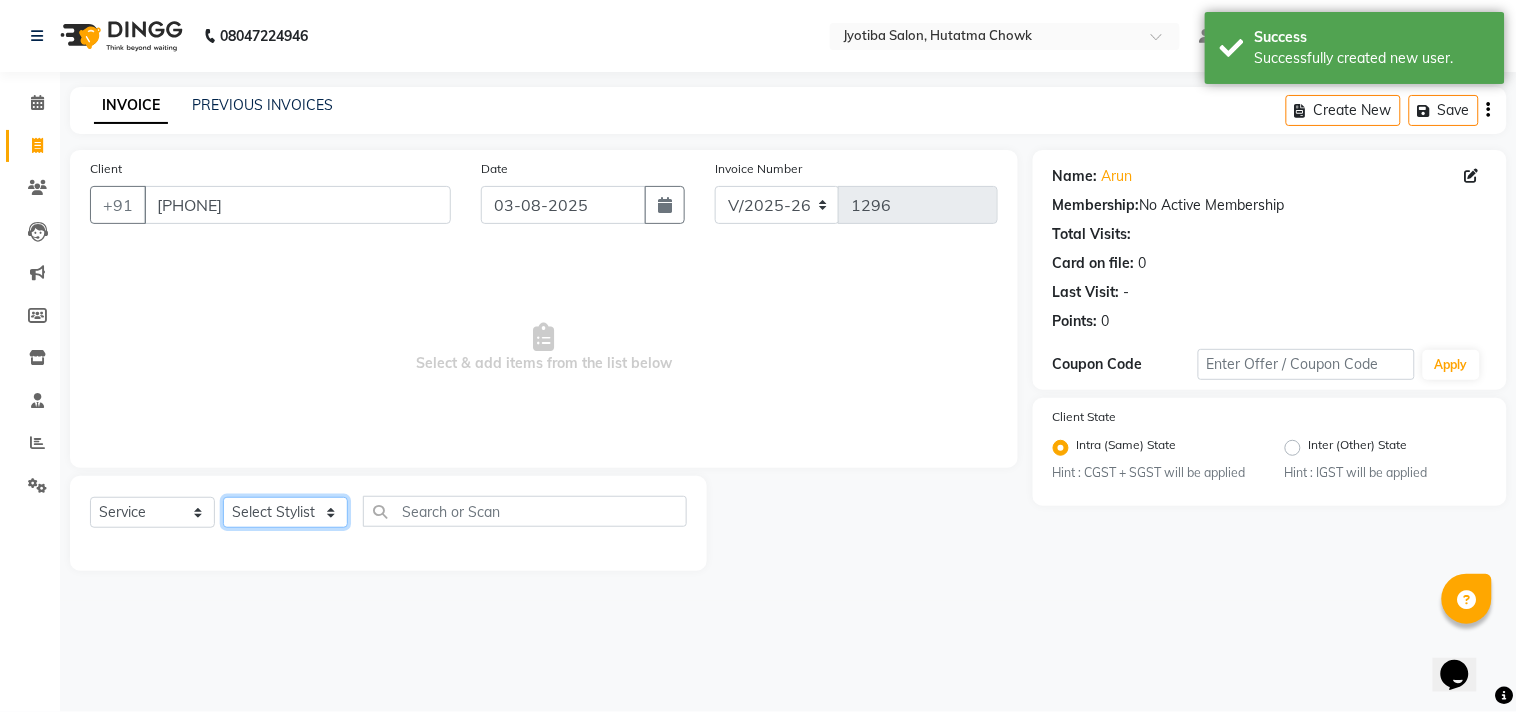 click on "Select Stylist Abdul Dinesh thakur Farman  Juned  mahadev Munna  prem RAHUL Sandip Suresh yasin" 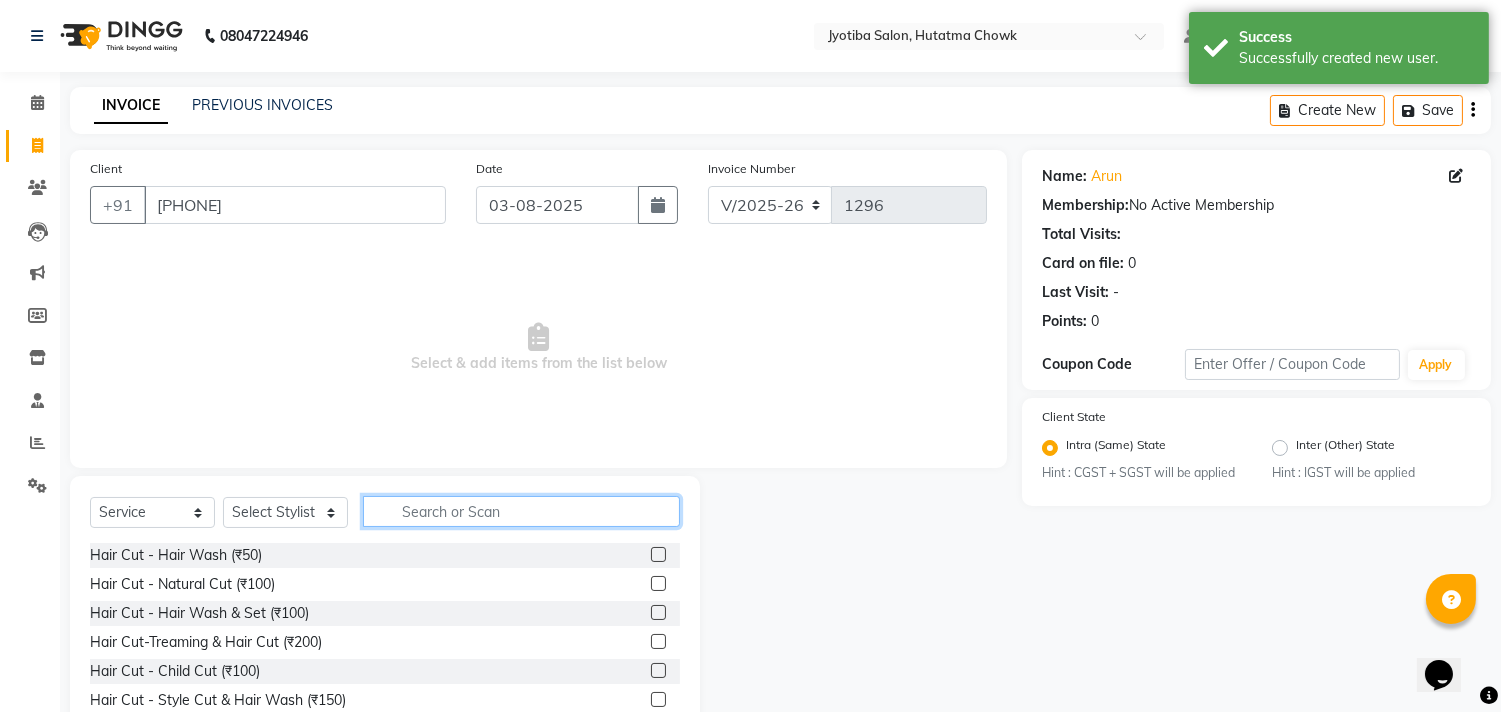 click 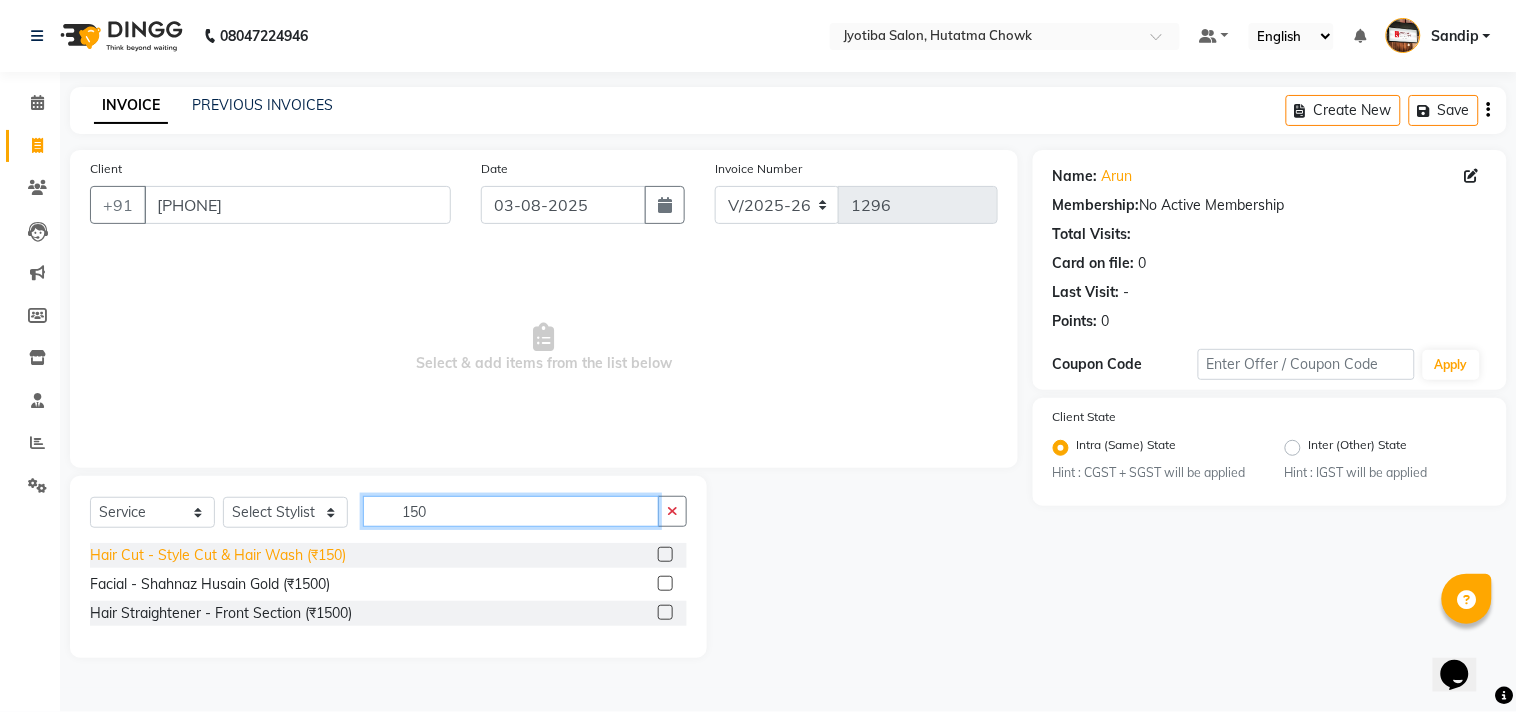 type on "150" 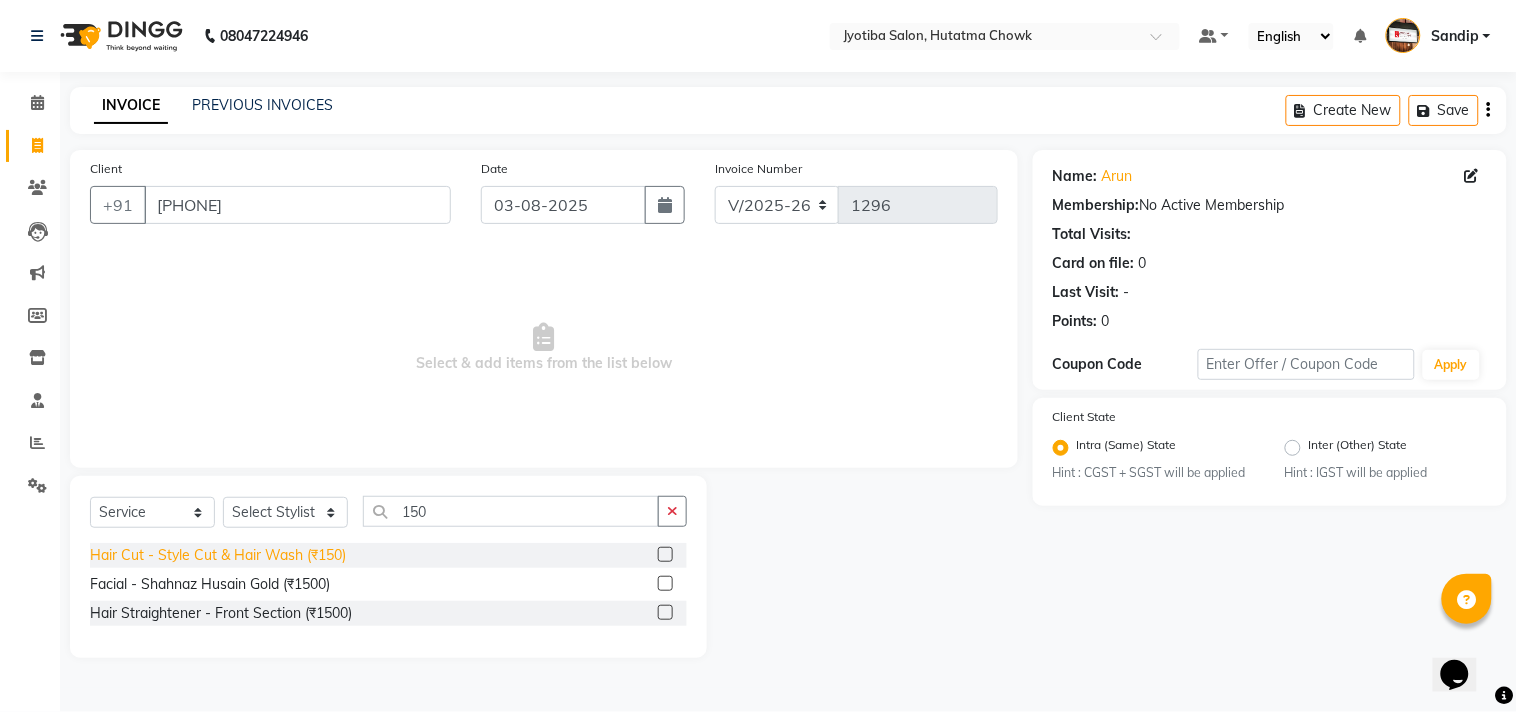 click on "Hair Cut - Style Cut & Hair Wash (₹150)" 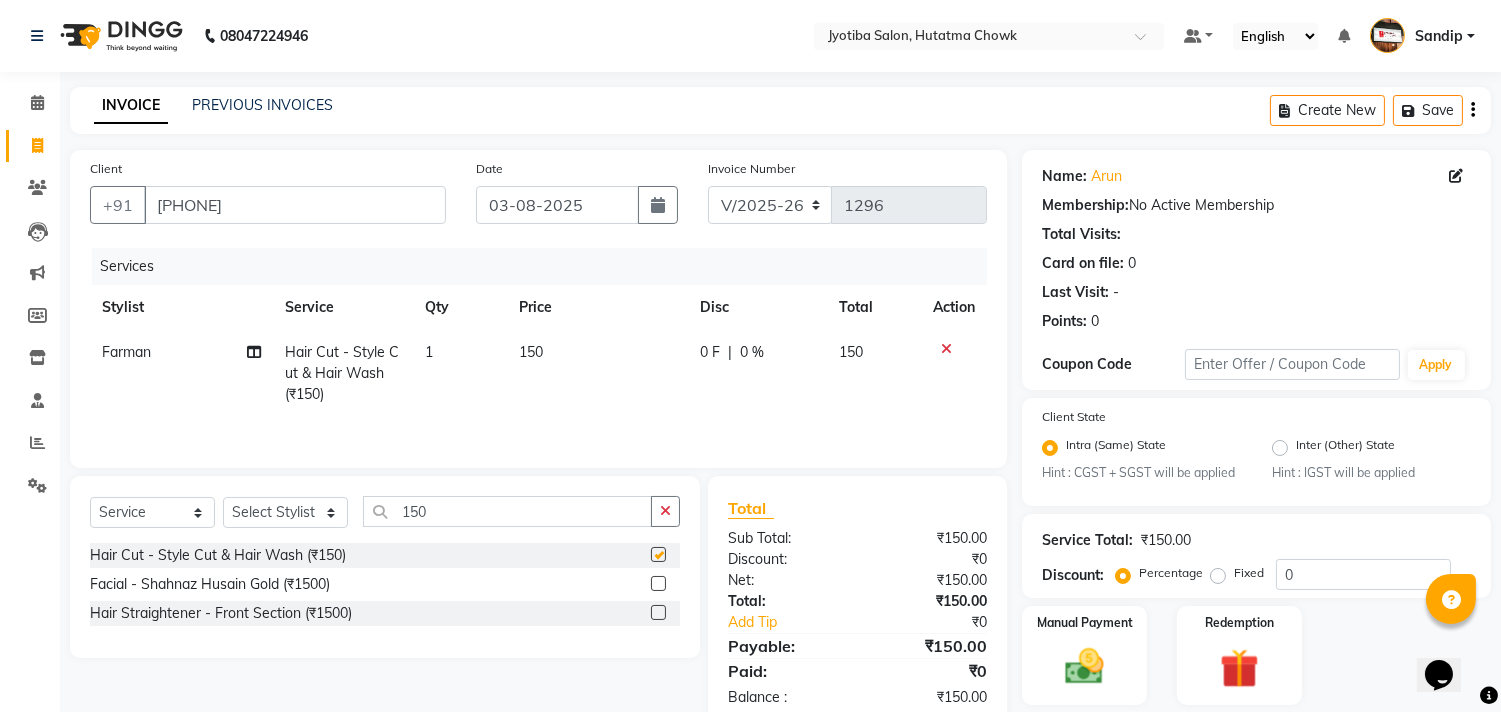 checkbox on "false" 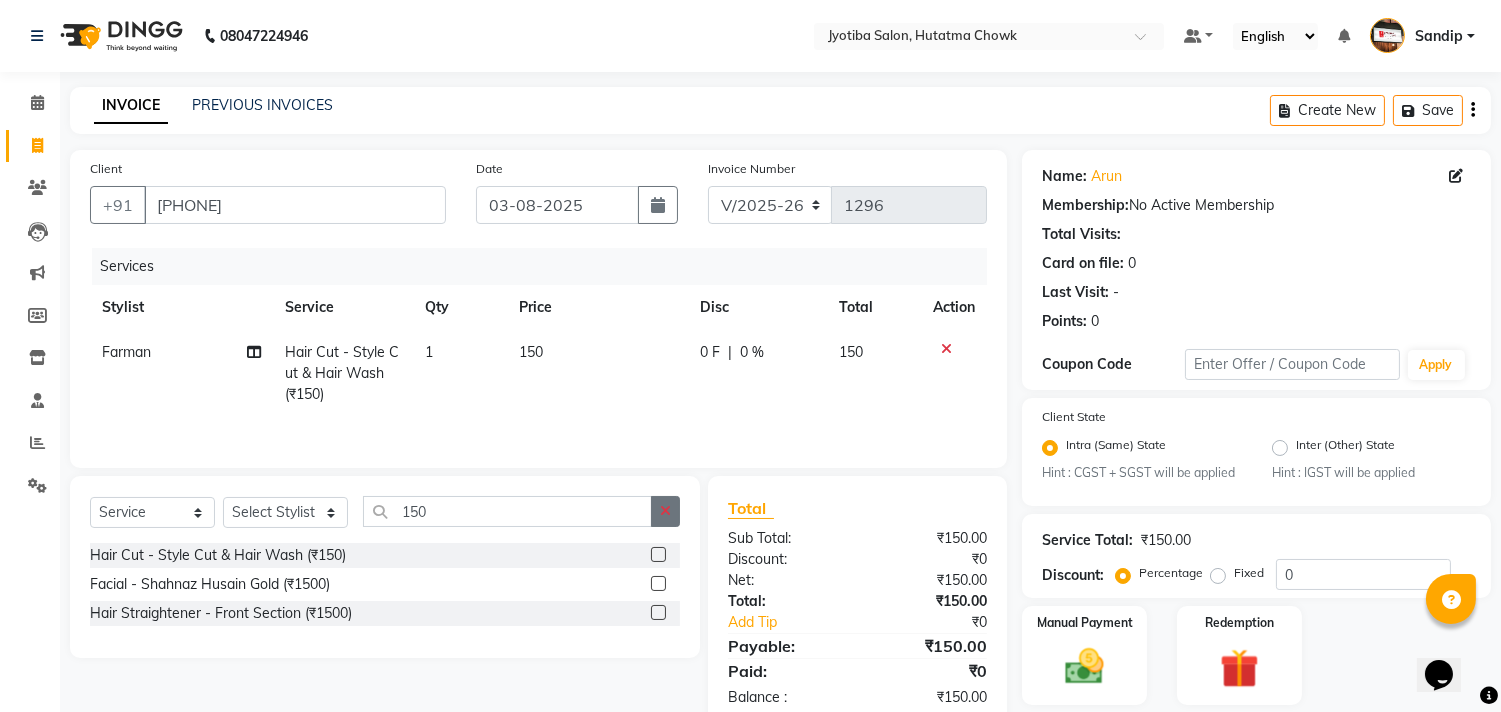 click 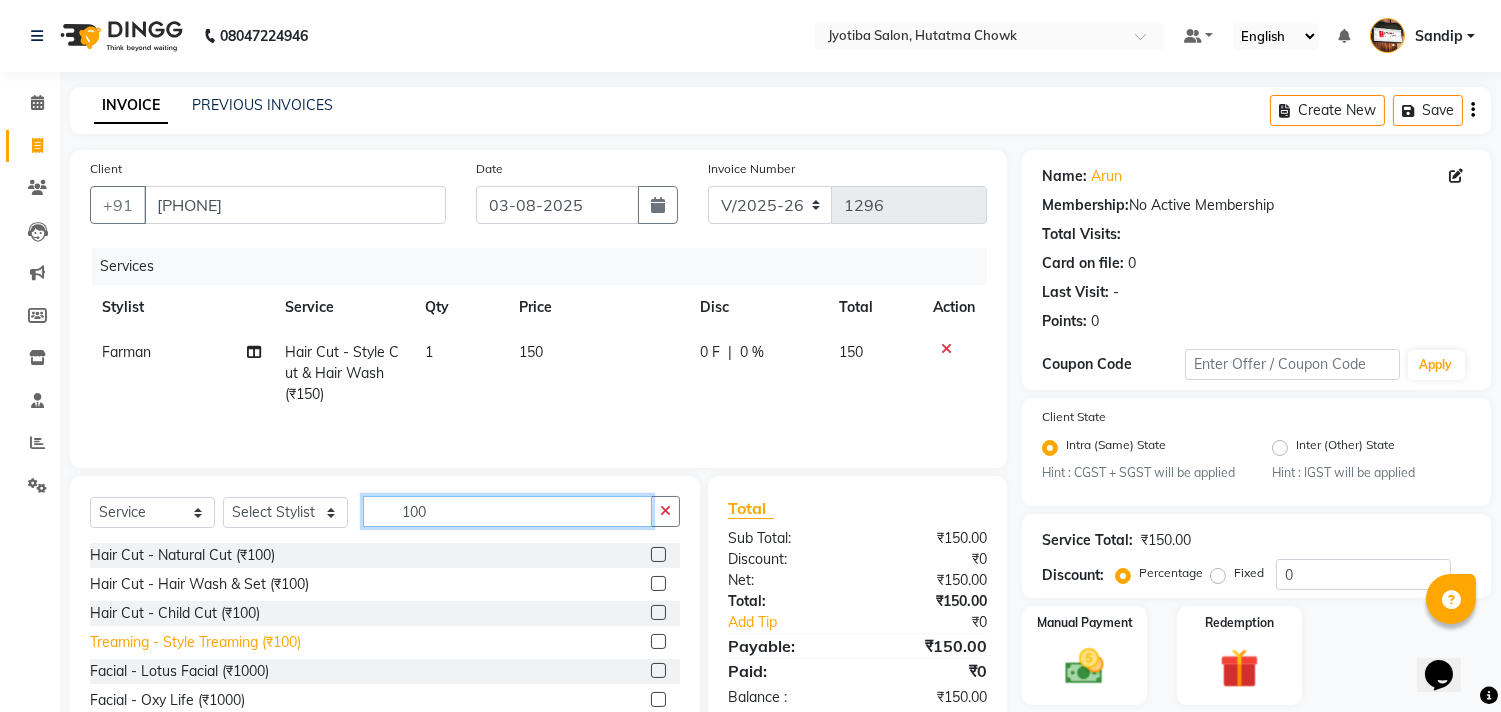 type on "100" 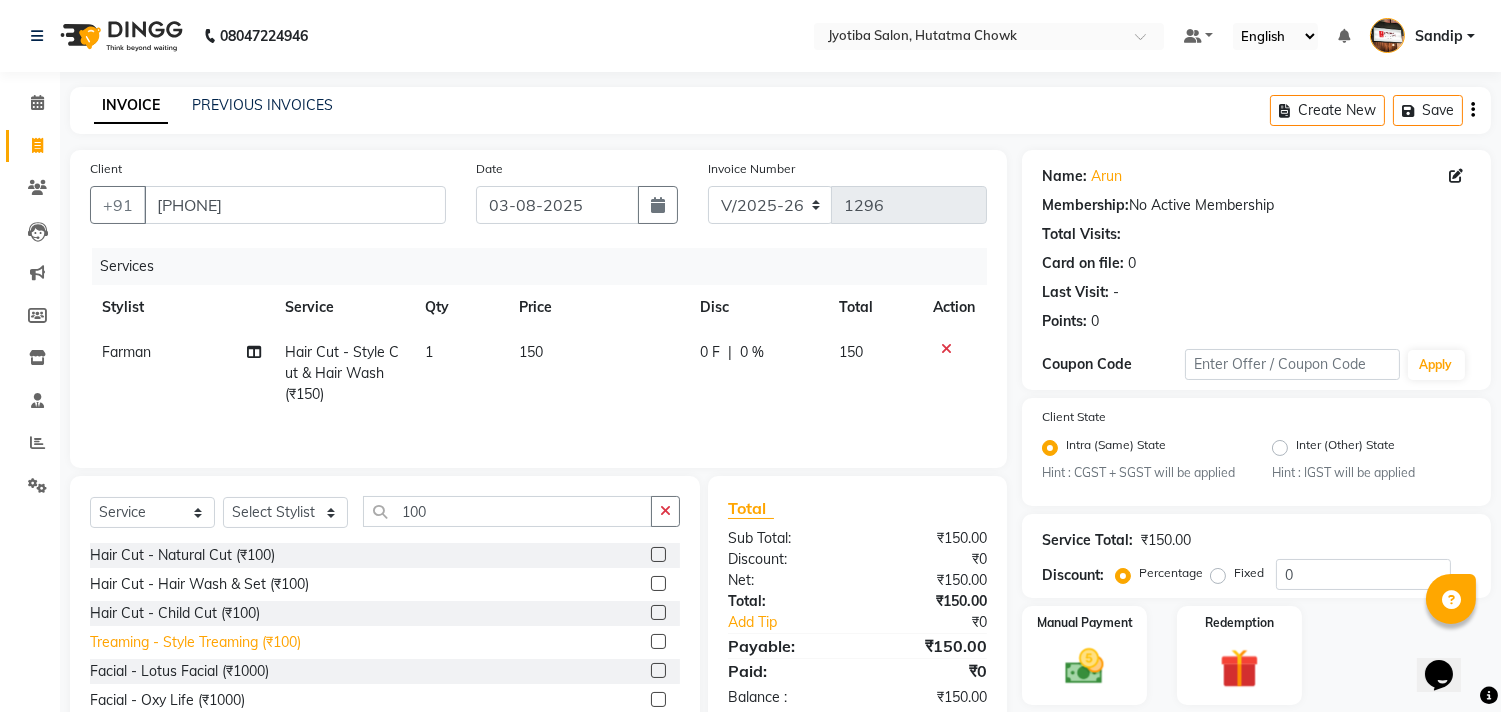 click on "Treaming - Style Treaming (₹100)" 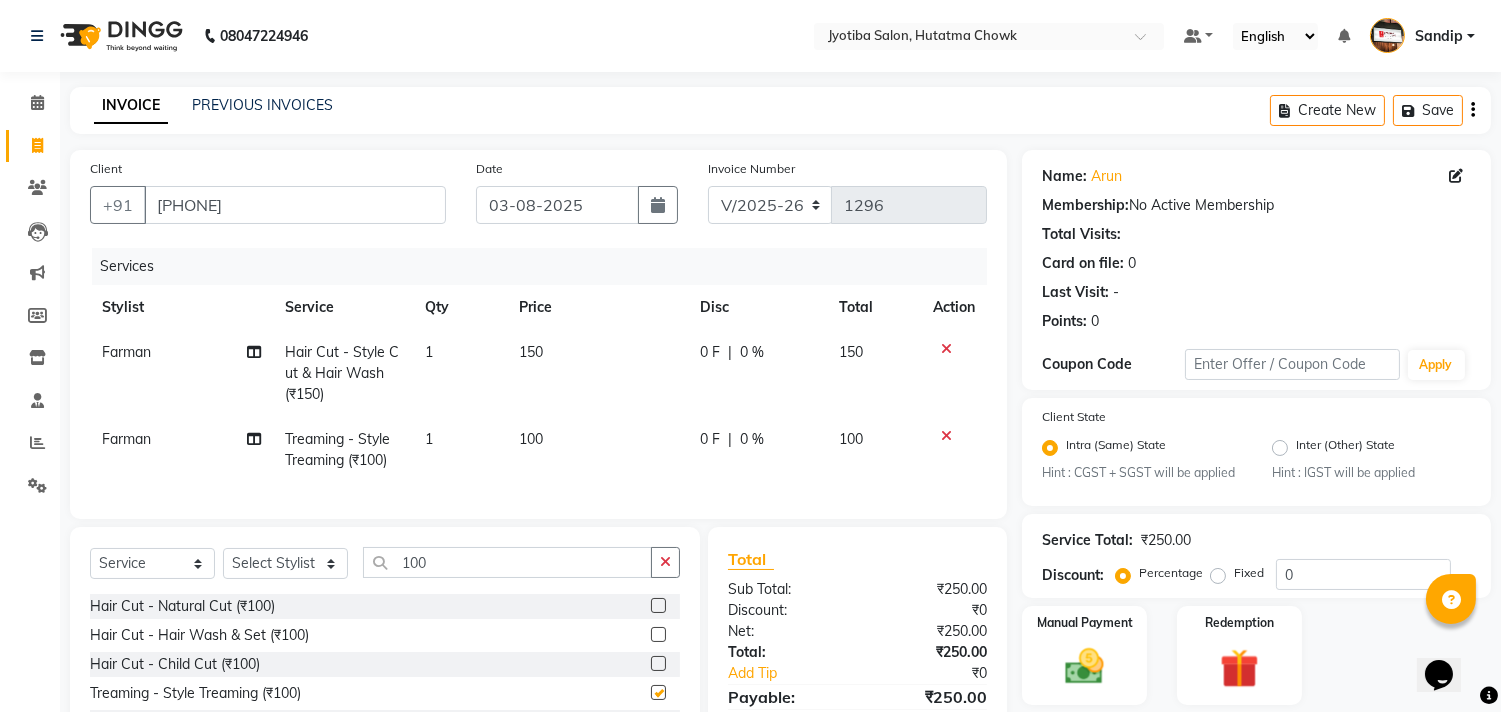 checkbox on "false" 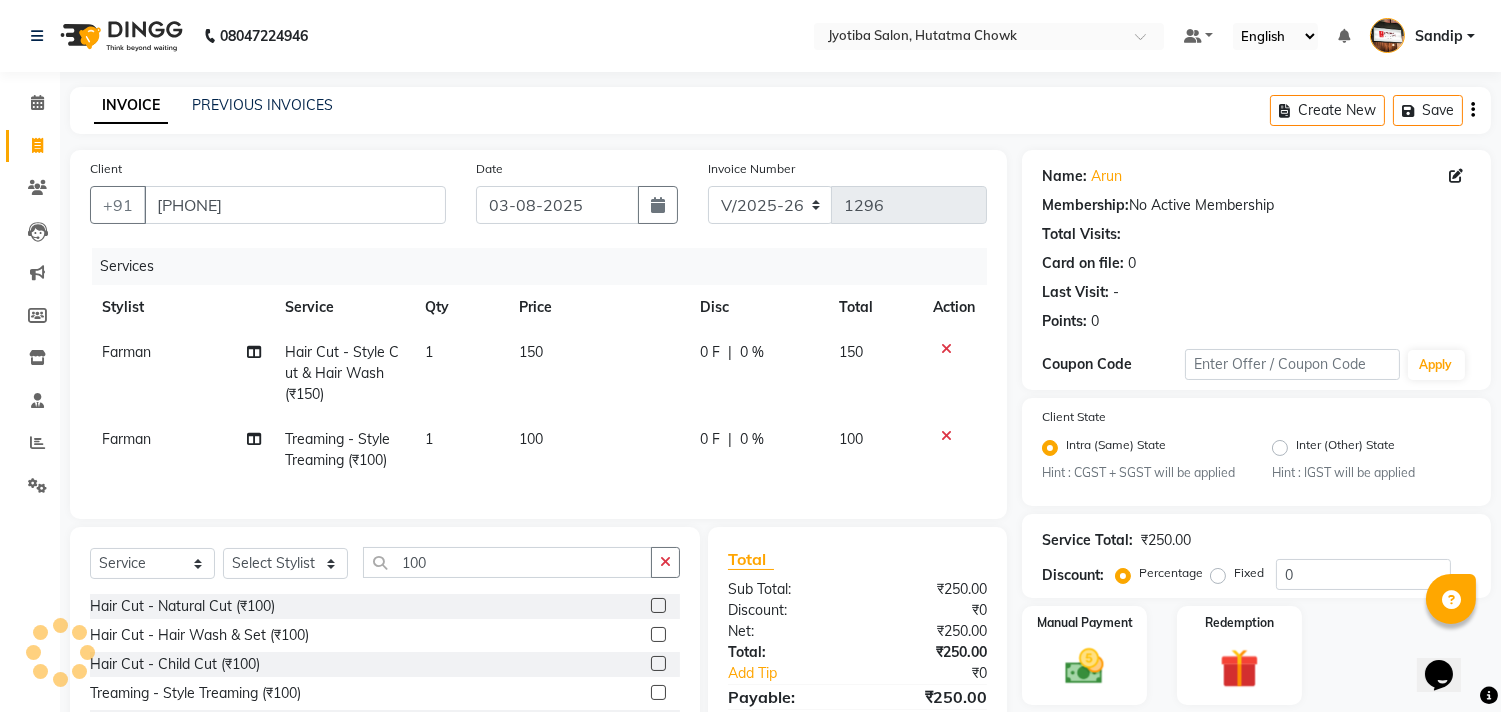 scroll, scrollTop: 156, scrollLeft: 0, axis: vertical 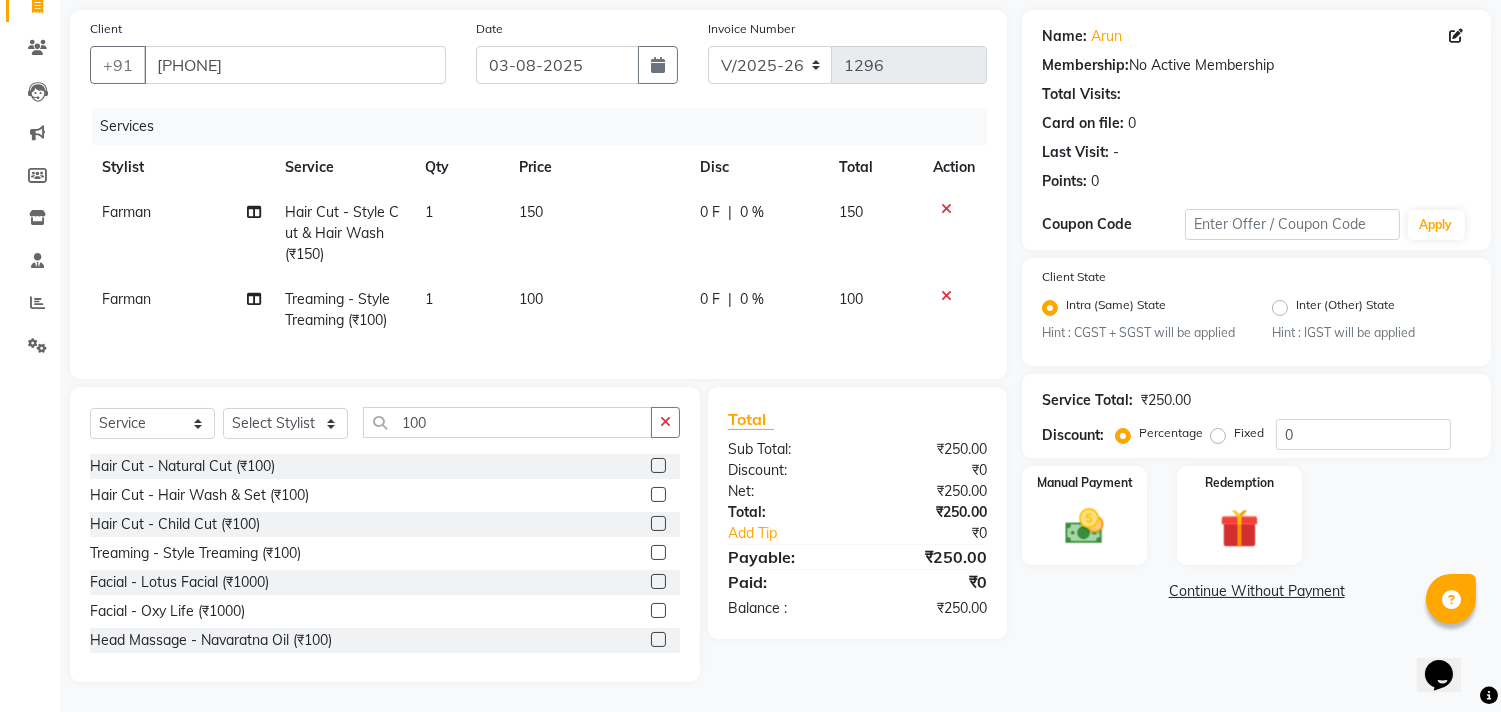click on "Continue Without Payment" 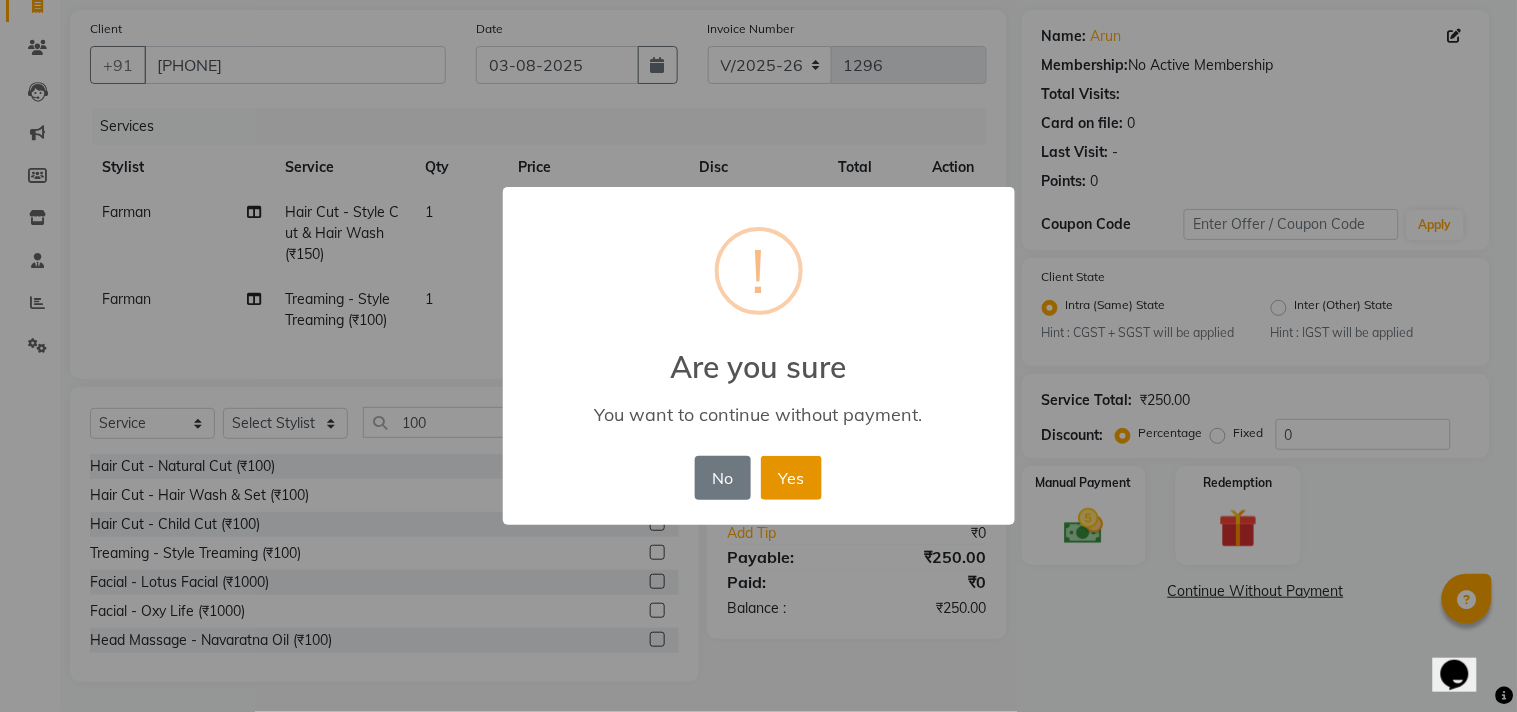 click on "Yes" at bounding box center (791, 478) 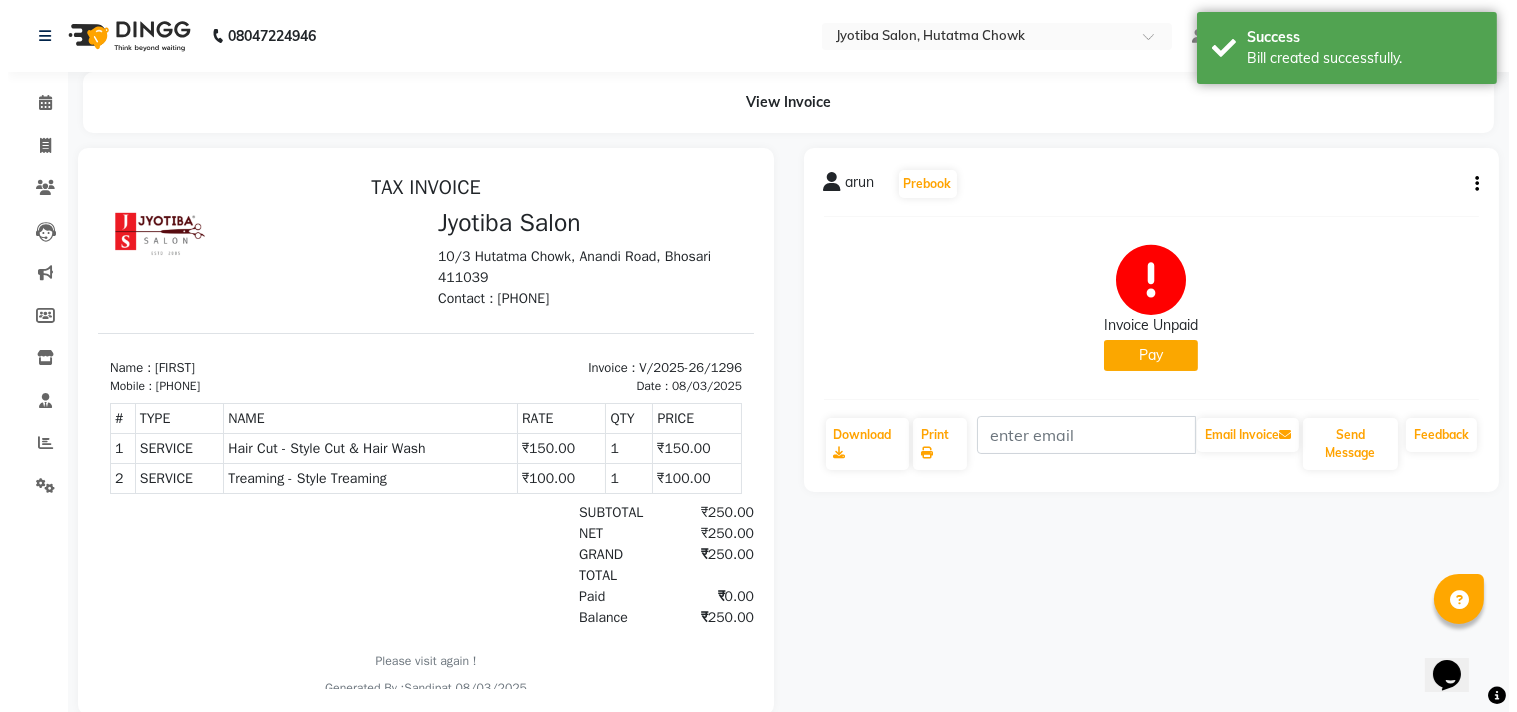 scroll, scrollTop: 0, scrollLeft: 0, axis: both 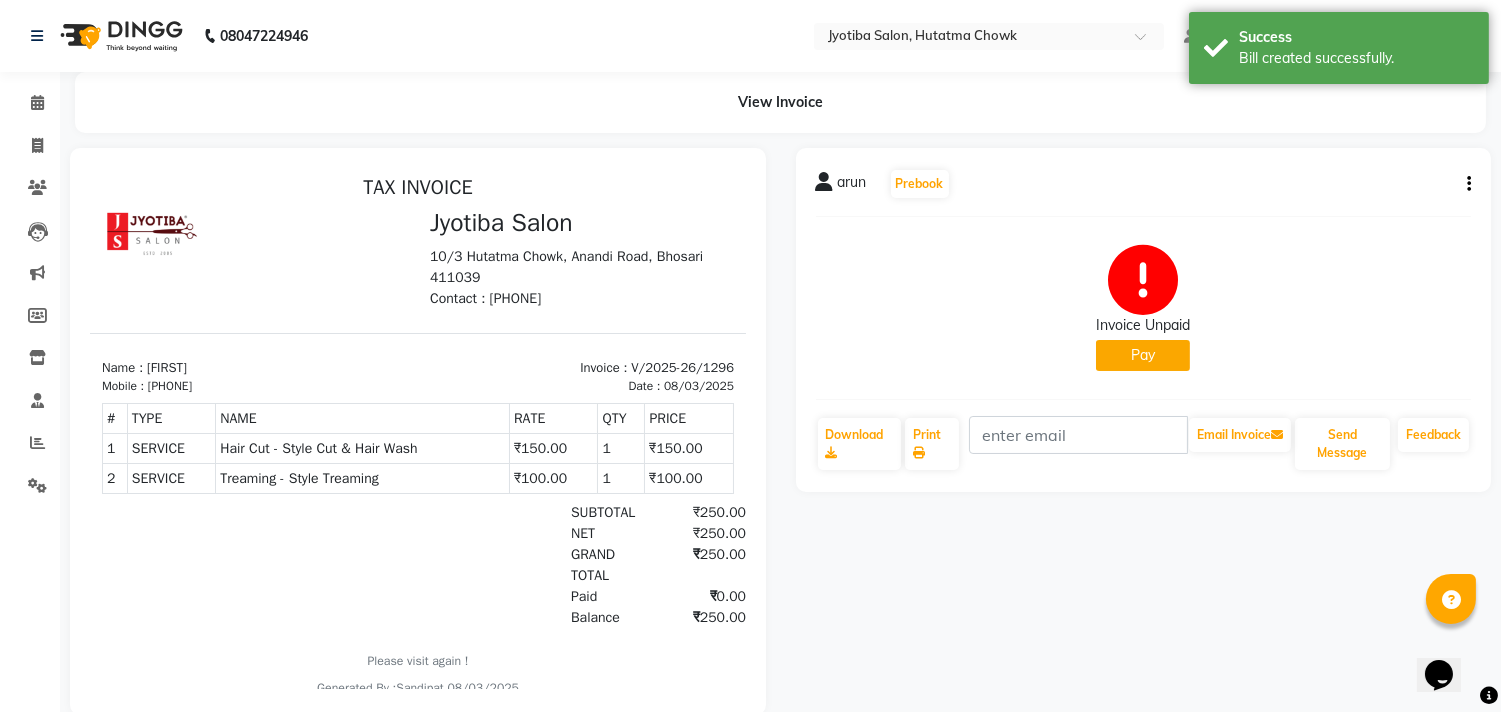 click on "Pay" 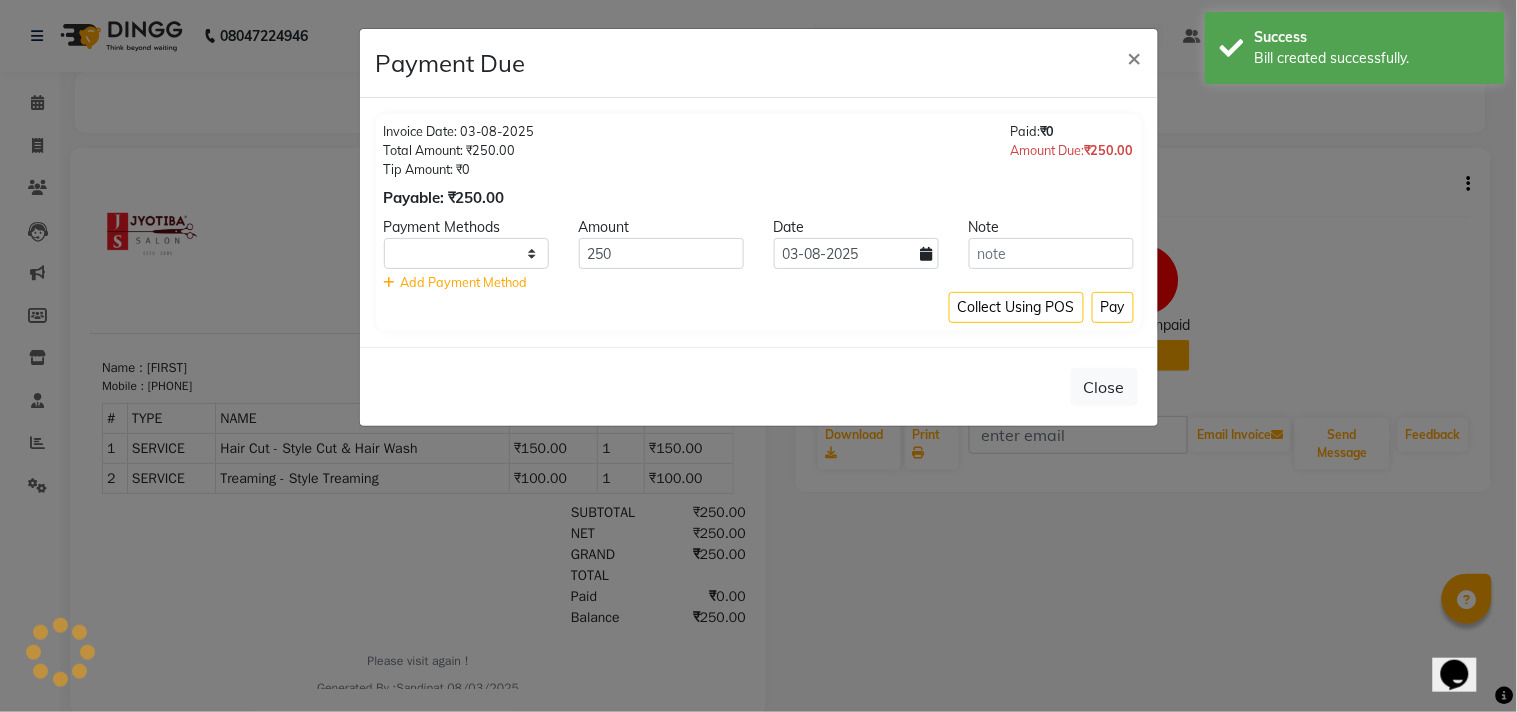 select on "1" 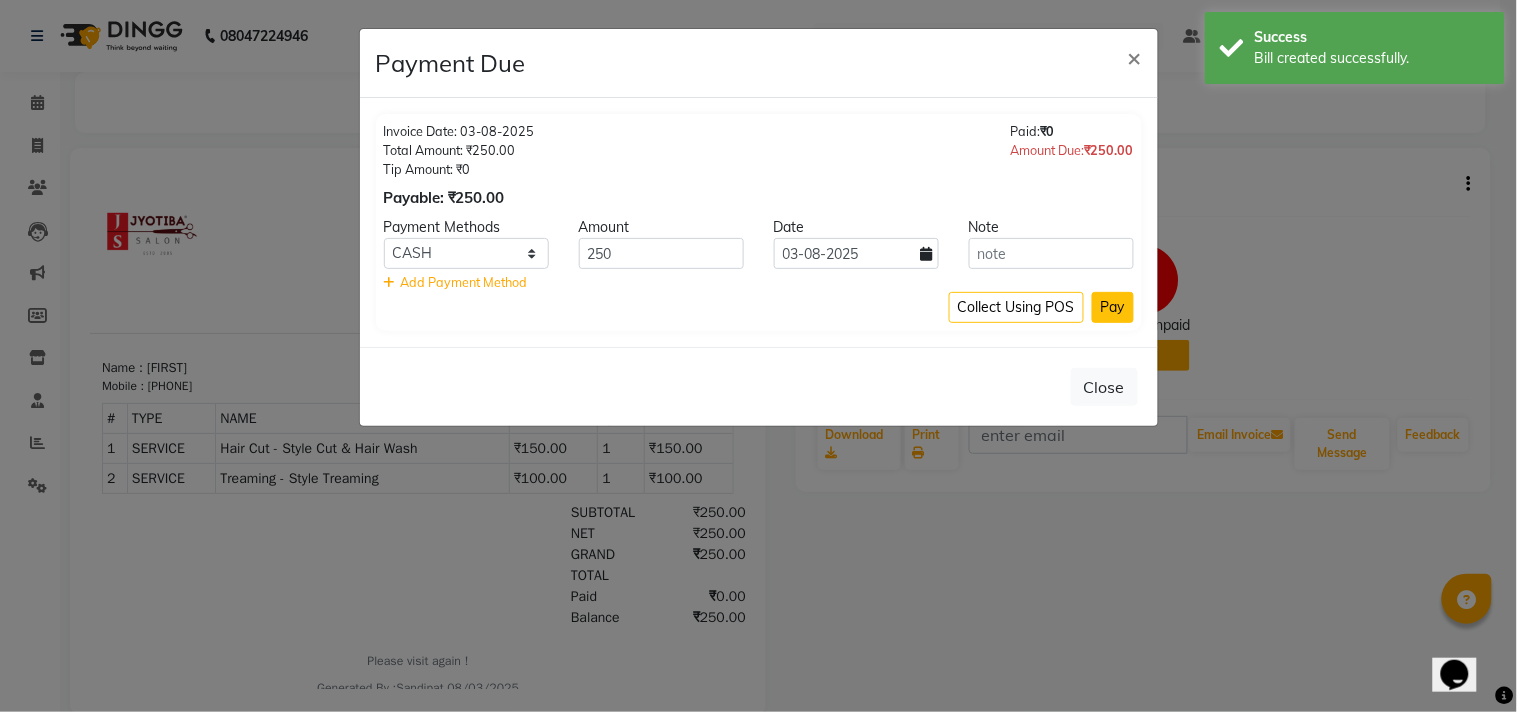 click on "Pay" 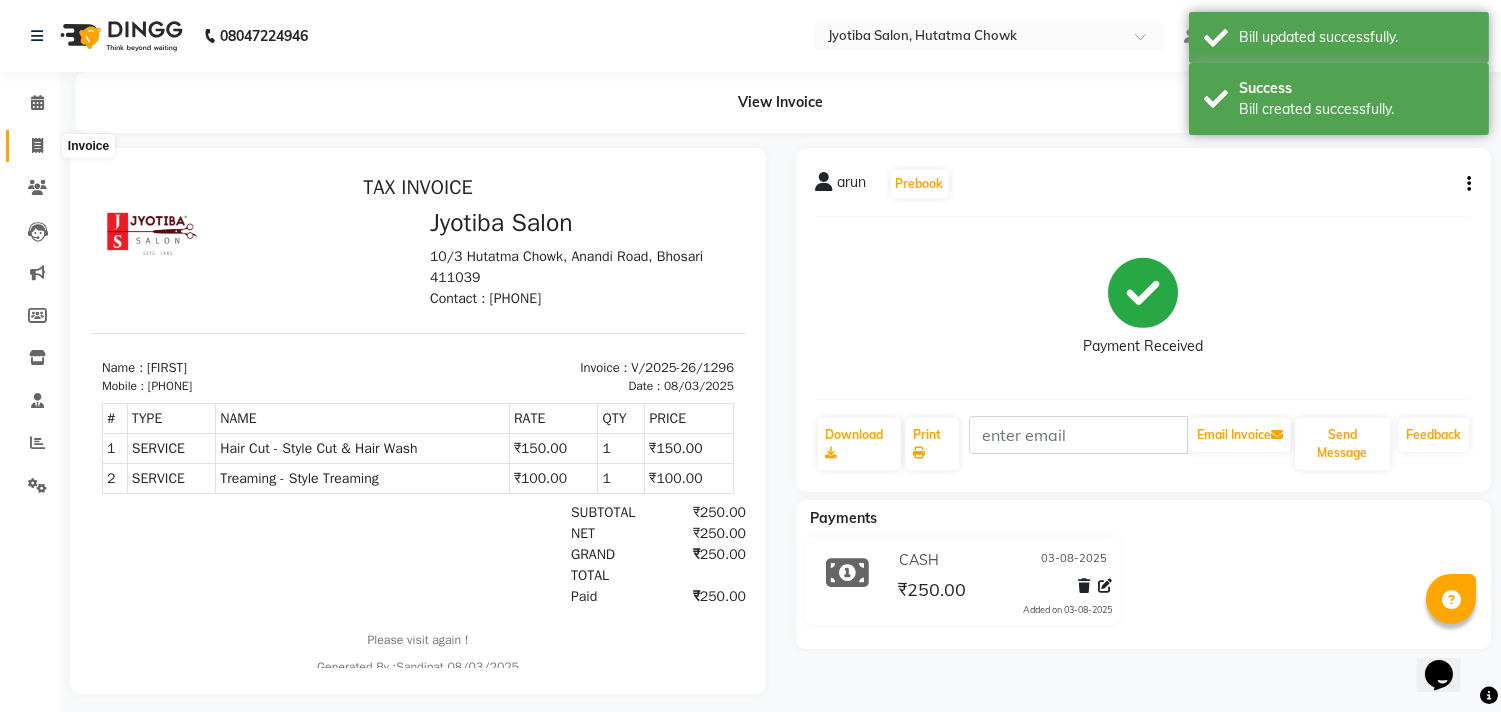 click 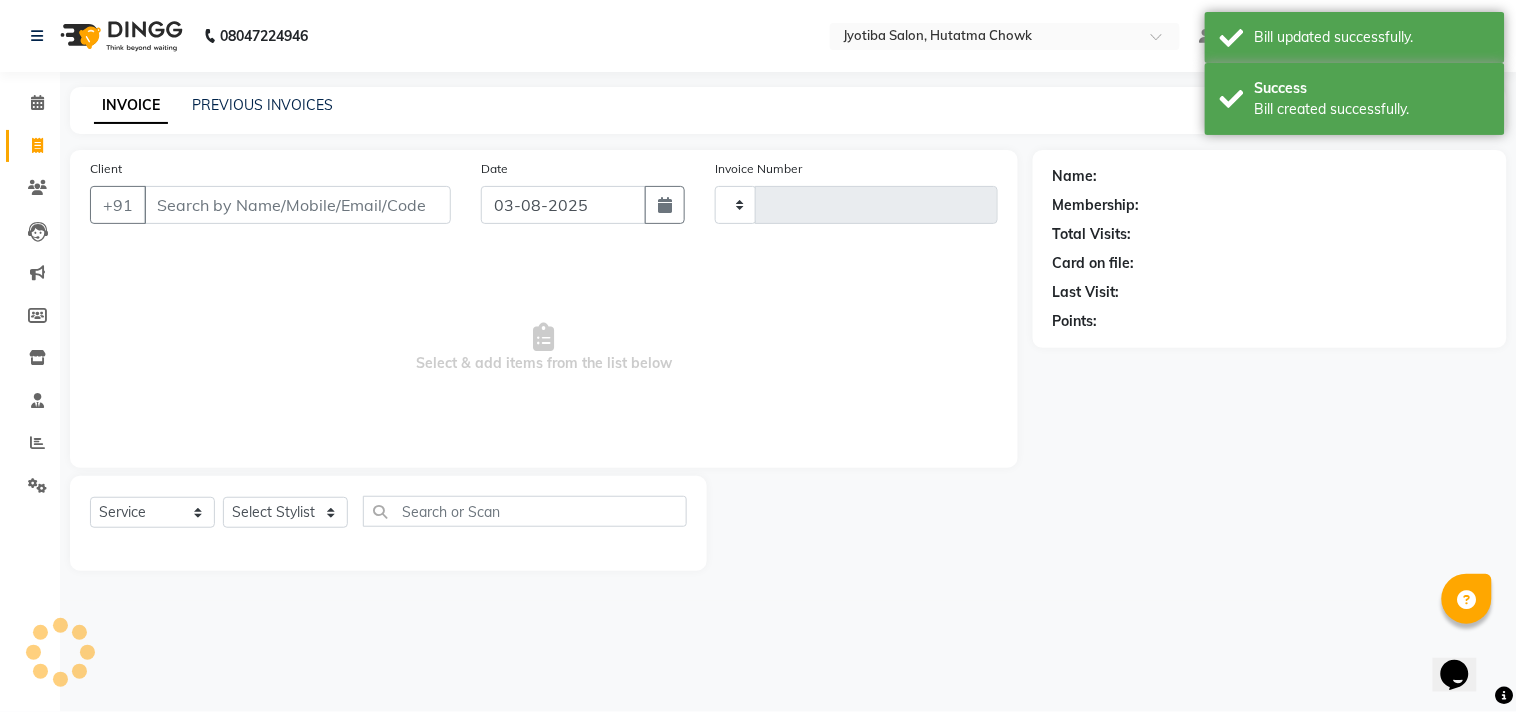 type on "1297" 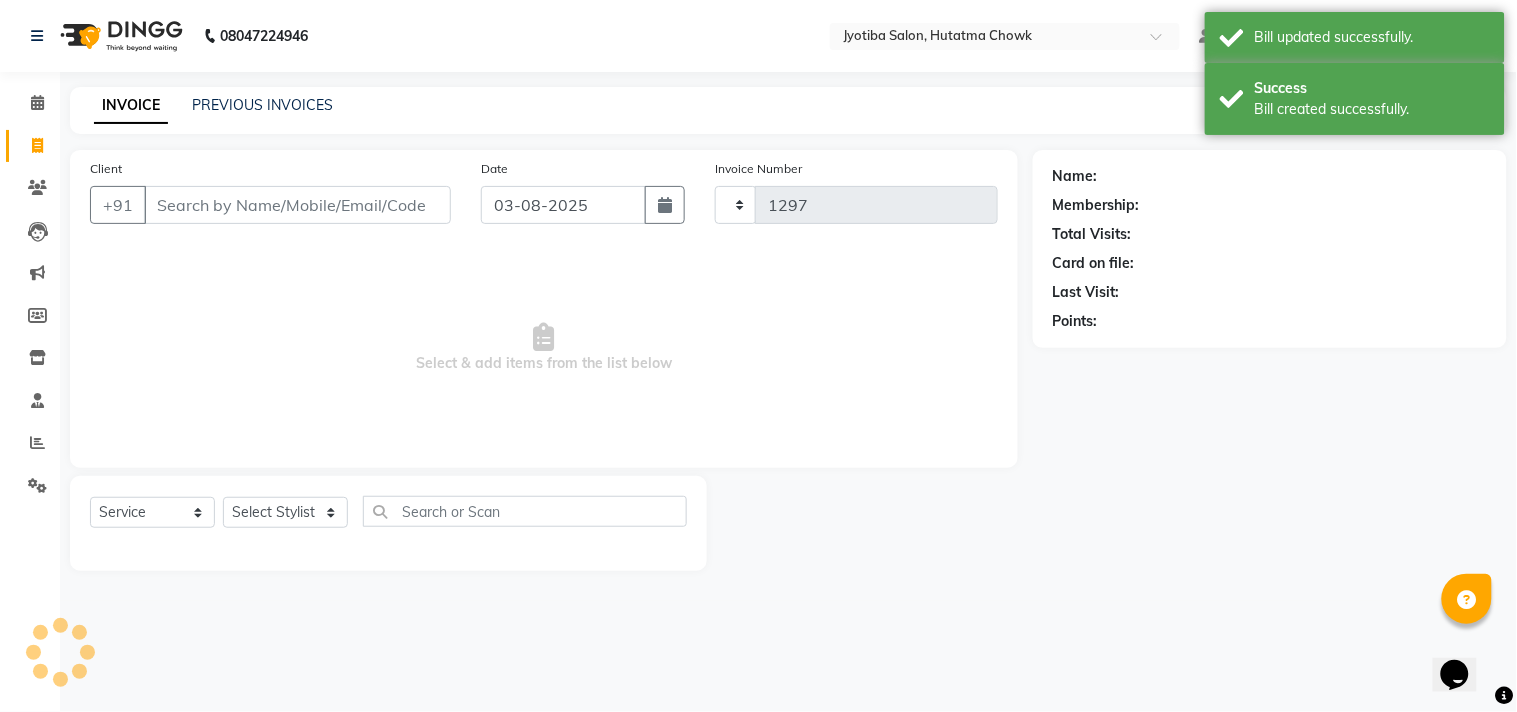 select on "556" 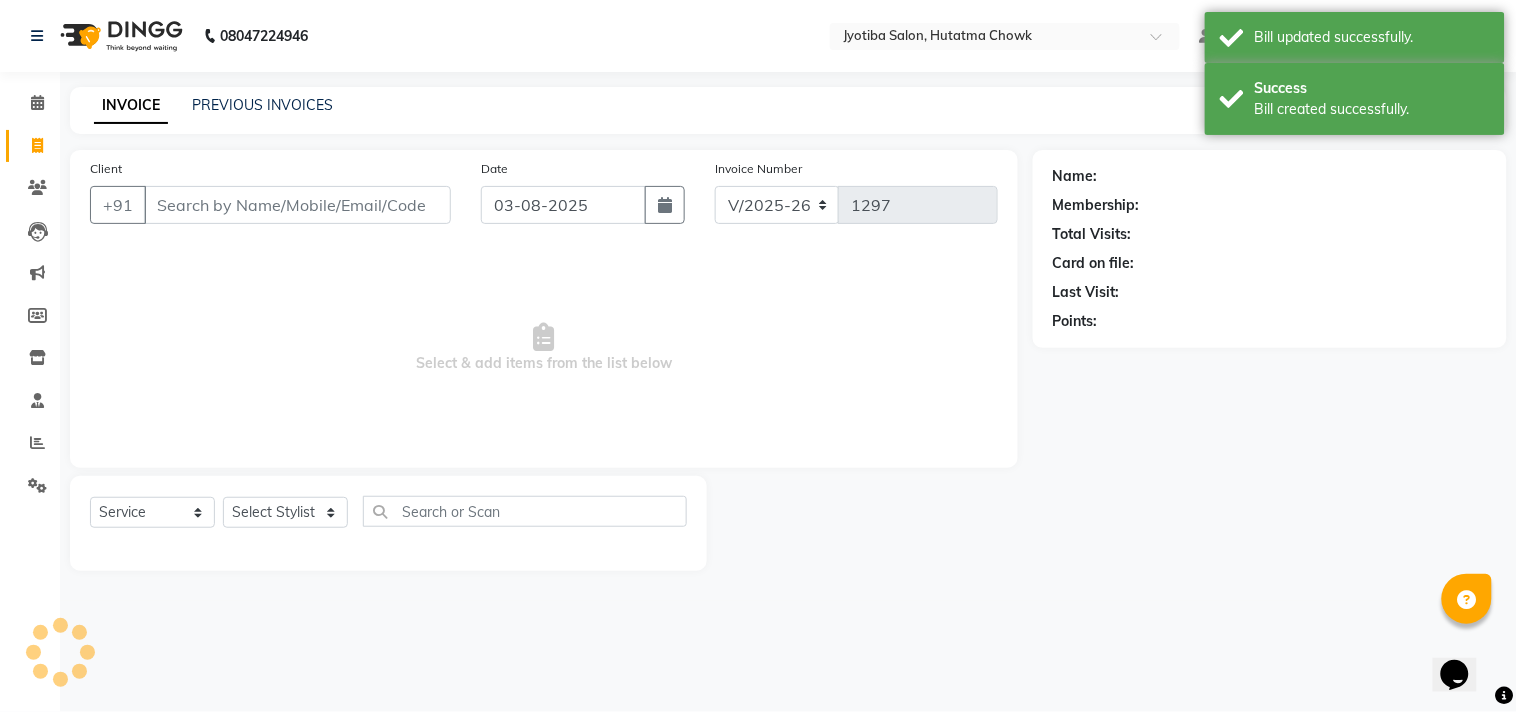 select on "membership" 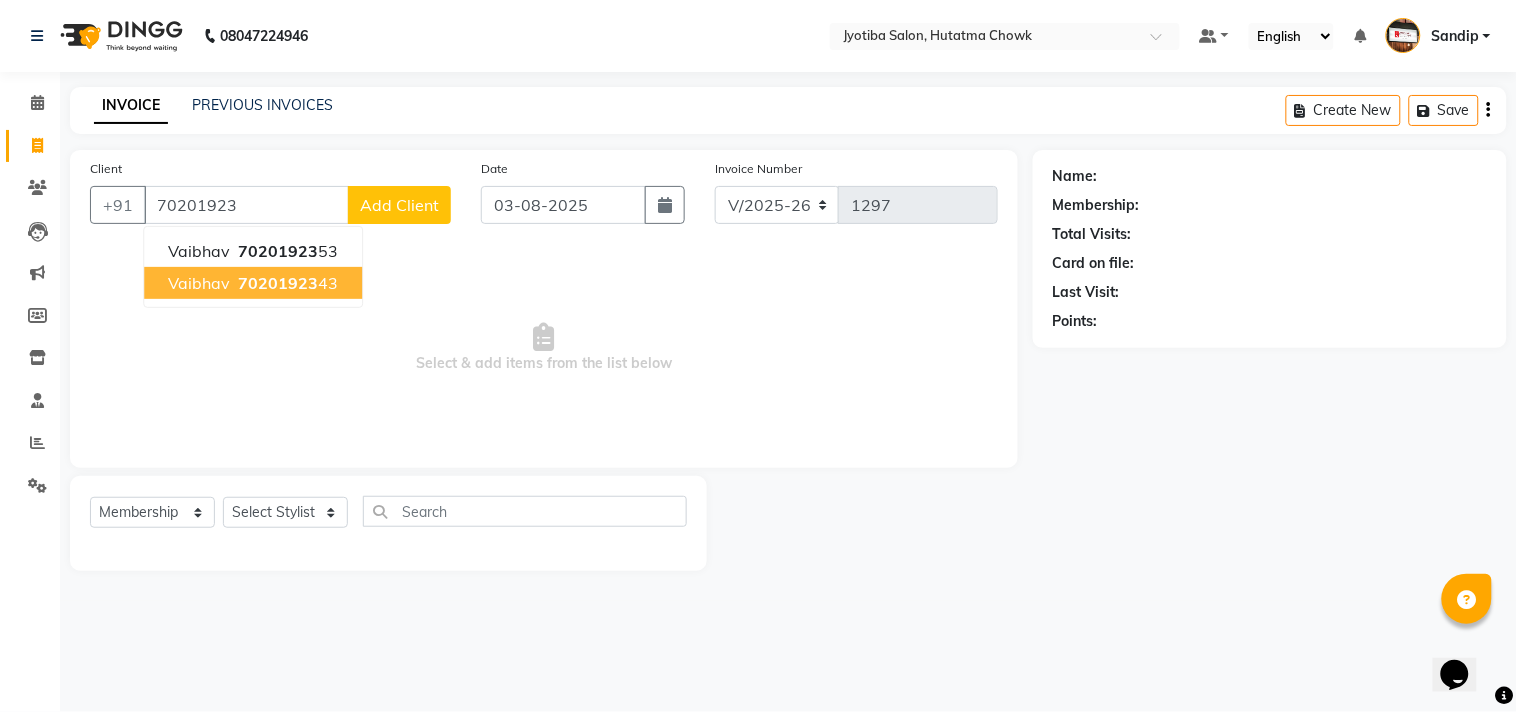 click on "70201923" at bounding box center (278, 283) 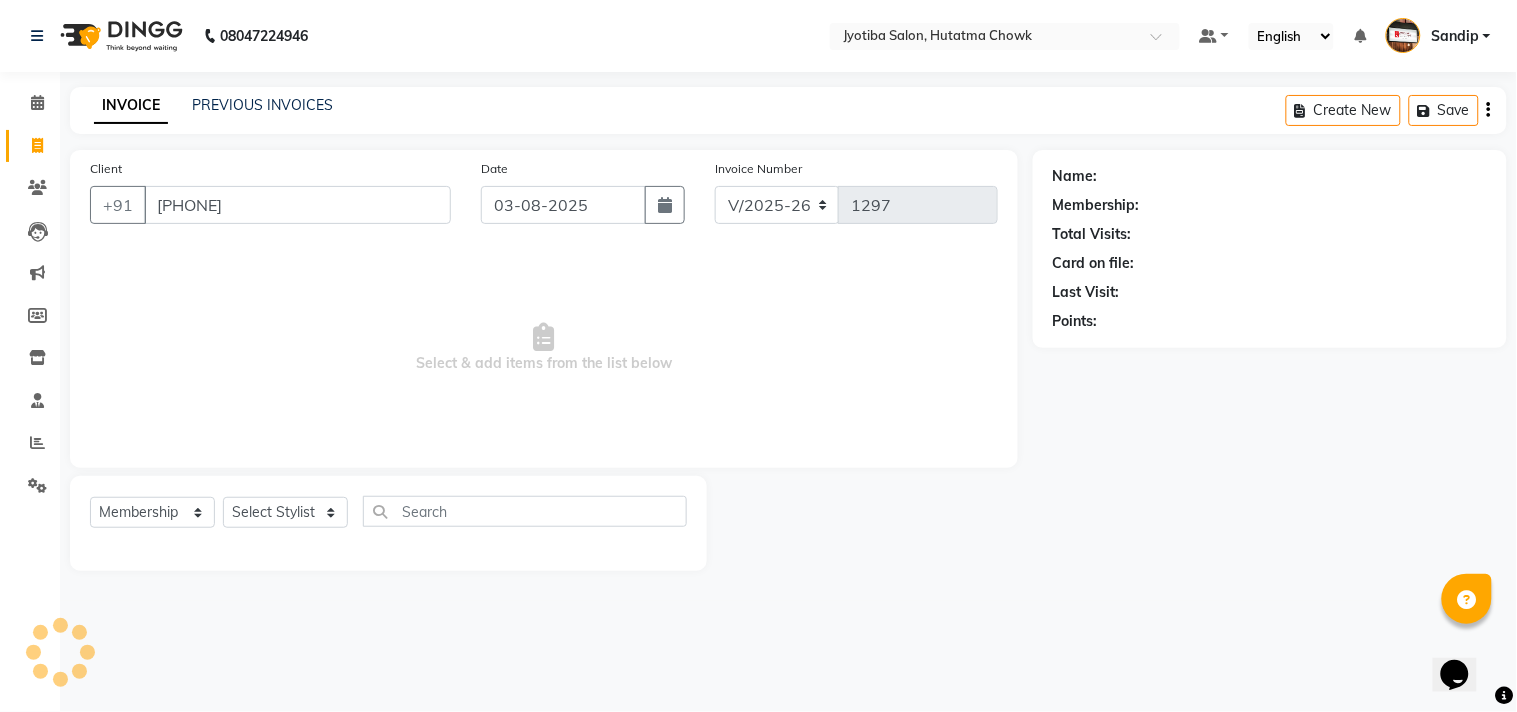type on "[PHONE]" 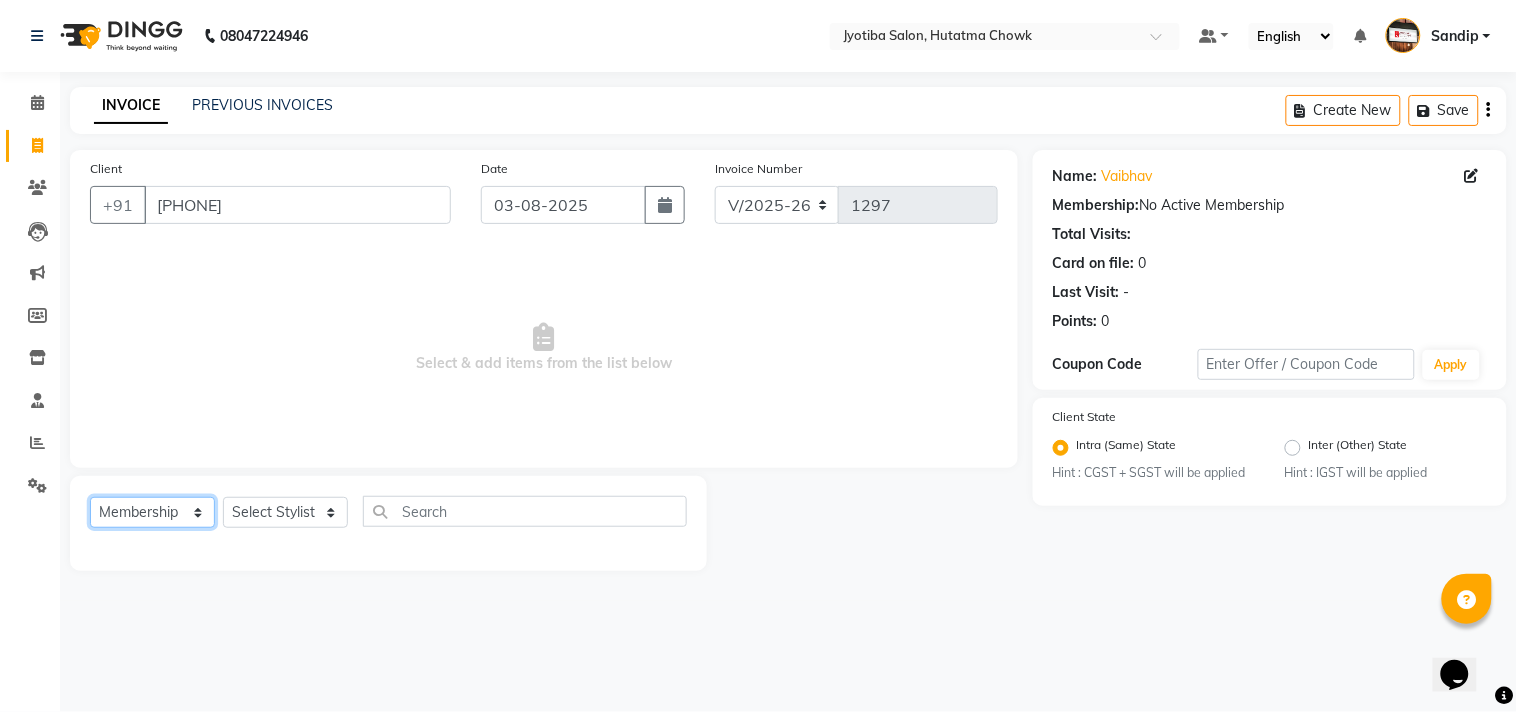 click on "Select  Service  Product  Membership  Package Voucher Prepaid Gift Card" 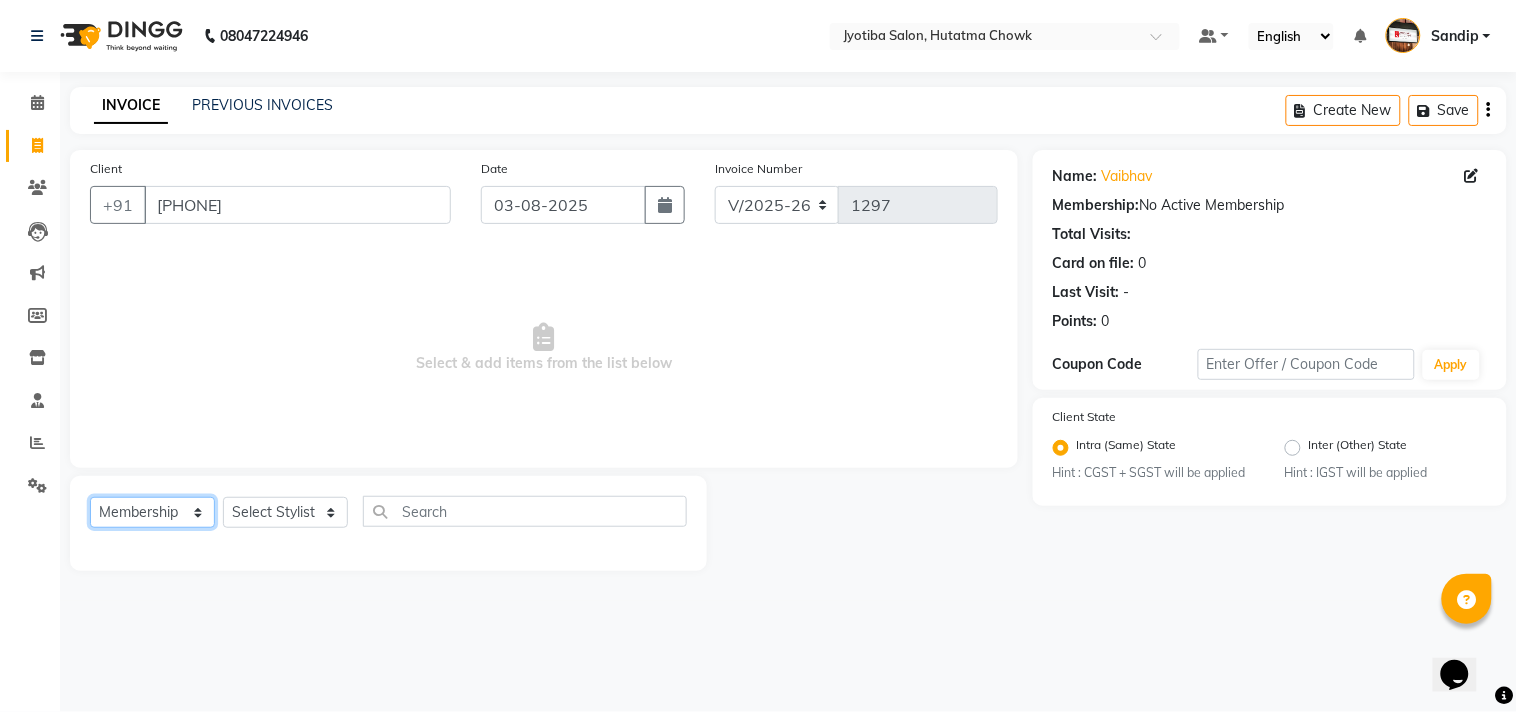 select on "service" 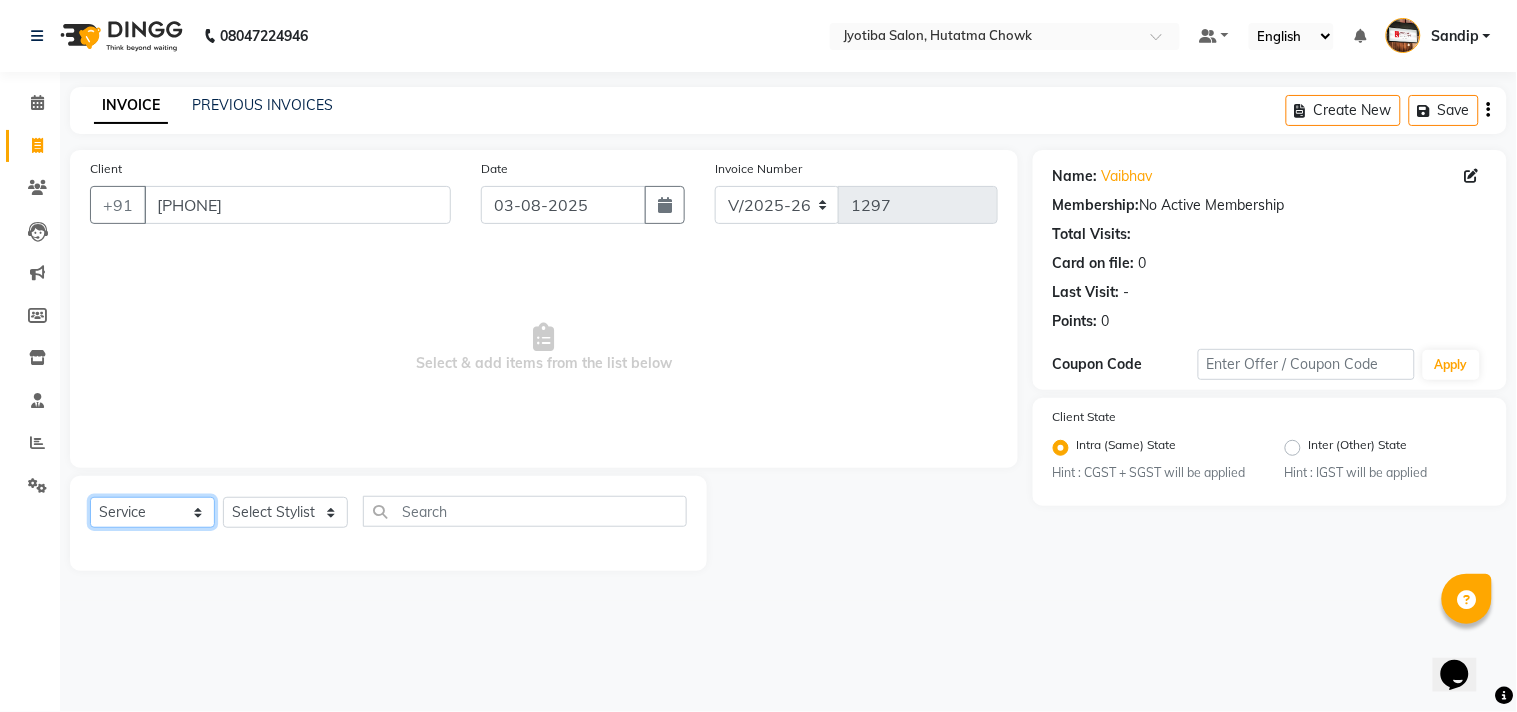 click on "Select  Service  Product  Membership  Package Voucher Prepaid Gift Card" 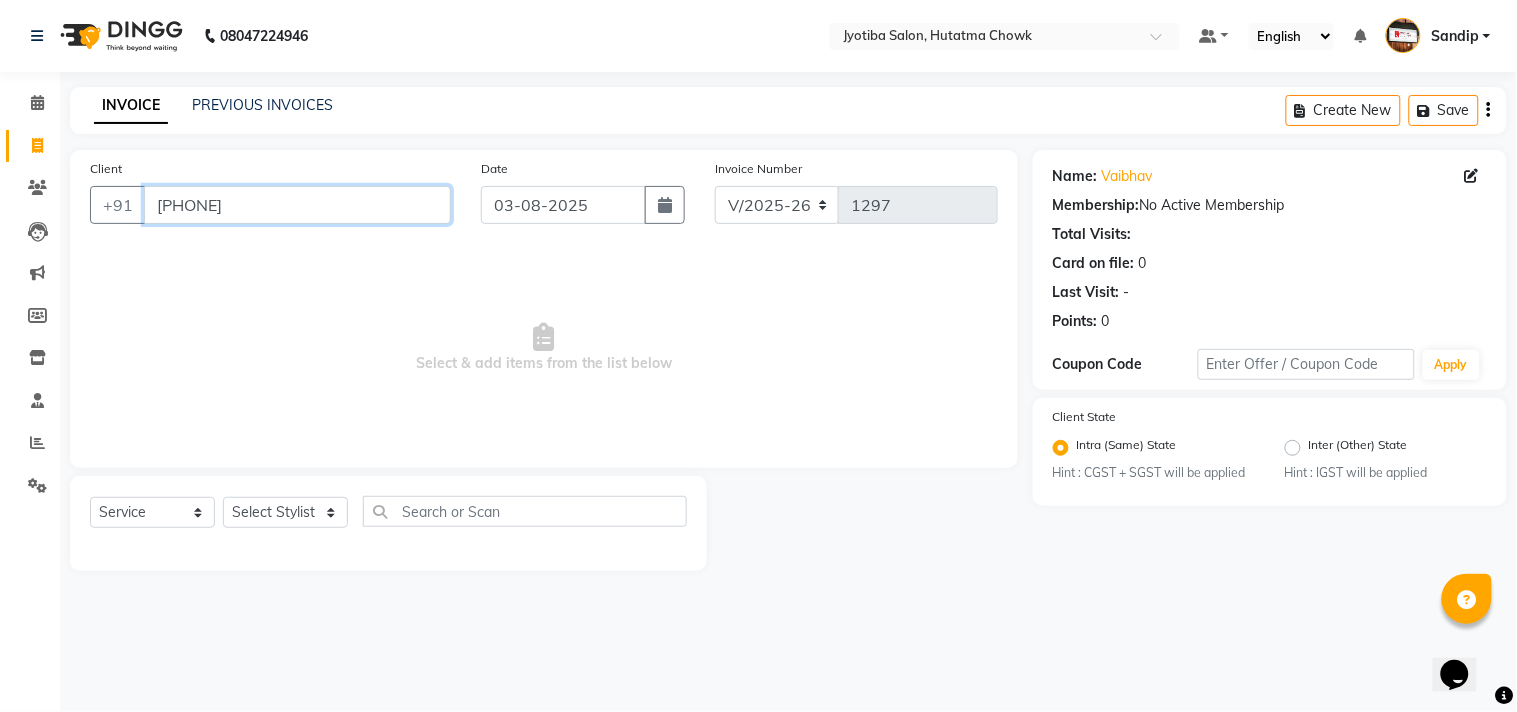 click on "[PHONE]" at bounding box center (297, 205) 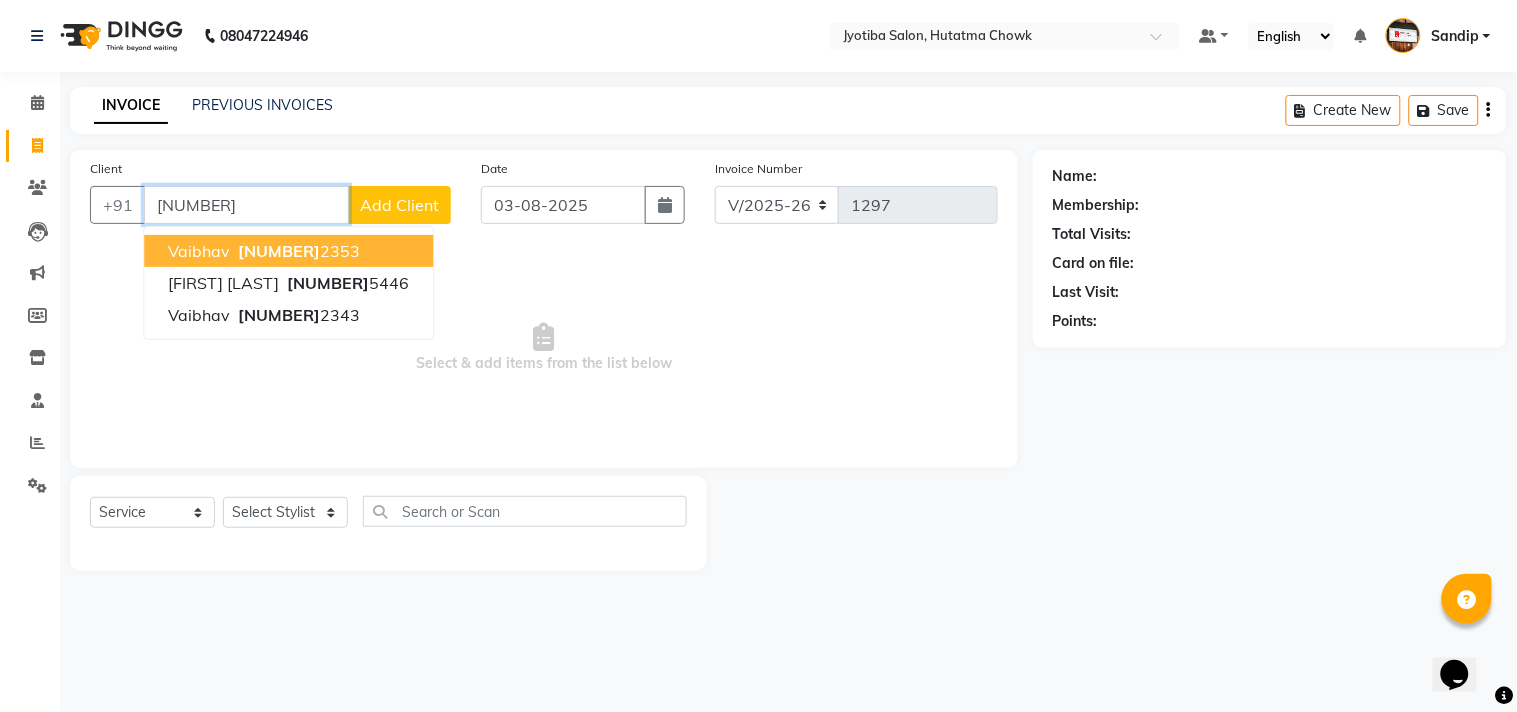 click on "[PHONE]" at bounding box center [297, 251] 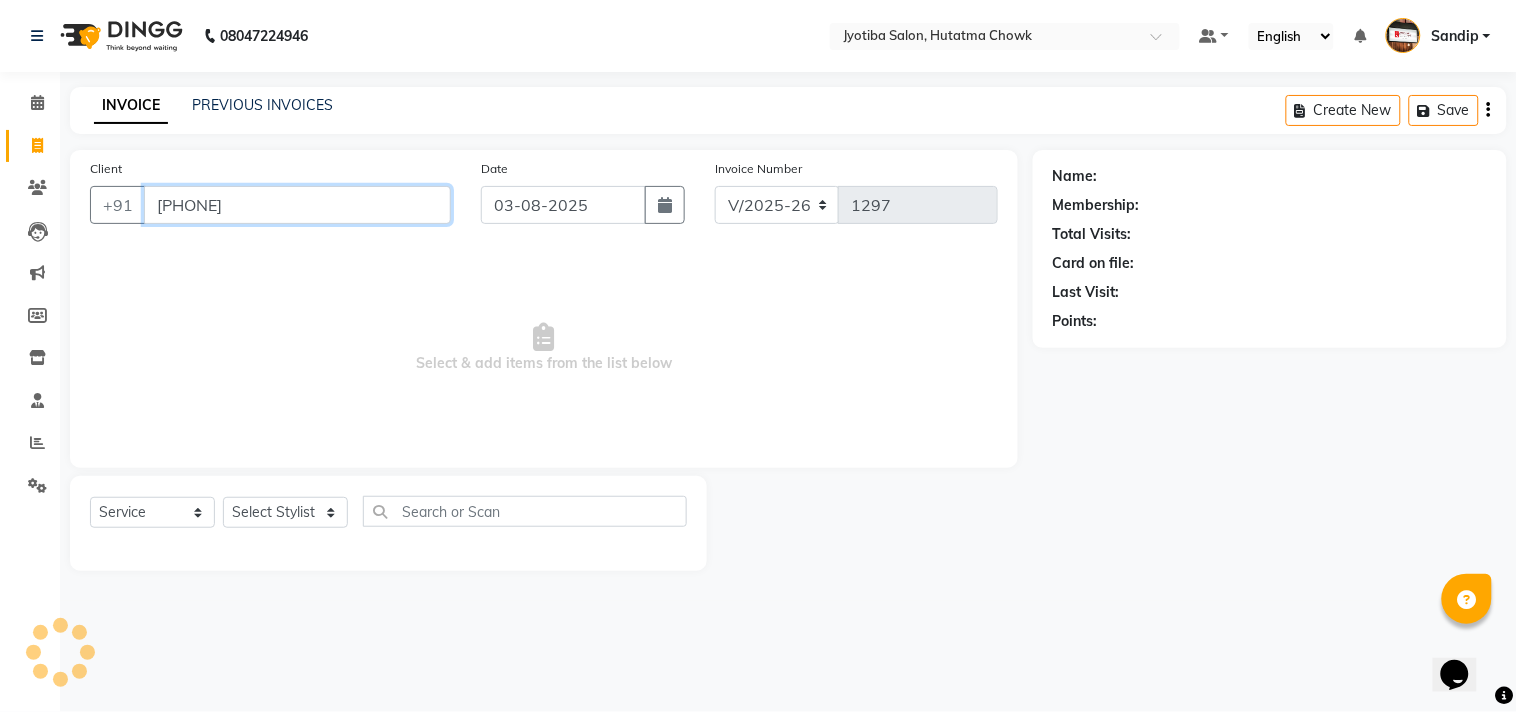 type on "[PHONE]" 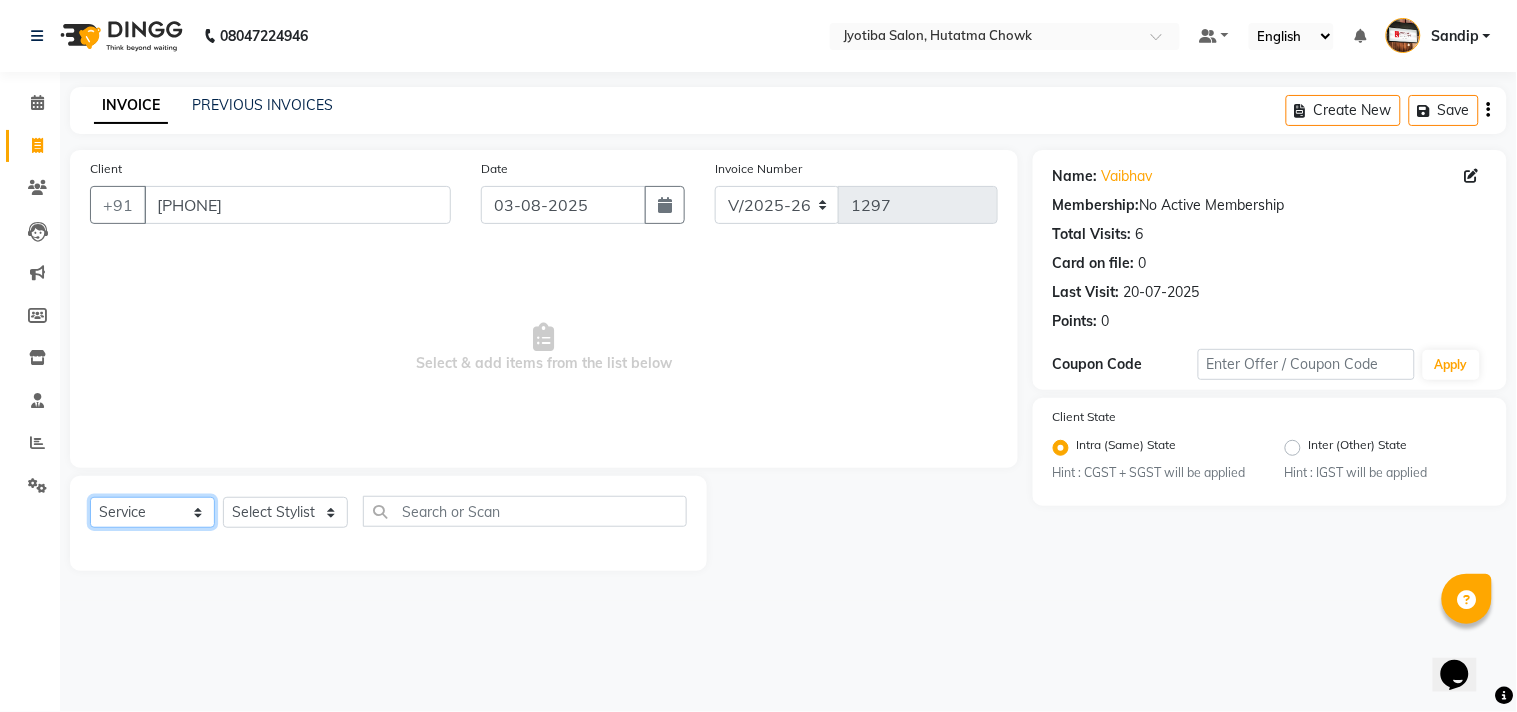 click on "Select  Service  Product  Membership  Package Voucher Prepaid Gift Card" 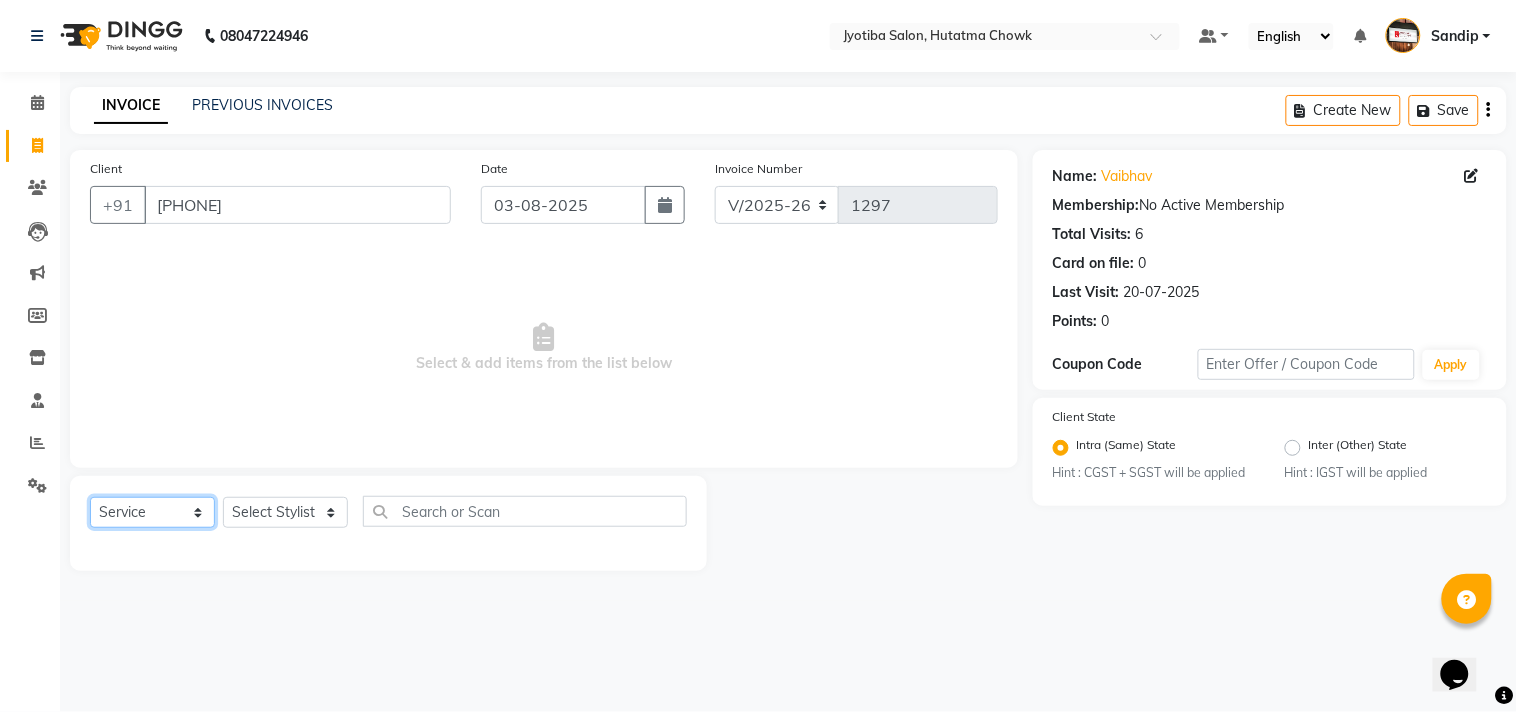 click on "Select  Service  Product  Membership  Package Voucher Prepaid Gift Card" 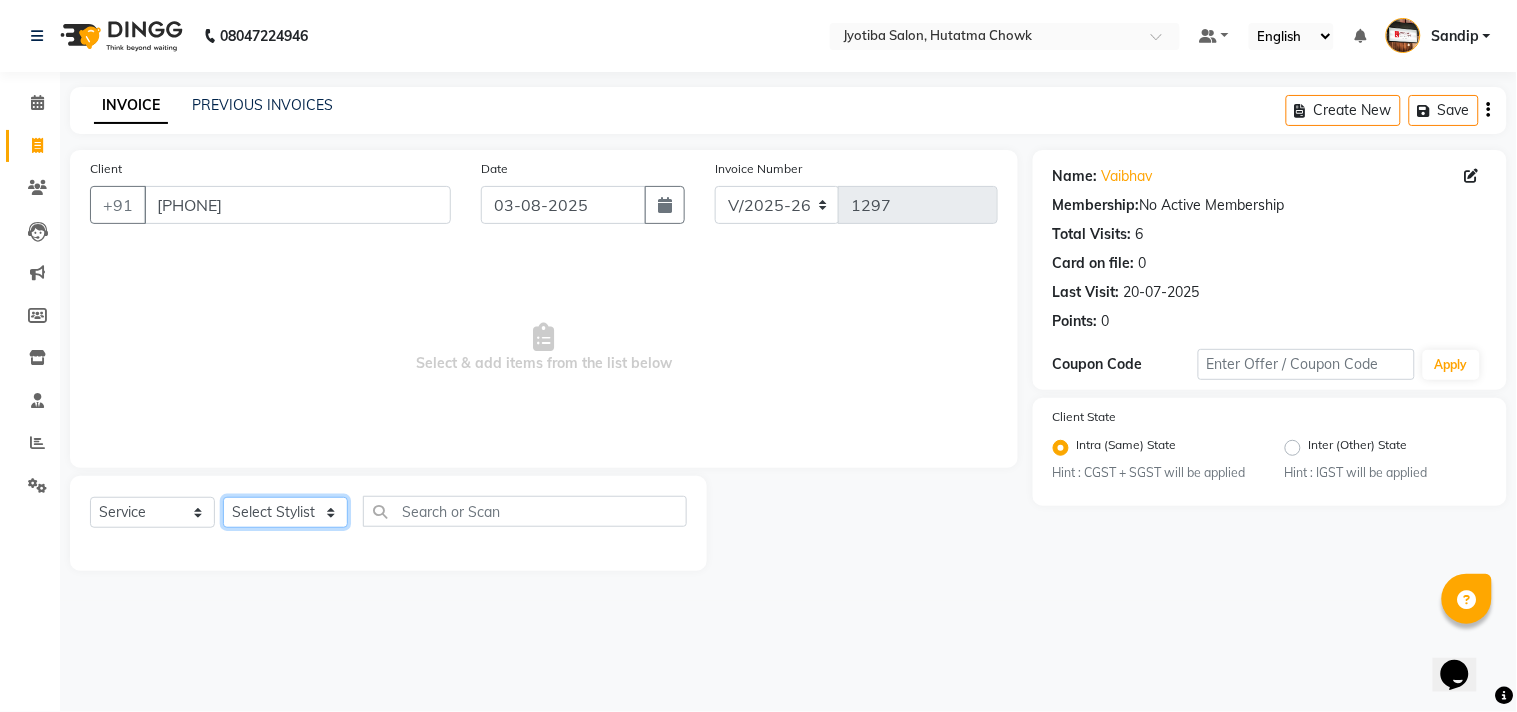 click on "Select Stylist Abdul Dinesh thakur Farman  Juned  mahadev Munna  prem RAHUL Sandip Suresh yasin" 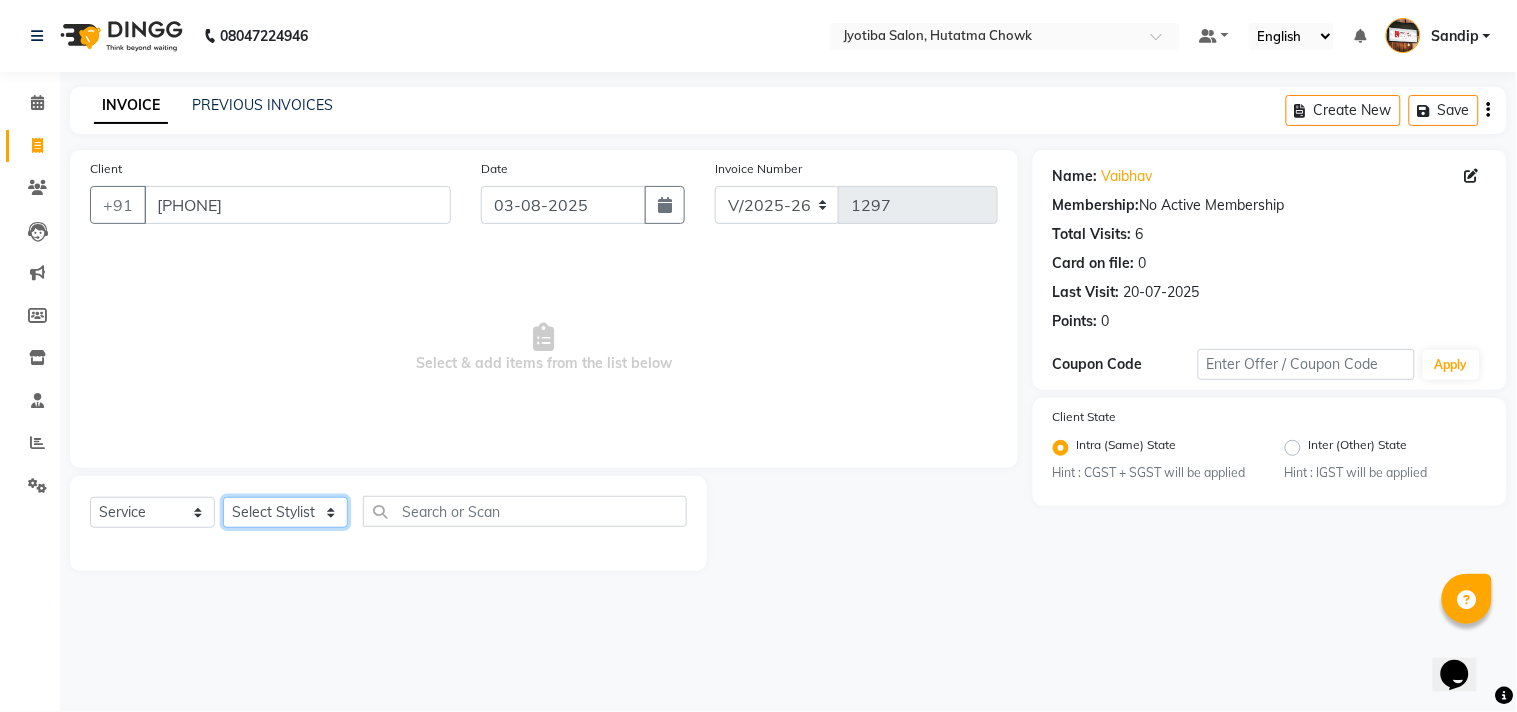 select on "7206" 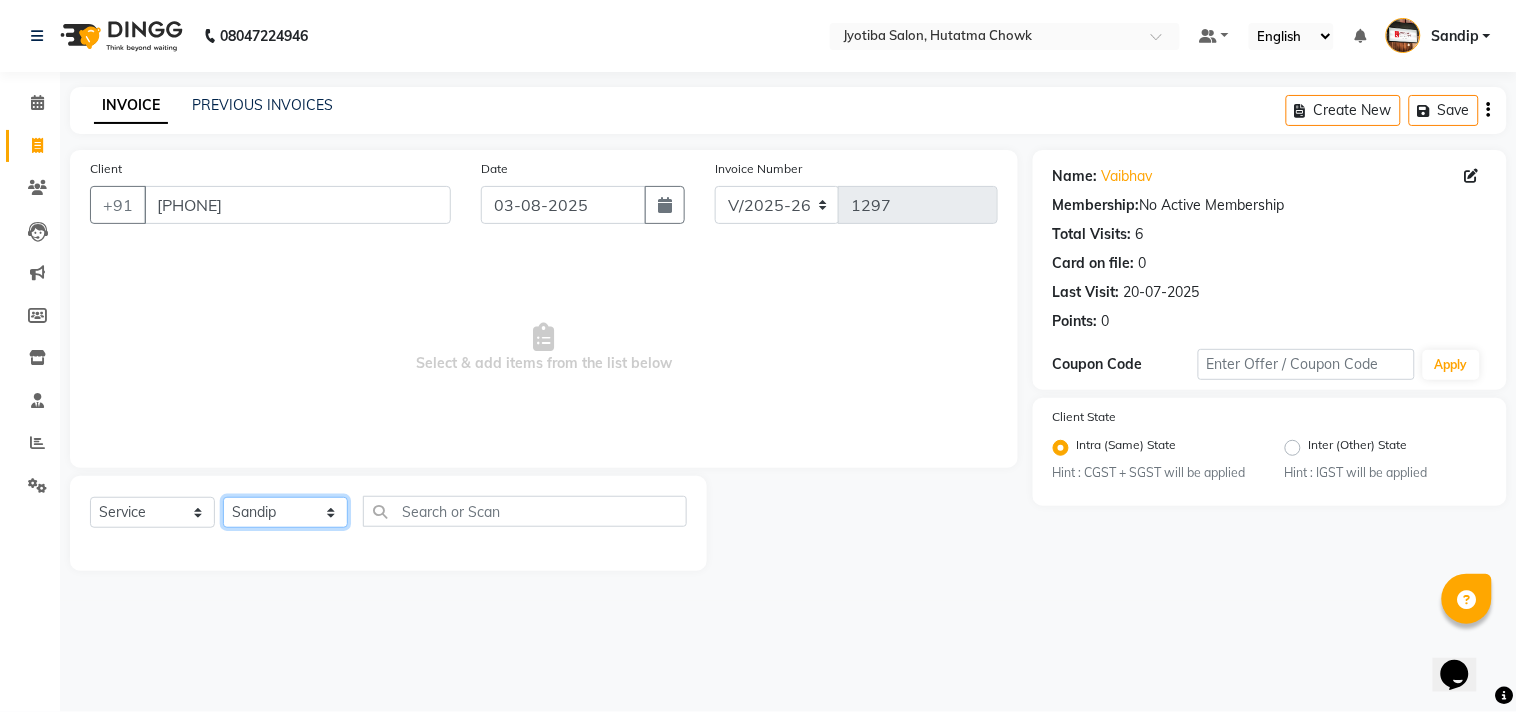 click on "Select Stylist Abdul Dinesh thakur Farman  Juned  mahadev Munna  prem RAHUL Sandip Suresh yasin" 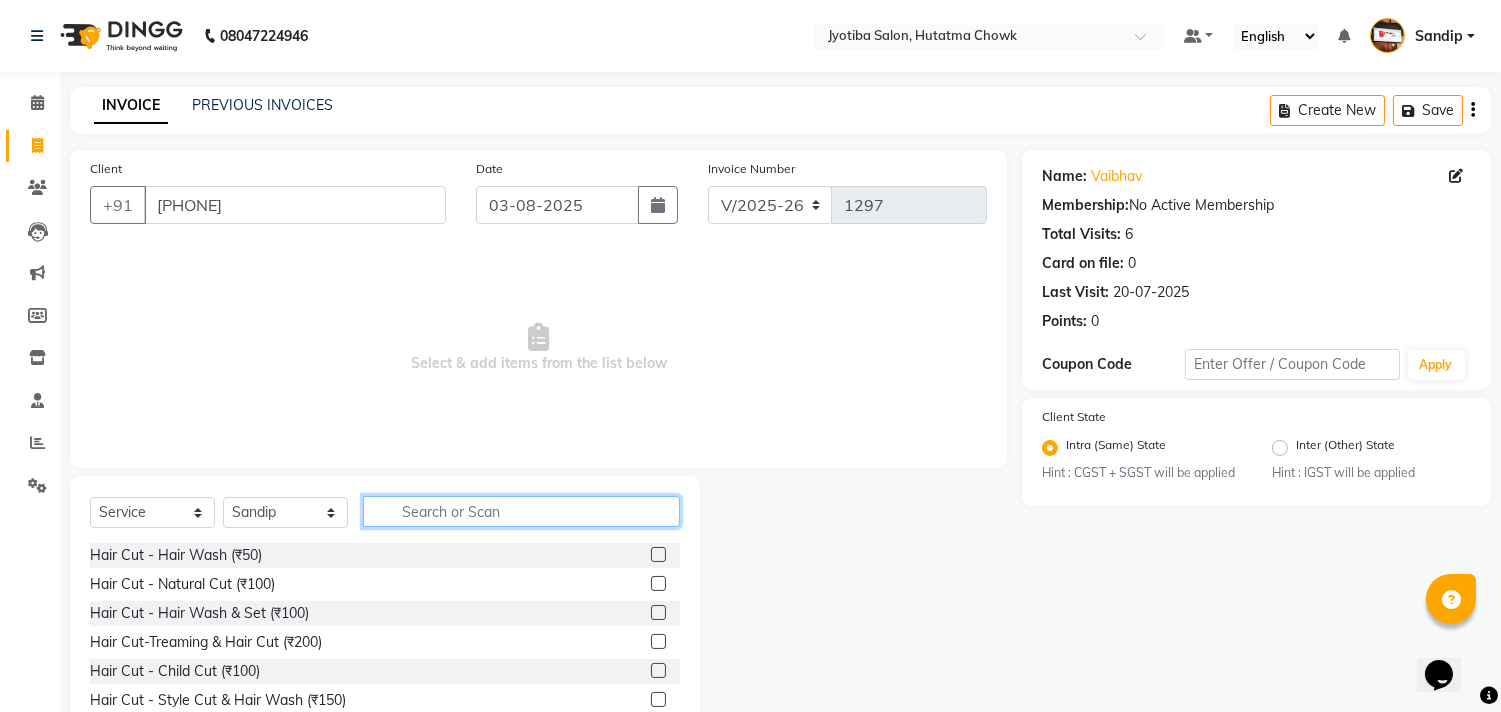 click 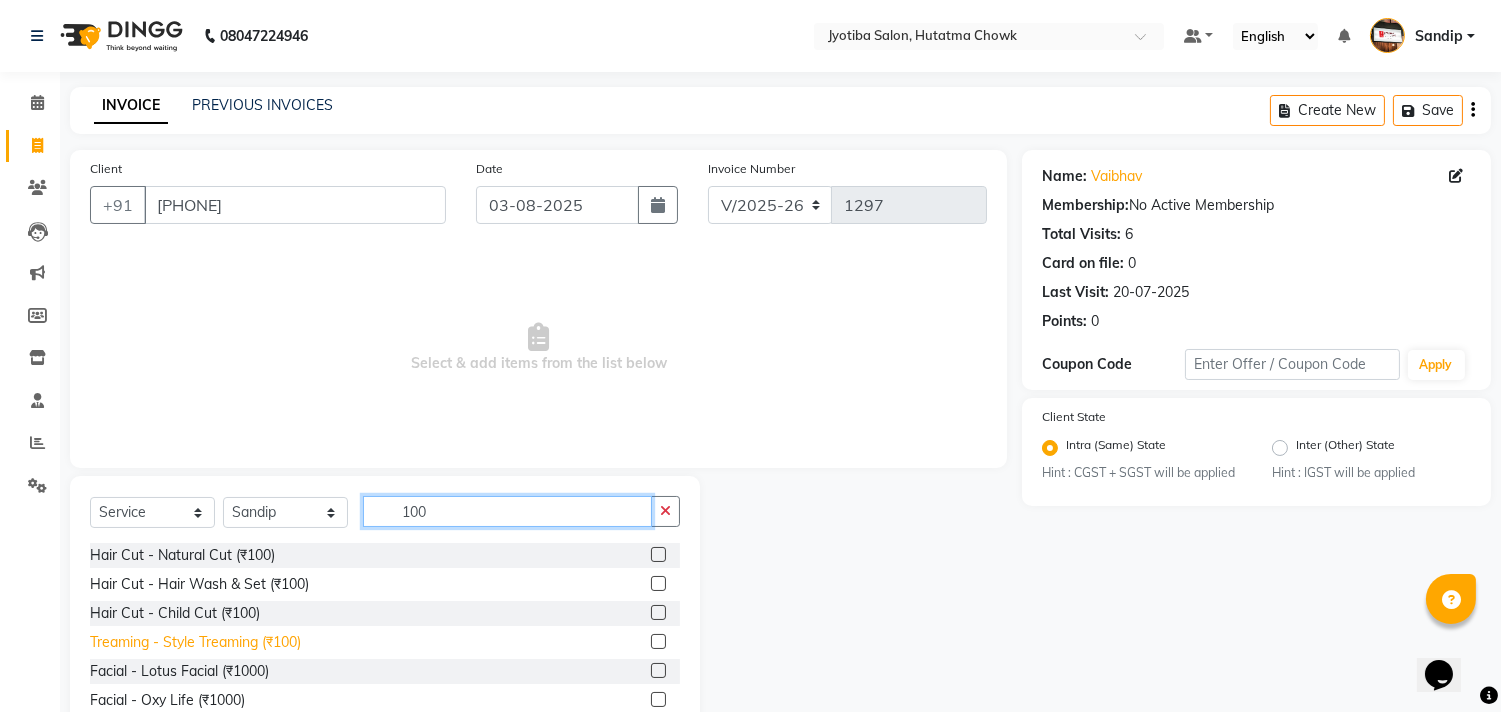 type on "100" 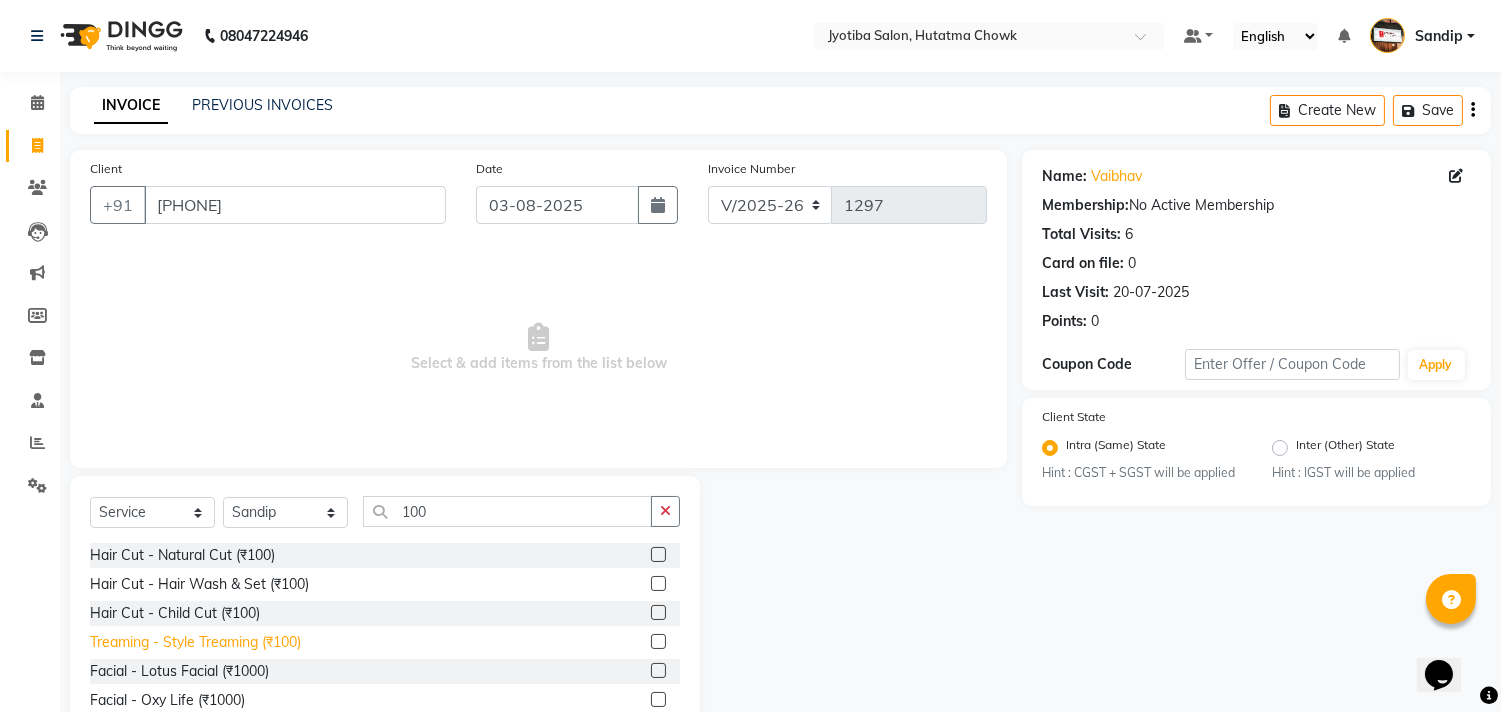 click on "Treaming - Style Treaming (₹100)" 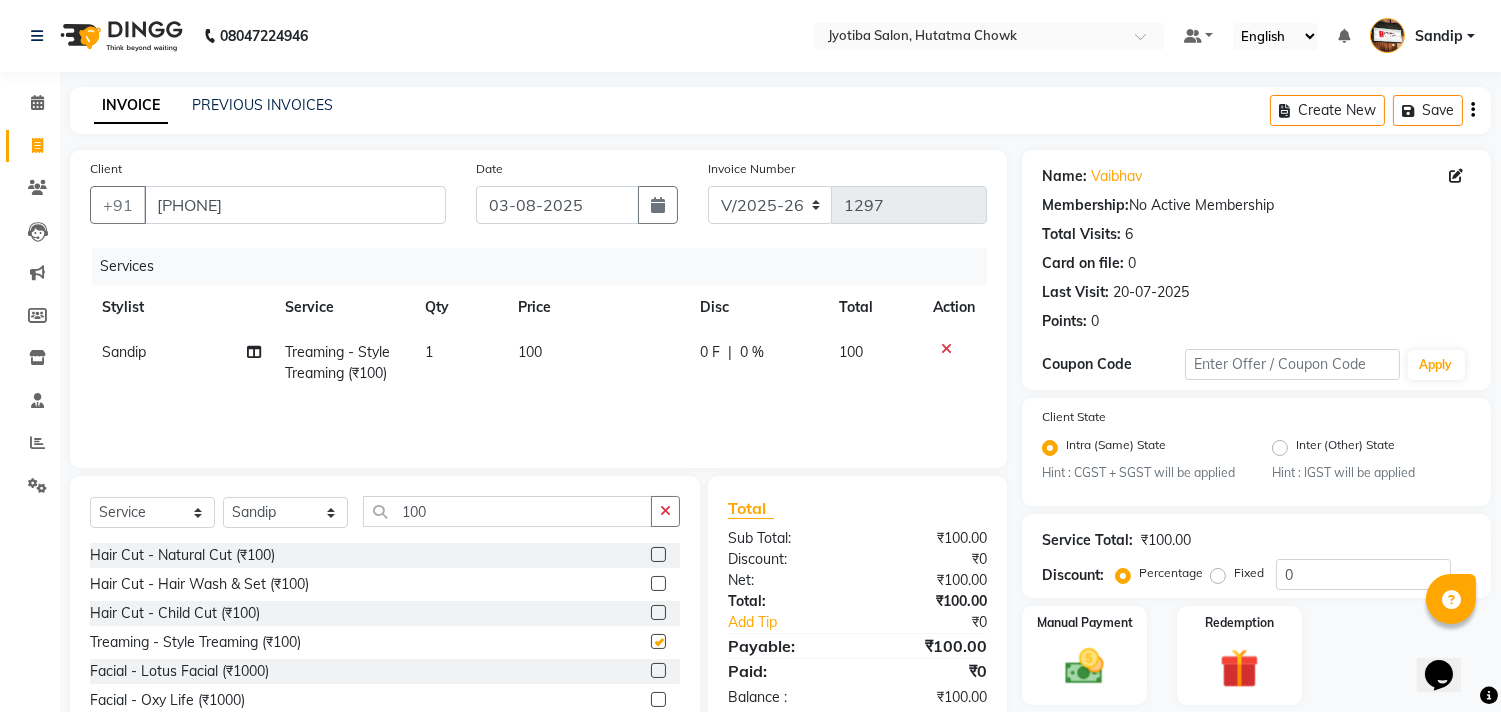 checkbox on "false" 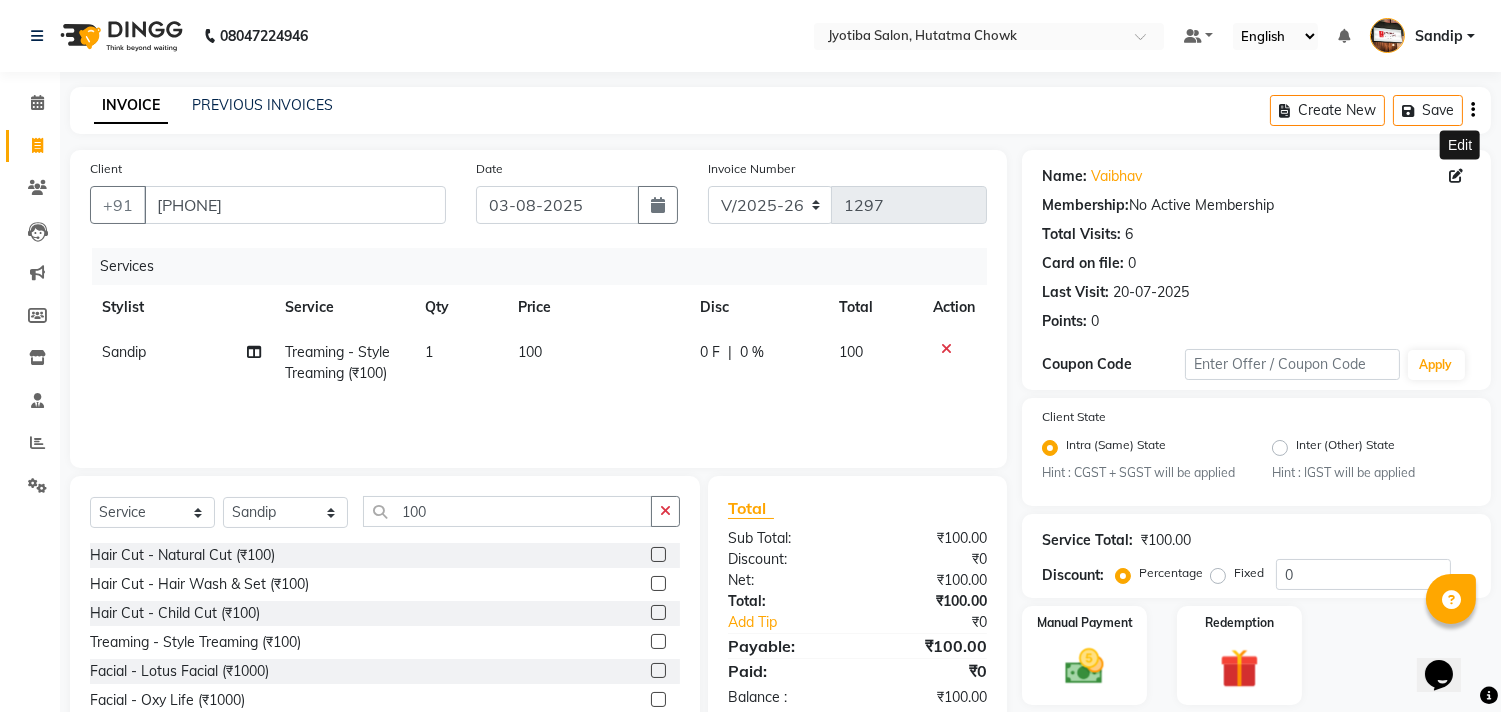 click 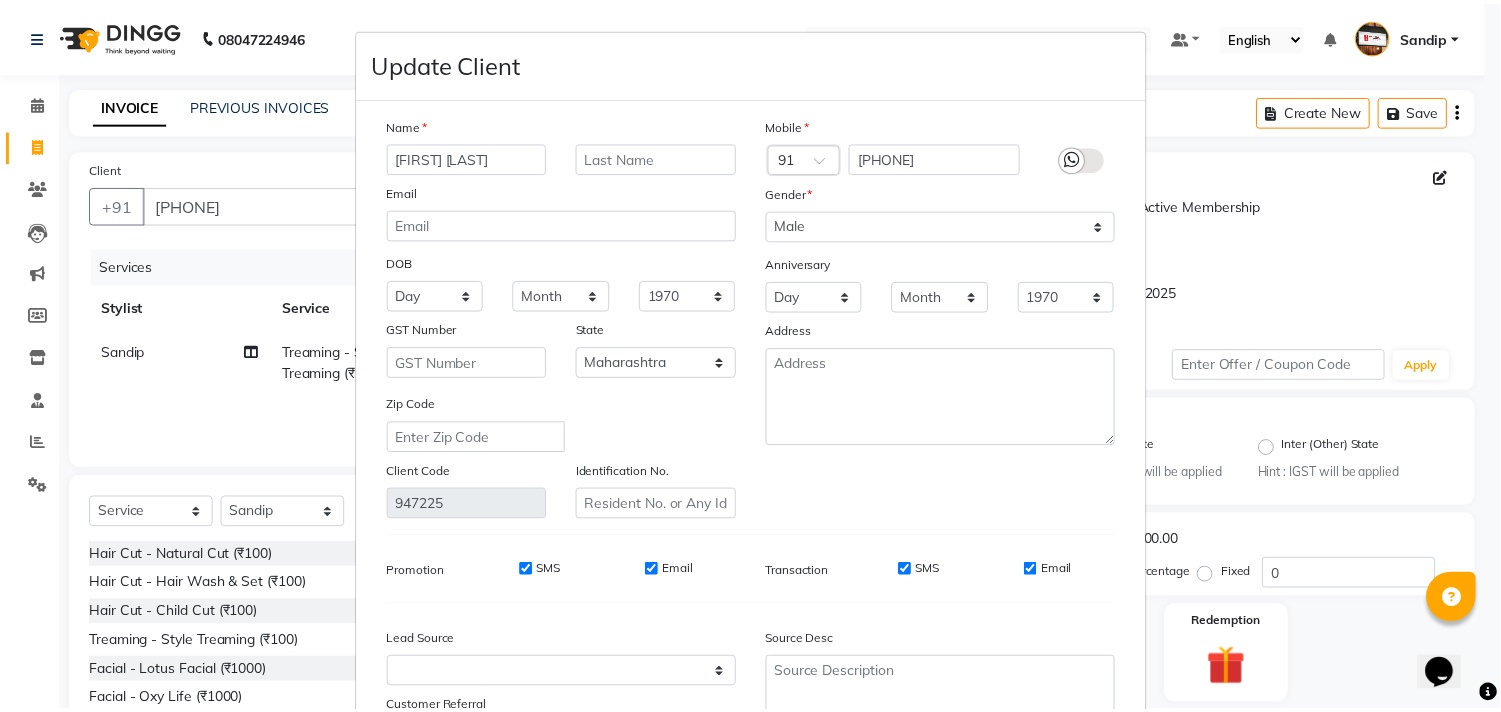 scroll, scrollTop: 177, scrollLeft: 0, axis: vertical 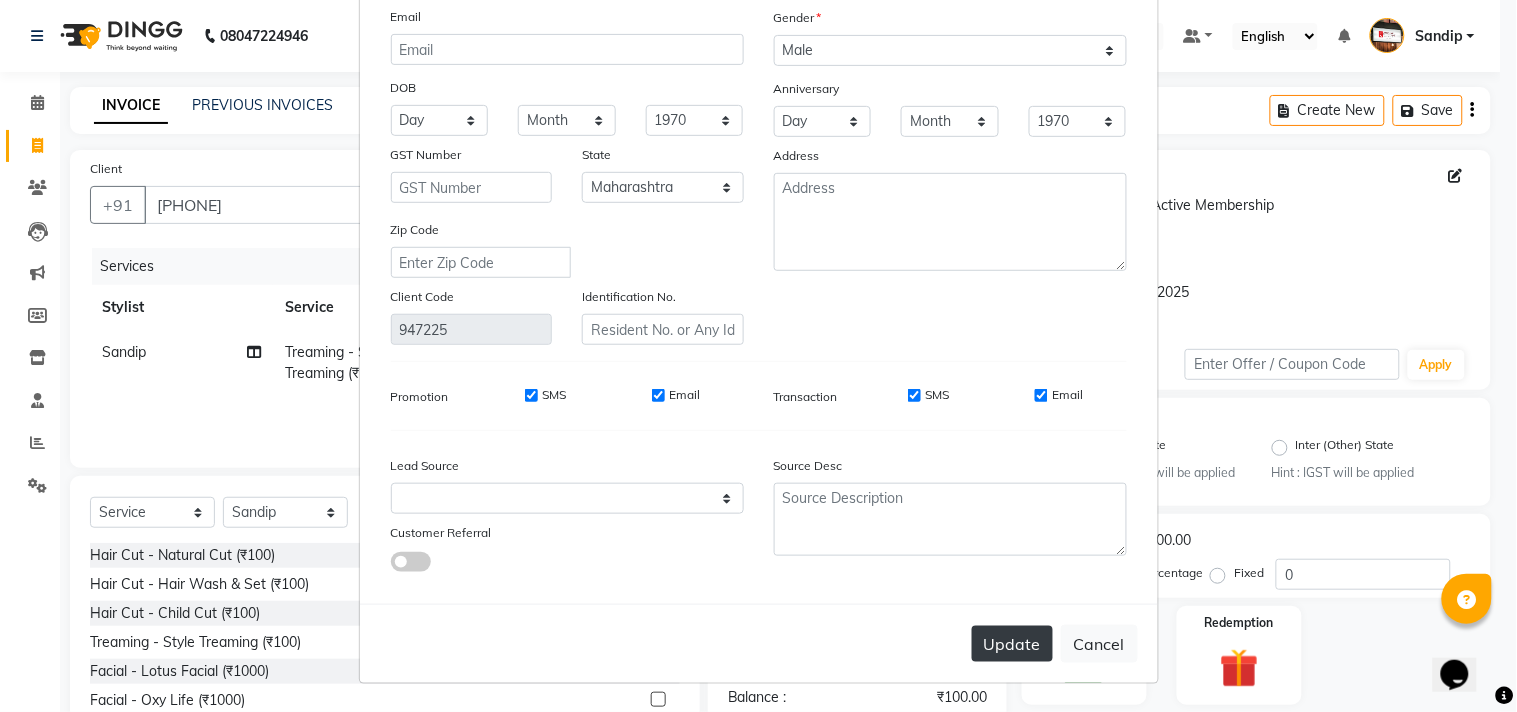 type on "[FIRST] [LAST]" 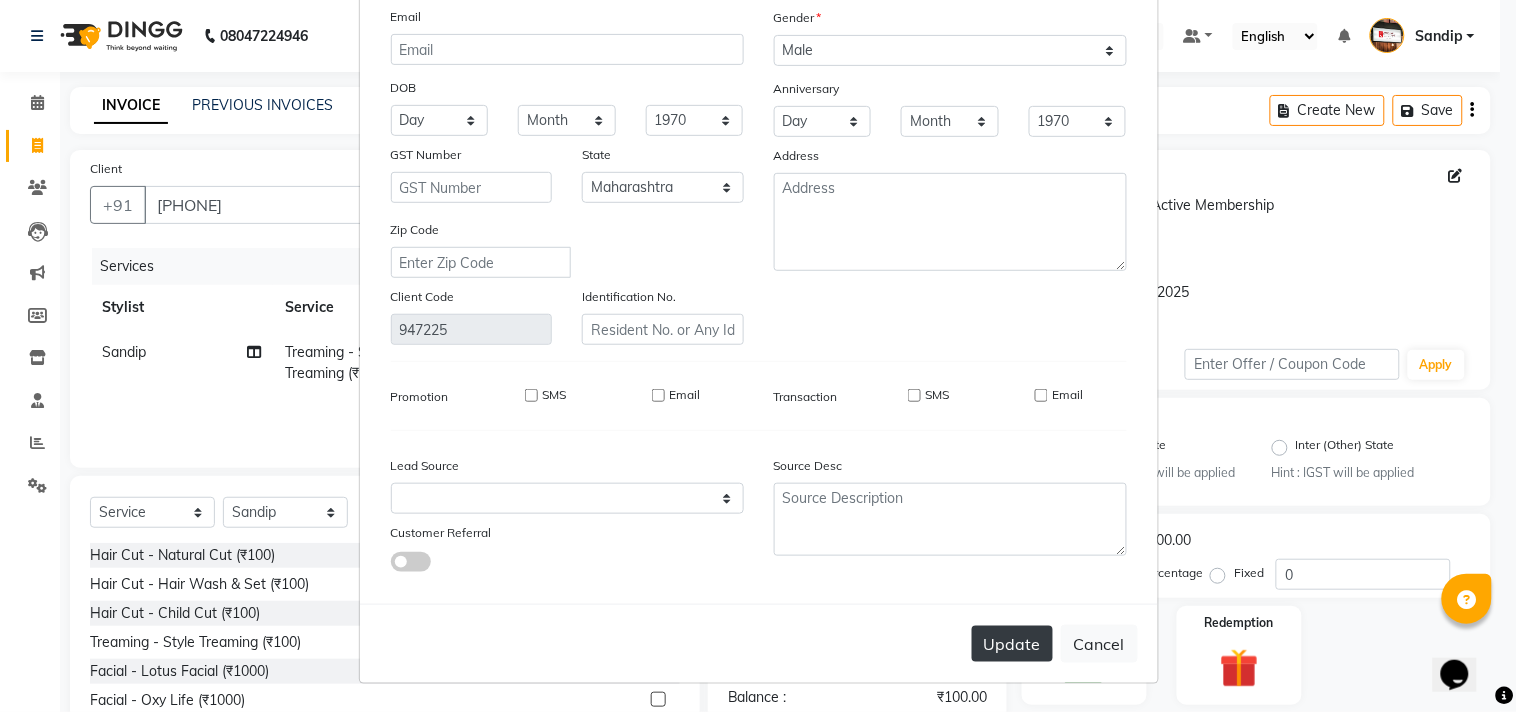 type 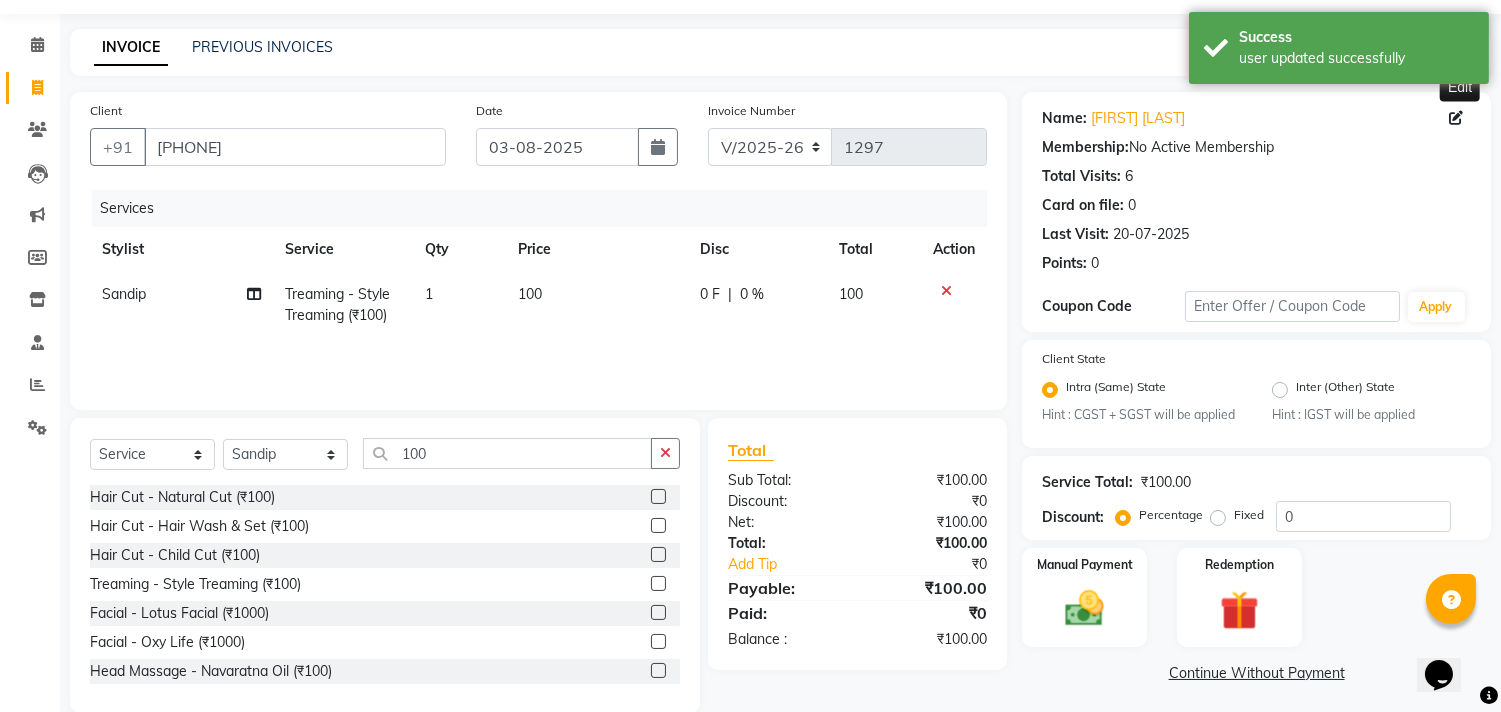 scroll, scrollTop: 88, scrollLeft: 0, axis: vertical 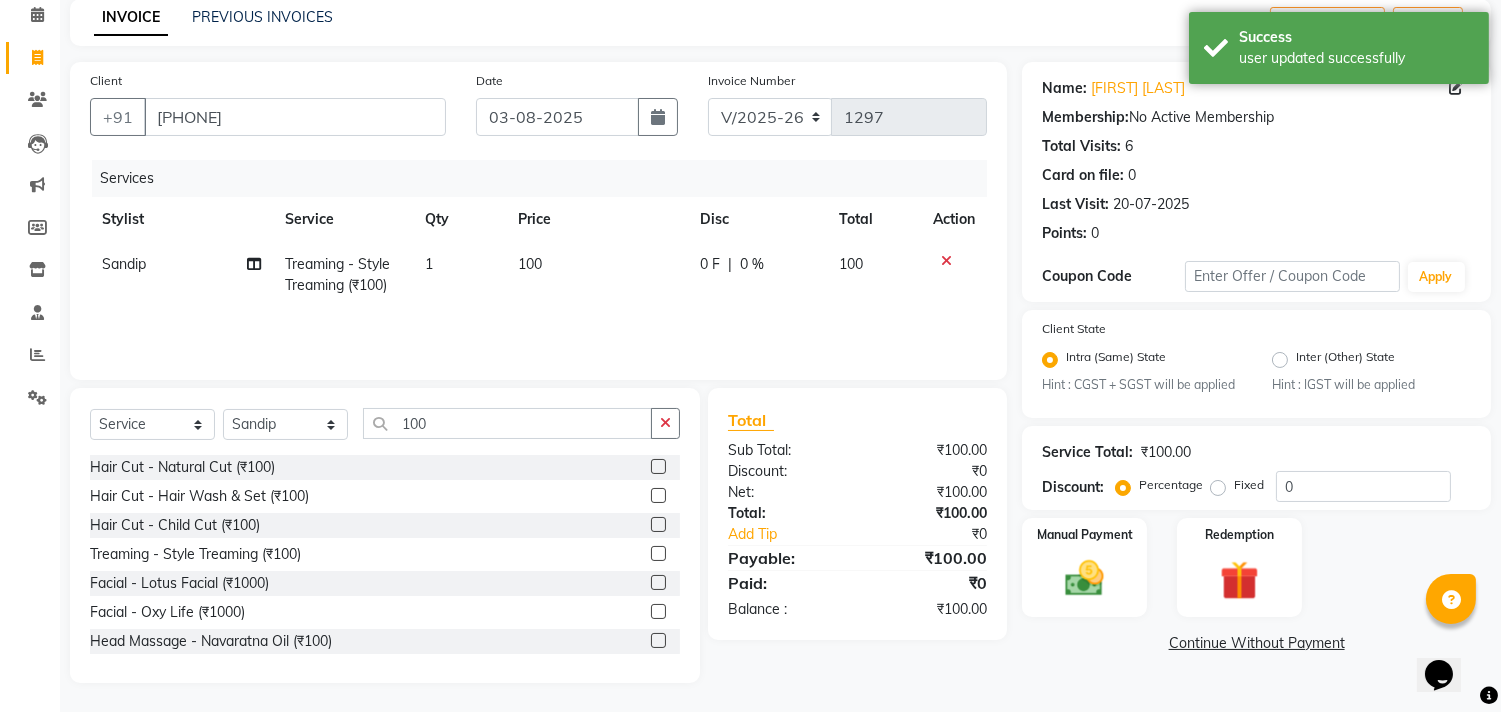click on "Continue Without Payment" 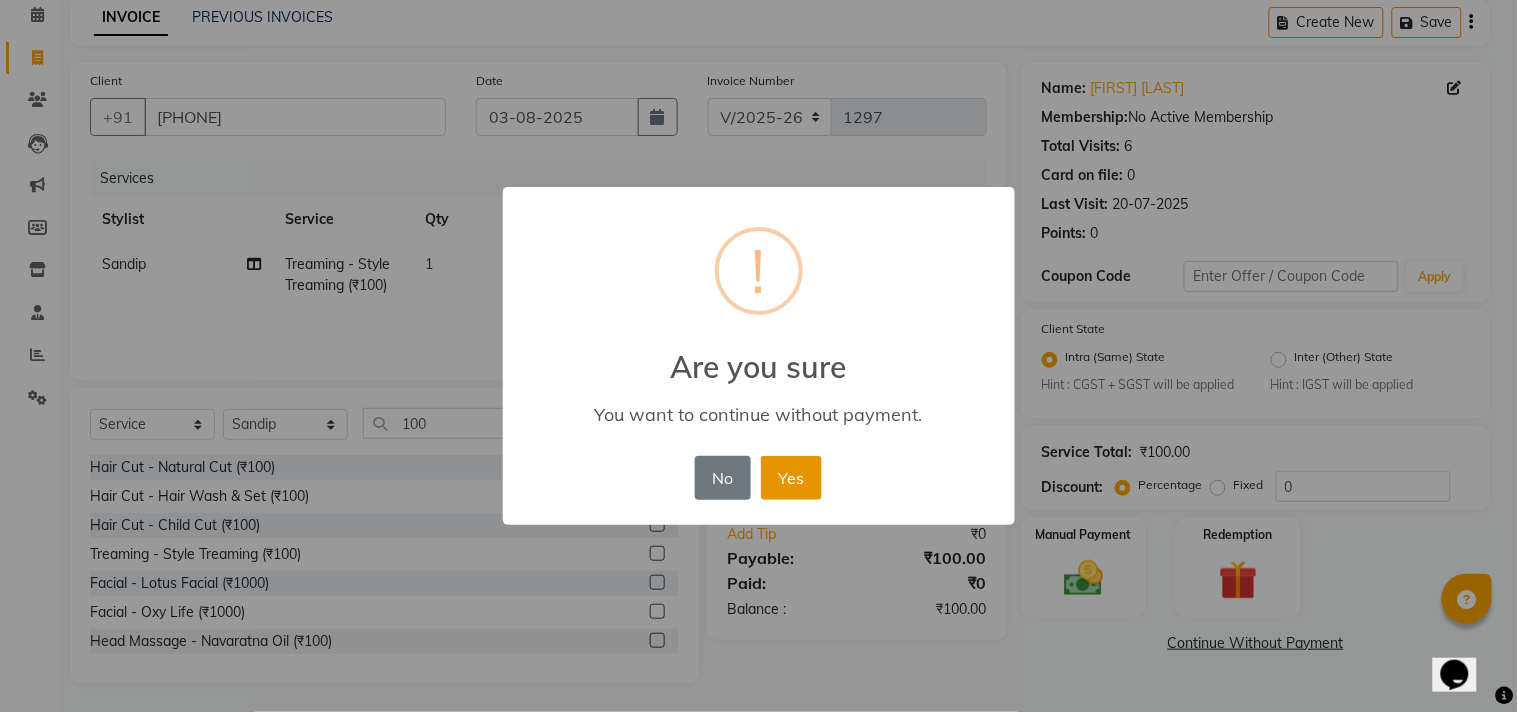 click on "Yes" at bounding box center [791, 478] 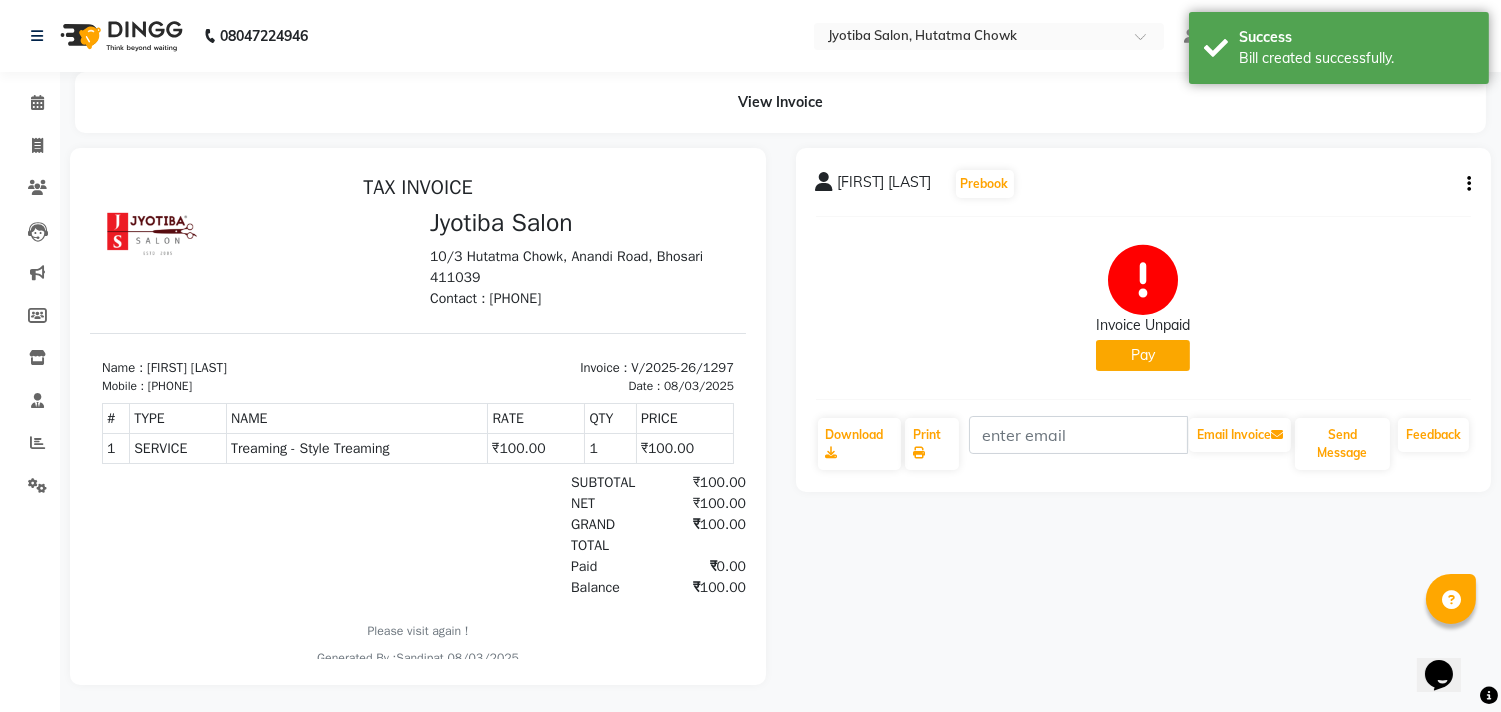 scroll, scrollTop: 0, scrollLeft: 0, axis: both 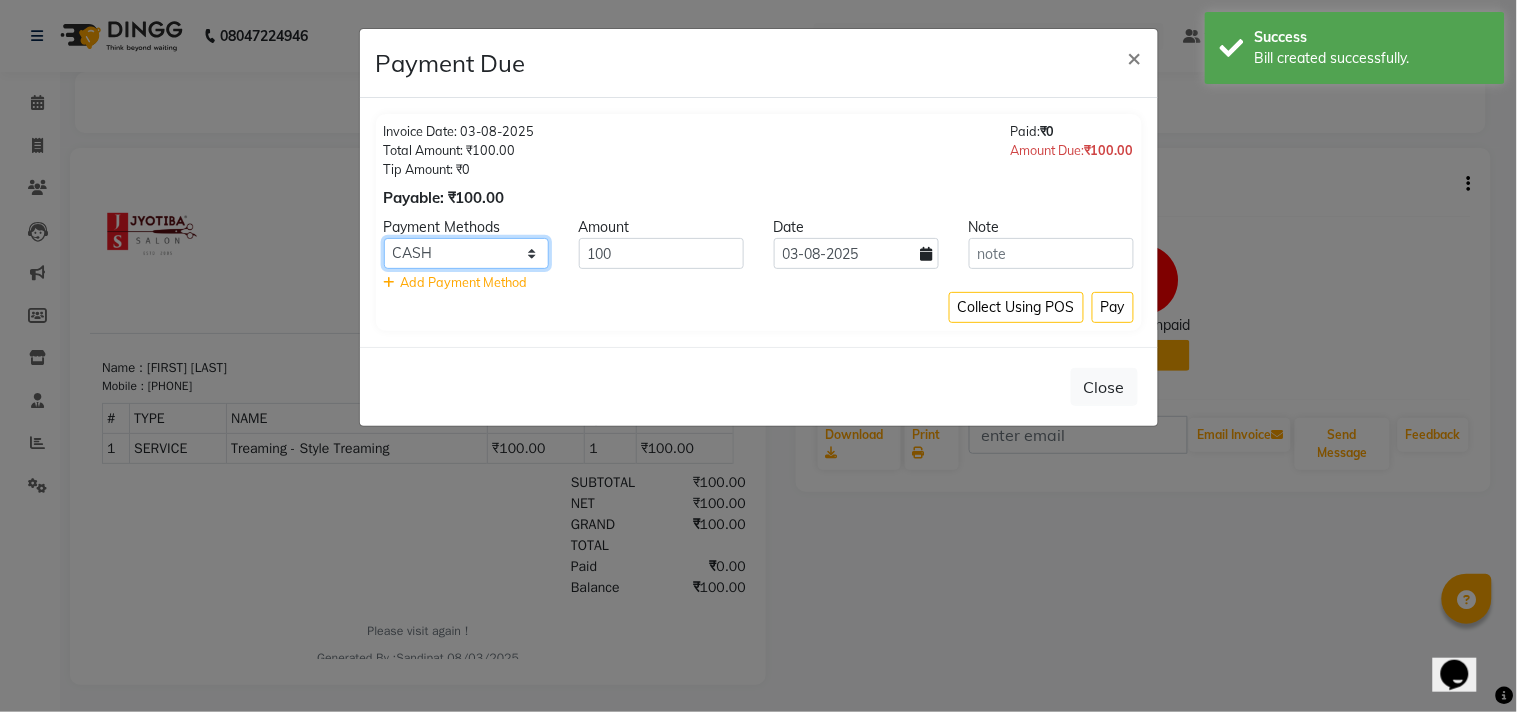 click on "CASH ONLINE CARD" 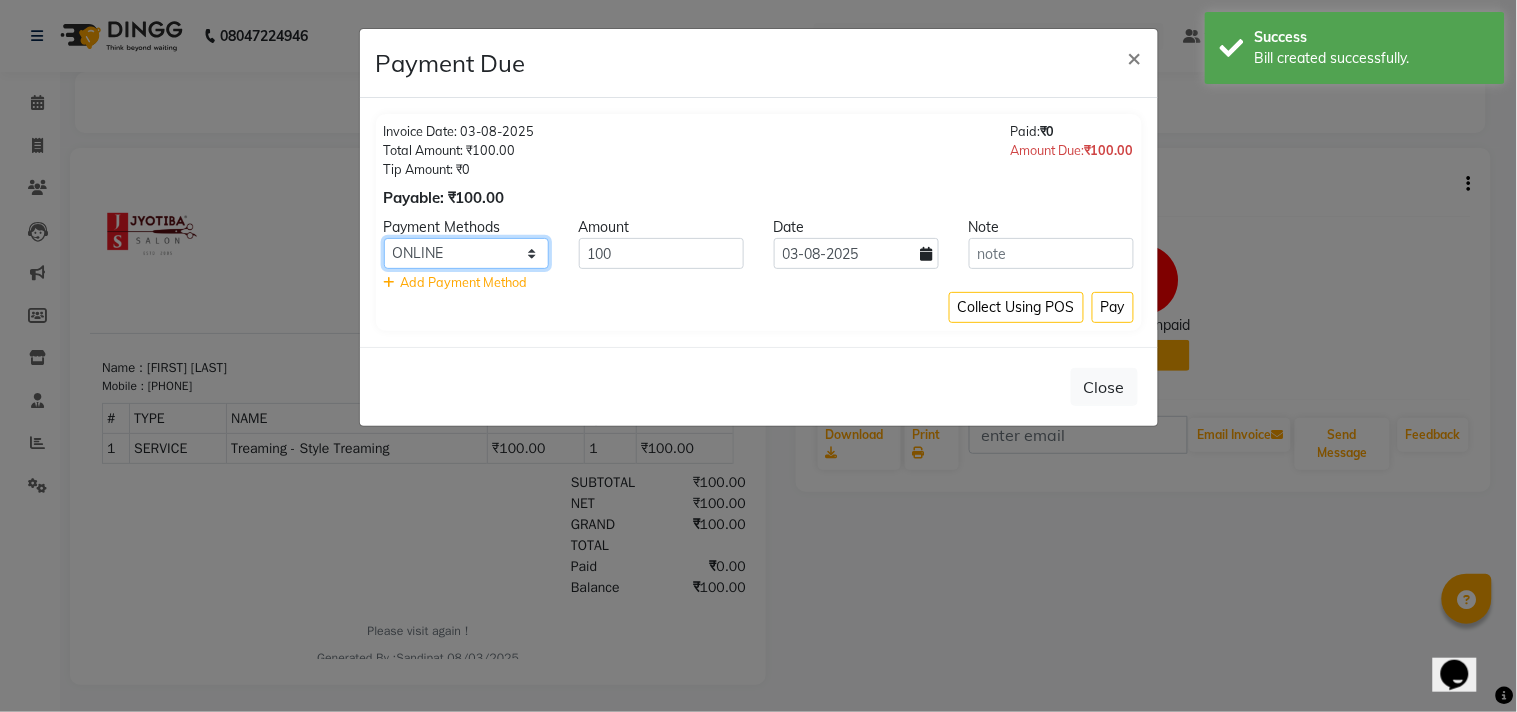 click on "CASH ONLINE CARD" 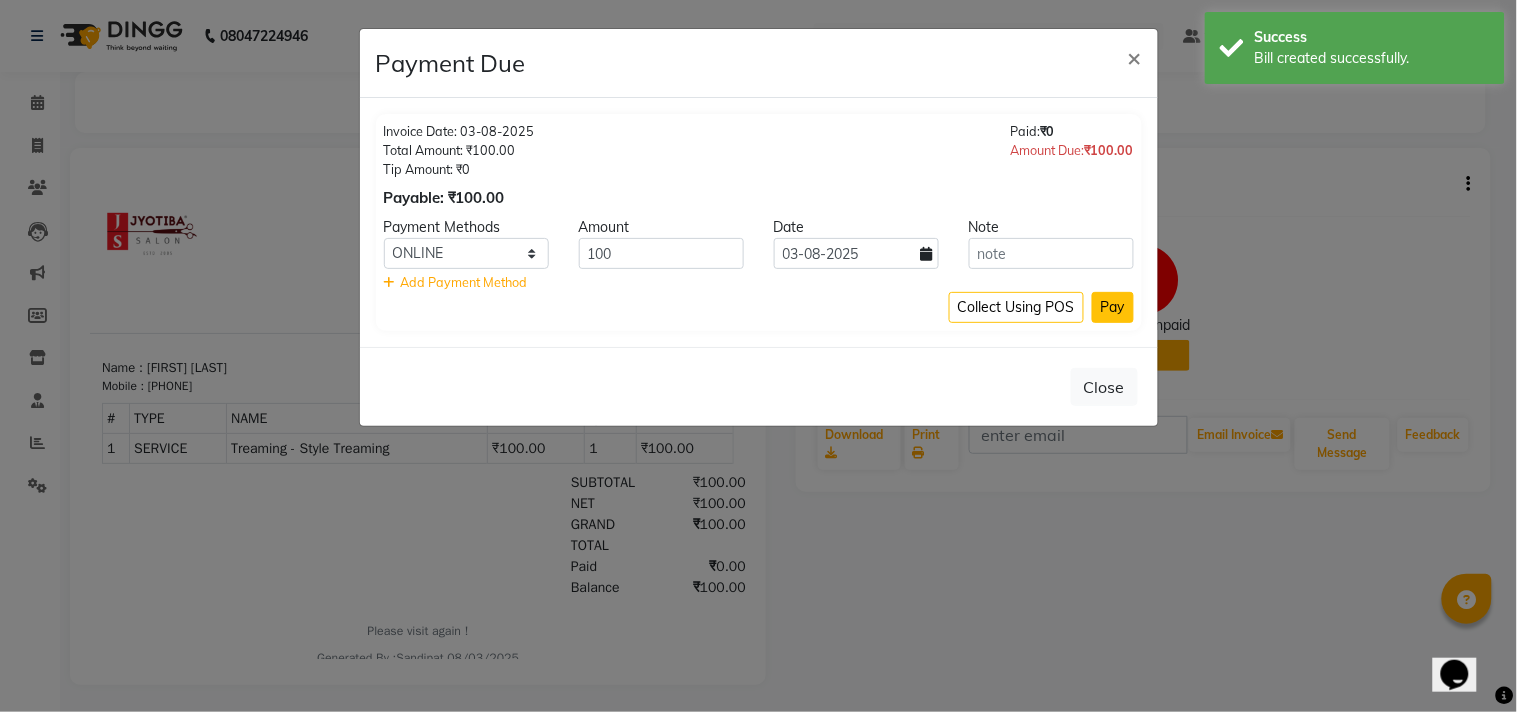 click on "Pay" 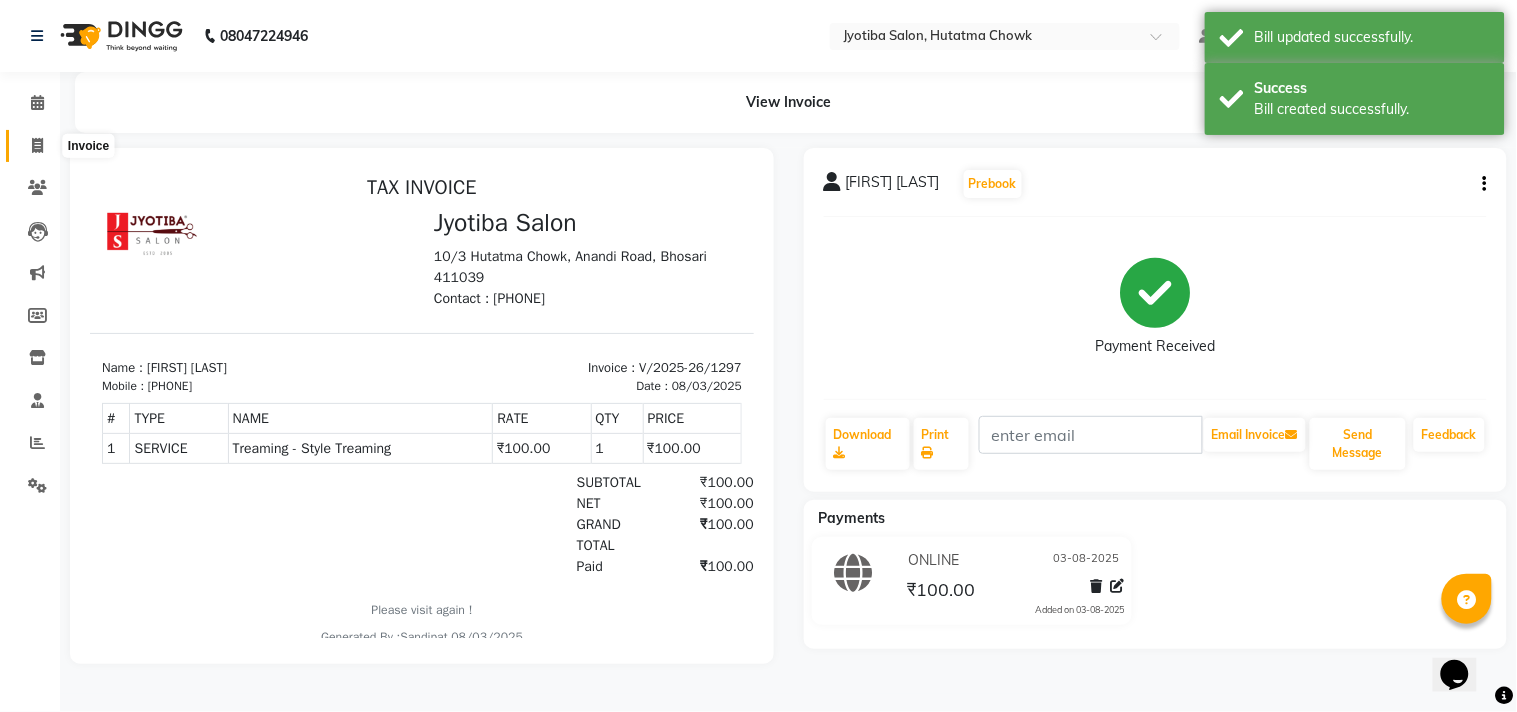 click 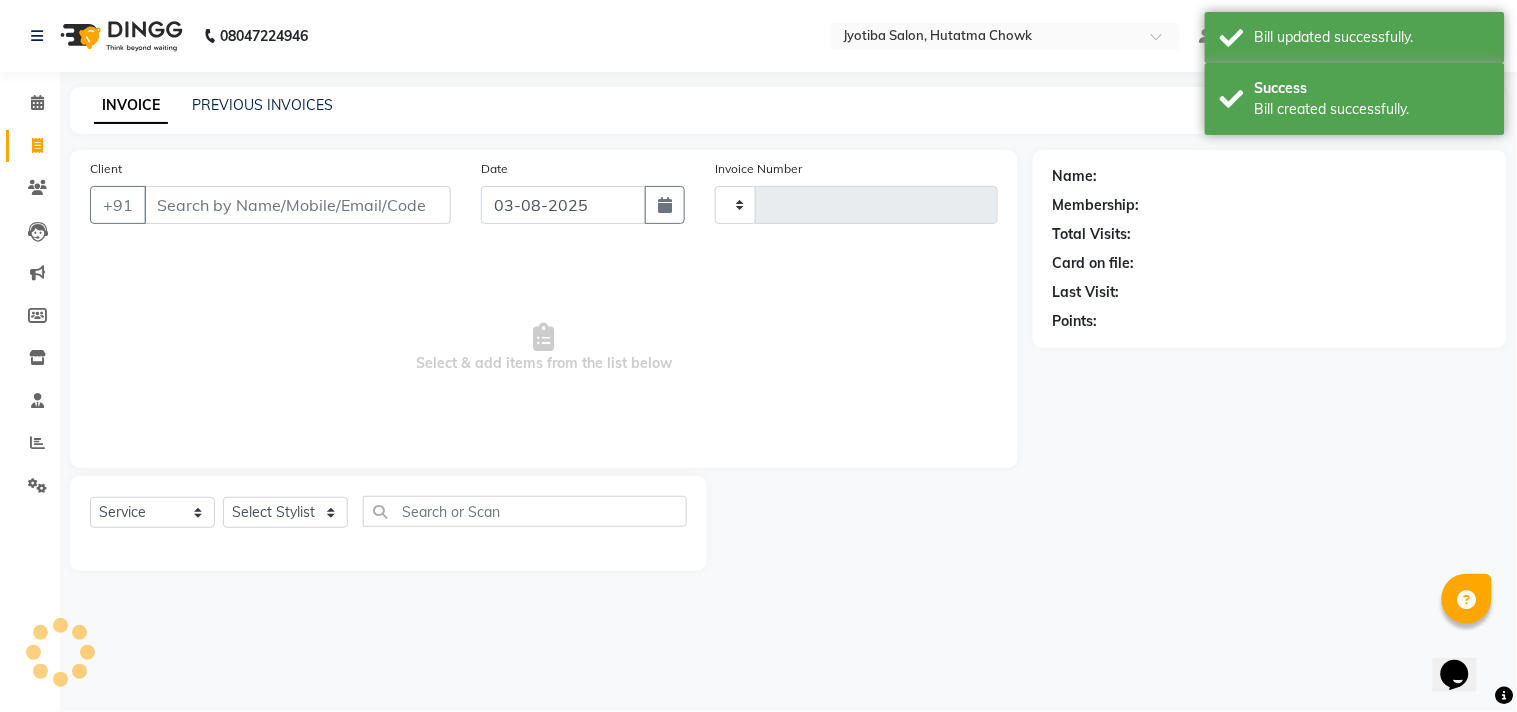 type 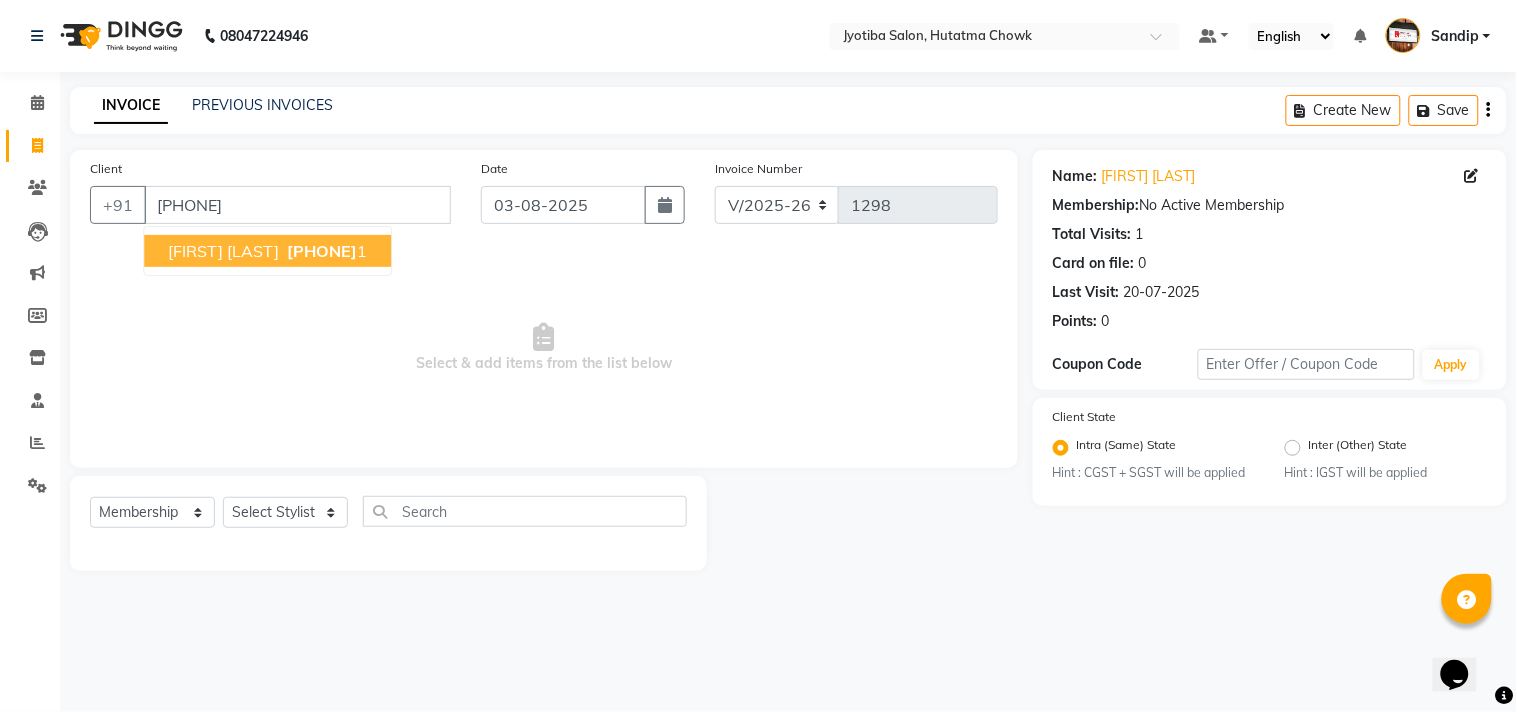 click on "[PHONE]" at bounding box center (322, 251) 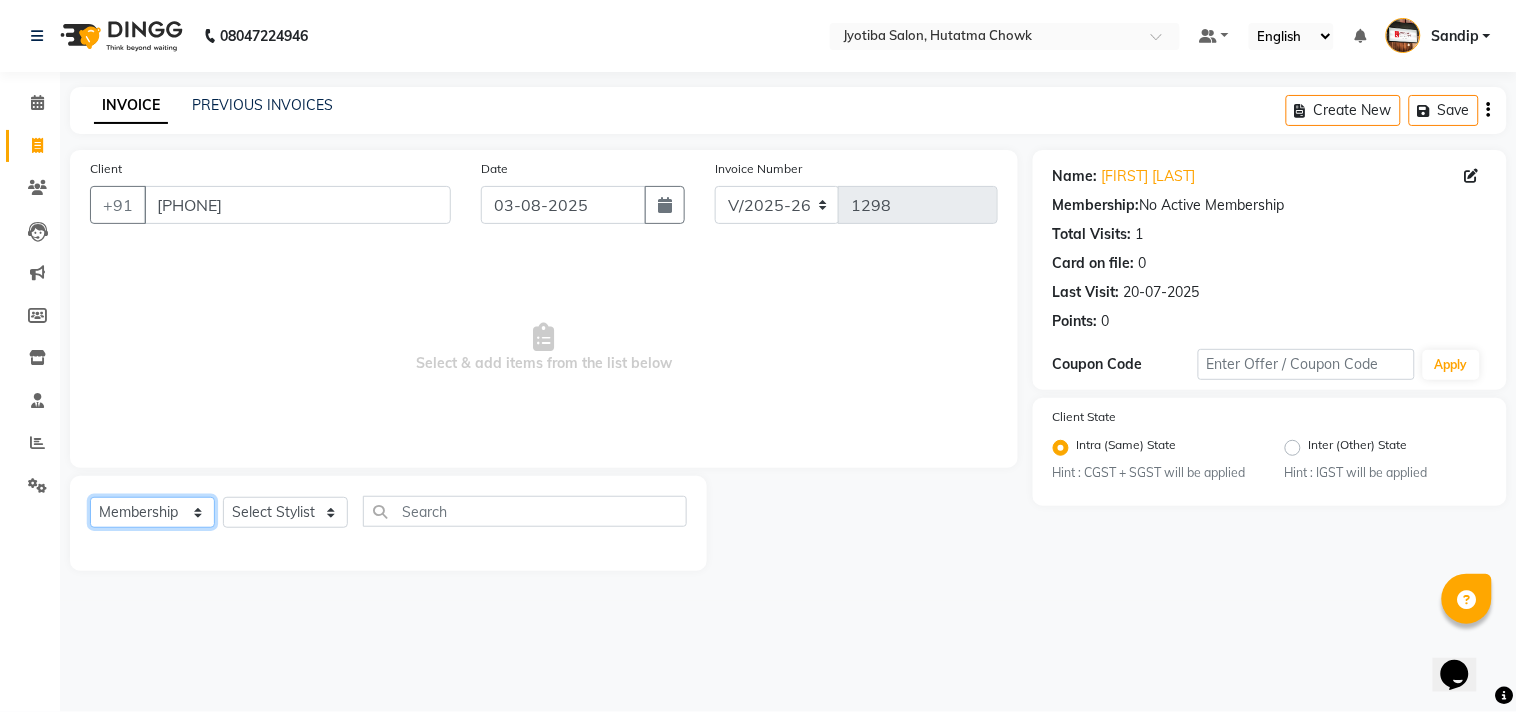 click on "Select  Service  Product  Membership  Package Voucher Prepaid Gift Card" 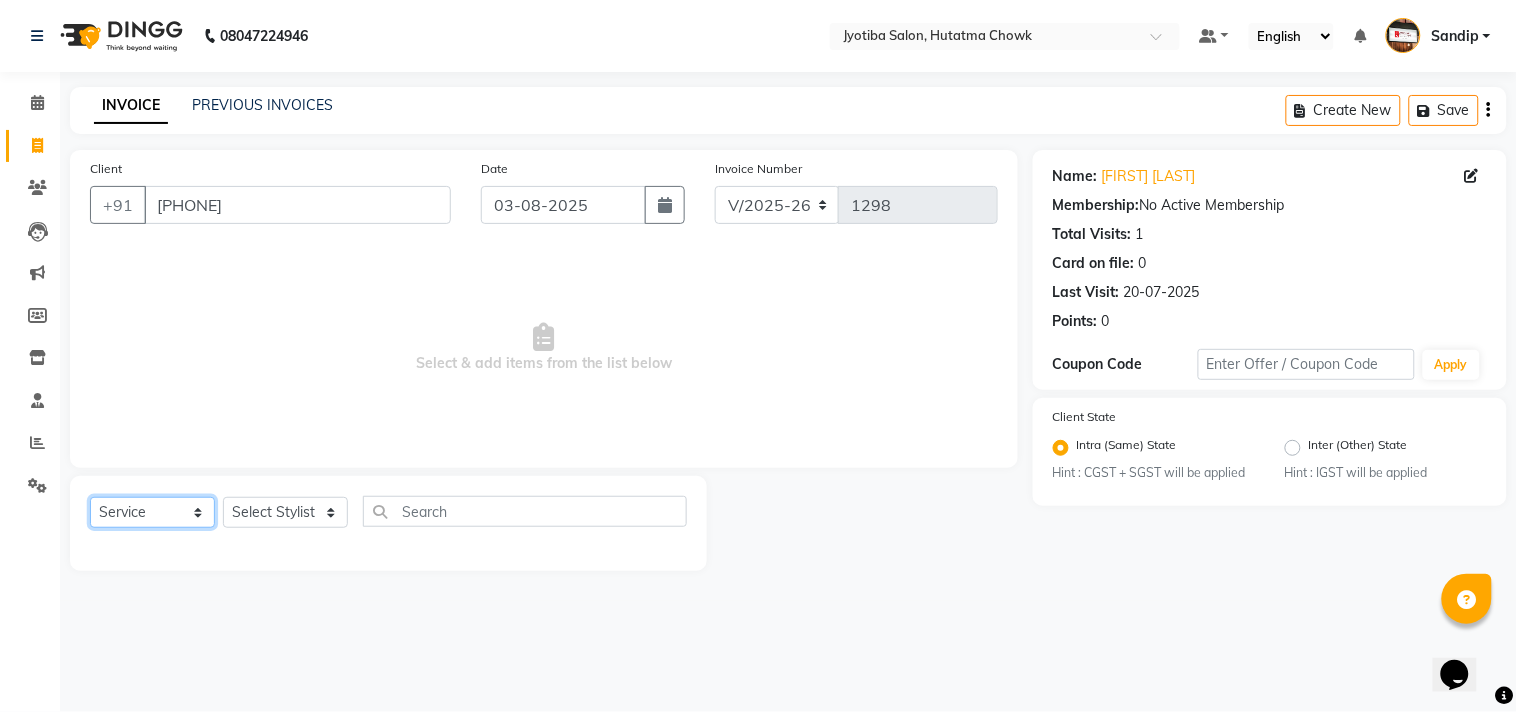 click on "Select  Service  Product  Membership  Package Voucher Prepaid Gift Card" 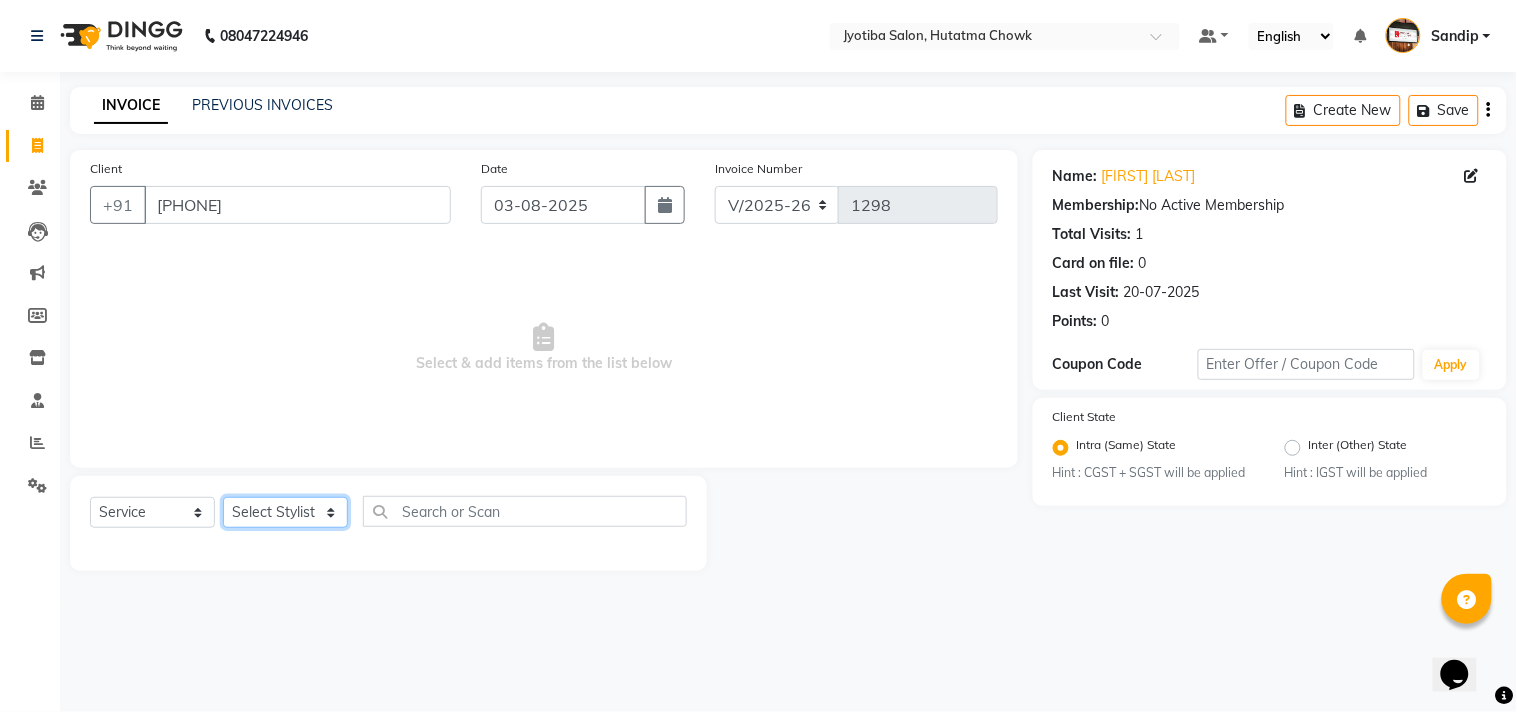 click on "Select Stylist Abdul Dinesh thakur Farman  Juned  mahadev Munna  prem RAHUL Sandip Suresh yasin" 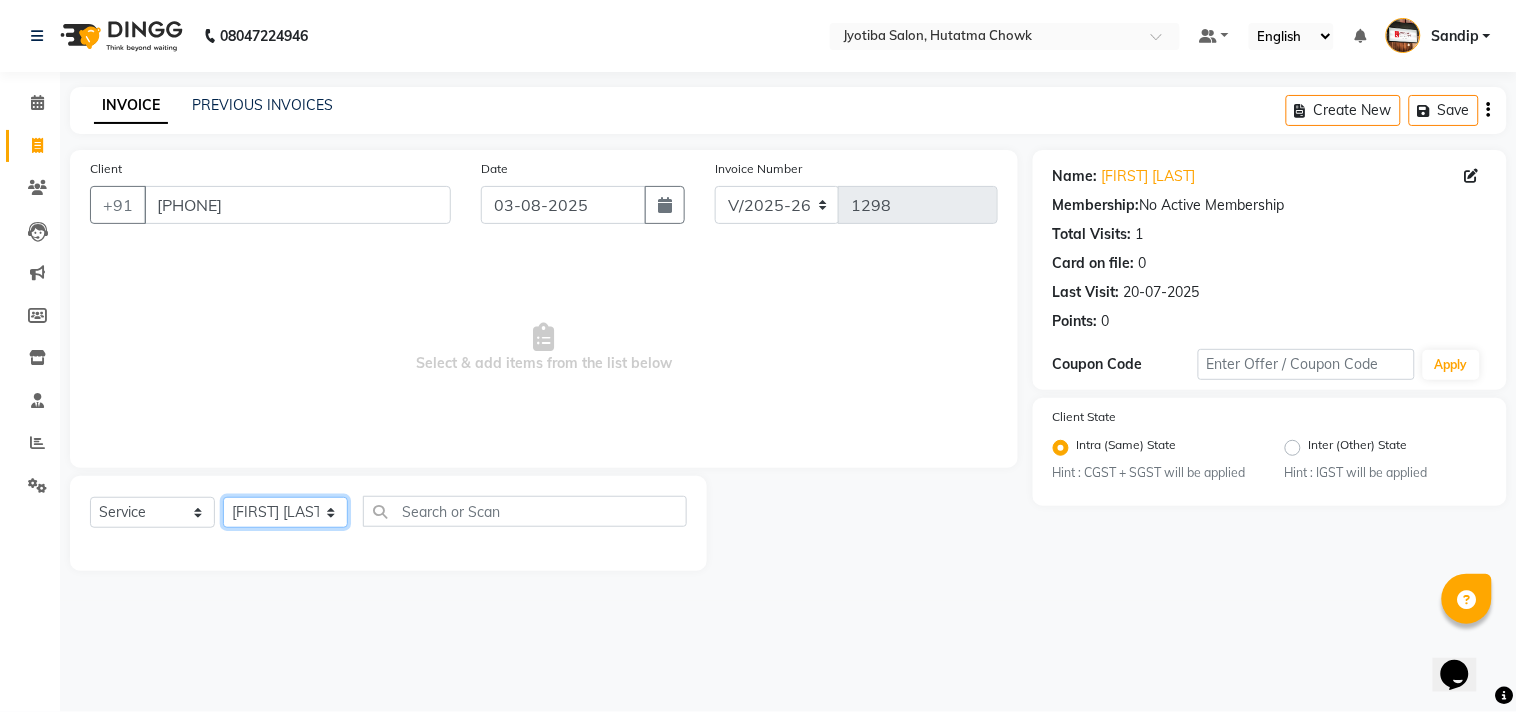 click on "Select Stylist Abdul Dinesh thakur Farman  Juned  mahadev Munna  prem RAHUL Sandip Suresh yasin" 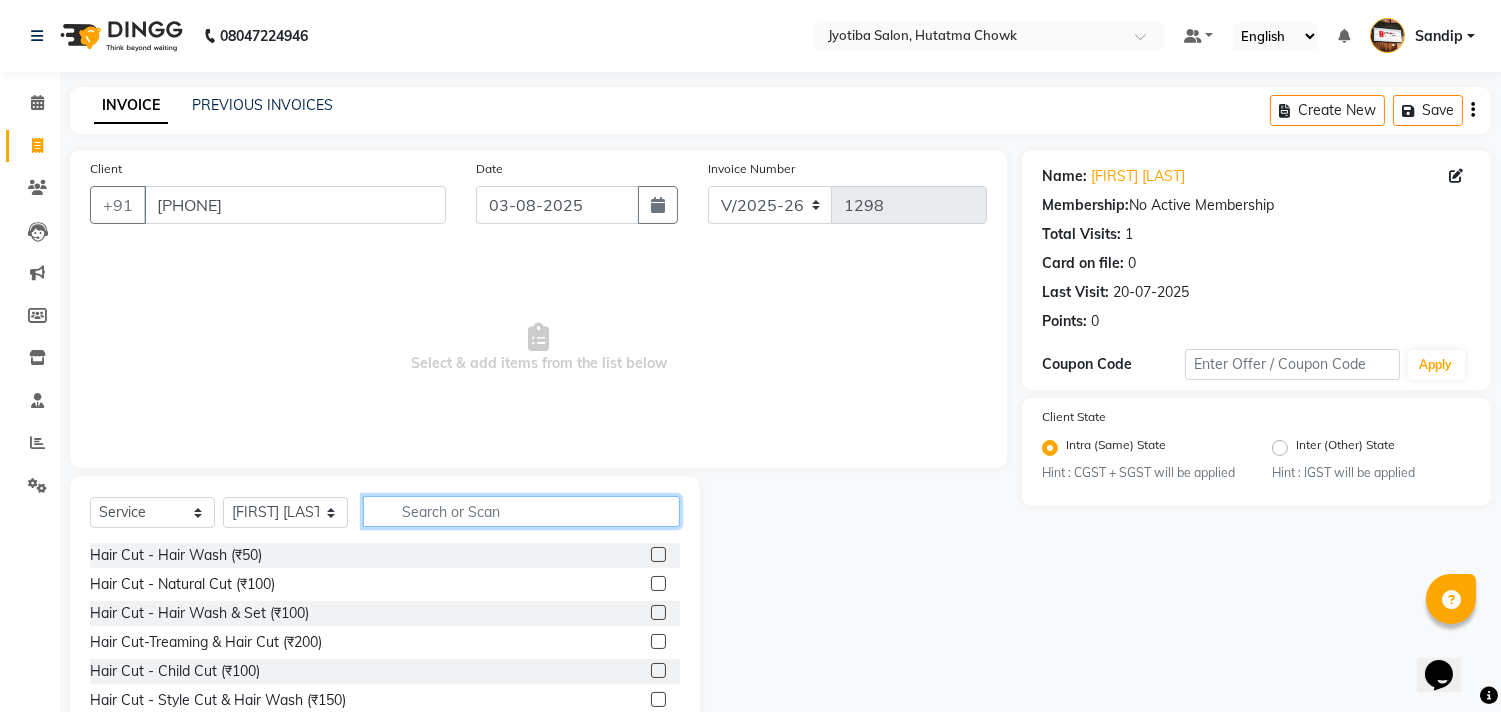 click 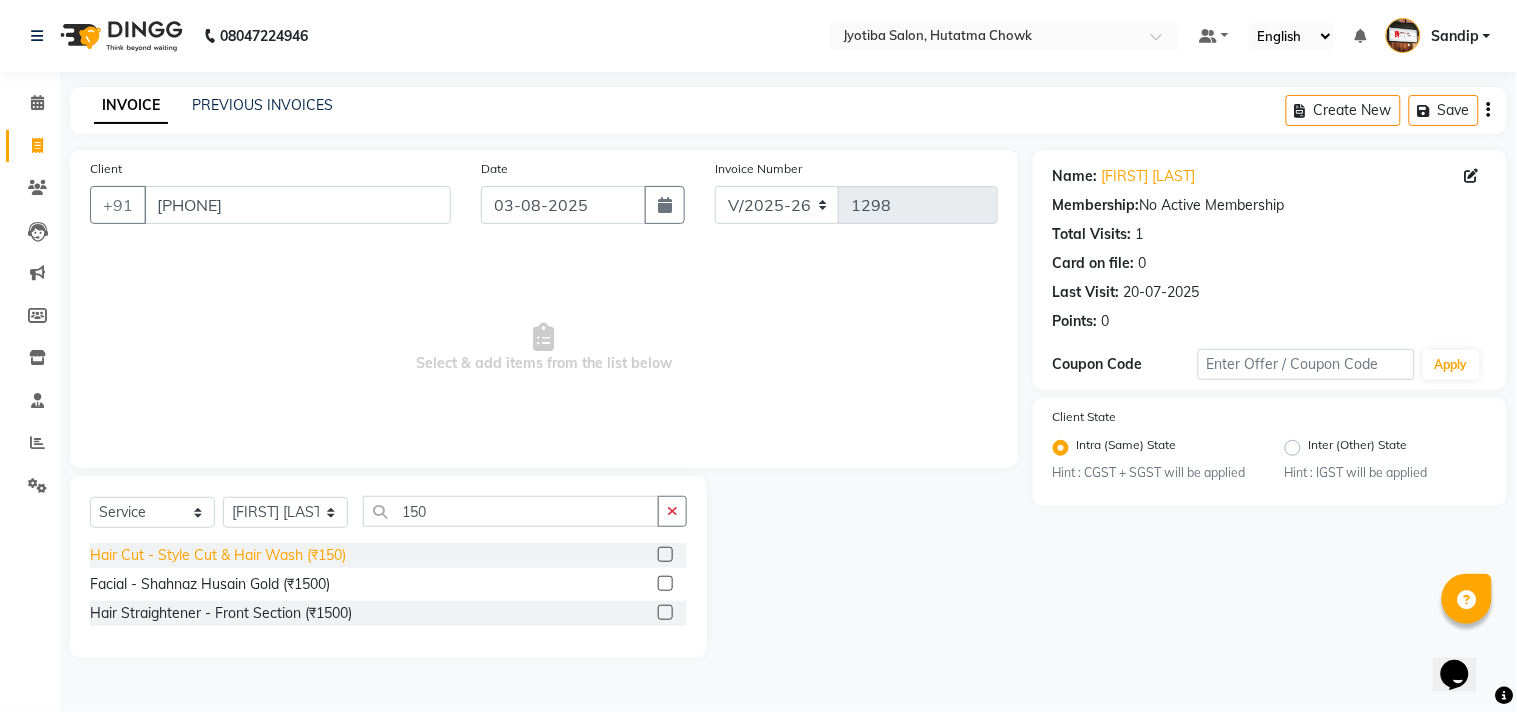 click on "Hair Cut - Style Cut & Hair Wash (₹150)" 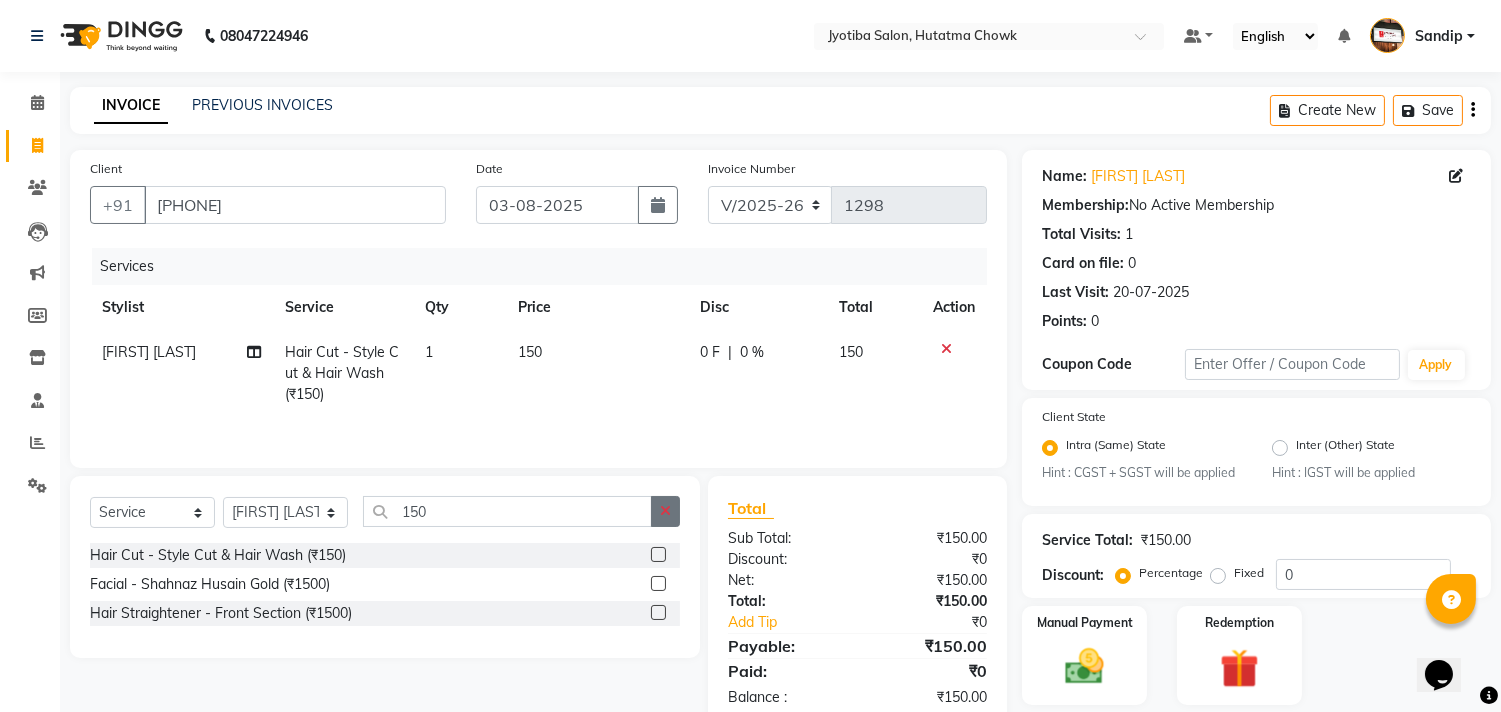 click 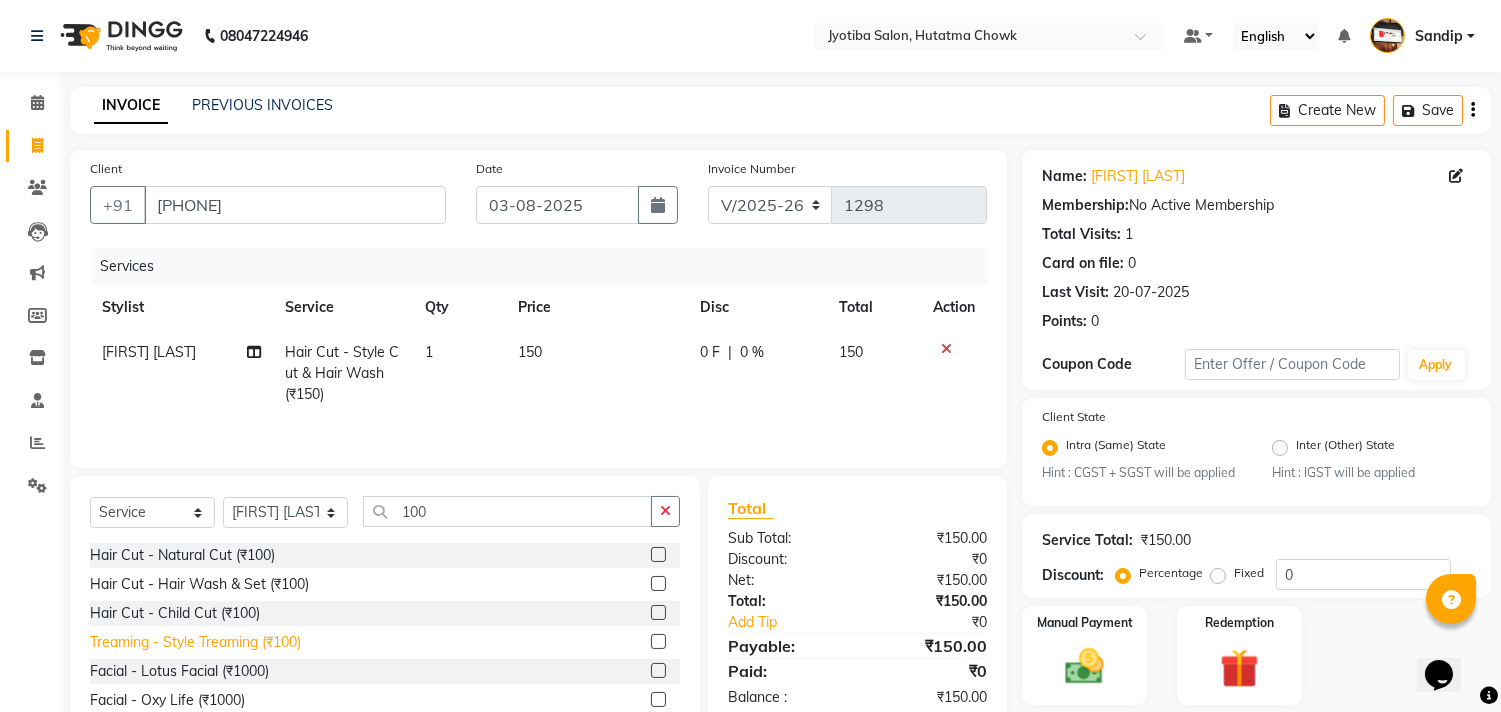 click on "Treaming - Style Treaming (₹100)" 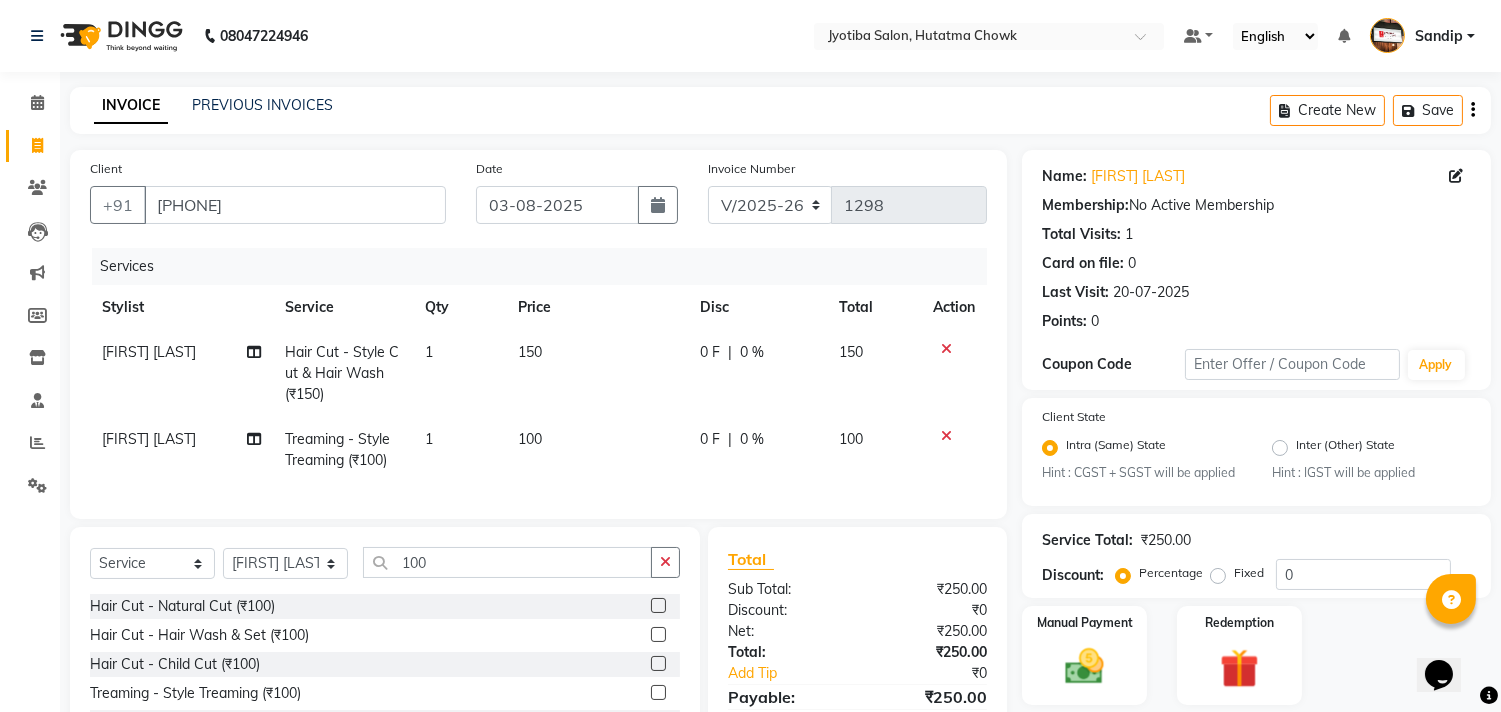 scroll, scrollTop: 156, scrollLeft: 0, axis: vertical 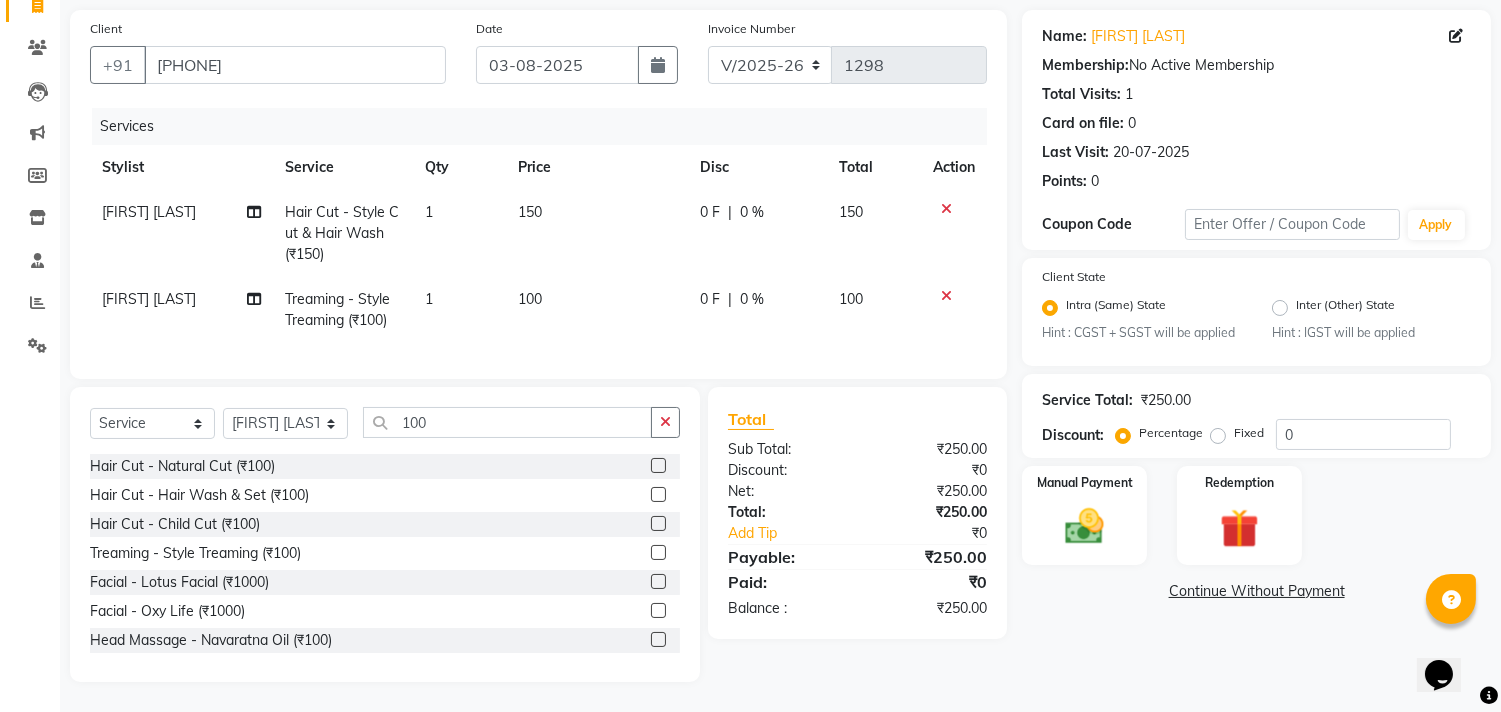 click on "Continue Without Payment" 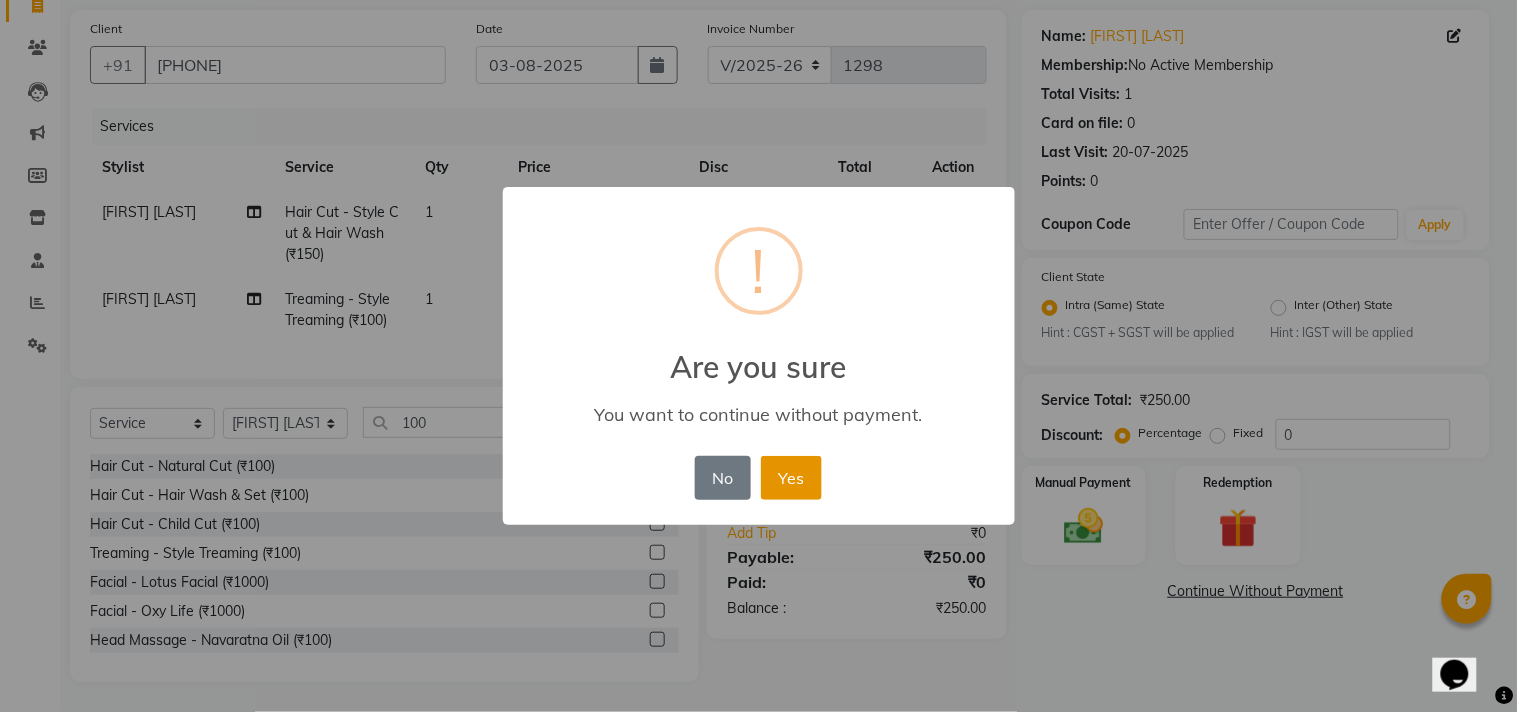 click on "Yes" at bounding box center (791, 478) 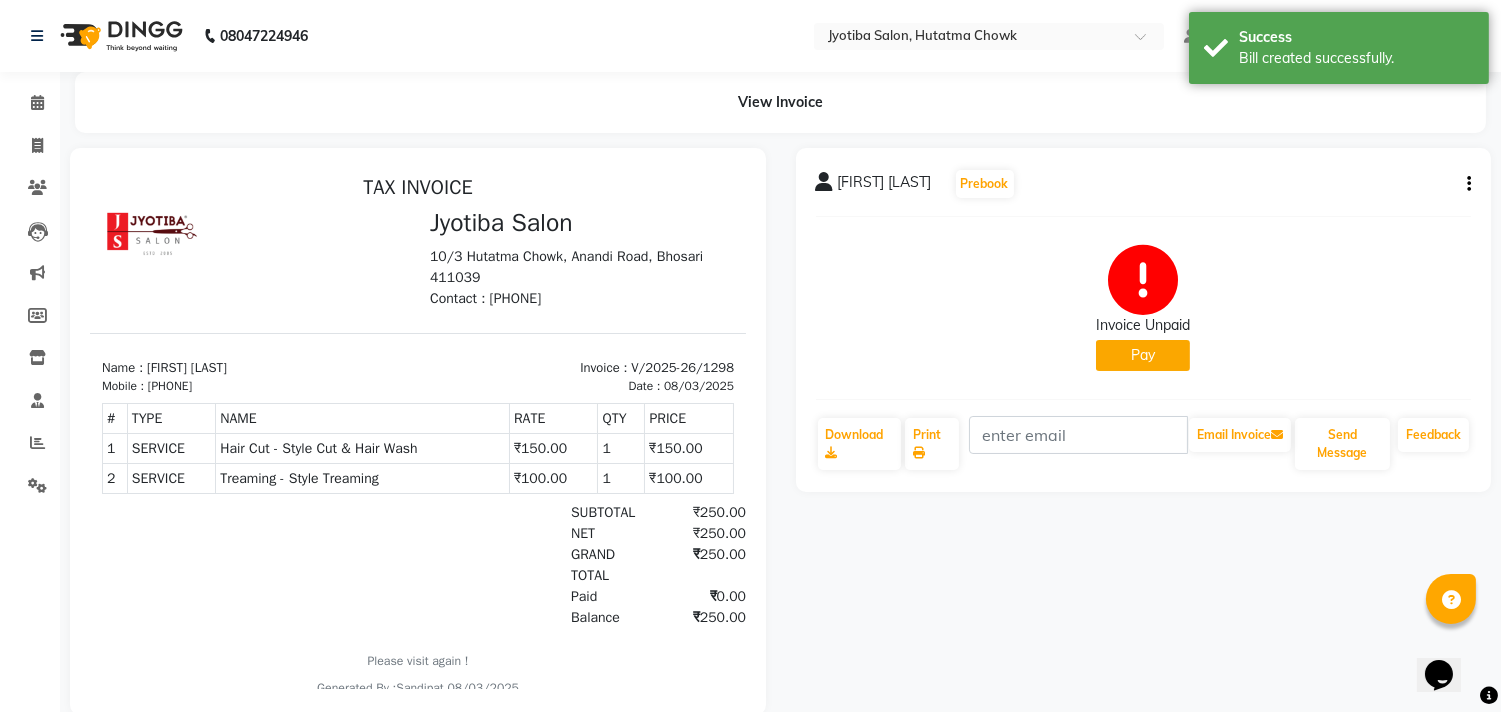 scroll, scrollTop: 0, scrollLeft: 0, axis: both 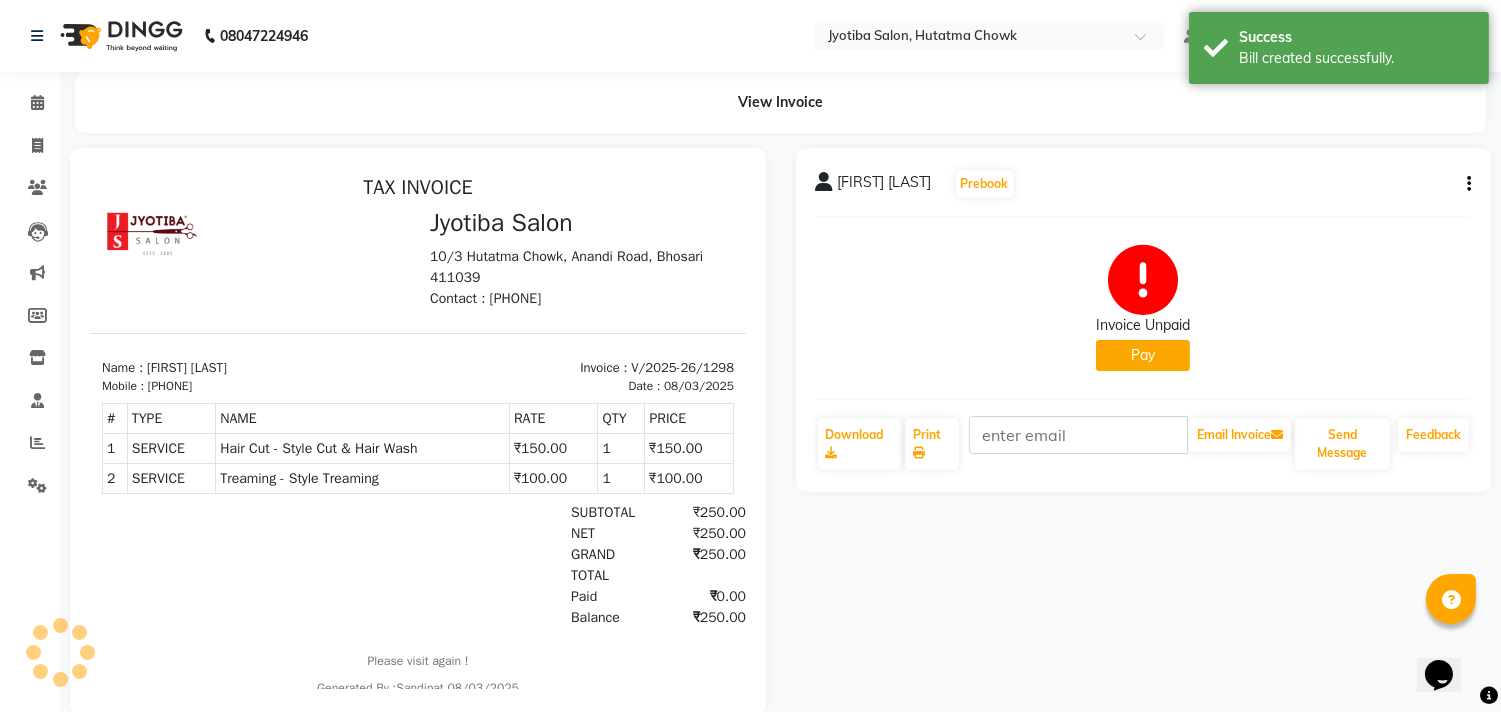 click on "Pay" 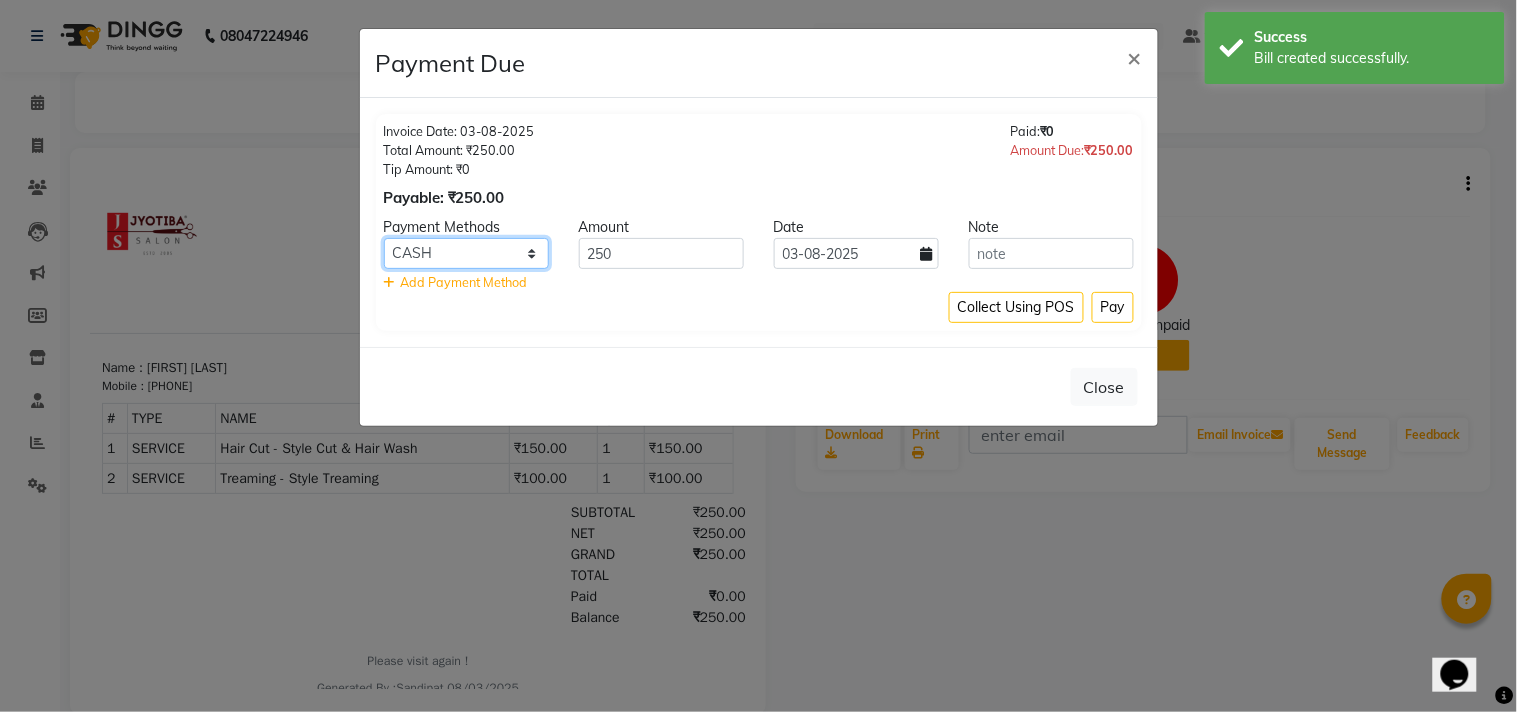 click on "CASH ONLINE CARD" 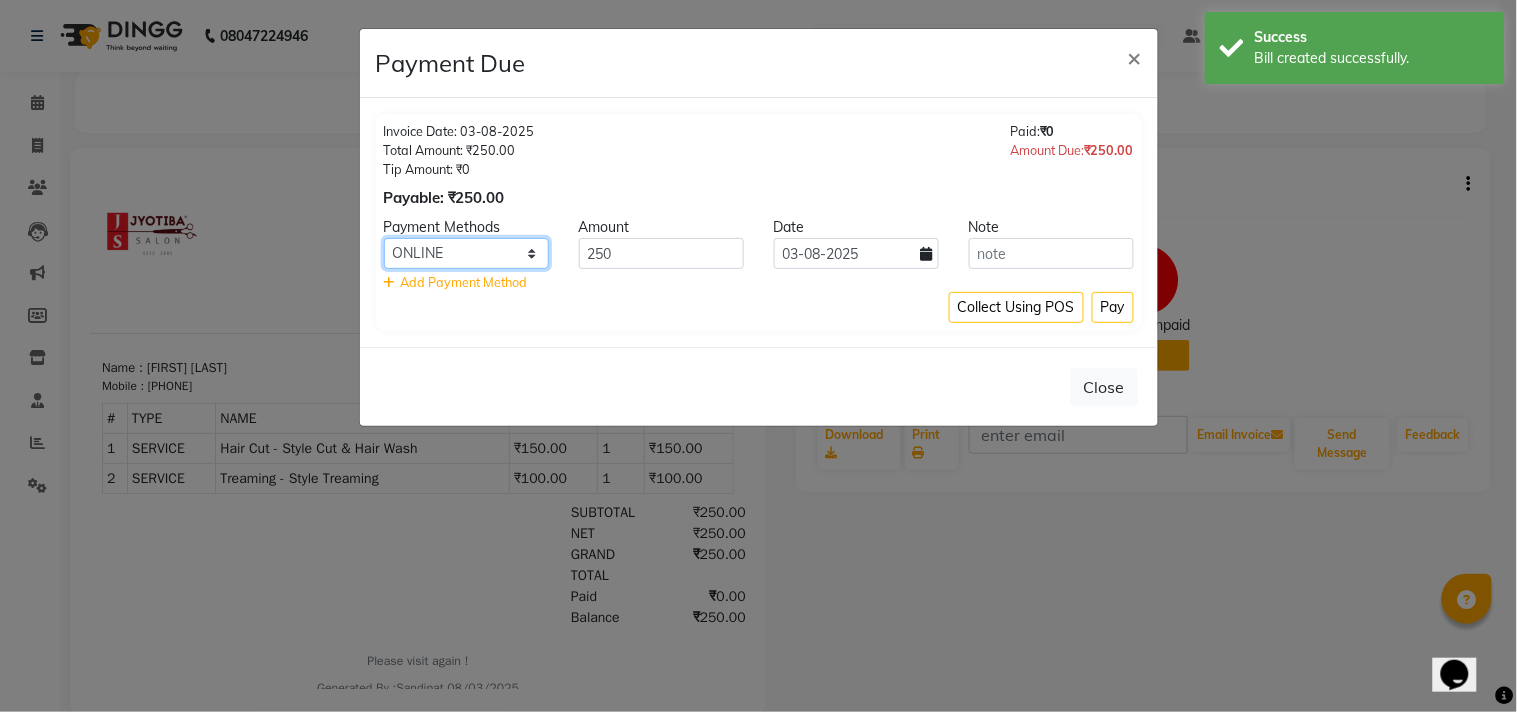 click on "CASH ONLINE CARD" 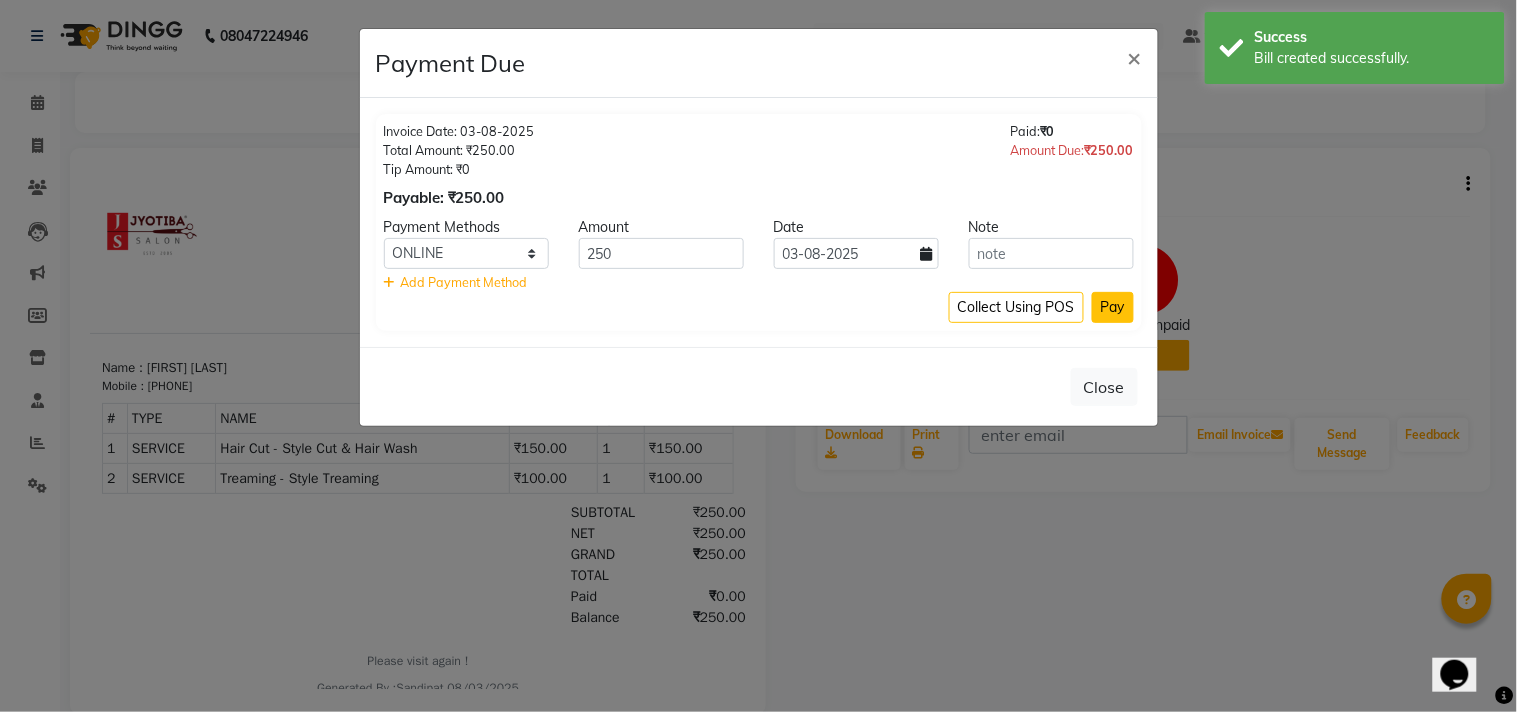 click on "Pay" 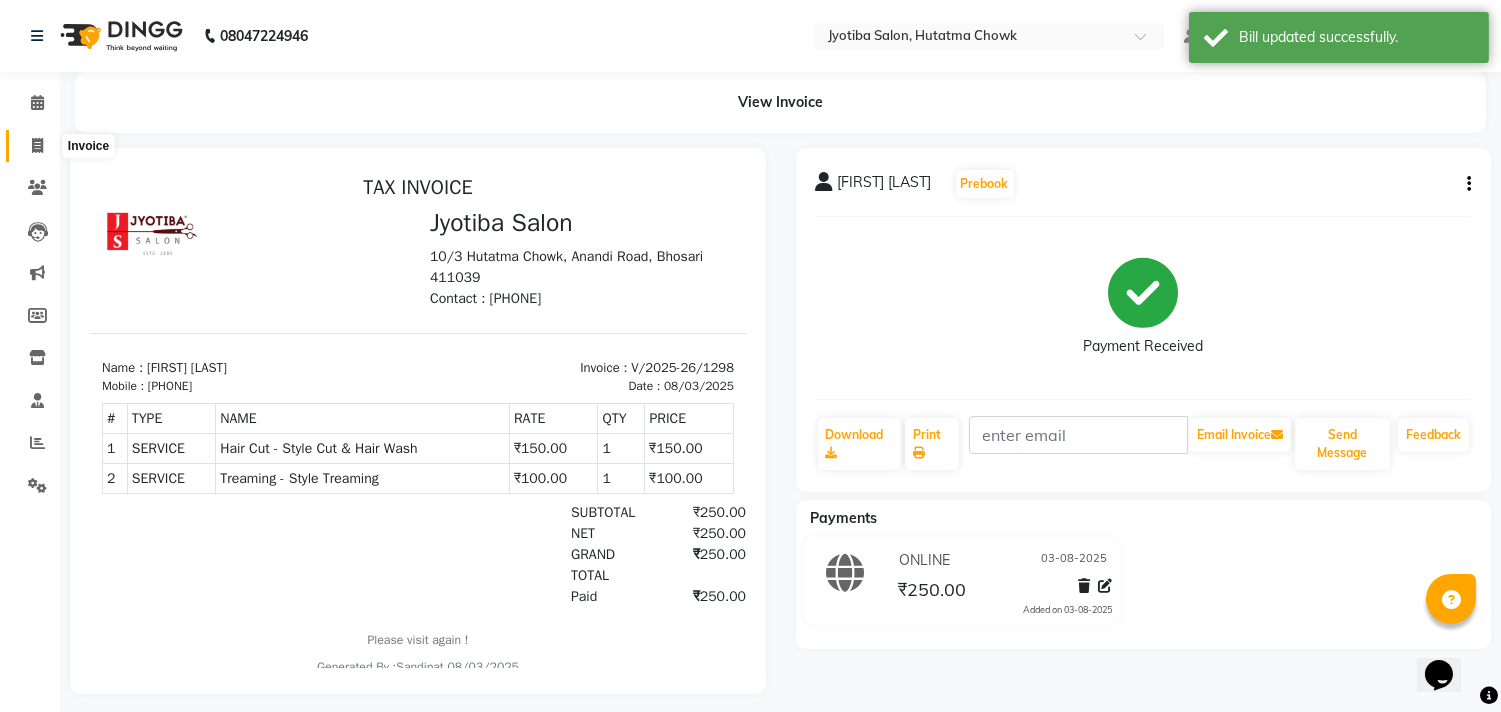 click 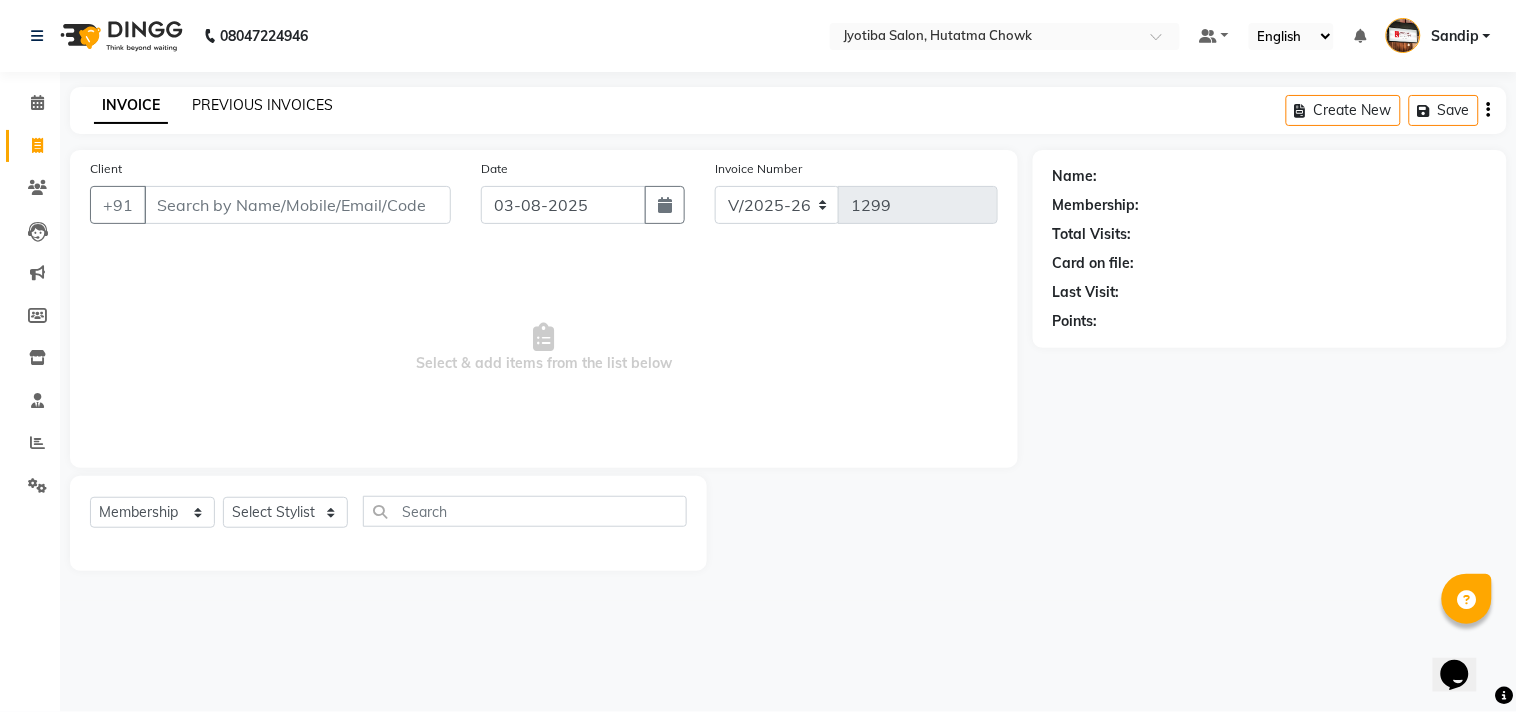 click on "PREVIOUS INVOICES" 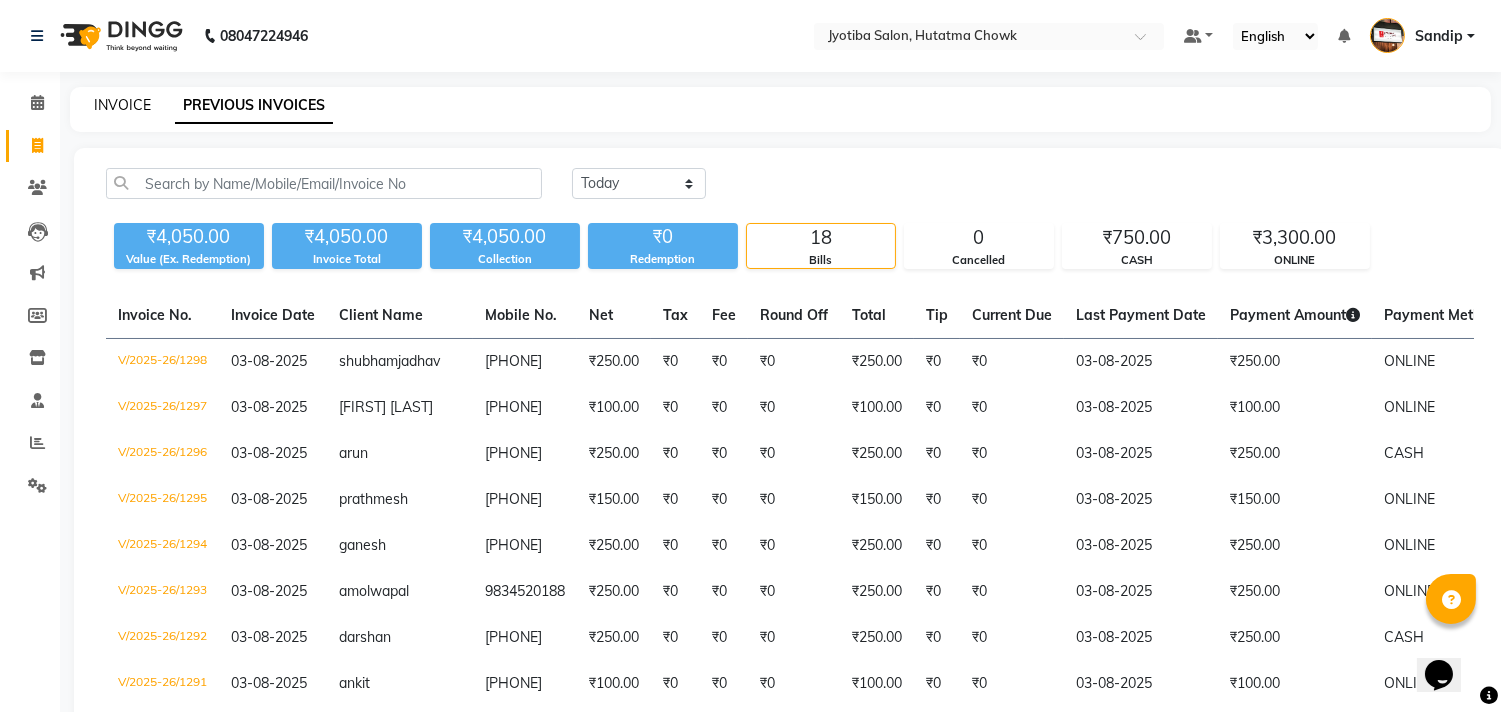 click on "INVOICE" 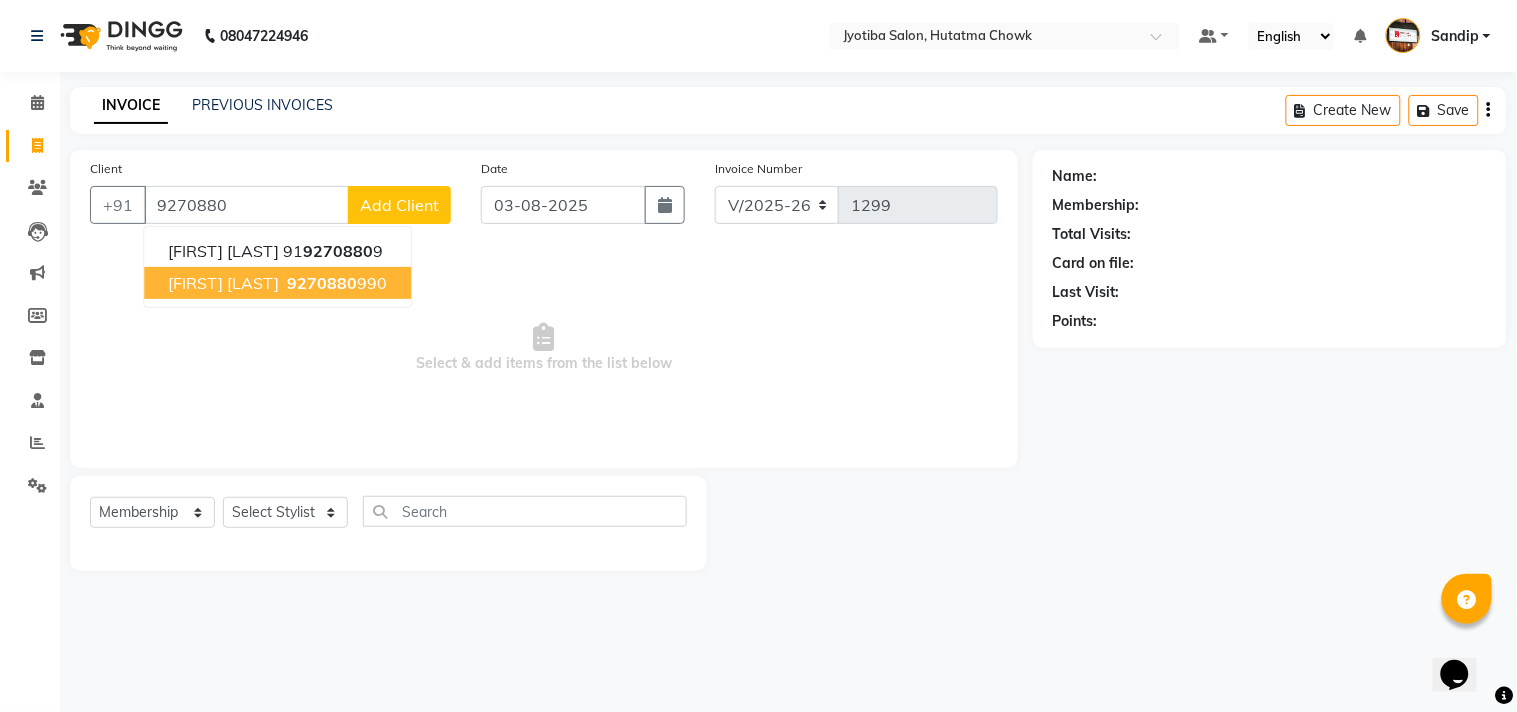 click on "[FIRST] [LAST] [PHONE]" at bounding box center (277, 283) 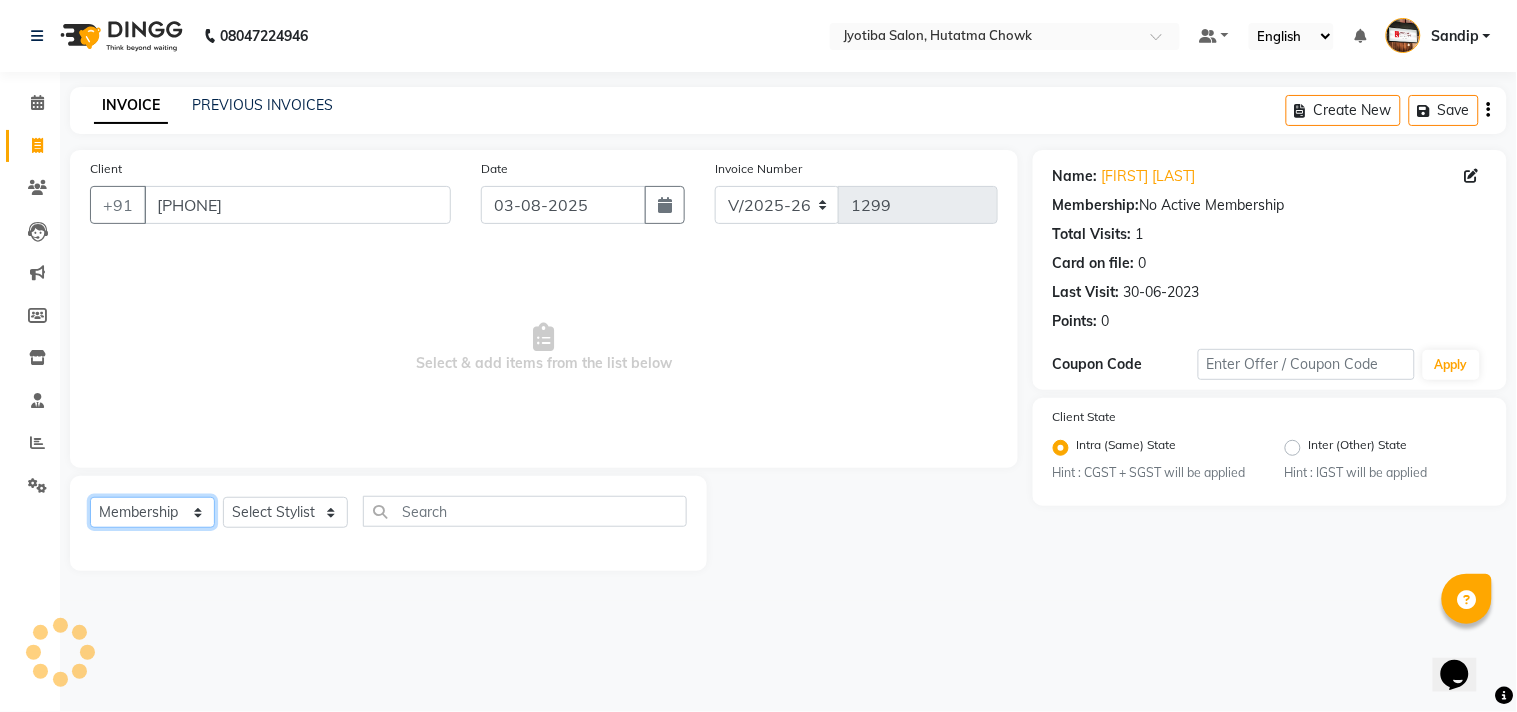 click on "Select  Service  Product  Membership  Package Voucher Prepaid Gift Card" 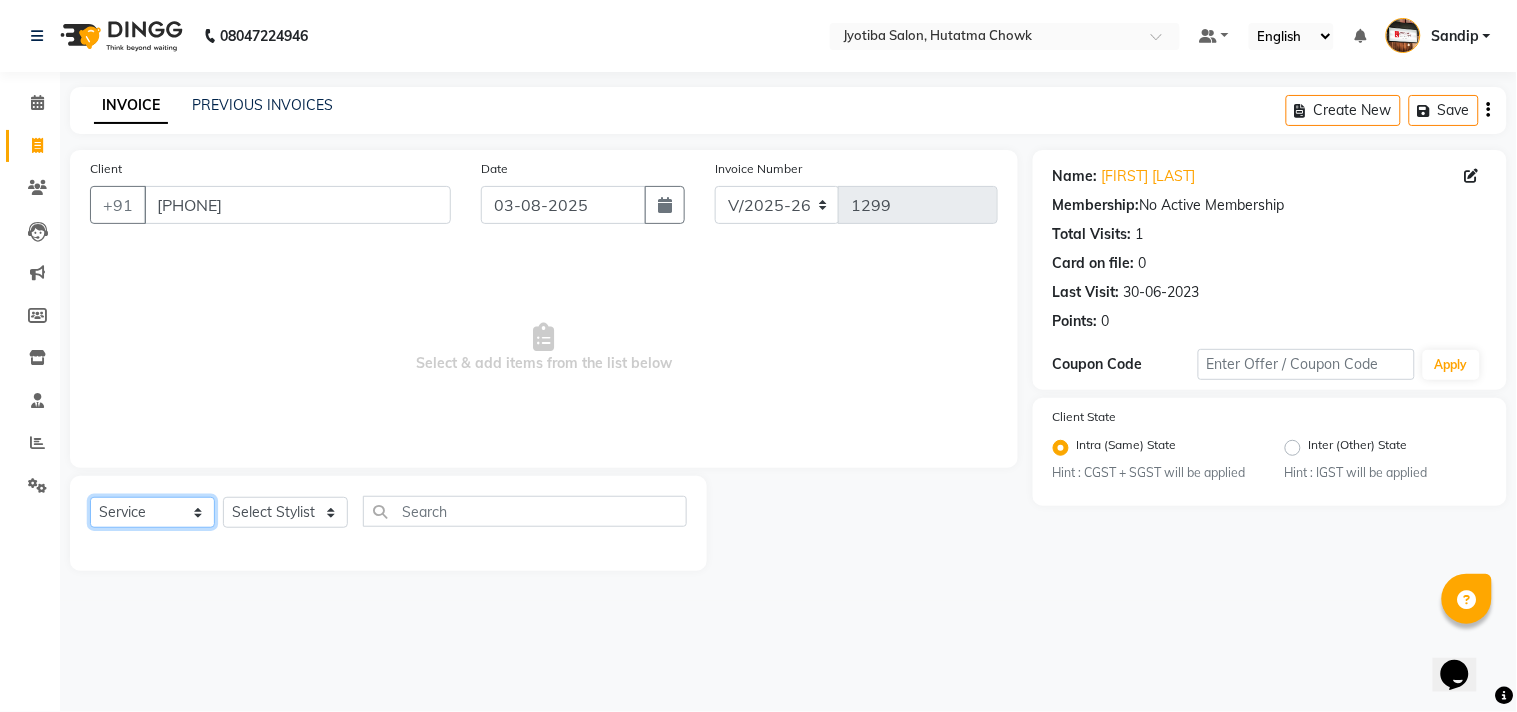 click on "Select  Service  Product  Membership  Package Voucher Prepaid Gift Card" 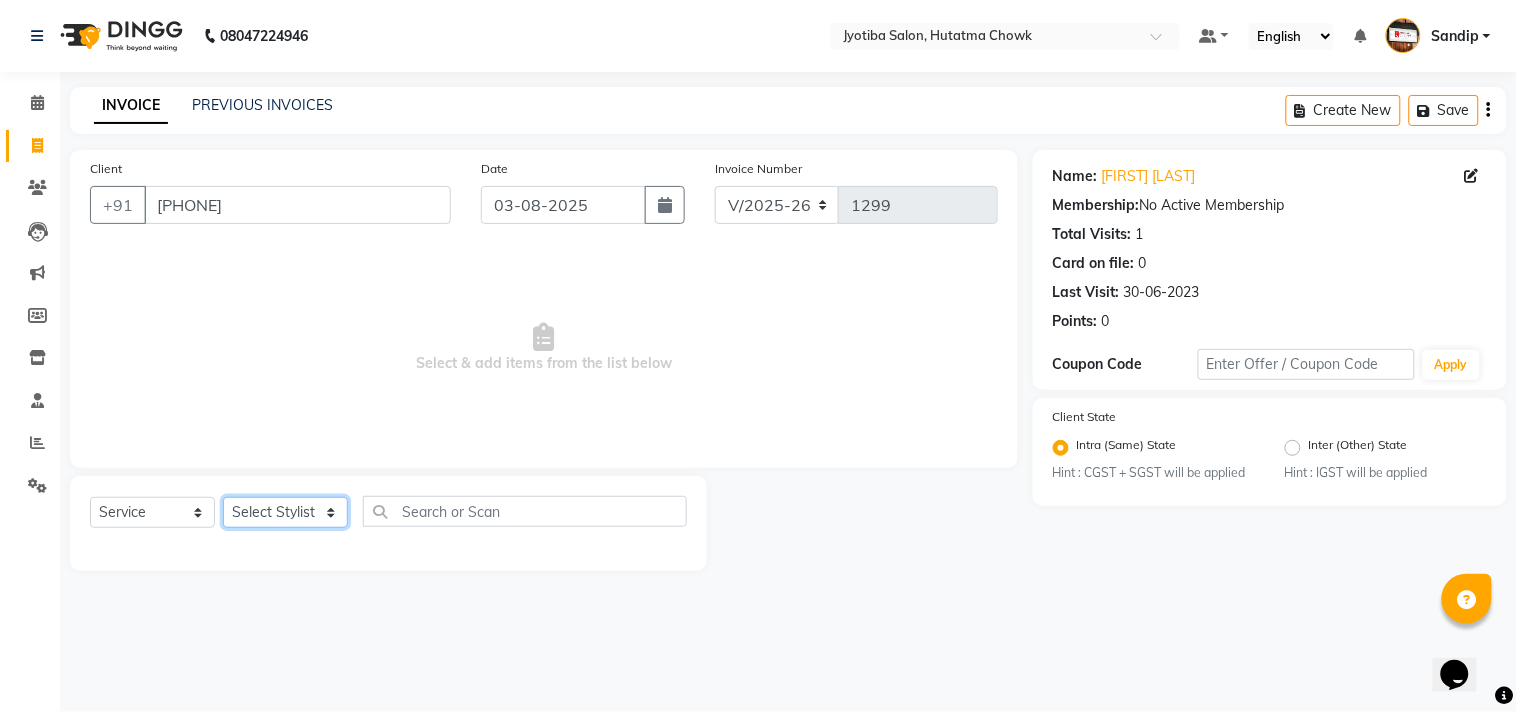 click on "Select Stylist Abdul Dinesh thakur Farman  Juned  mahadev Munna  prem RAHUL Sandip Suresh yasin" 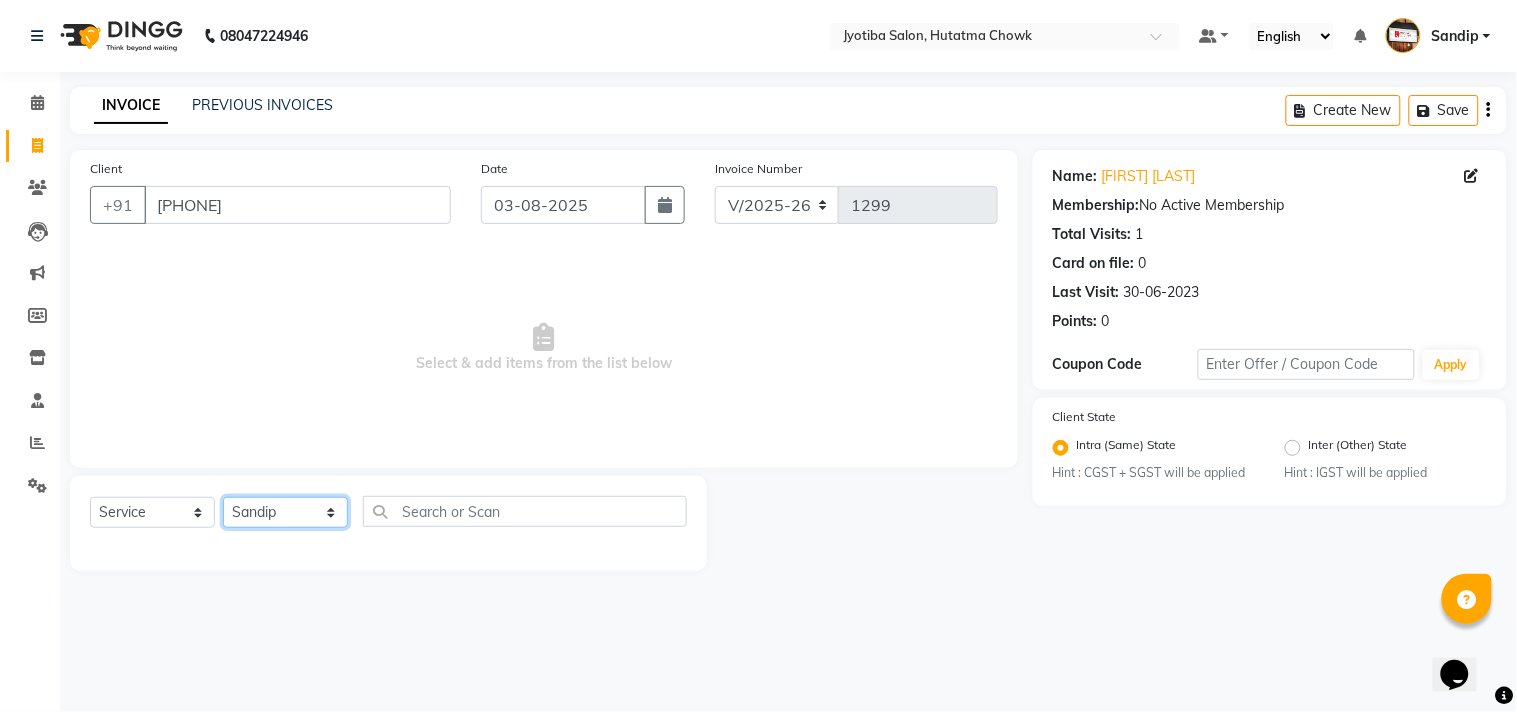 click on "Select Stylist Abdul Dinesh thakur Farman  Juned  mahadev Munna  prem RAHUL Sandip Suresh yasin" 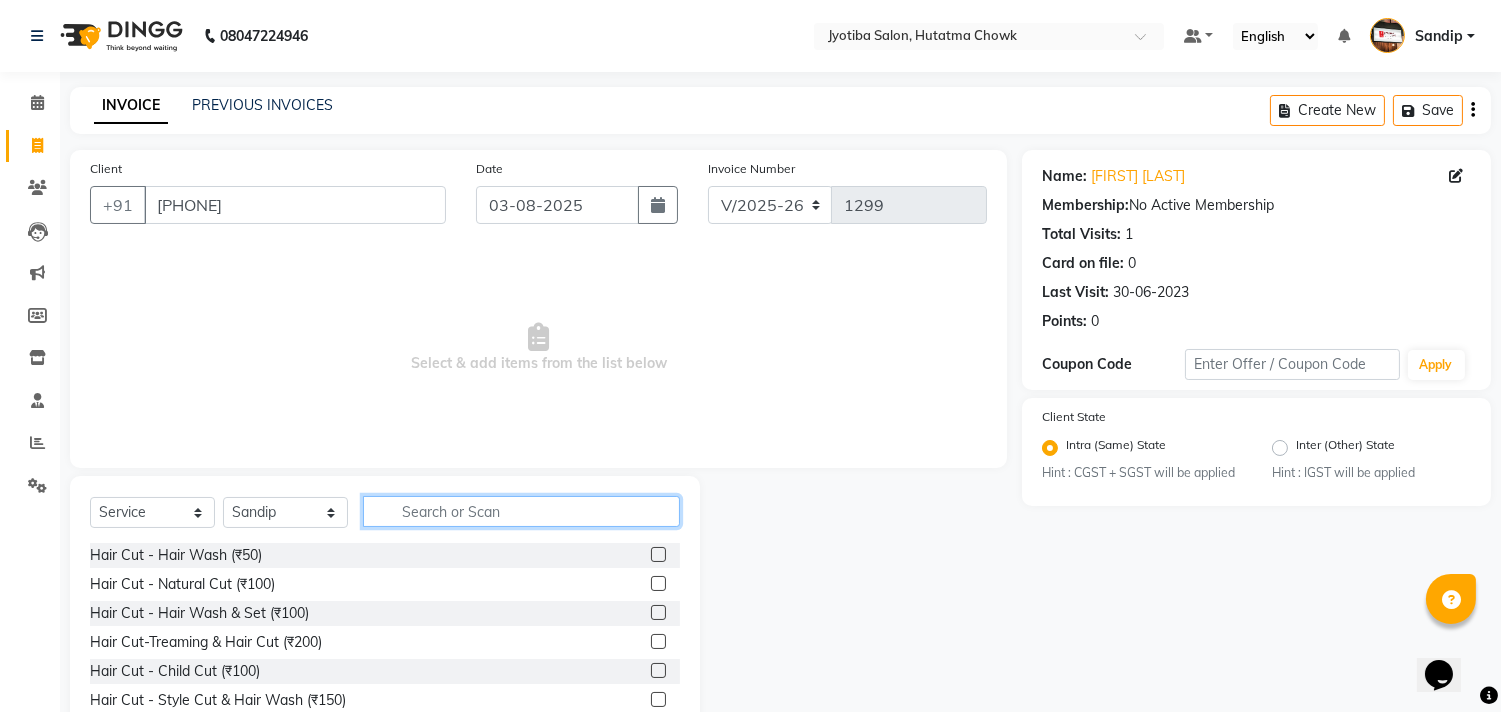 click 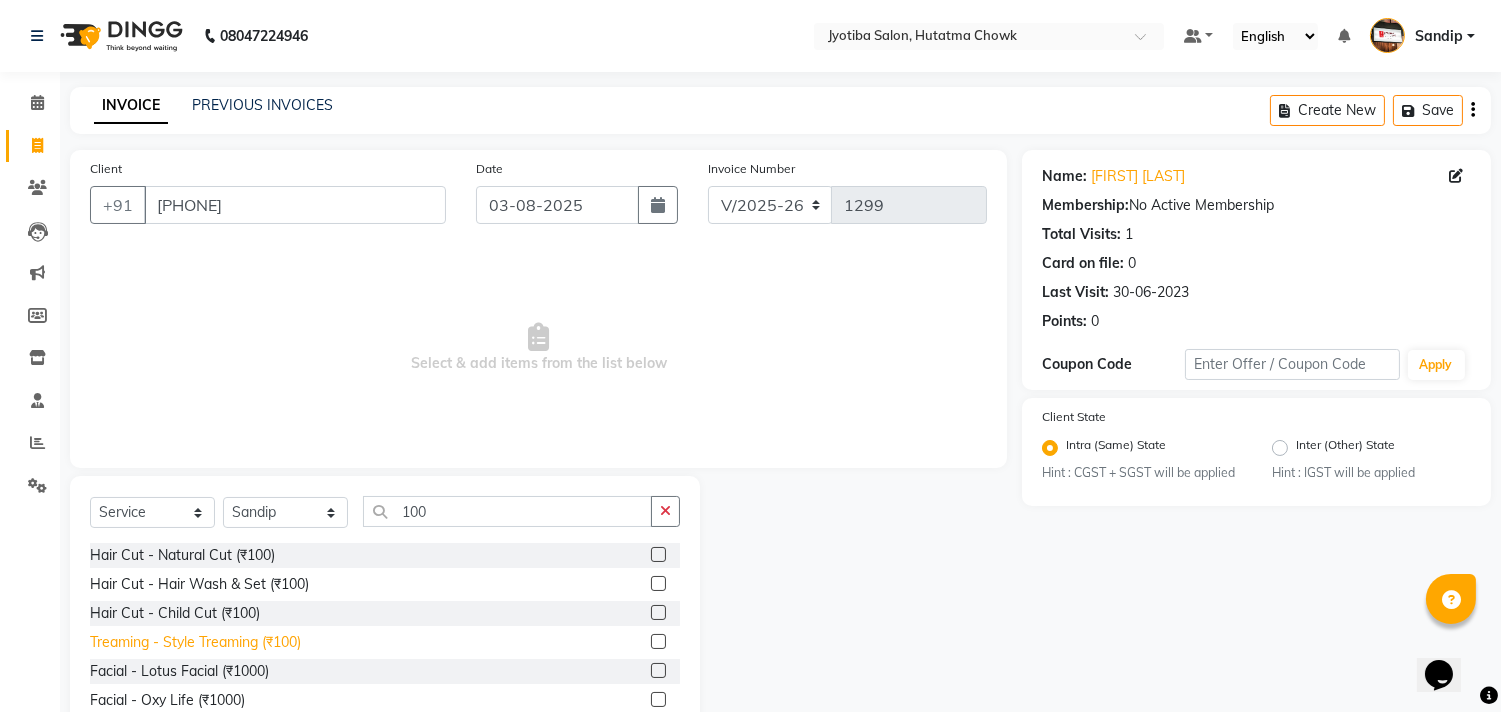 click on "Treaming - Style Treaming (₹100)" 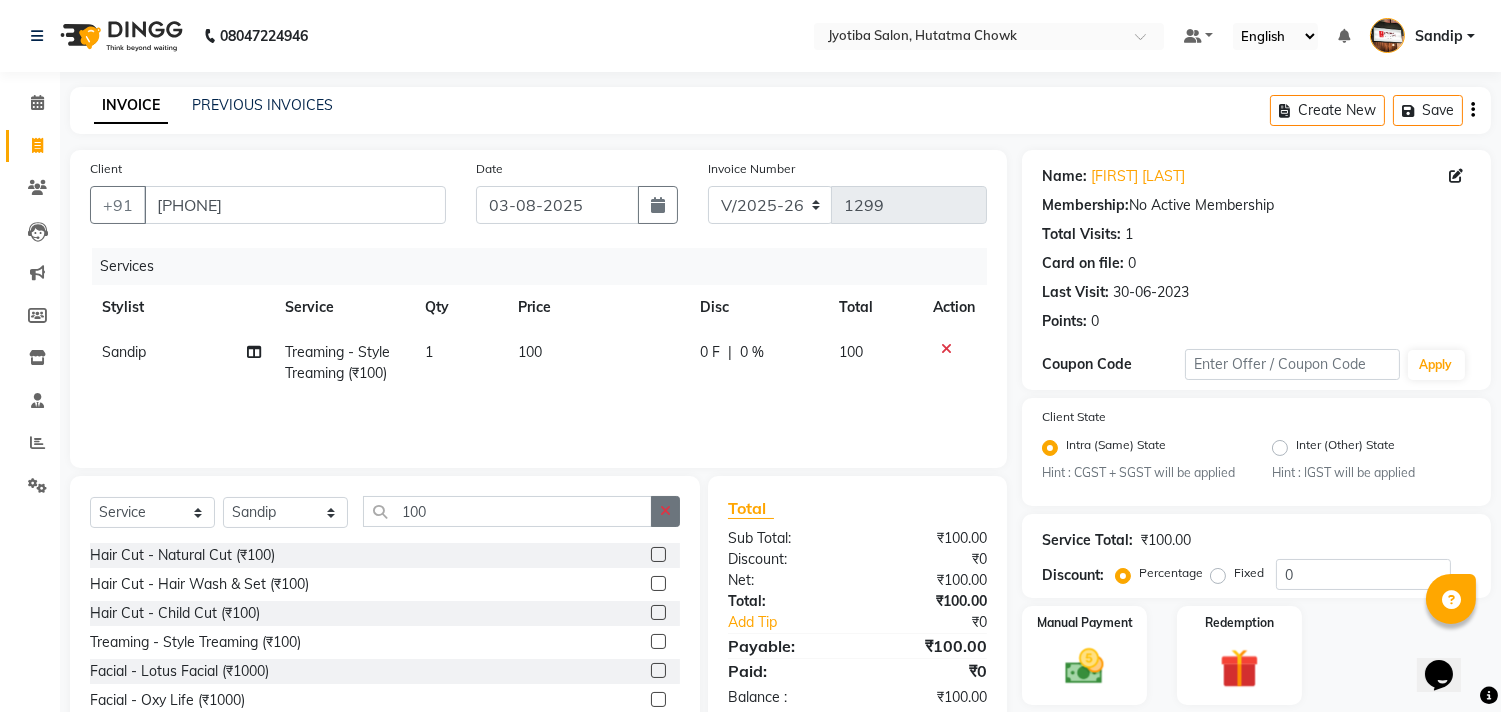 click 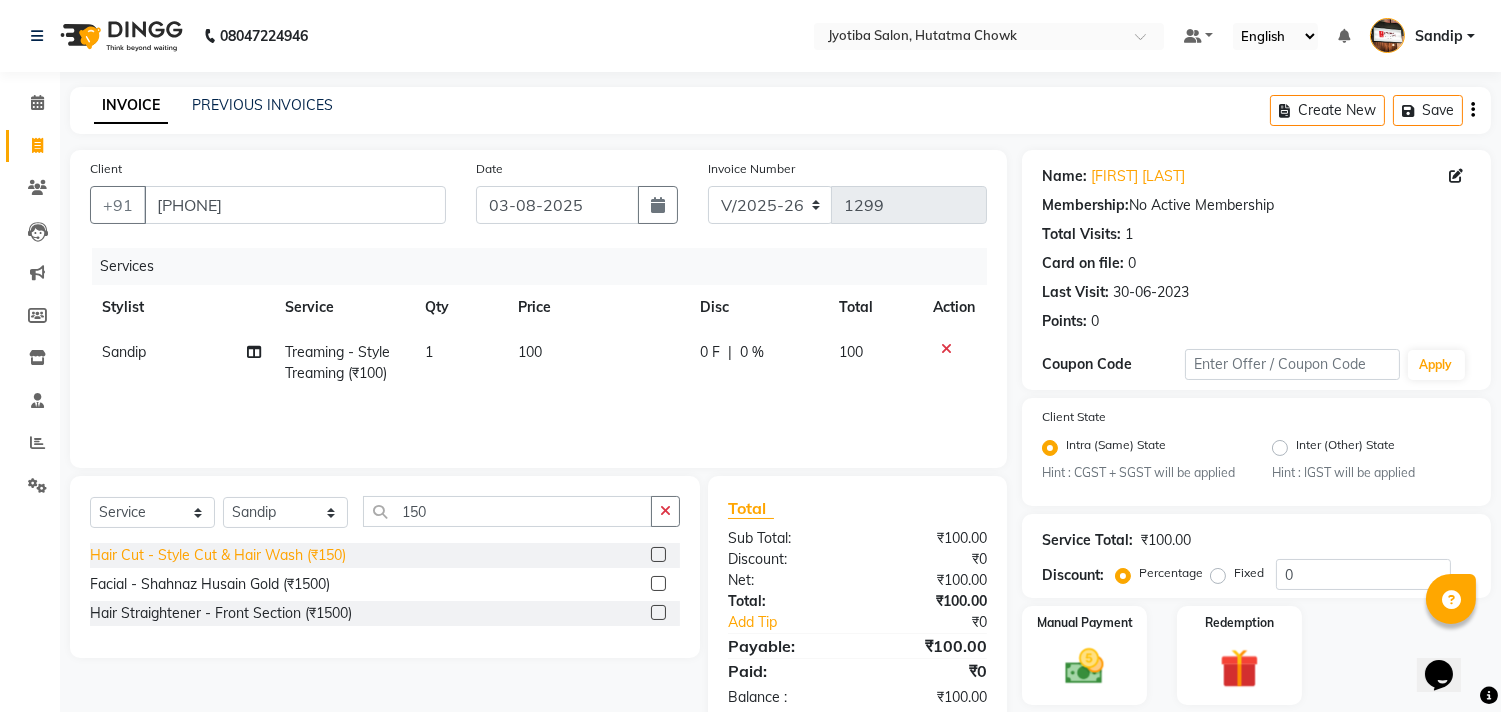 click on "Hair Cut - Style Cut & Hair Wash (₹150)" 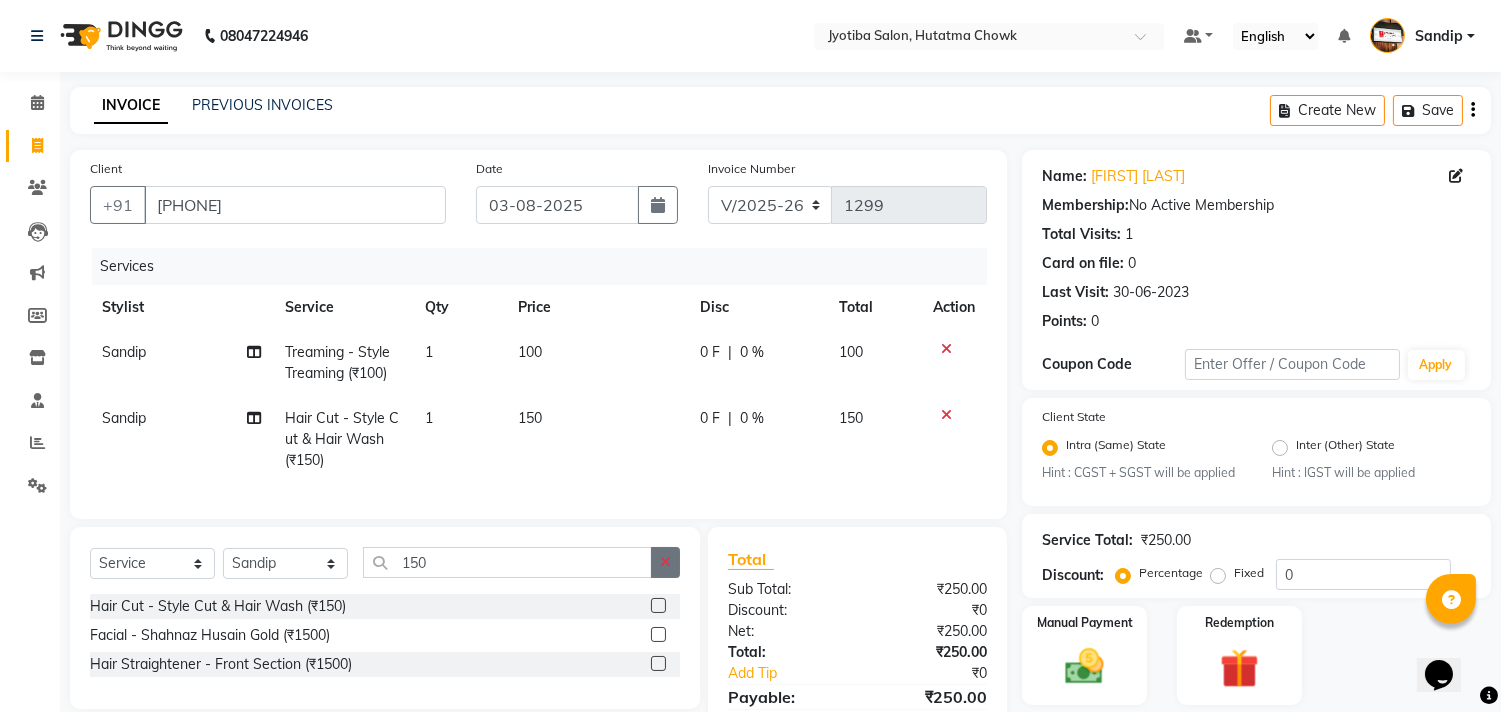 click 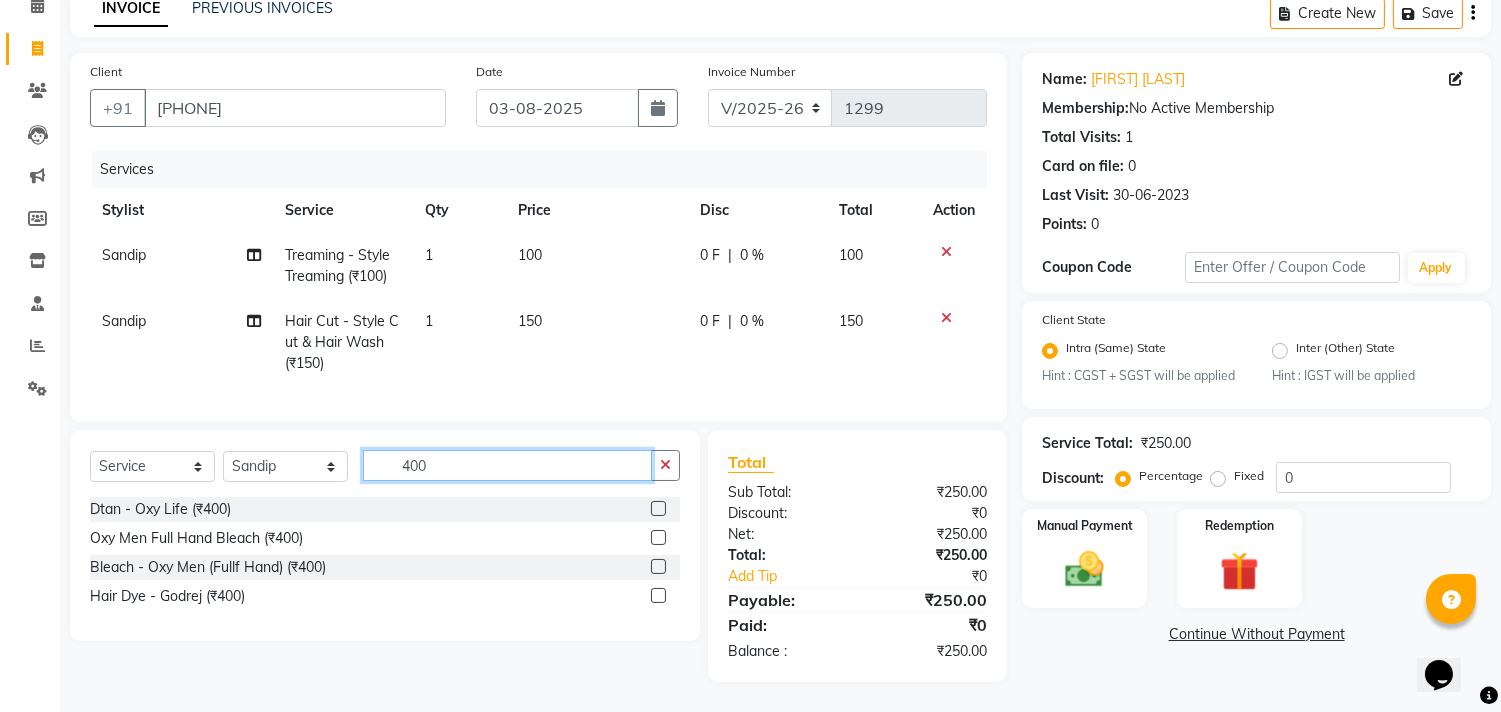 scroll, scrollTop: 113, scrollLeft: 0, axis: vertical 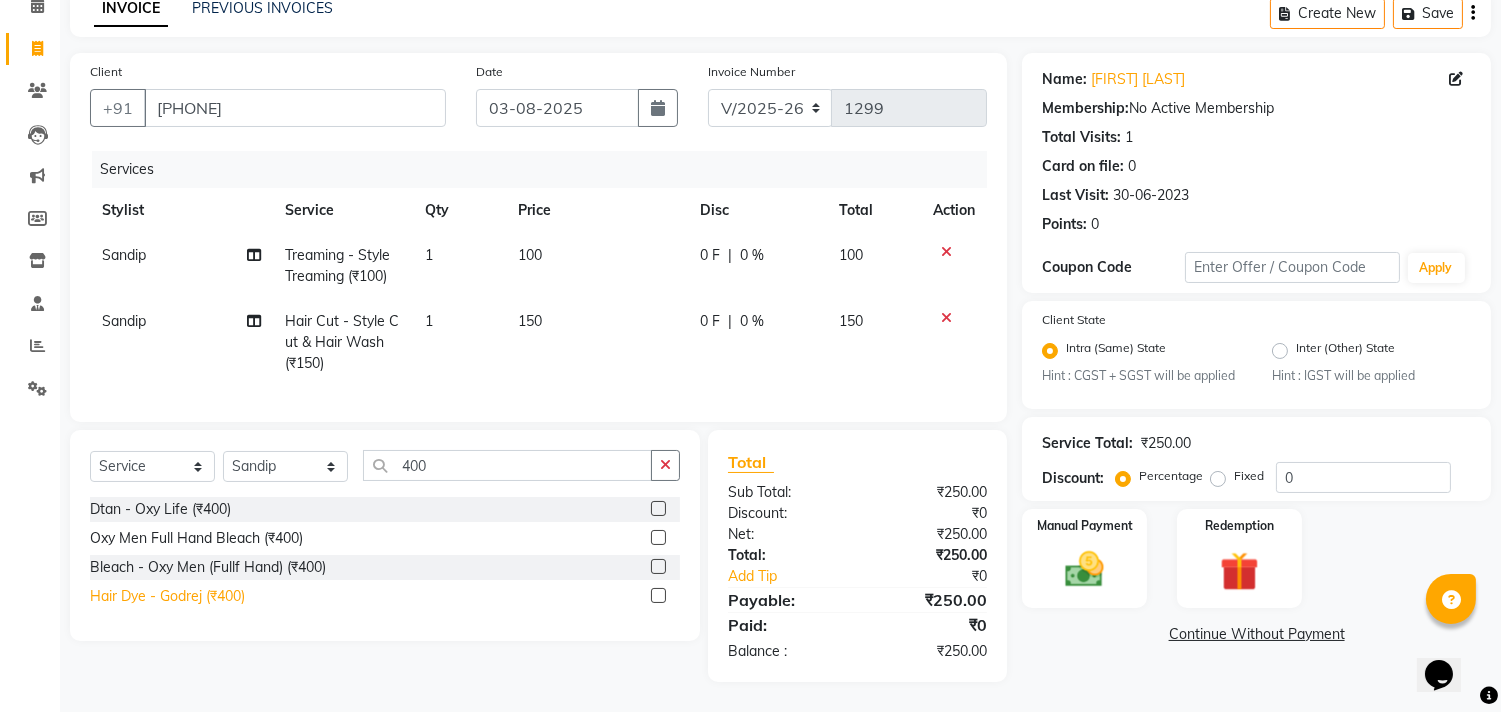 click on "Hair Dye - Godrej (₹400)" 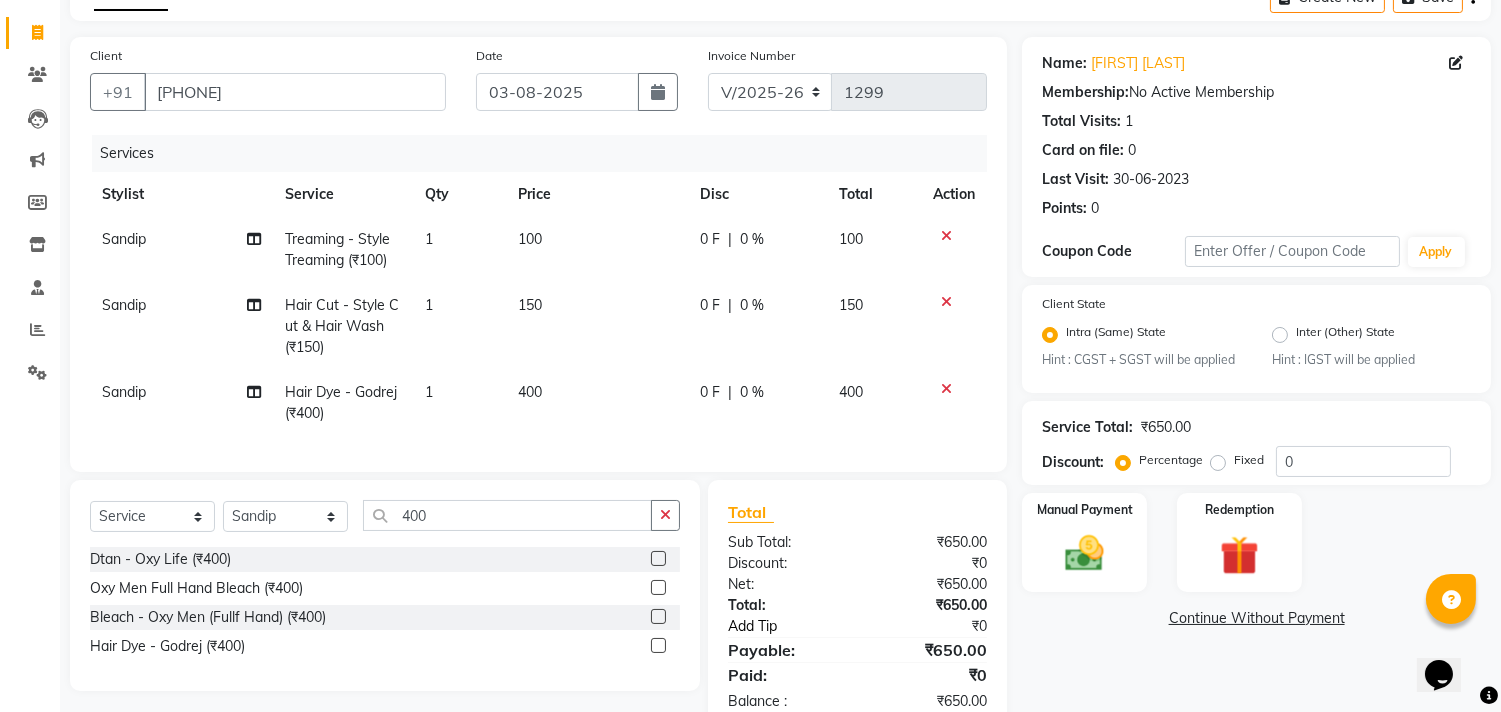 scroll, scrollTop: 180, scrollLeft: 0, axis: vertical 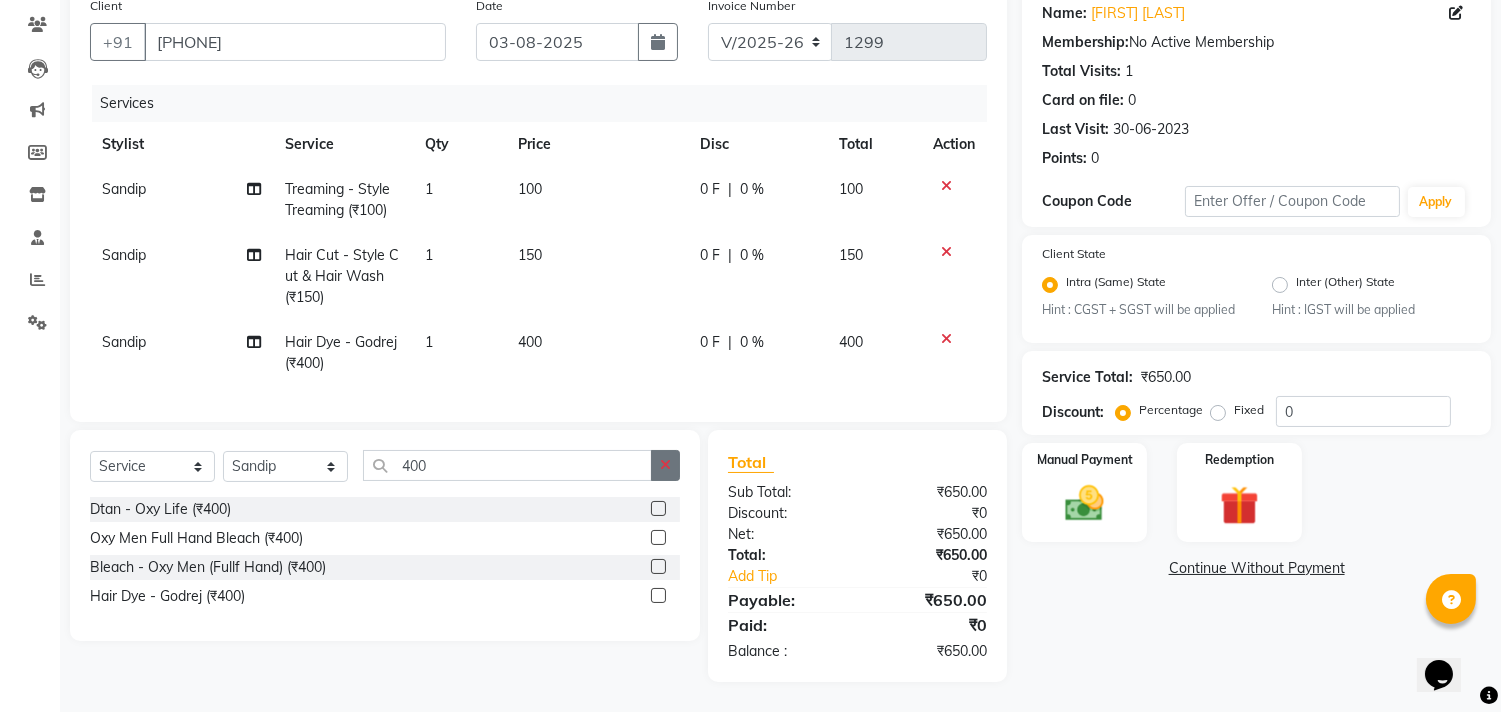 click 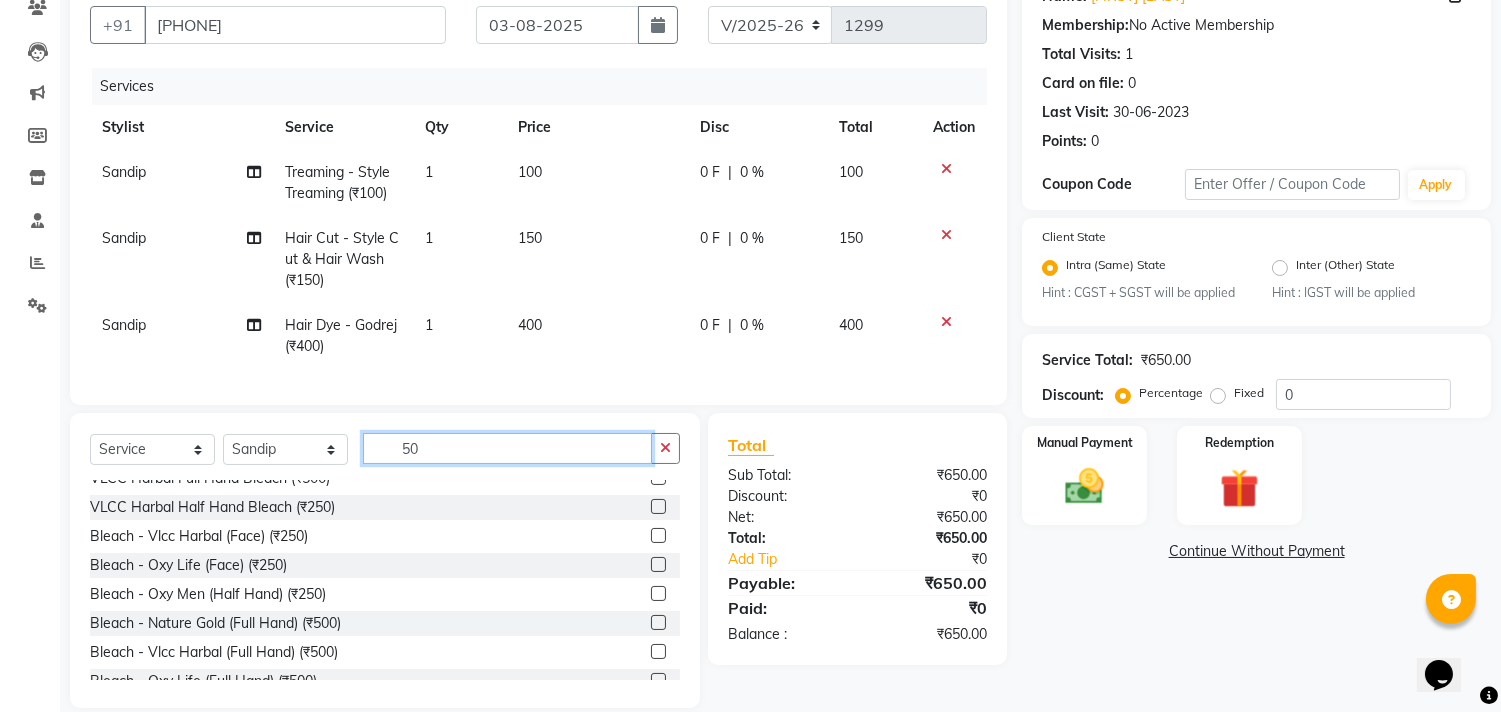 scroll, scrollTop: 0, scrollLeft: 0, axis: both 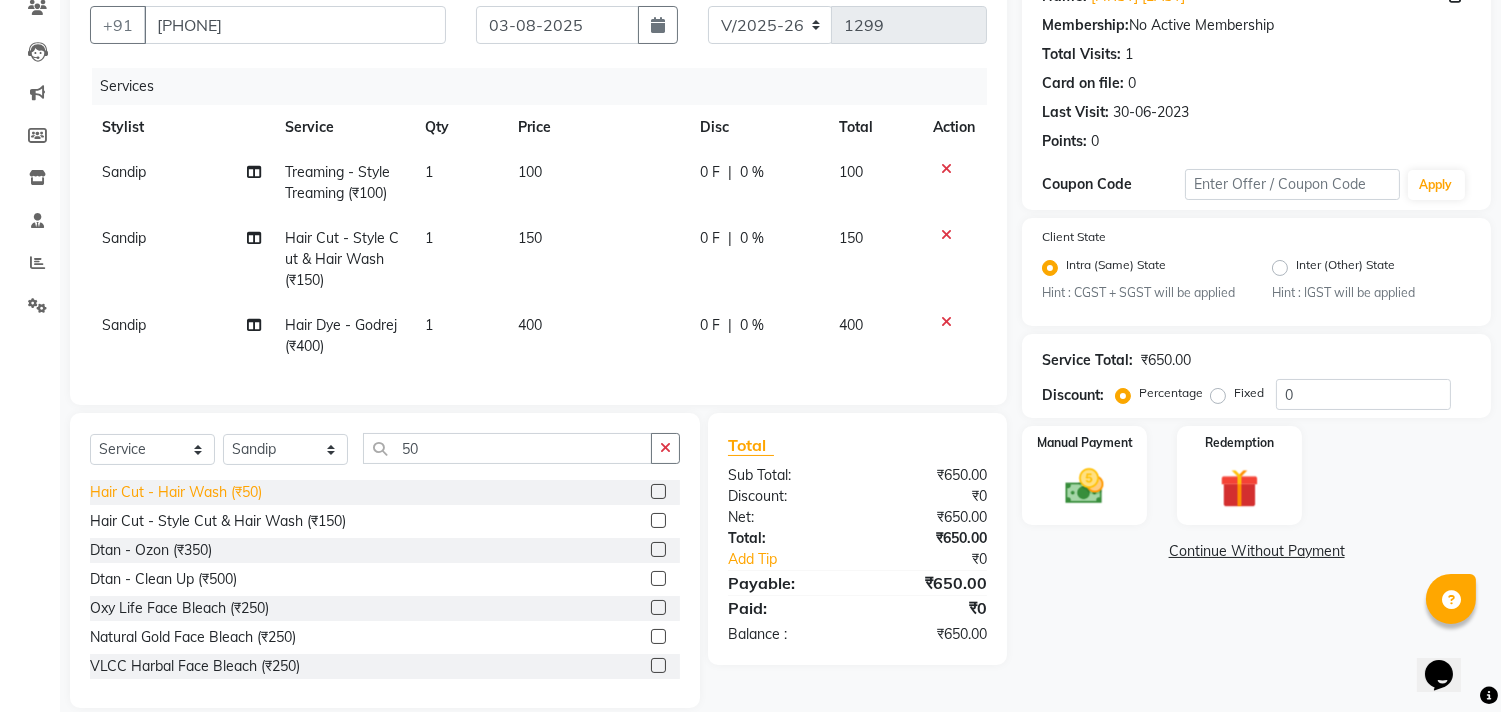 click on "Hair Cut - Hair Wash (₹50)" 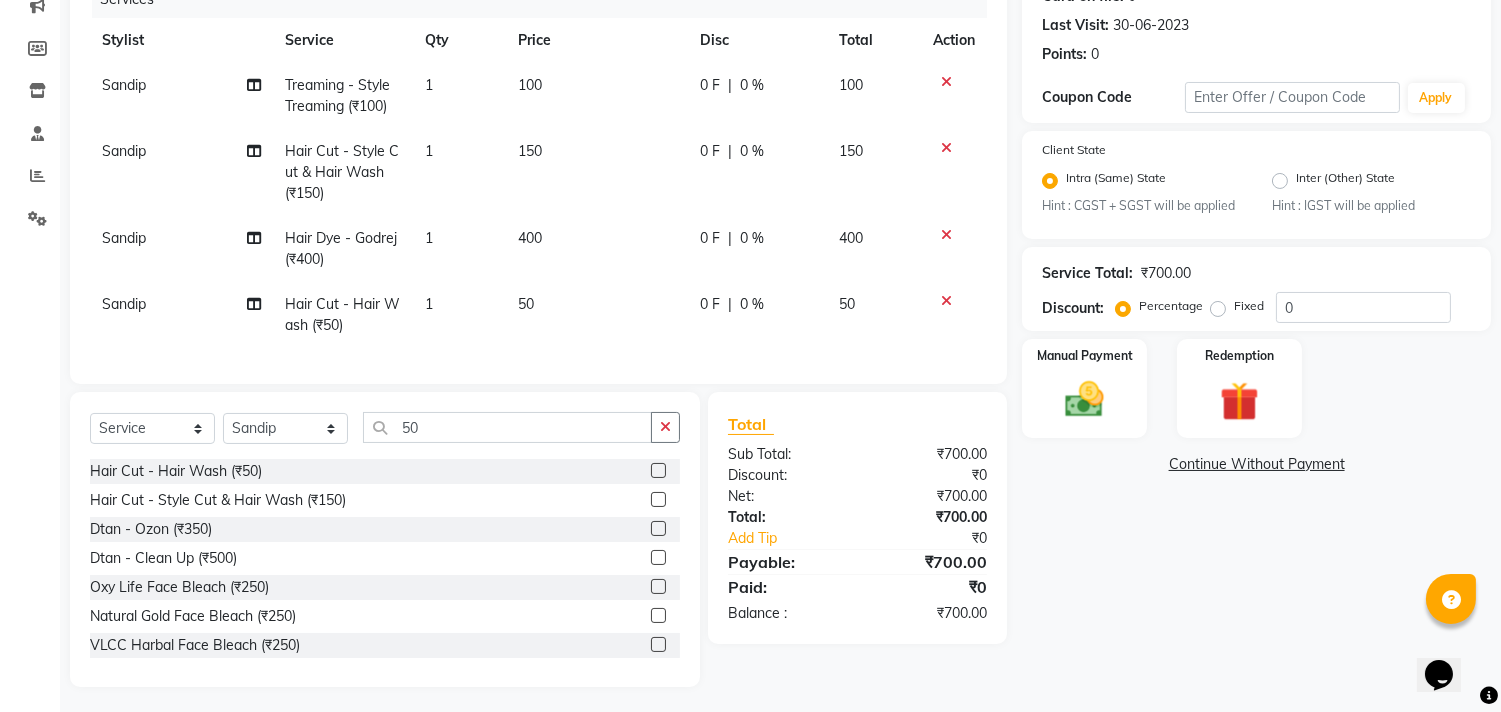 scroll, scrollTop: 288, scrollLeft: 0, axis: vertical 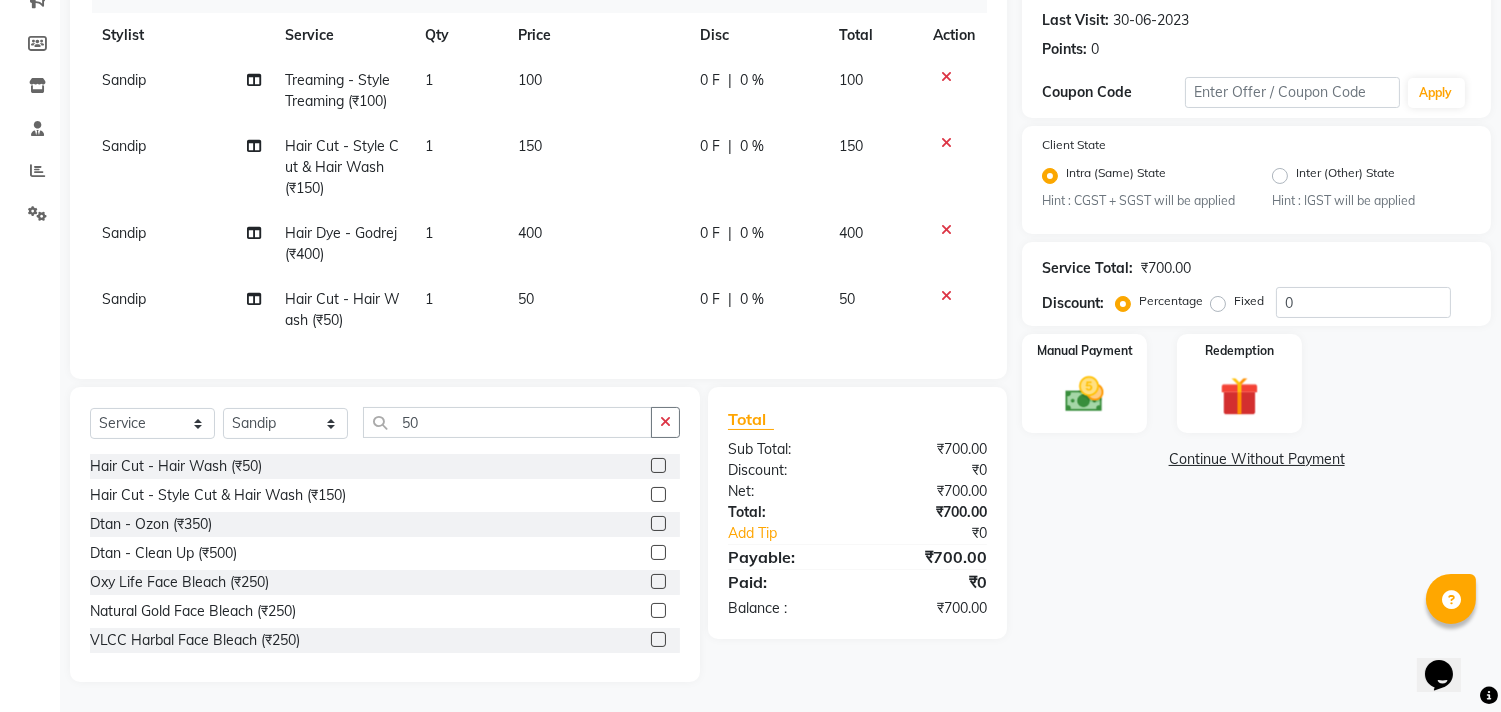 click 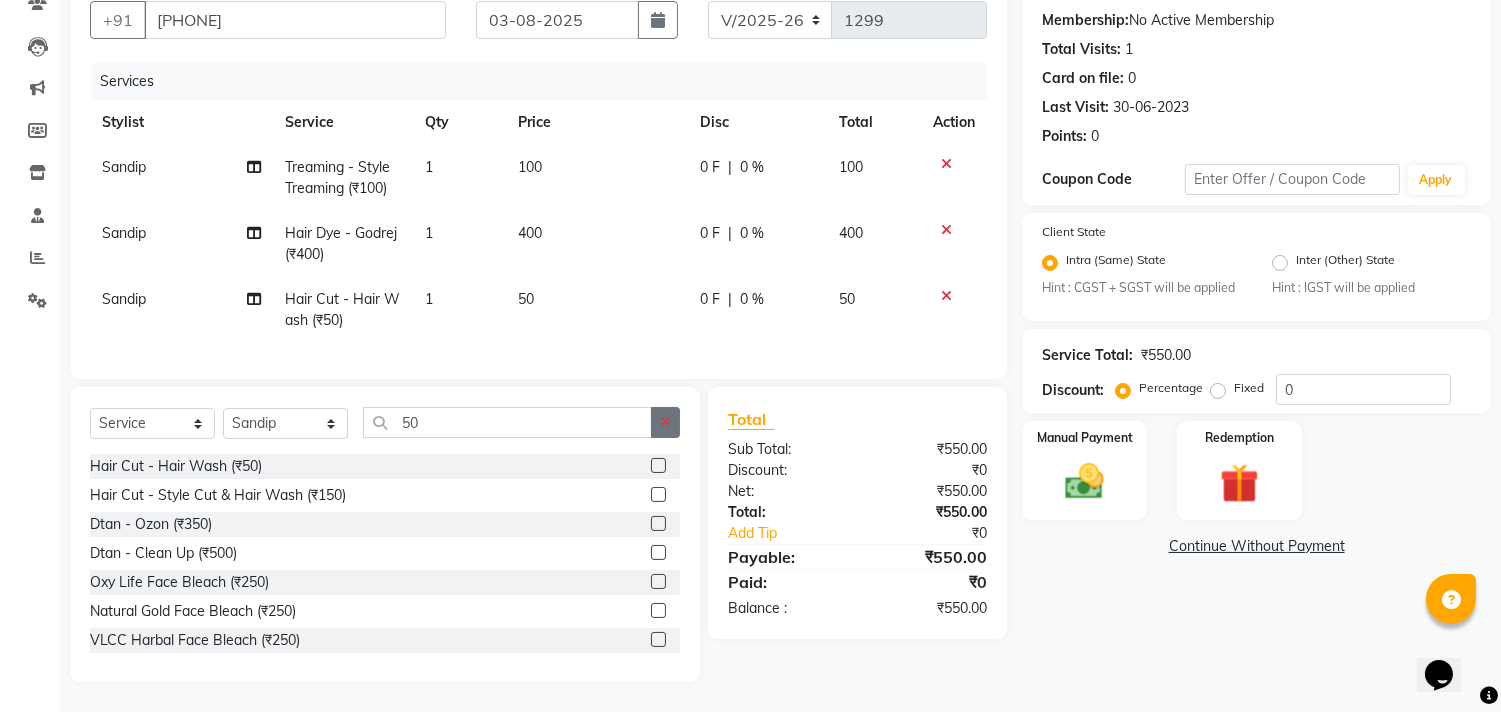 click 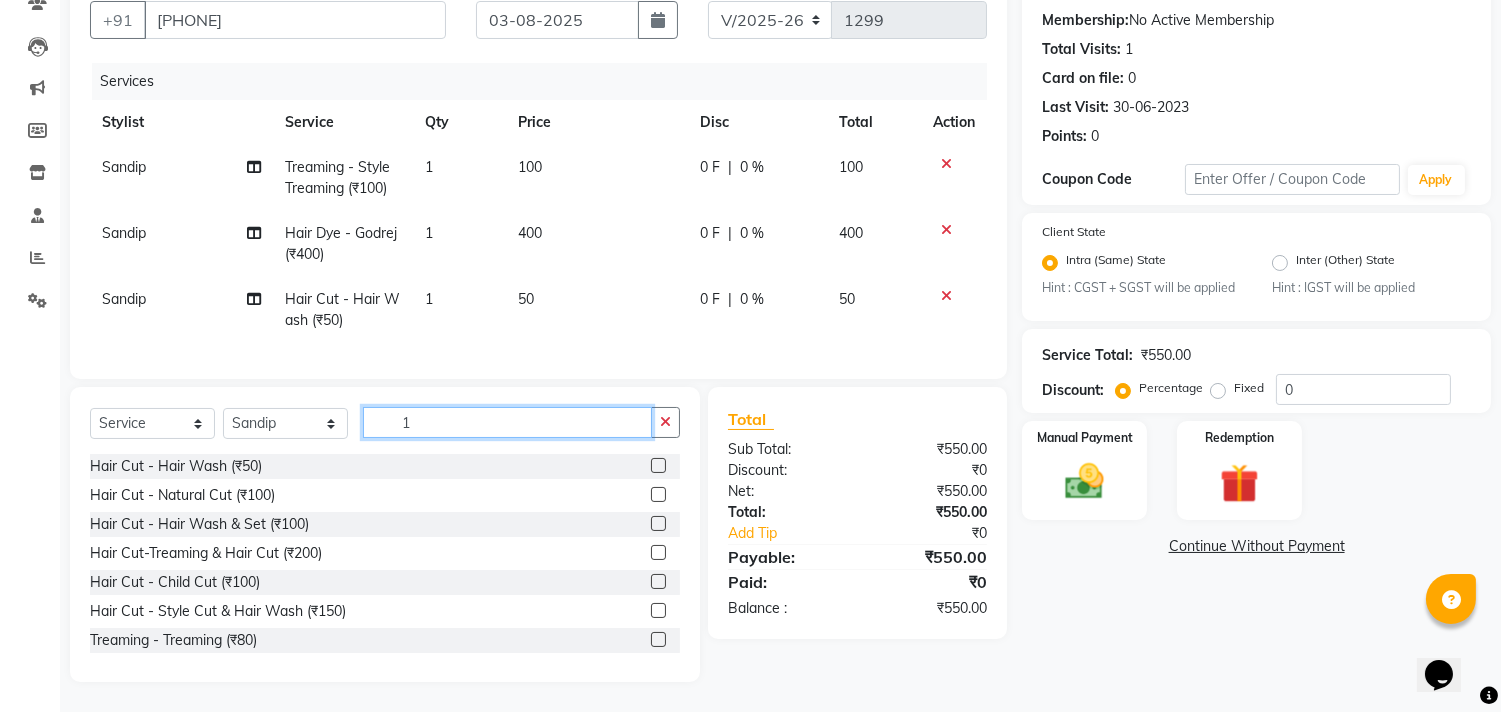 scroll, scrollTop: 202, scrollLeft: 0, axis: vertical 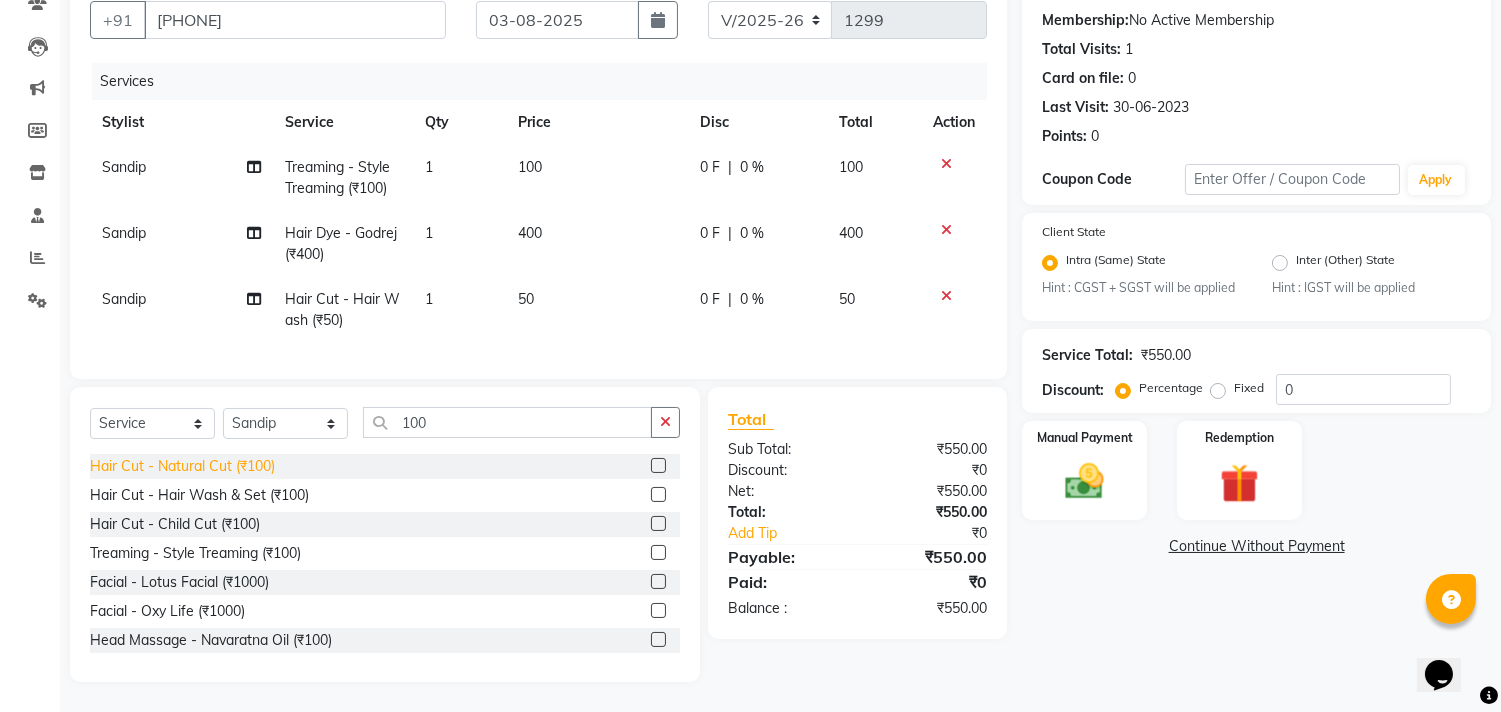 click on "Hair Cut - Natural Cut (₹100)" 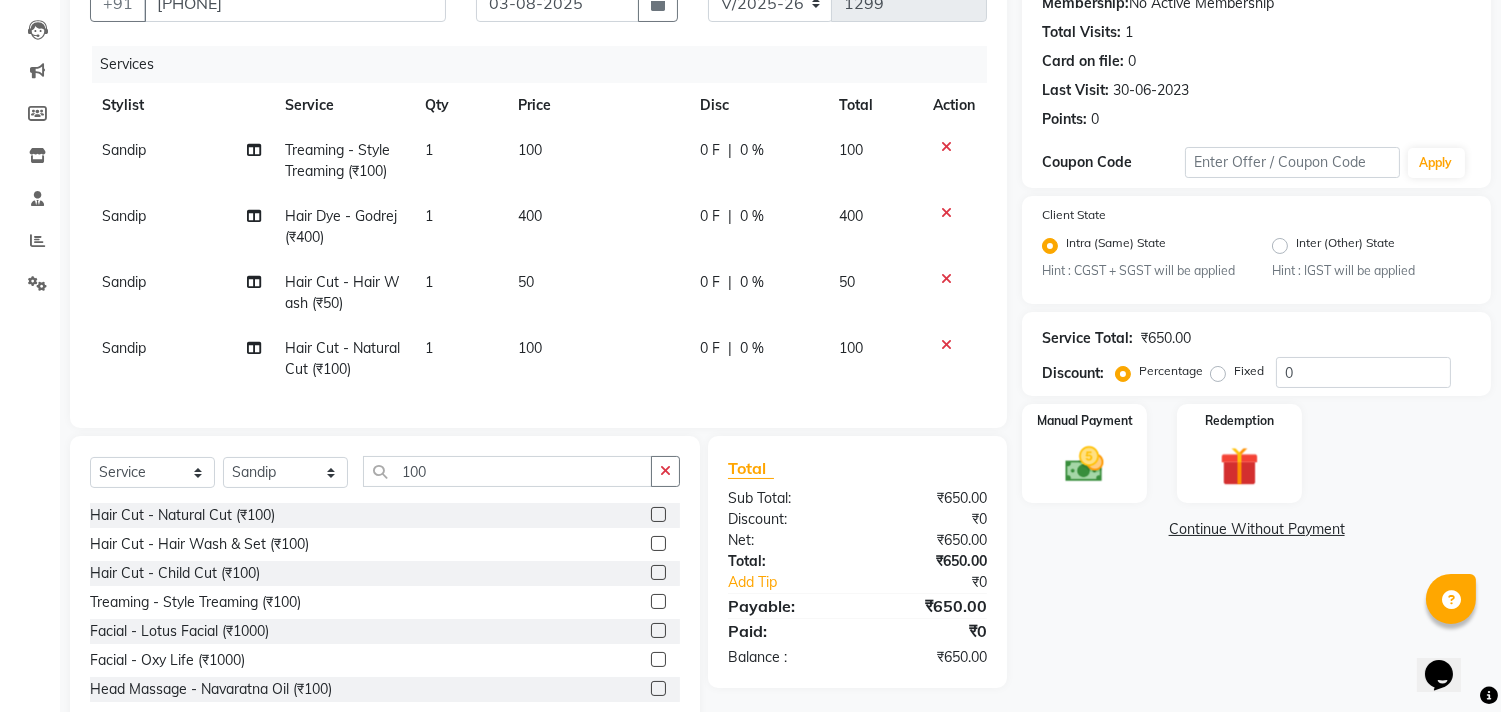 scroll, scrollTop: 60, scrollLeft: 0, axis: vertical 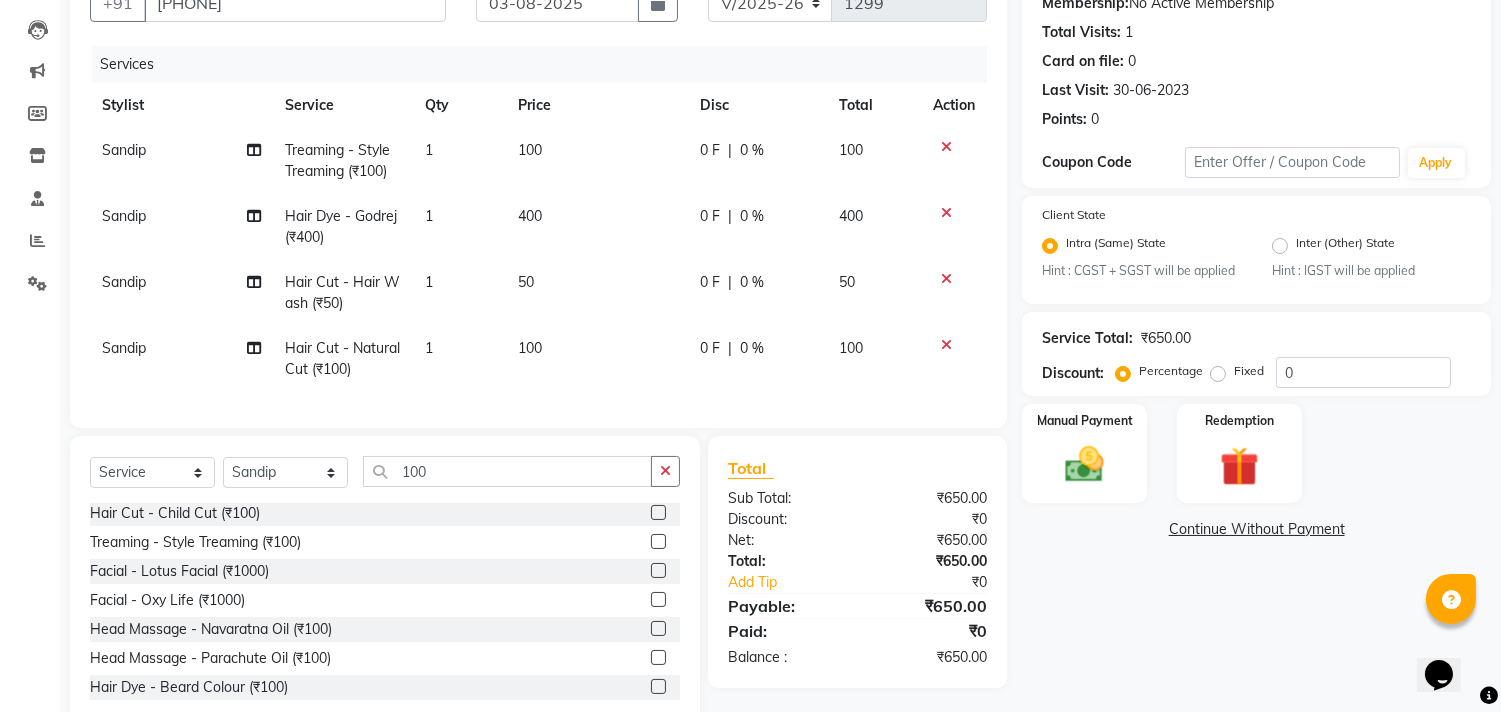 click 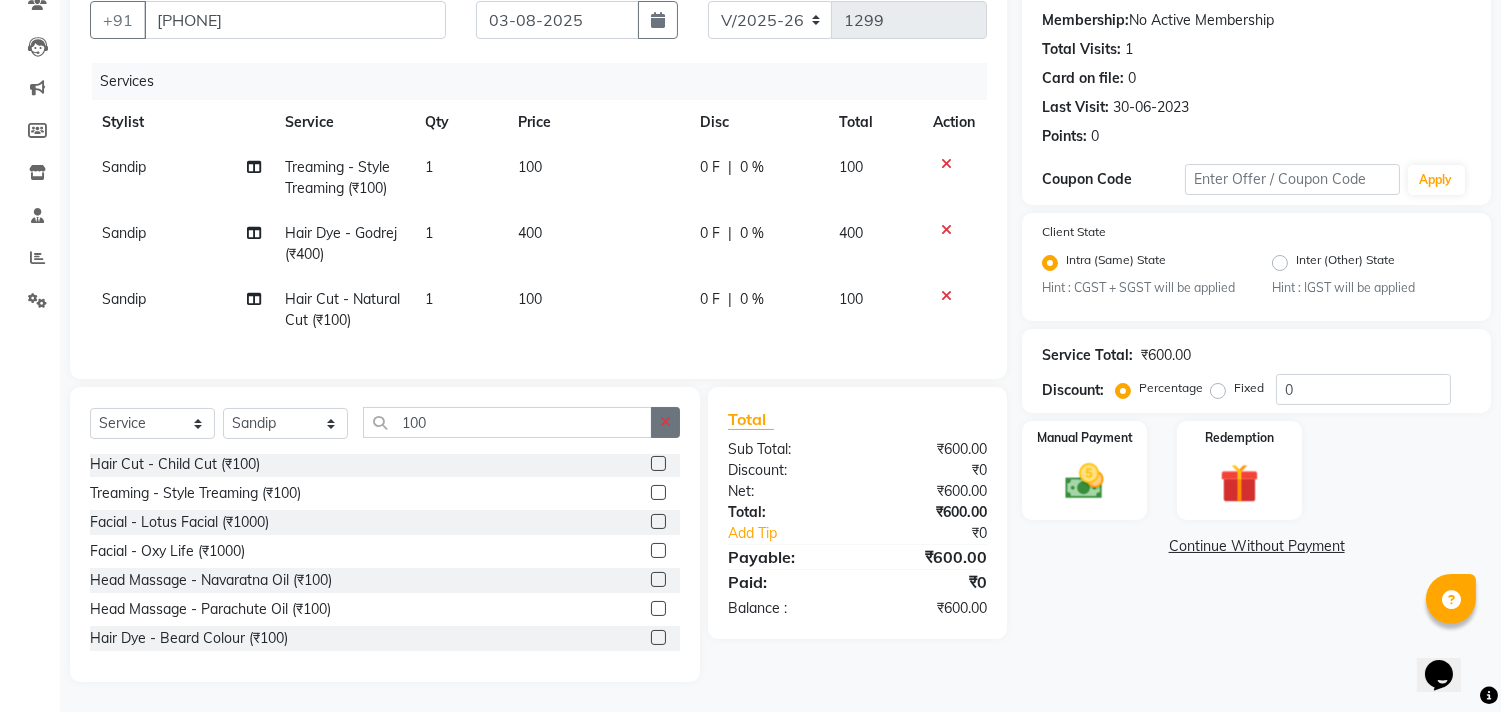 click 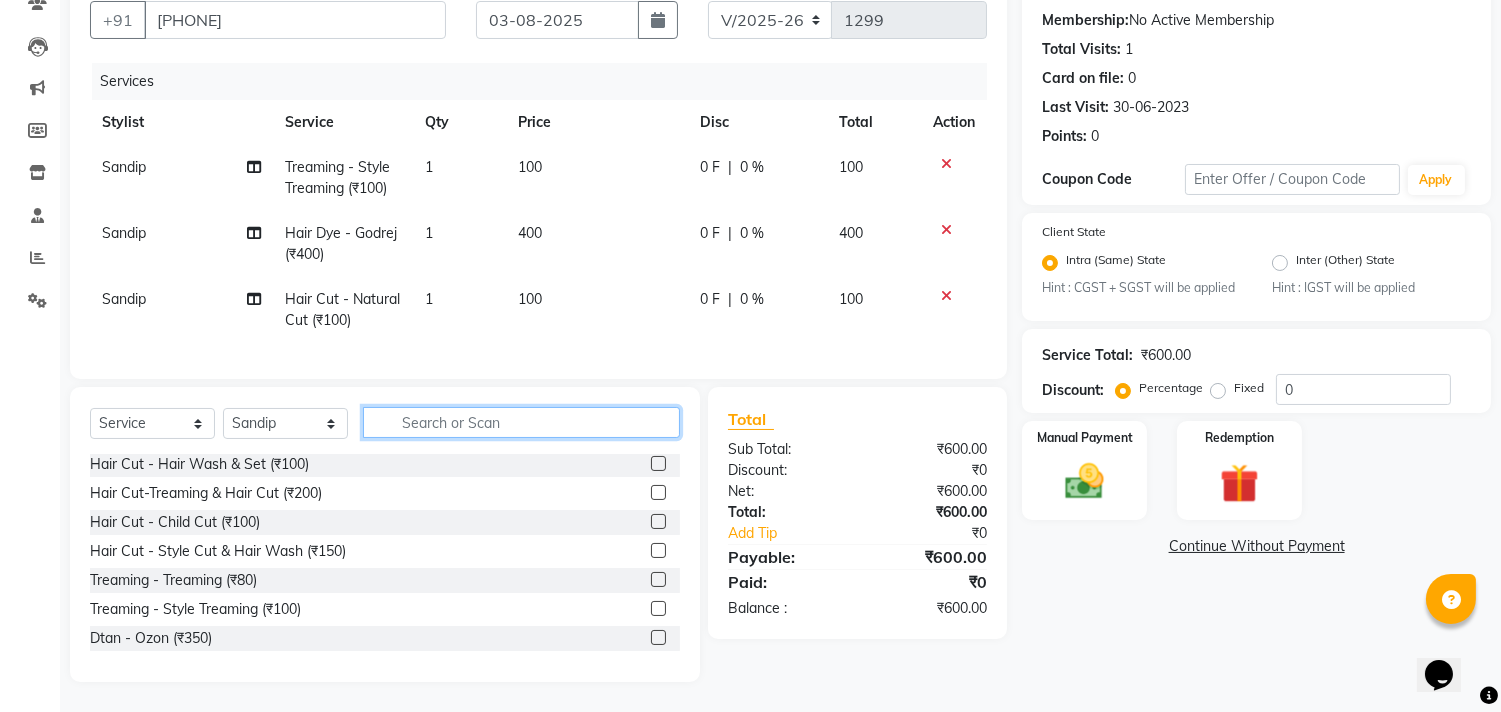 scroll, scrollTop: 201, scrollLeft: 0, axis: vertical 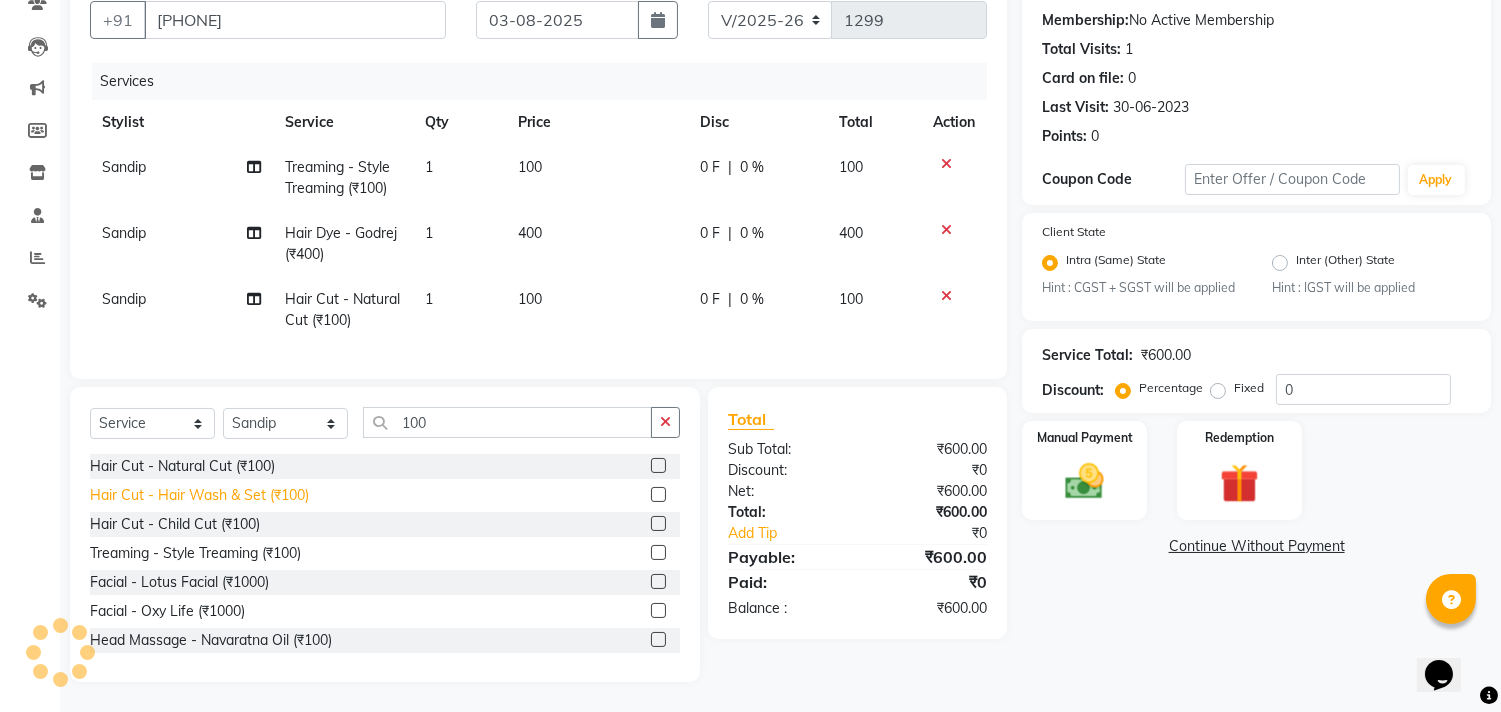 click on "Hair Cut - Hair Wash & Set (₹100)" 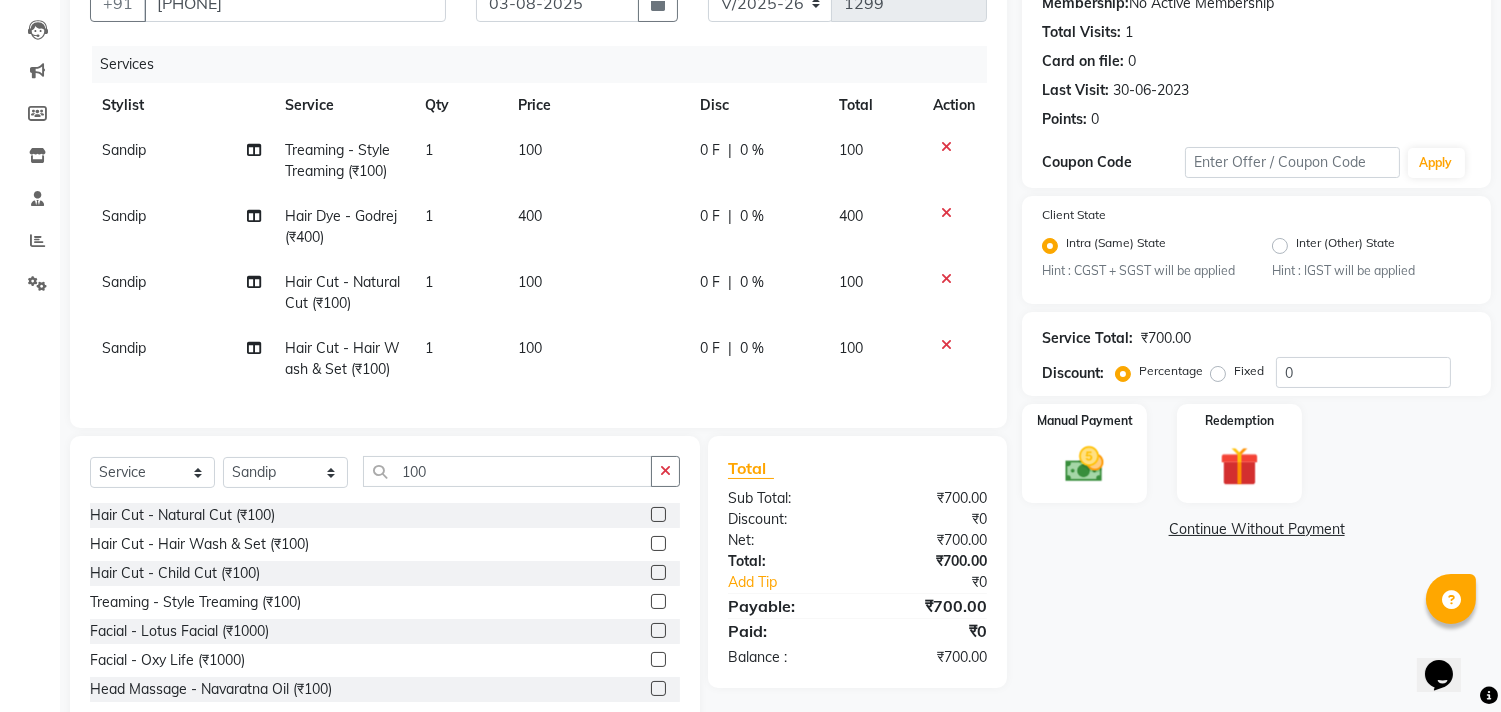 click 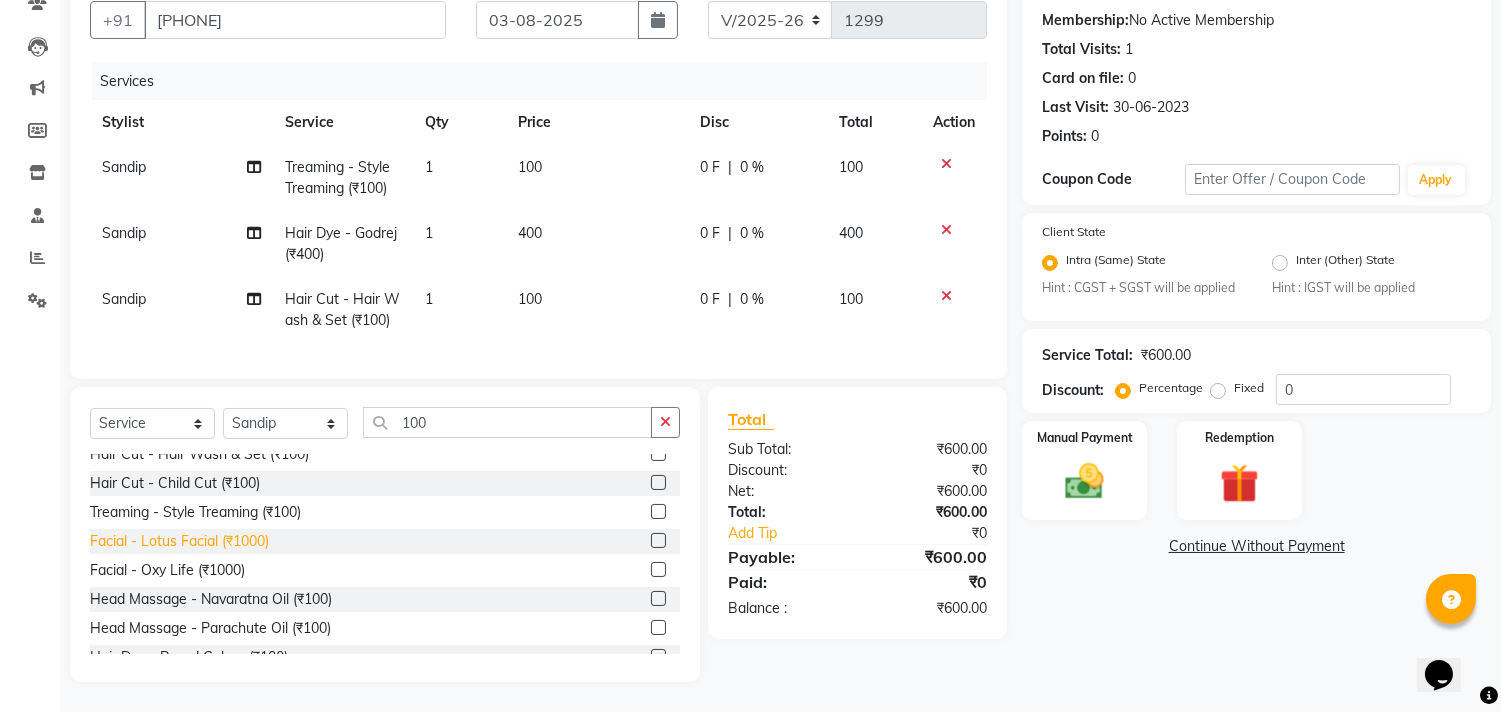 scroll, scrollTop: 61, scrollLeft: 0, axis: vertical 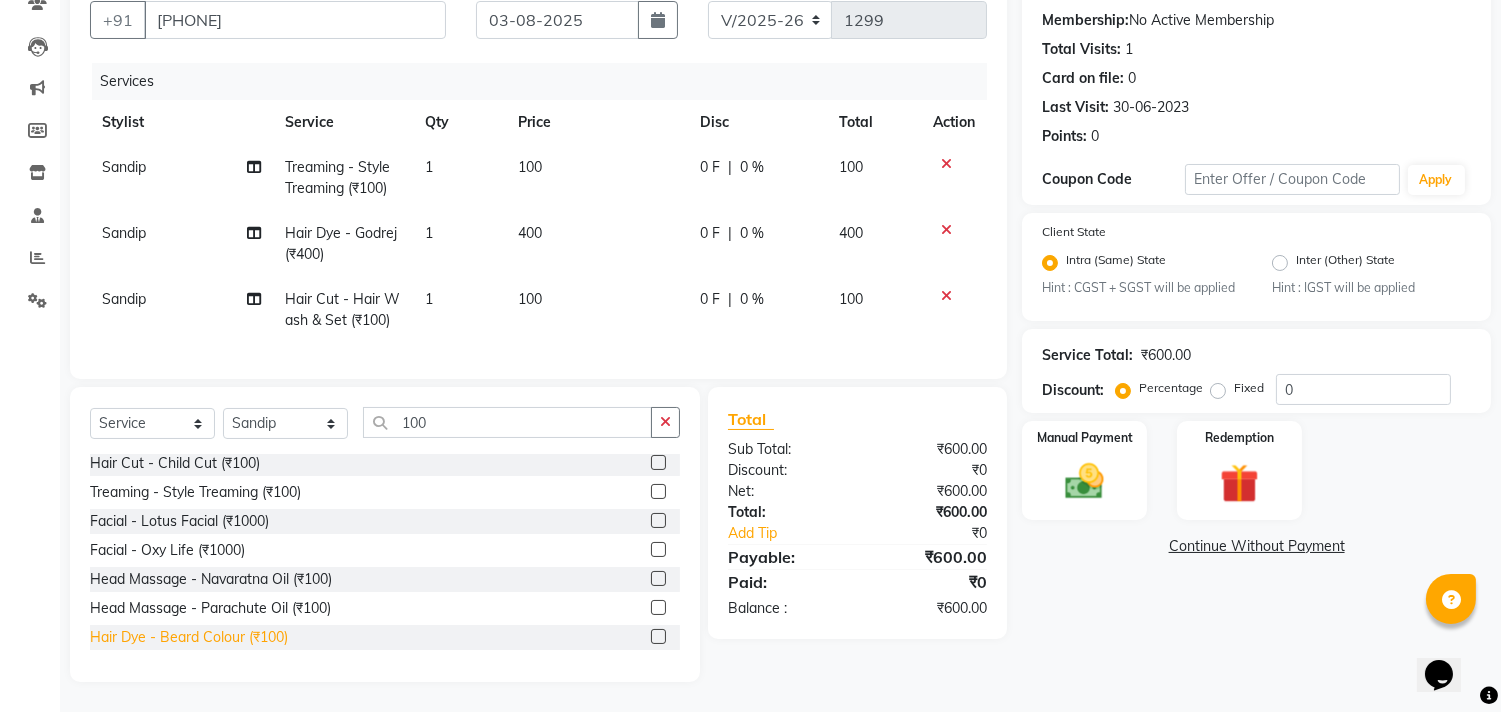 click on "Hair Dye - Beard Colour (₹100)" 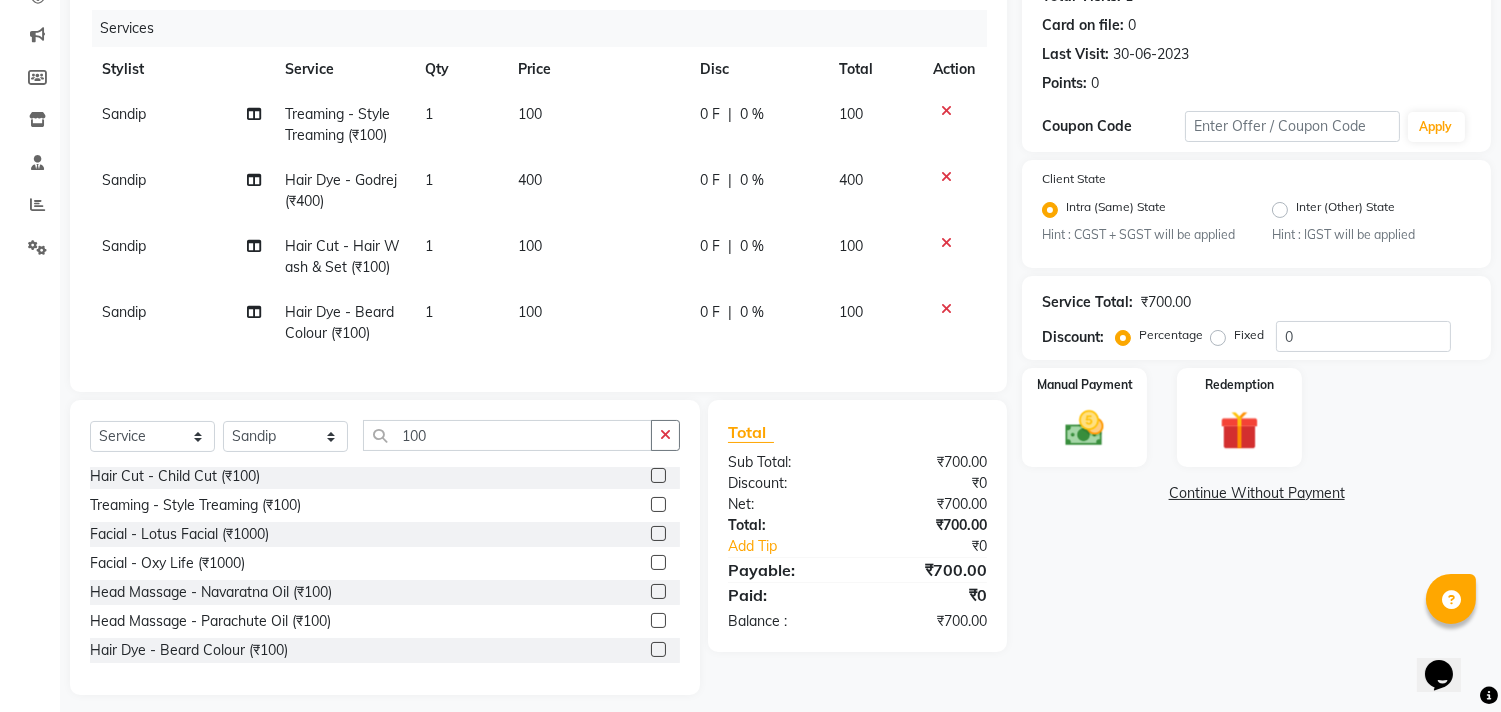 scroll, scrollTop: 267, scrollLeft: 0, axis: vertical 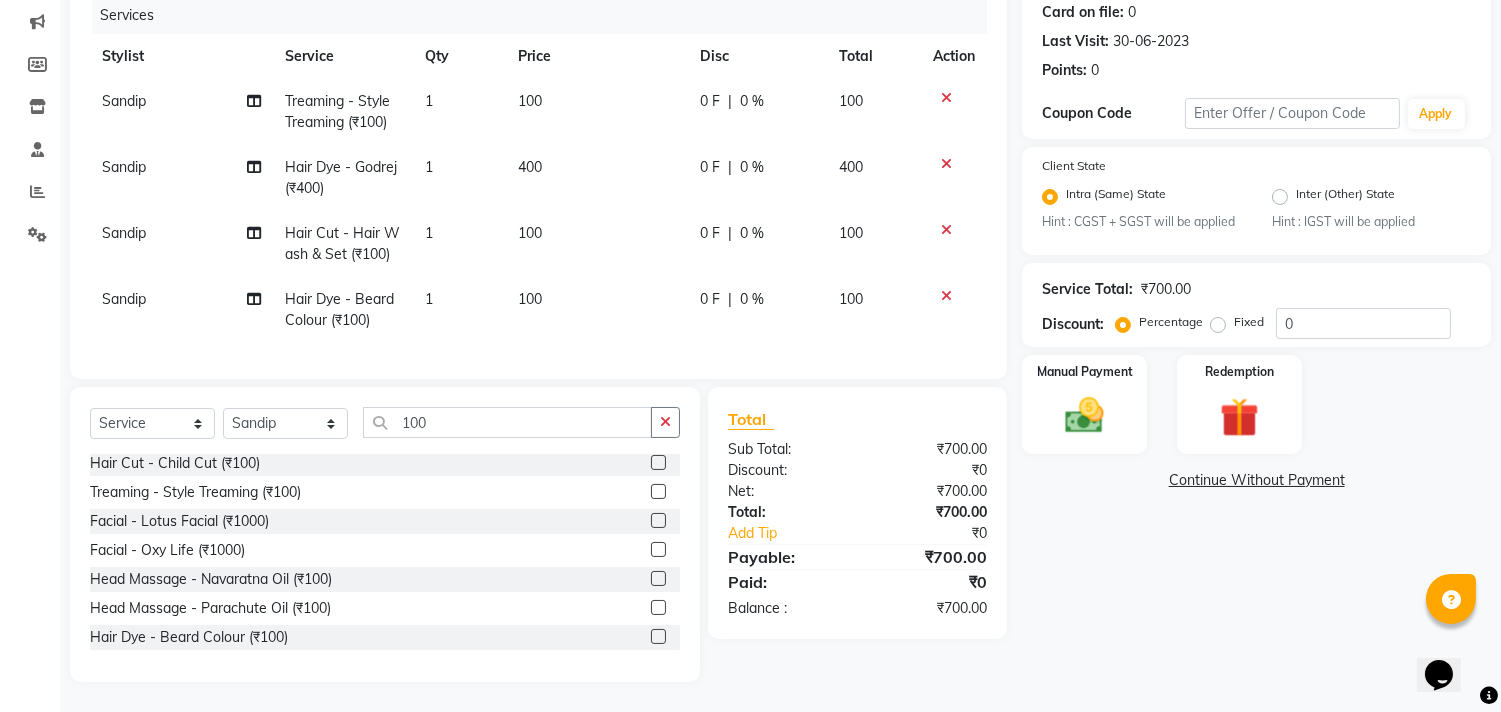 click on "Continue Without Payment" 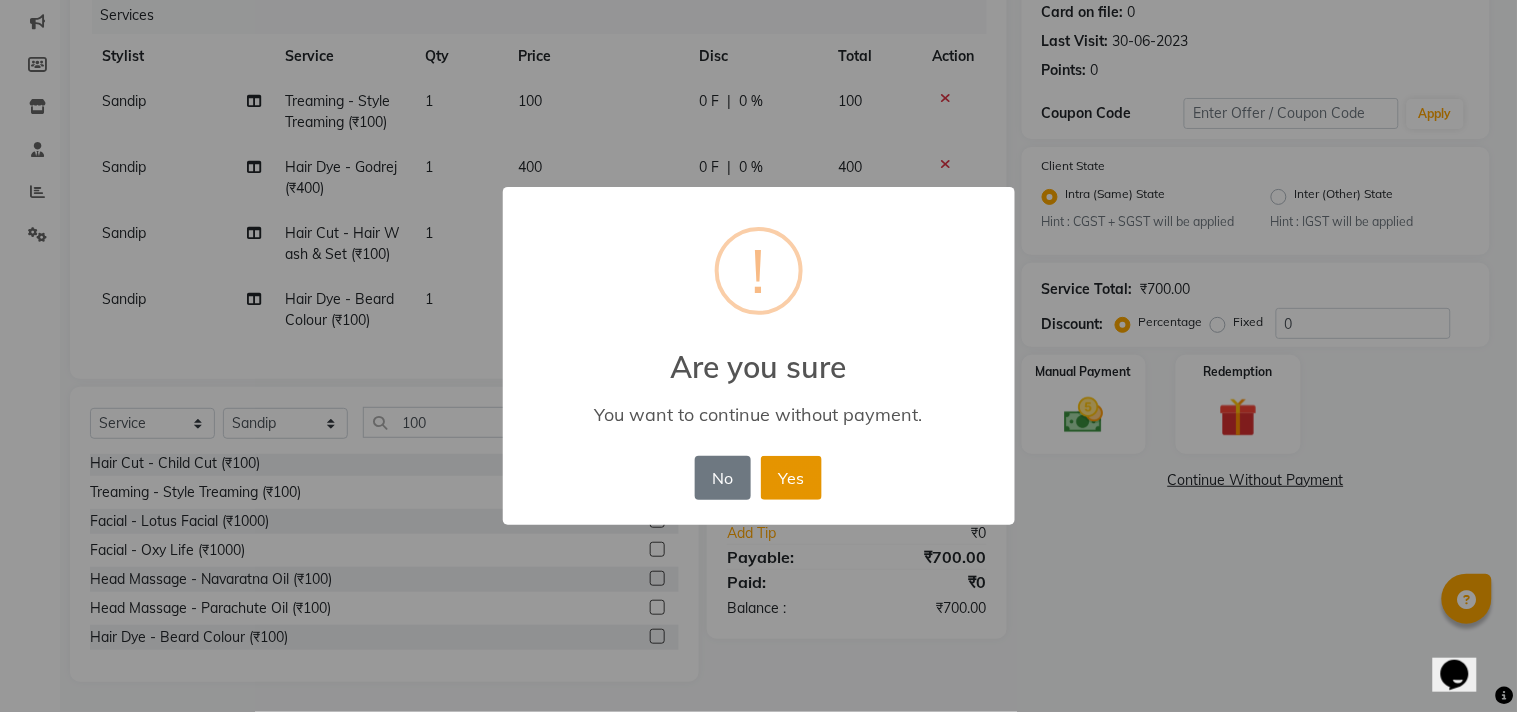 click on "Yes" at bounding box center [791, 478] 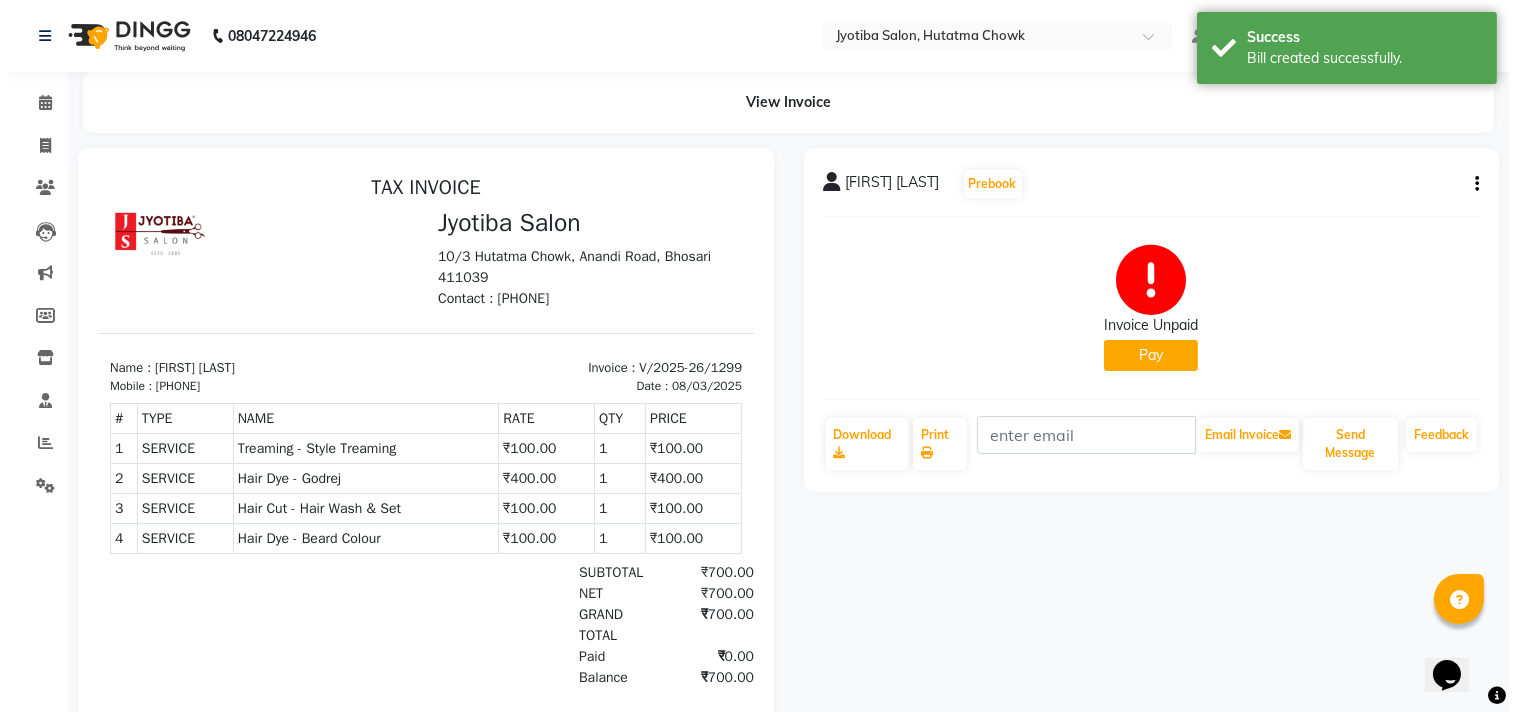 scroll, scrollTop: 0, scrollLeft: 0, axis: both 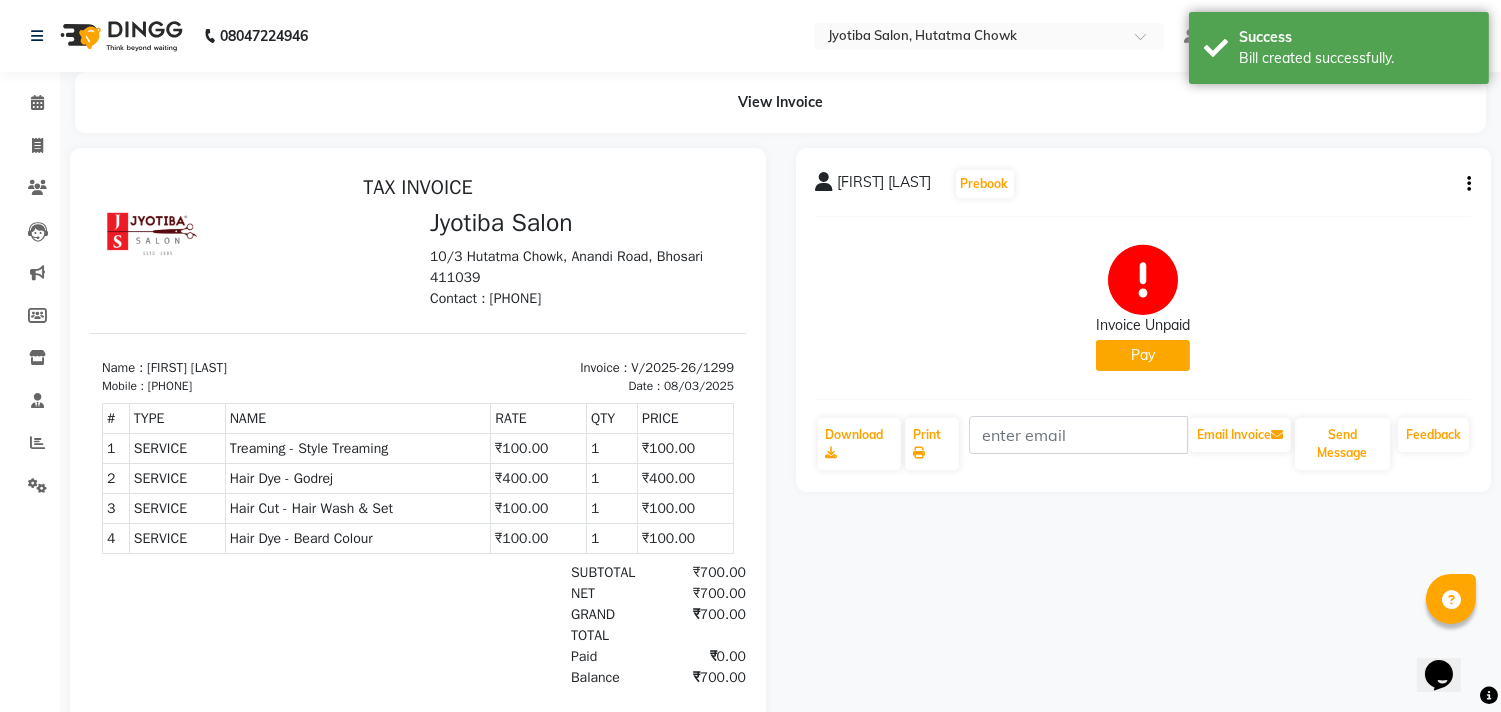 click on "Pay" 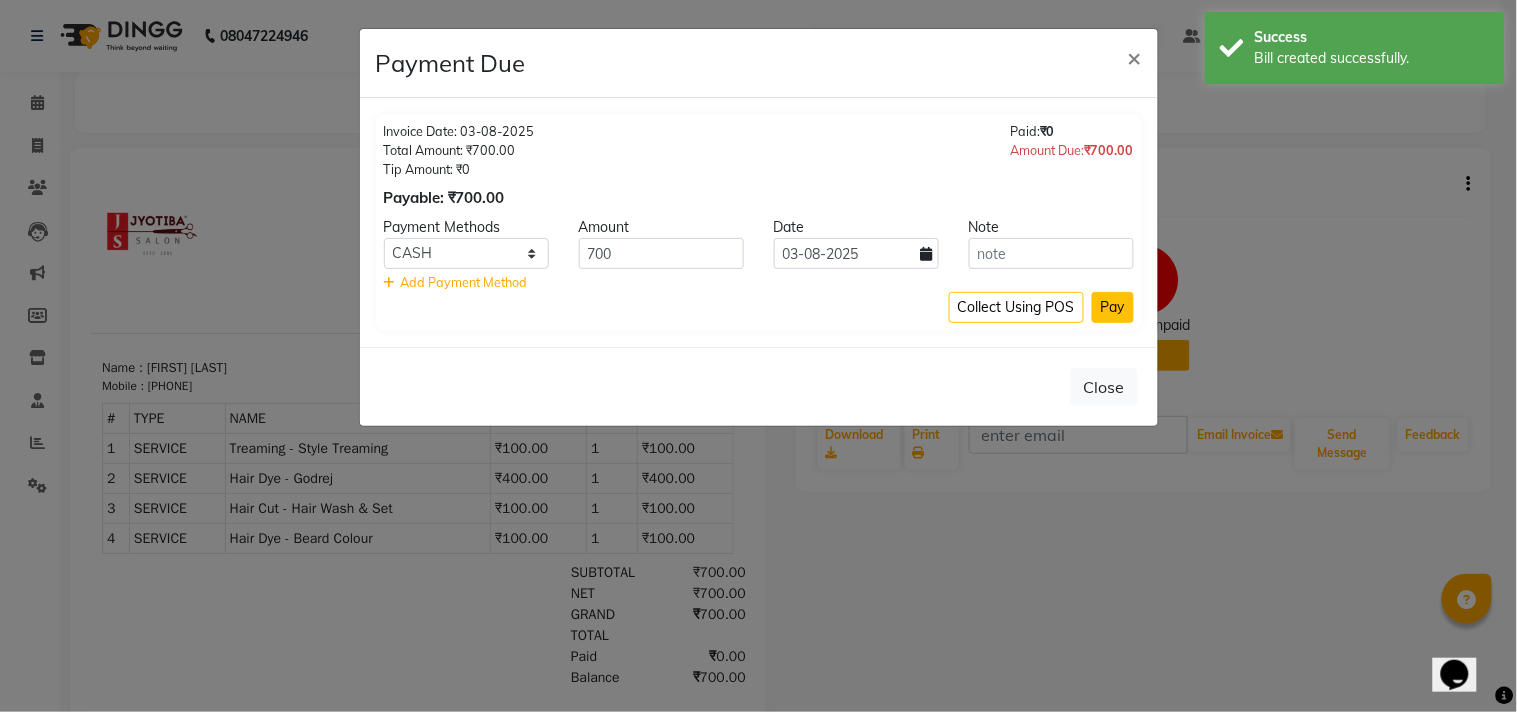 click on "Pay" 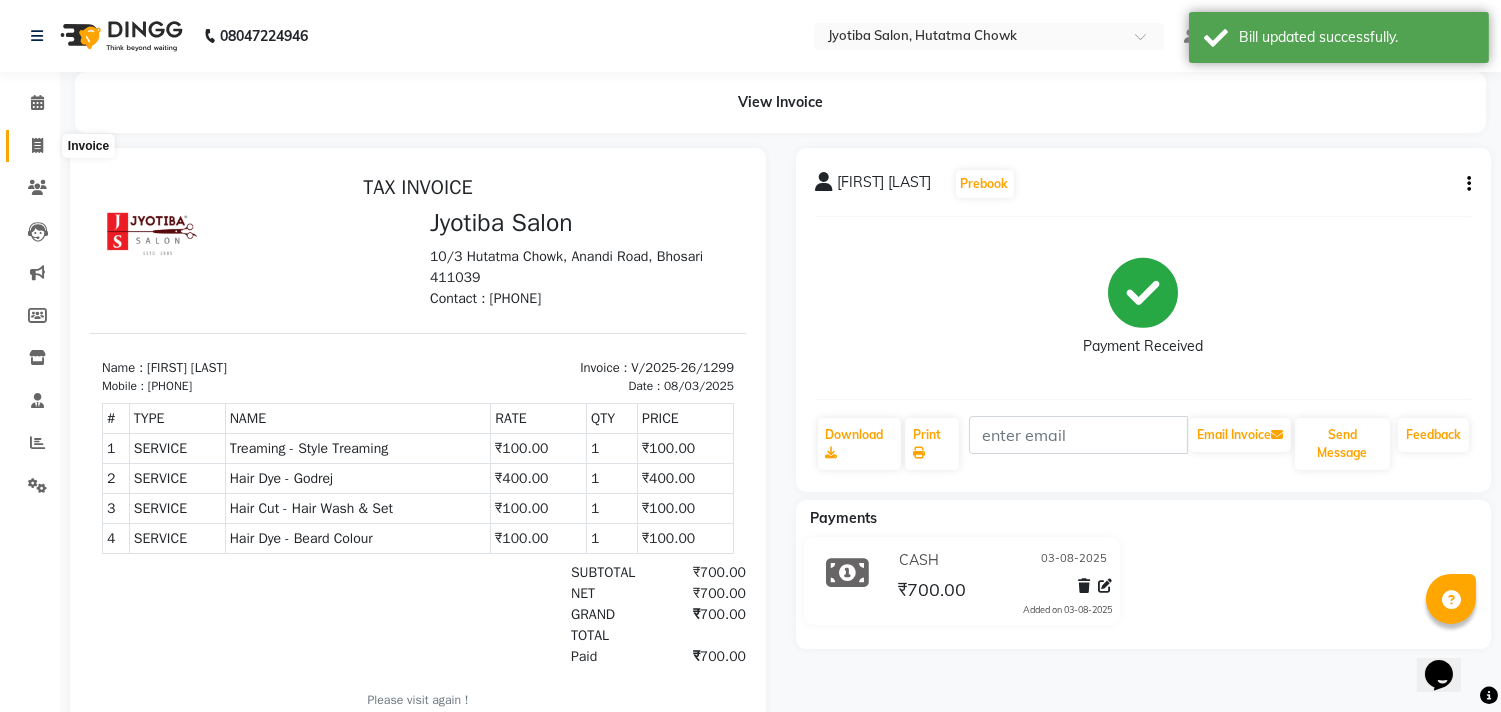 click 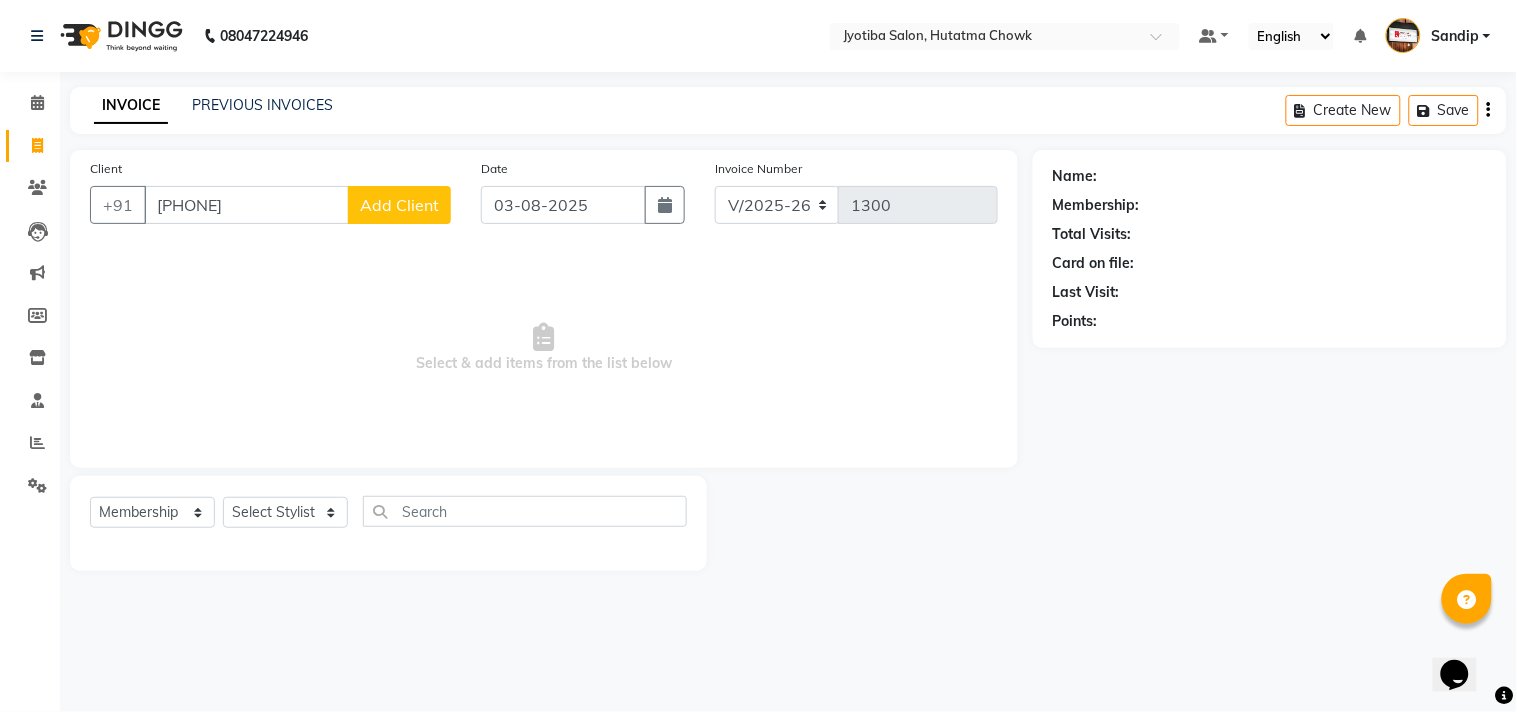 click on "Add Client" 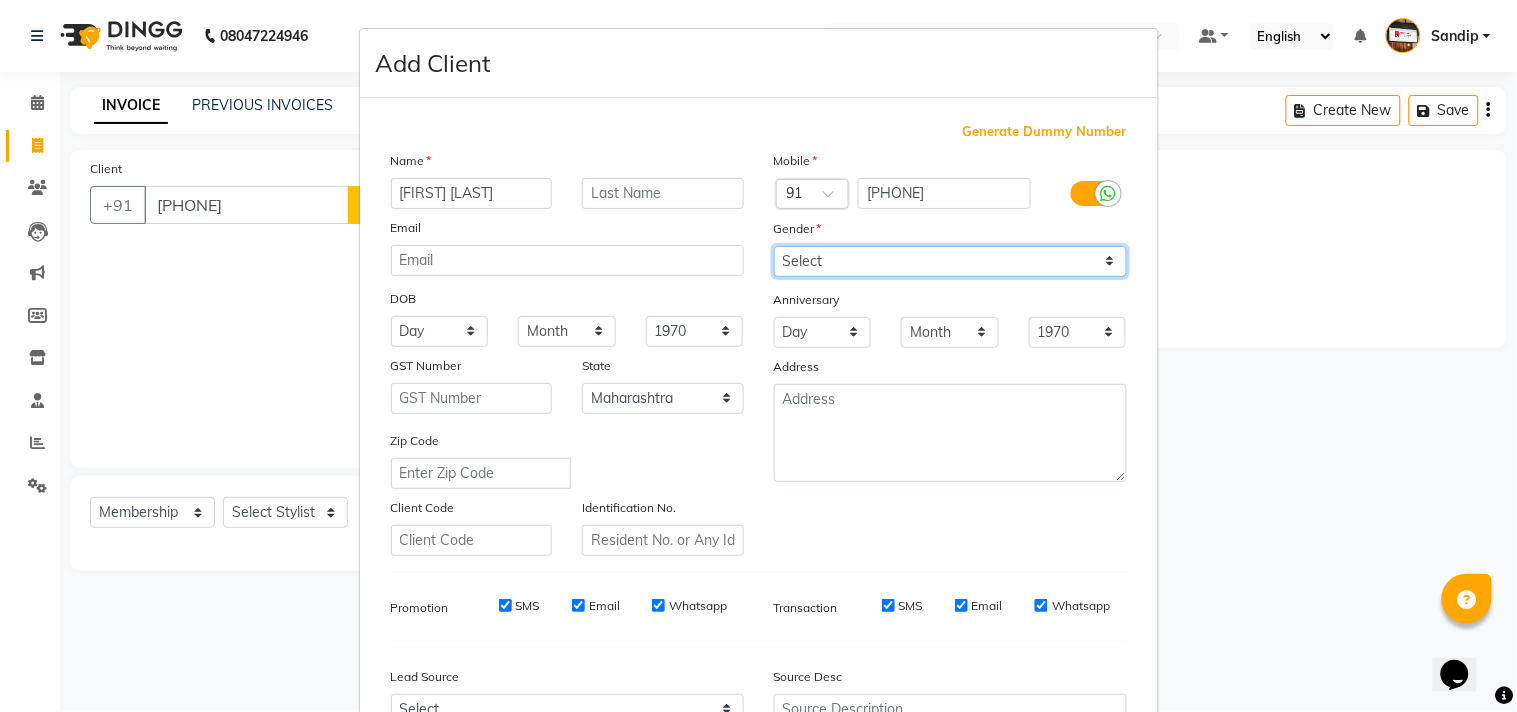 click on "Select Male Female Other Prefer Not To Say" at bounding box center [950, 261] 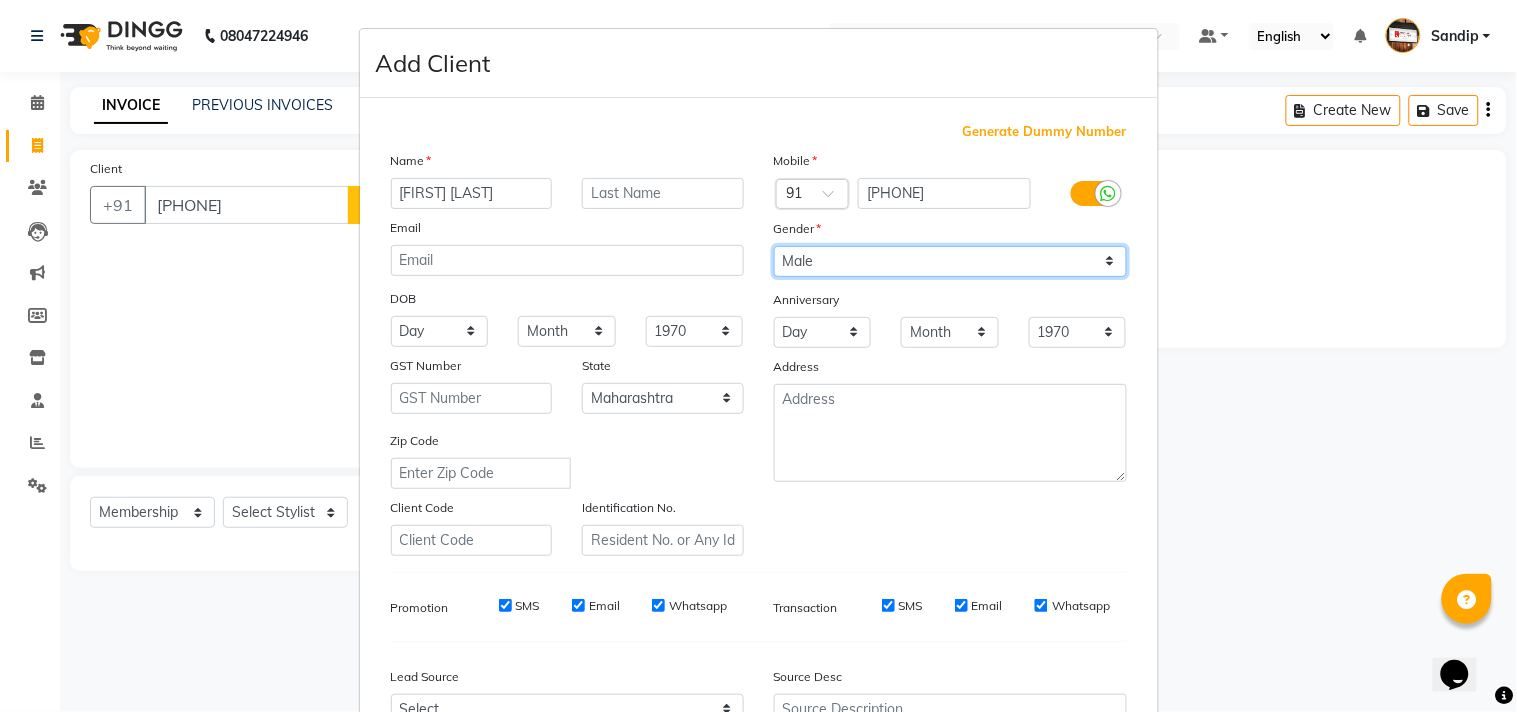 click on "Select Male Female Other Prefer Not To Say" at bounding box center (950, 261) 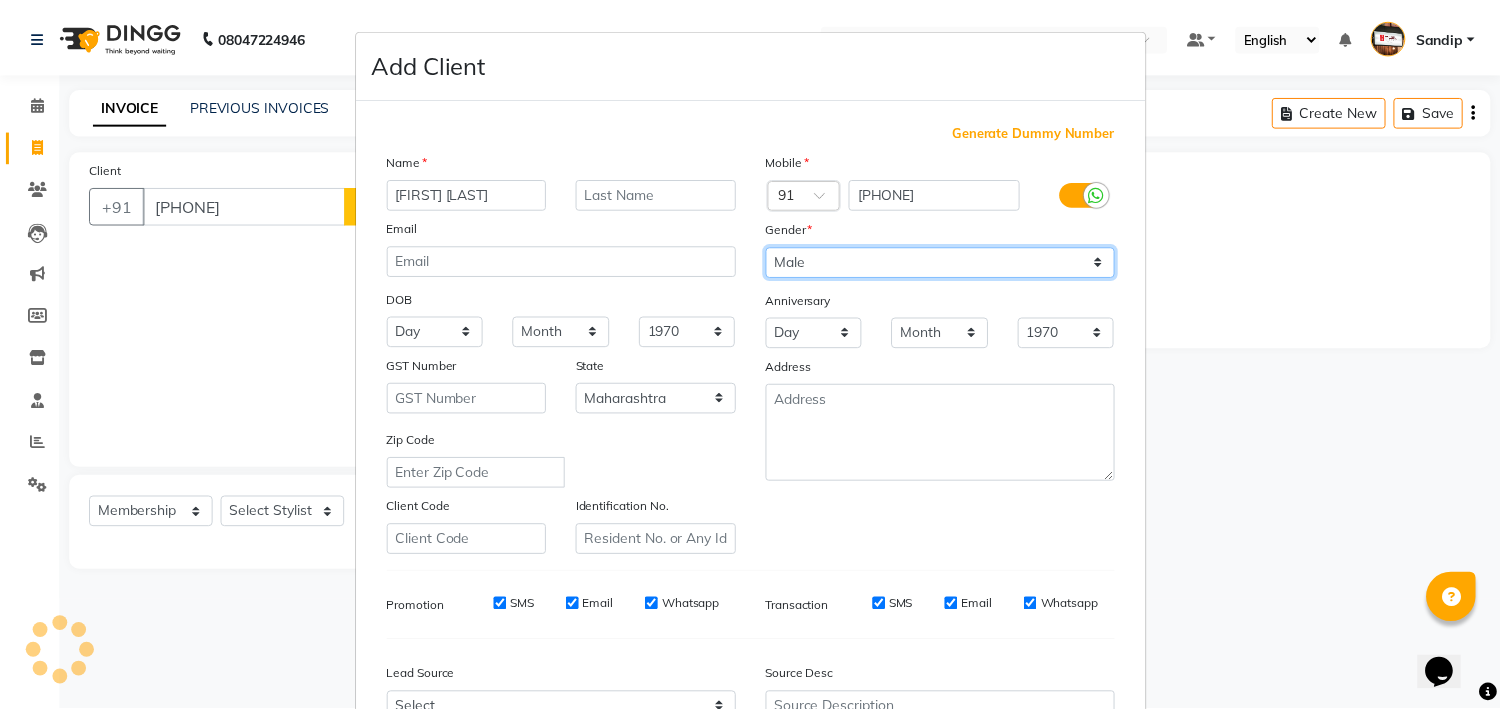 scroll, scrollTop: 212, scrollLeft: 0, axis: vertical 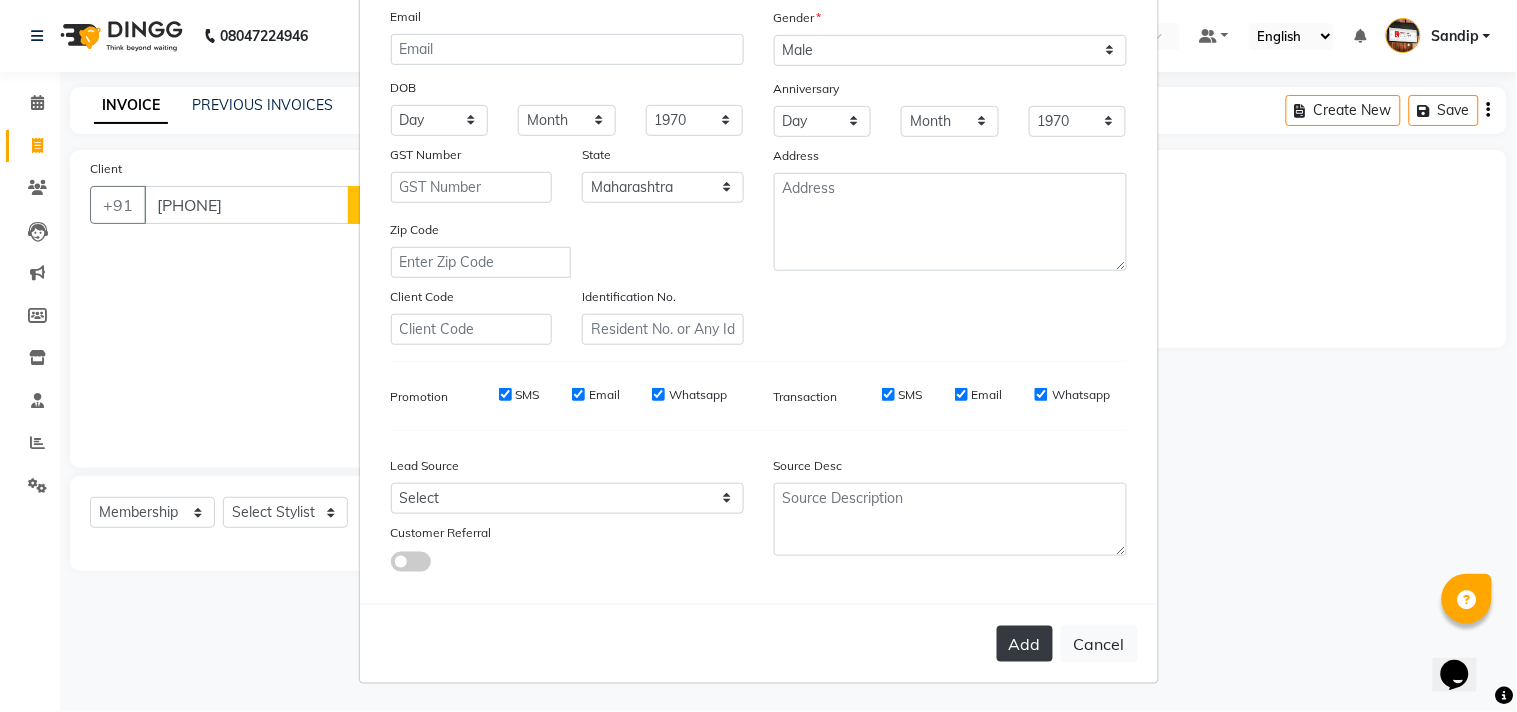 click on "Add" at bounding box center (1025, 644) 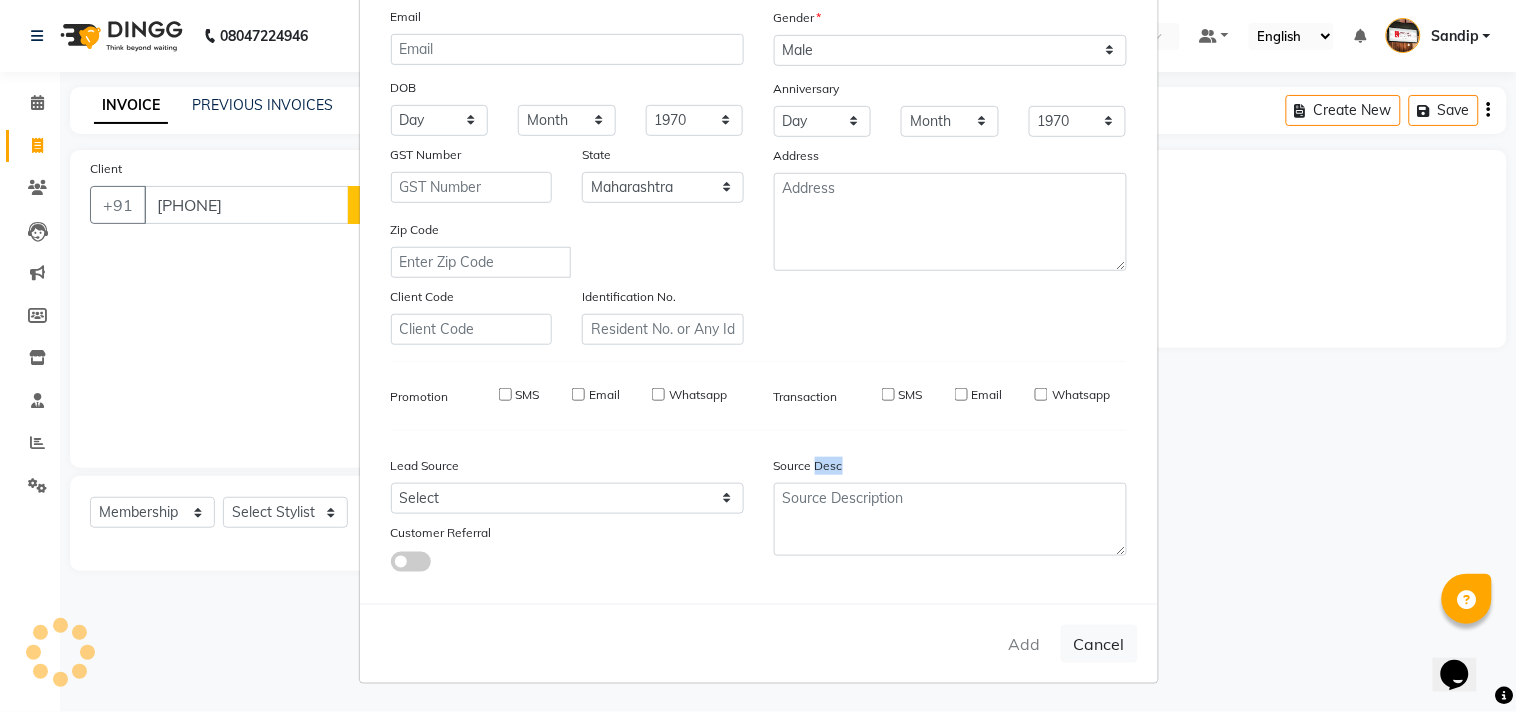 click on "Add   Cancel" at bounding box center [759, 643] 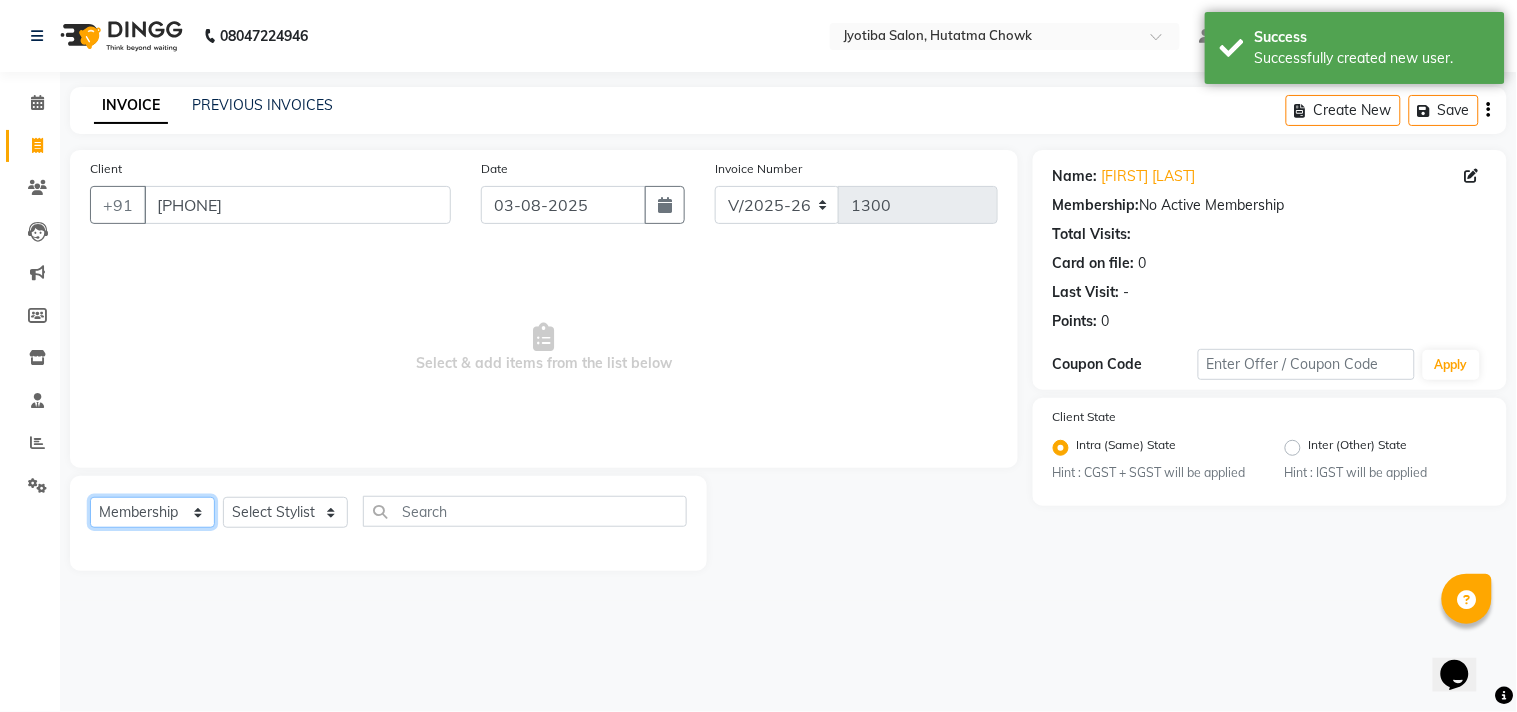 click on "Select  Service  Product  Membership  Package Voucher Prepaid Gift Card" 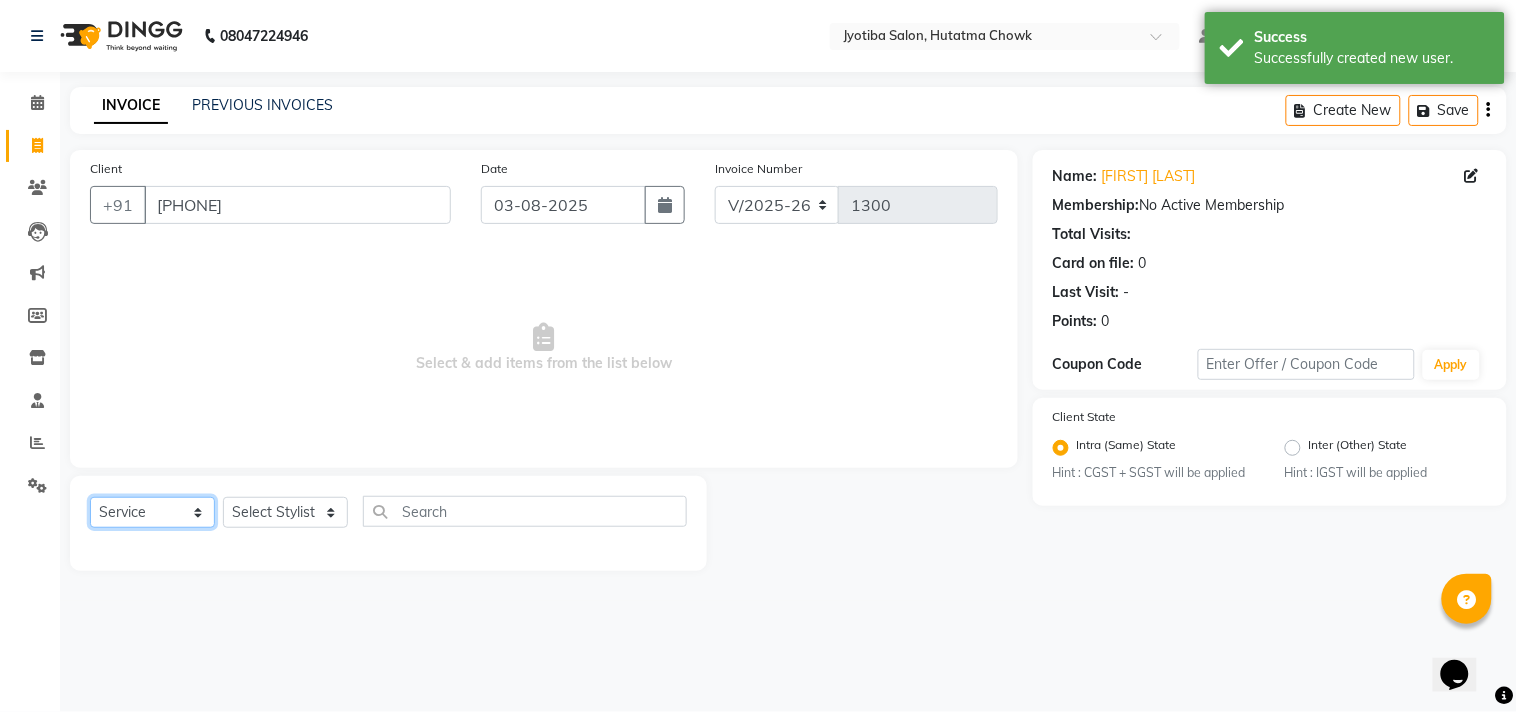 click on "Select  Service  Product  Membership  Package Voucher Prepaid Gift Card" 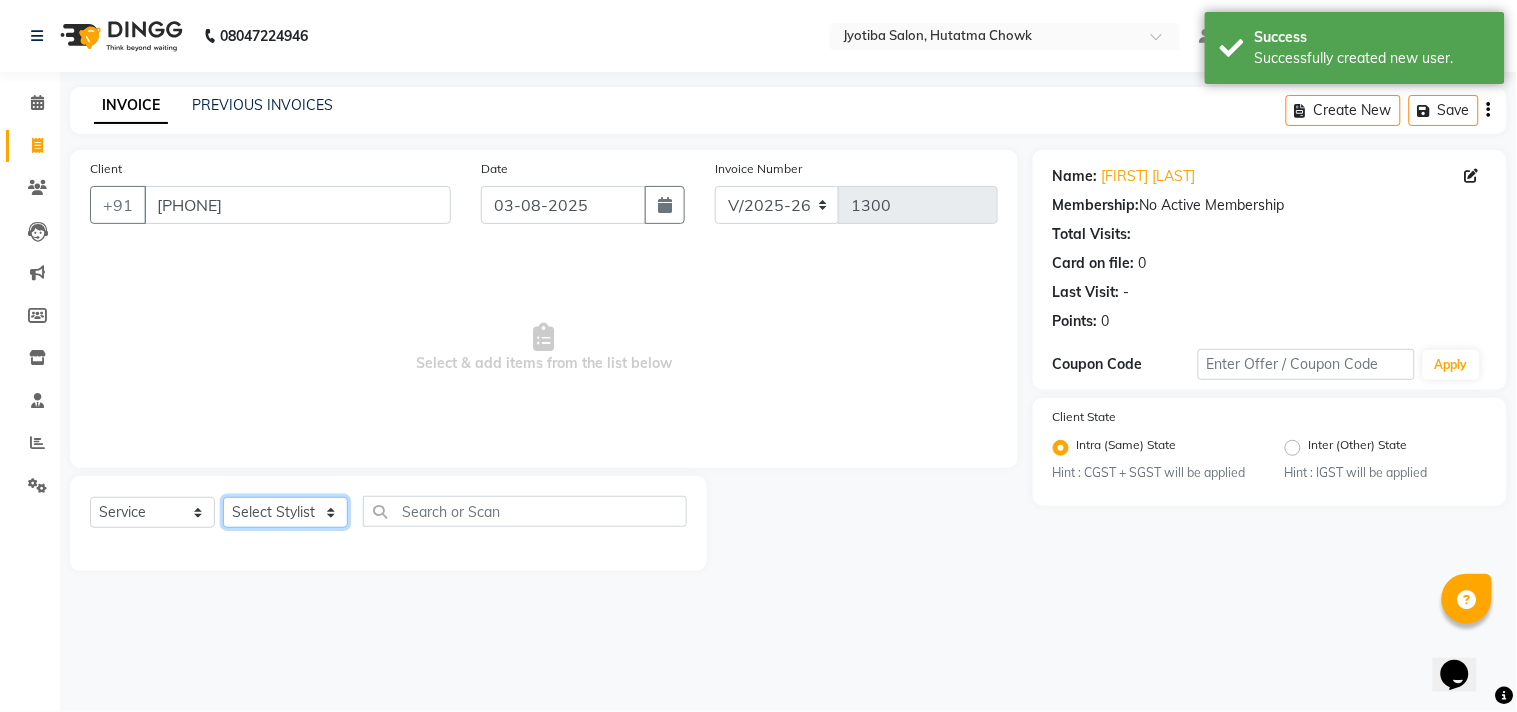 click on "Select Stylist Abdul Dinesh thakur Farman  Juned  mahadev Munna  prem RAHUL Sandip Suresh yasin" 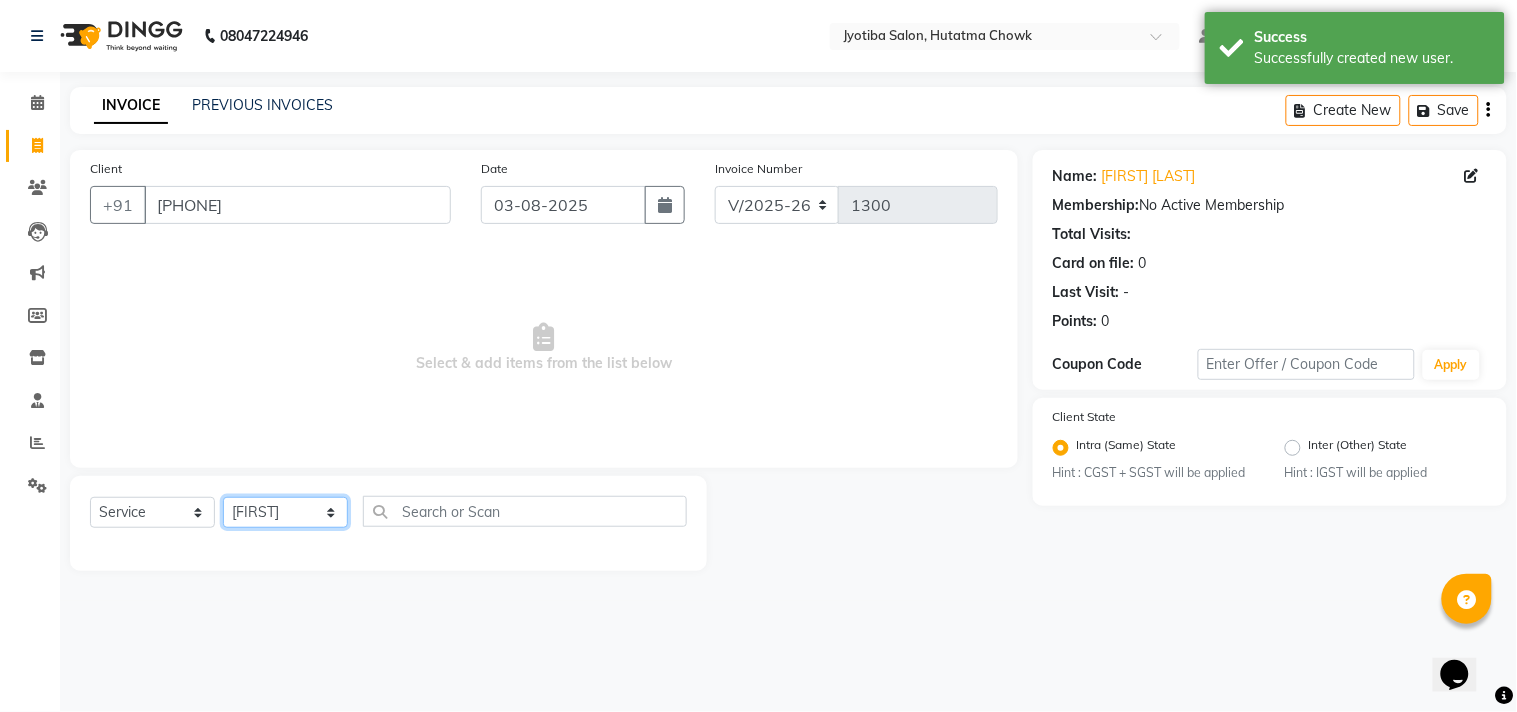 click on "Select Stylist Abdul Dinesh thakur Farman  Juned  mahadev Munna  prem RAHUL Sandip Suresh yasin" 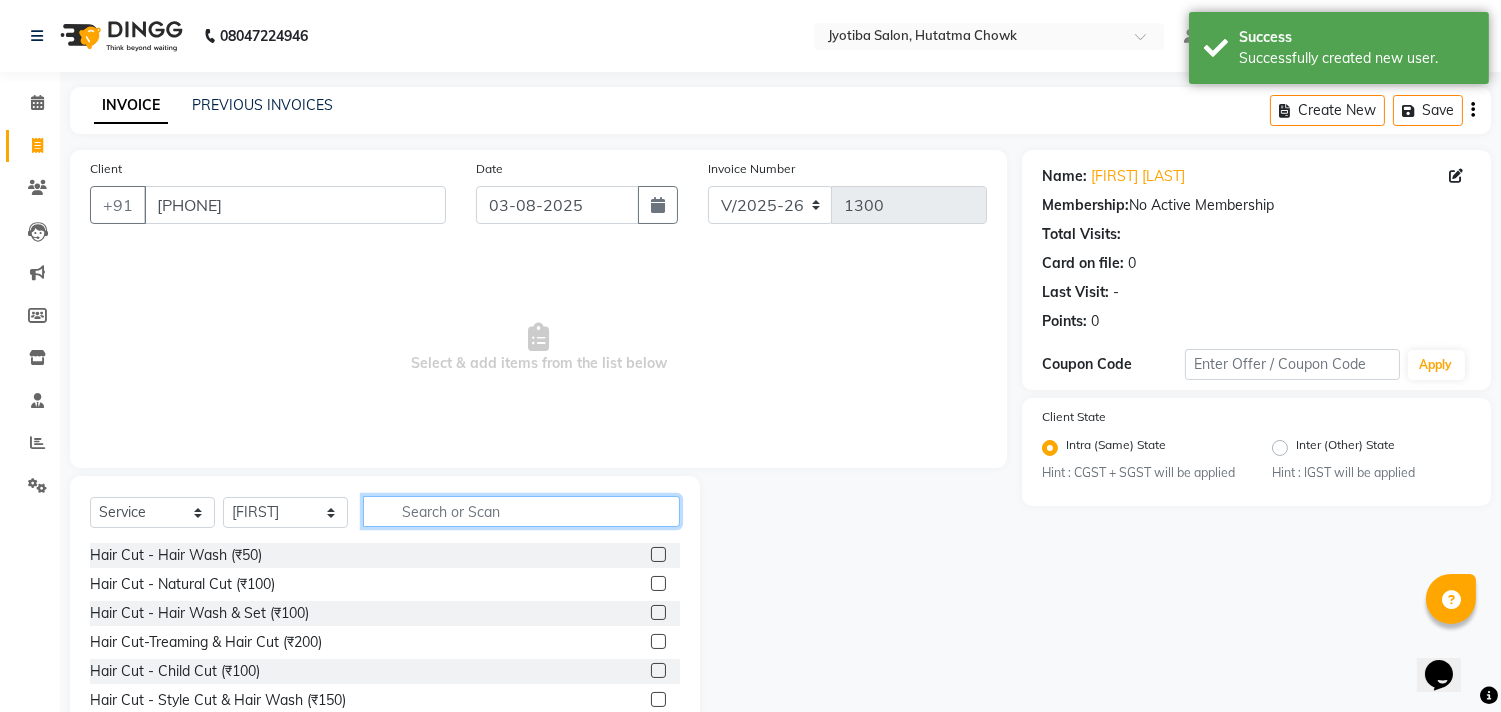 click 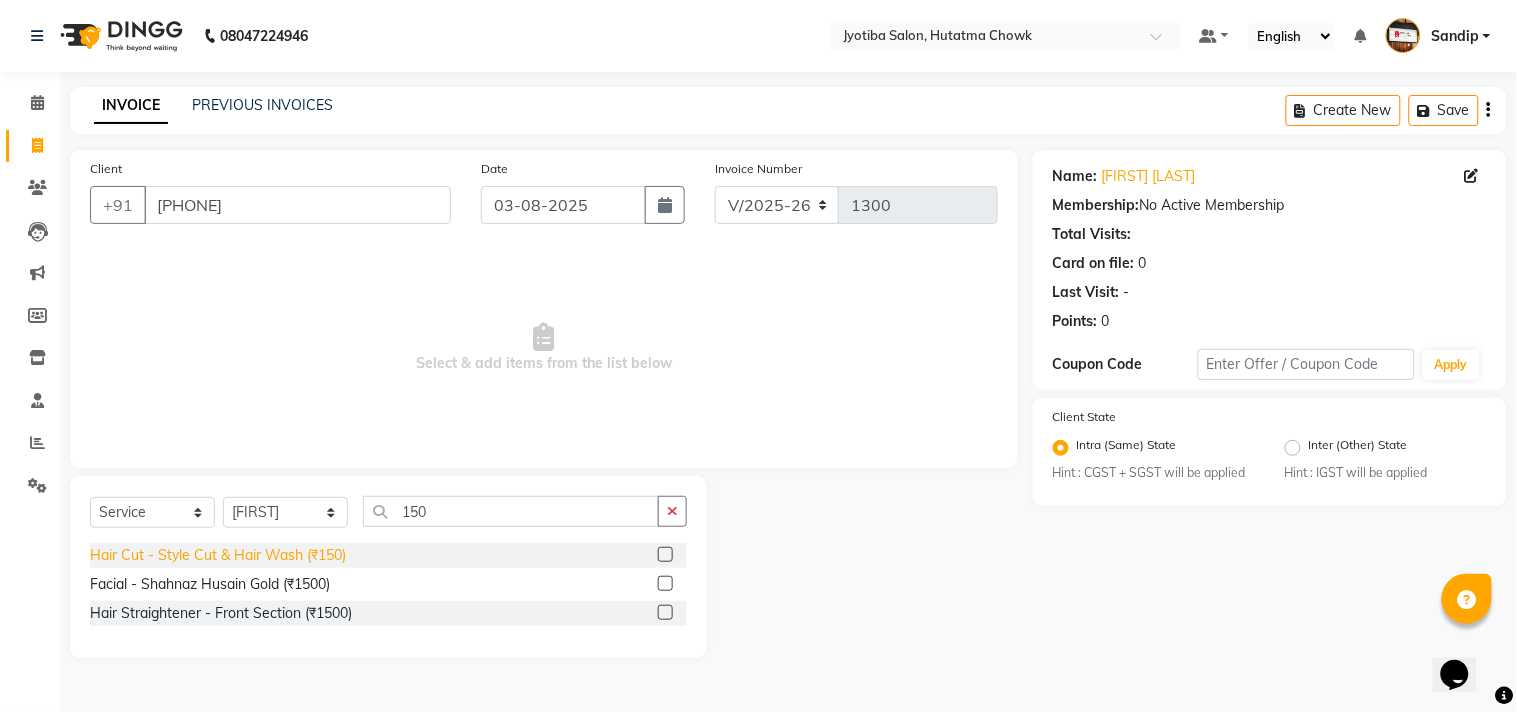 click on "Hair Cut - Style Cut & Hair Wash (₹150)" 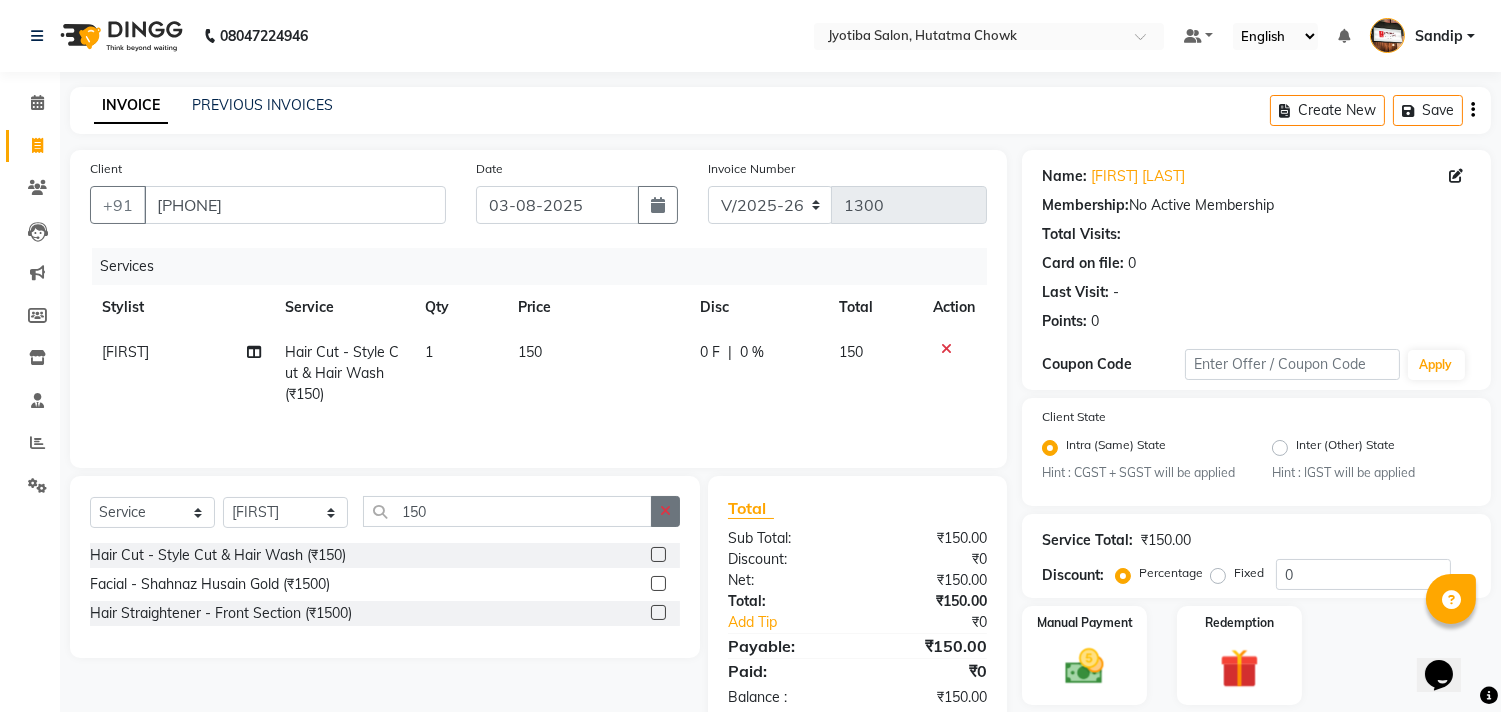 click 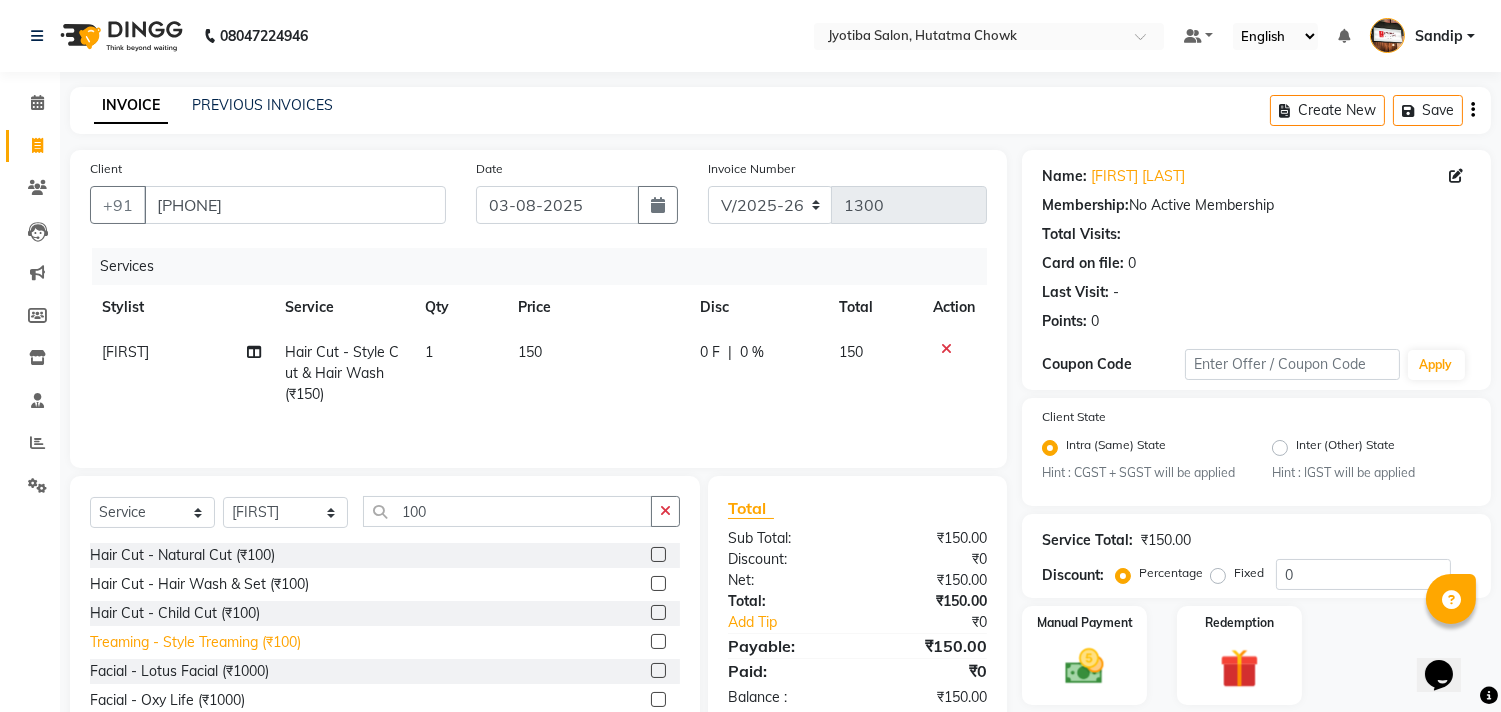 click on "Treaming - Style Treaming (₹100)" 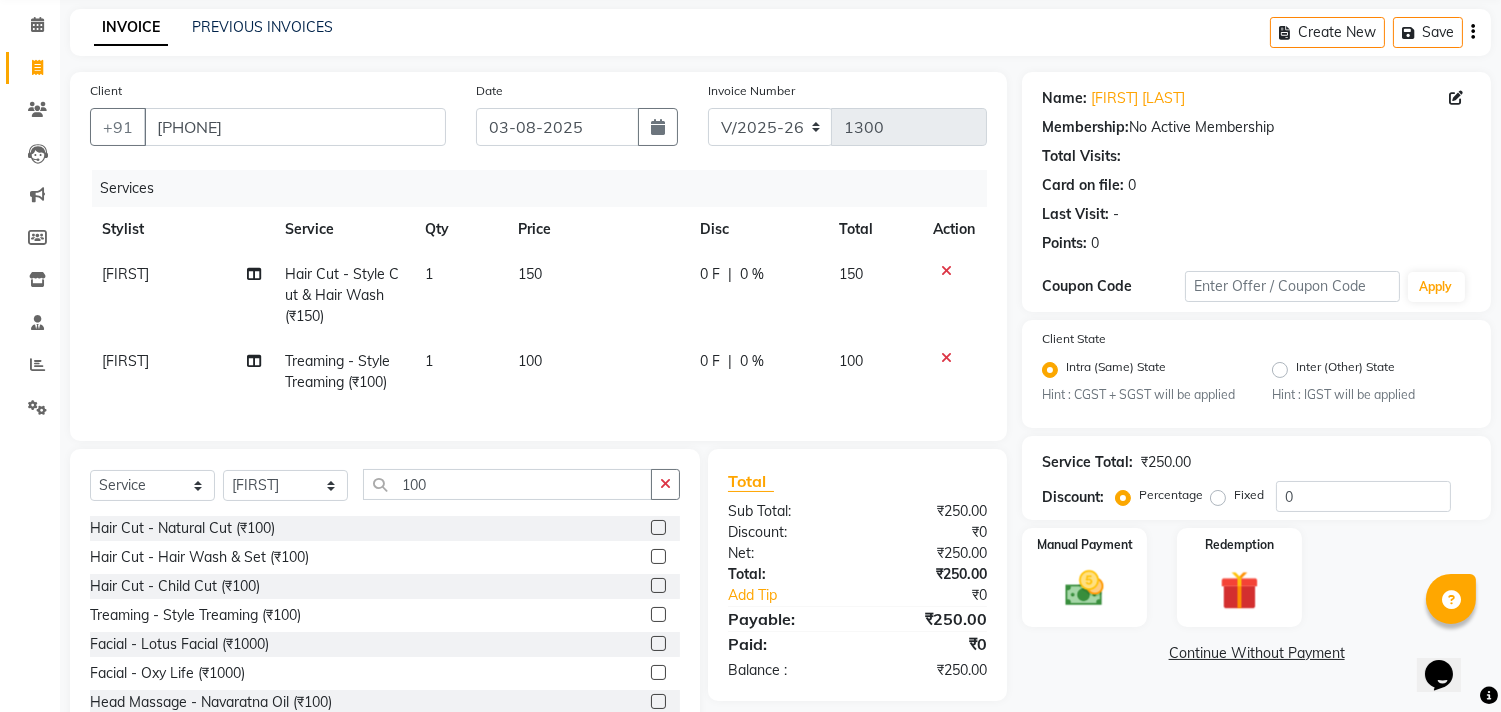 scroll, scrollTop: 156, scrollLeft: 0, axis: vertical 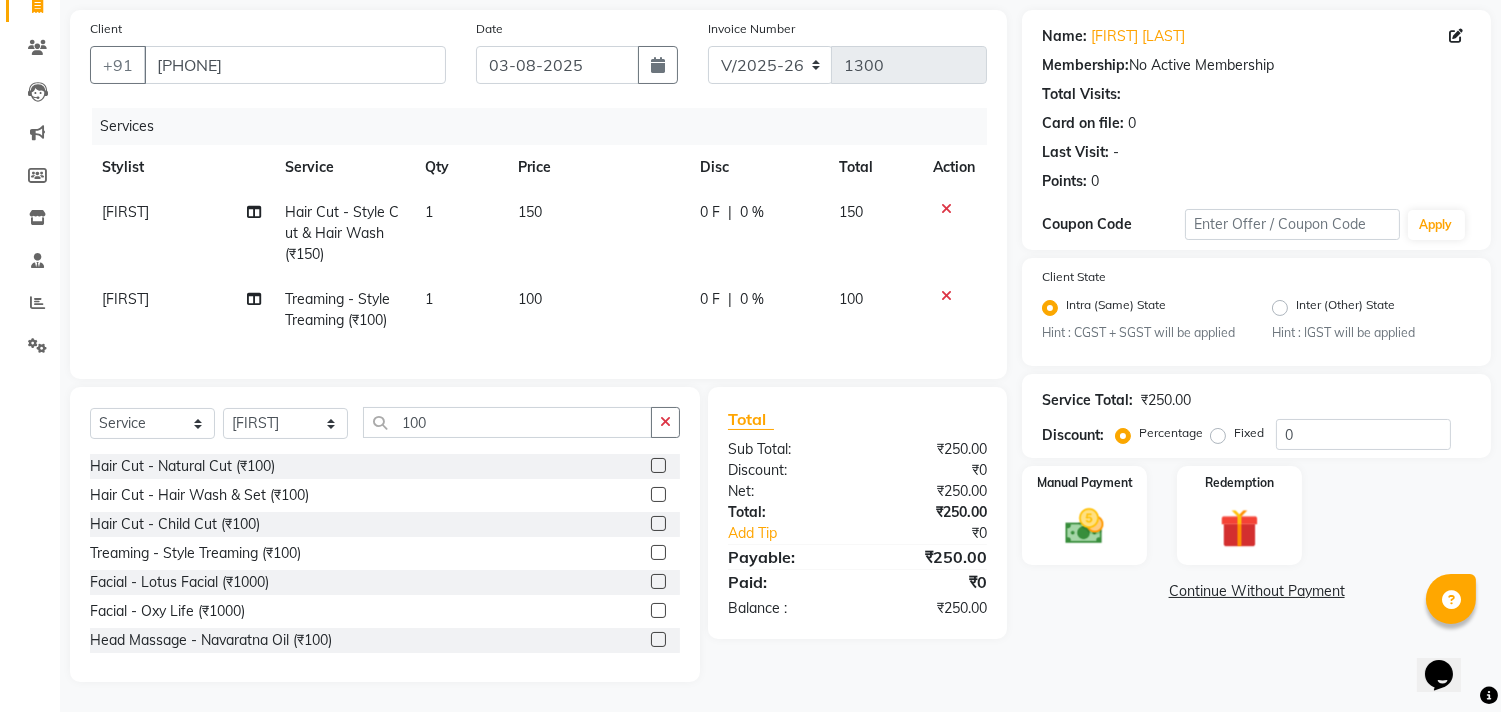 click on "Continue Without Payment" 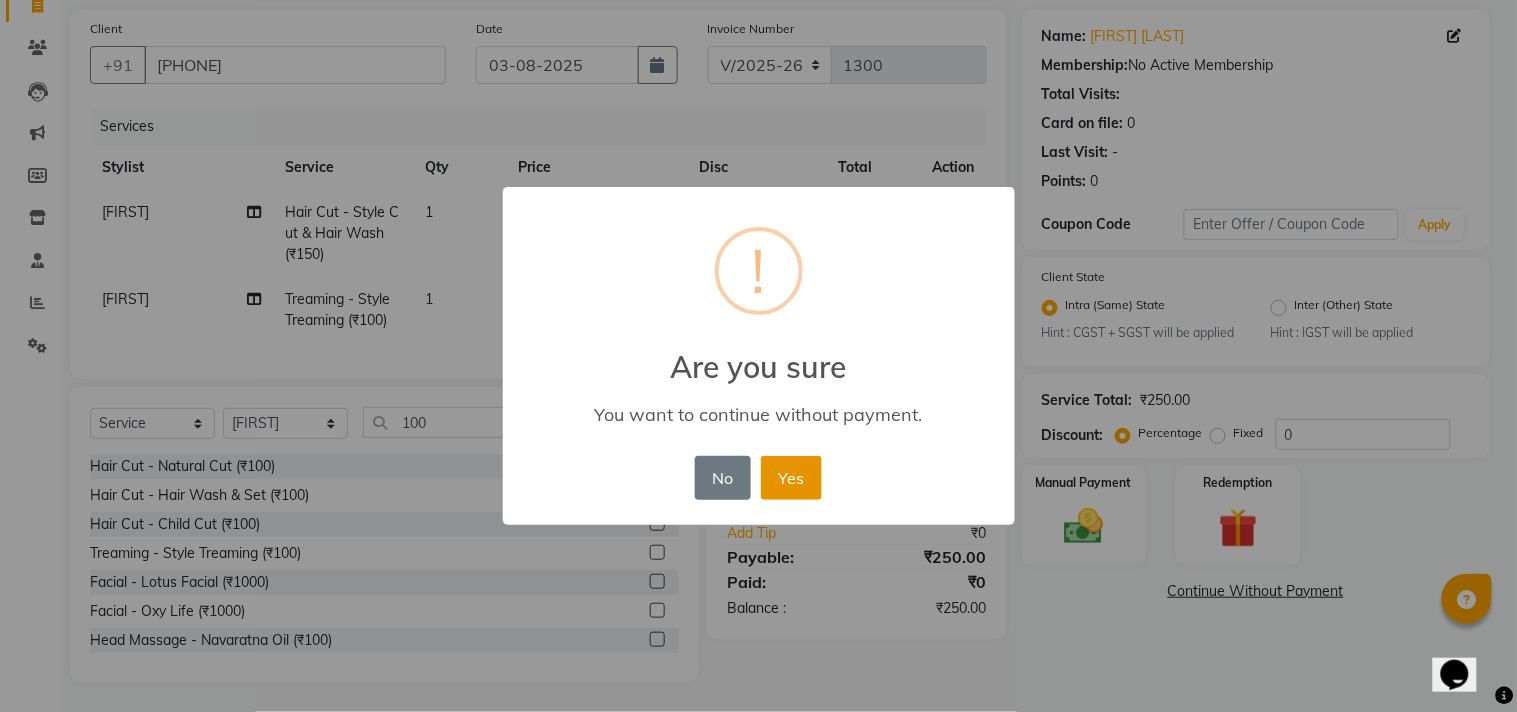 click on "Yes" at bounding box center (791, 478) 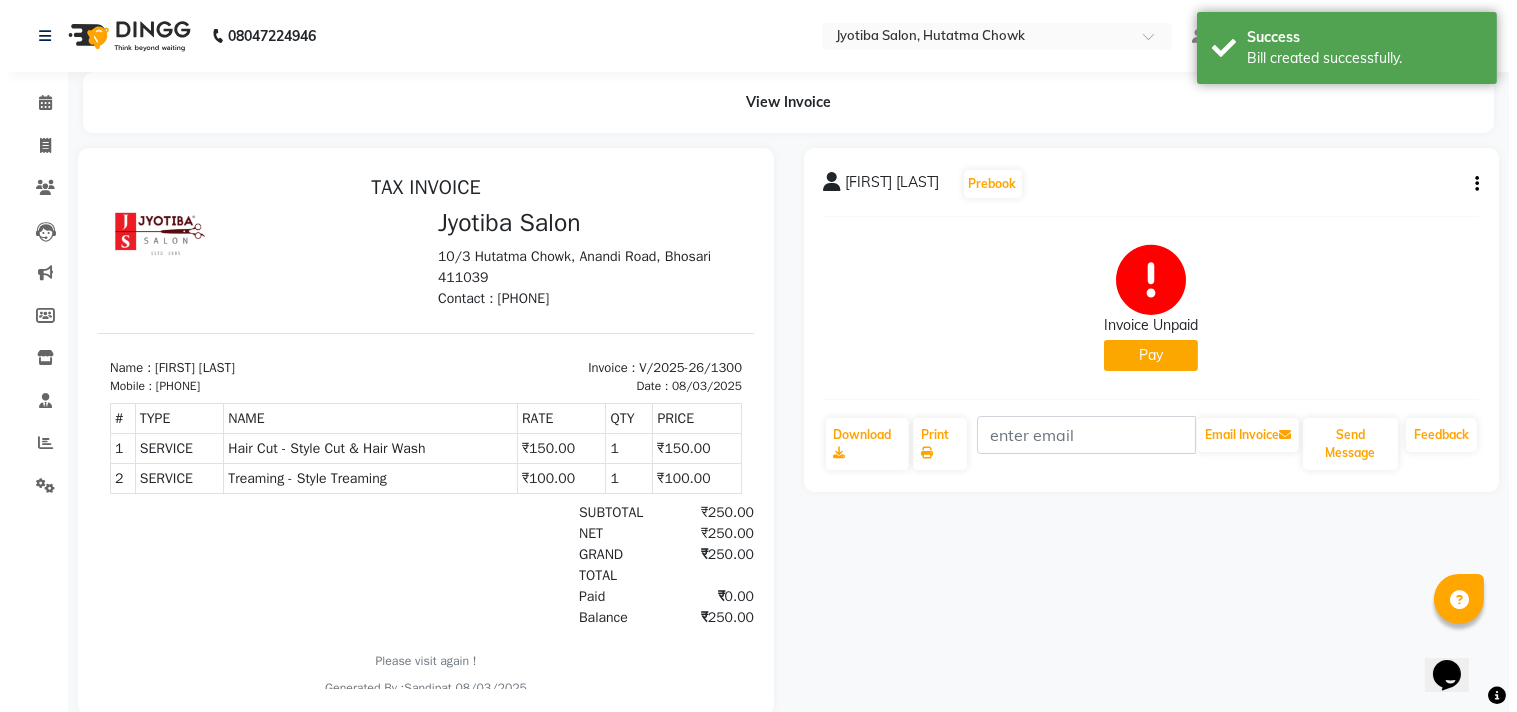 scroll, scrollTop: 0, scrollLeft: 0, axis: both 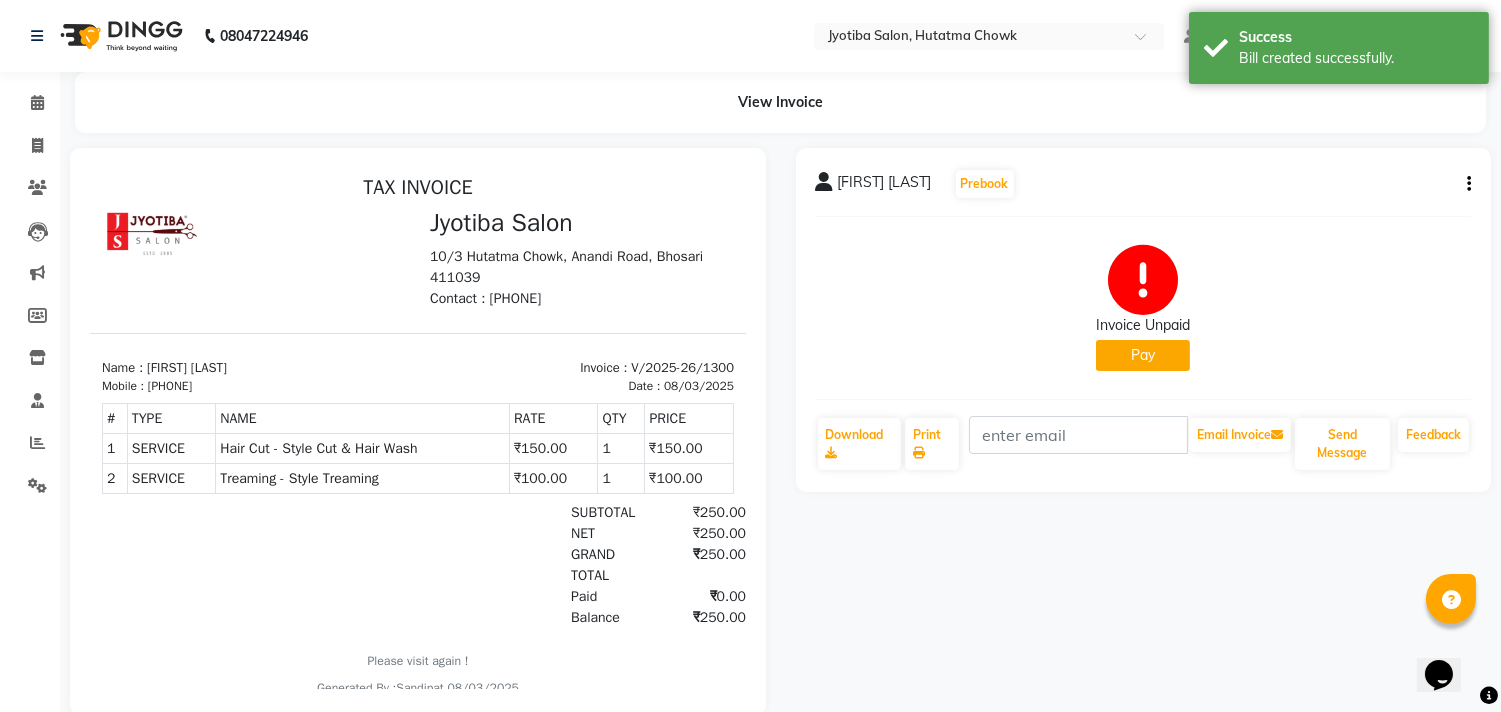 click on "Pay" 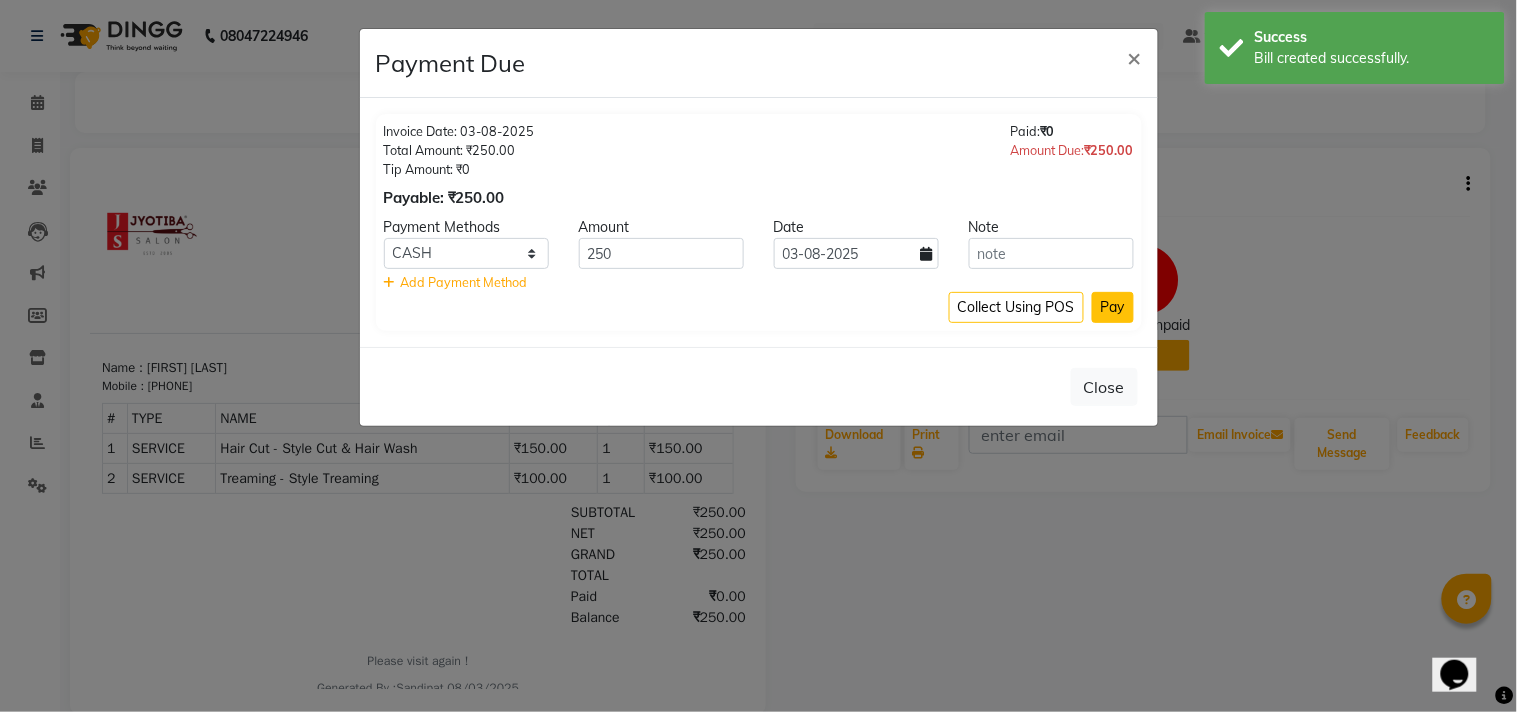 click on "Pay" 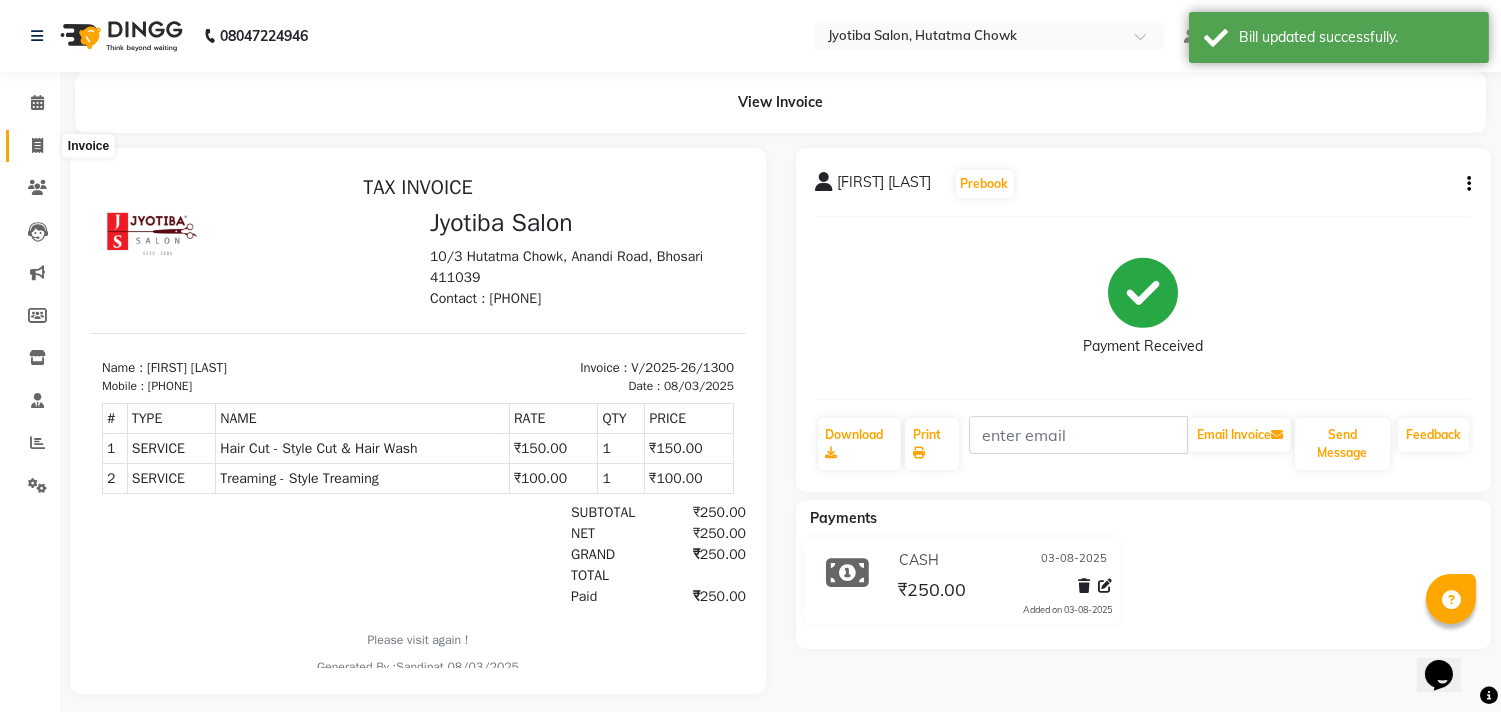 click 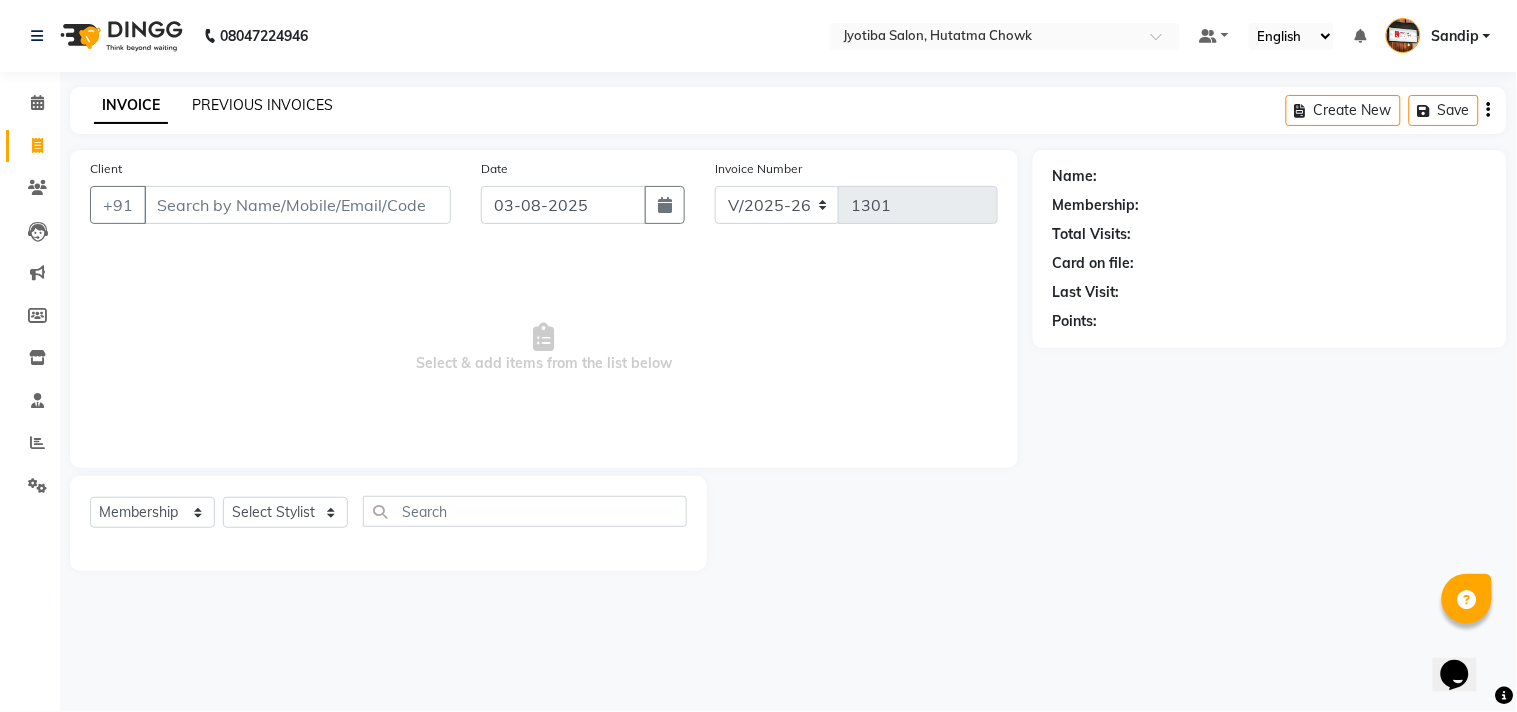 click on "PREVIOUS INVOICES" 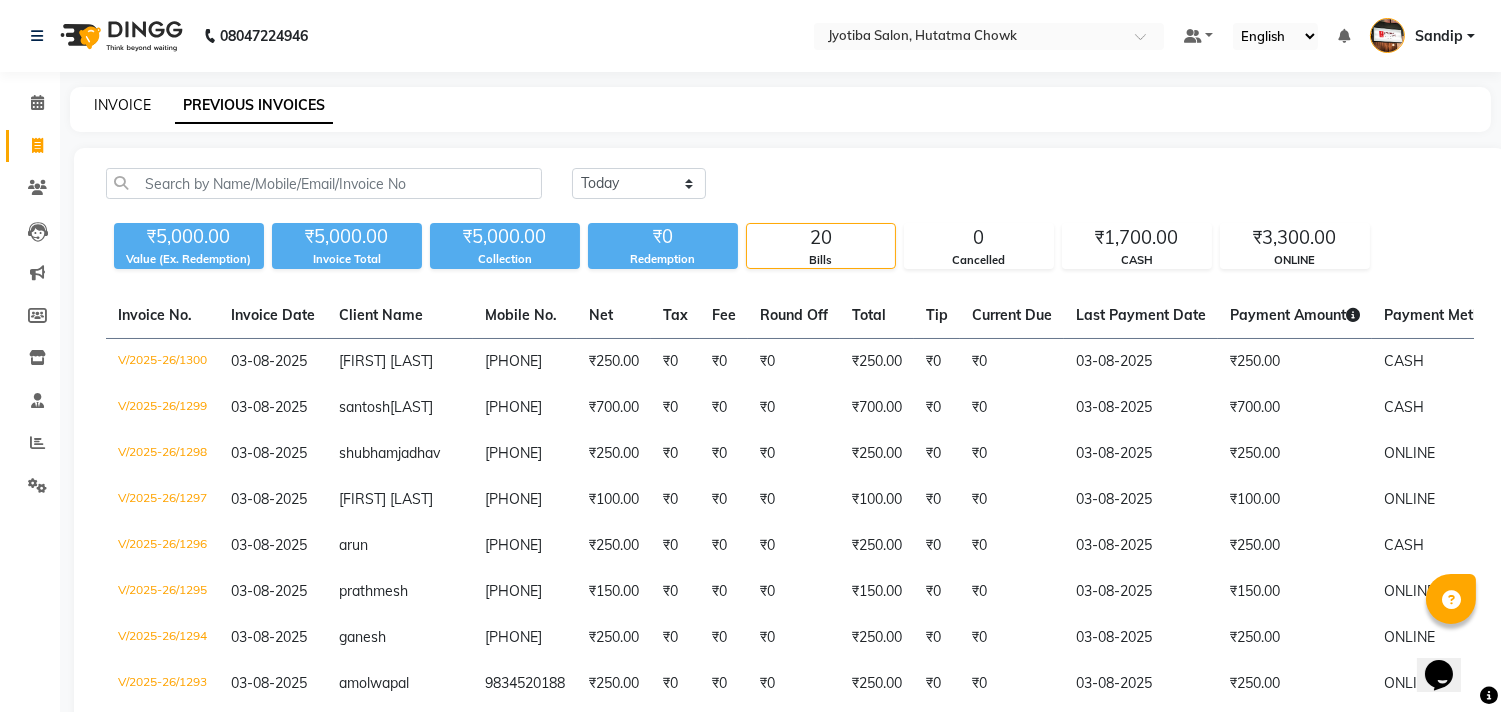 click on "INVOICE" 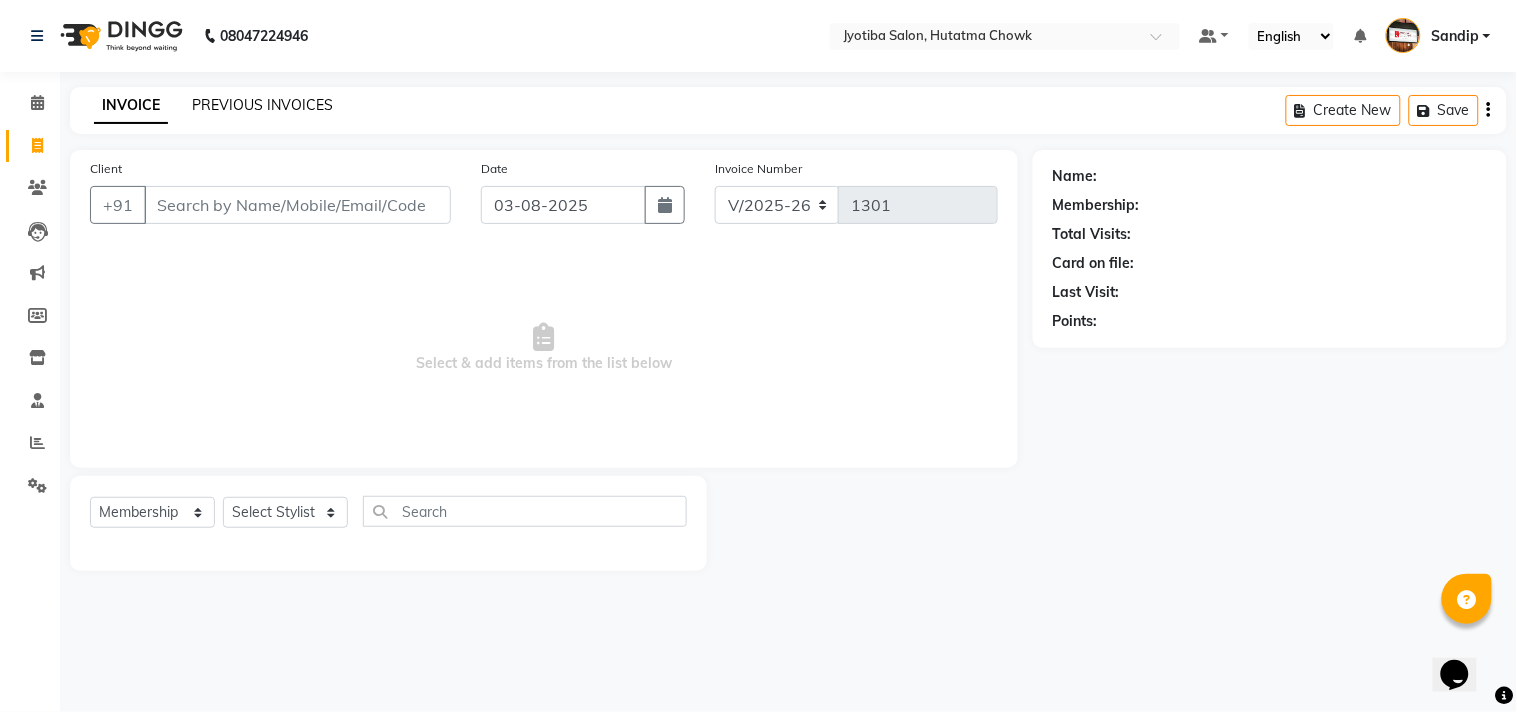 click on "PREVIOUS INVOICES" 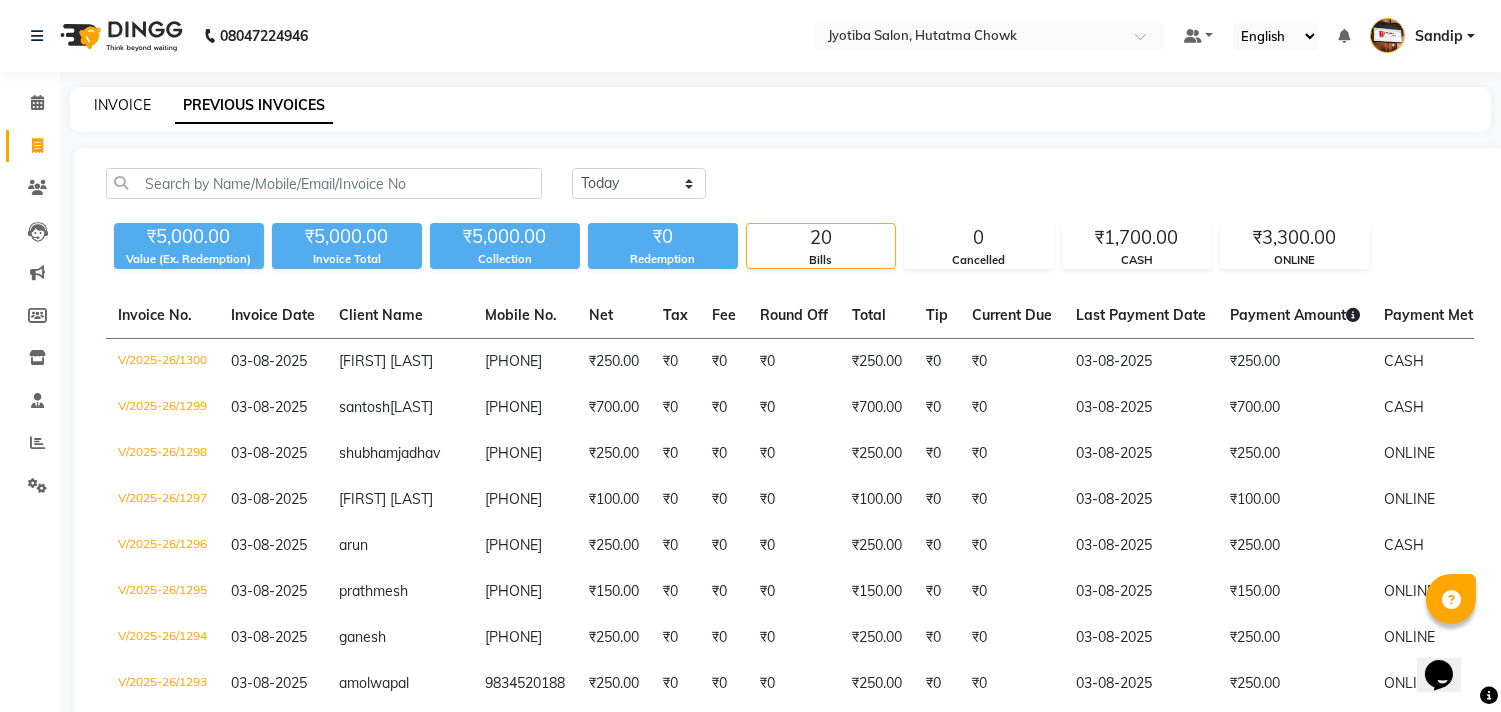 click on "INVOICE" 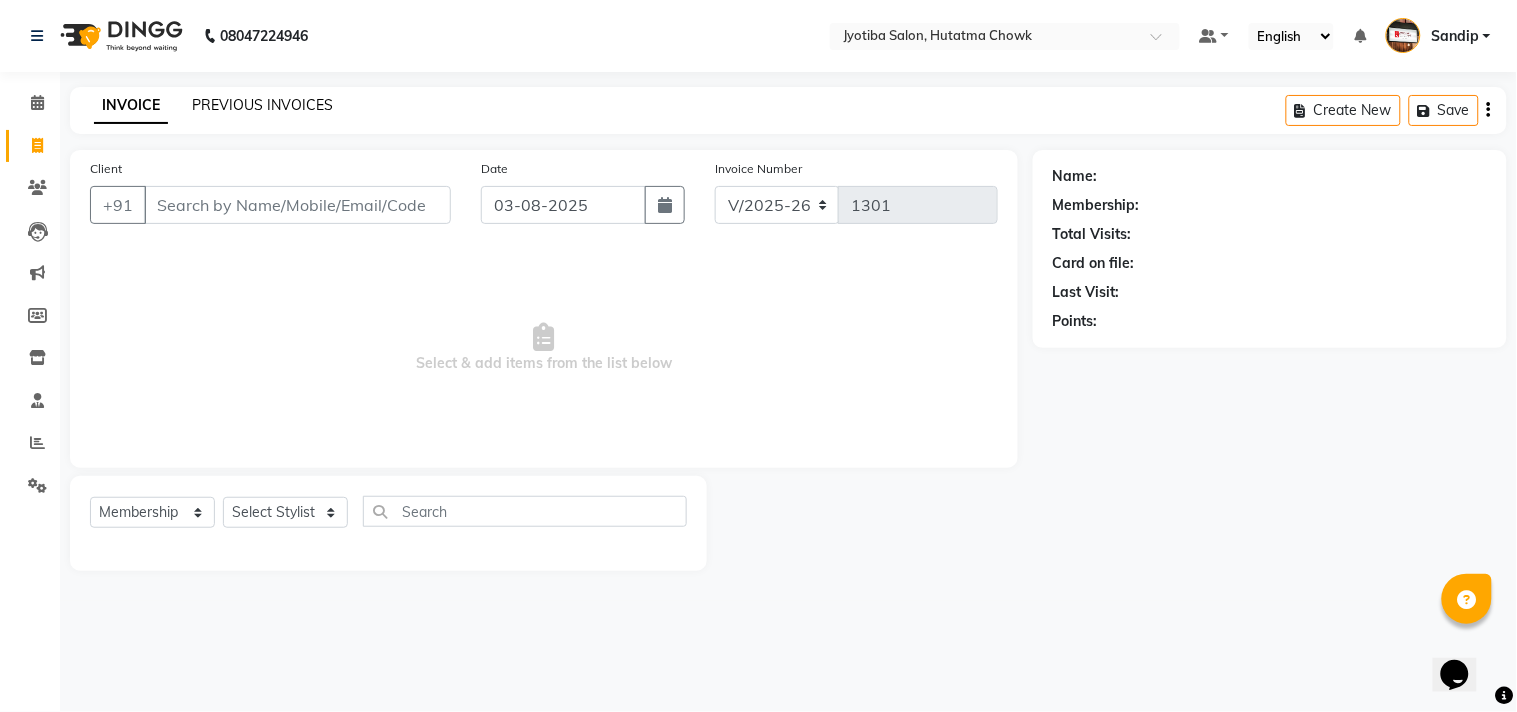 click on "PREVIOUS INVOICES" 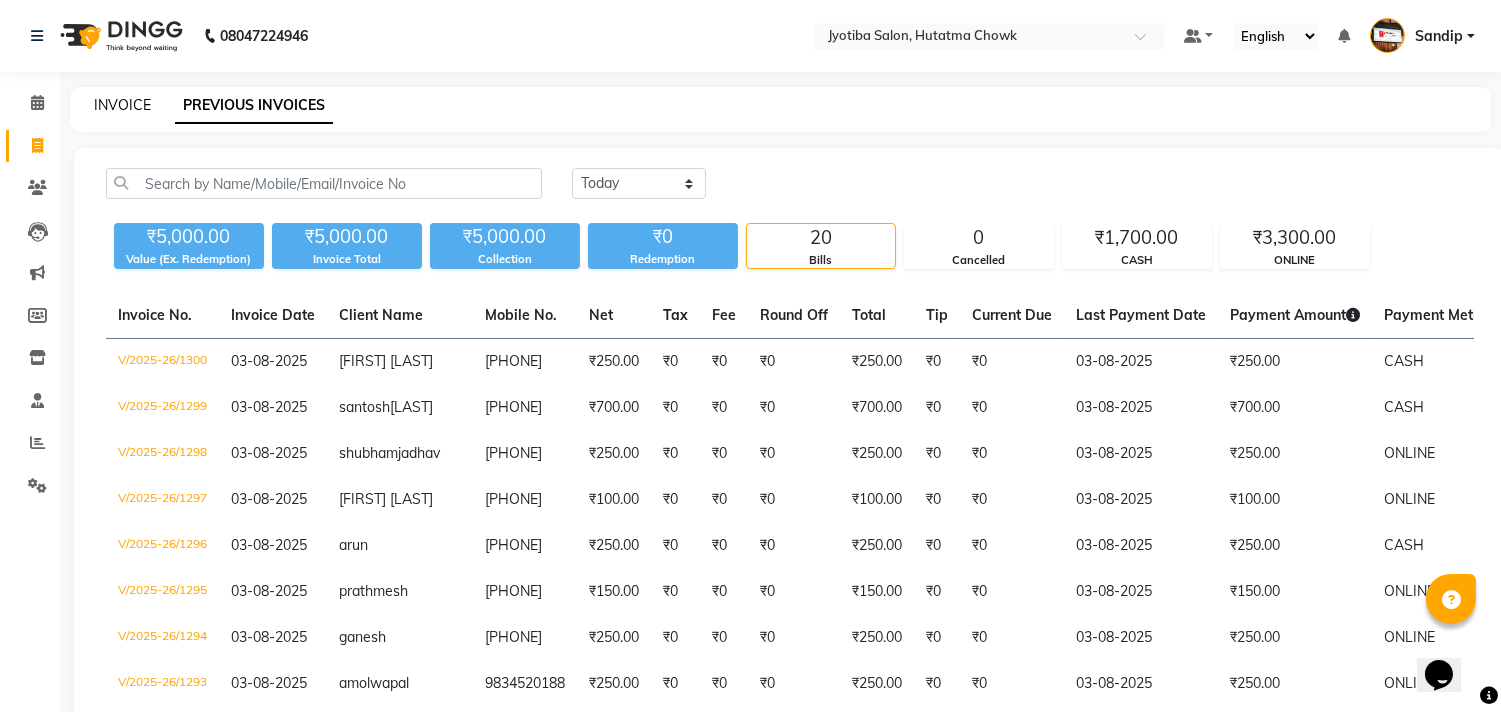 click on "INVOICE" 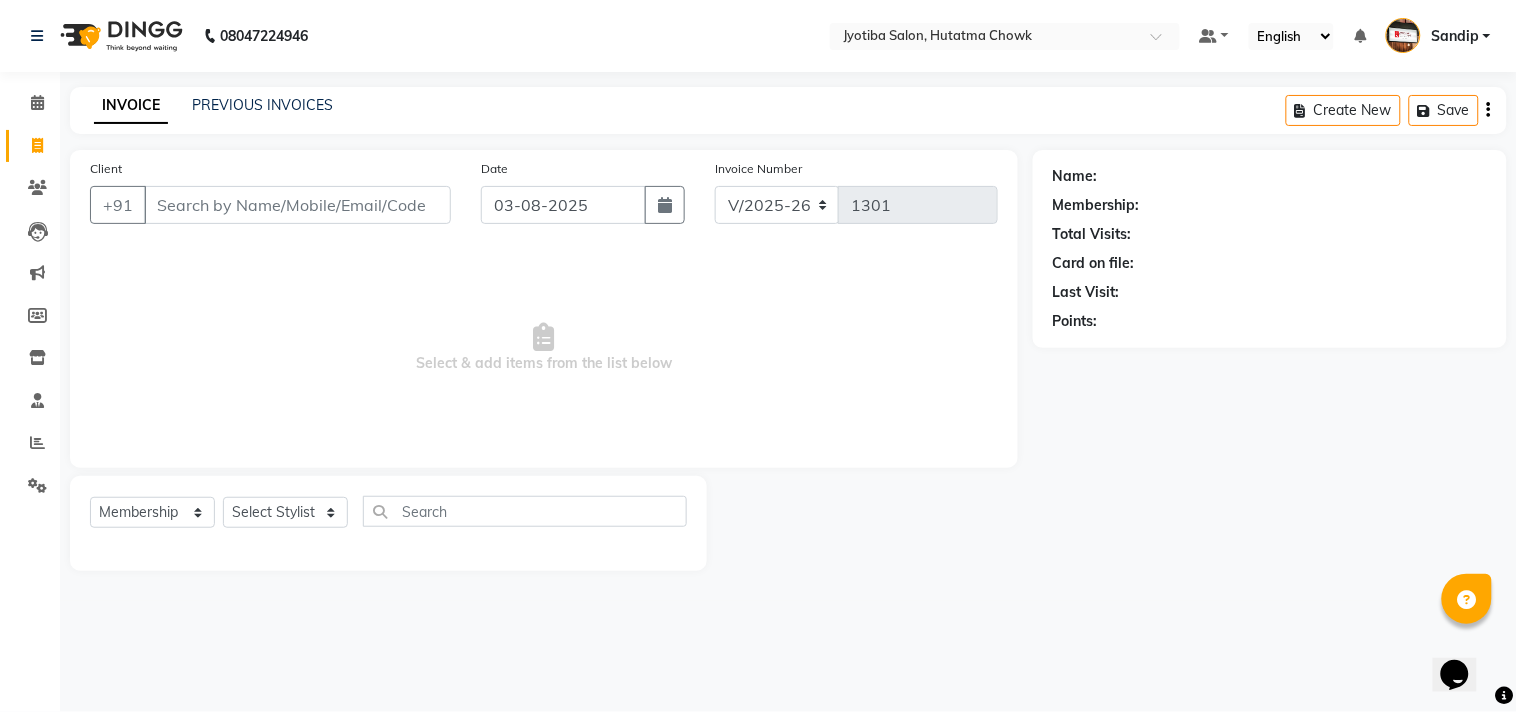 click on "INVOICE PREVIOUS INVOICES Create New Save Client +[PHONE] Date 03-08-2025 Invoice Number V/2025 V/2025-26 1301 Select & add items from the list below Select Service Product Membership Package Voucher Prepaid Gift Card Select Stylist Abdul Dinesh thakur Farman Juned mahadev Munna prem RAHUL Sandip Suresh yasin Name: Membership: Total Visits: Card on file: Last Visit: Points:" 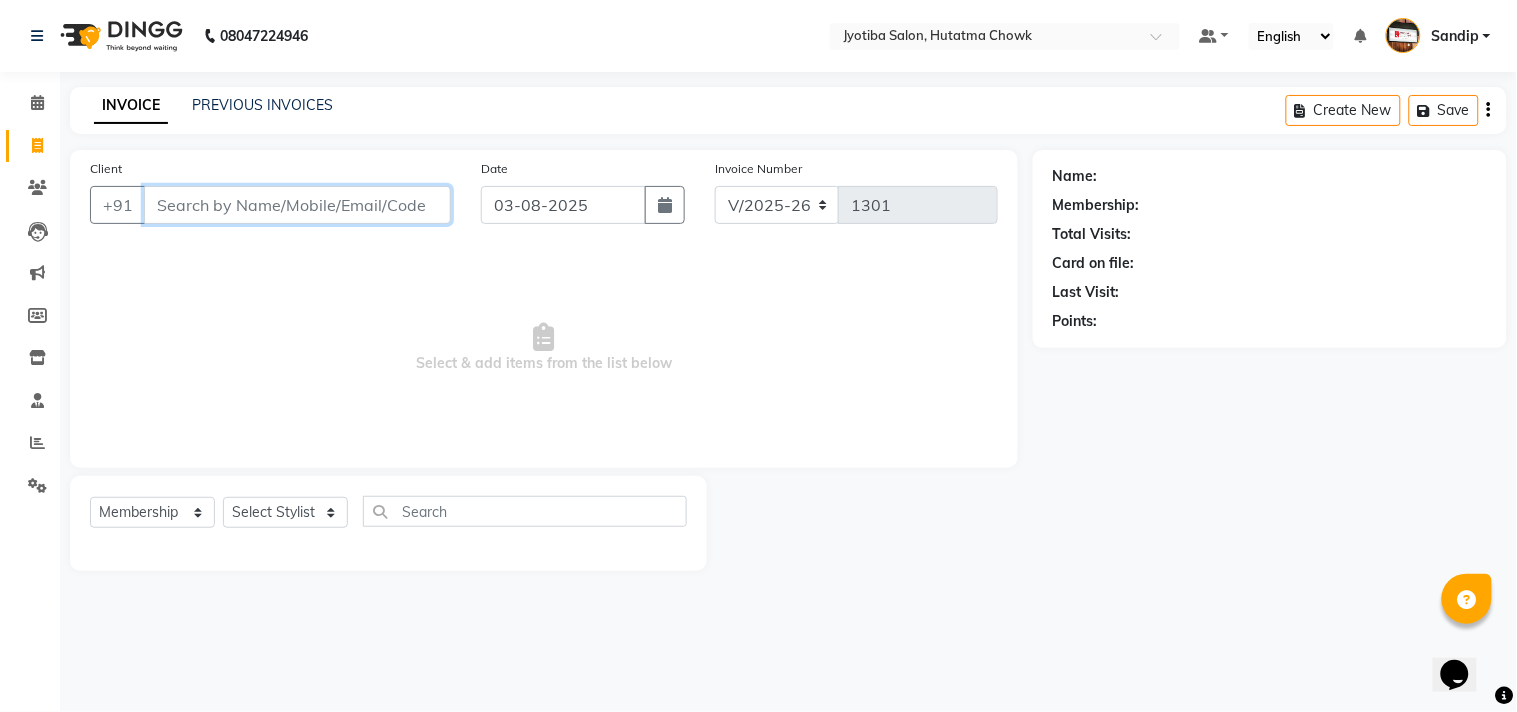 click on "Client" at bounding box center (297, 205) 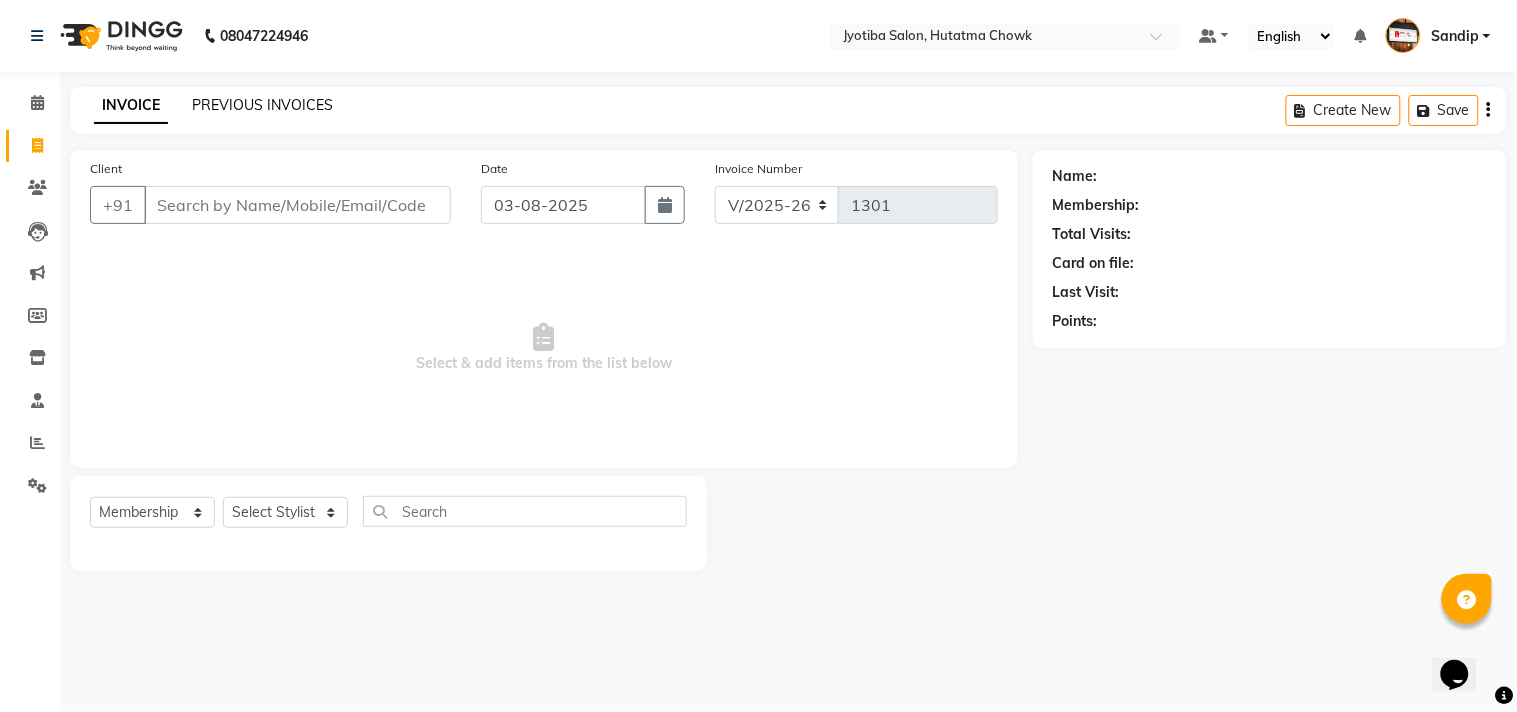 click on "PREVIOUS INVOICES" 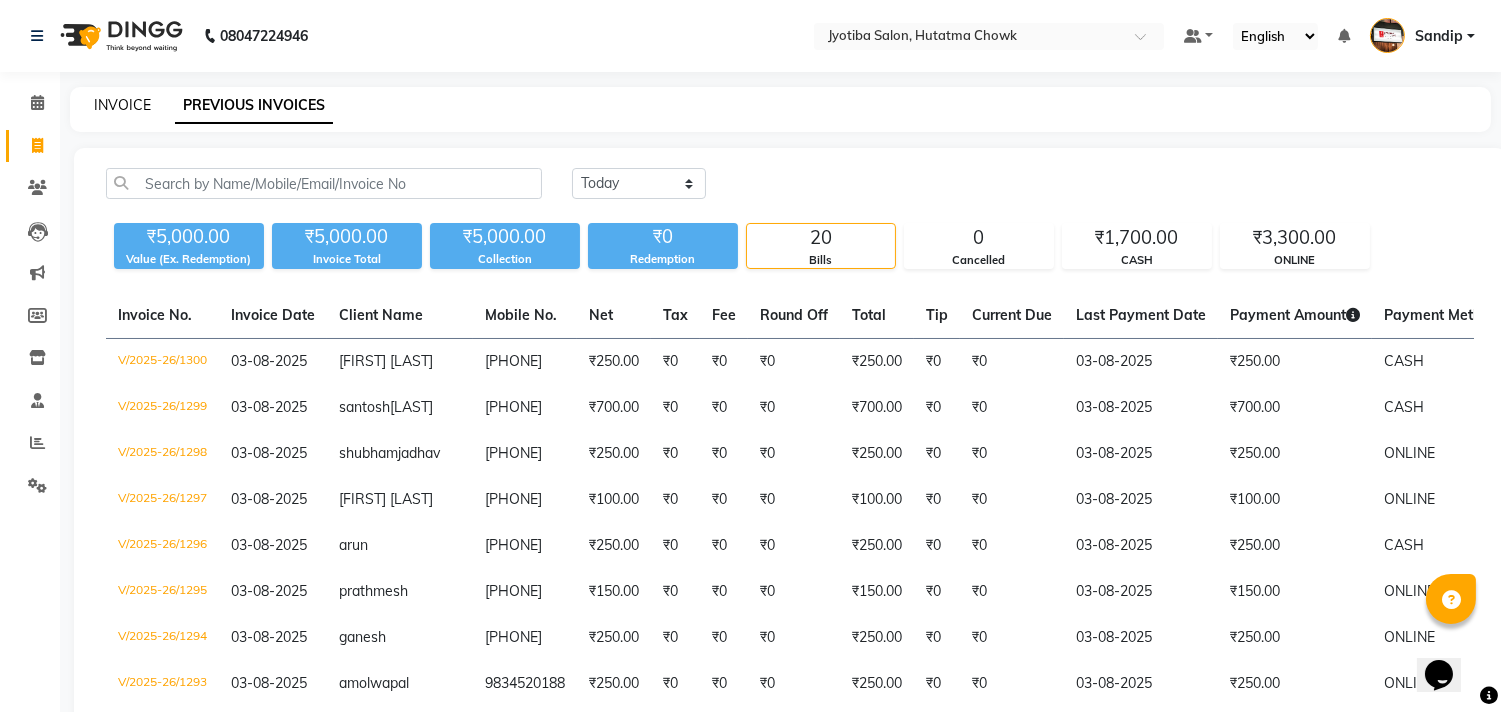 click on "INVOICE" 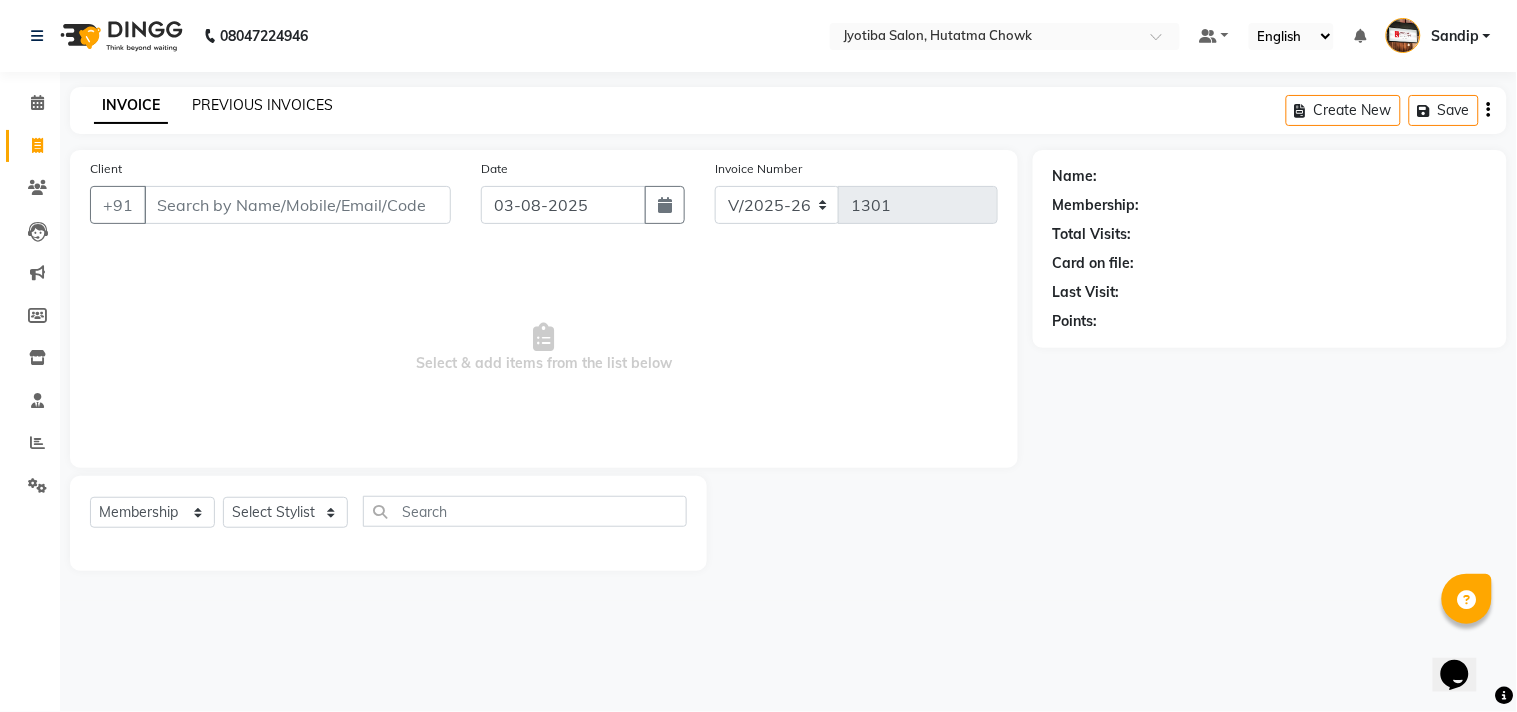 click on "PREVIOUS INVOICES" 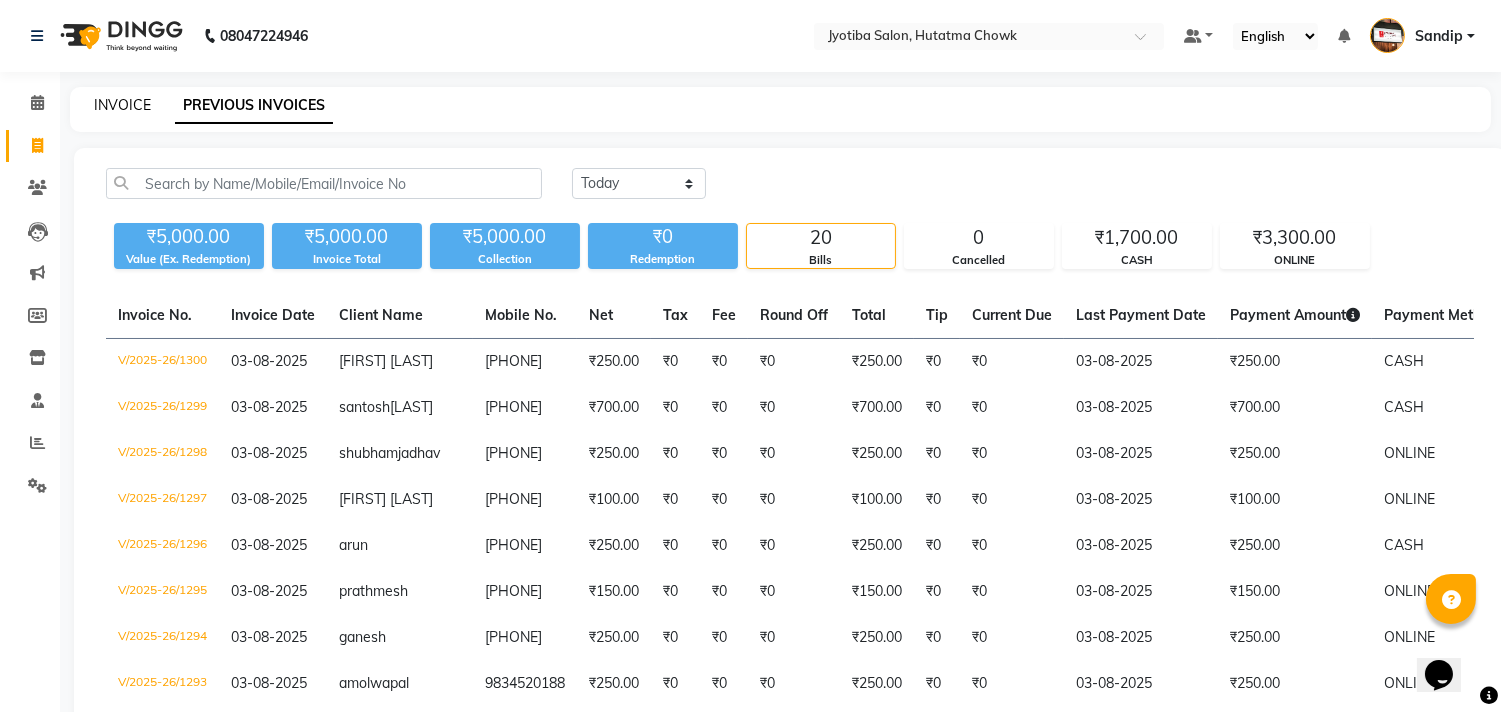 click on "INVOICE" 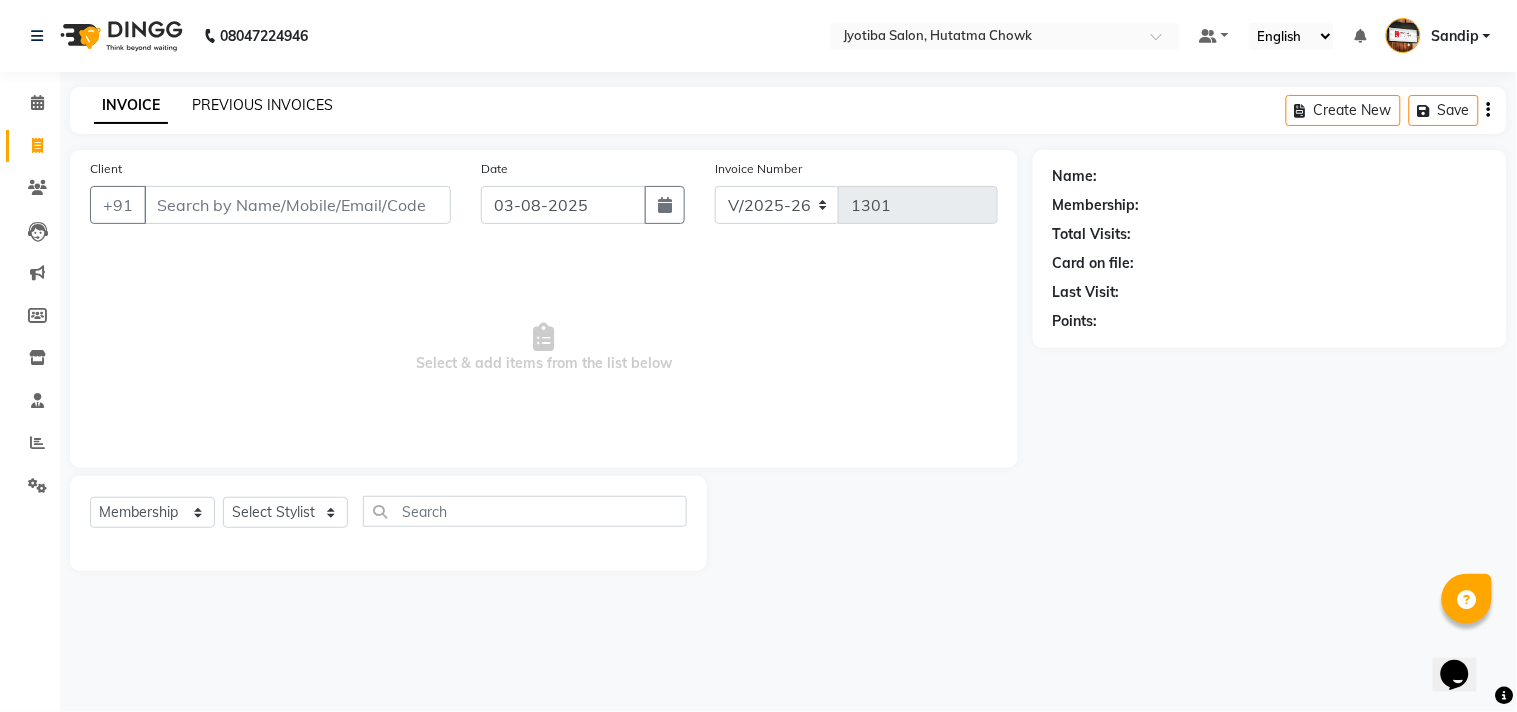 click on "PREVIOUS INVOICES" 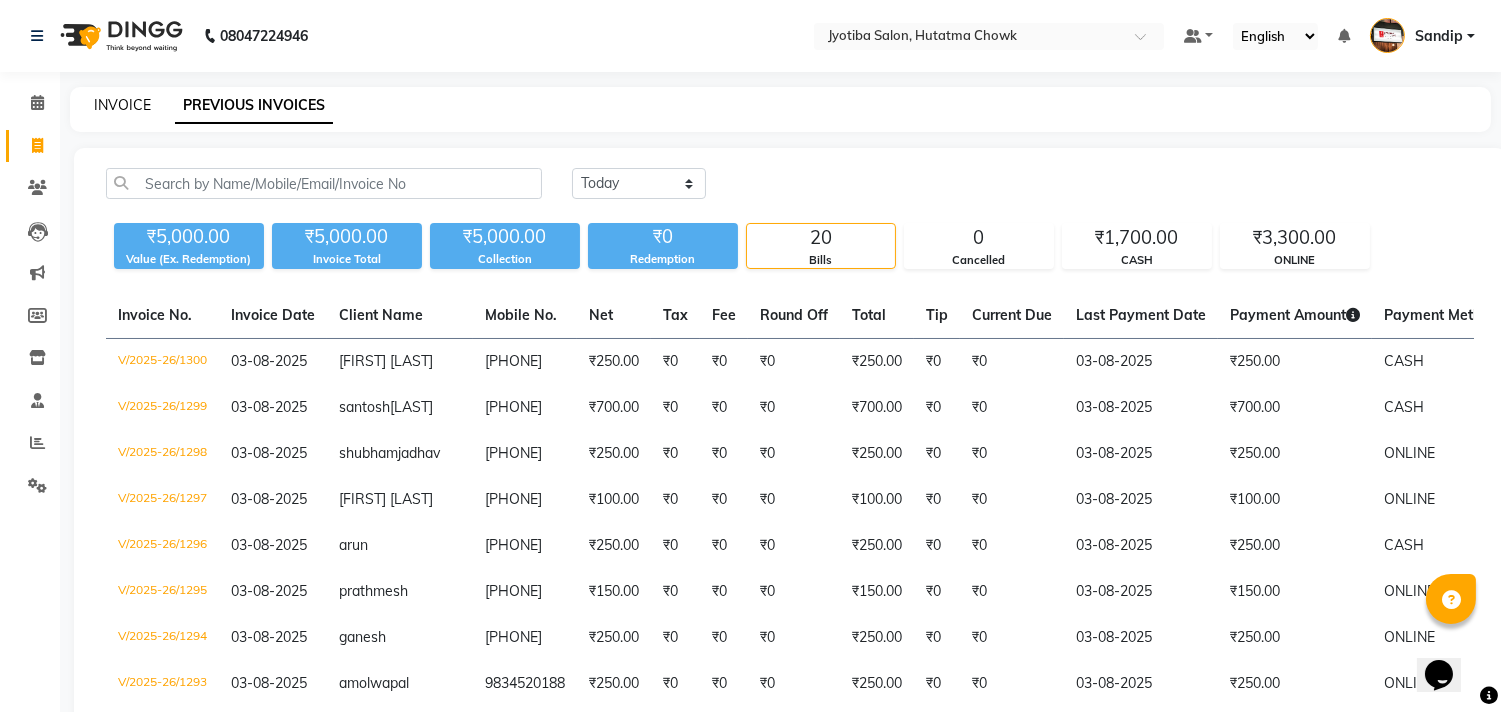 click on "INVOICE" 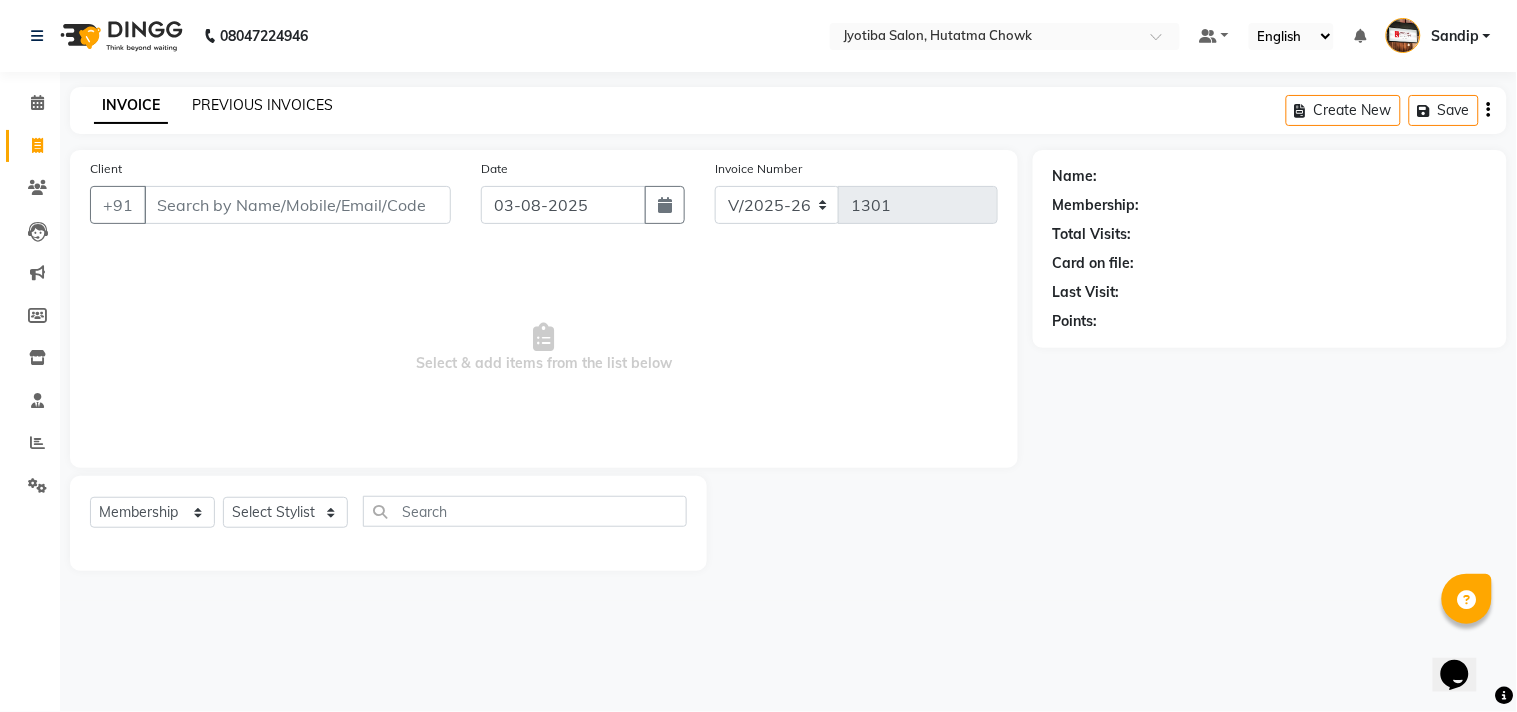 click on "PREVIOUS INVOICES" 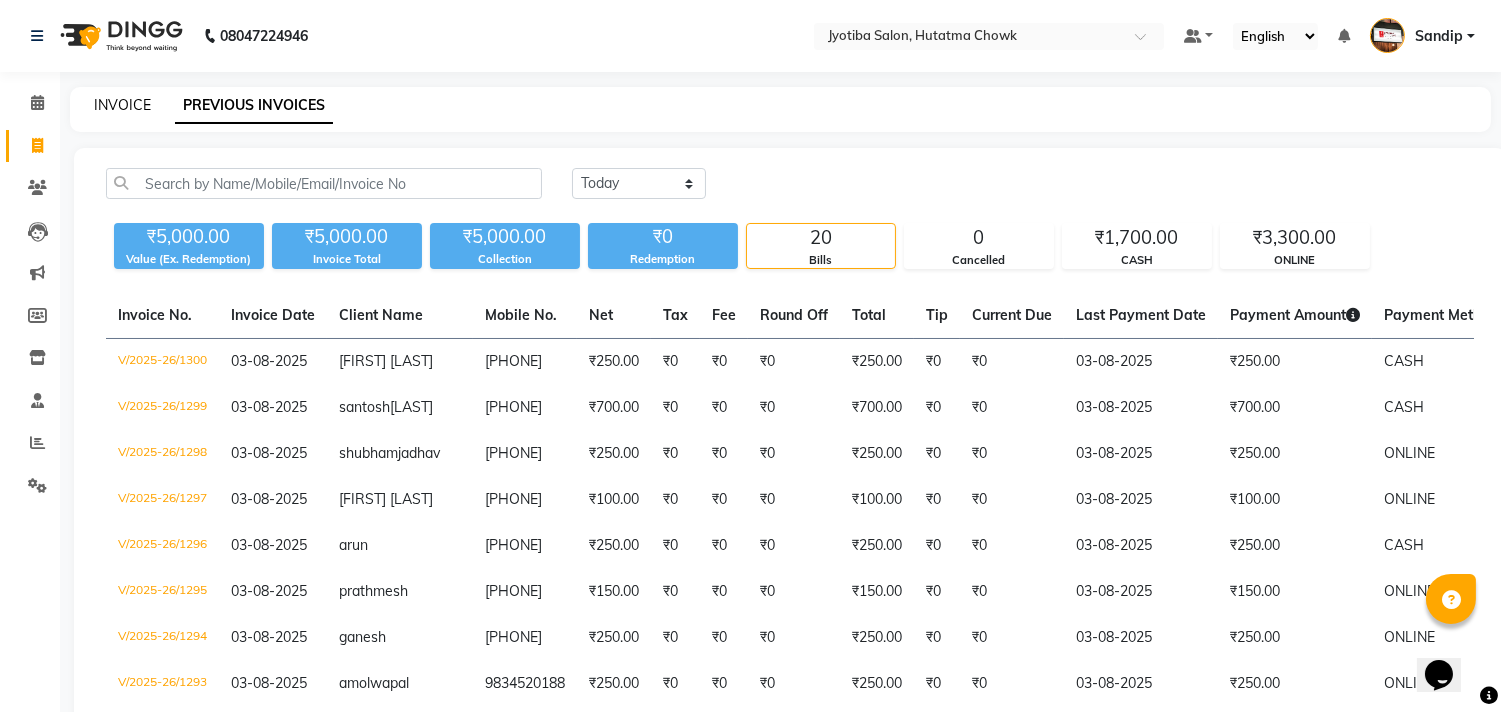 click on "INVOICE" 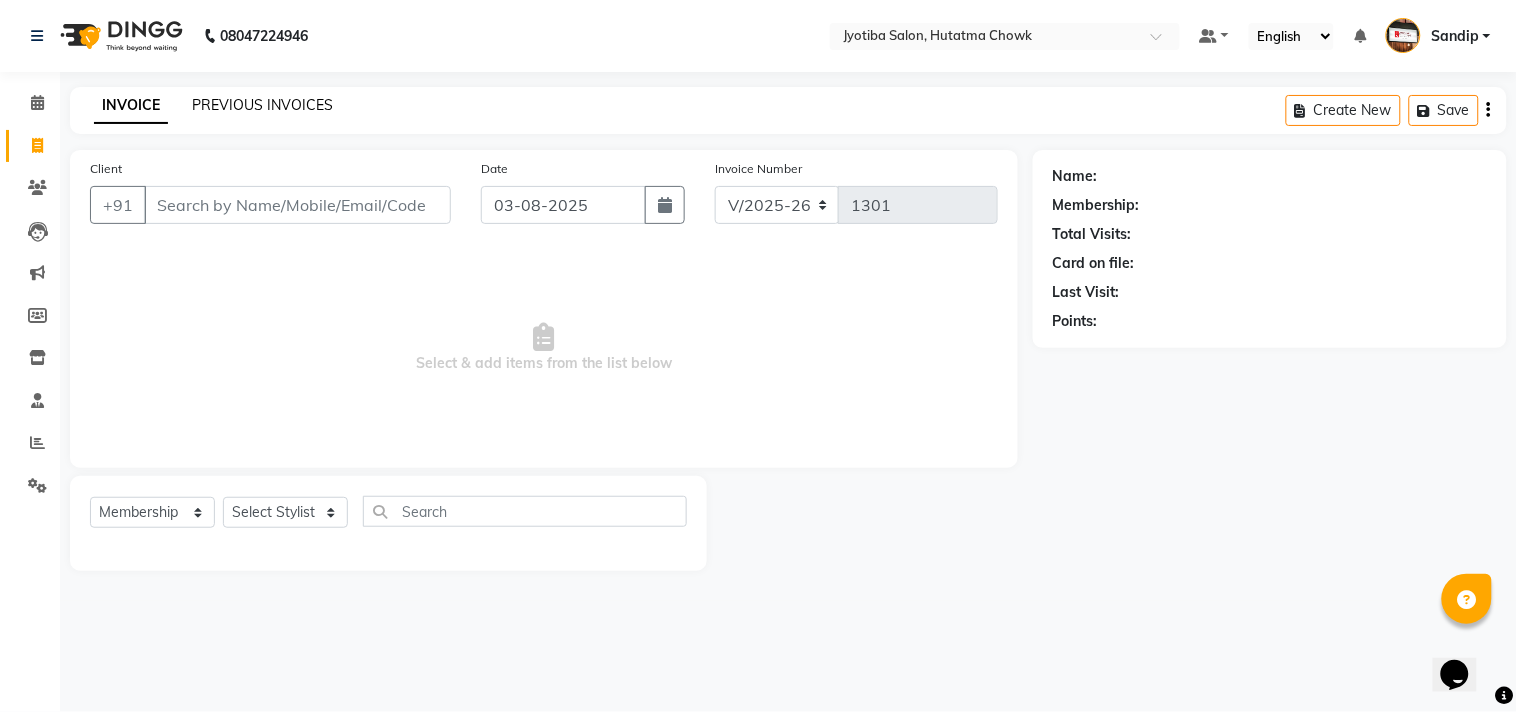 click on "PREVIOUS INVOICES" 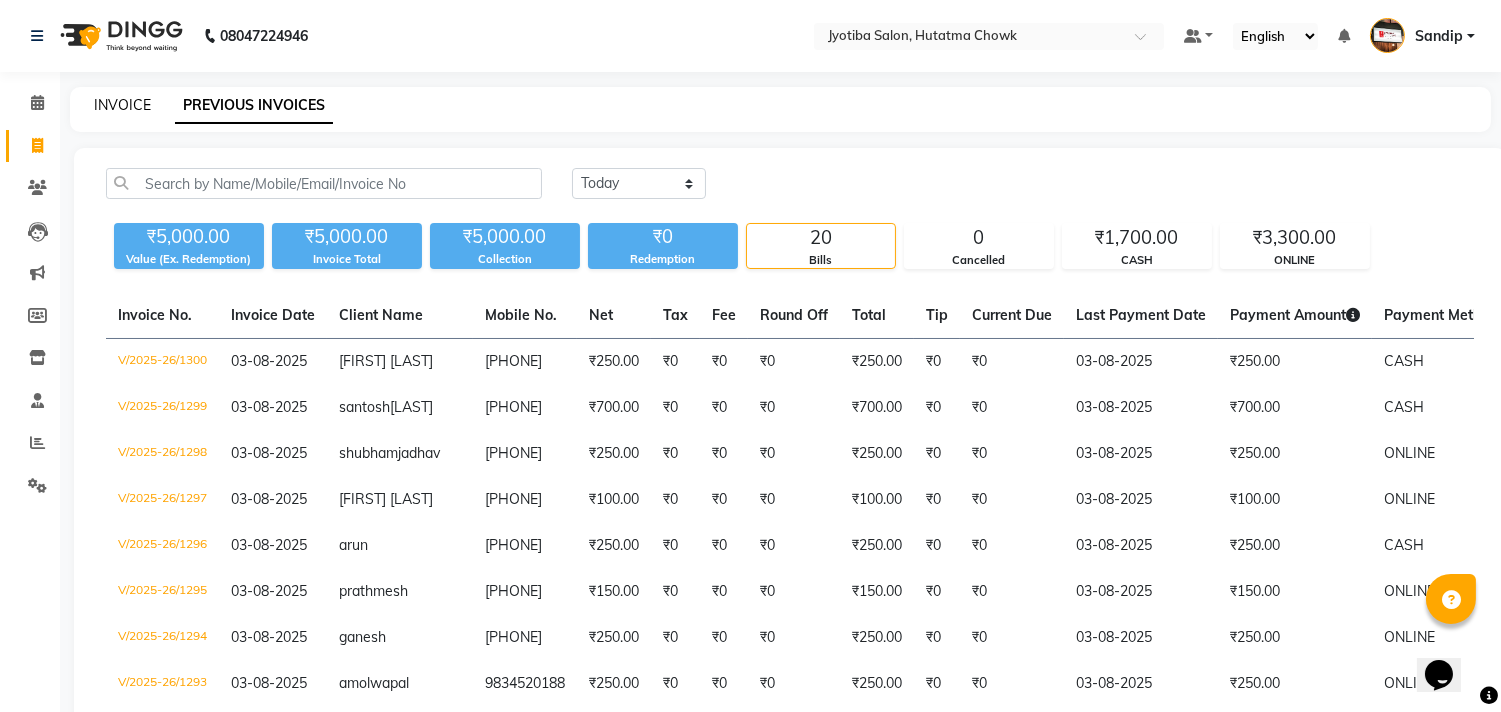 click on "INVOICE" 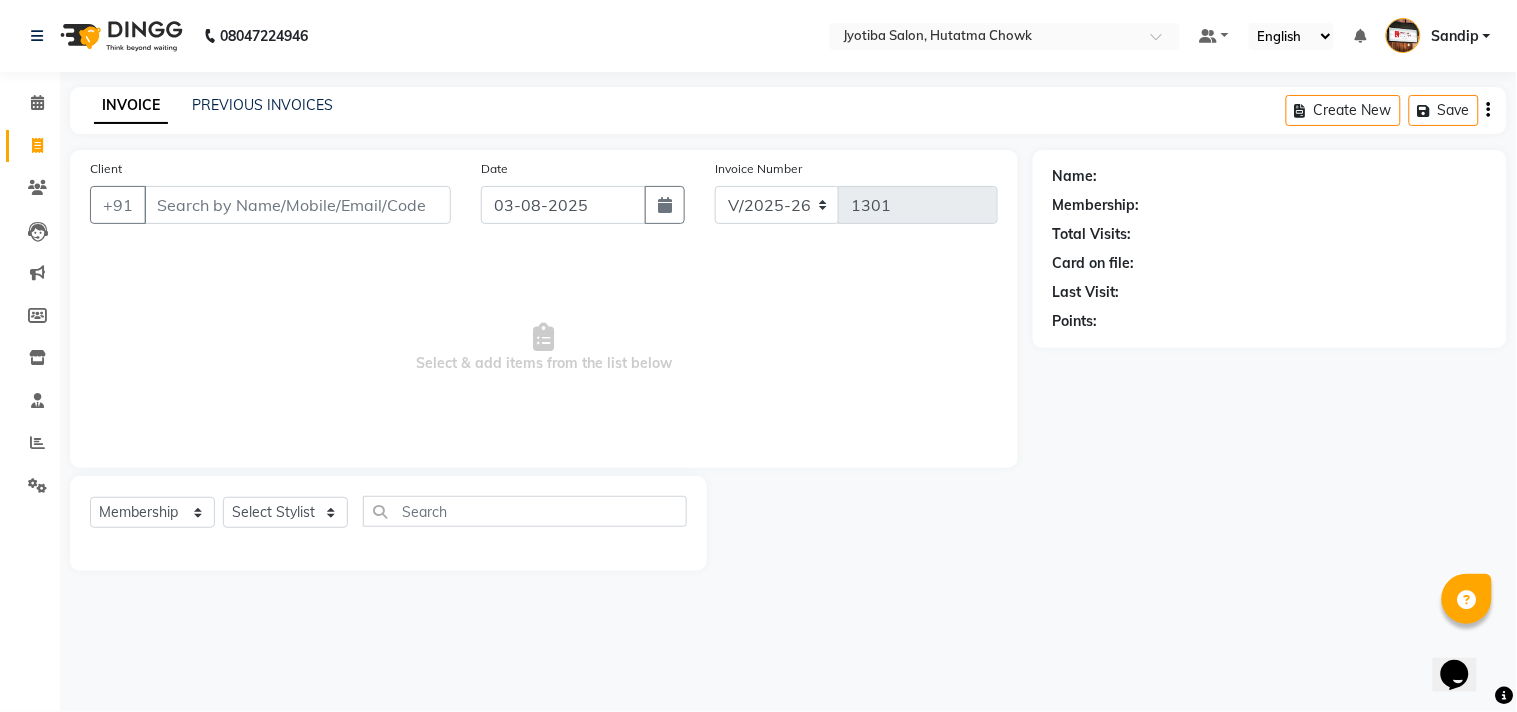 click on "Select & add items from the list below" at bounding box center (544, 348) 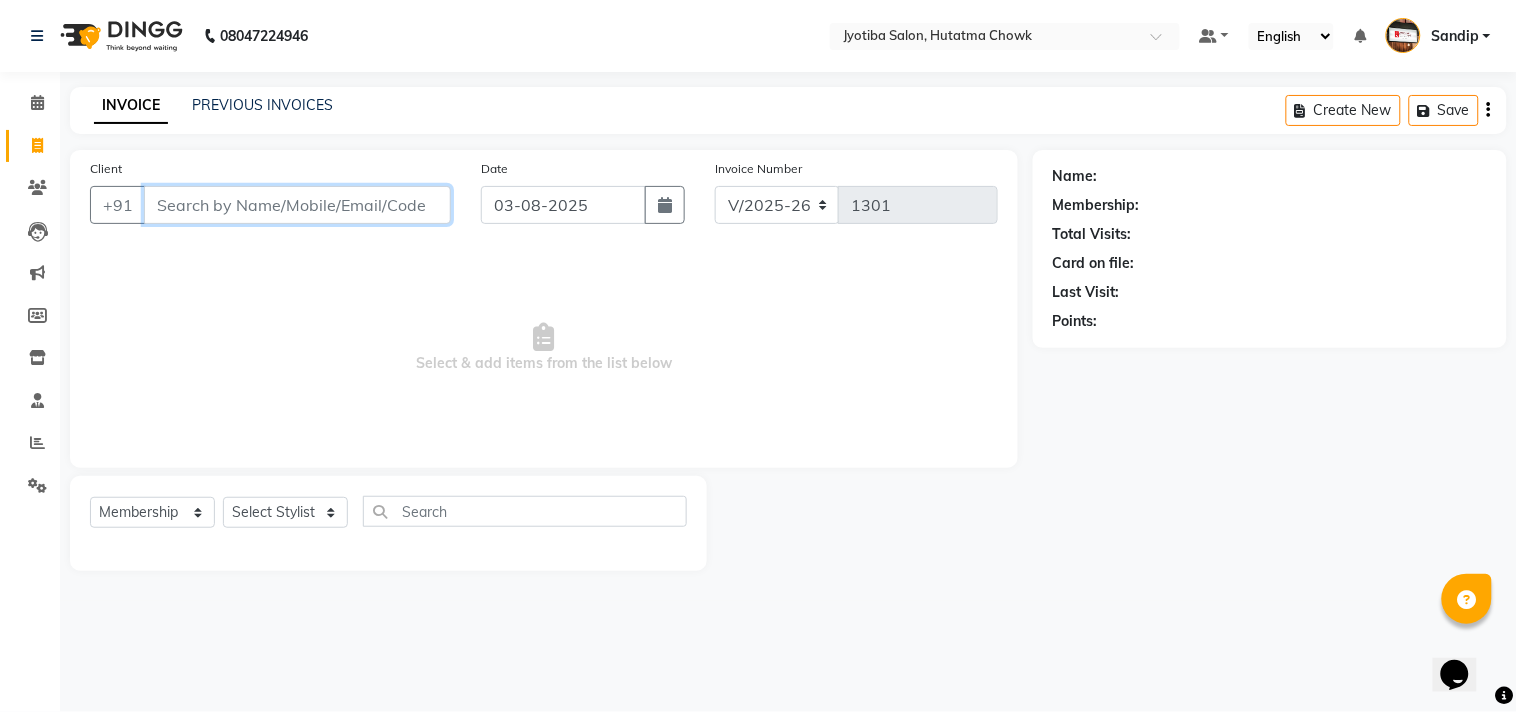 click on "Client" at bounding box center [297, 205] 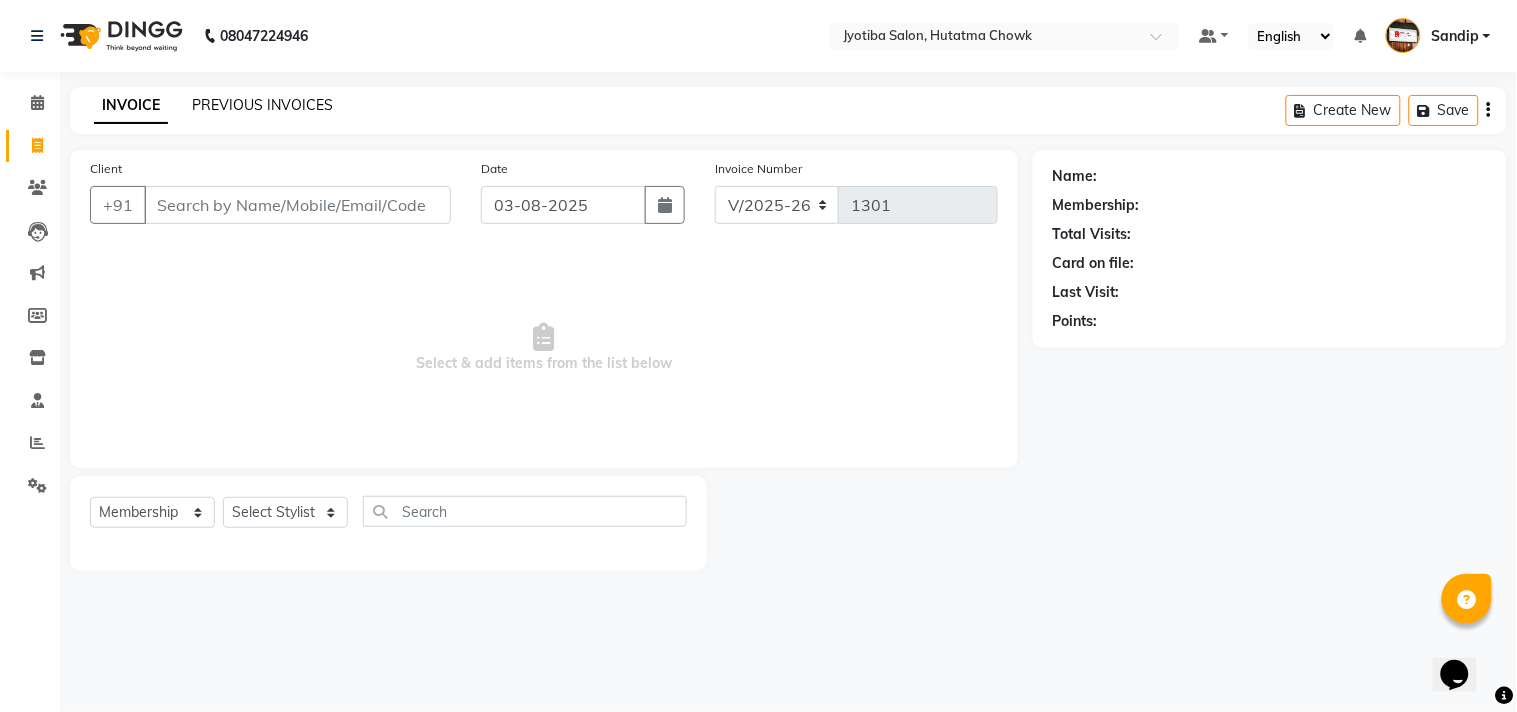 click on "PREVIOUS INVOICES" 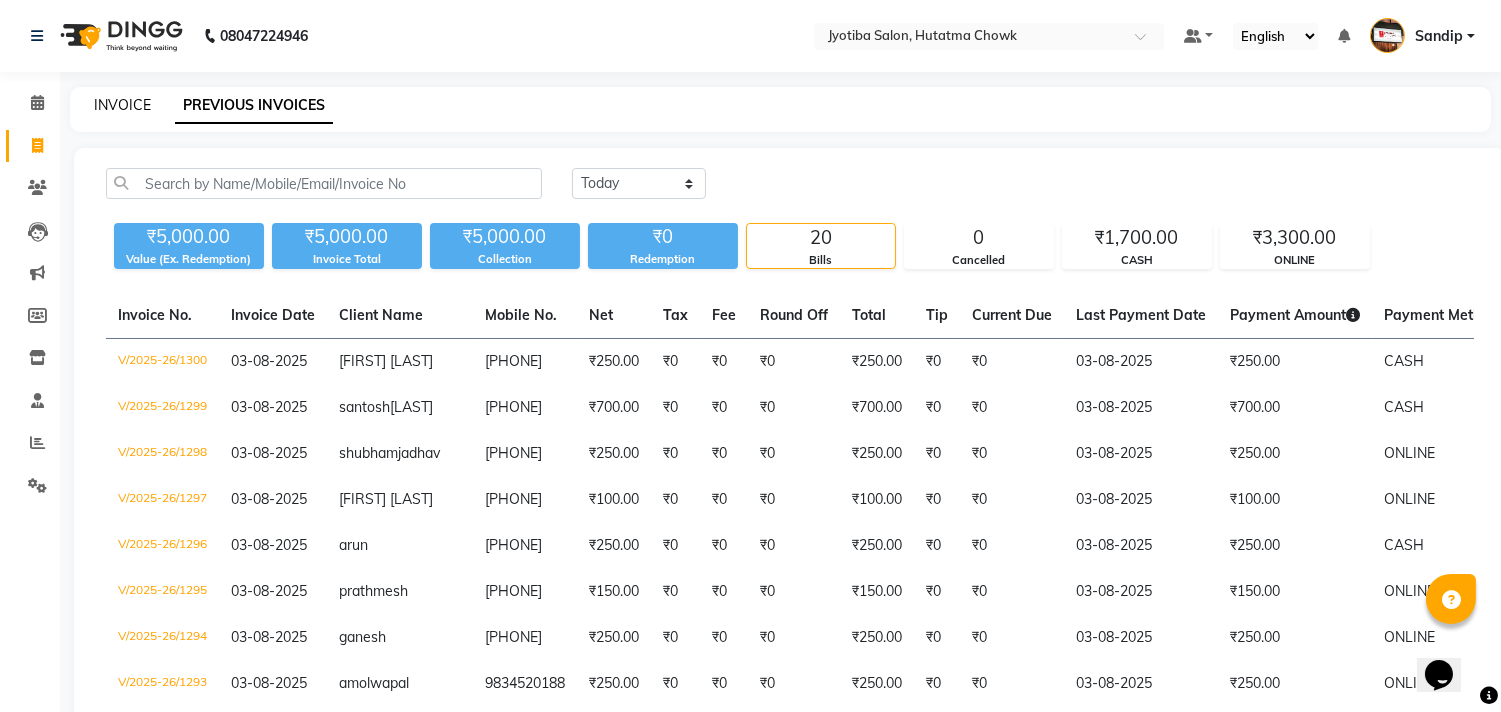 click on "INVOICE" 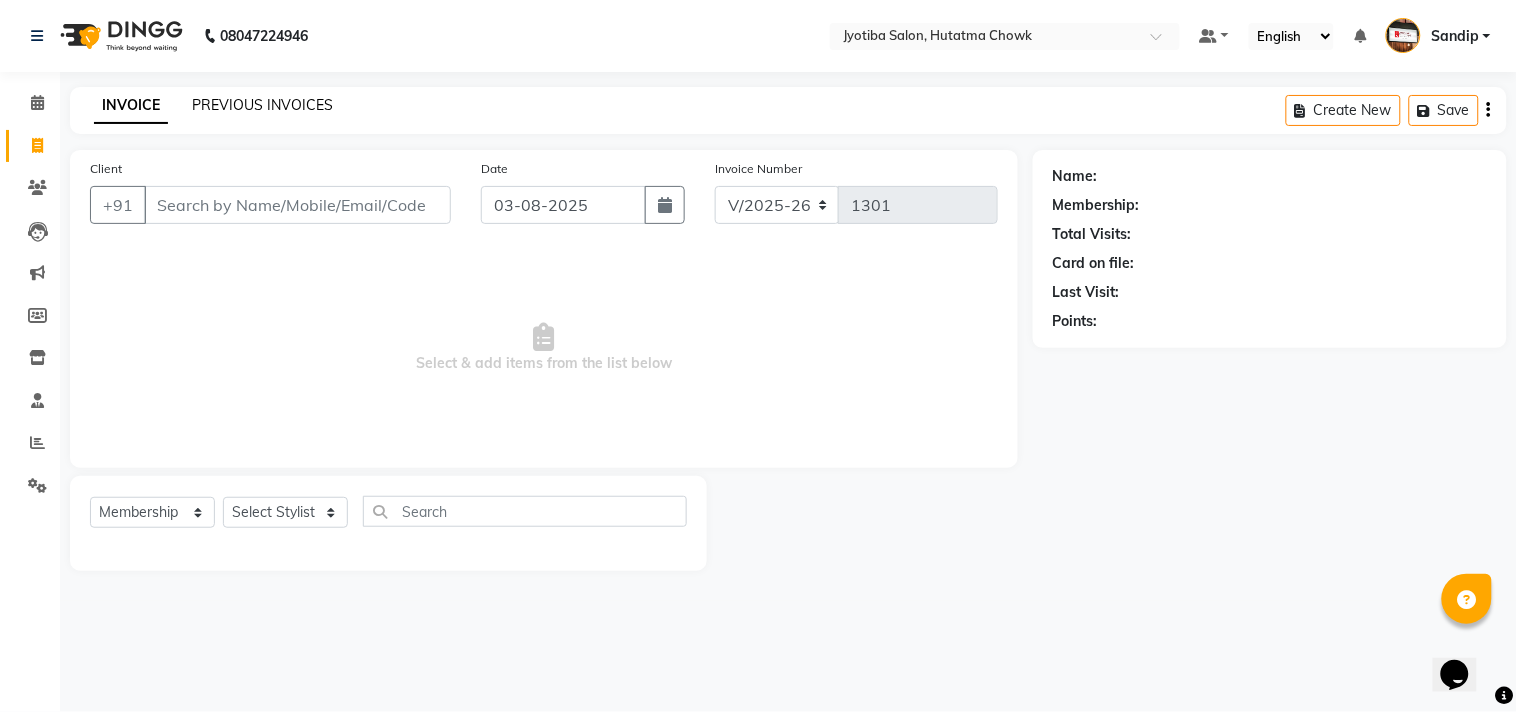 click on "PREVIOUS INVOICES" 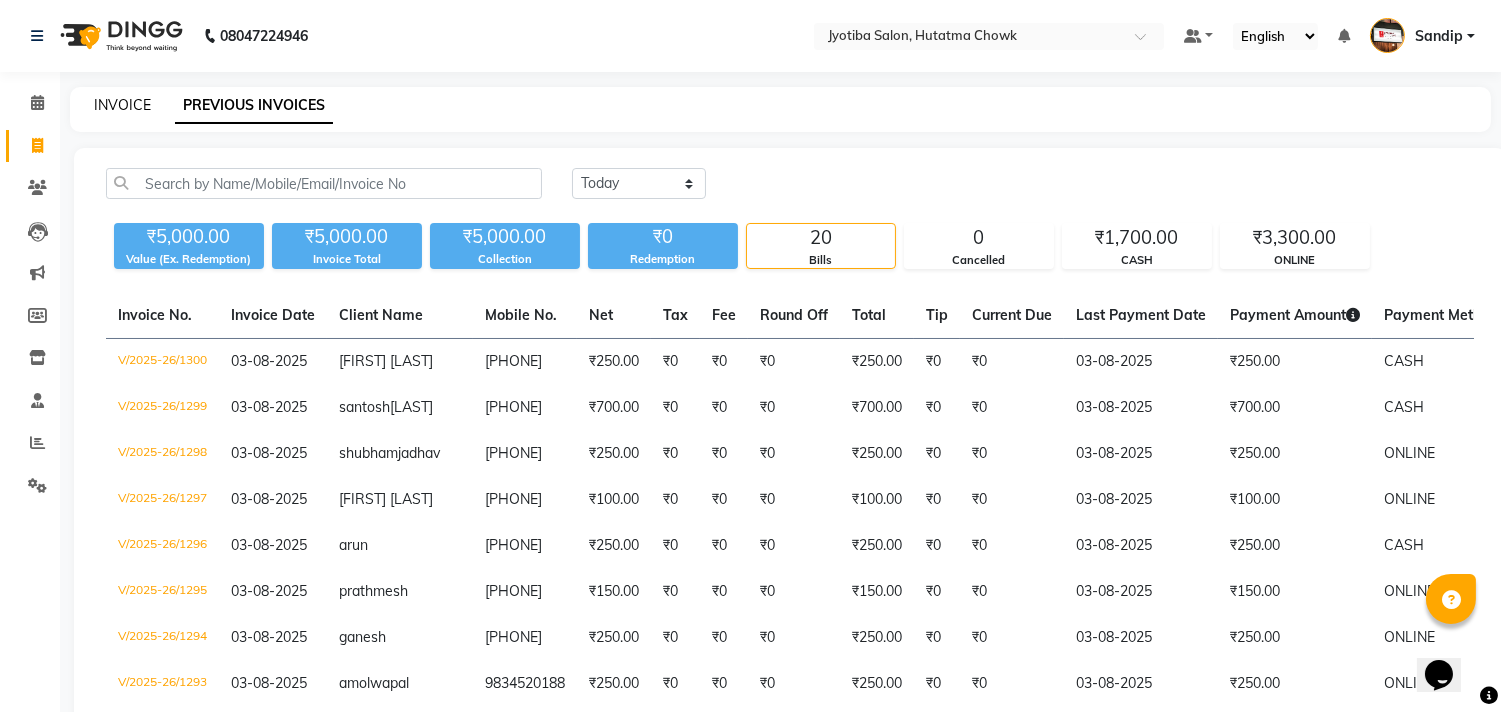 click on "INVOICE" 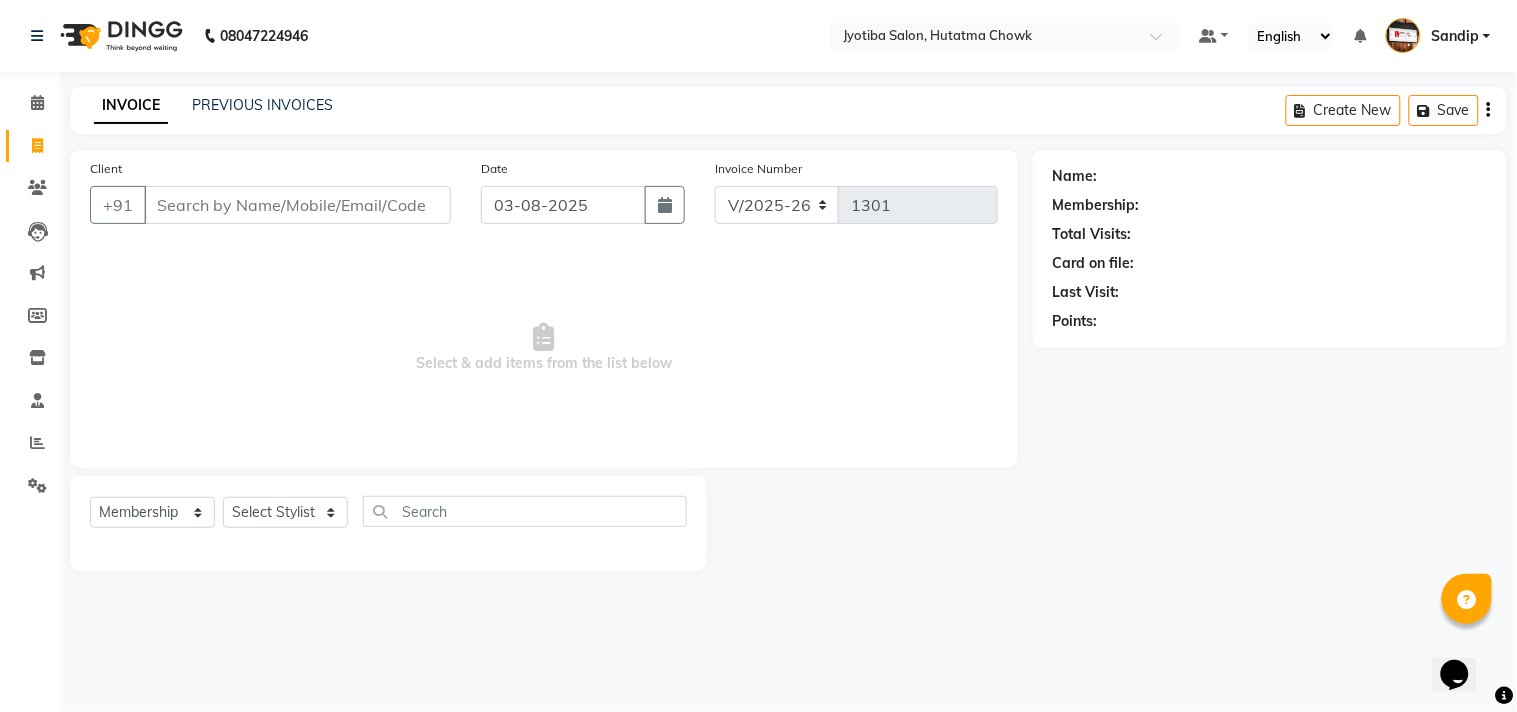 click on "Select & add items from the list below" at bounding box center [544, 348] 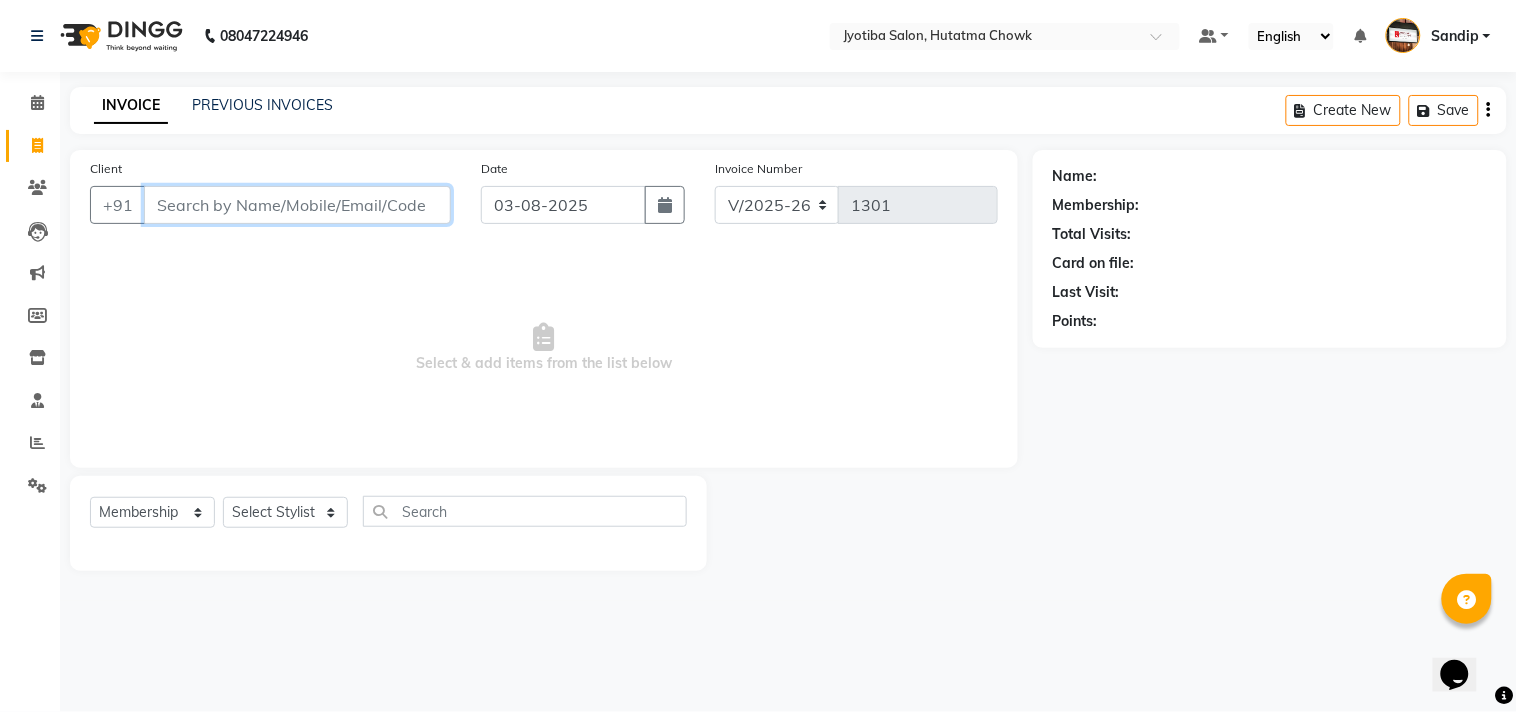 click on "Client" at bounding box center (297, 205) 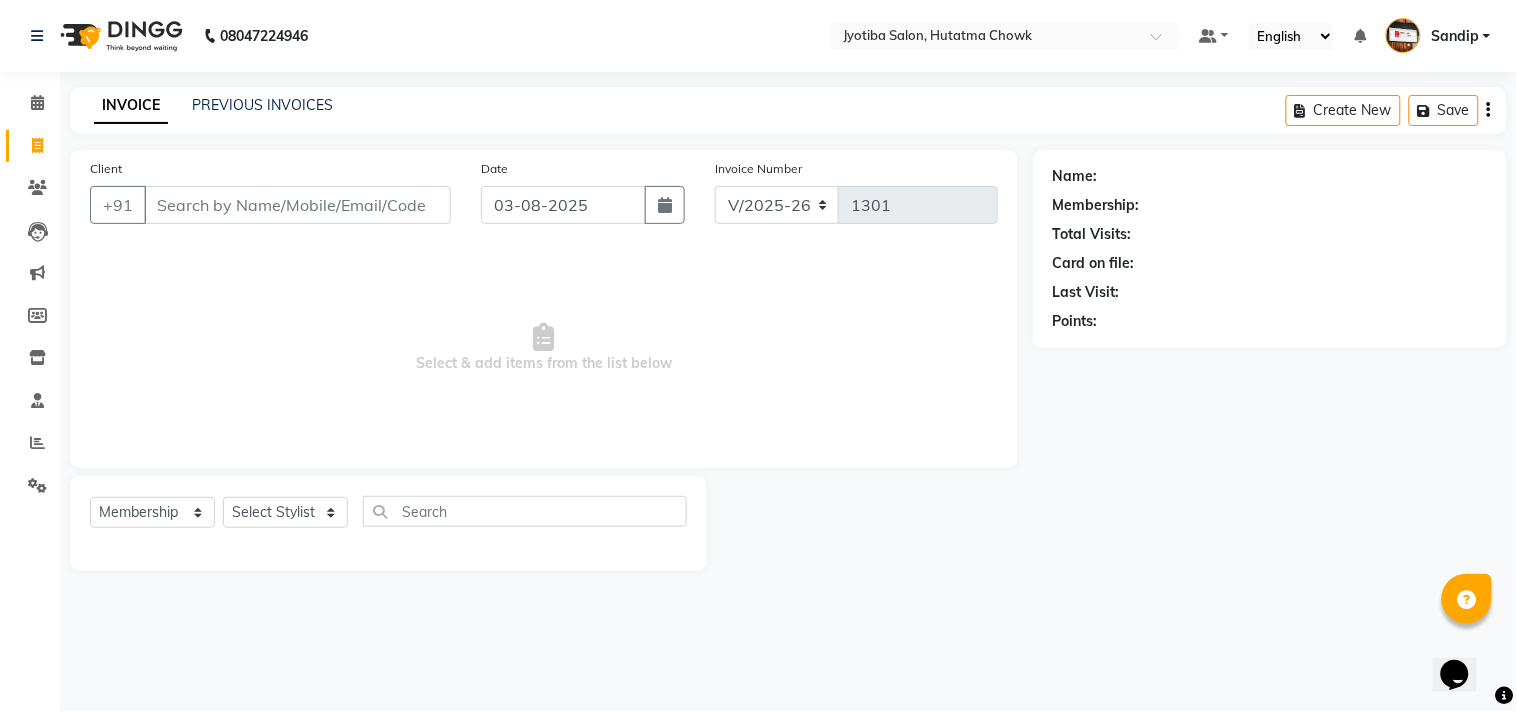 click on "Select & add items from the list below" at bounding box center (544, 348) 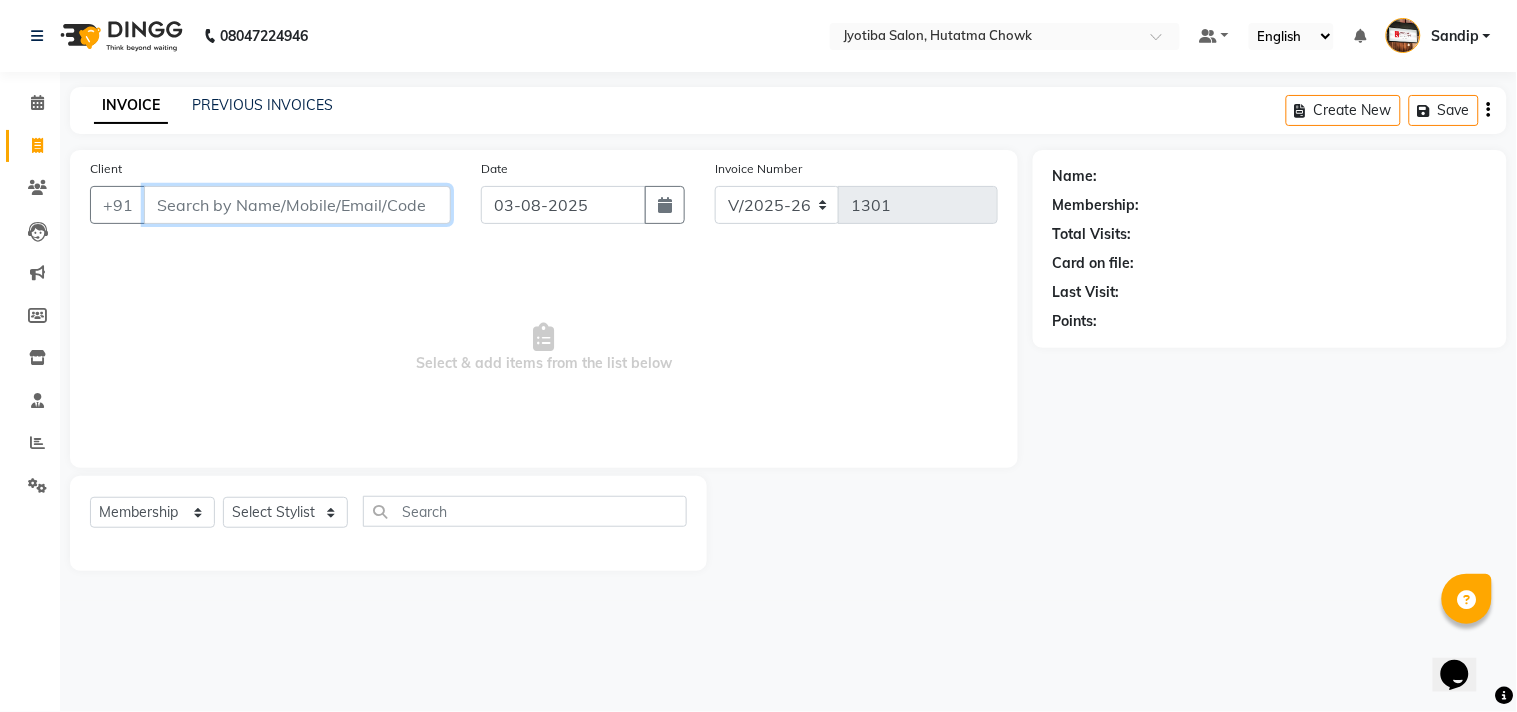 click on "Client" at bounding box center (297, 205) 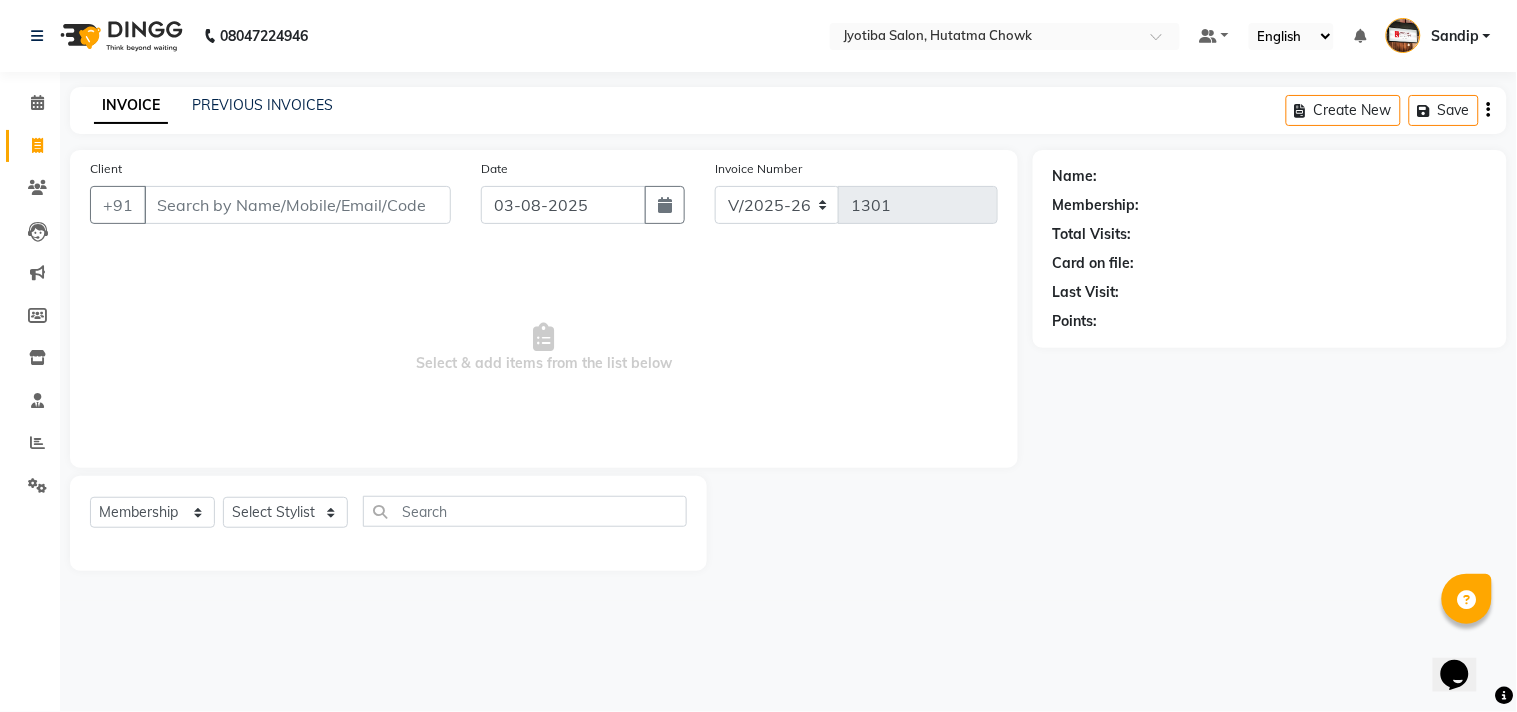 click on "Select & add items from the list below" at bounding box center [544, 348] 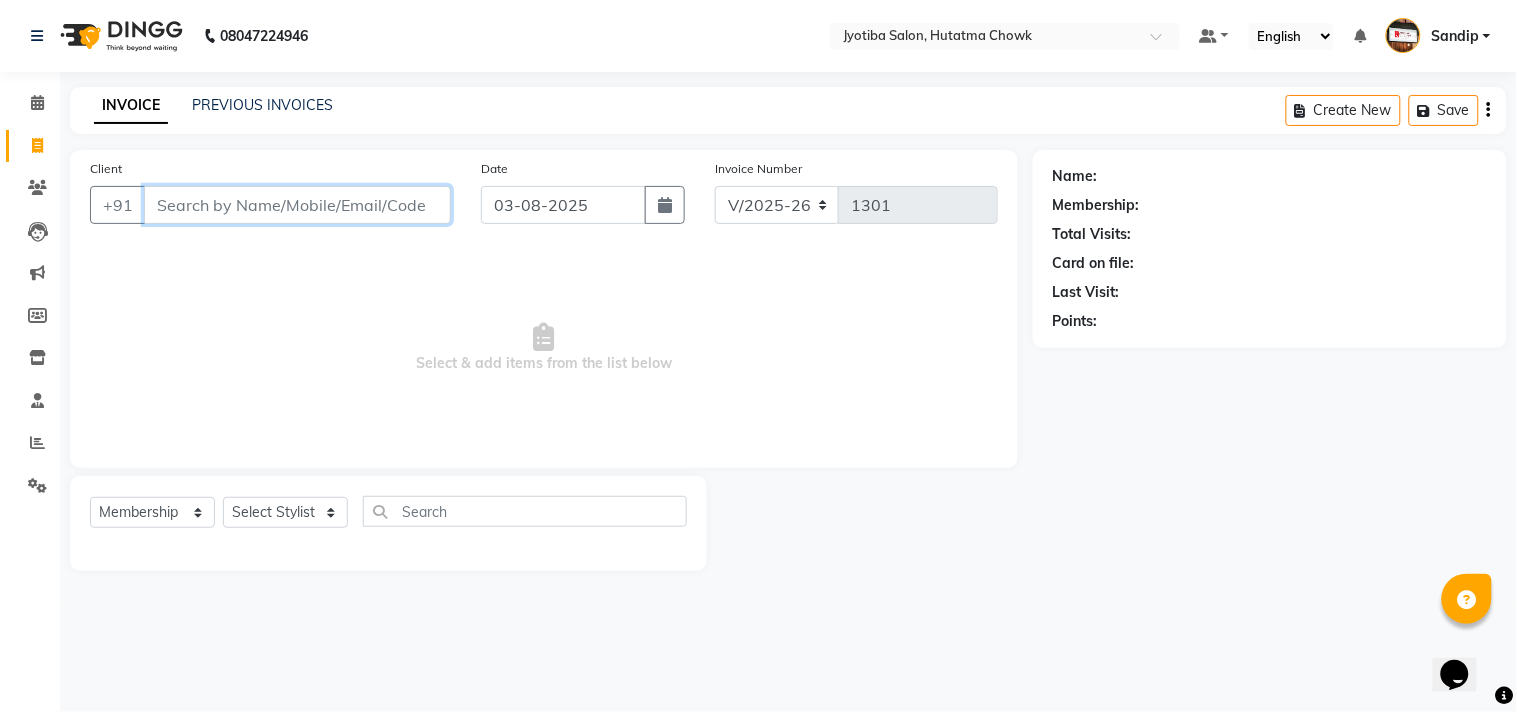 click on "Client" at bounding box center [297, 205] 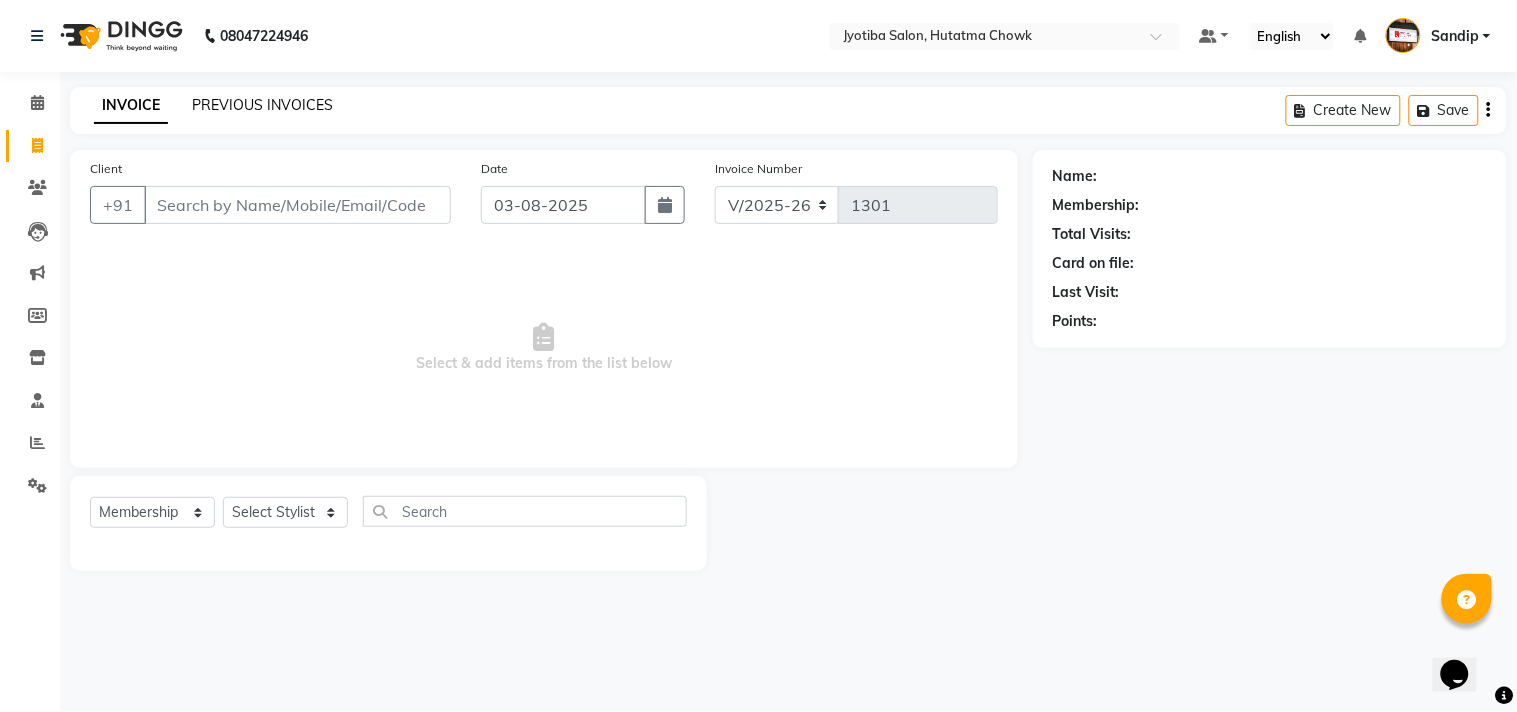 click on "PREVIOUS INVOICES" 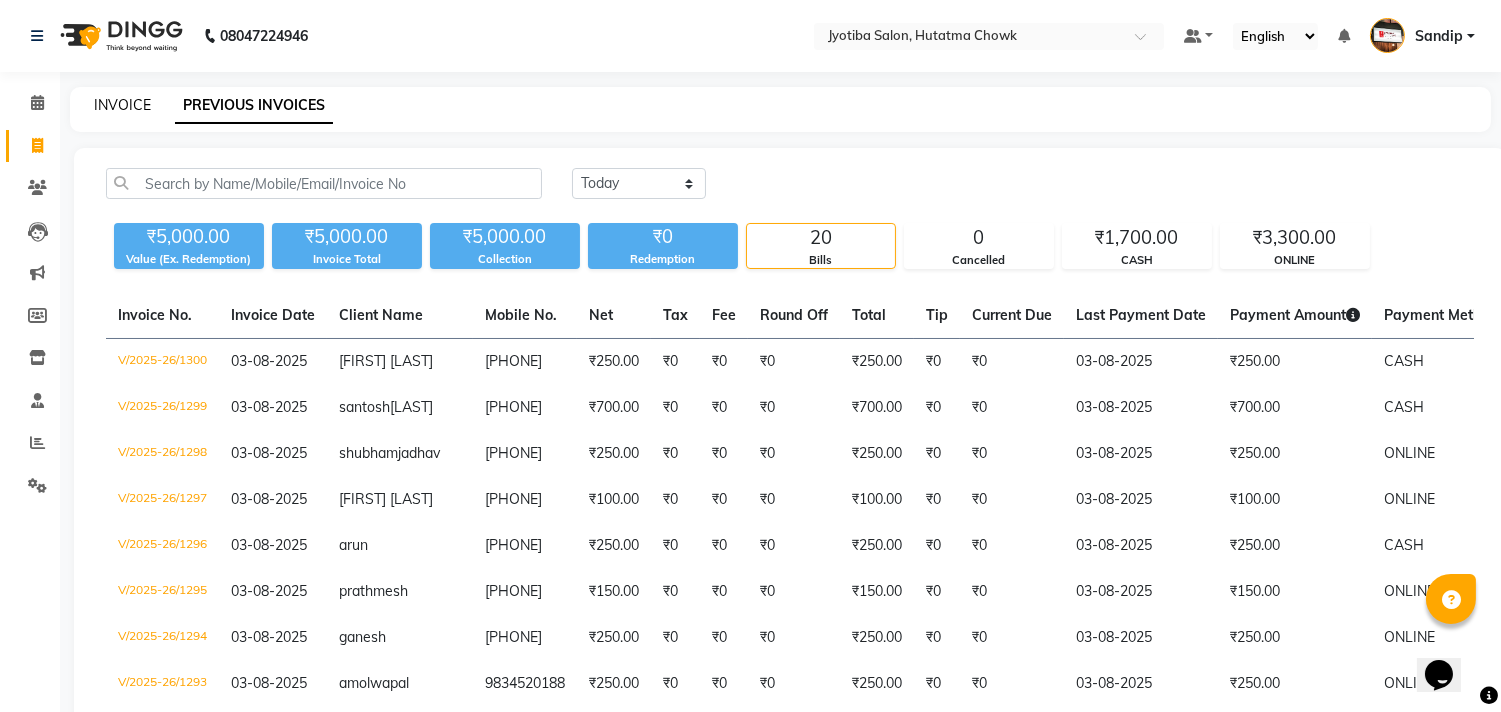 click on "INVOICE" 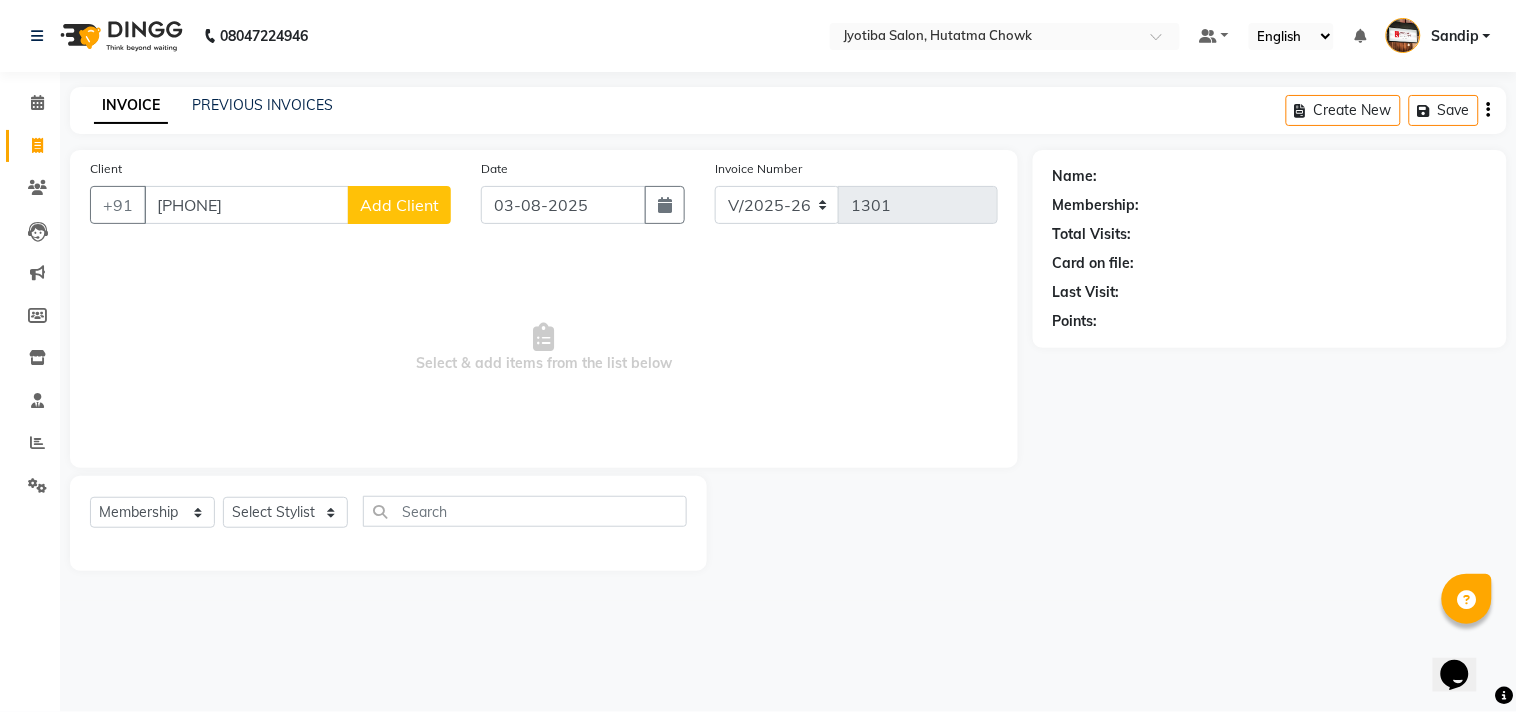 click on "Add Client" 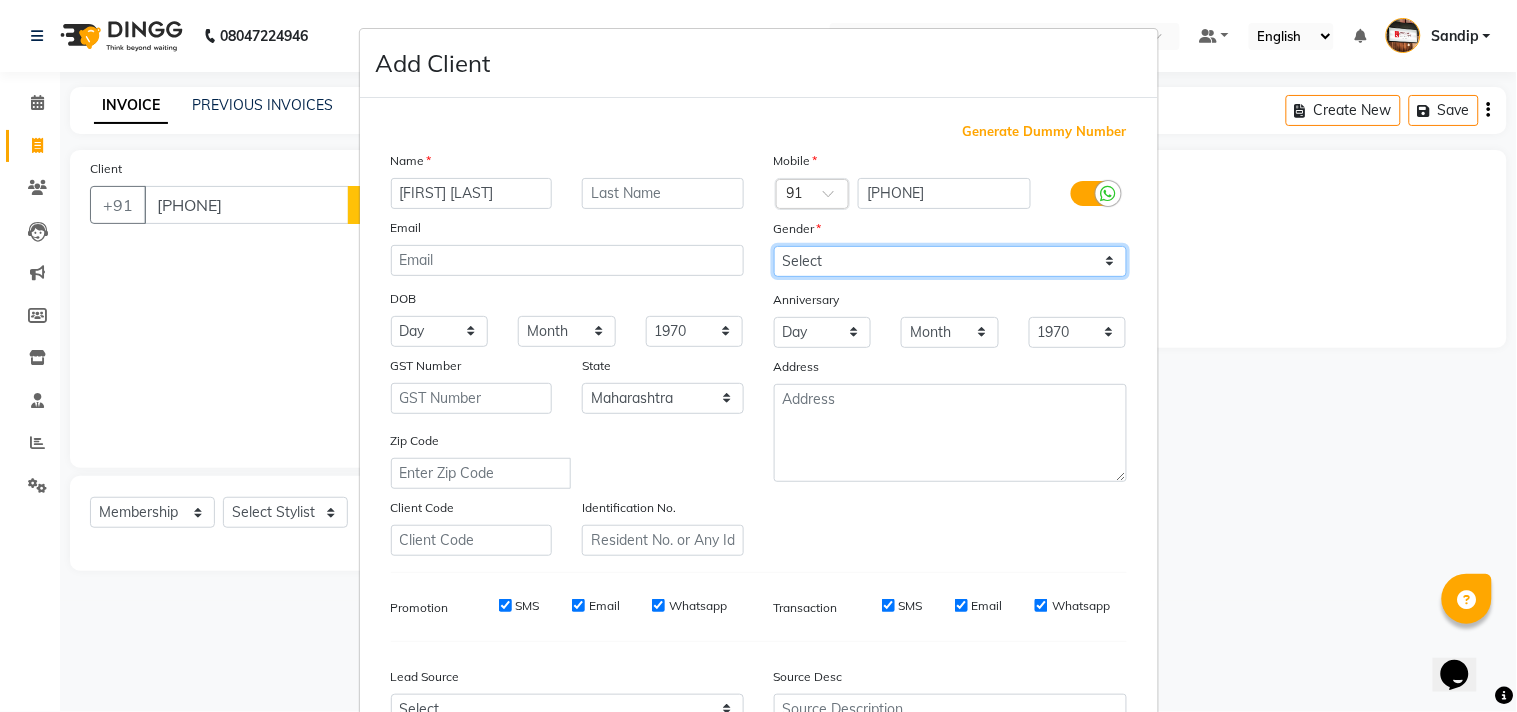 click on "Select Male Female Other Prefer Not To Say" at bounding box center [950, 261] 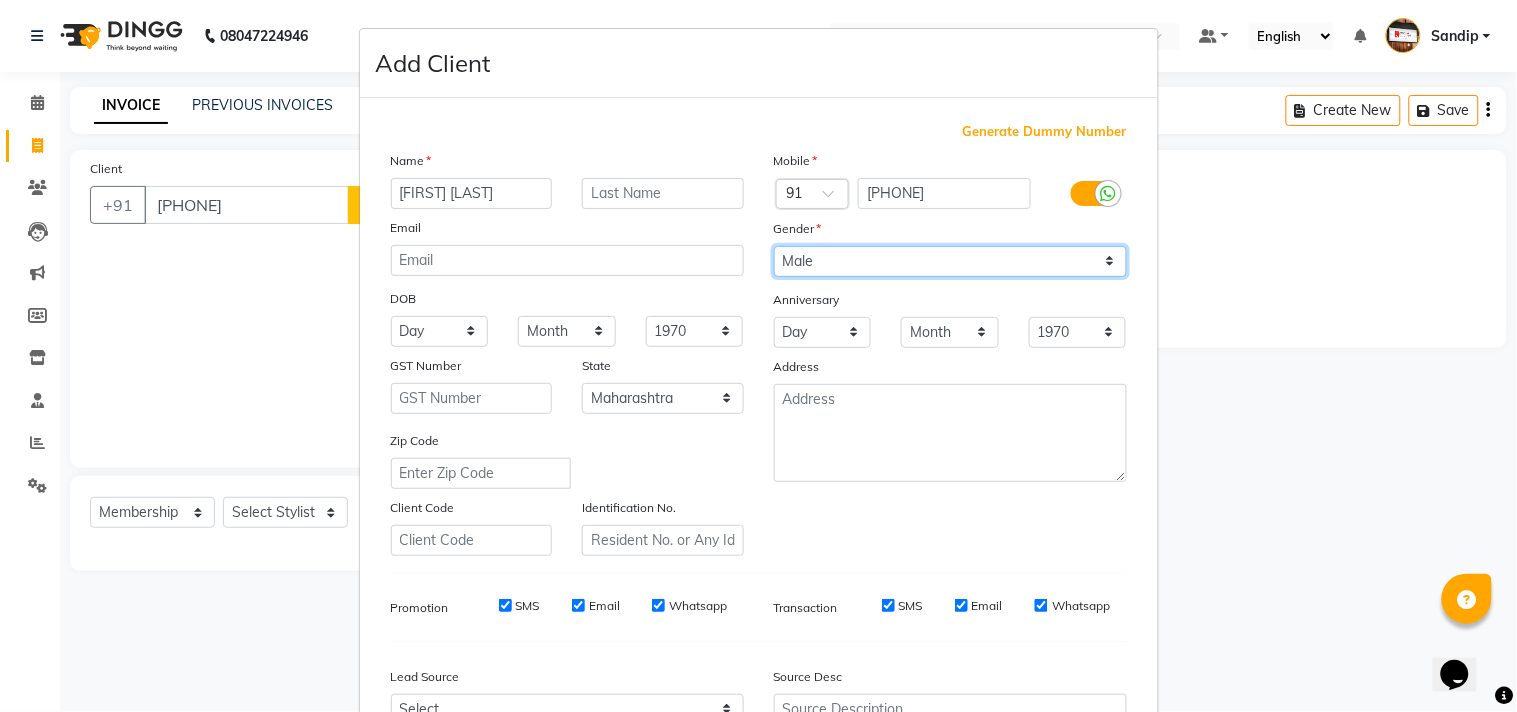 click on "Select Male Female Other Prefer Not To Say" at bounding box center [950, 261] 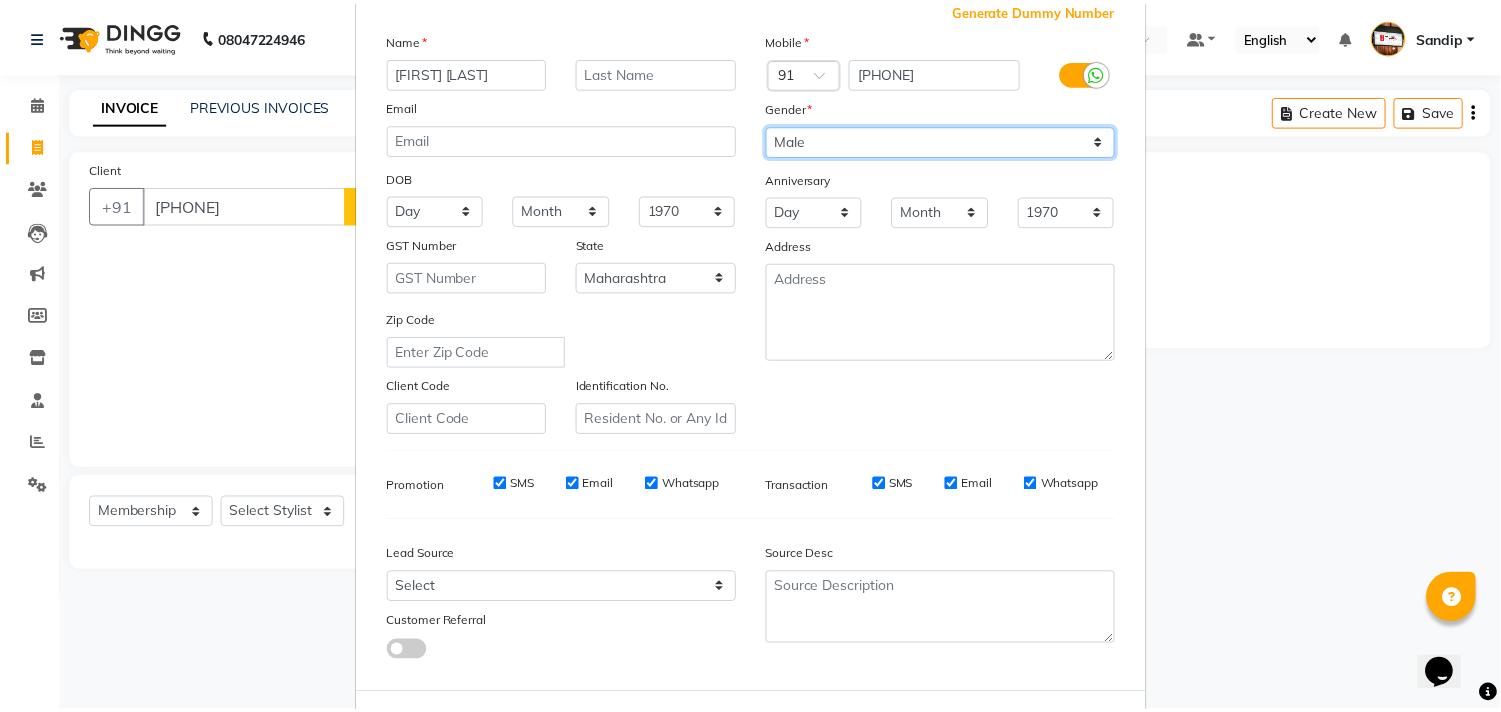scroll, scrollTop: 212, scrollLeft: 0, axis: vertical 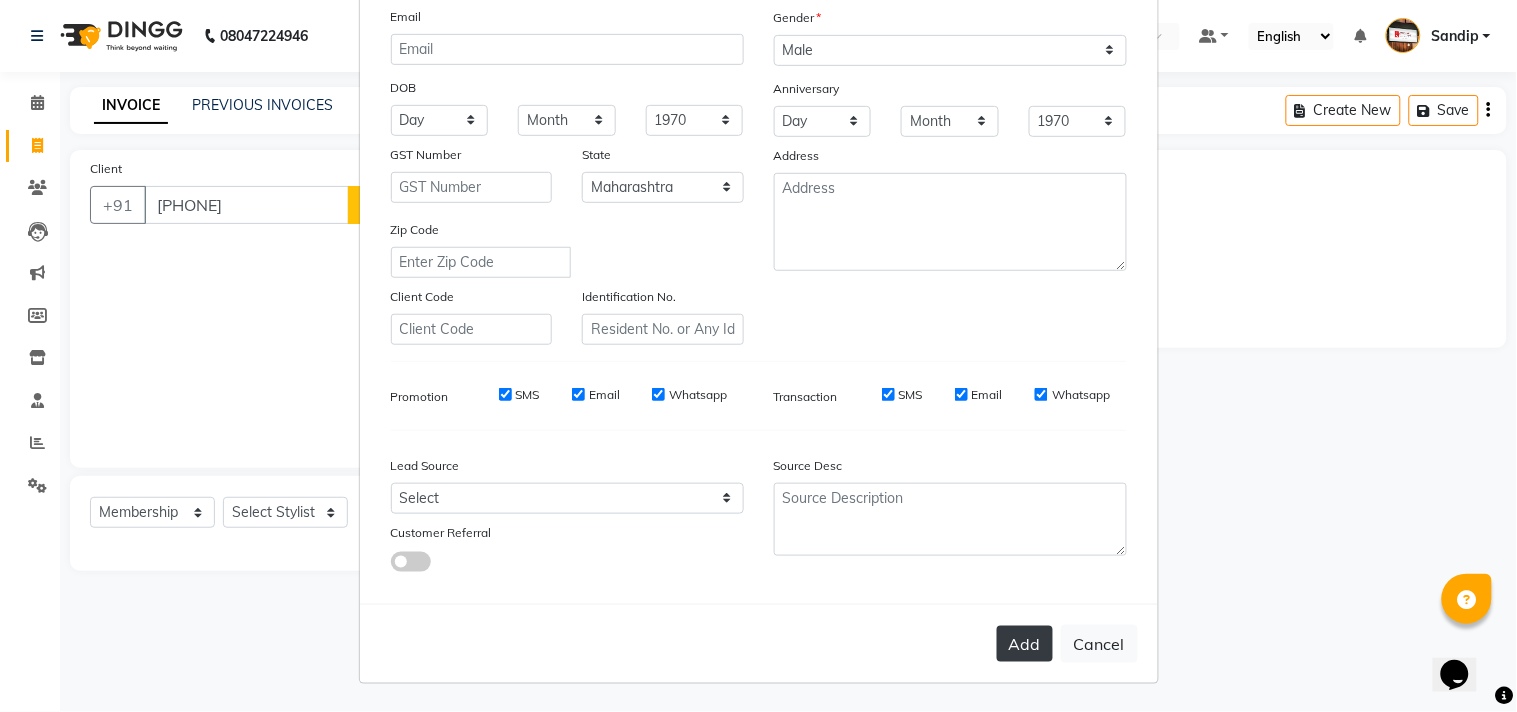 click on "Add" at bounding box center [1025, 644] 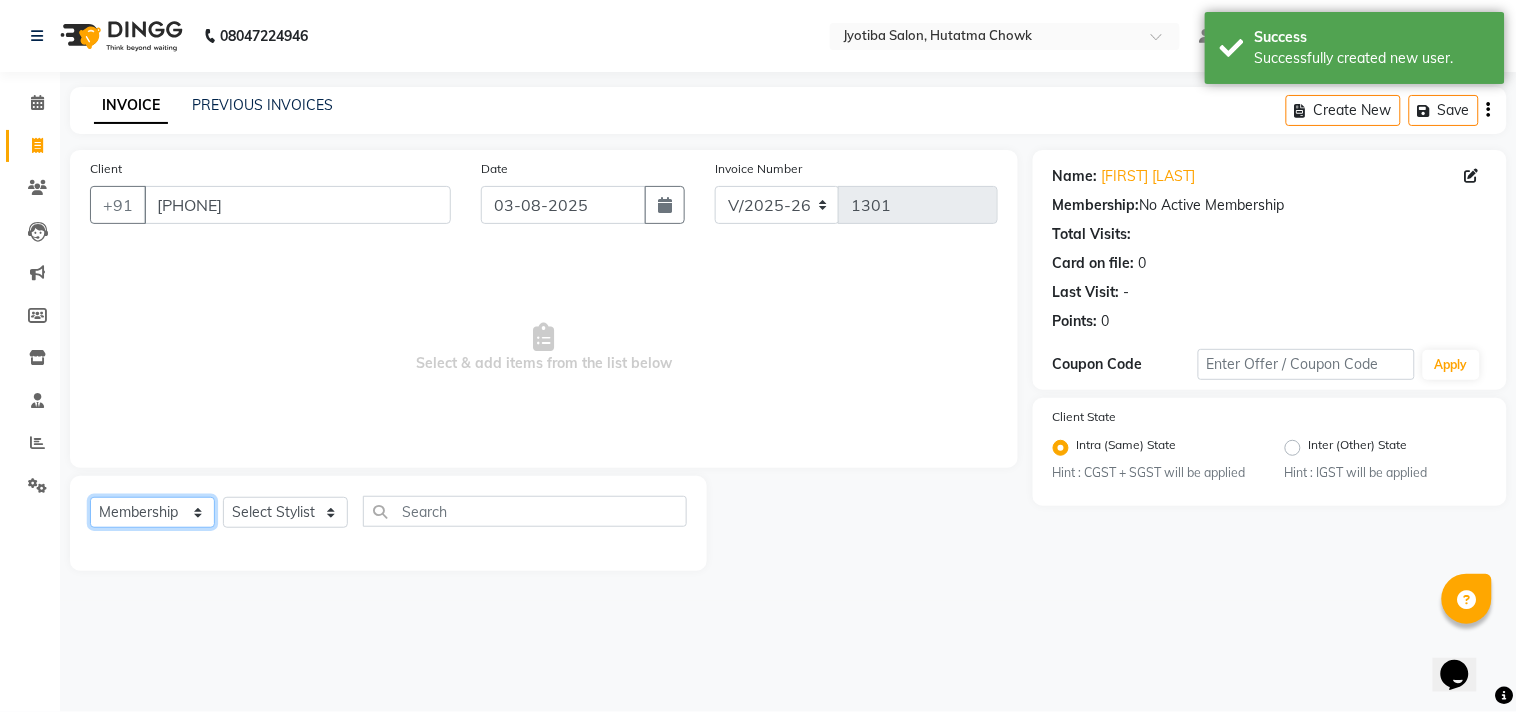 click on "Select  Service  Product  Membership  Package Voucher Prepaid Gift Card" 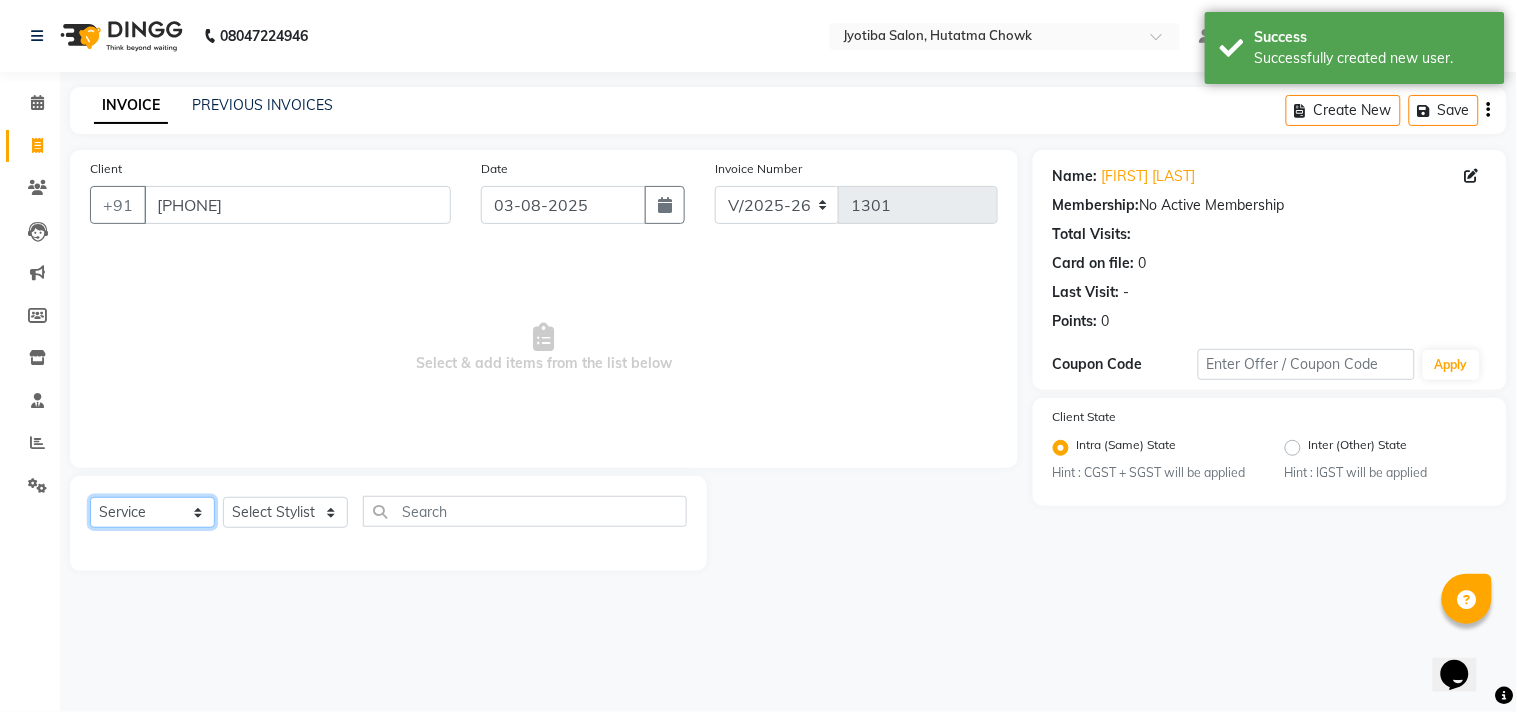 click on "Select  Service  Product  Membership  Package Voucher Prepaid Gift Card" 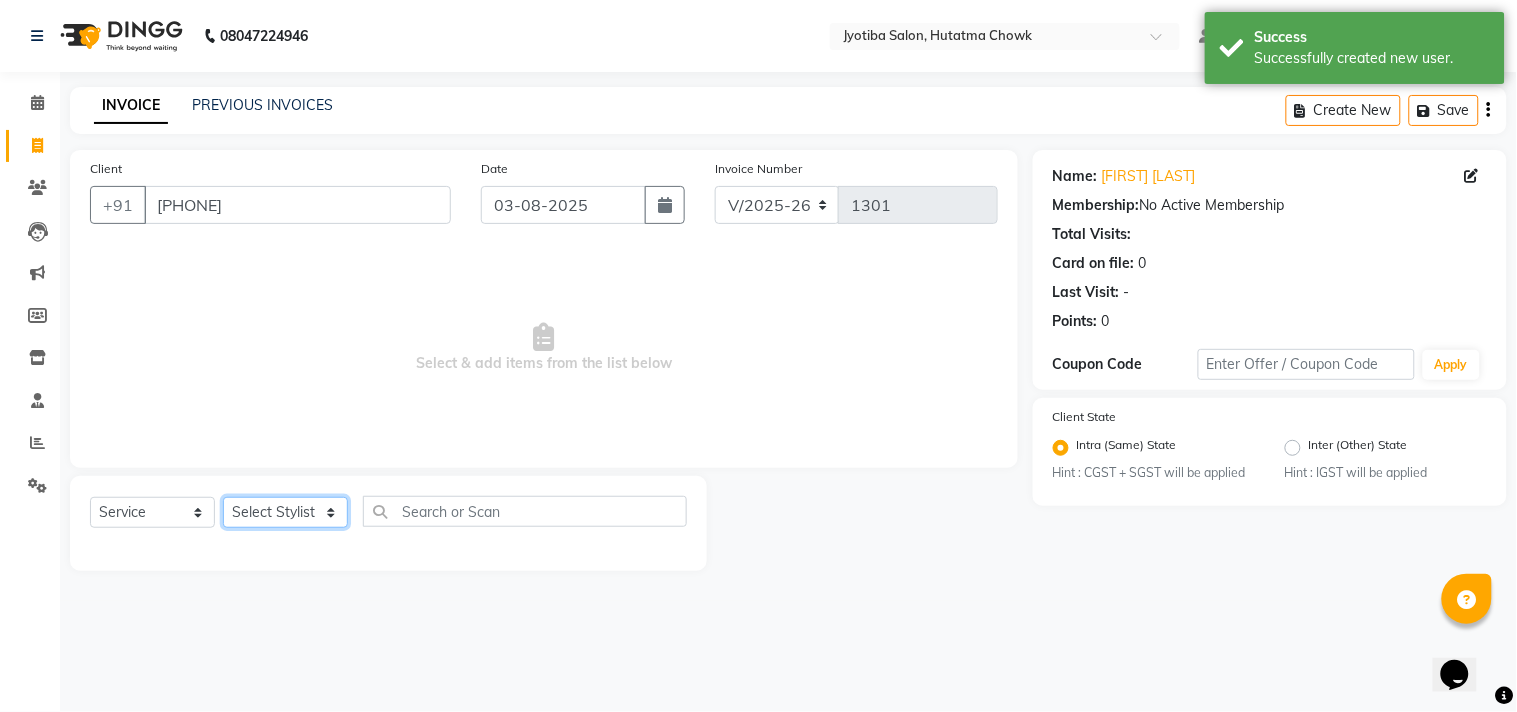 click on "Select Stylist Abdul Dinesh thakur Farman  Juned  mahadev Munna  prem RAHUL Sandip Suresh yasin" 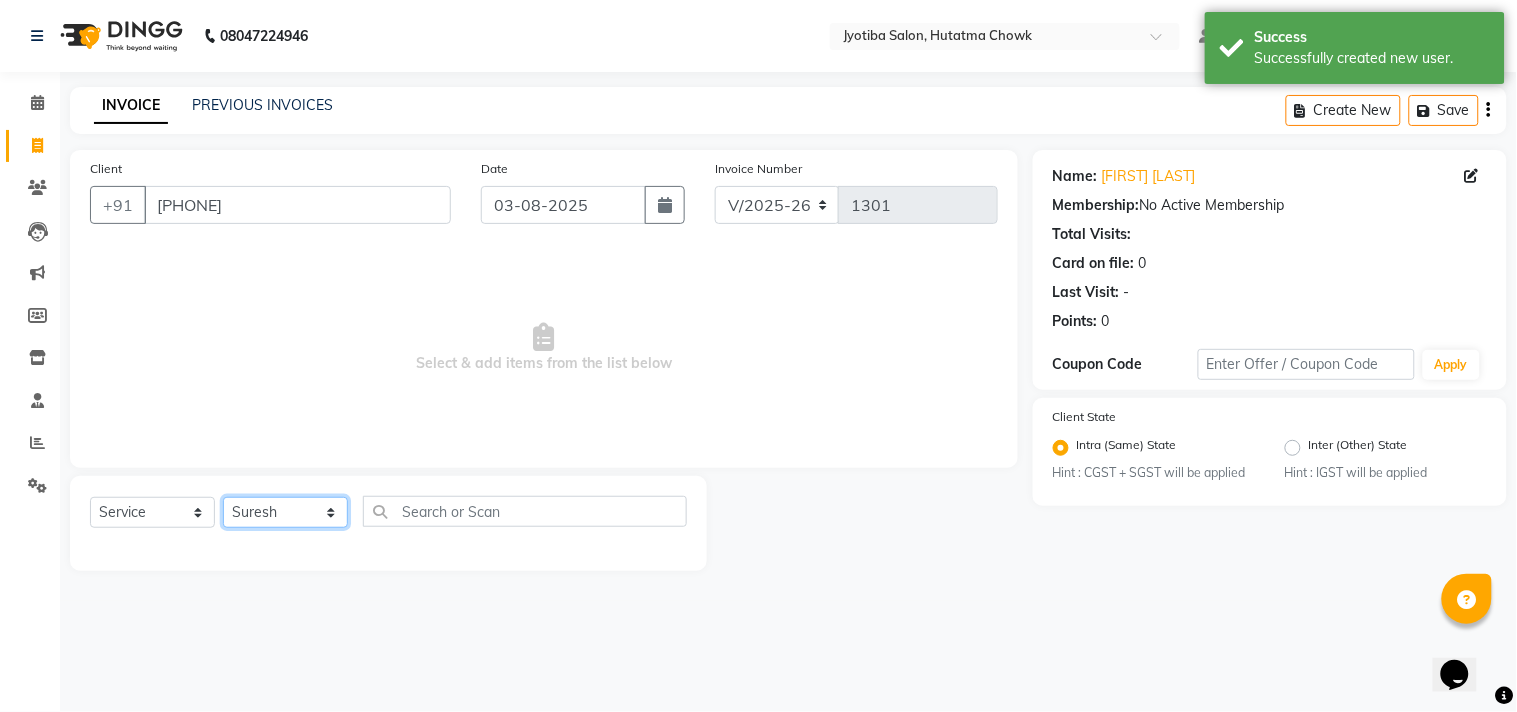 click on "Select Stylist Abdul Dinesh thakur Farman  Juned  mahadev Munna  prem RAHUL Sandip Suresh yasin" 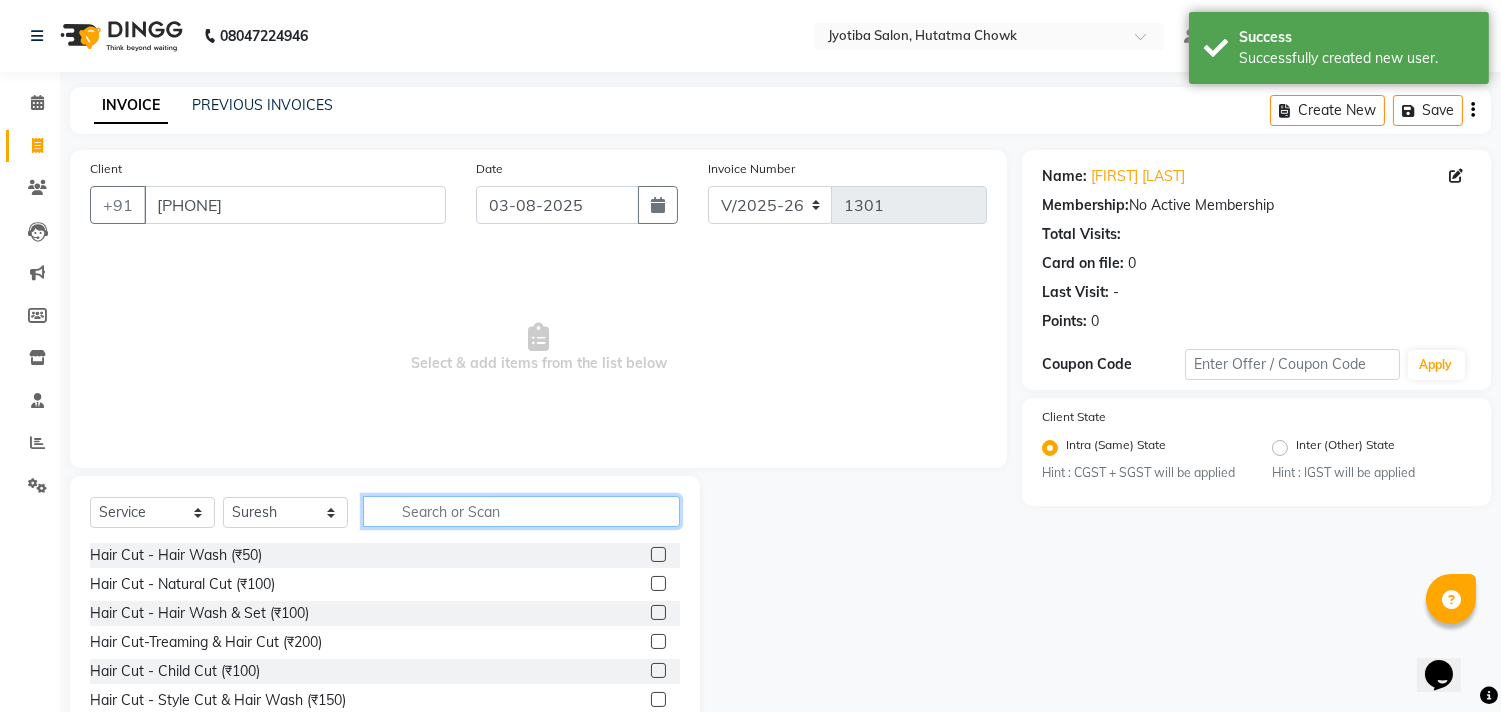 click 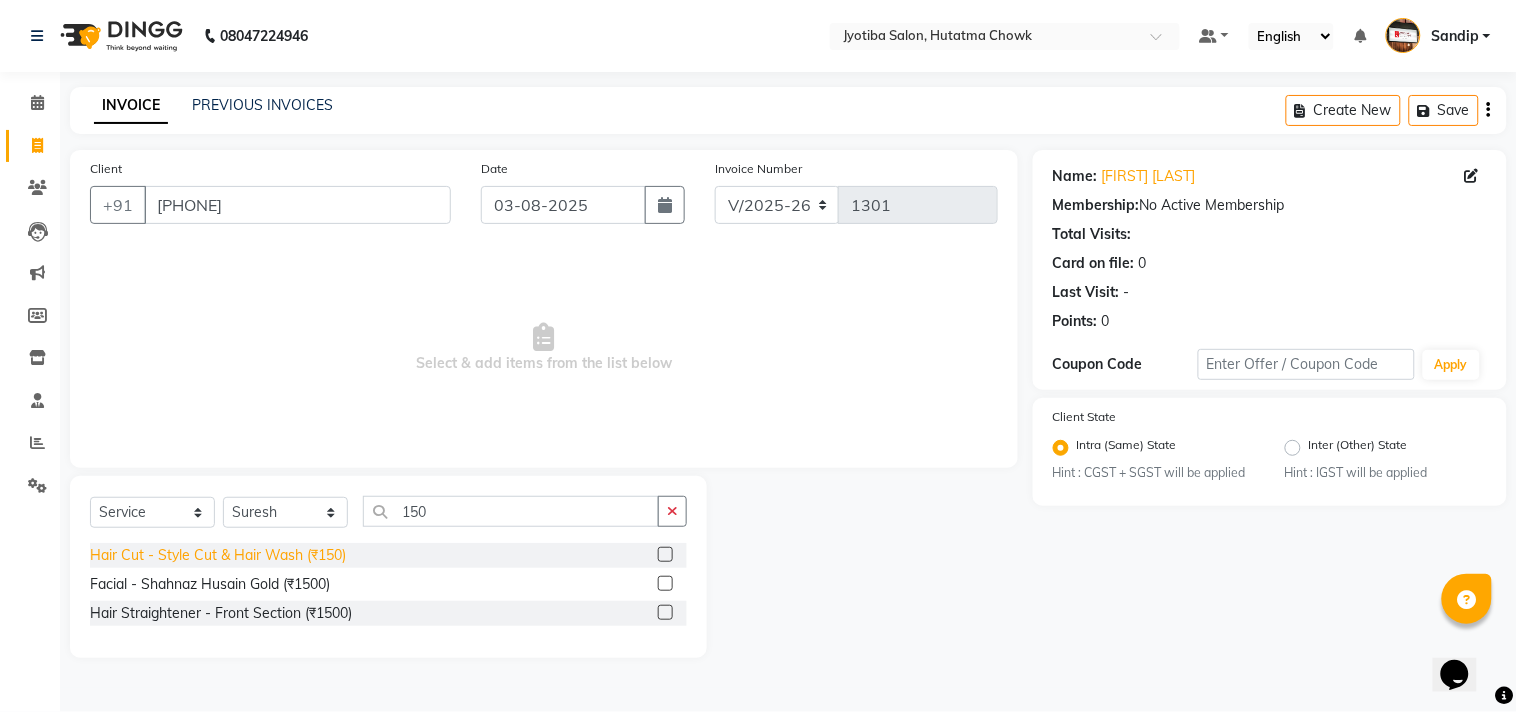 click on "Hair Cut - Style Cut & Hair Wash (₹150)" 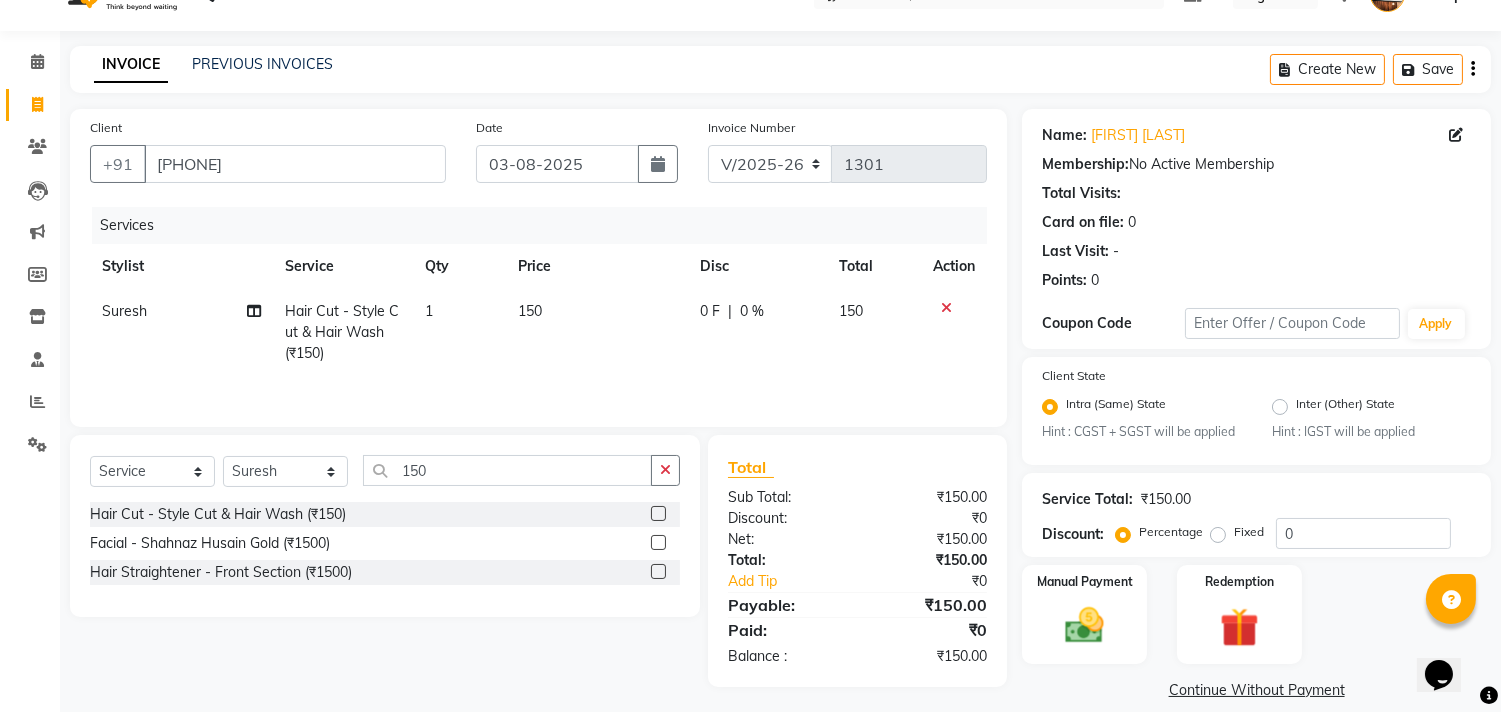 scroll, scrollTop: 63, scrollLeft: 0, axis: vertical 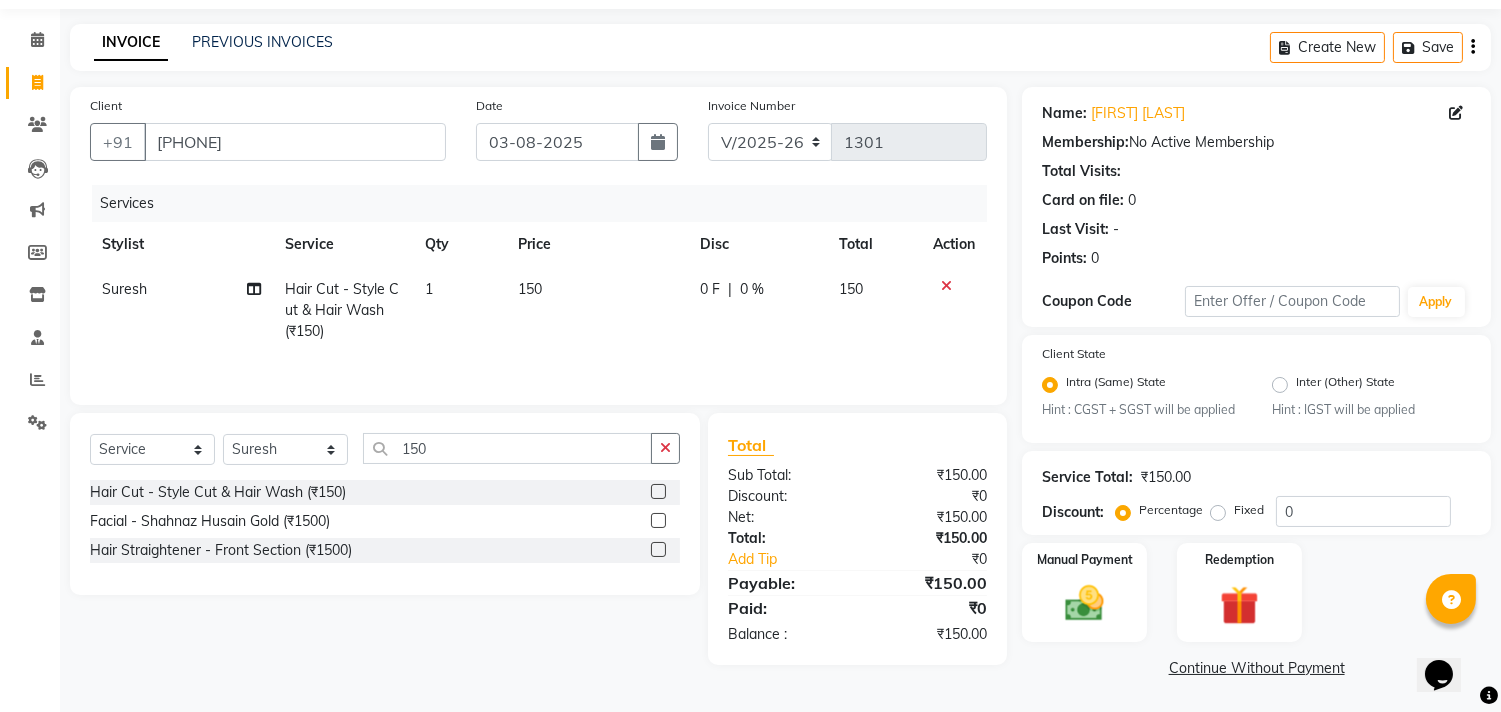 click on "Continue Without Payment" 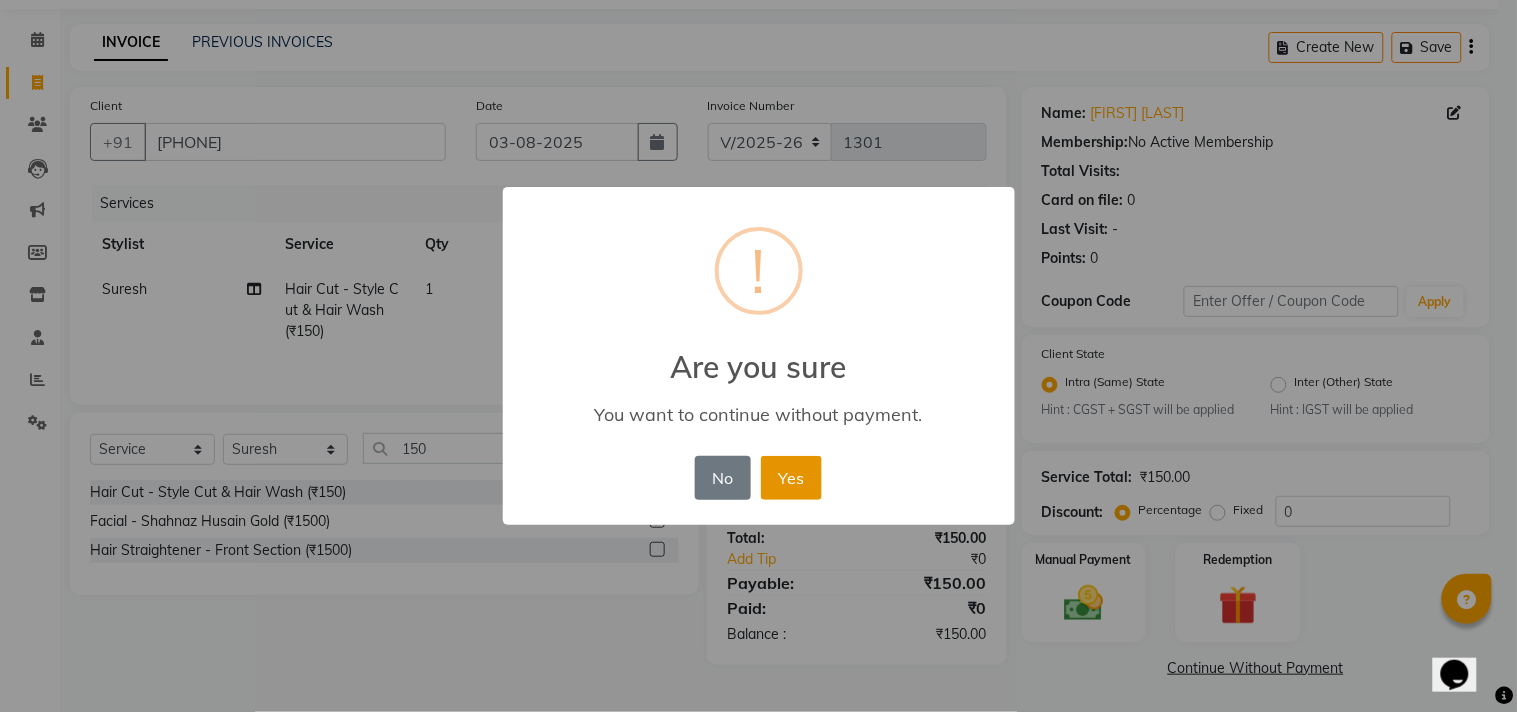 click on "Yes" at bounding box center (791, 478) 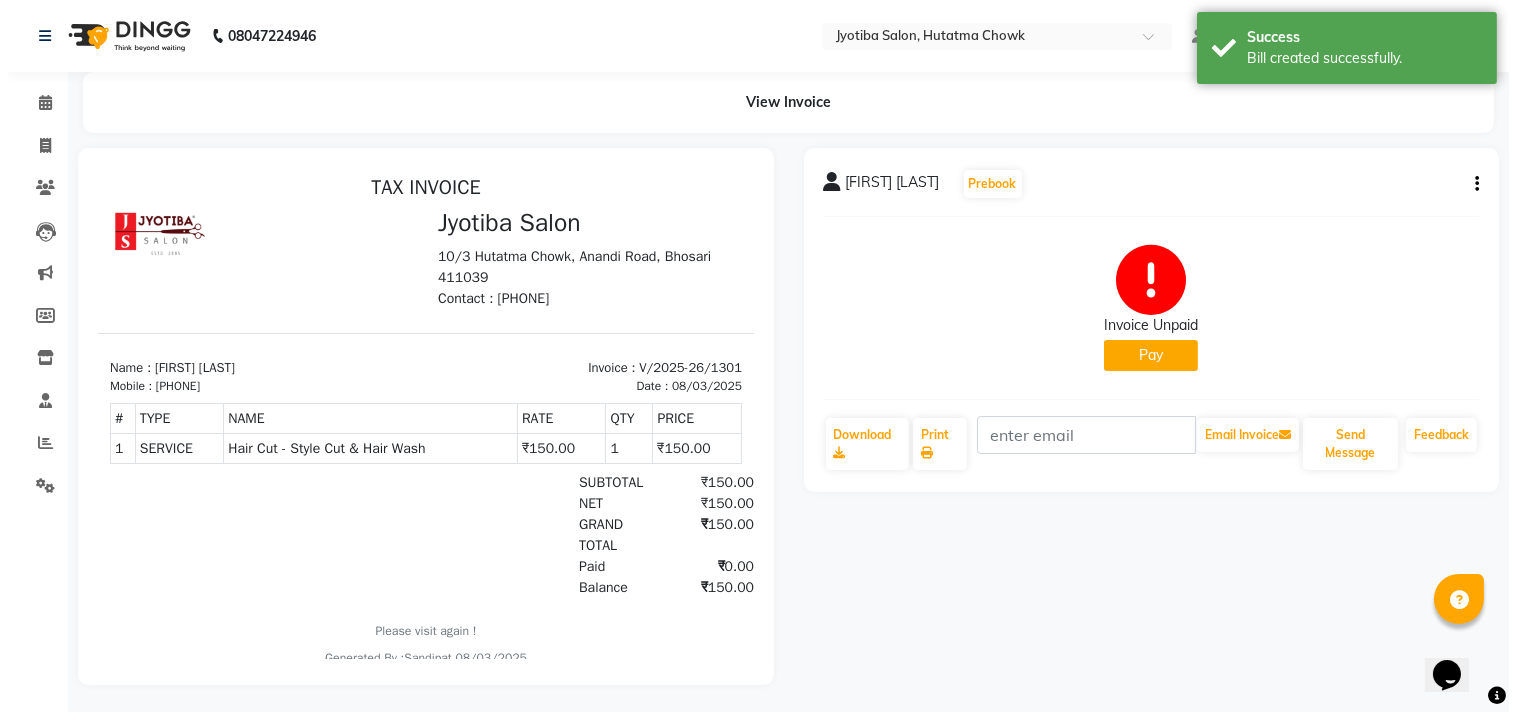 scroll, scrollTop: 0, scrollLeft: 0, axis: both 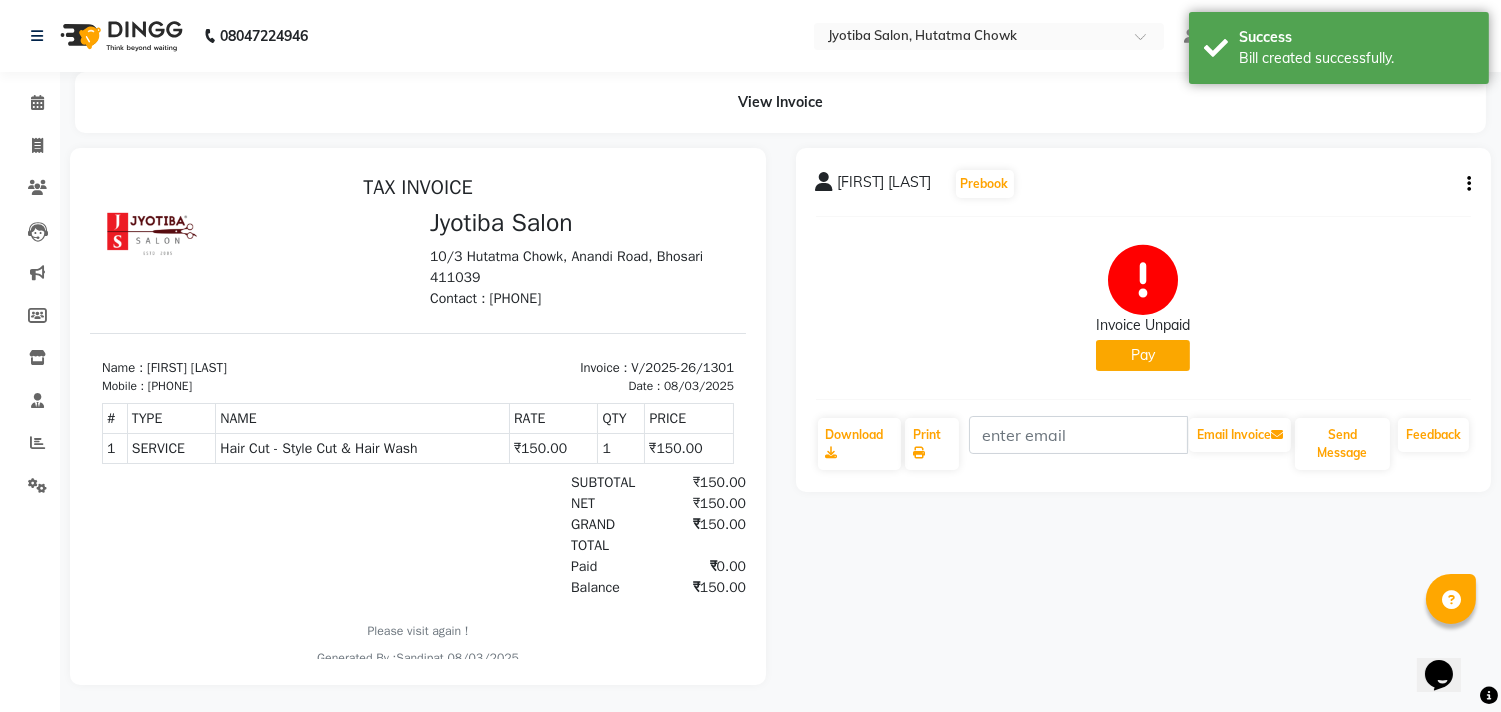 click on "Pay" 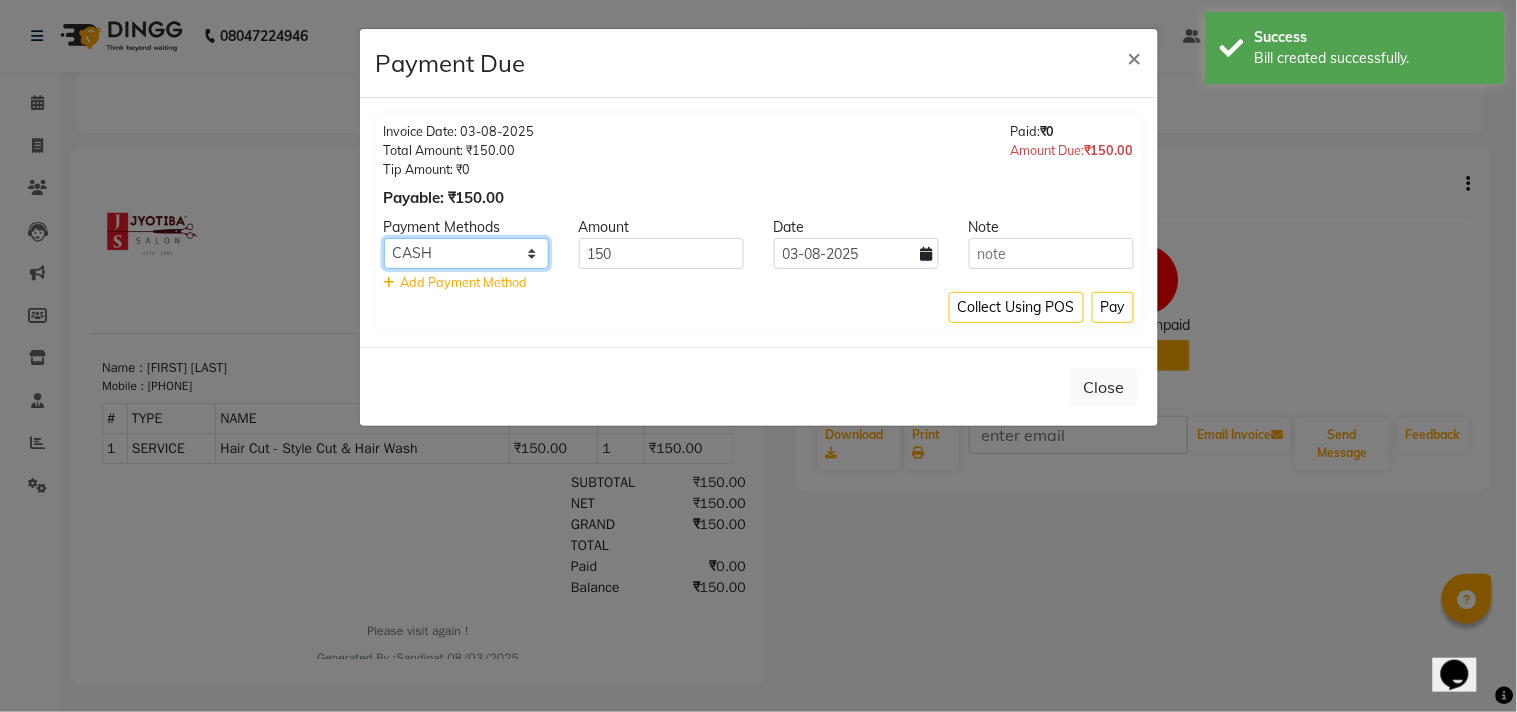 click on "CASH ONLINE CARD" 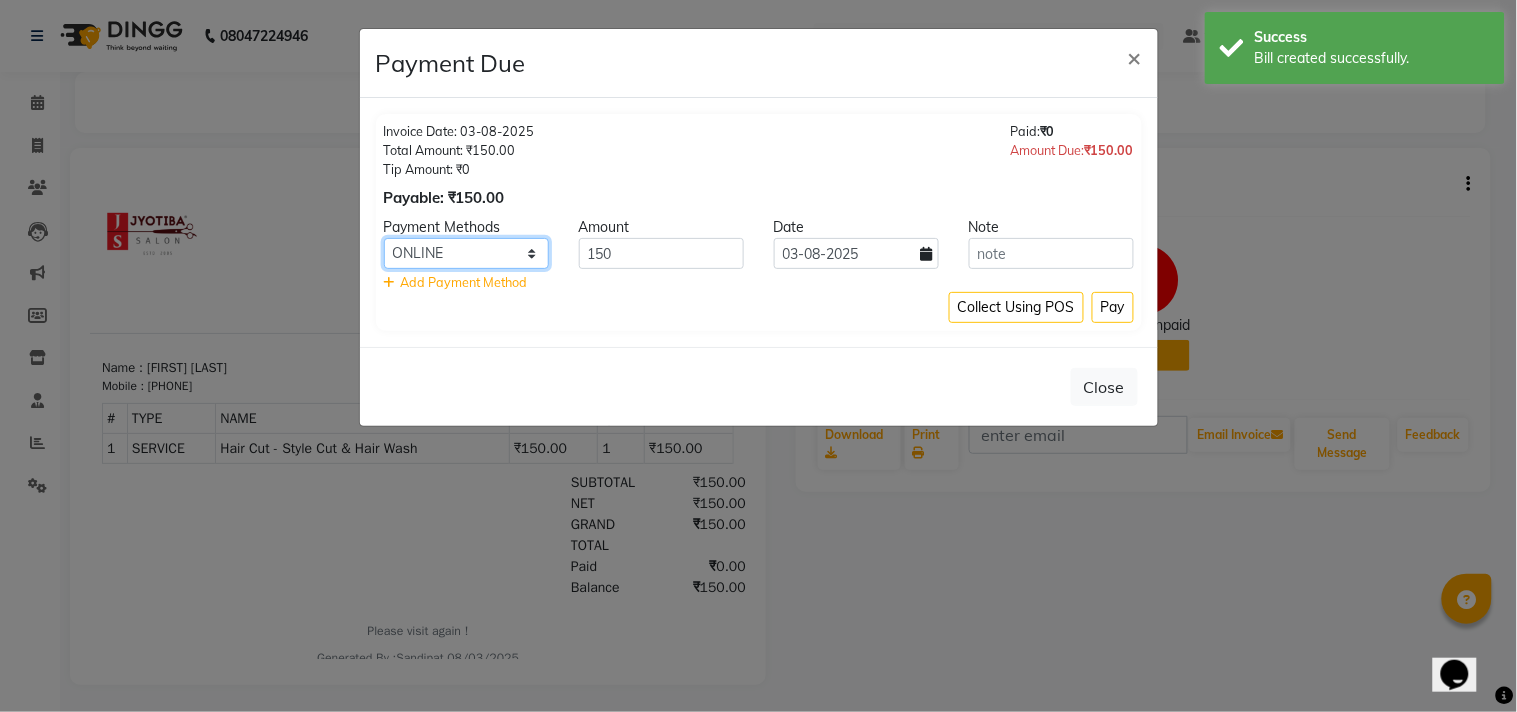 click on "CASH ONLINE CARD" 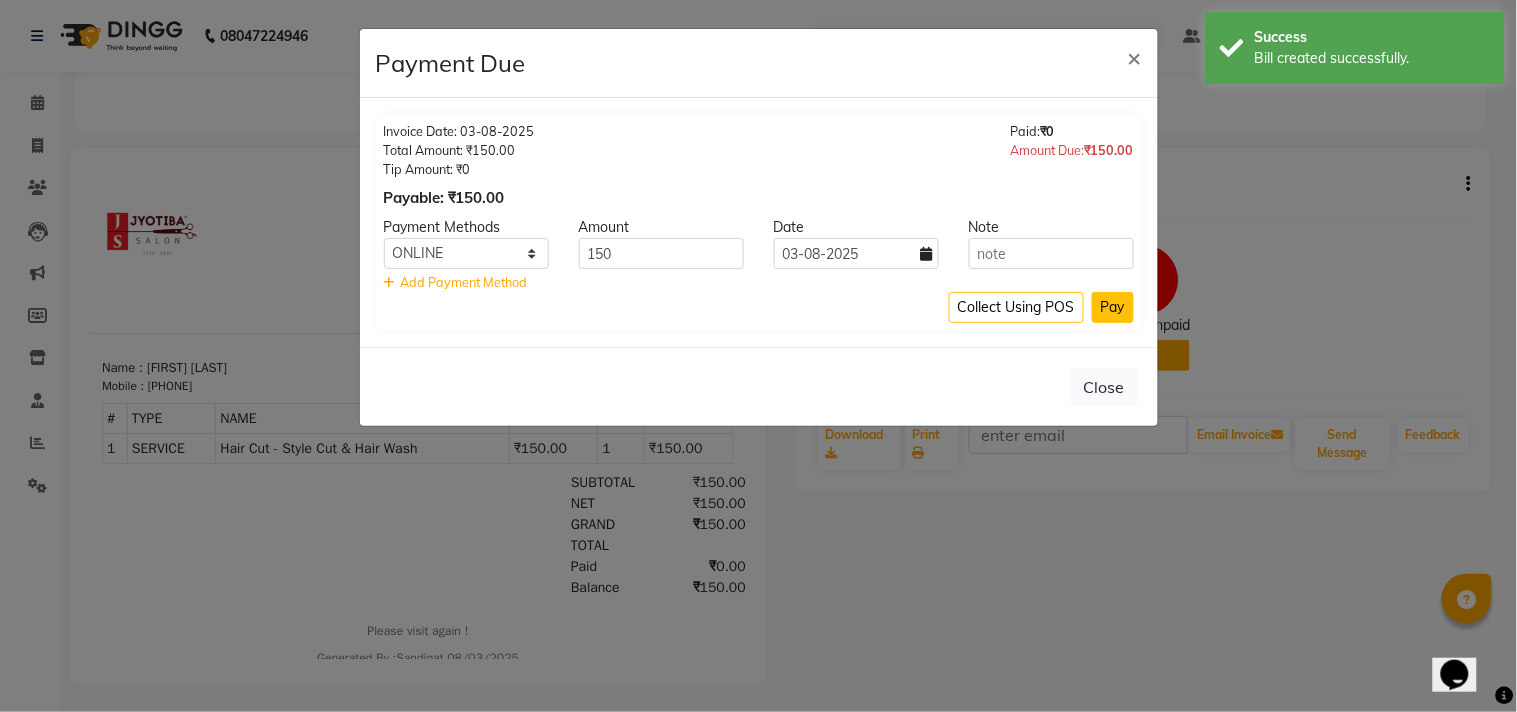 click on "Pay" 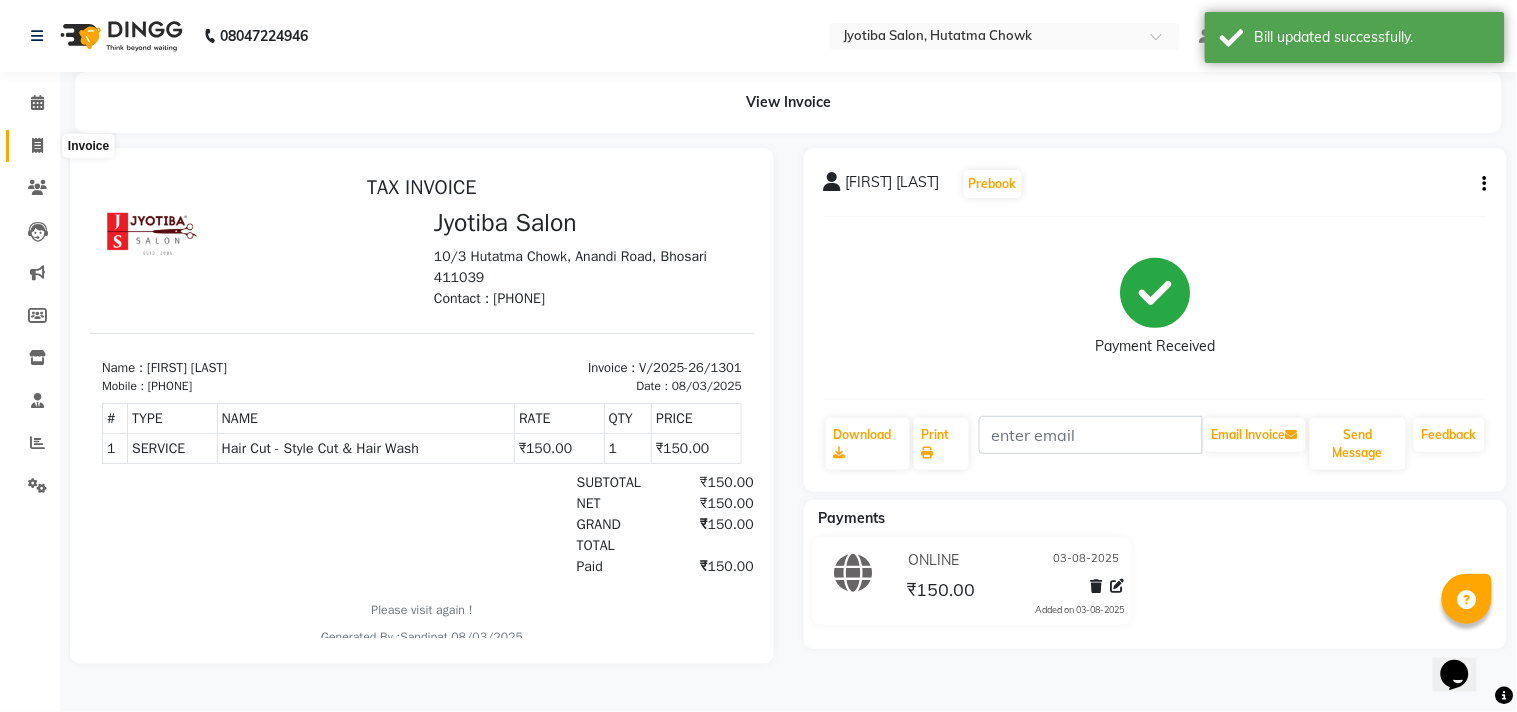 click 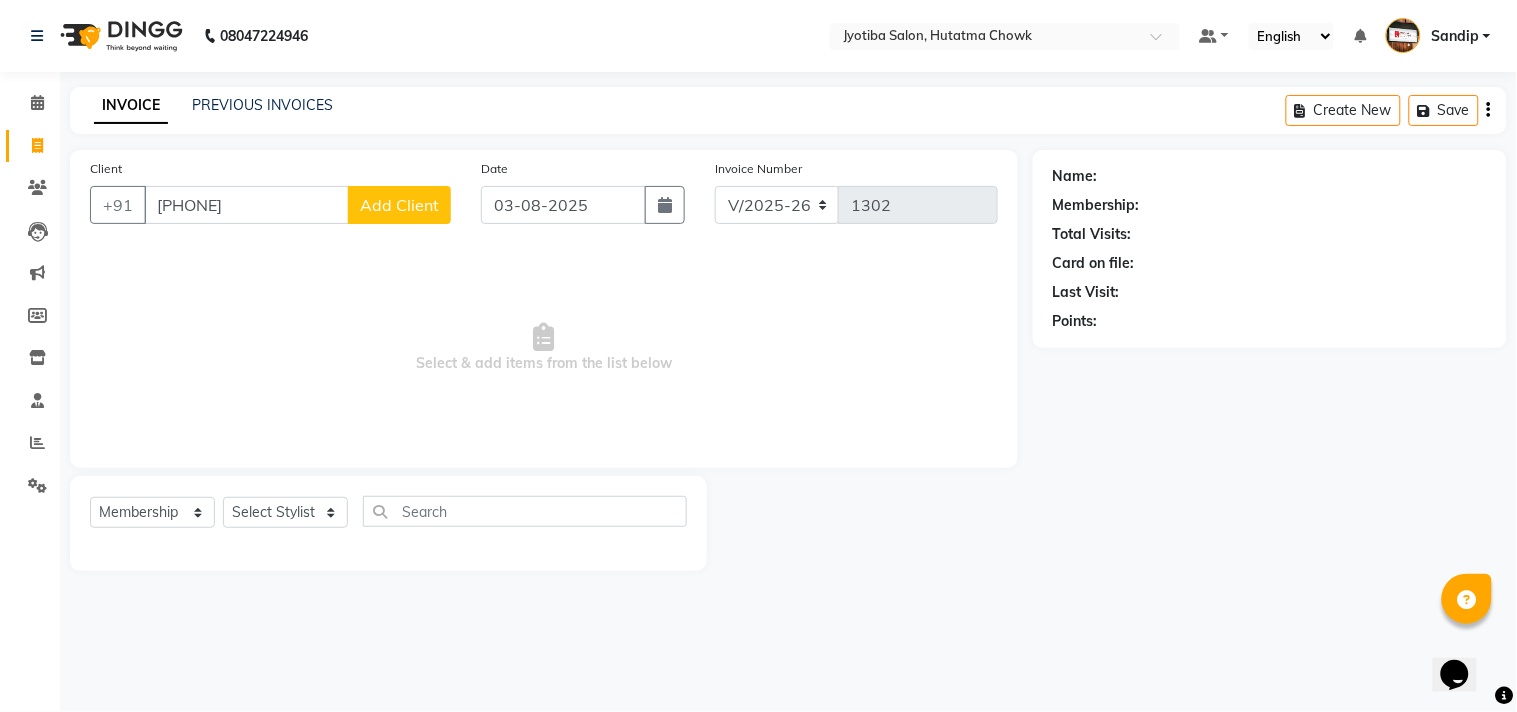 click on "Add Client" 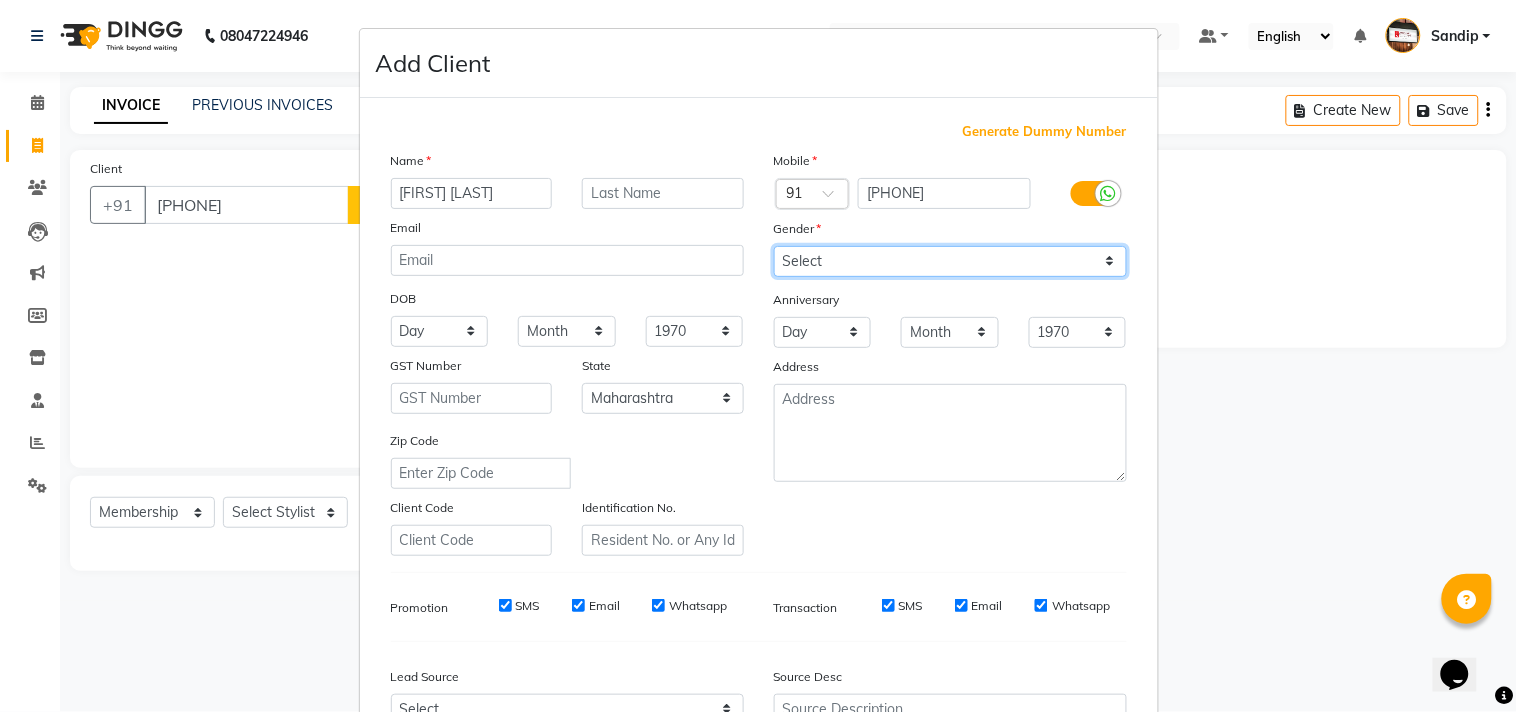 click on "Select Male Female Other Prefer Not To Say" at bounding box center (950, 261) 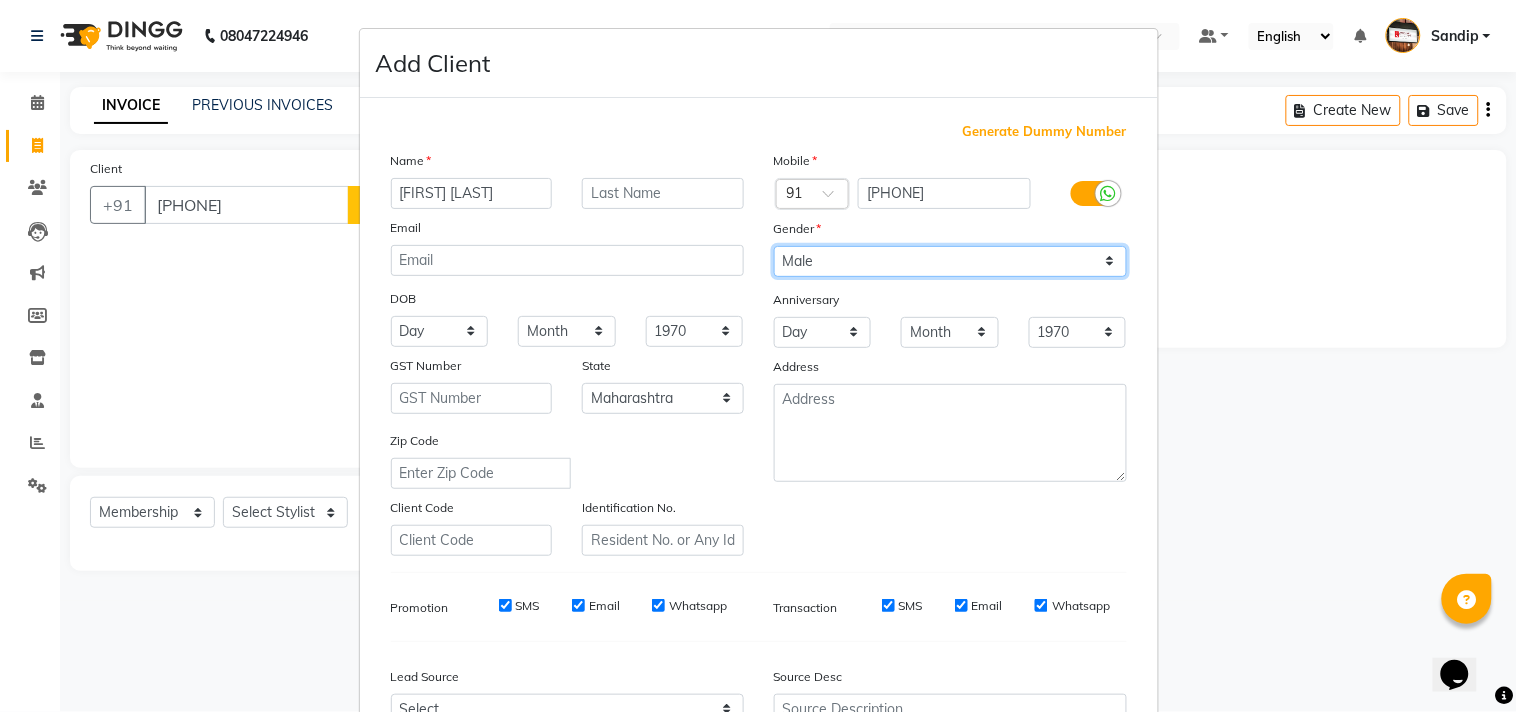 click on "Select Male Female Other Prefer Not To Say" at bounding box center [950, 261] 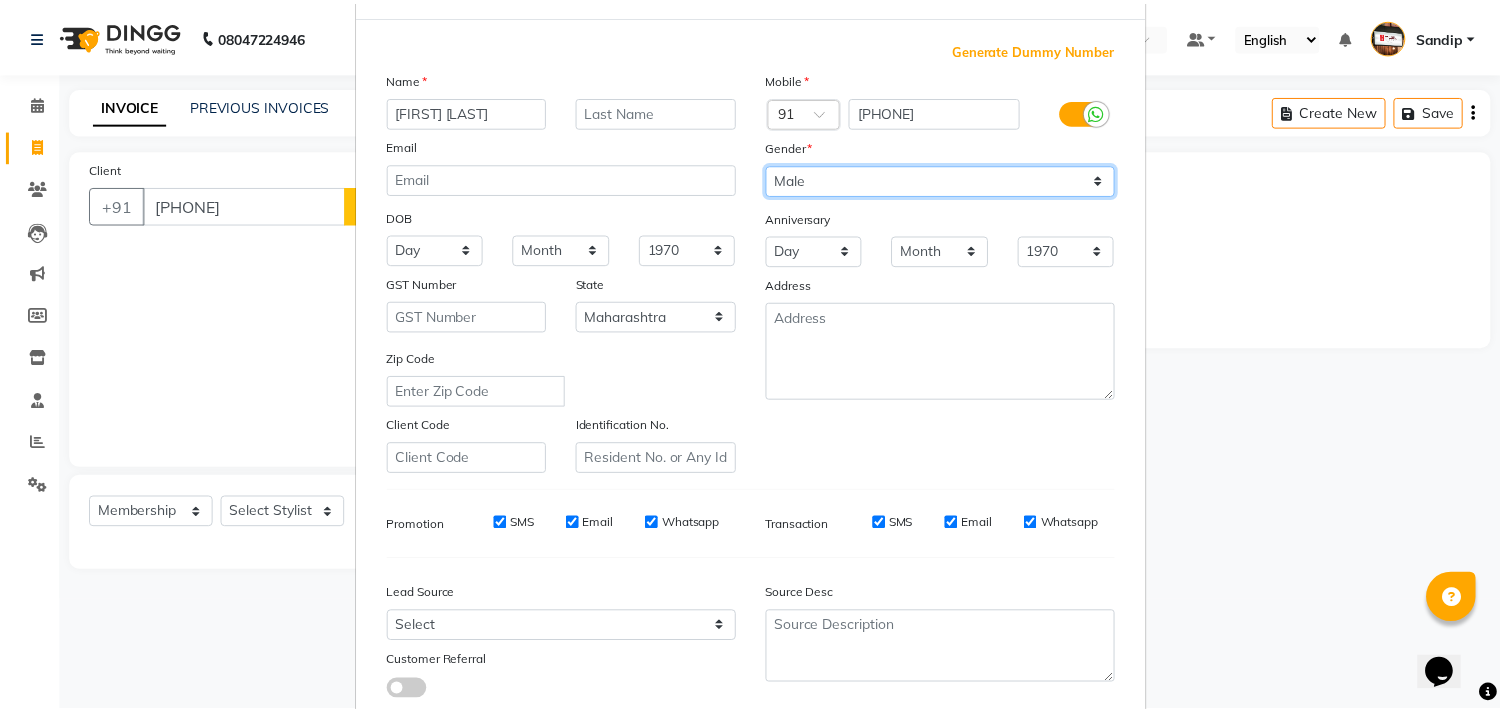 scroll, scrollTop: 212, scrollLeft: 0, axis: vertical 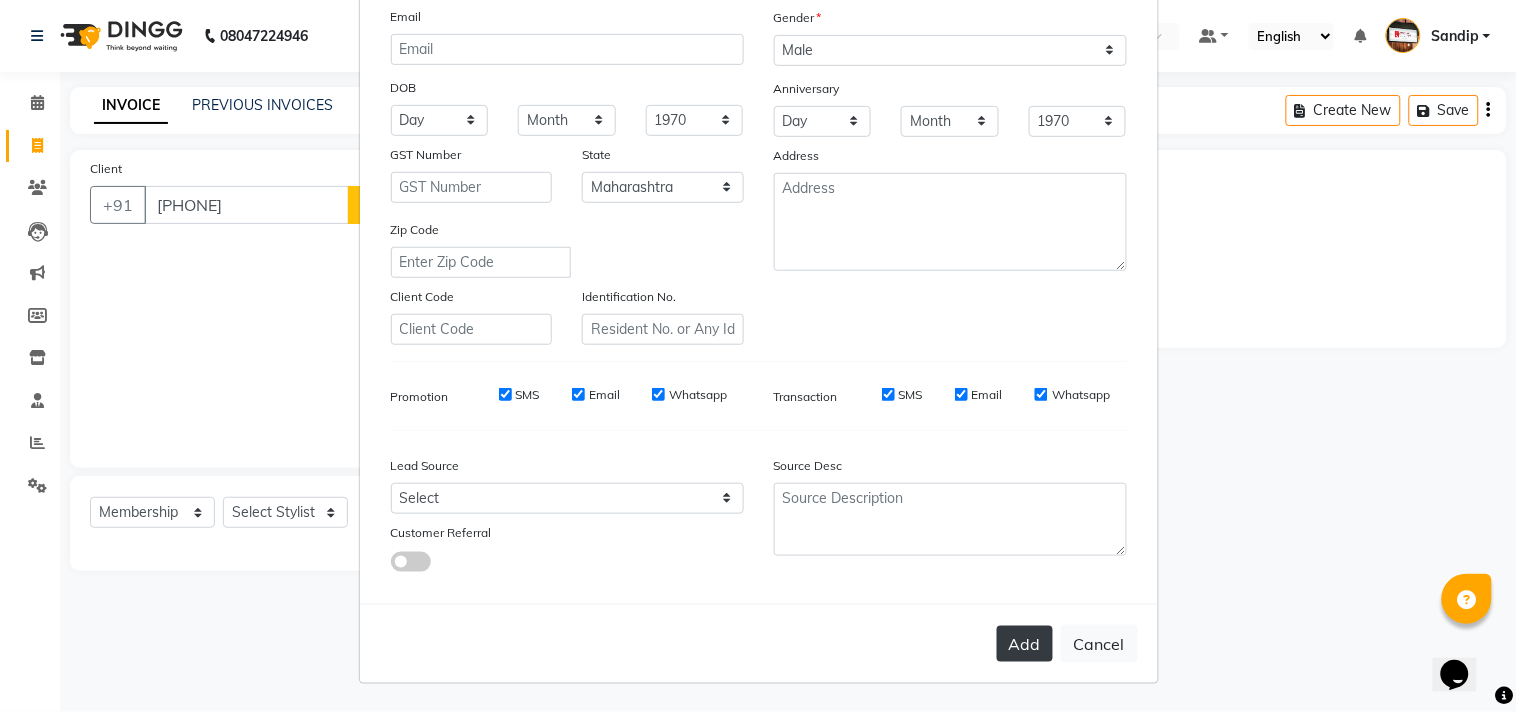 click on "Add" at bounding box center [1025, 644] 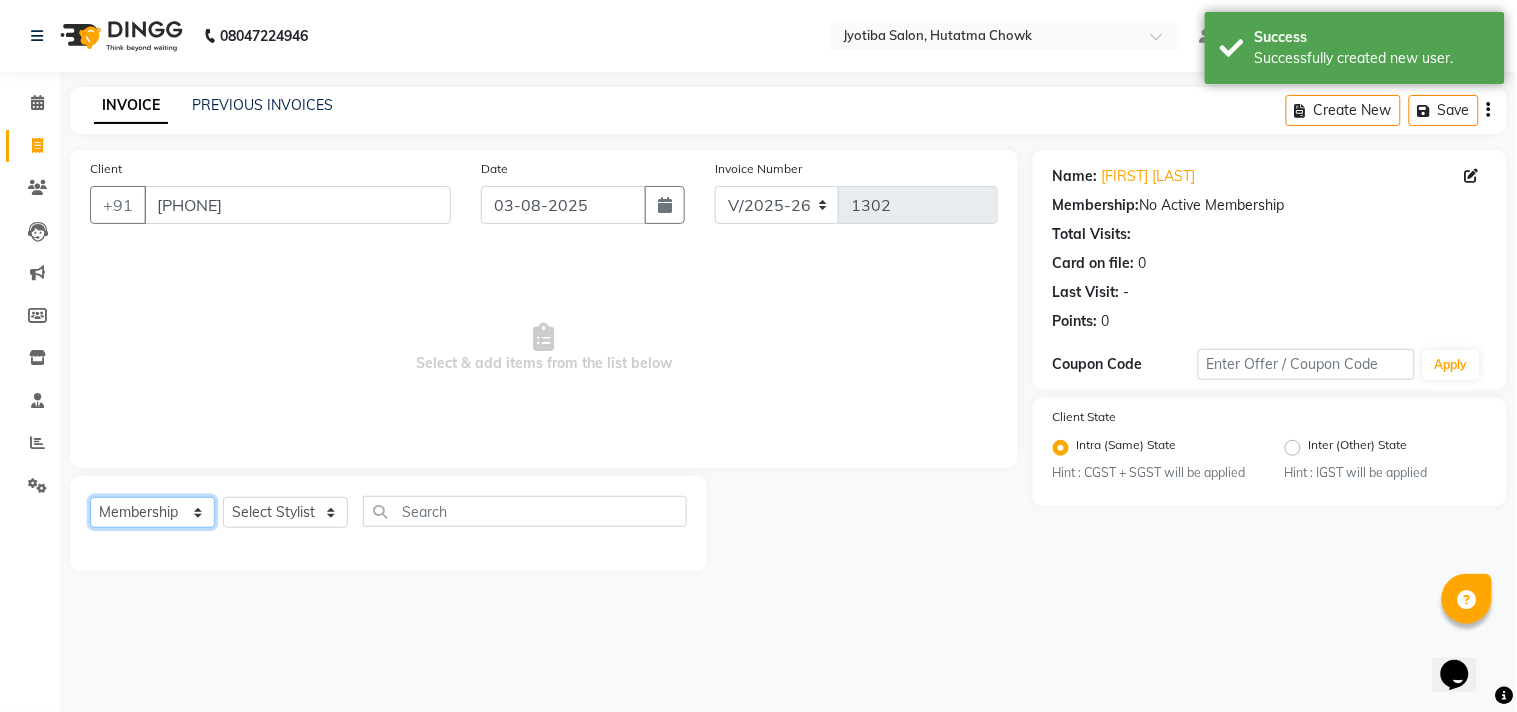 click on "Select  Service  Product  Membership  Package Voucher Prepaid Gift Card" 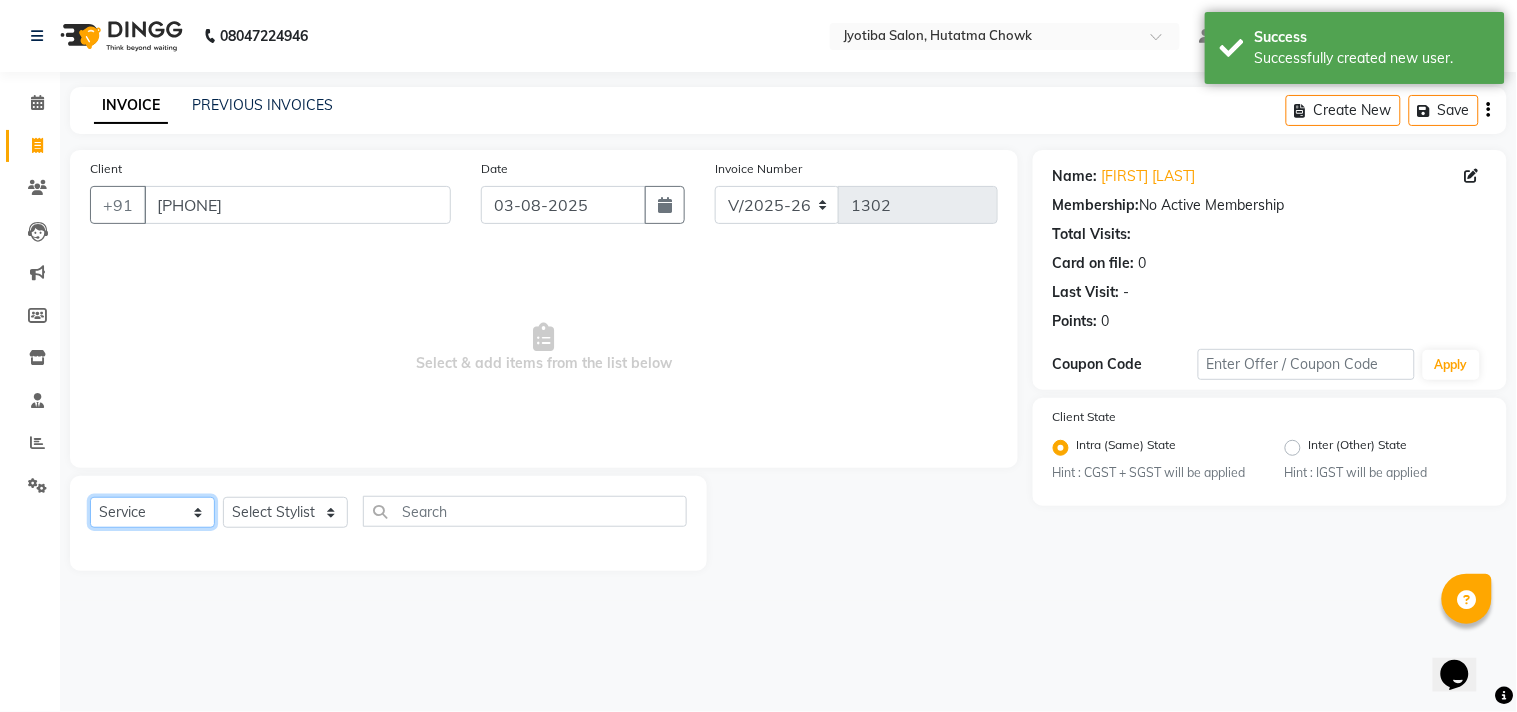 click on "Select  Service  Product  Membership  Package Voucher Prepaid Gift Card" 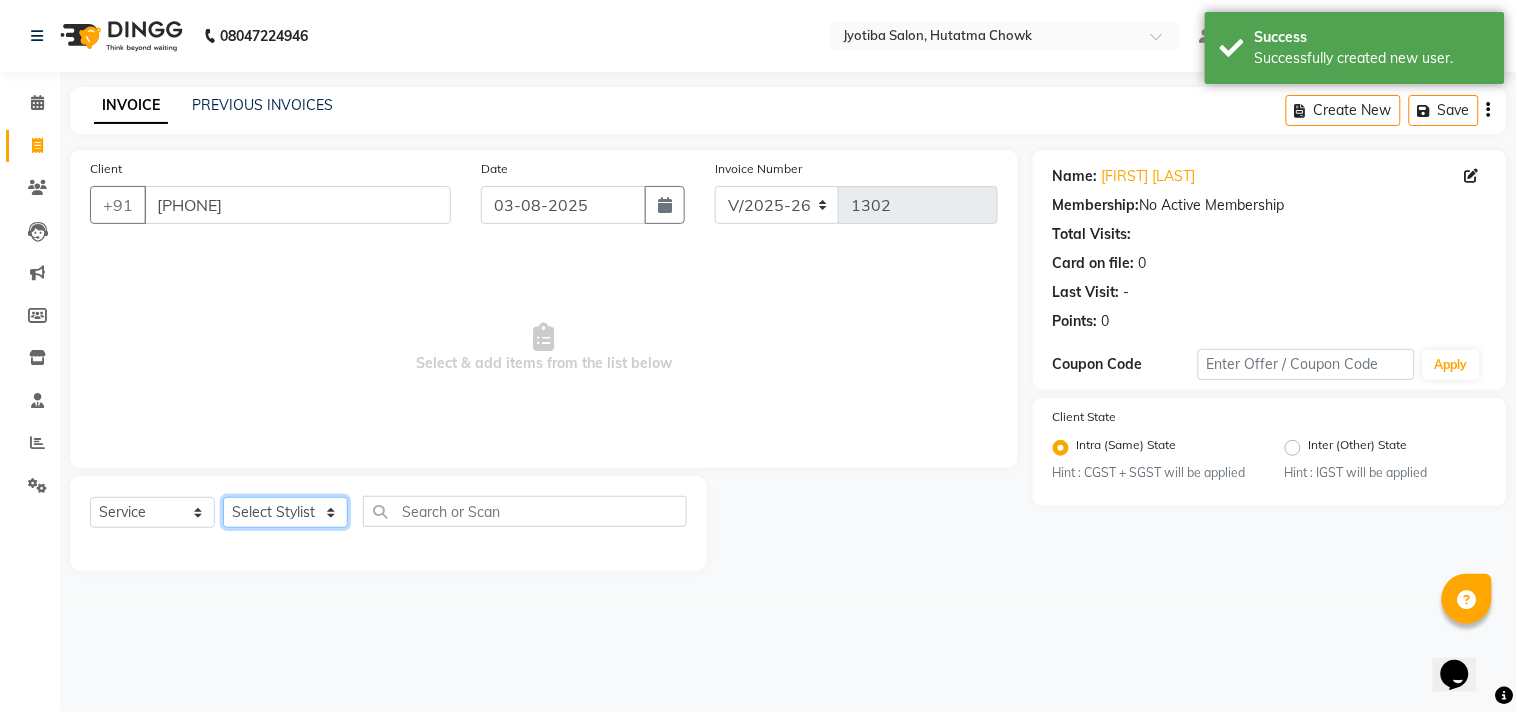 click on "Select Stylist Abdul Dinesh thakur Farman  Juned  mahadev Munna  prem RAHUL Sandip Suresh yasin" 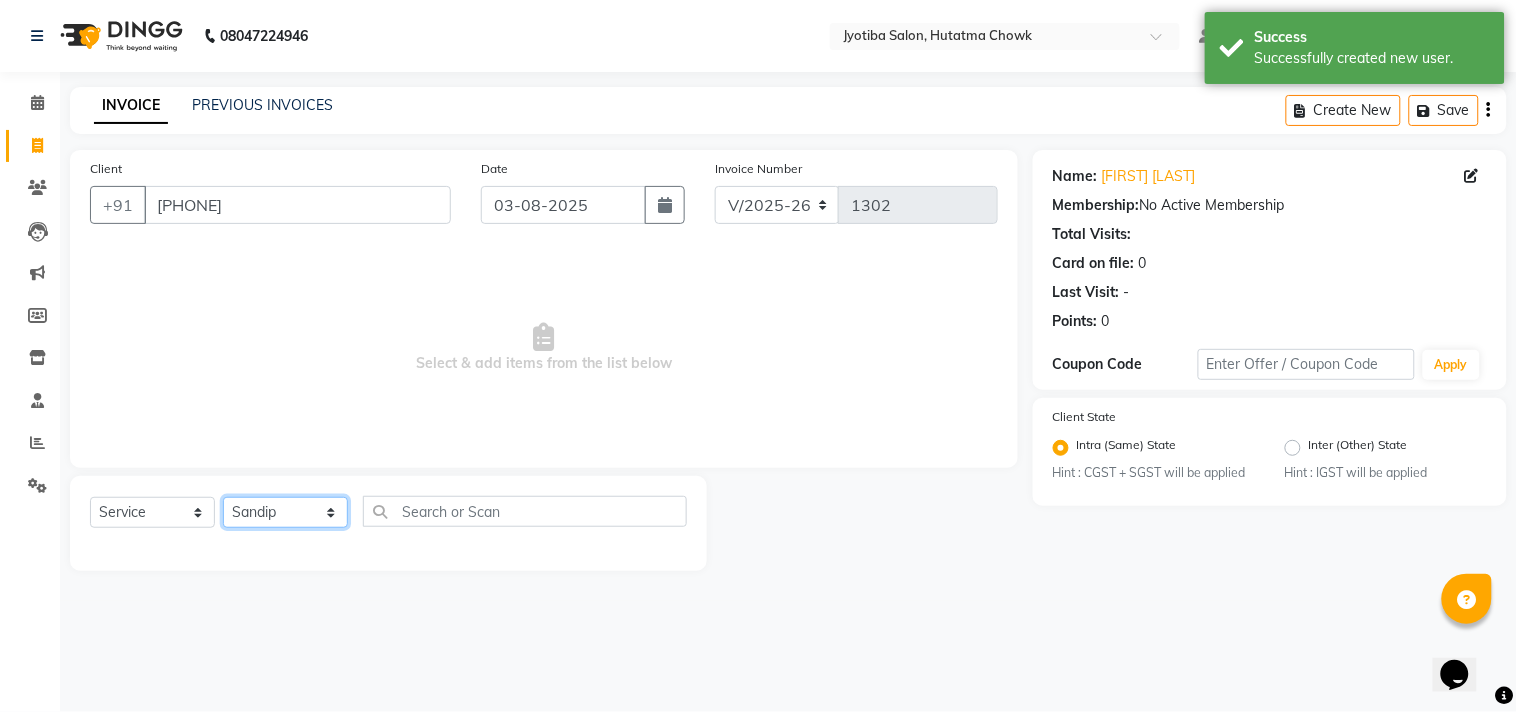 click on "Select Stylist Abdul Dinesh thakur Farman  Juned  mahadev Munna  prem RAHUL Sandip Suresh yasin" 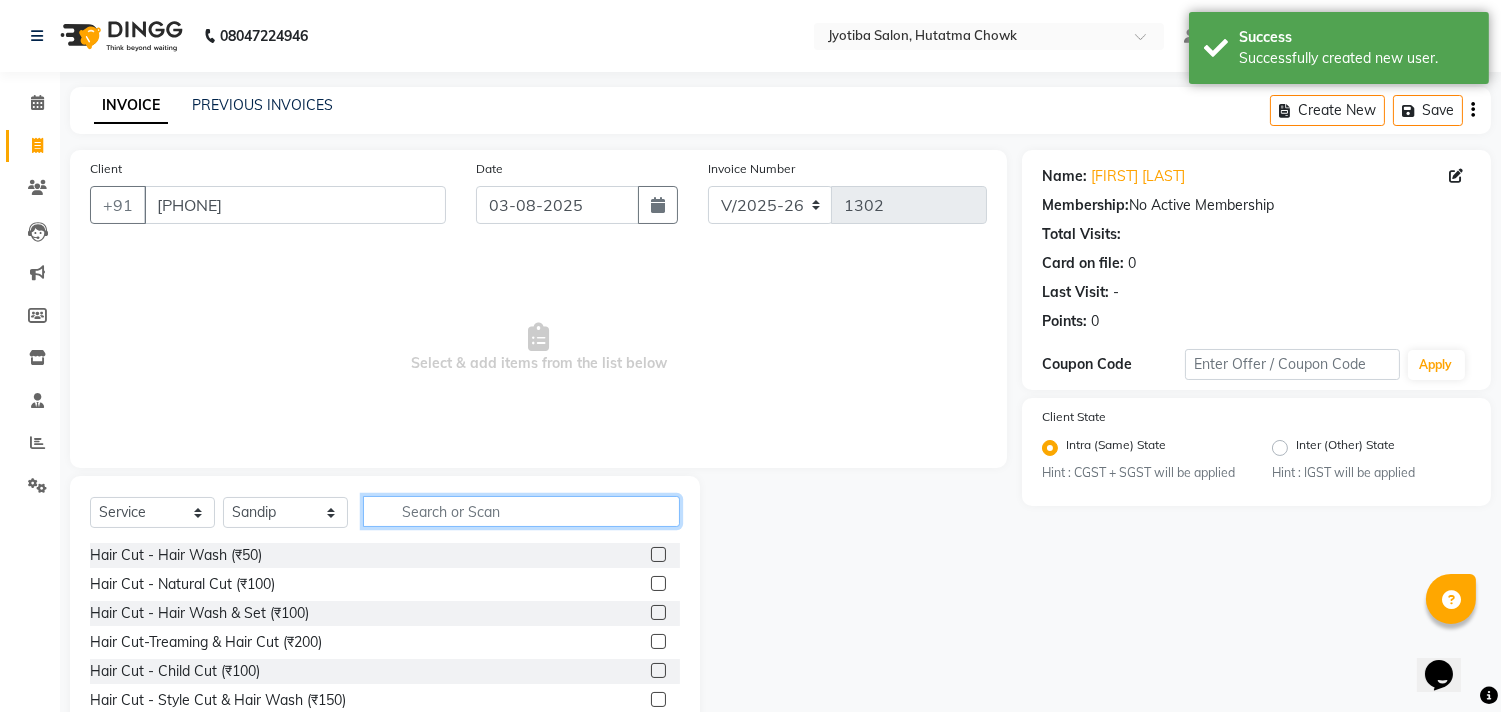 click 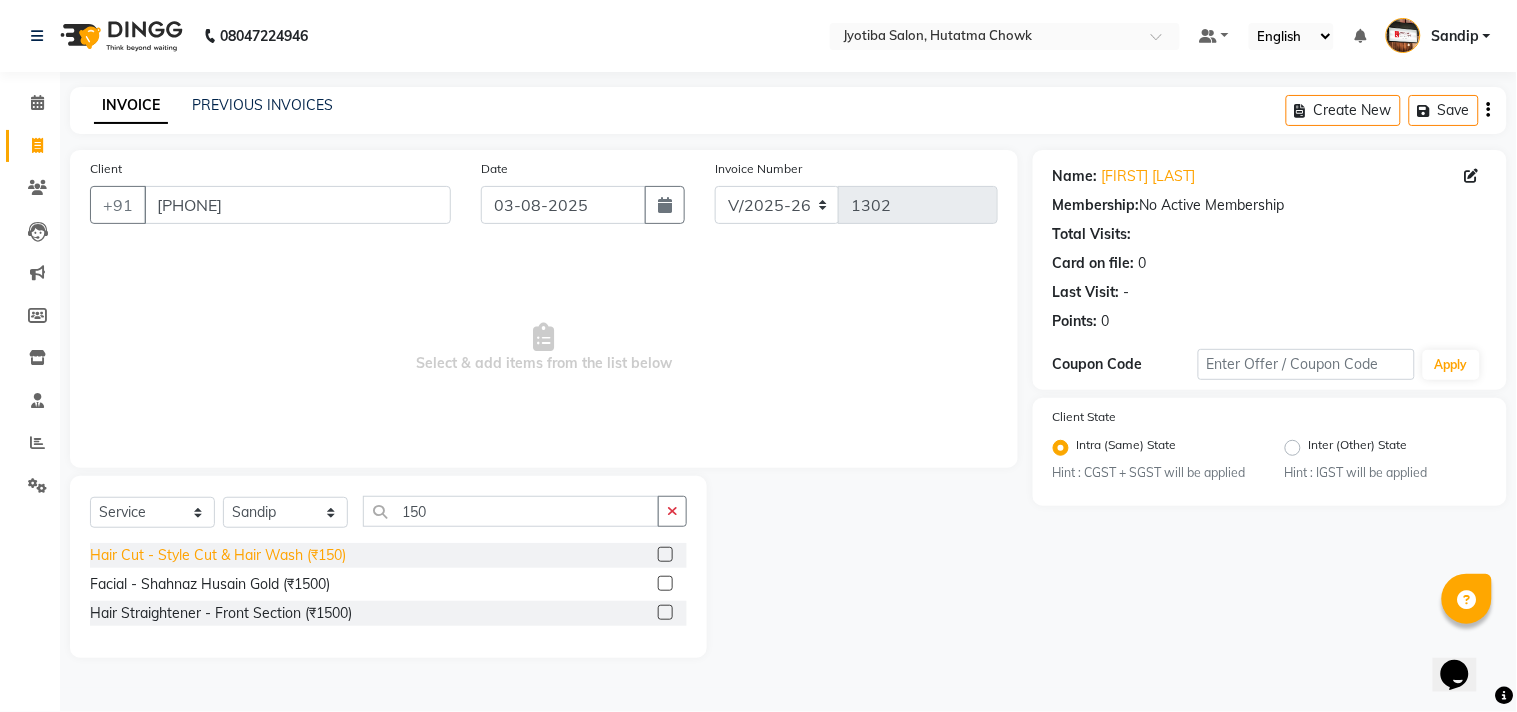 click on "Hair Cut - Style Cut & Hair Wash (₹150)" 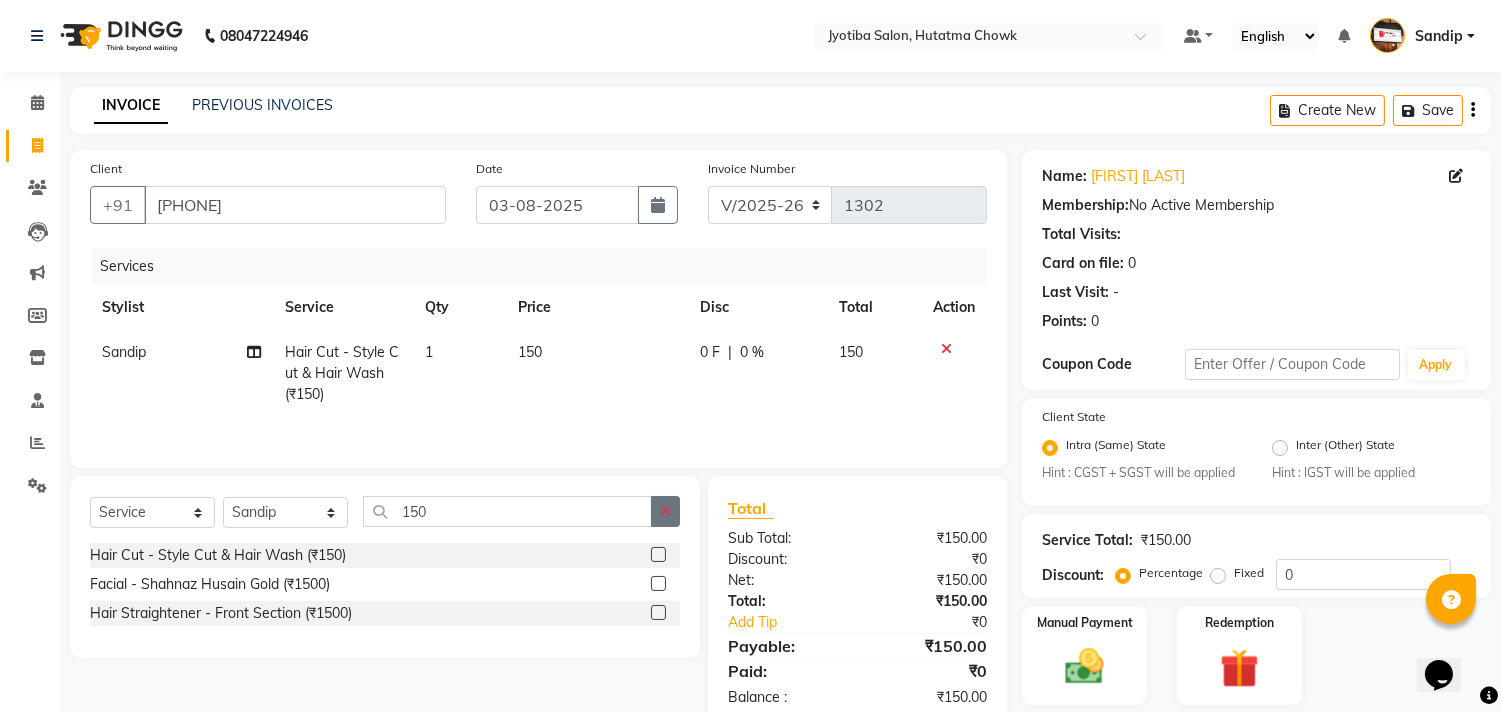 click 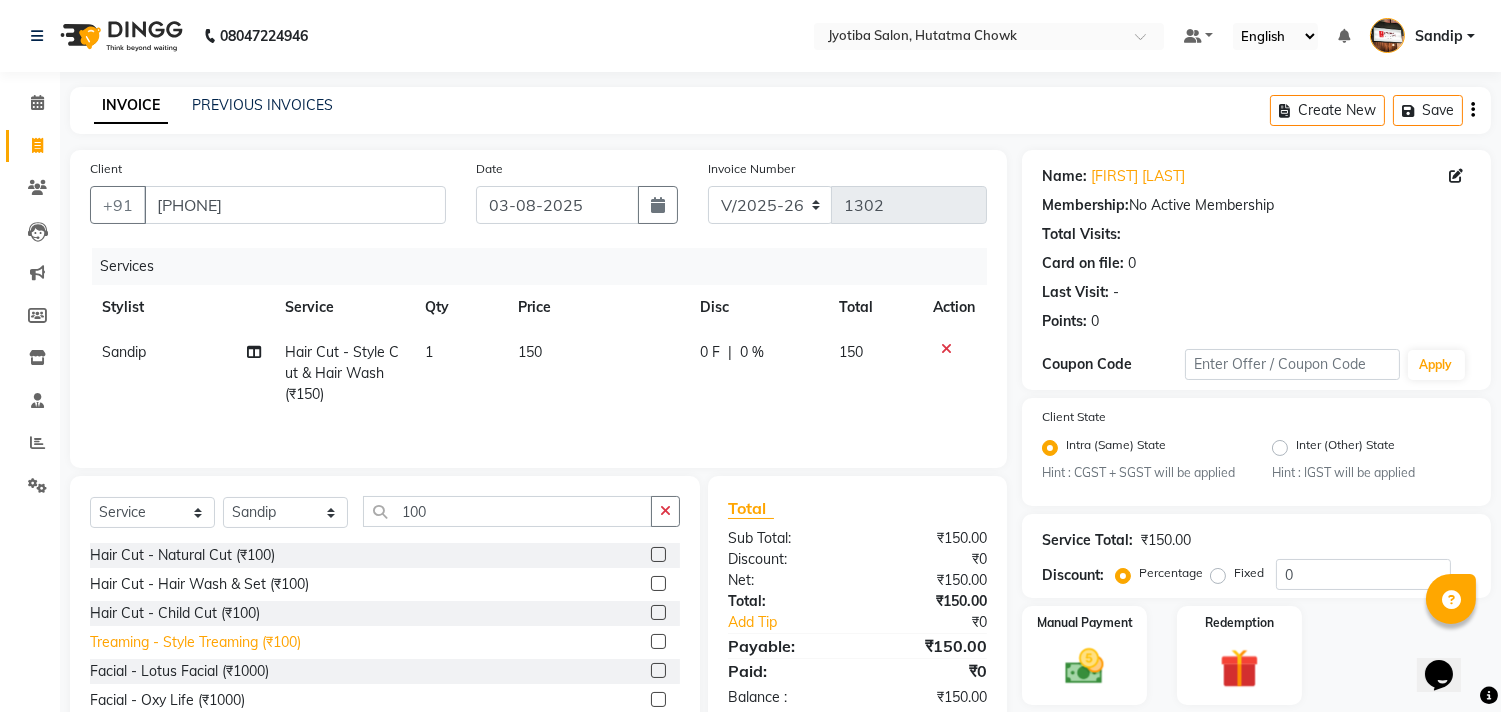 click on "Treaming - Style Treaming (₹100)" 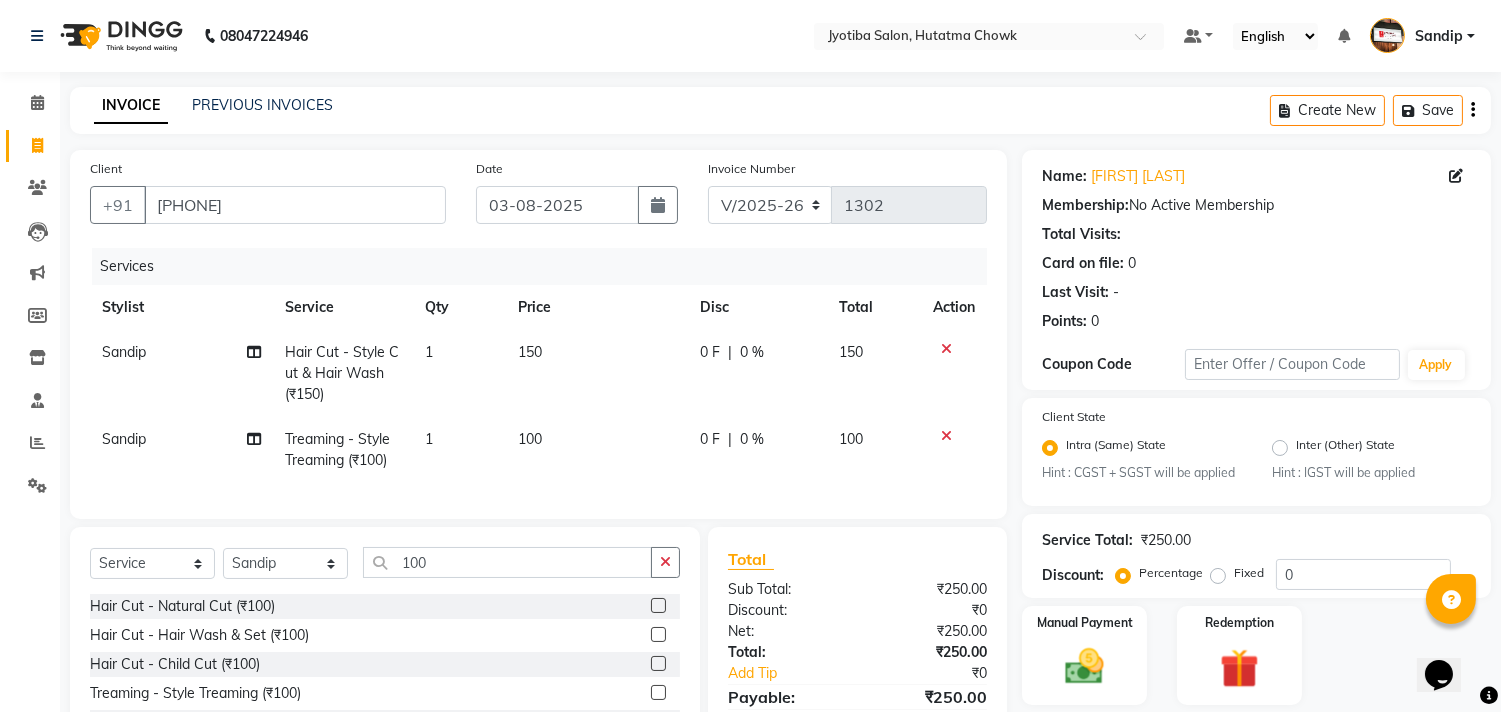 scroll, scrollTop: 156, scrollLeft: 0, axis: vertical 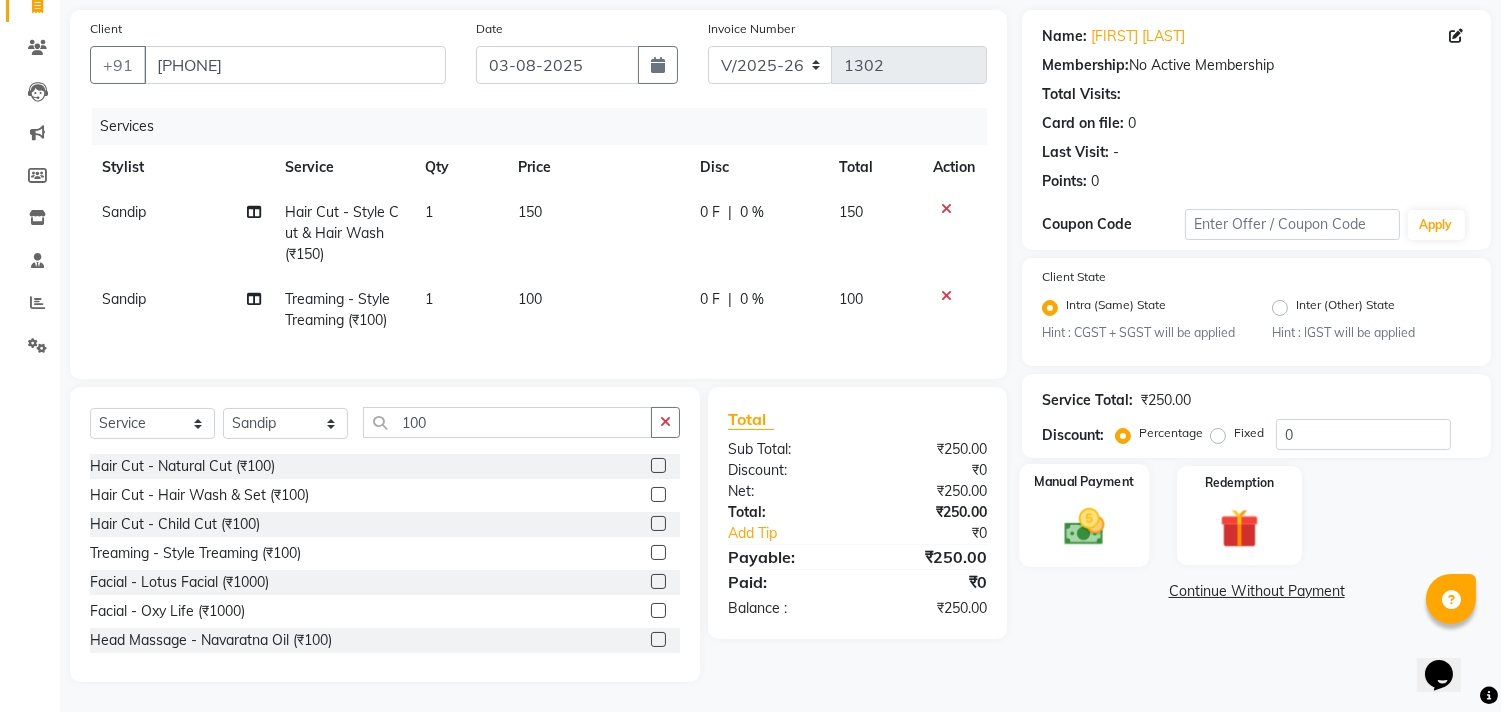click 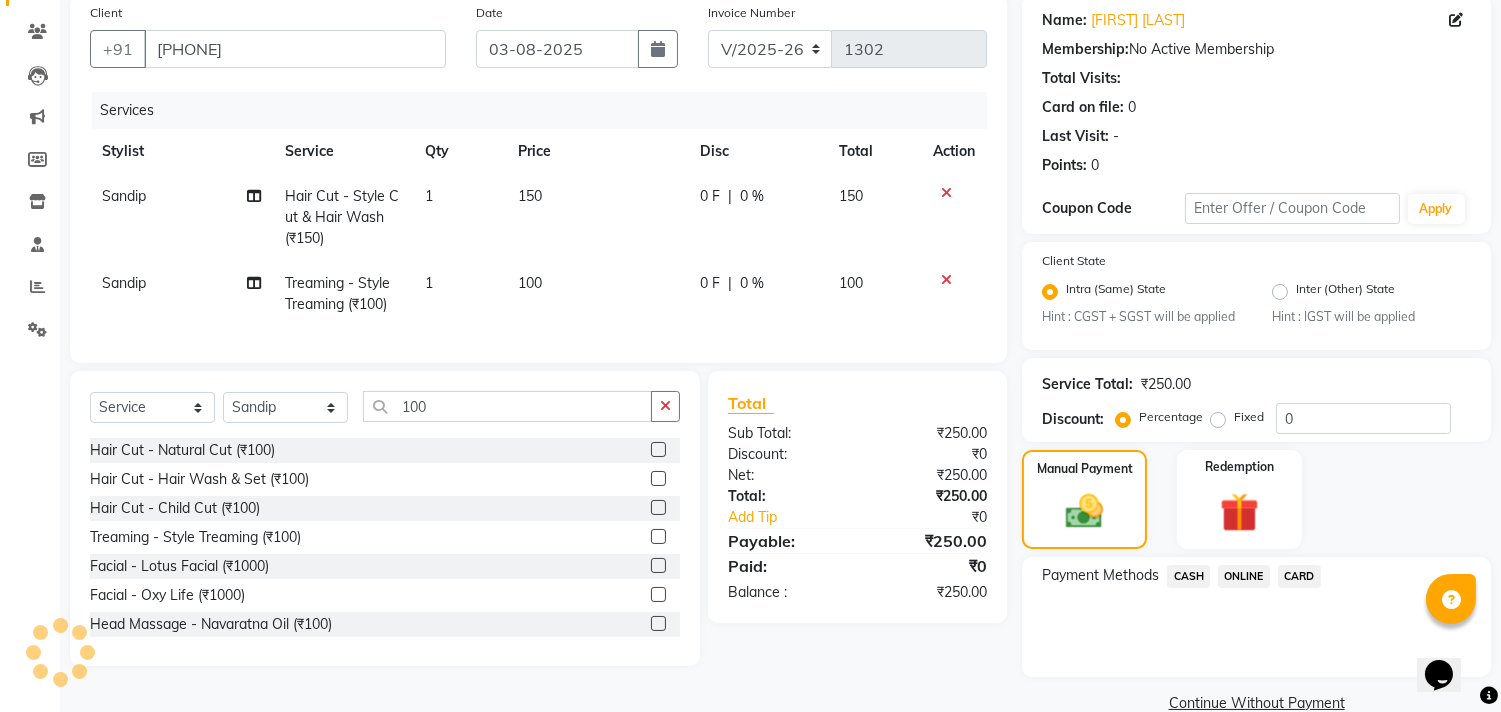 click on "CASH" 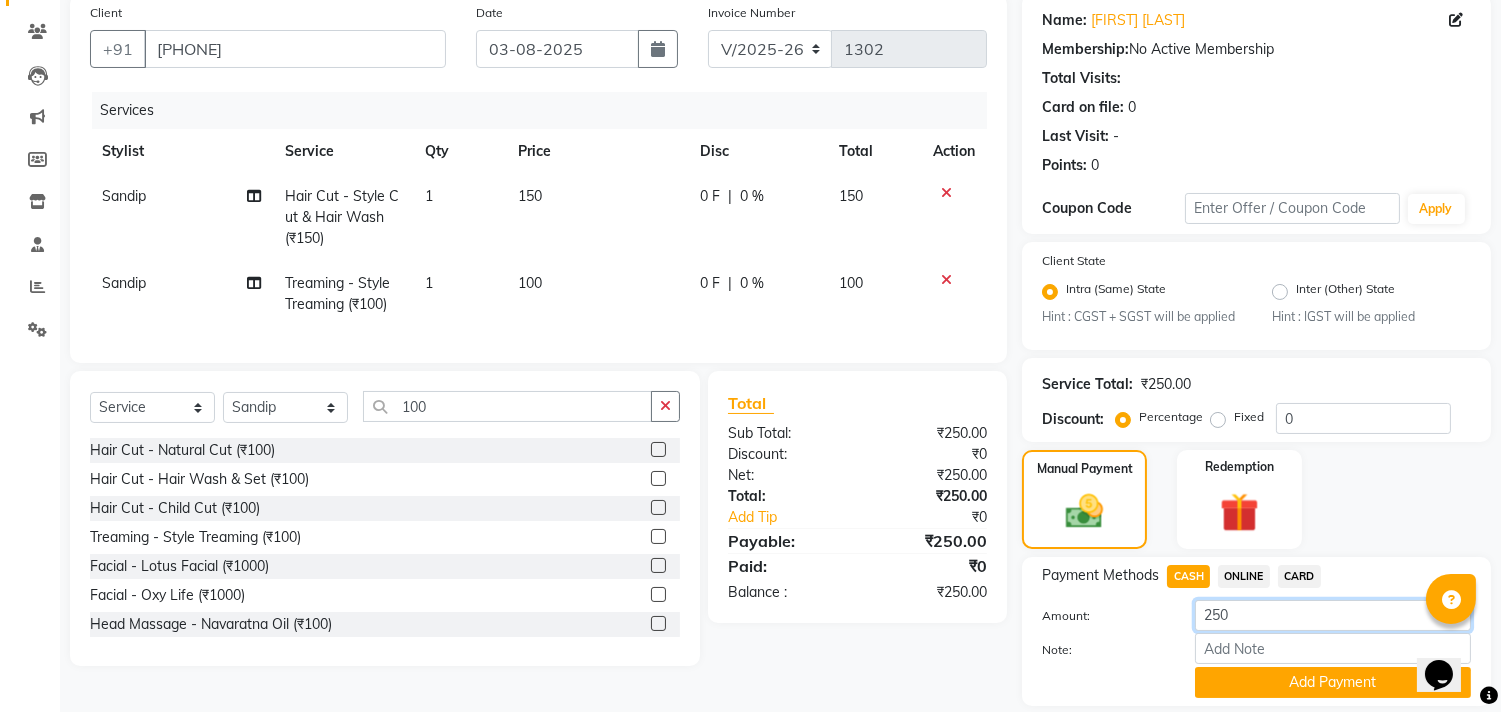 click on "250" 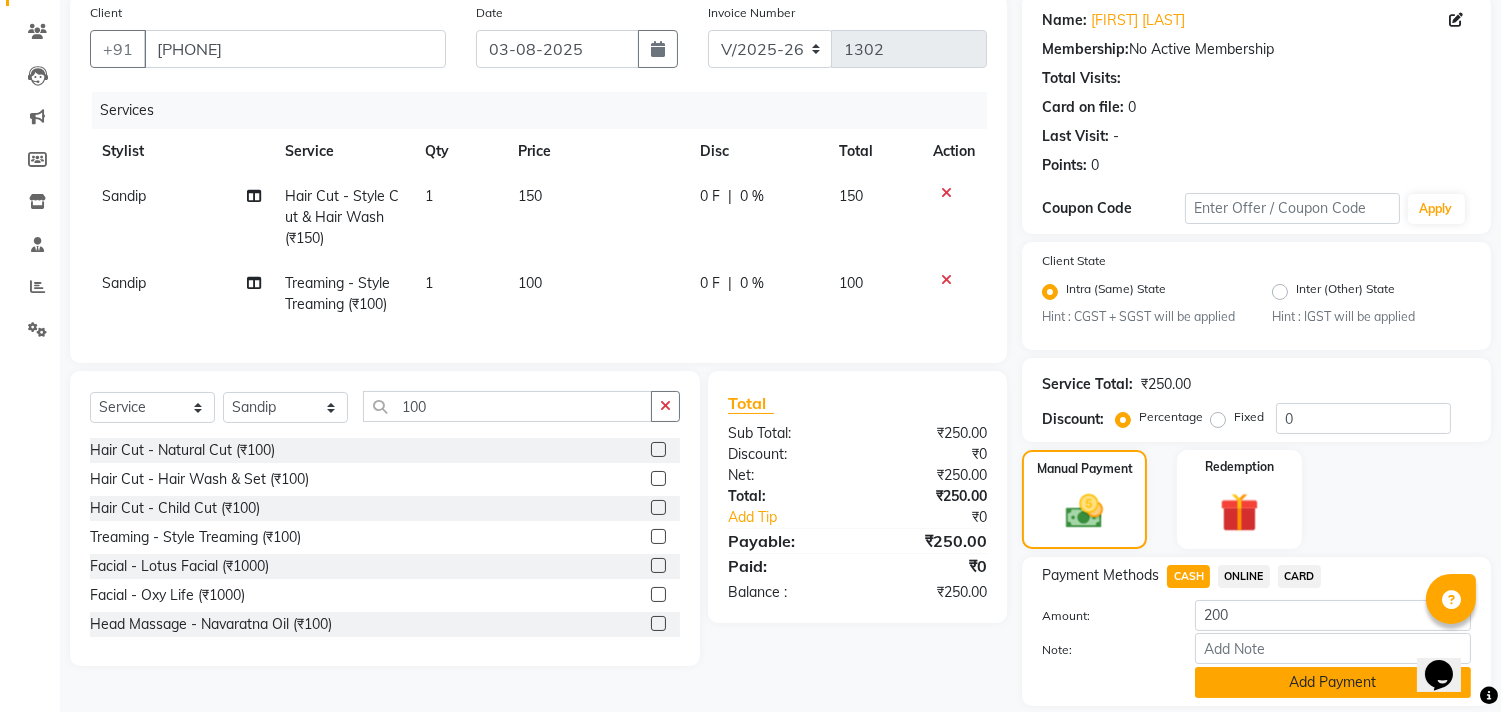 click on "Add Payment" 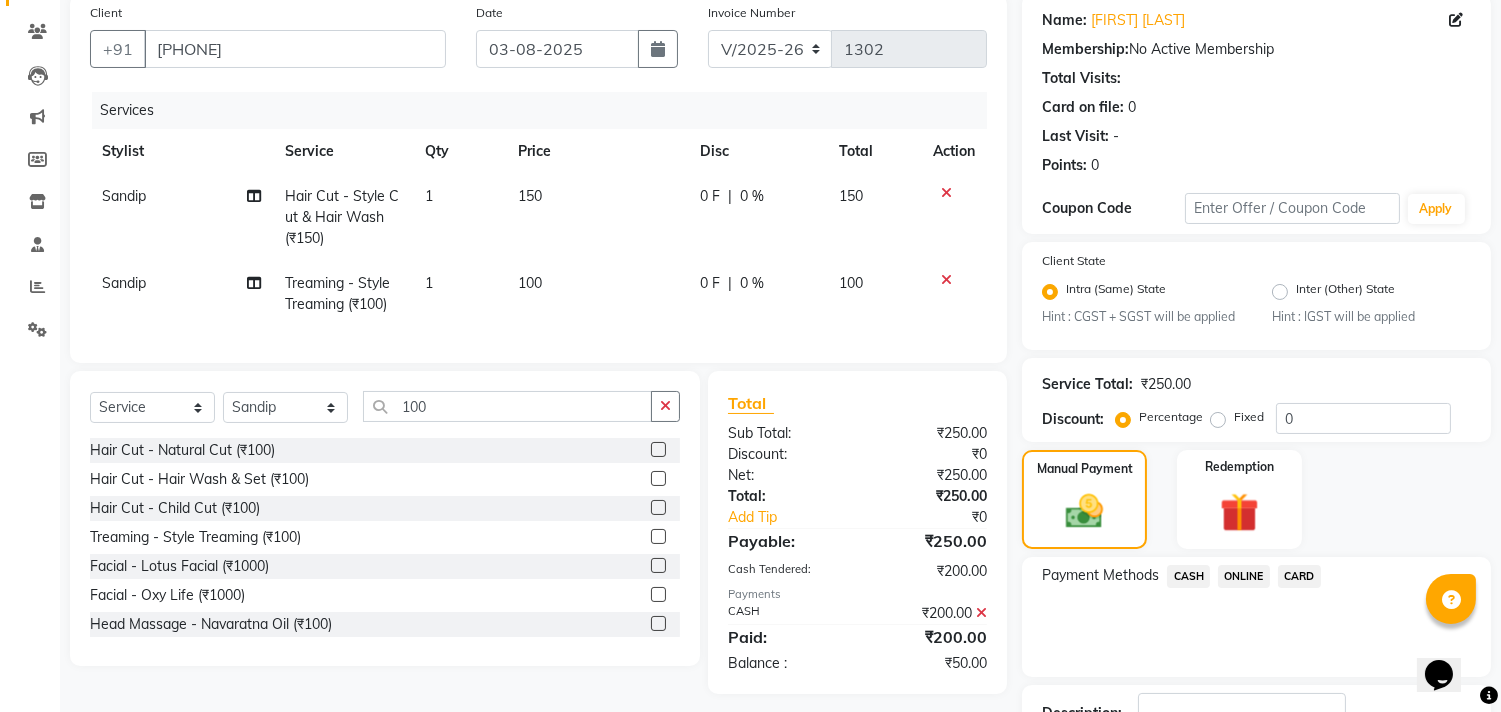 click on "ONLINE" 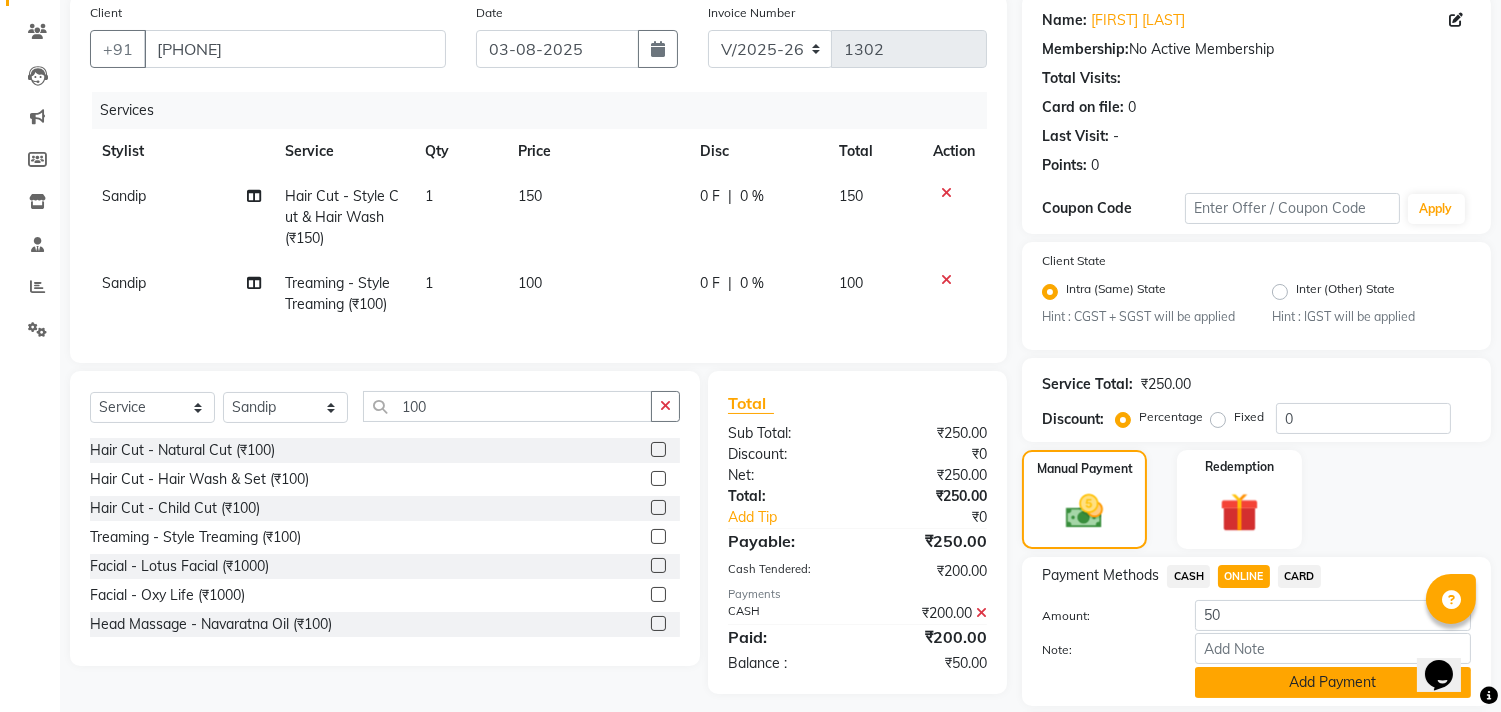 click on "Add Payment" 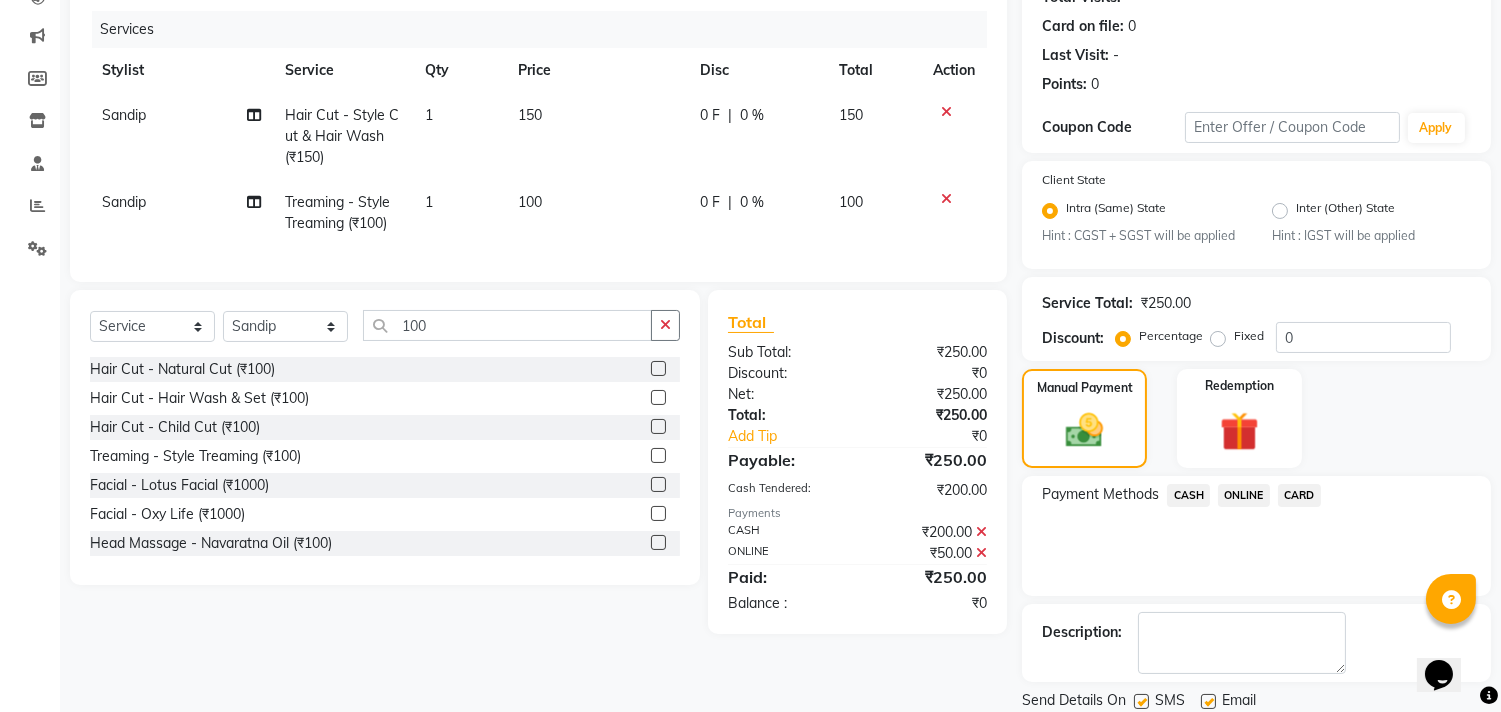 scroll, scrollTop: 305, scrollLeft: 0, axis: vertical 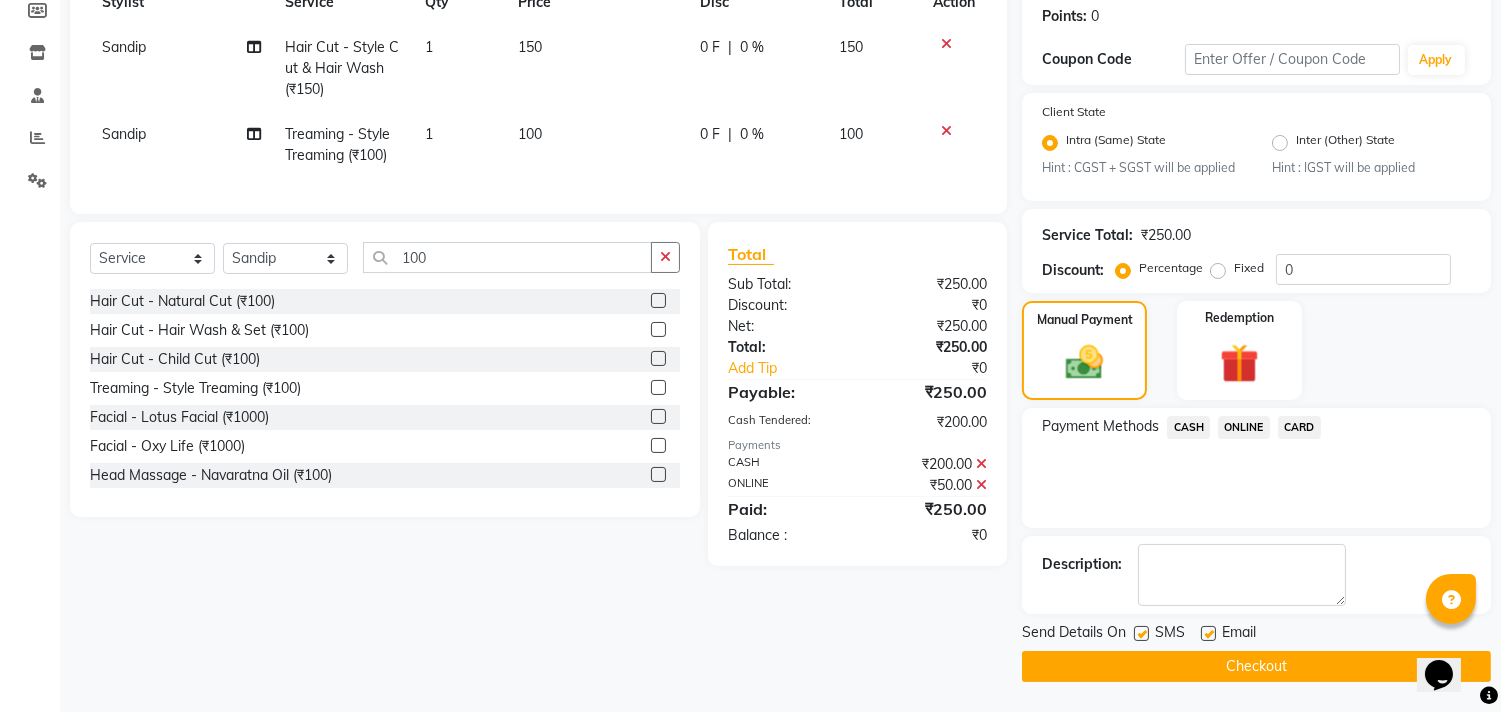 click on "Checkout" 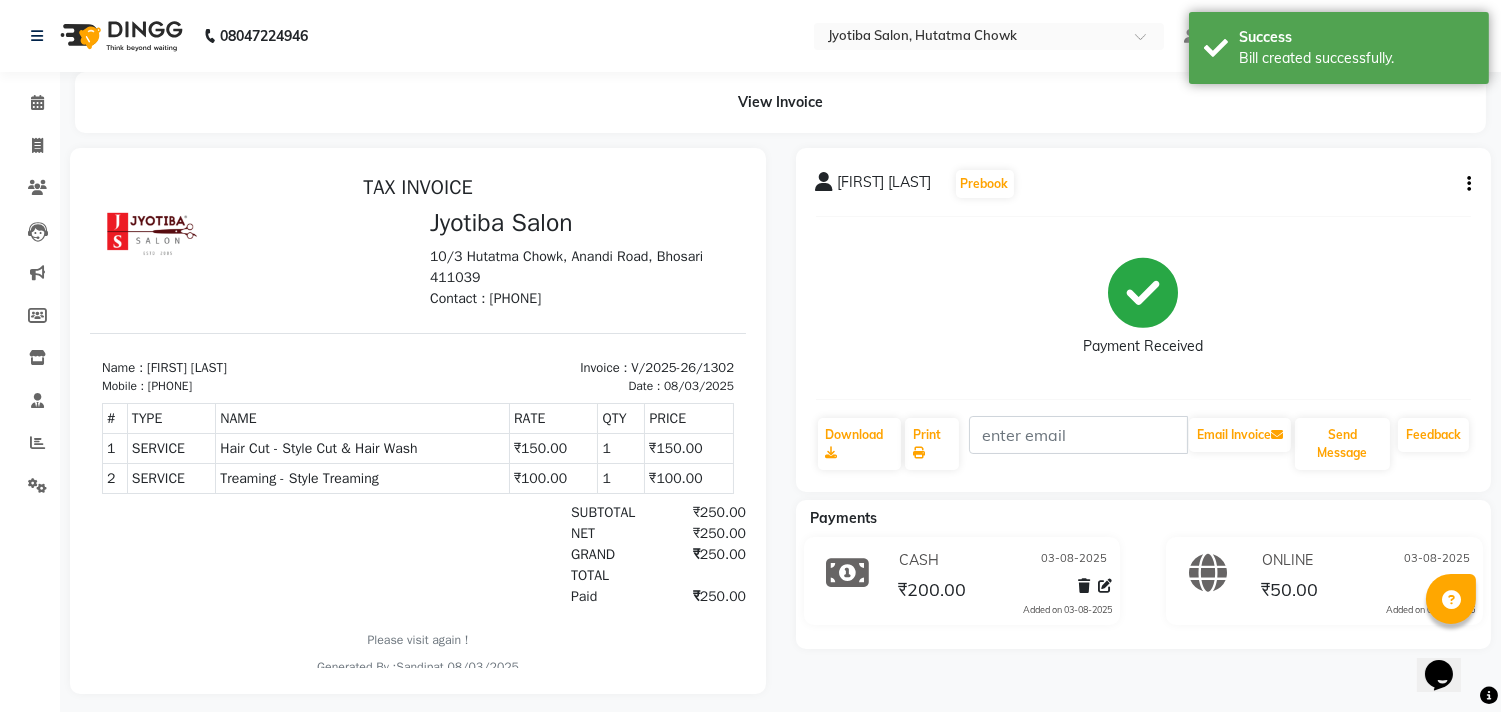 scroll, scrollTop: 0, scrollLeft: 0, axis: both 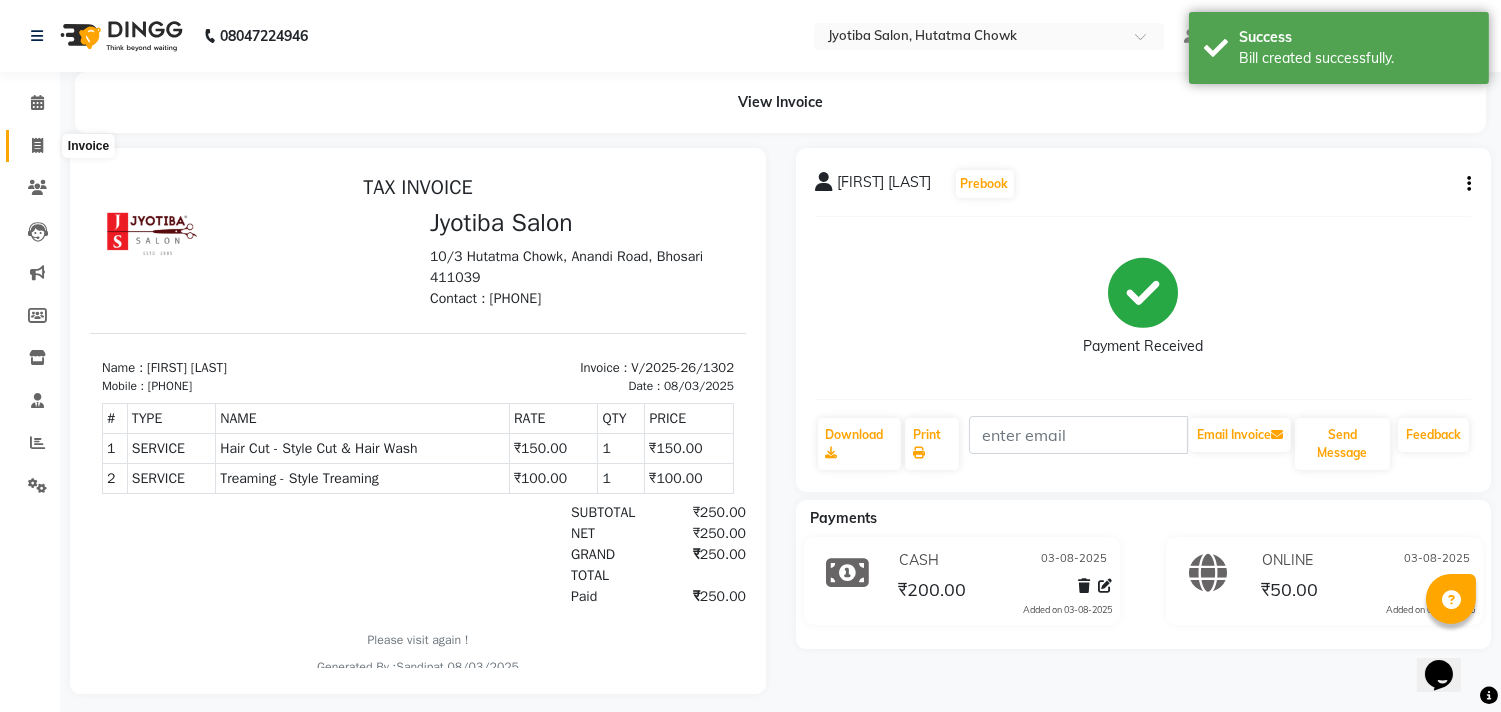 click 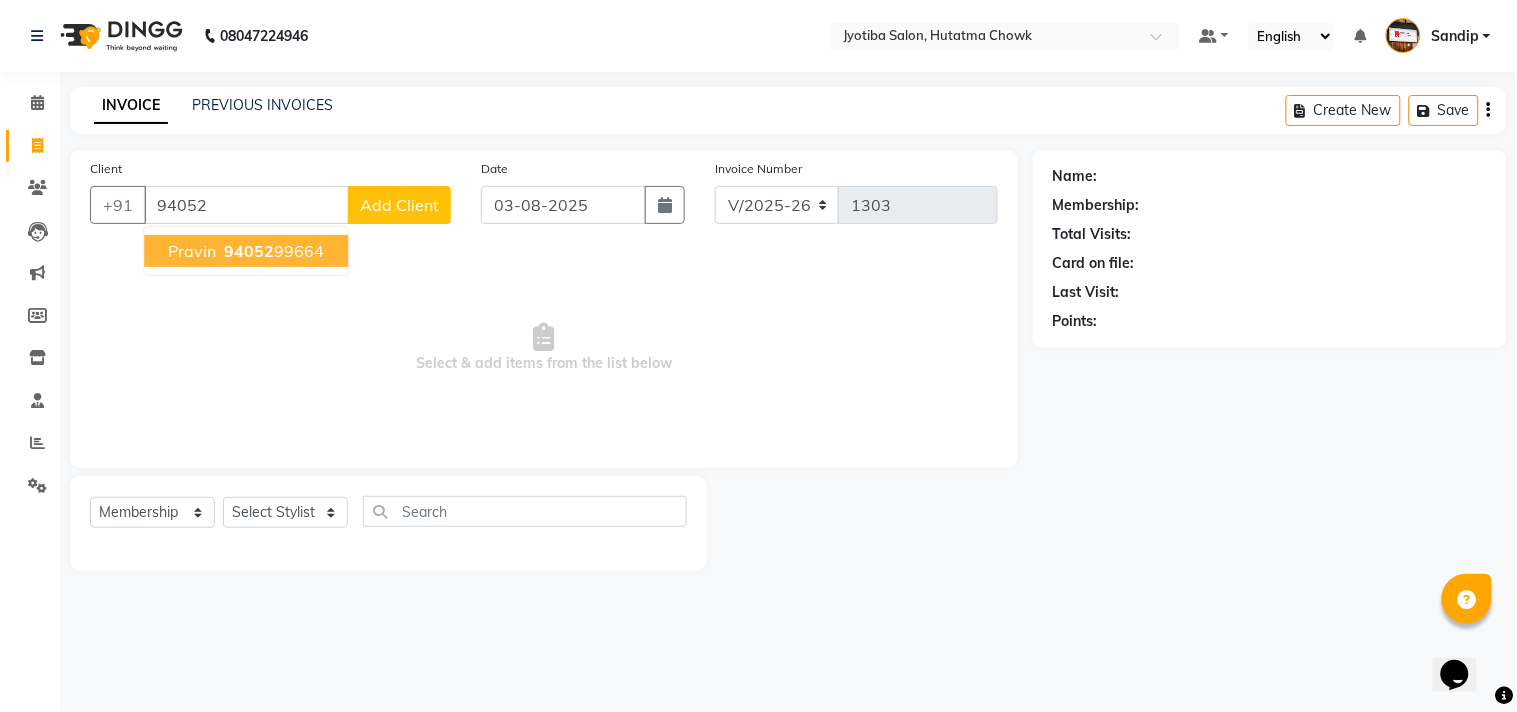click on "94052" at bounding box center [249, 251] 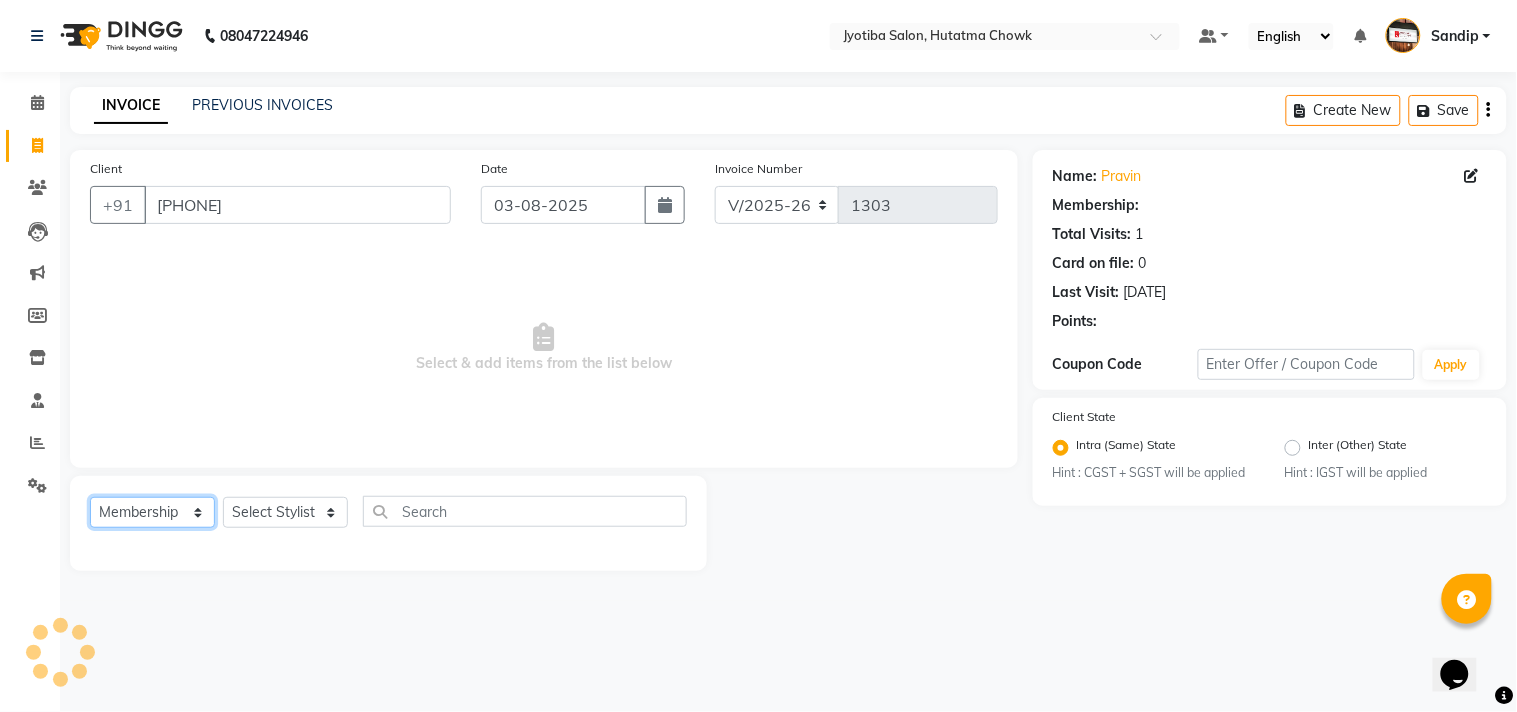 click on "Select  Service  Product  Membership  Package Voucher Prepaid Gift Card" 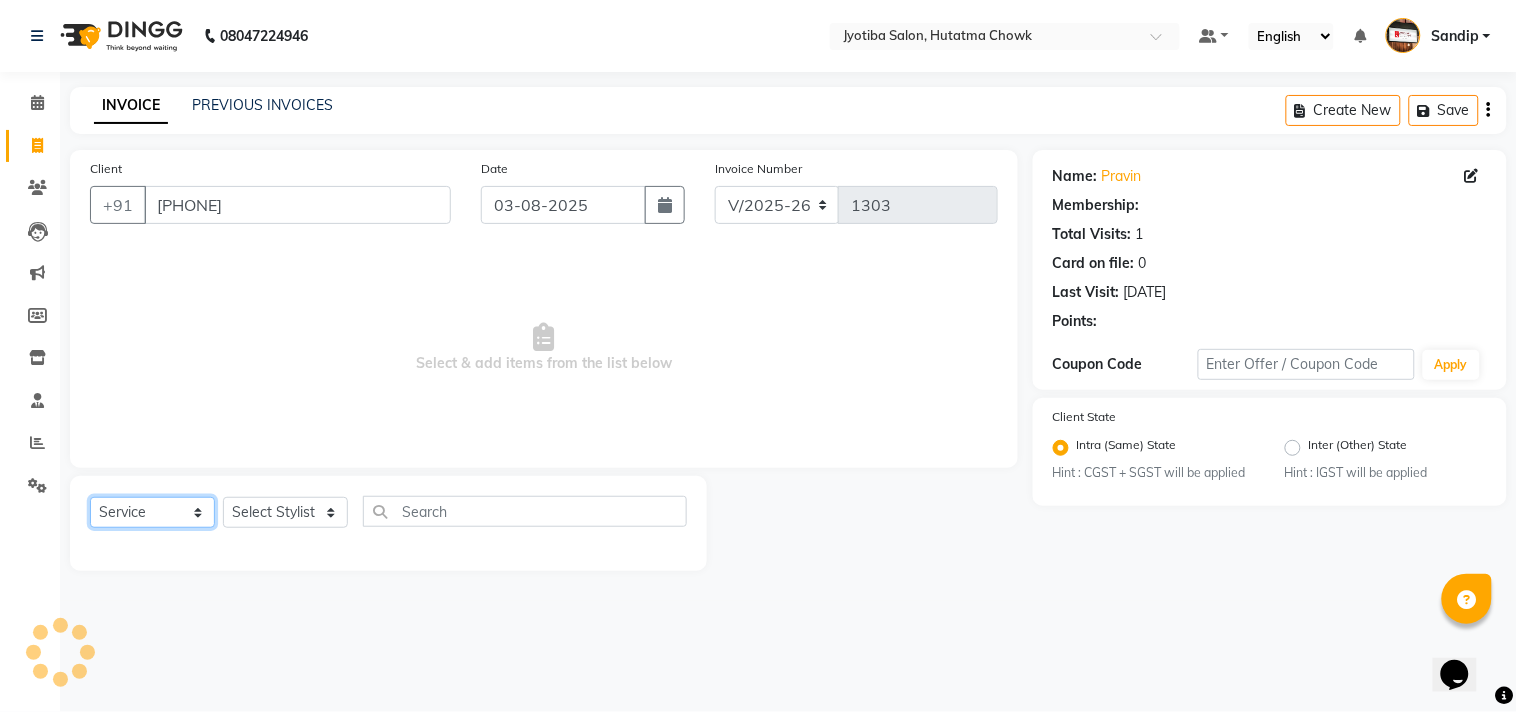 click on "Select  Service  Product  Membership  Package Voucher Prepaid Gift Card" 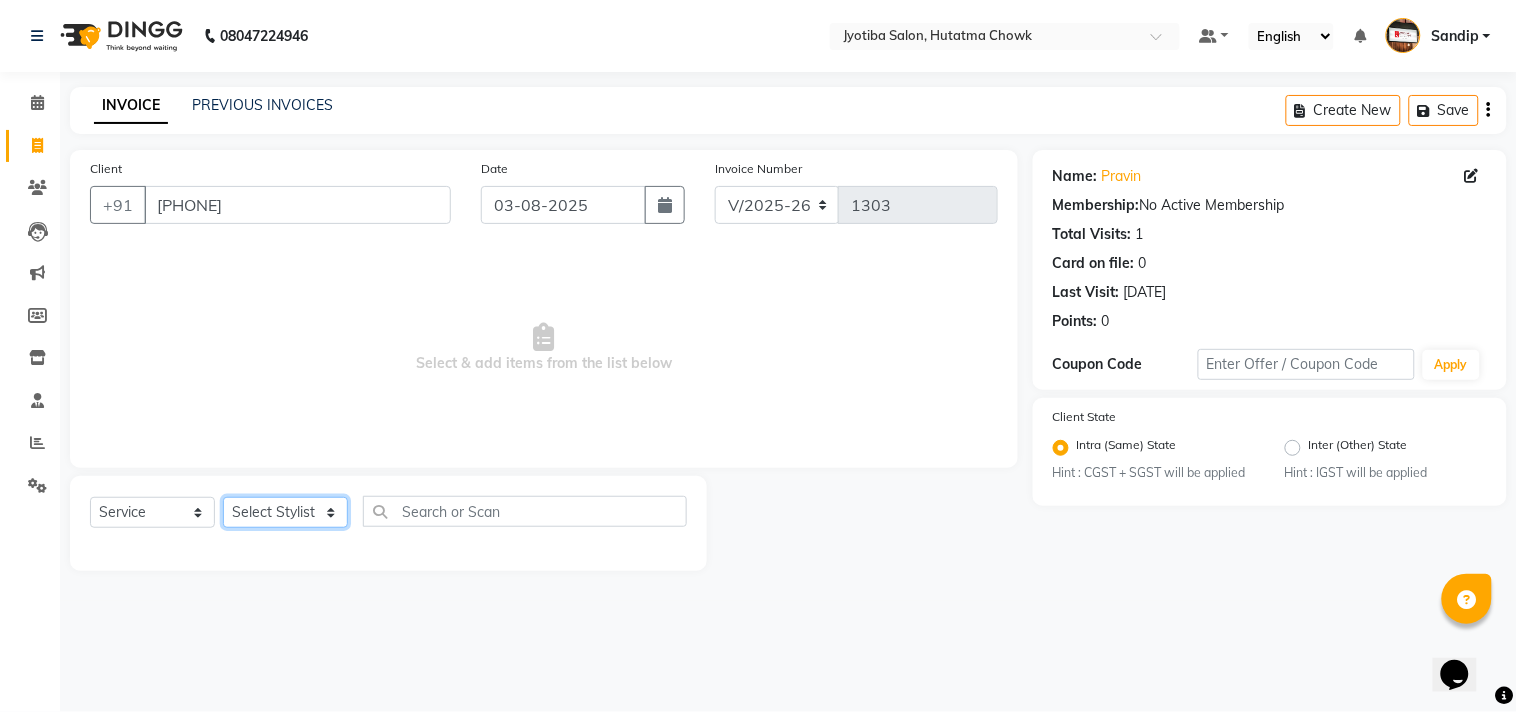 click on "Select Stylist Abdul Dinesh thakur Farman  Juned  mahadev Munna  prem RAHUL Sandip Suresh yasin" 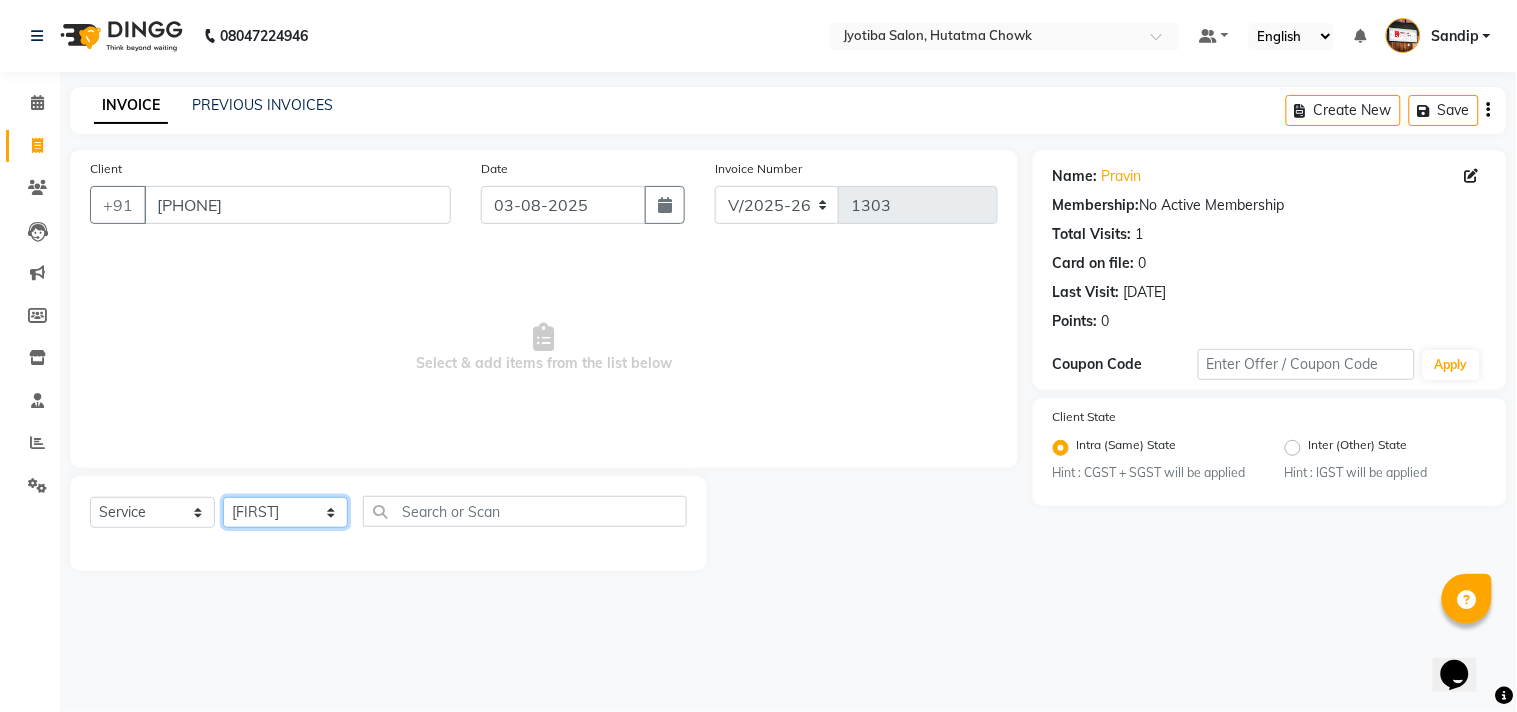 click on "Select Stylist Abdul Dinesh thakur Farman  Juned  mahadev Munna  prem RAHUL Sandip Suresh yasin" 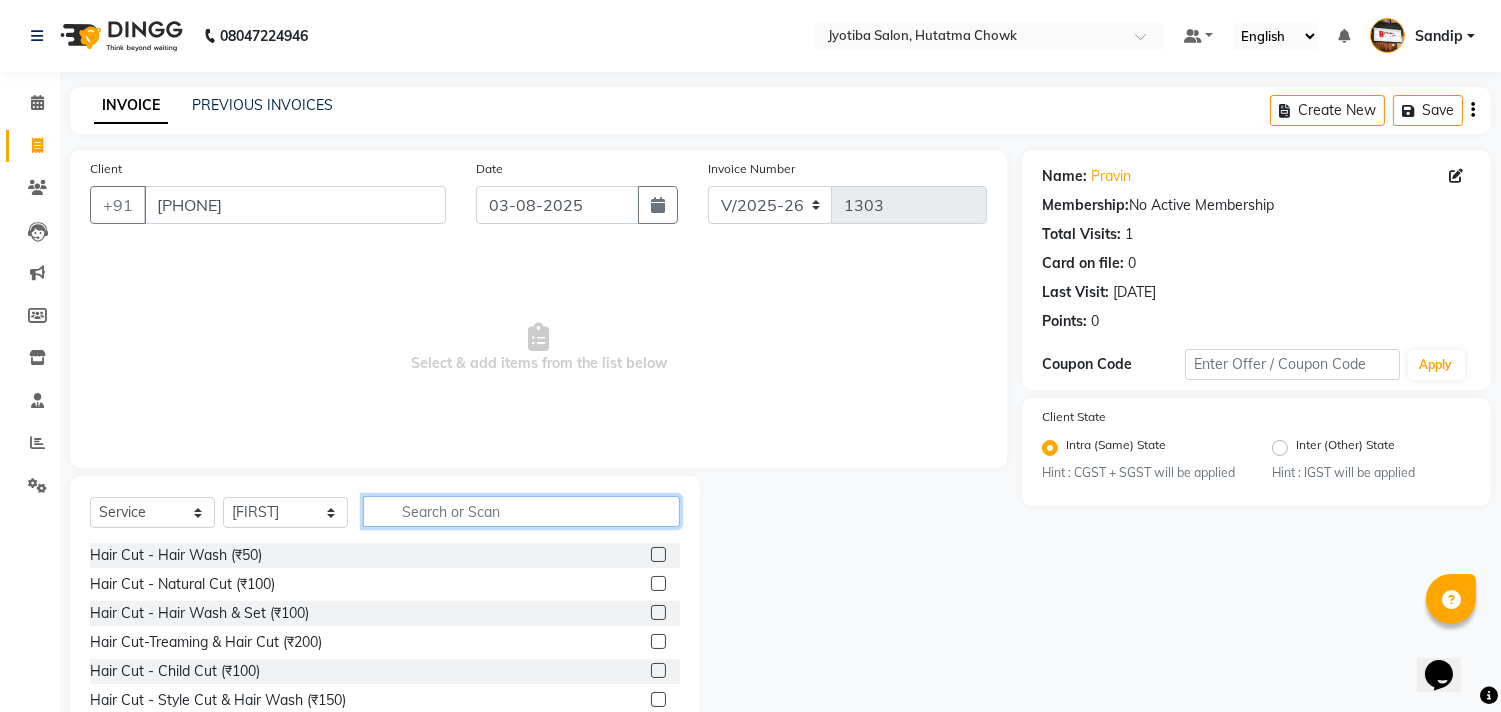 click 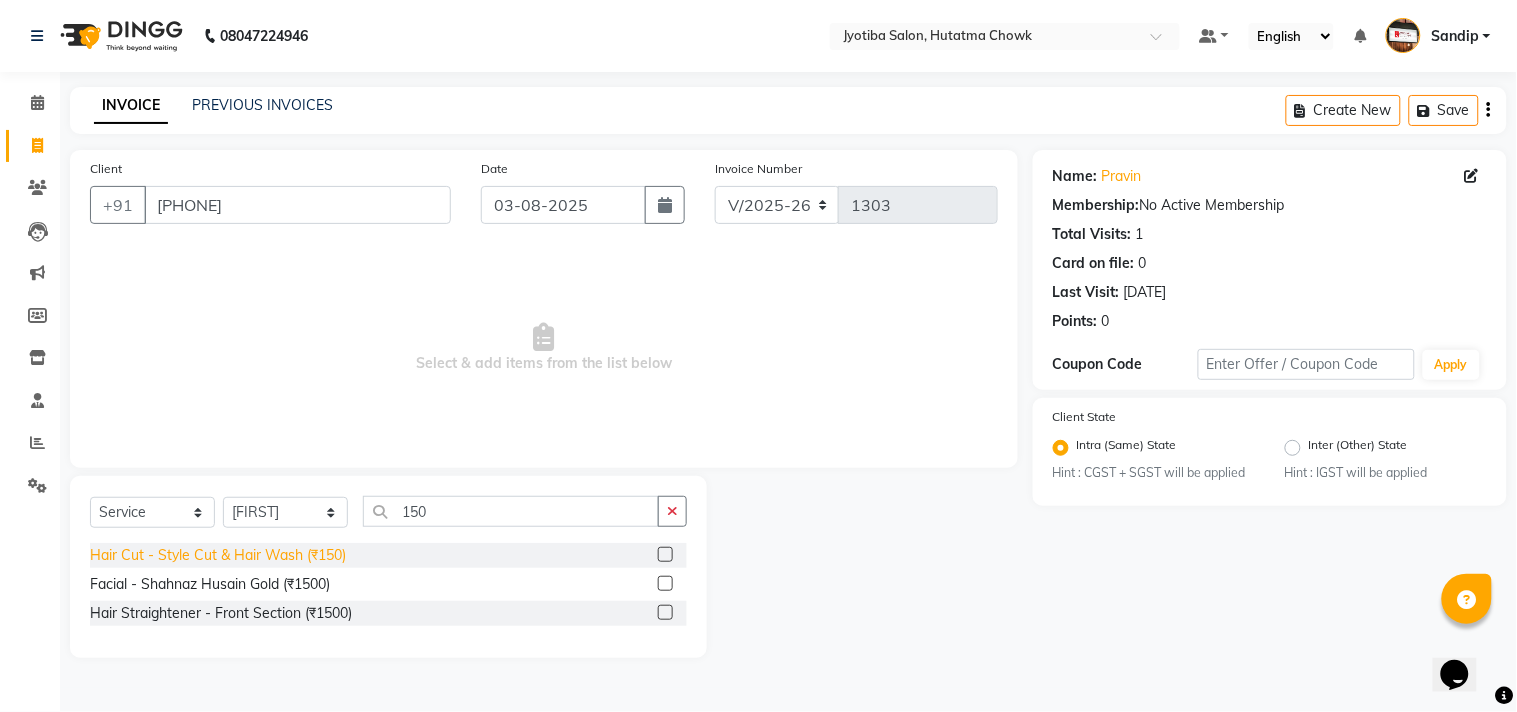 click on "Hair Cut - Style Cut & Hair Wash (₹150)" 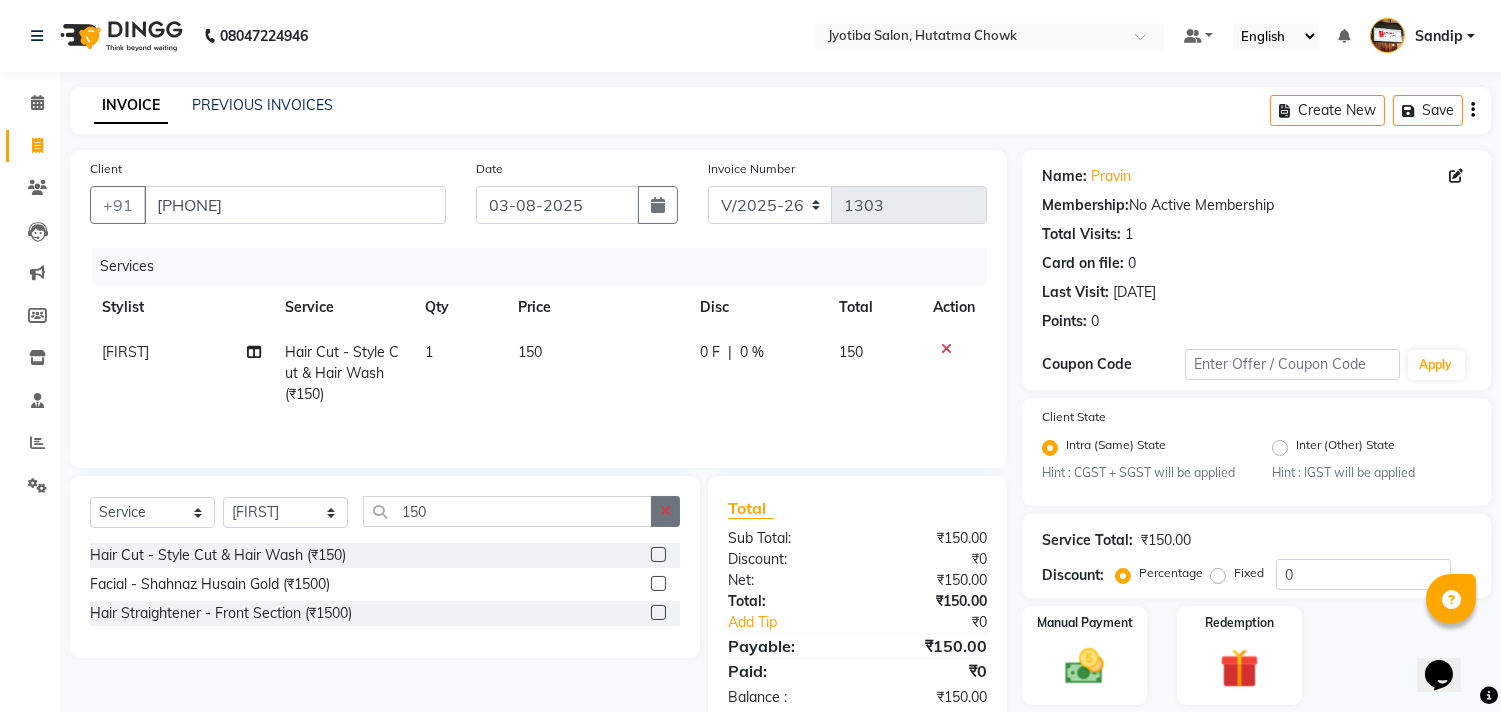 click 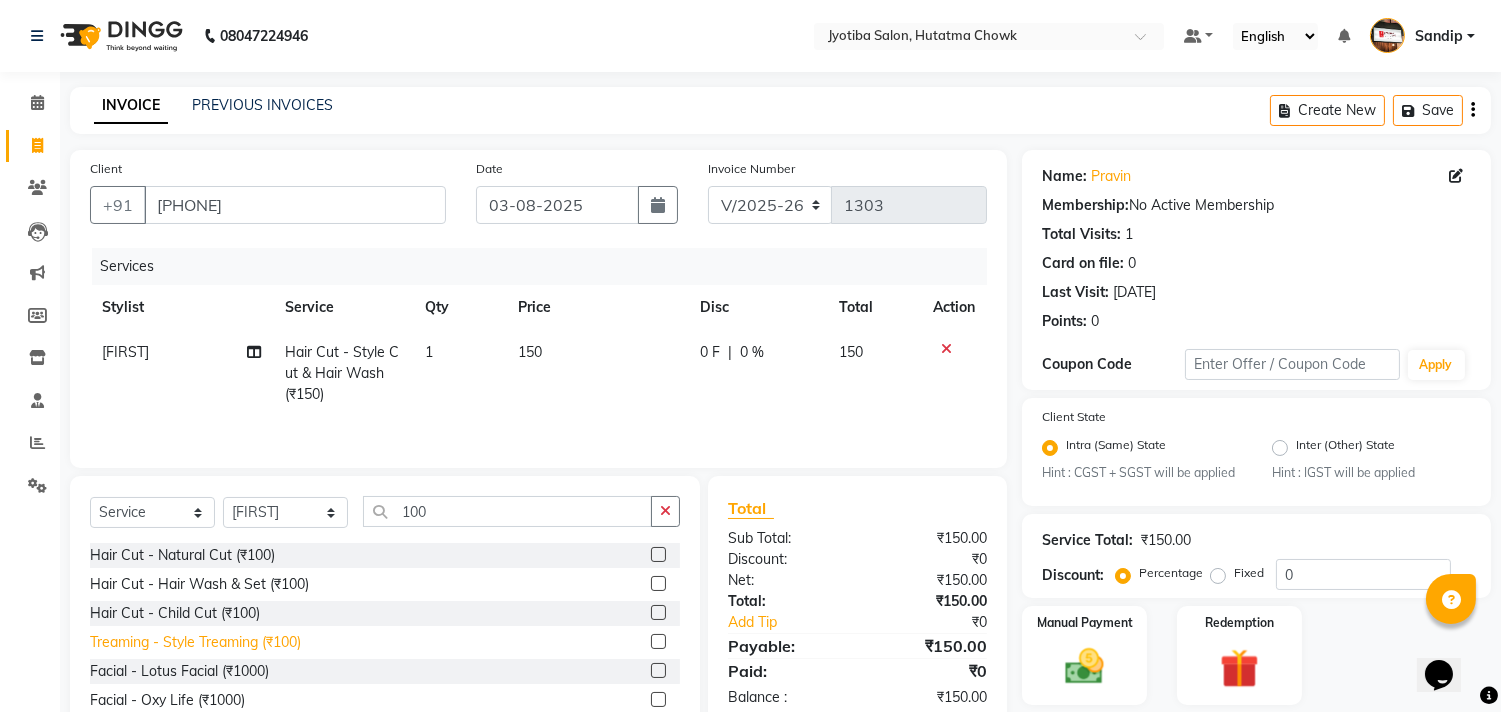 click on "Treaming - Style Treaming (₹100)" 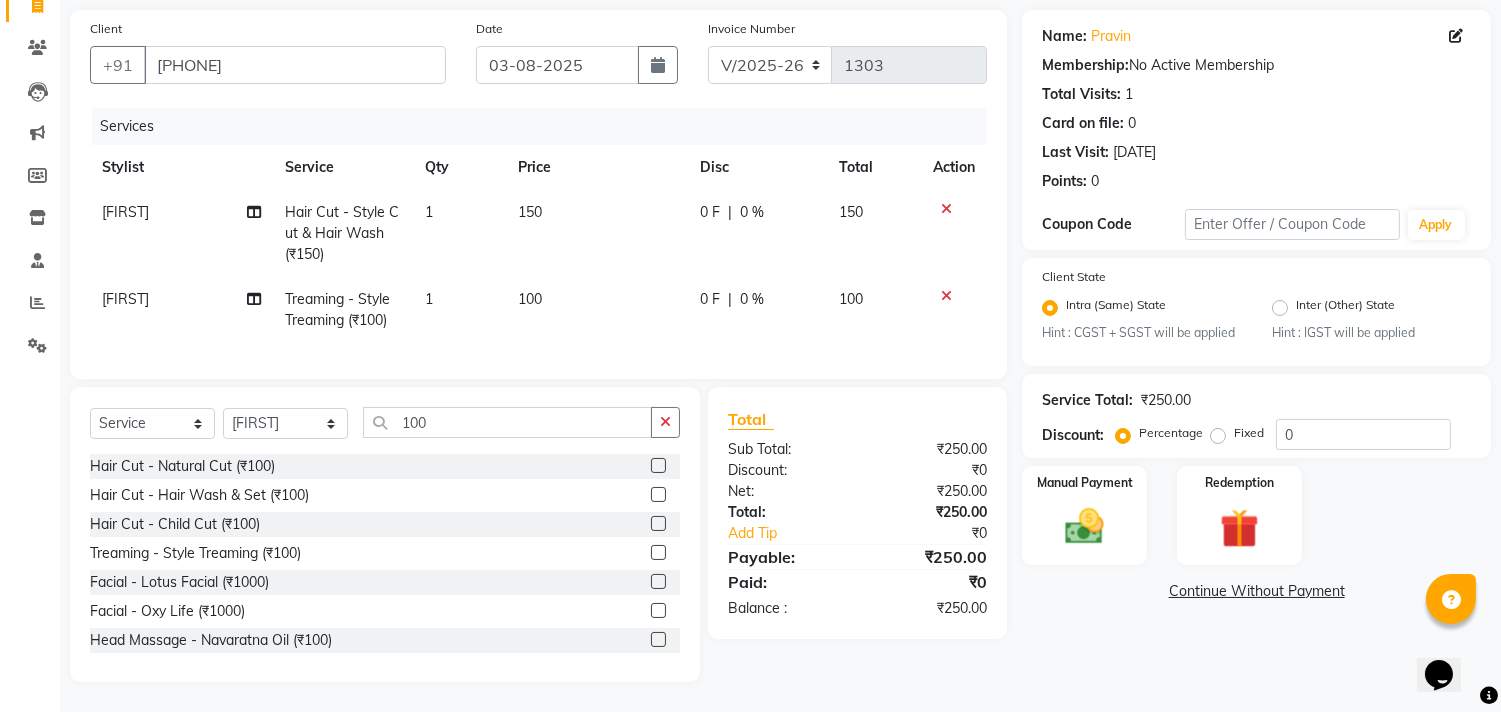 scroll, scrollTop: 156, scrollLeft: 0, axis: vertical 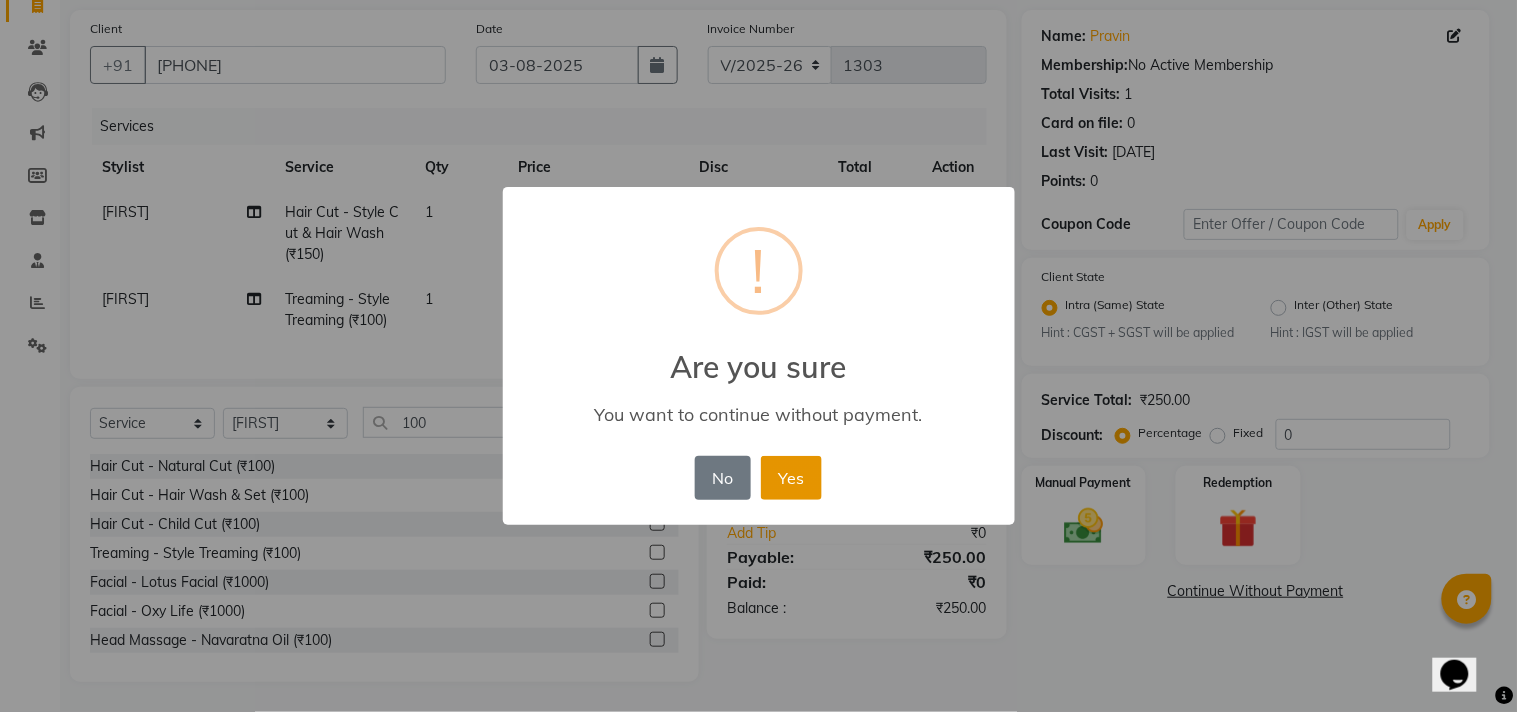 click on "Yes" at bounding box center [791, 478] 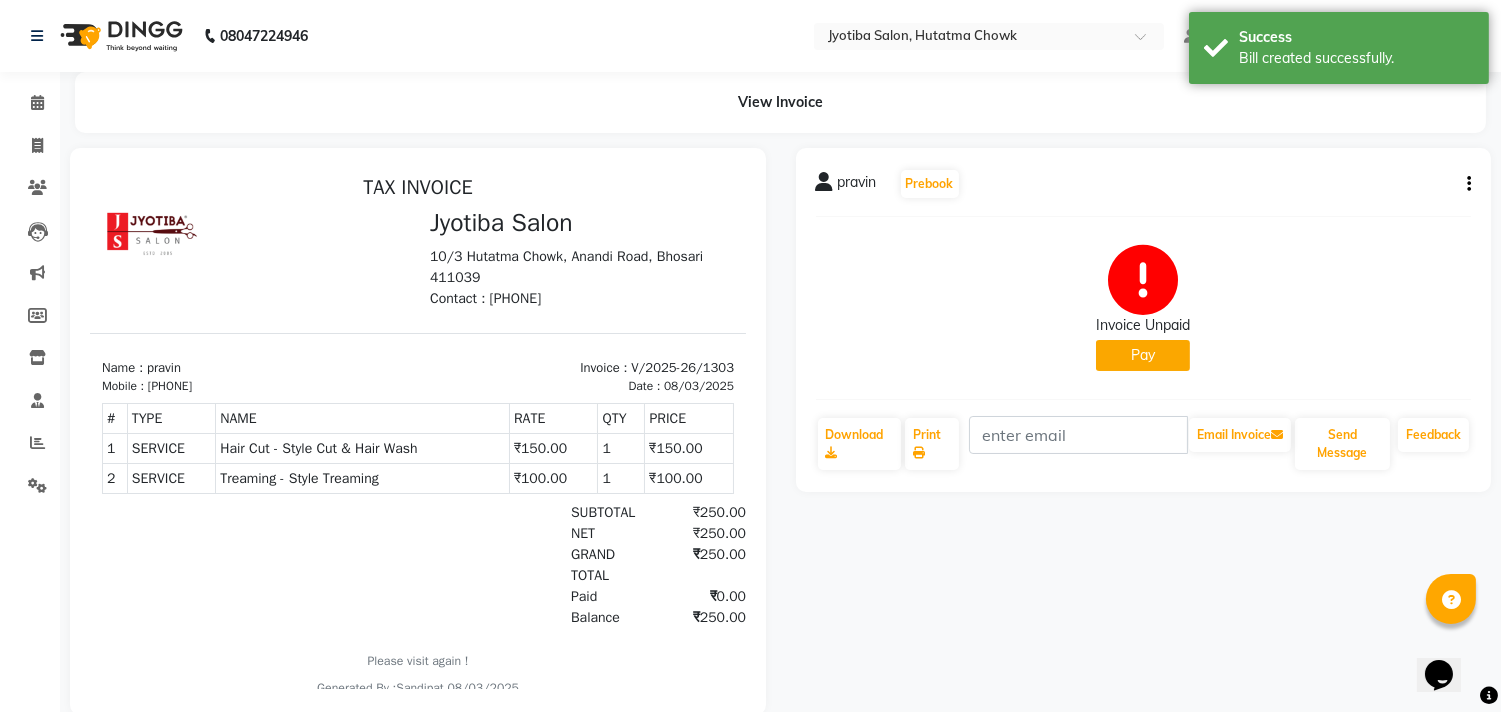 scroll, scrollTop: 0, scrollLeft: 0, axis: both 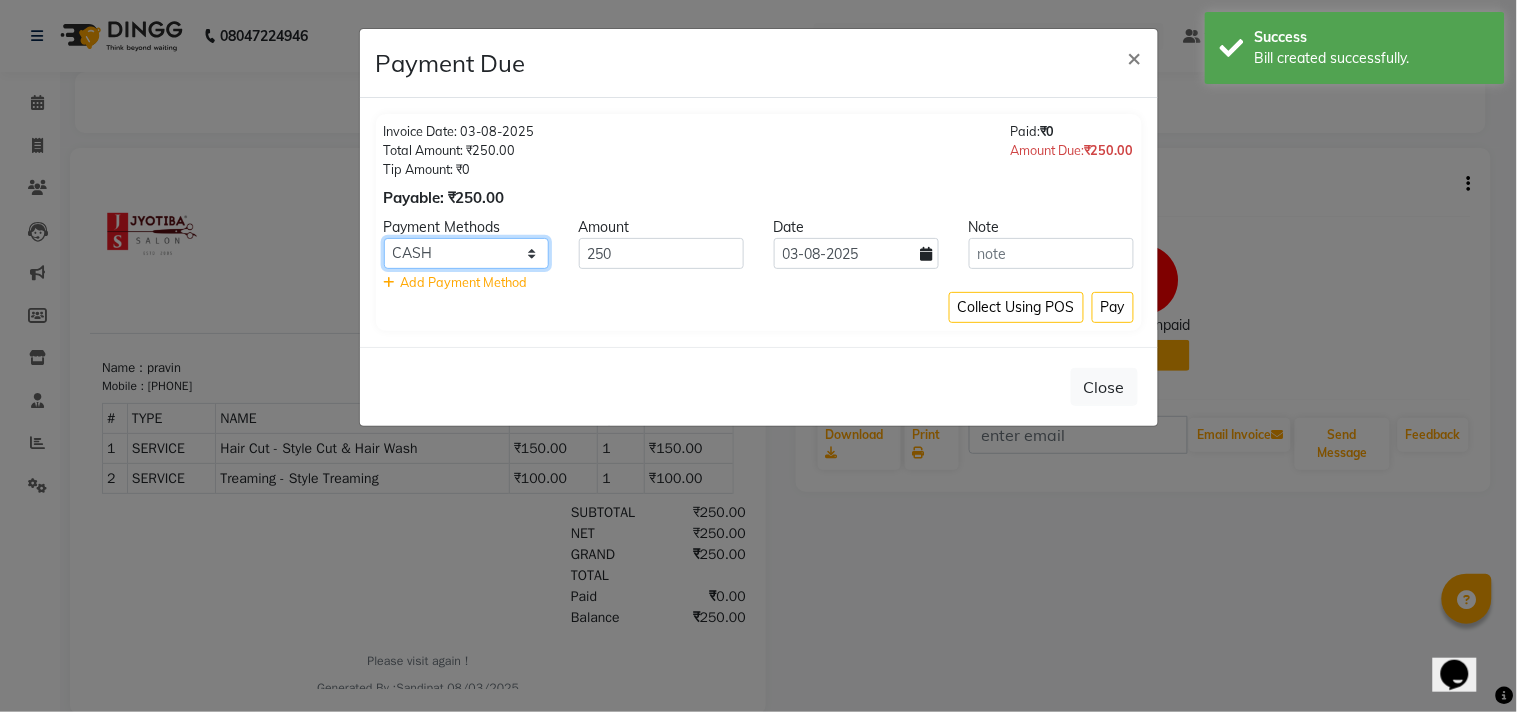 click on "CASH ONLINE CARD" 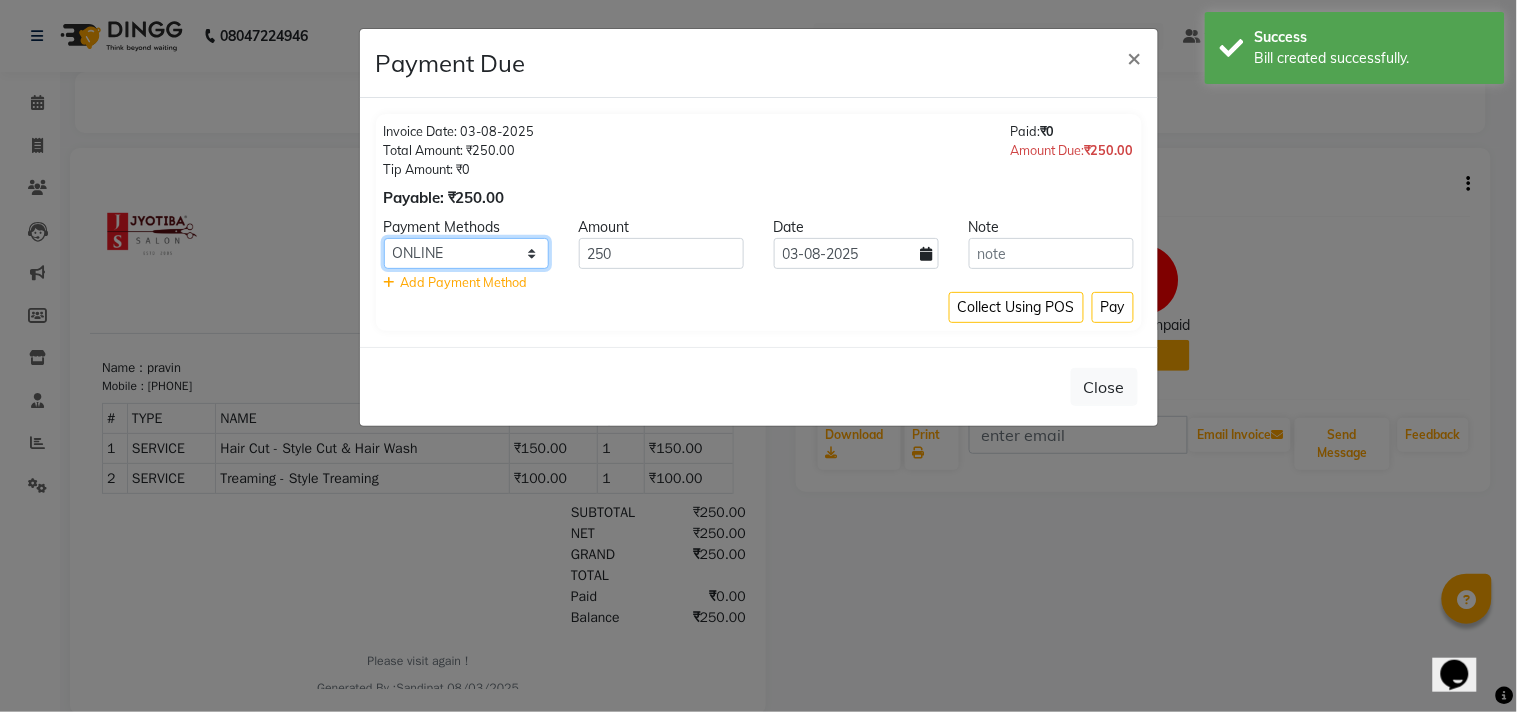 click on "CASH ONLINE CARD" 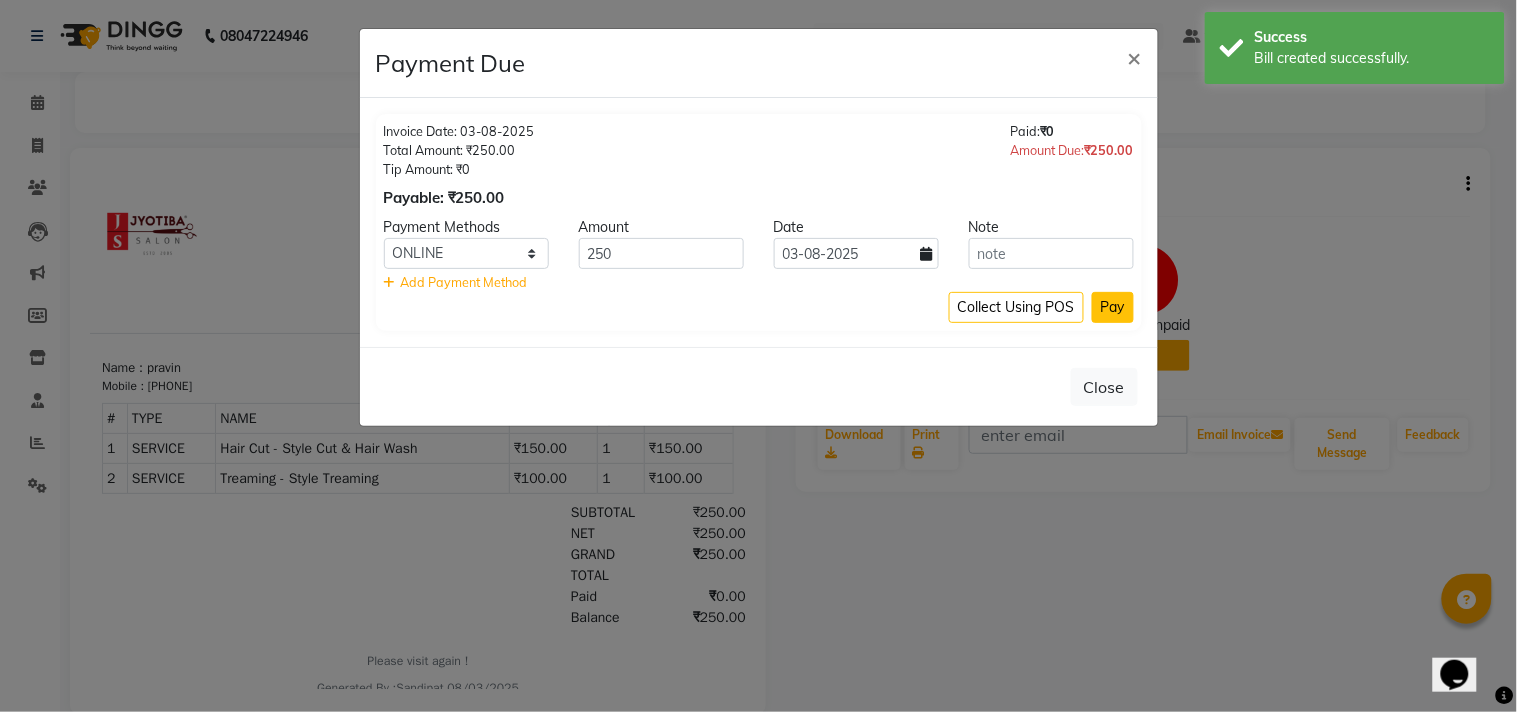 click on "Pay" 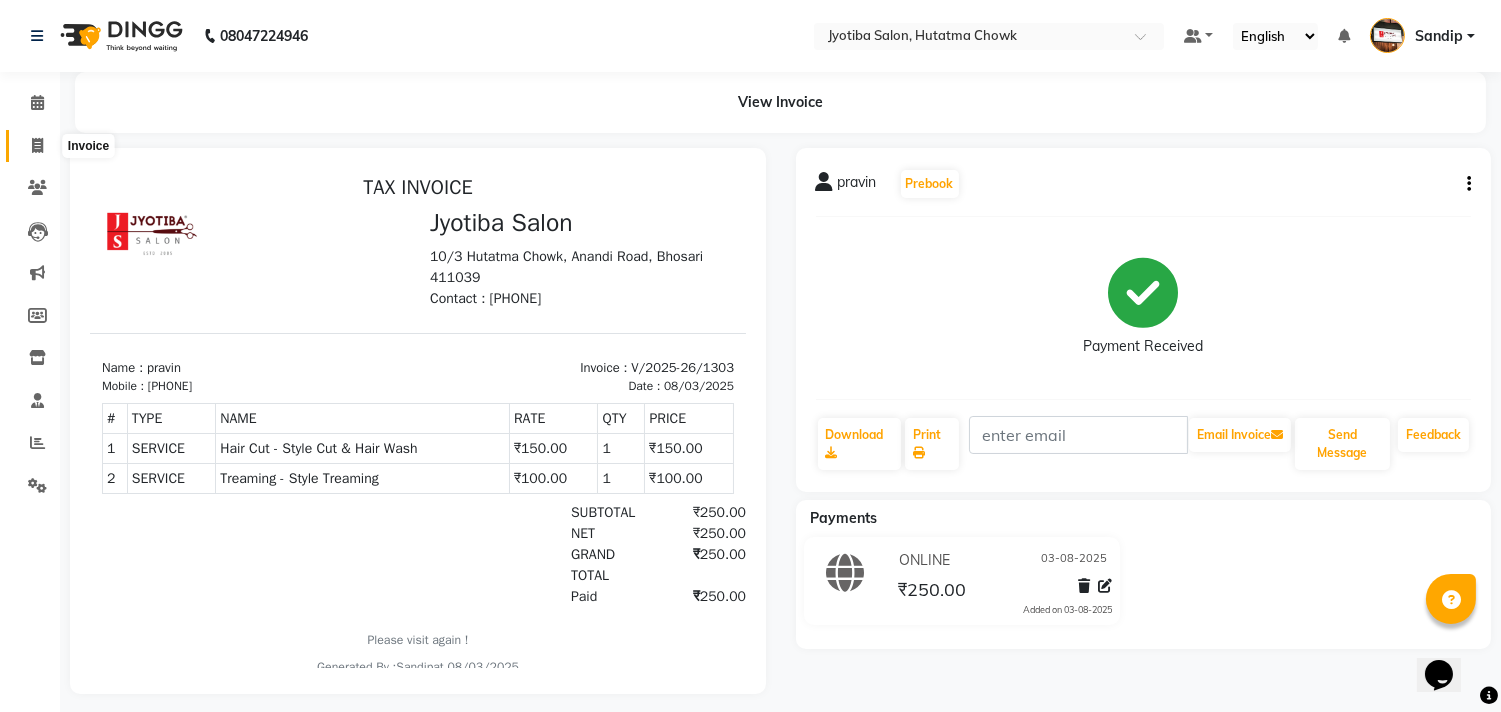 click 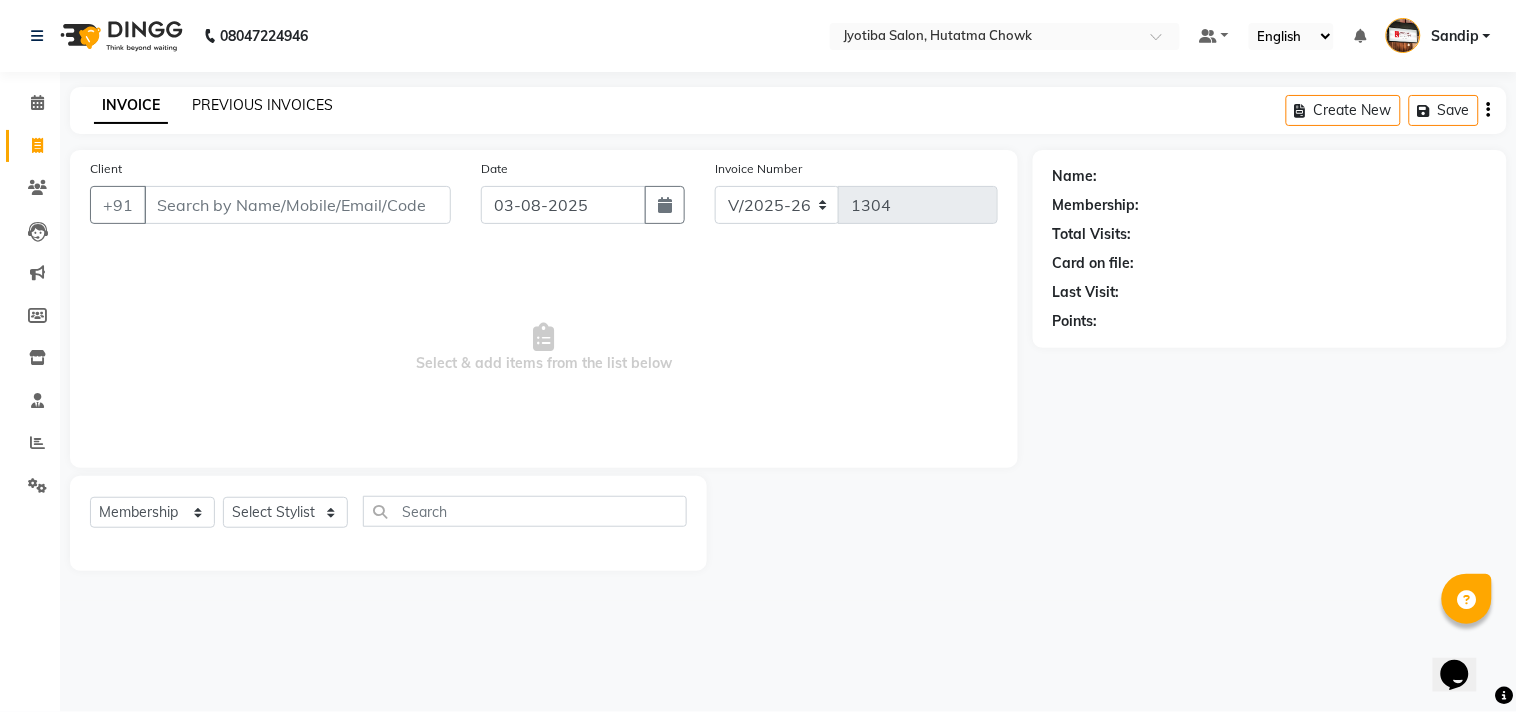 click on "PREVIOUS INVOICES" 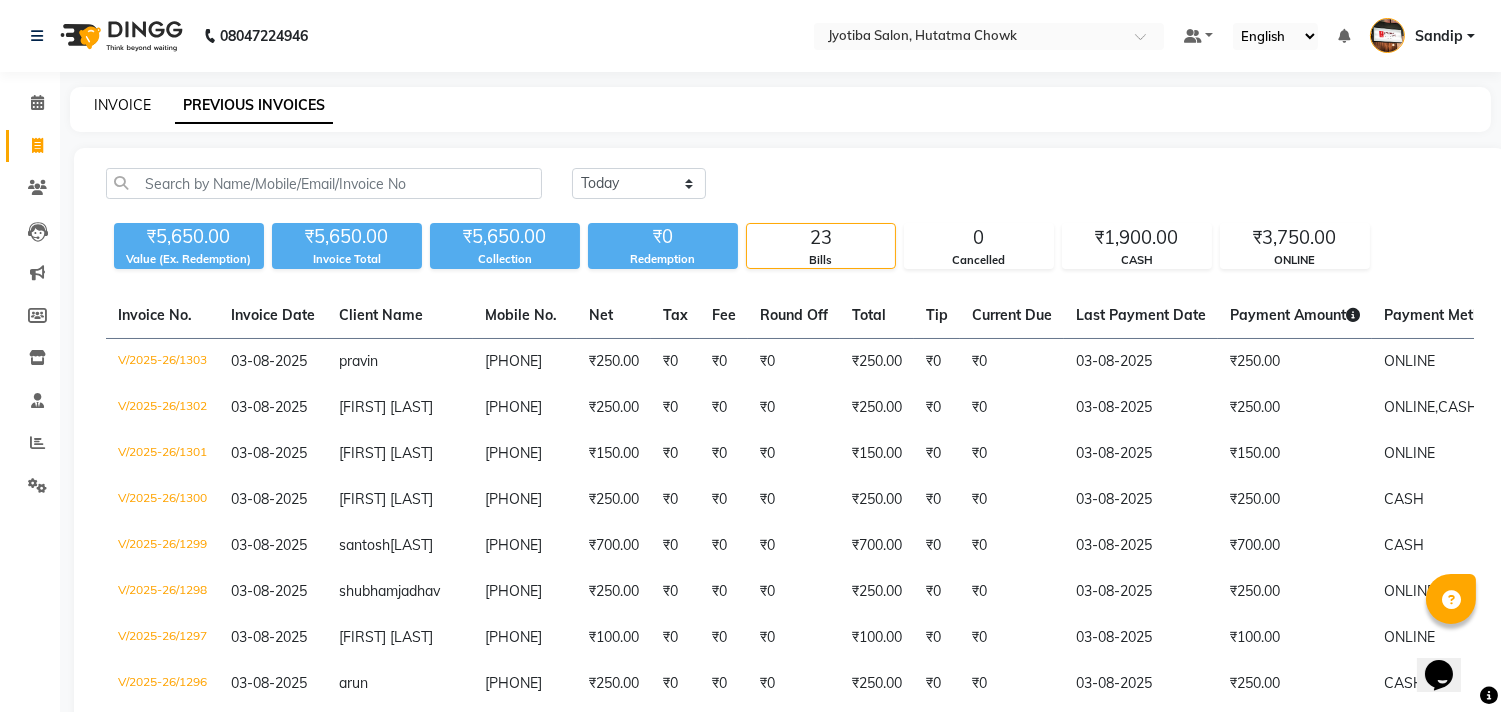 click on "INVOICE" 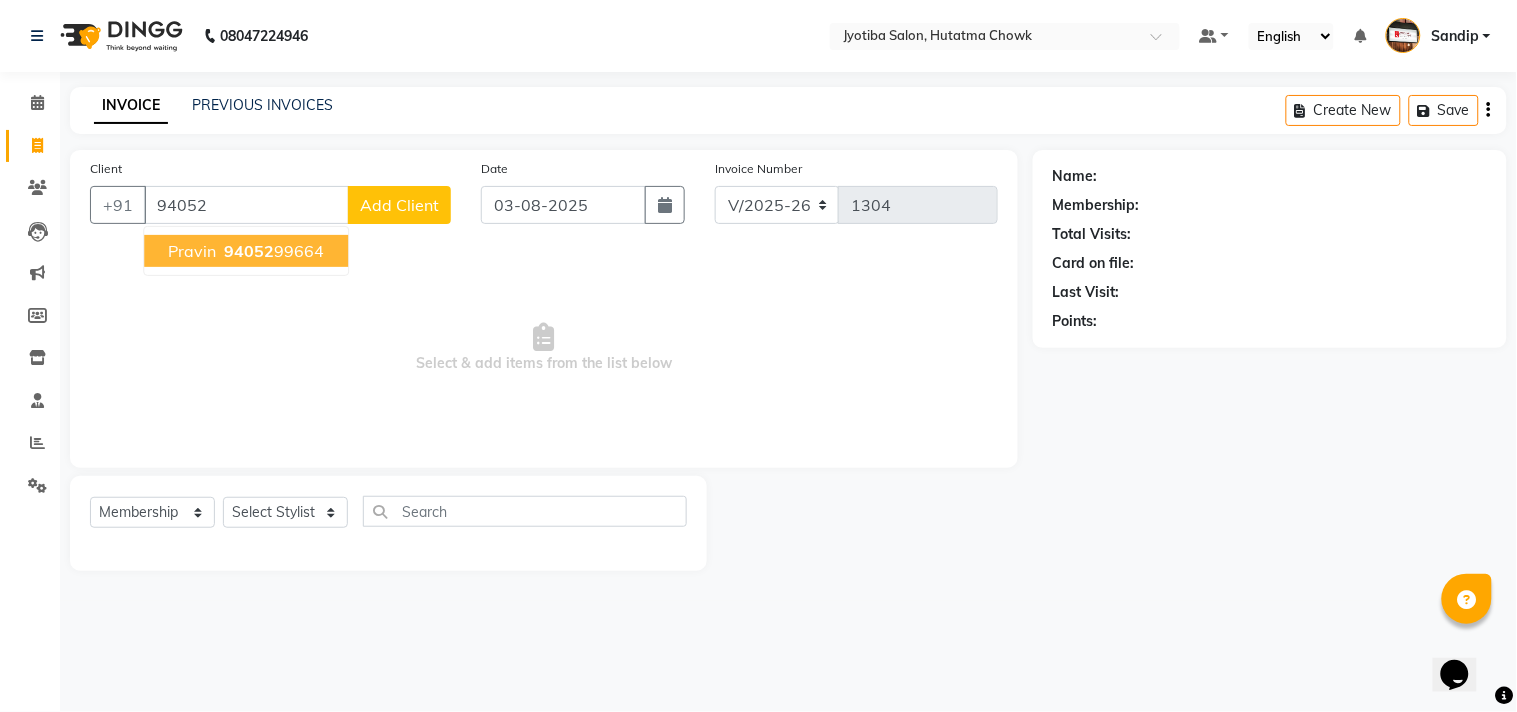 click on "[FIRST] [PHONE]" at bounding box center [246, 251] 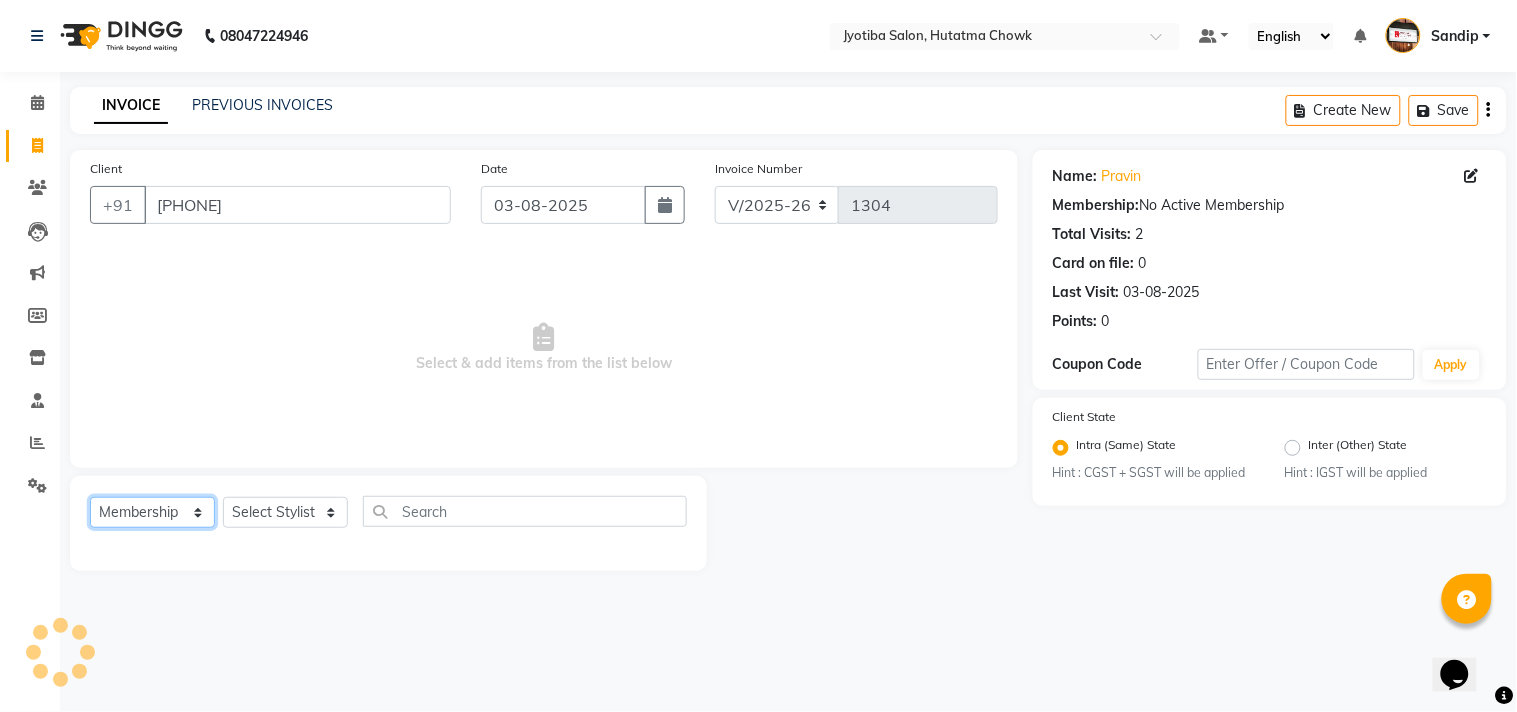 click on "Select  Service  Product  Membership  Package Voucher Prepaid Gift Card" 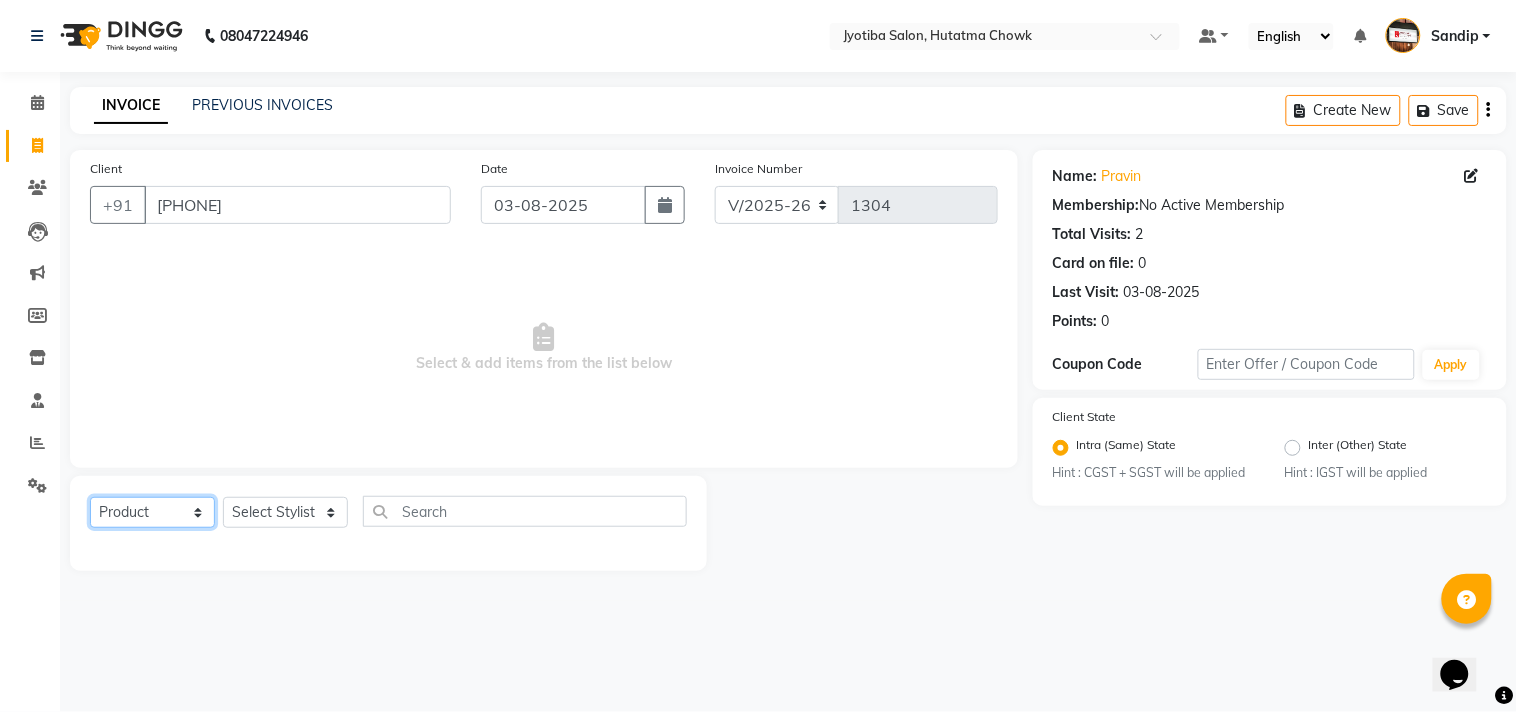 click on "Select  Service  Product  Membership  Package Voucher Prepaid Gift Card" 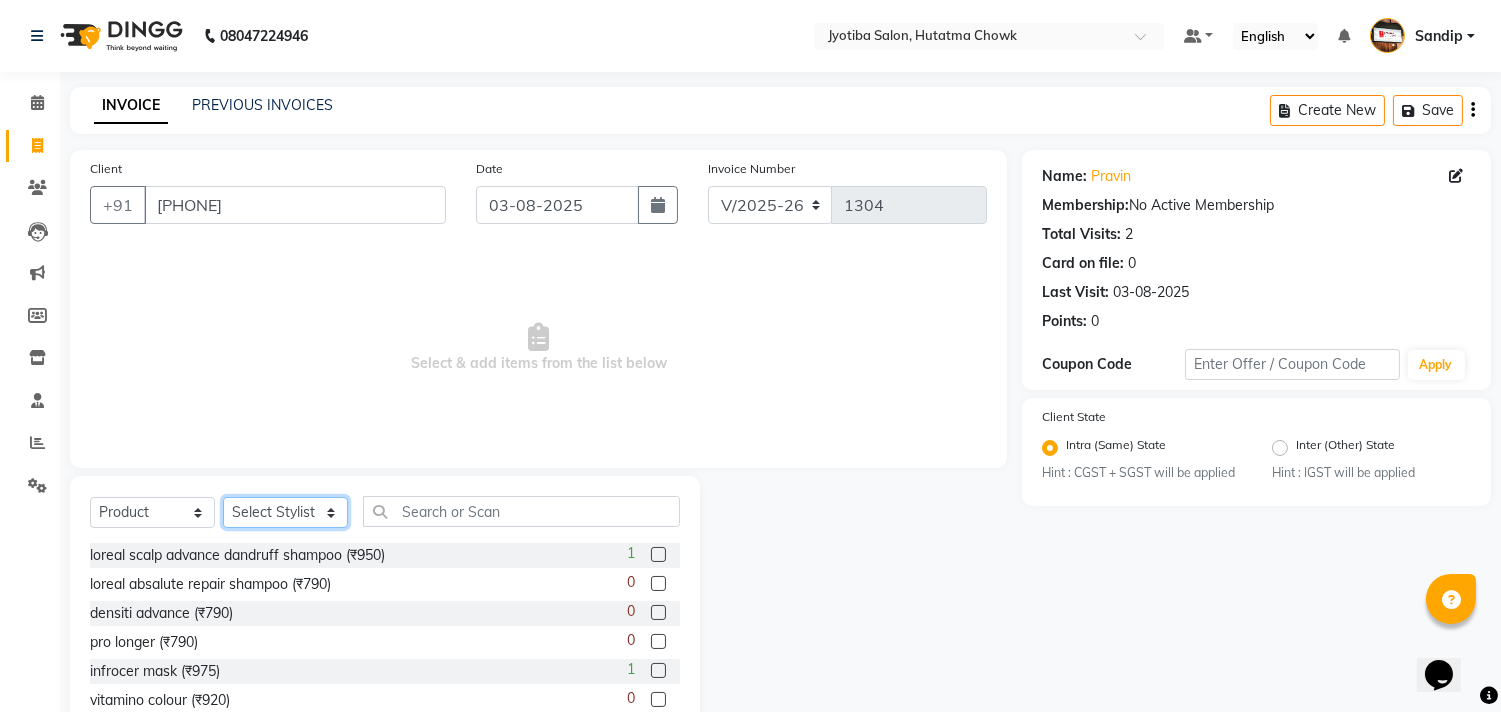 click on "Select Stylist Abdul Dinesh thakur Farman  Juned  mahadev Munna  prem RAHUL Sandip Suresh yasin" 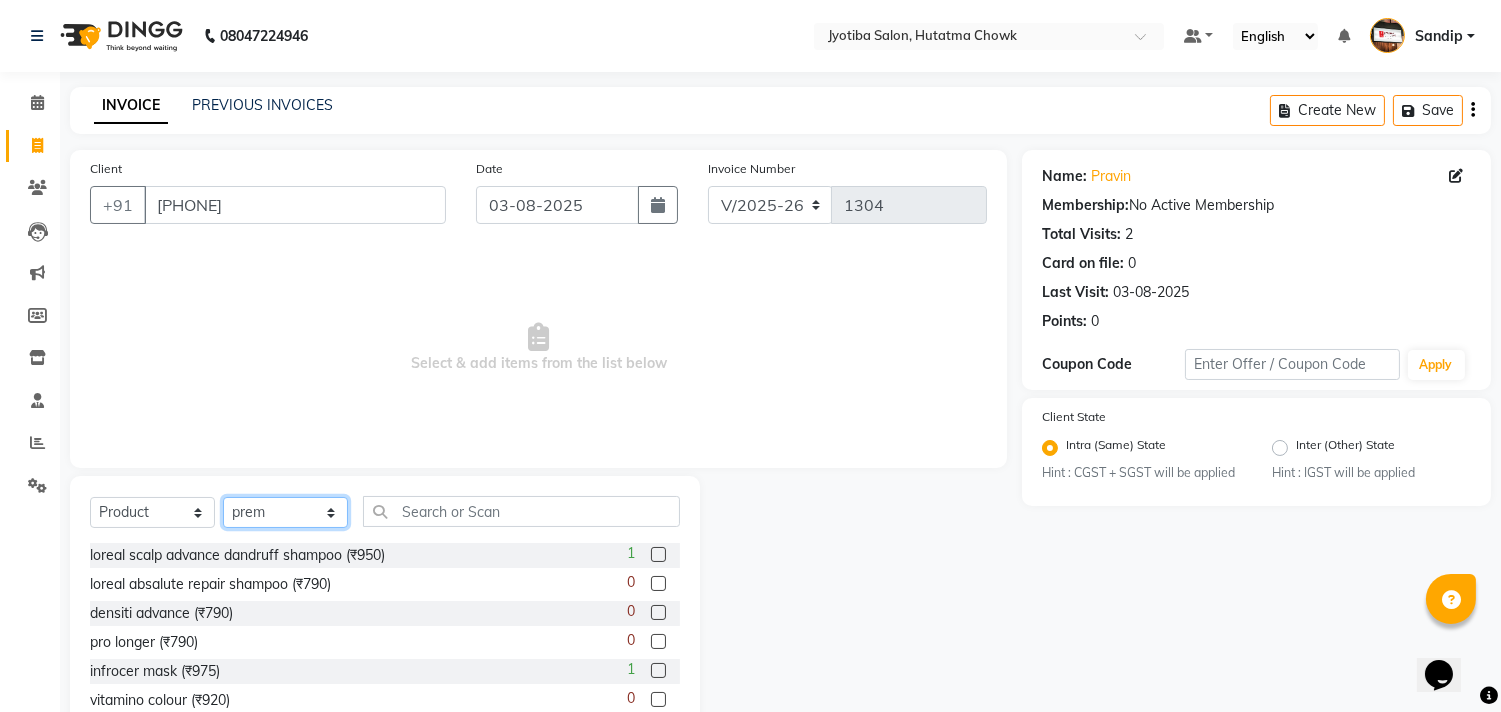 click on "Select Stylist Abdul Dinesh thakur Farman  Juned  mahadev Munna  prem RAHUL Sandip Suresh yasin" 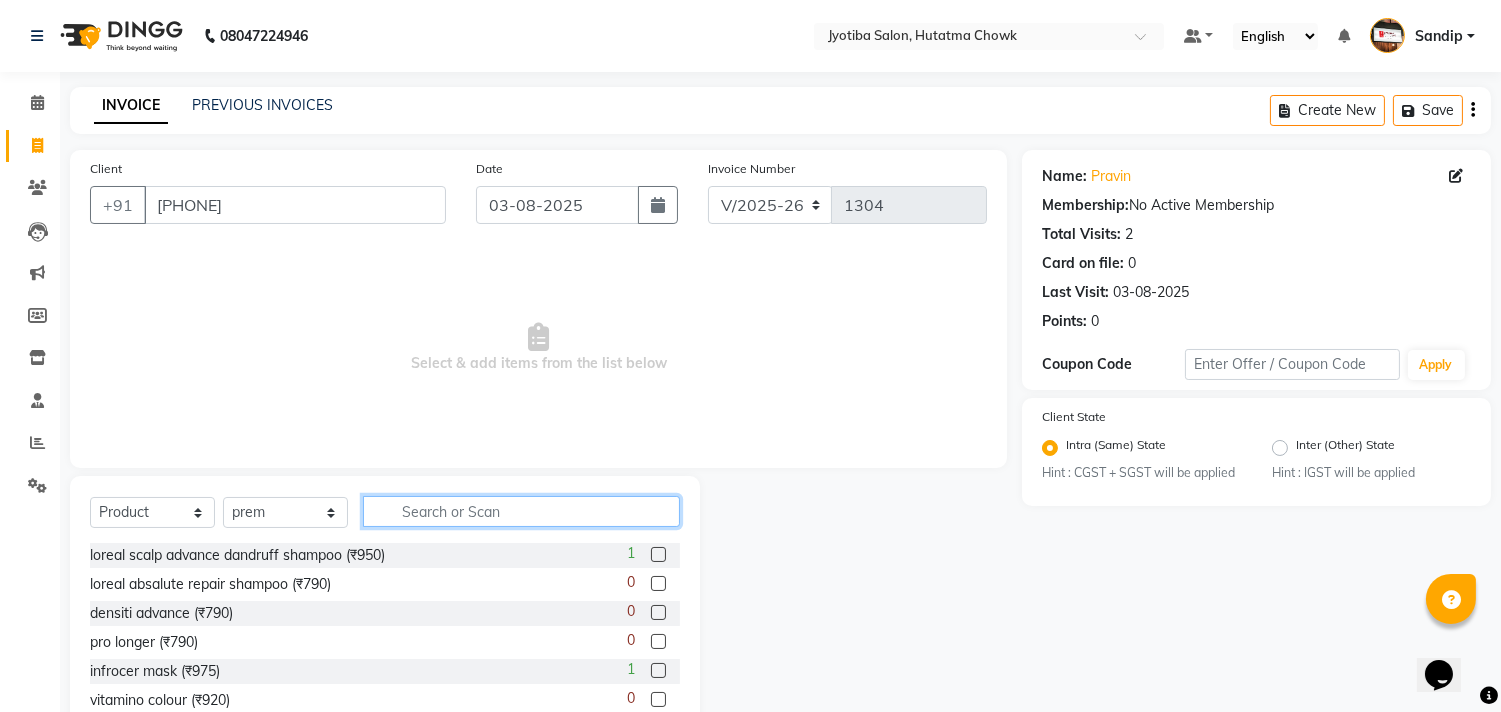 click 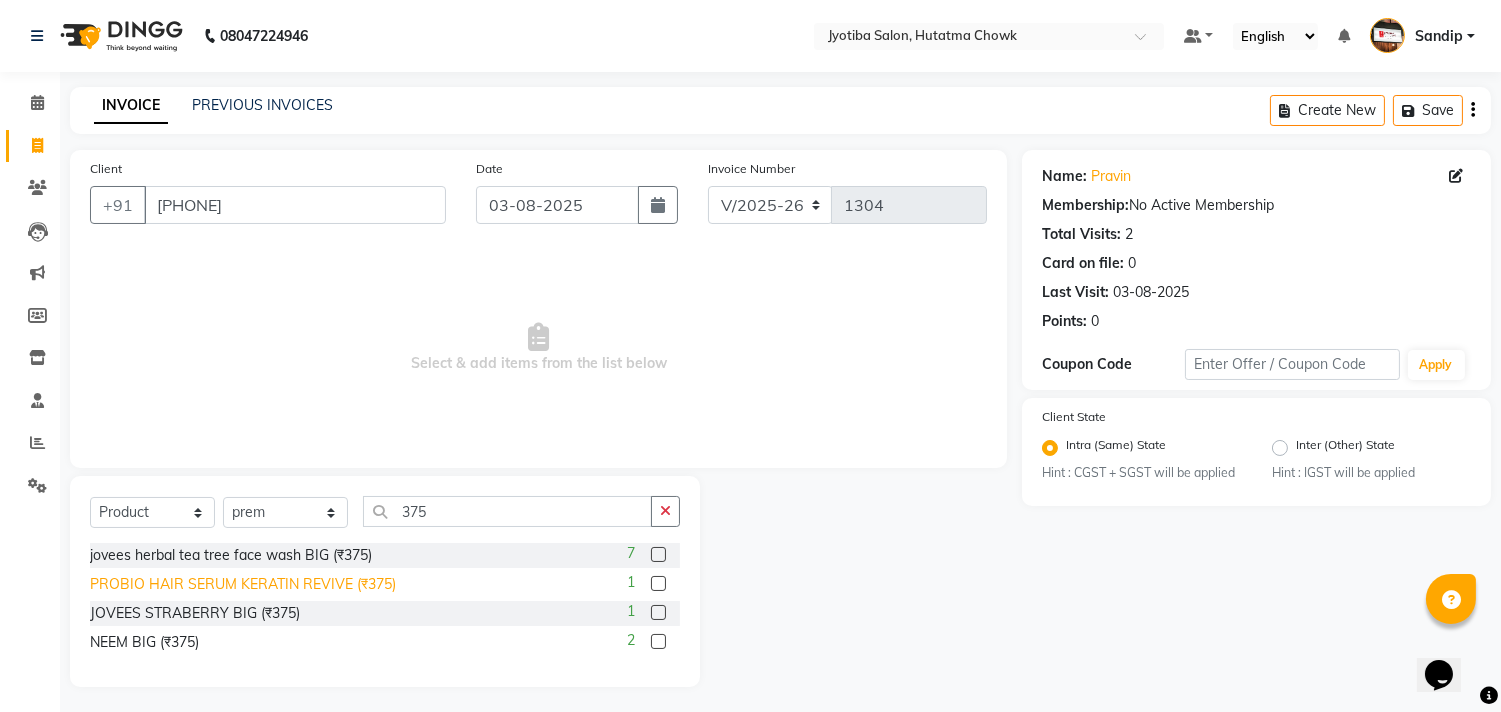 click on "PROBIO HAIR SERUM KERATIN REVIVE (₹375)" 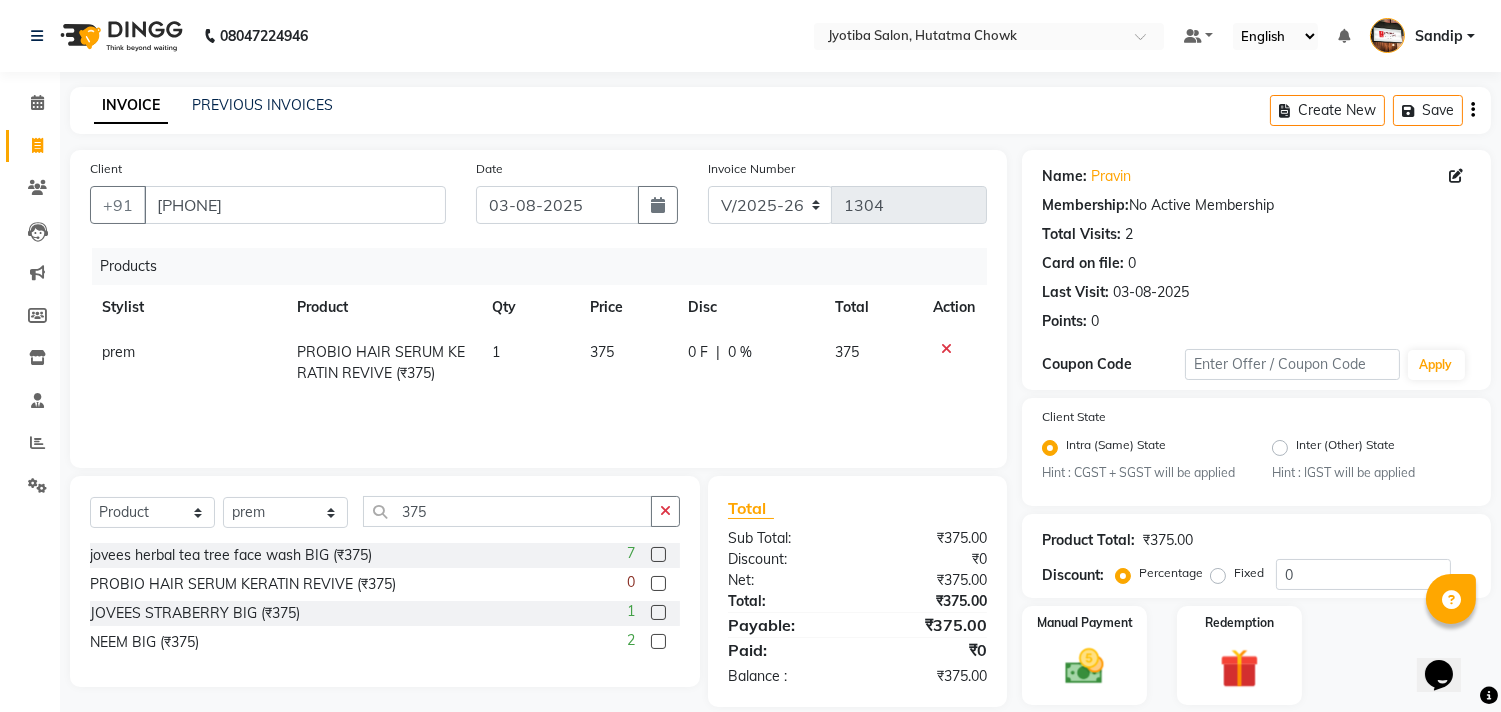 click on "0 F" 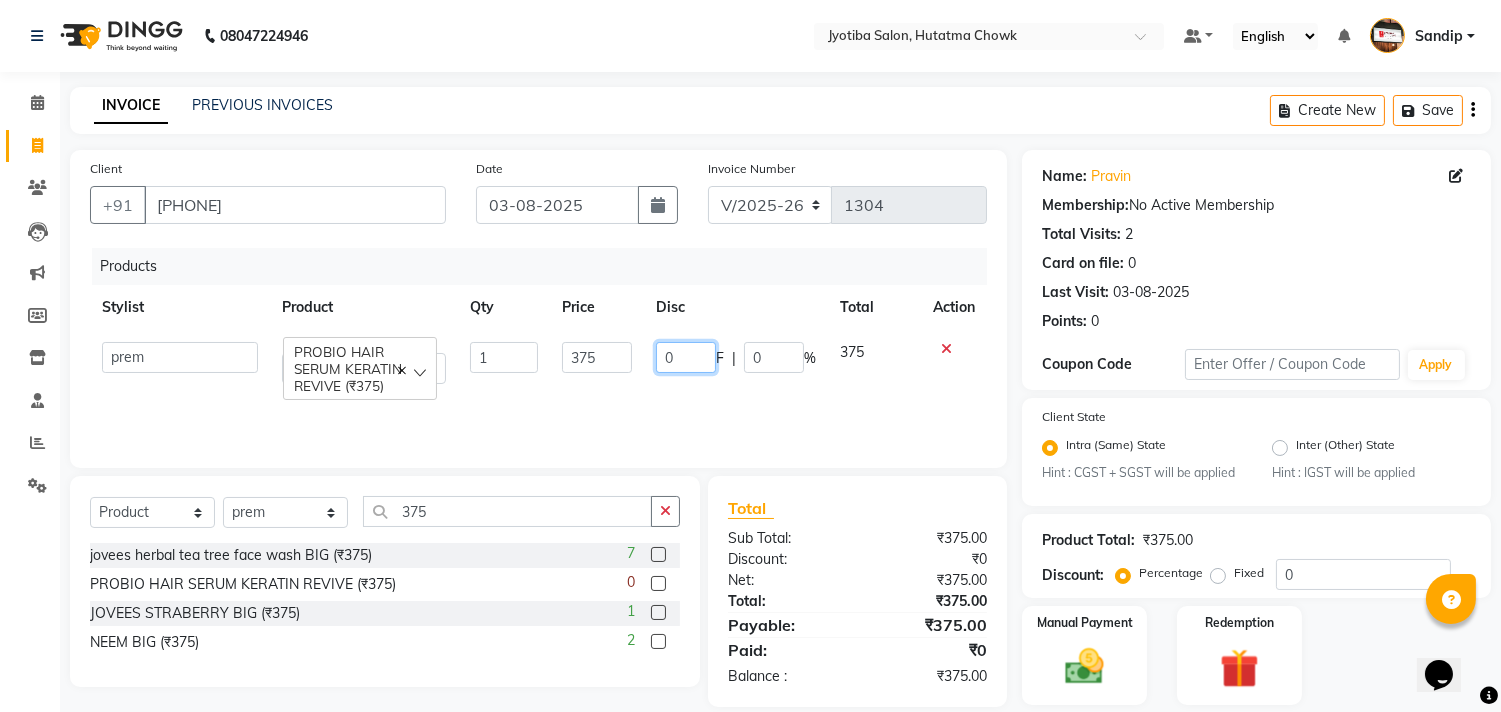 click on "0" 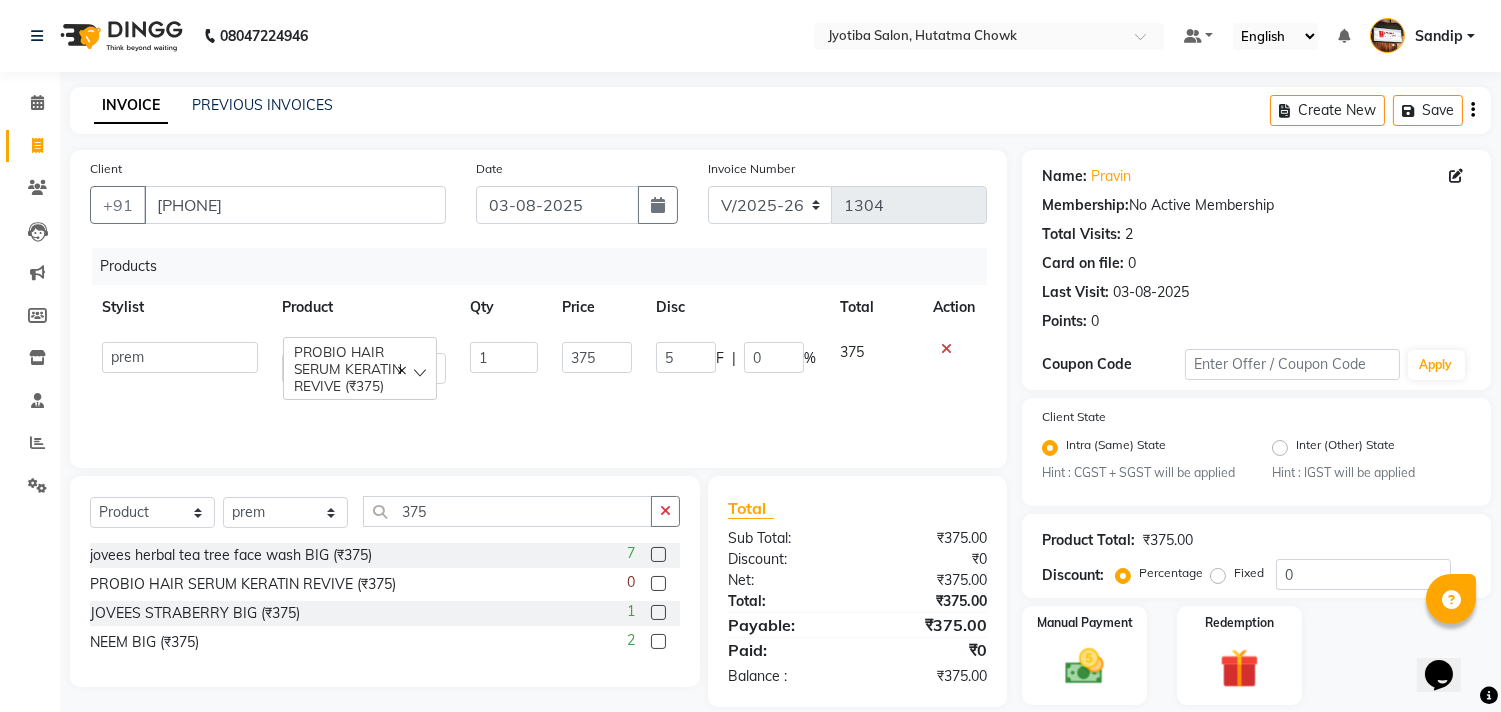 click on "Products Stylist Product Qty Price Disc Total Action [FIRST] [FIRST] [LAST] [FIRST] [FIRST] [FIRST] [FIRST] [FIRST] [FIRST] [FIRST] [FIRST] [FIRST] [FIRST] [FIRST] PROBIO HAIR SERUM KERATIN REVIVE (₹375) 1 375 5 F | 0 % 375" 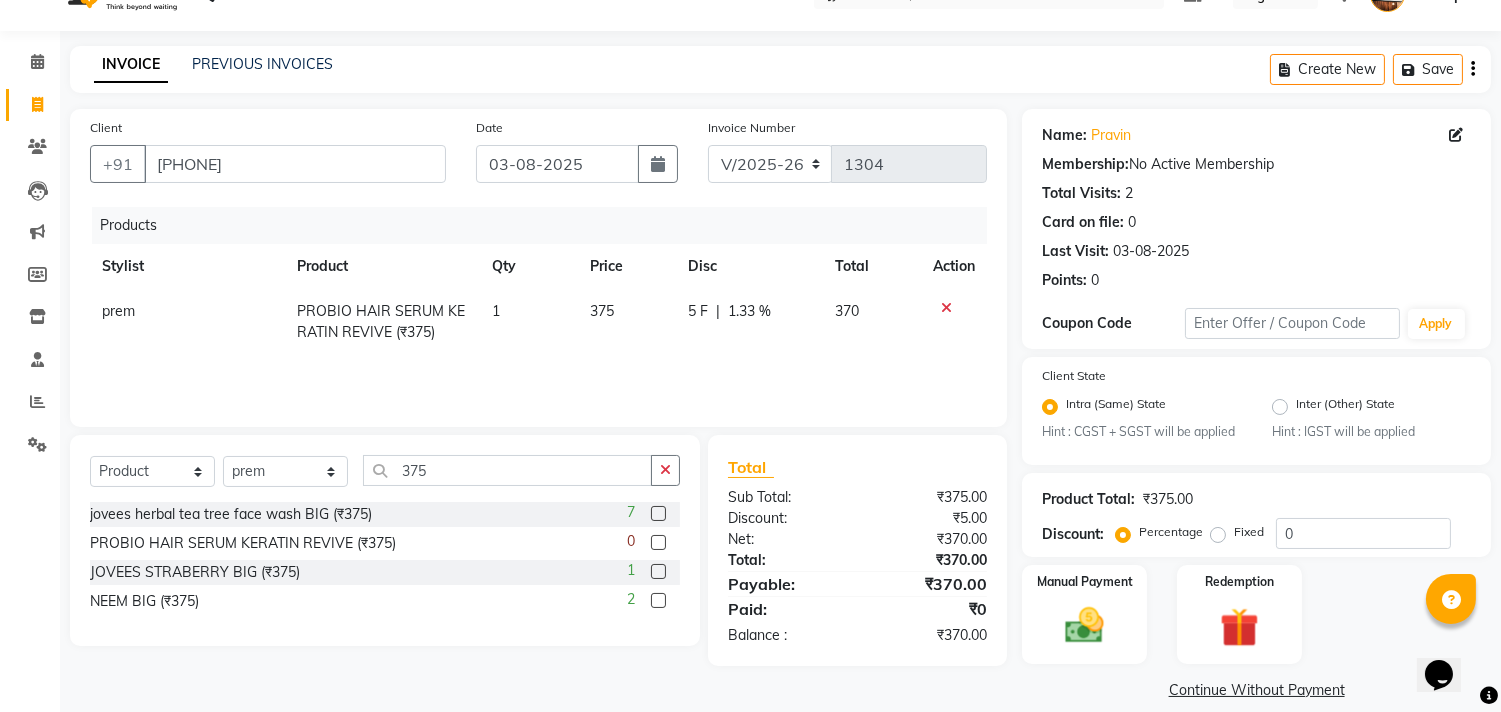 scroll, scrollTop: 63, scrollLeft: 0, axis: vertical 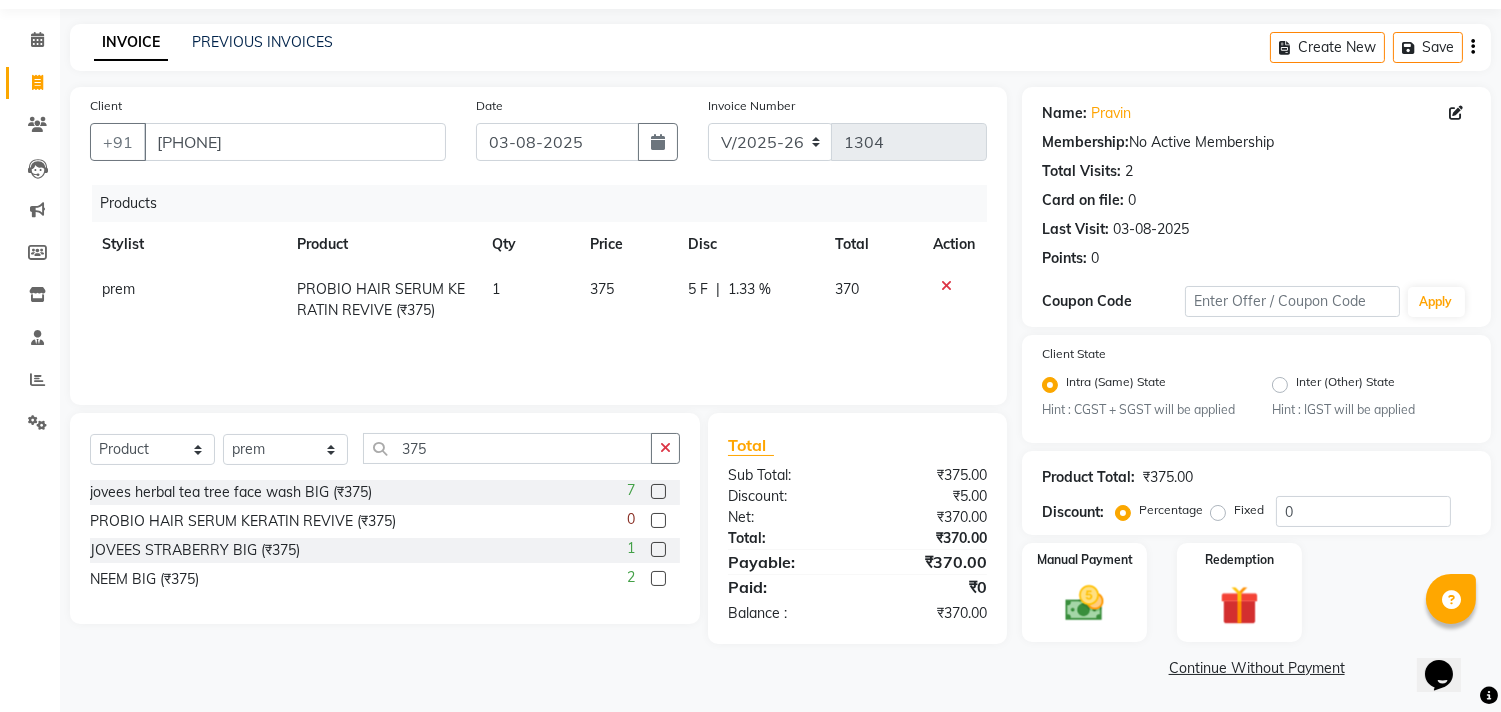 click on "Continue Without Payment" 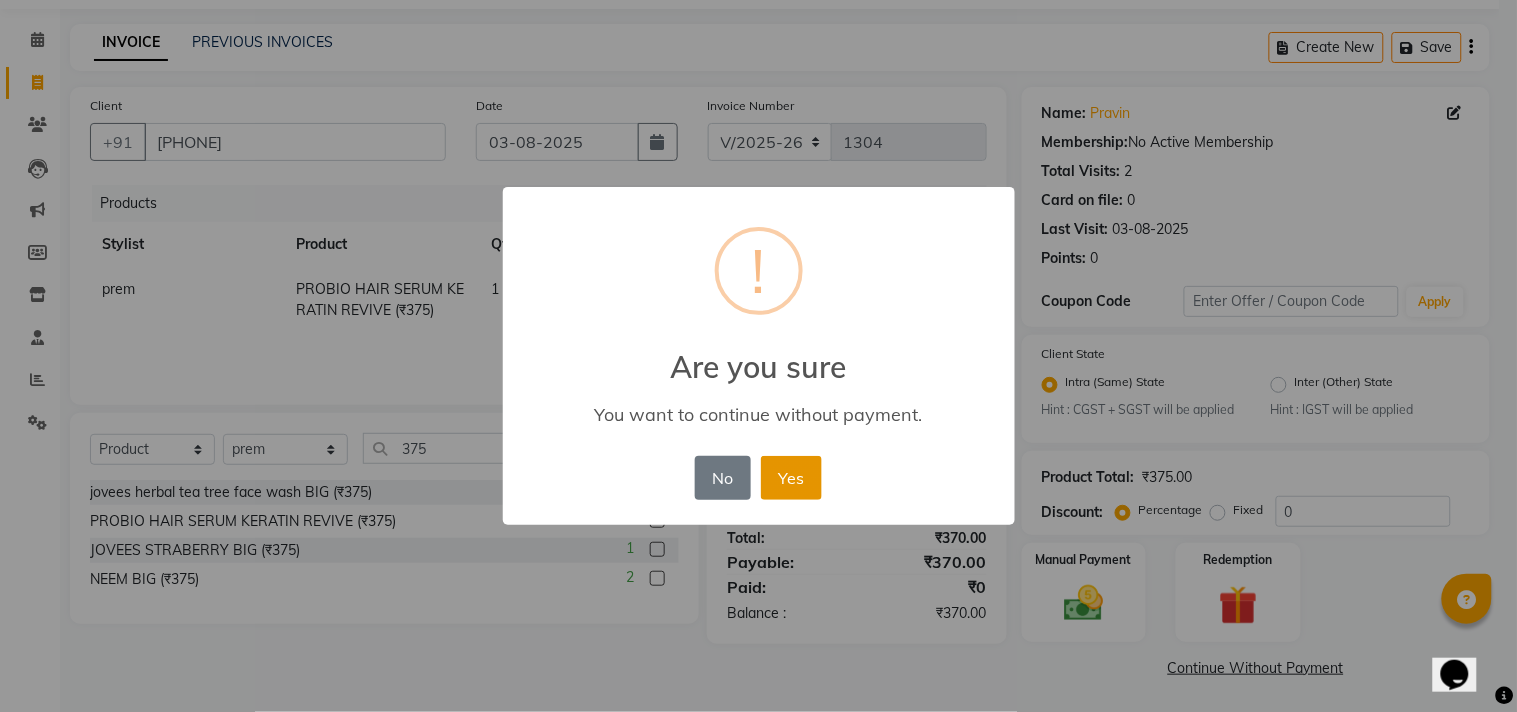 click on "Yes" at bounding box center (791, 478) 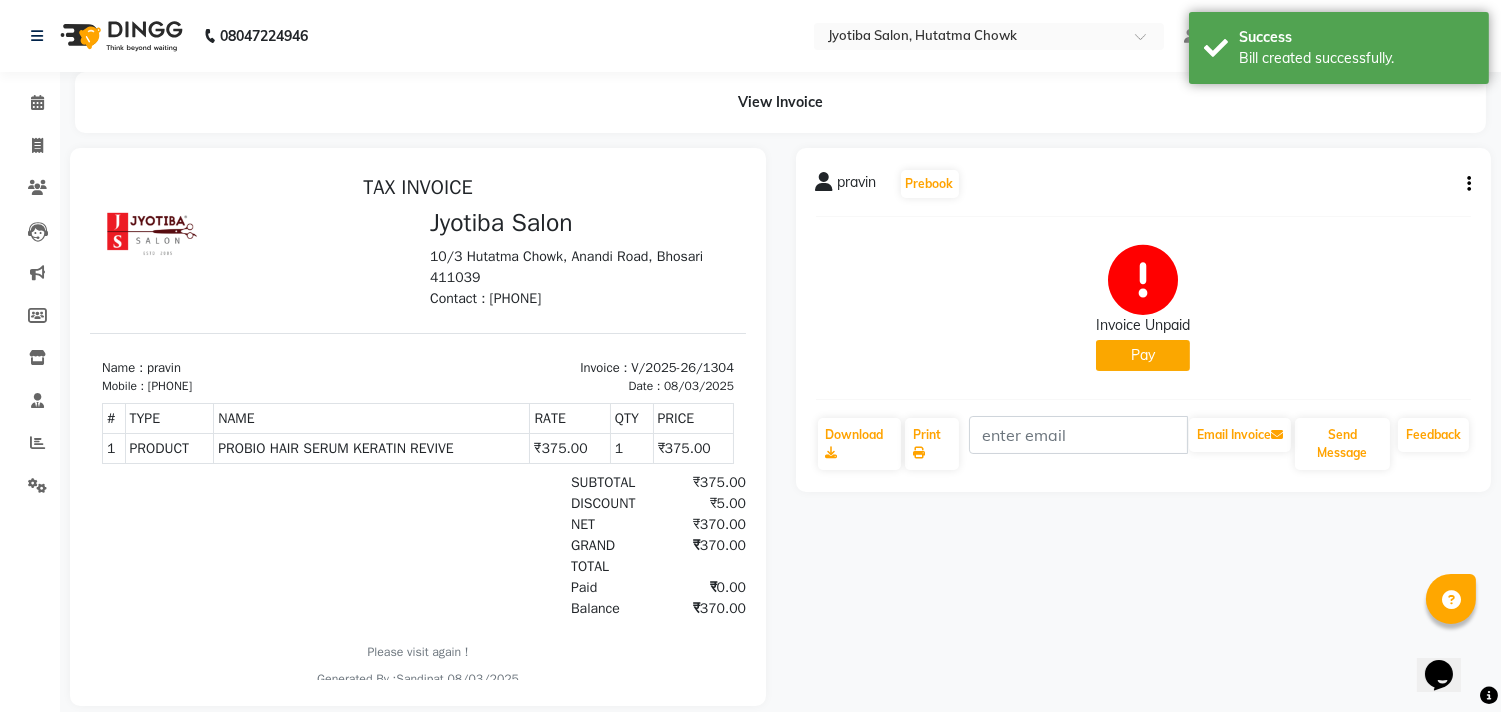scroll, scrollTop: 0, scrollLeft: 0, axis: both 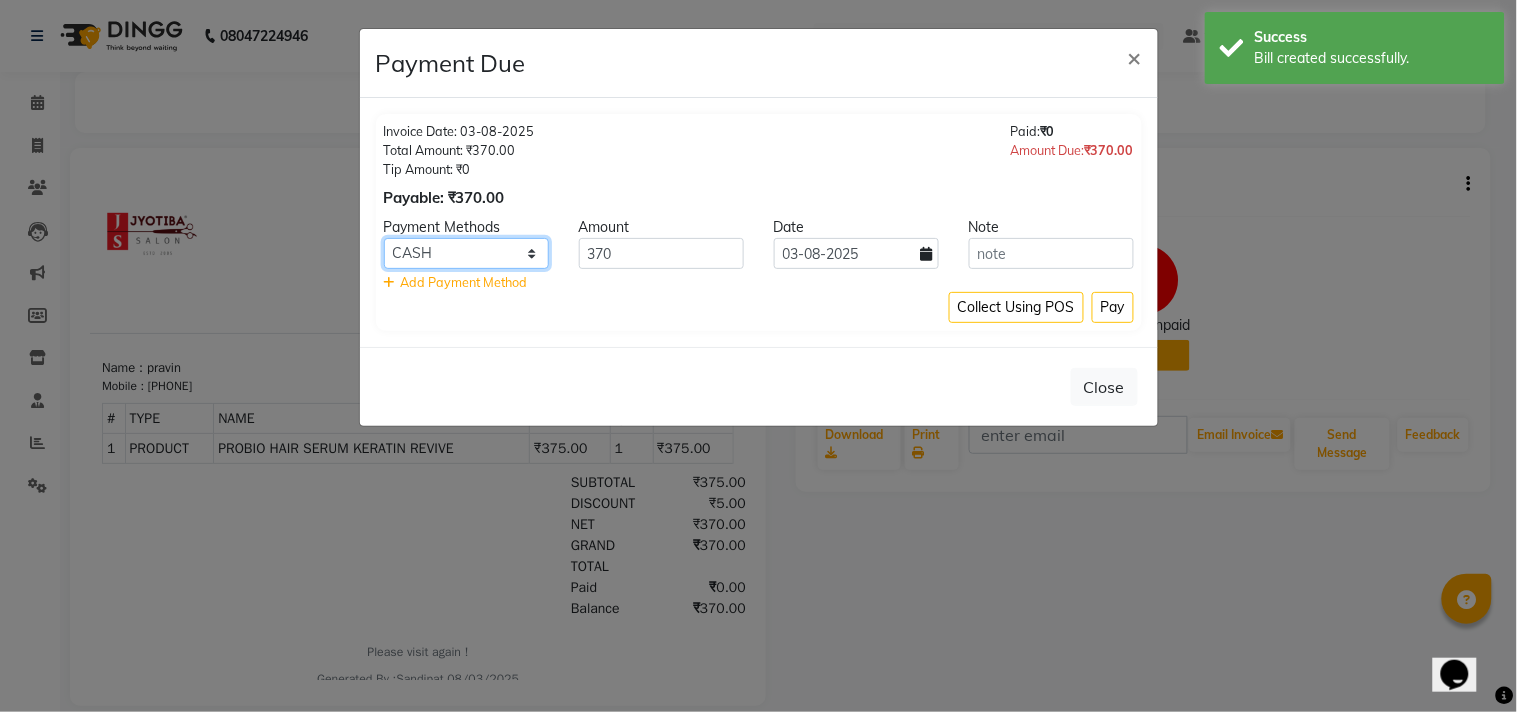 click on "CASH ONLINE CARD" 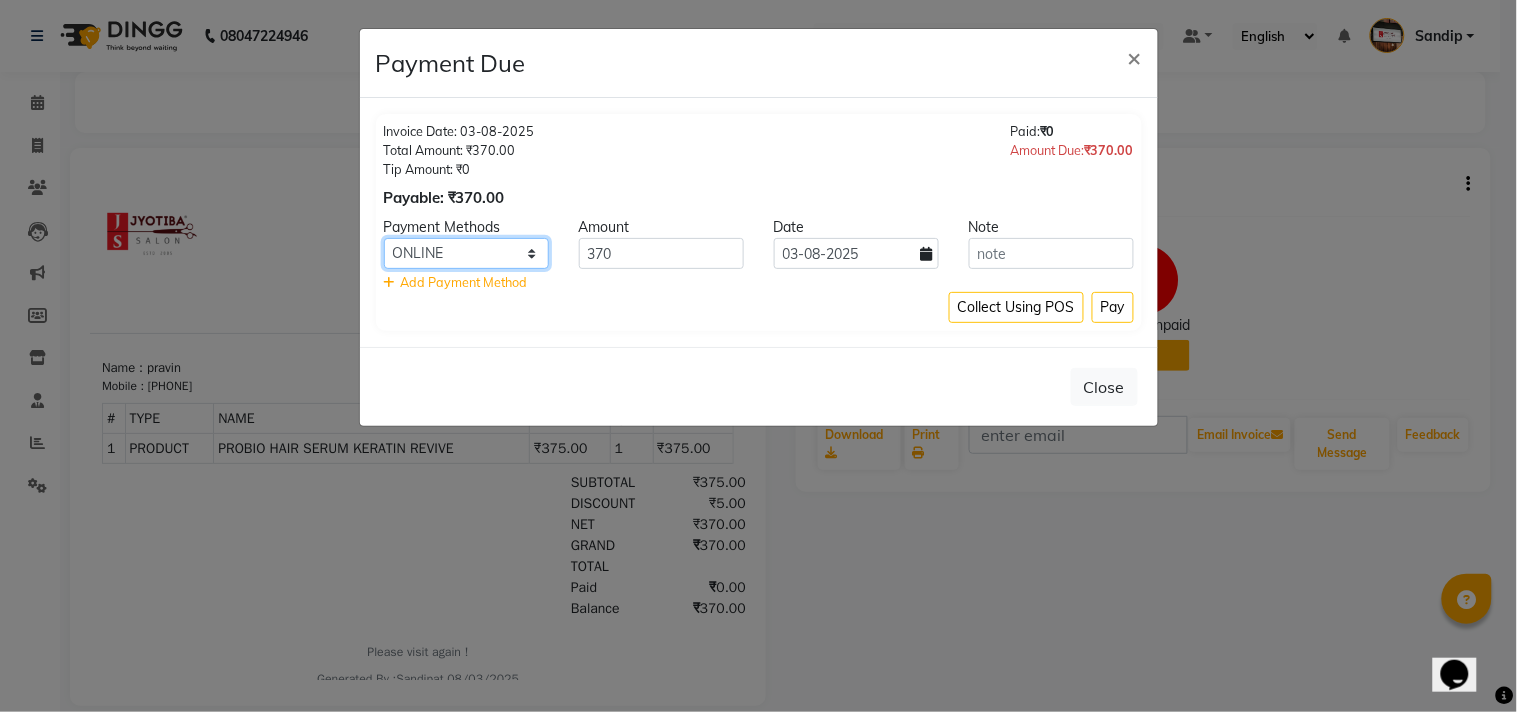 click on "CASH ONLINE CARD" 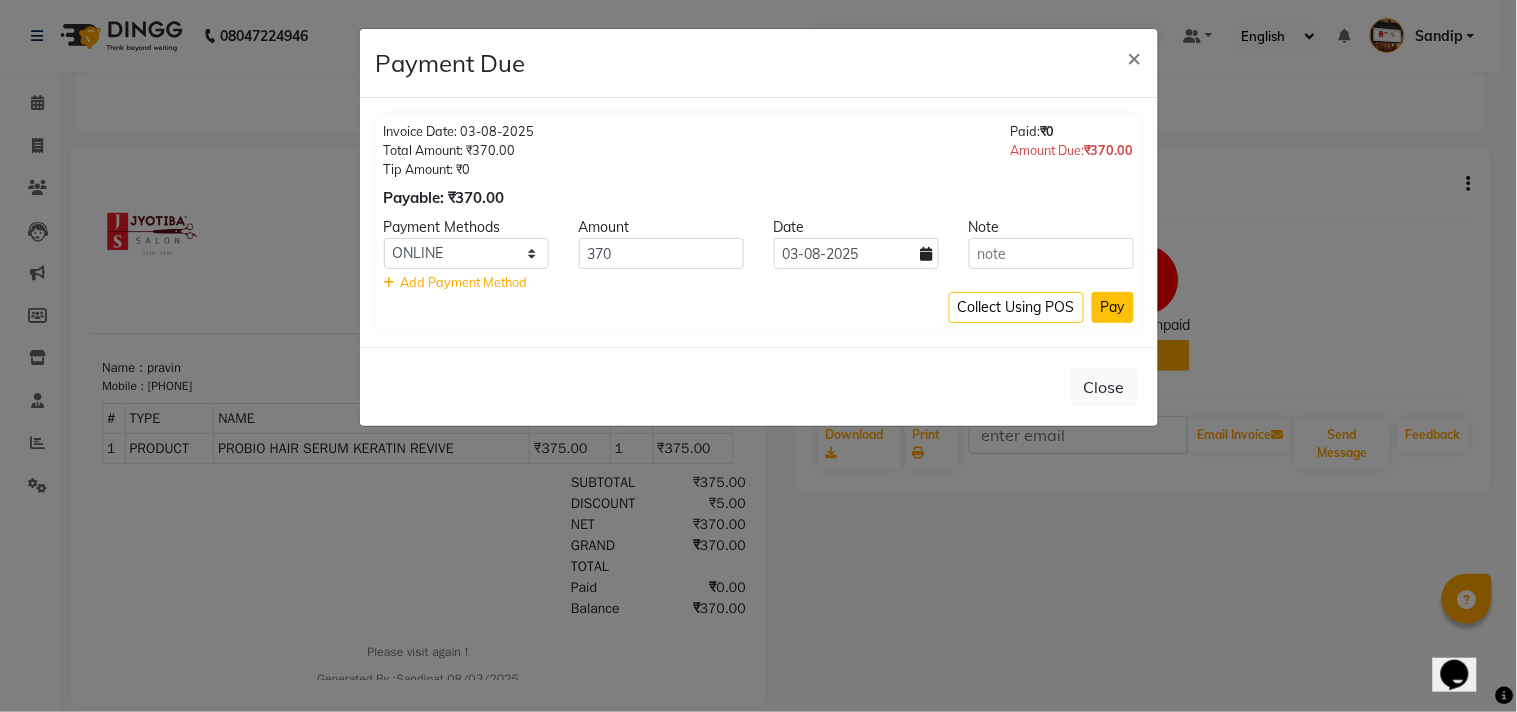 click on "Pay" 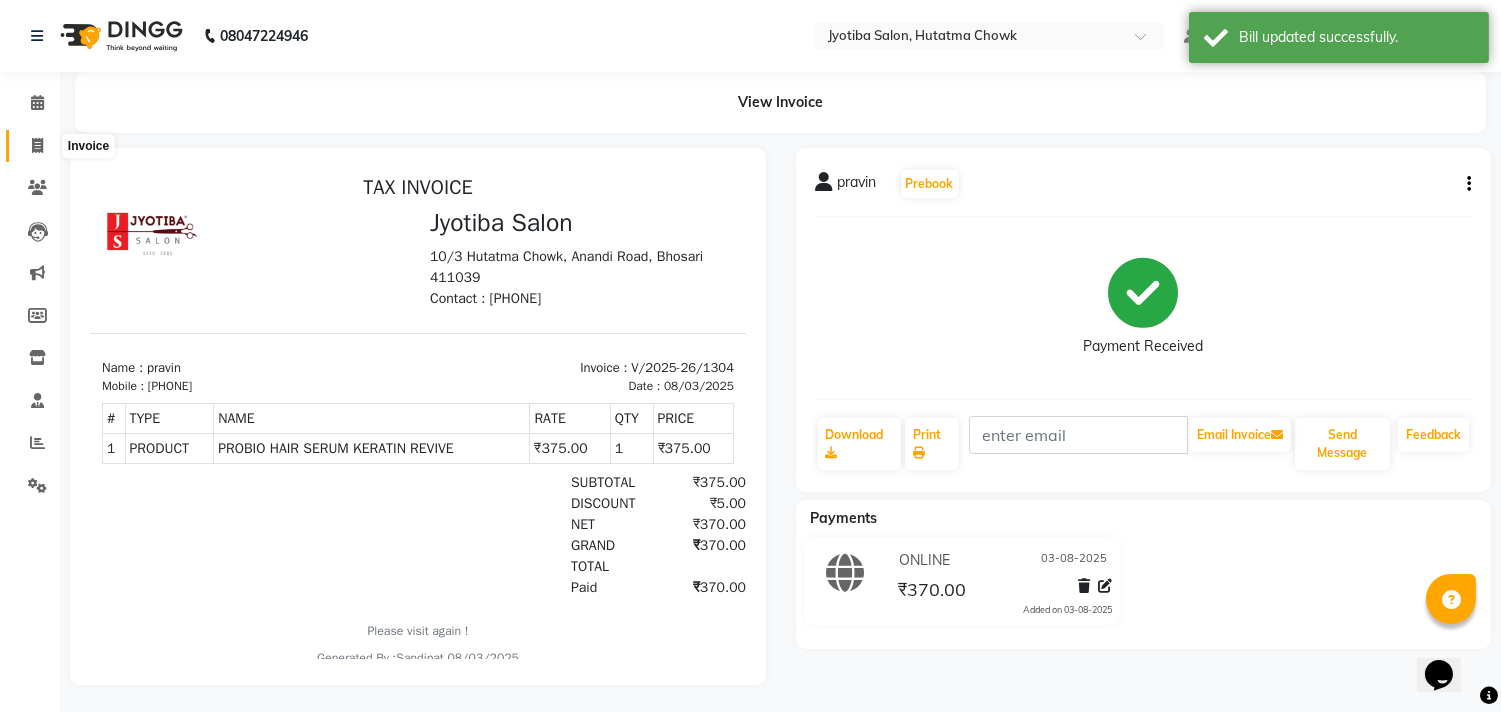click 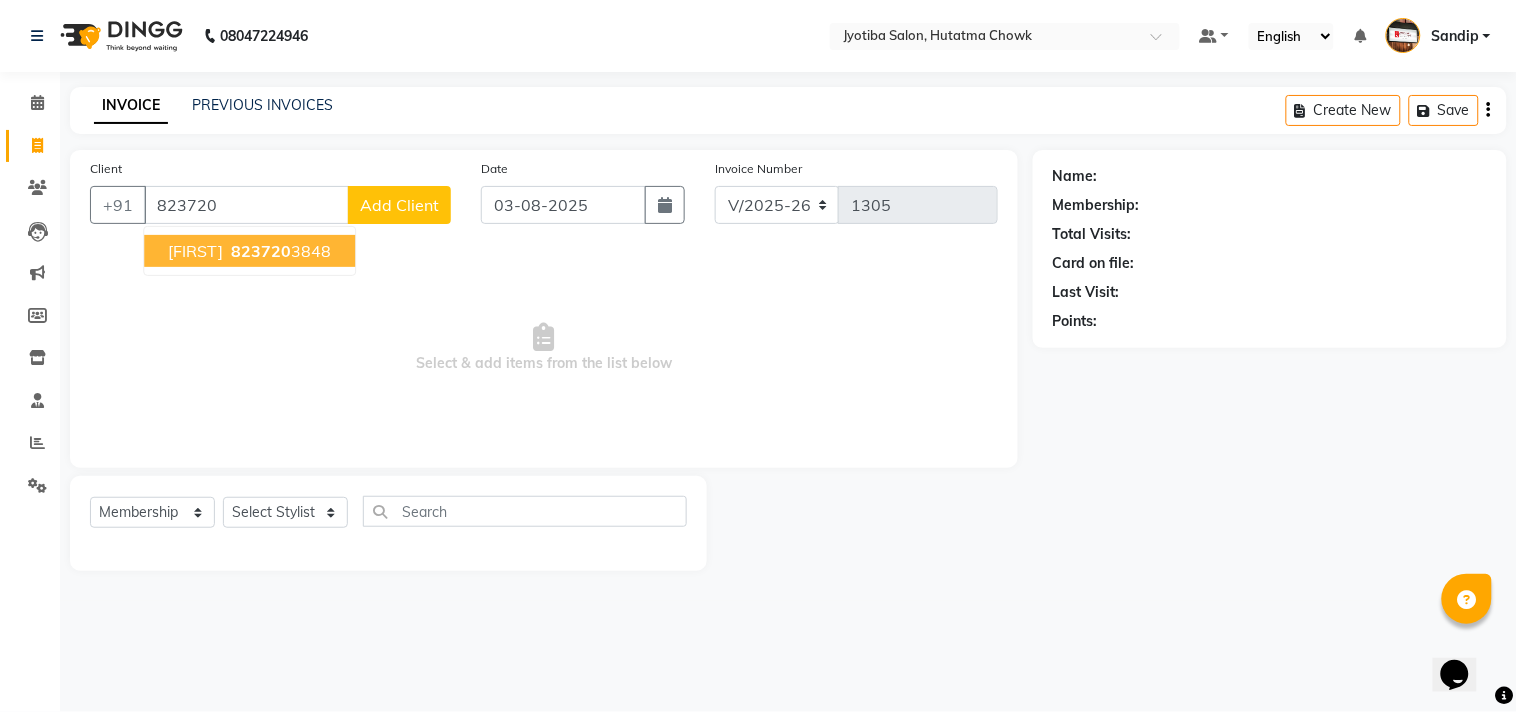 click on "[PHONE]" at bounding box center (279, 251) 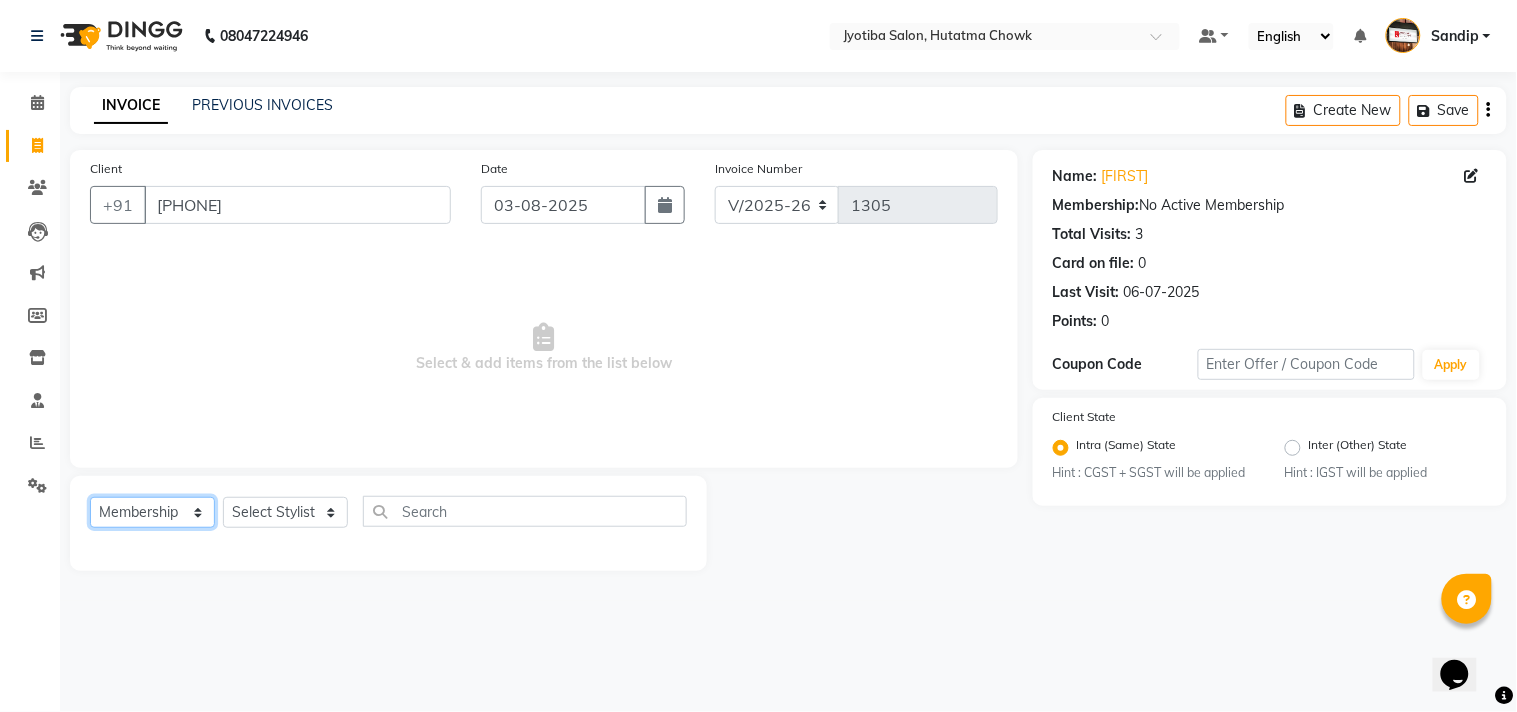 click on "Select  Service  Product  Membership  Package Voucher Prepaid Gift Card" 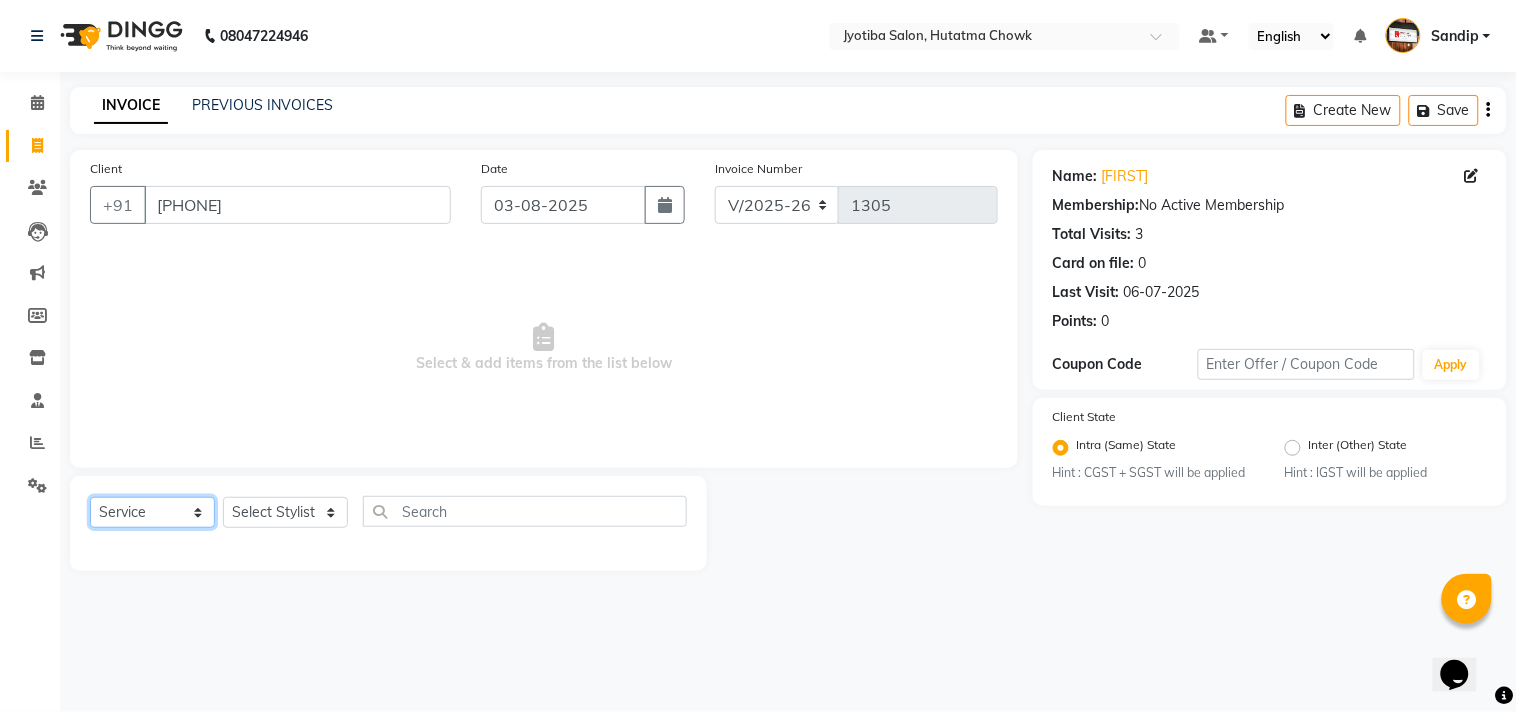 click on "Select  Service  Product  Membership  Package Voucher Prepaid Gift Card" 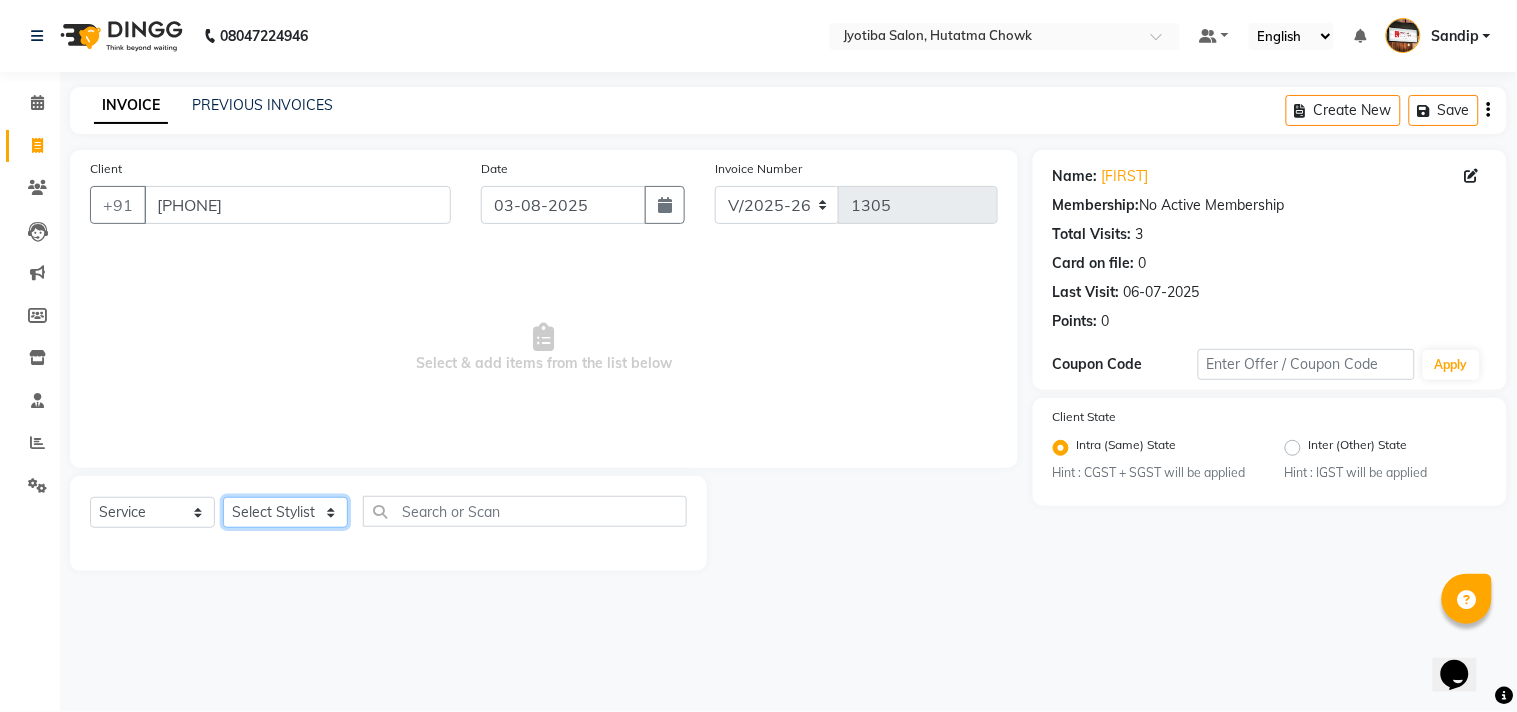 click on "Select Stylist Abdul Dinesh thakur Farman  Juned  mahadev Munna  prem RAHUL Sandip Suresh yasin" 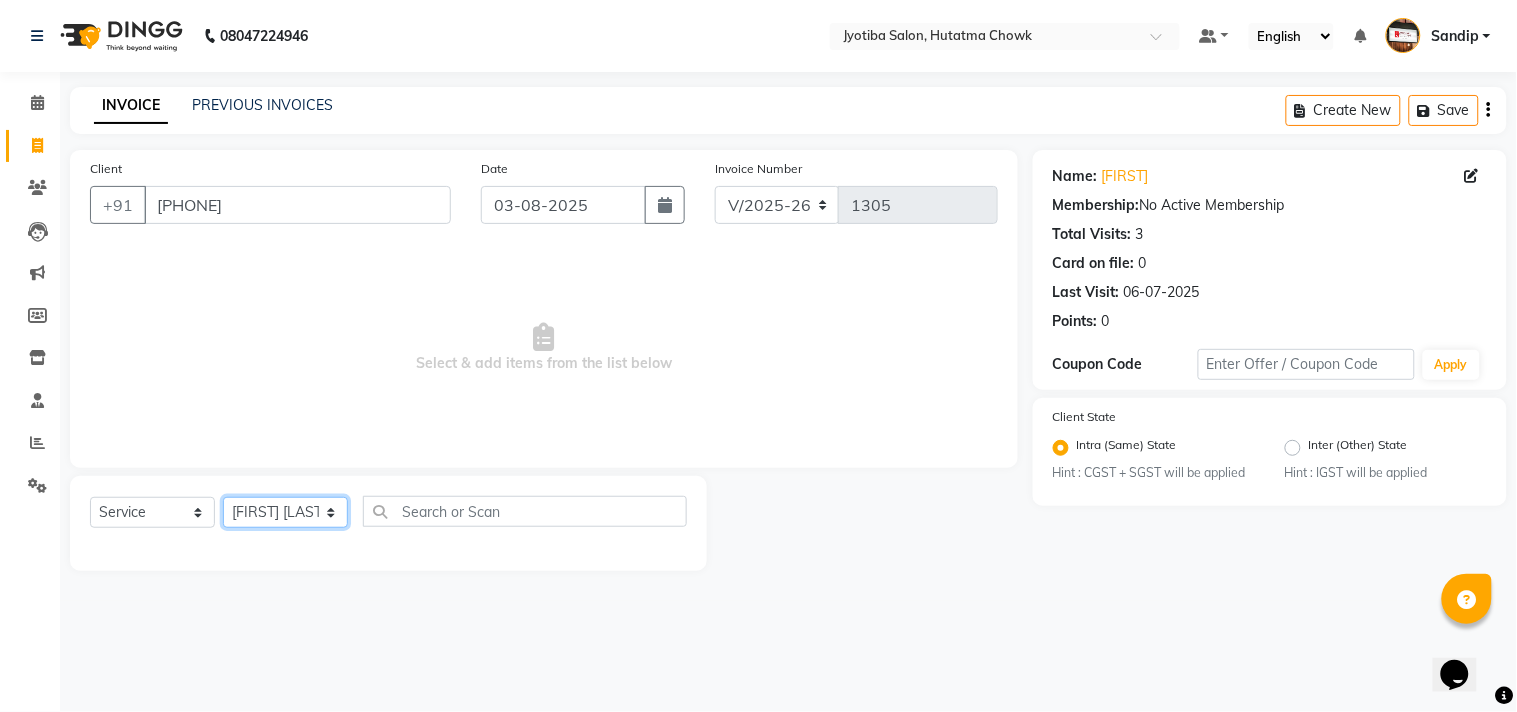 click on "Select Stylist Abdul Dinesh thakur Farman  Juned  mahadev Munna  prem RAHUL Sandip Suresh yasin" 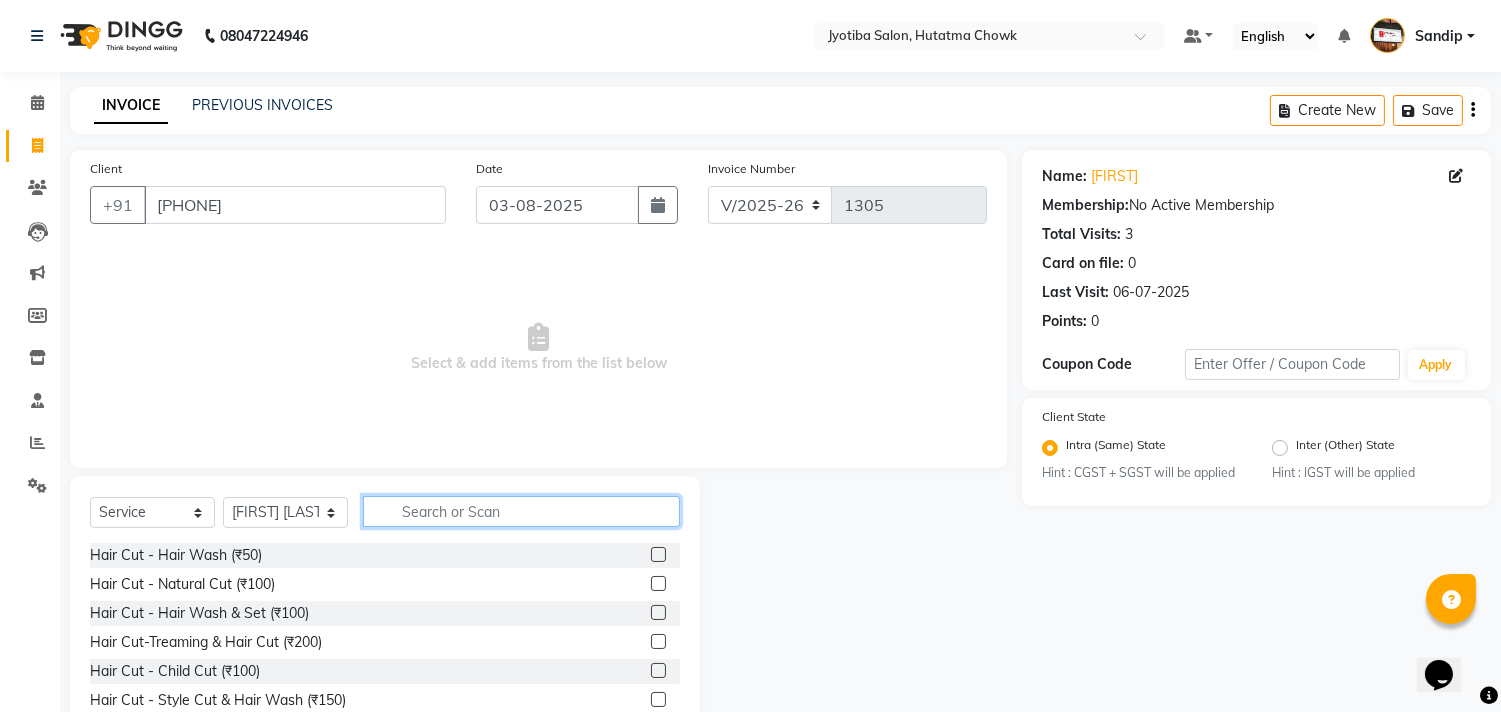 click 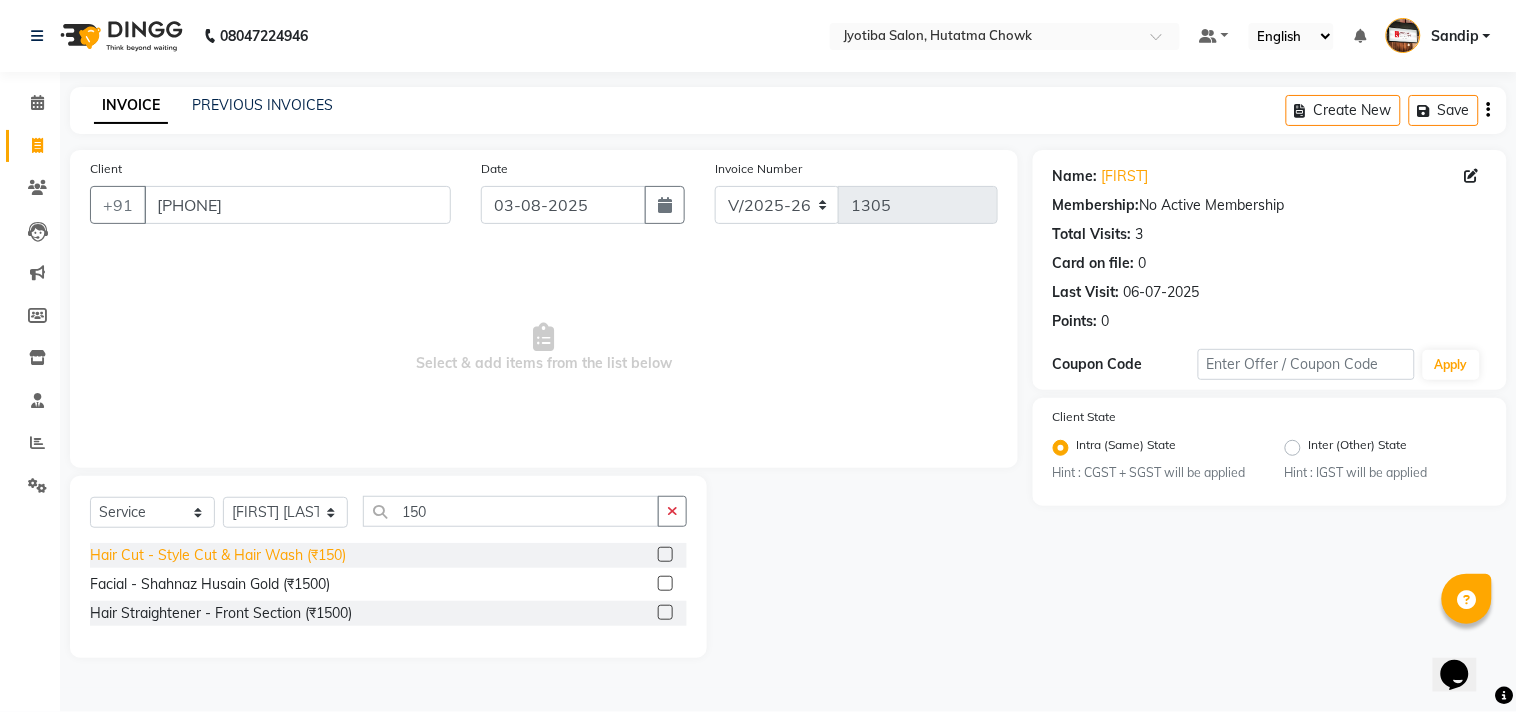 click on "Hair Cut - Style Cut & Hair Wash (₹150)" 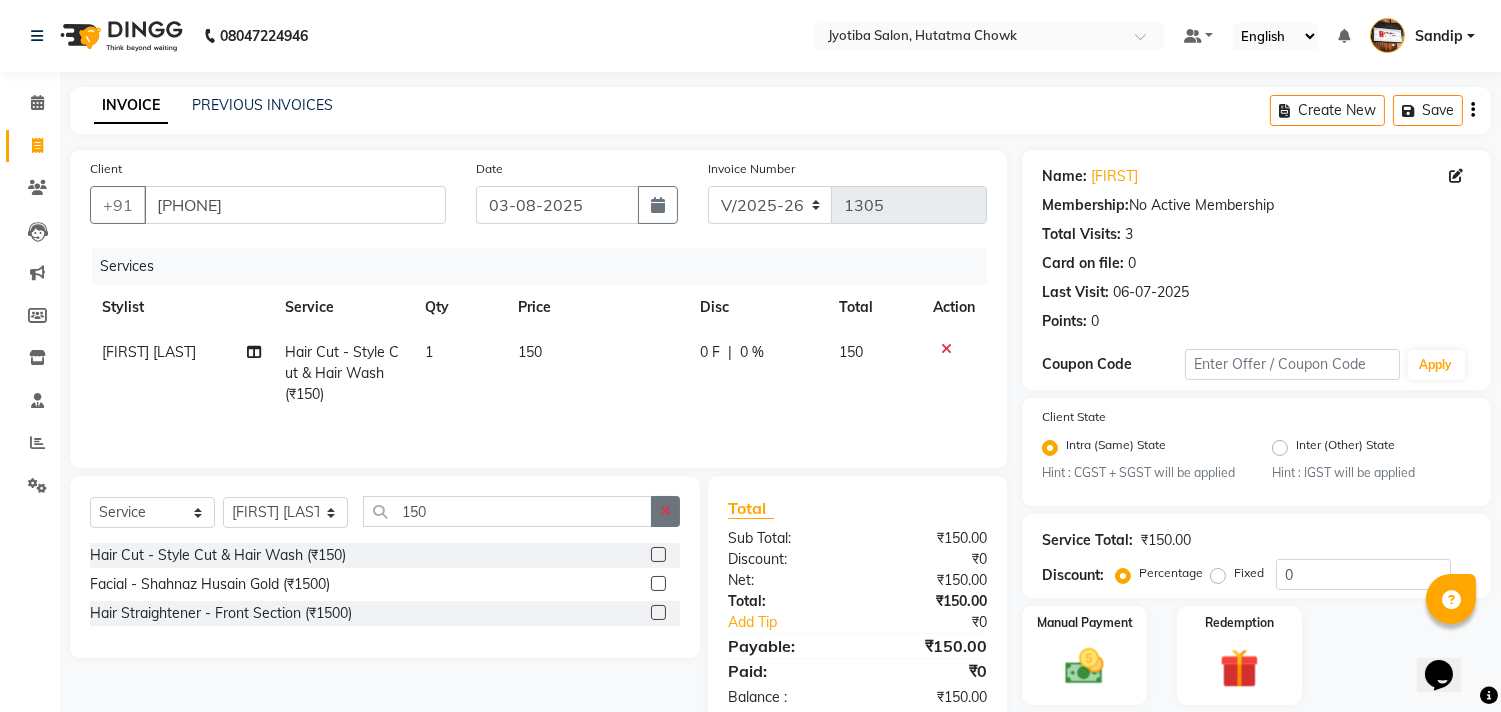 click 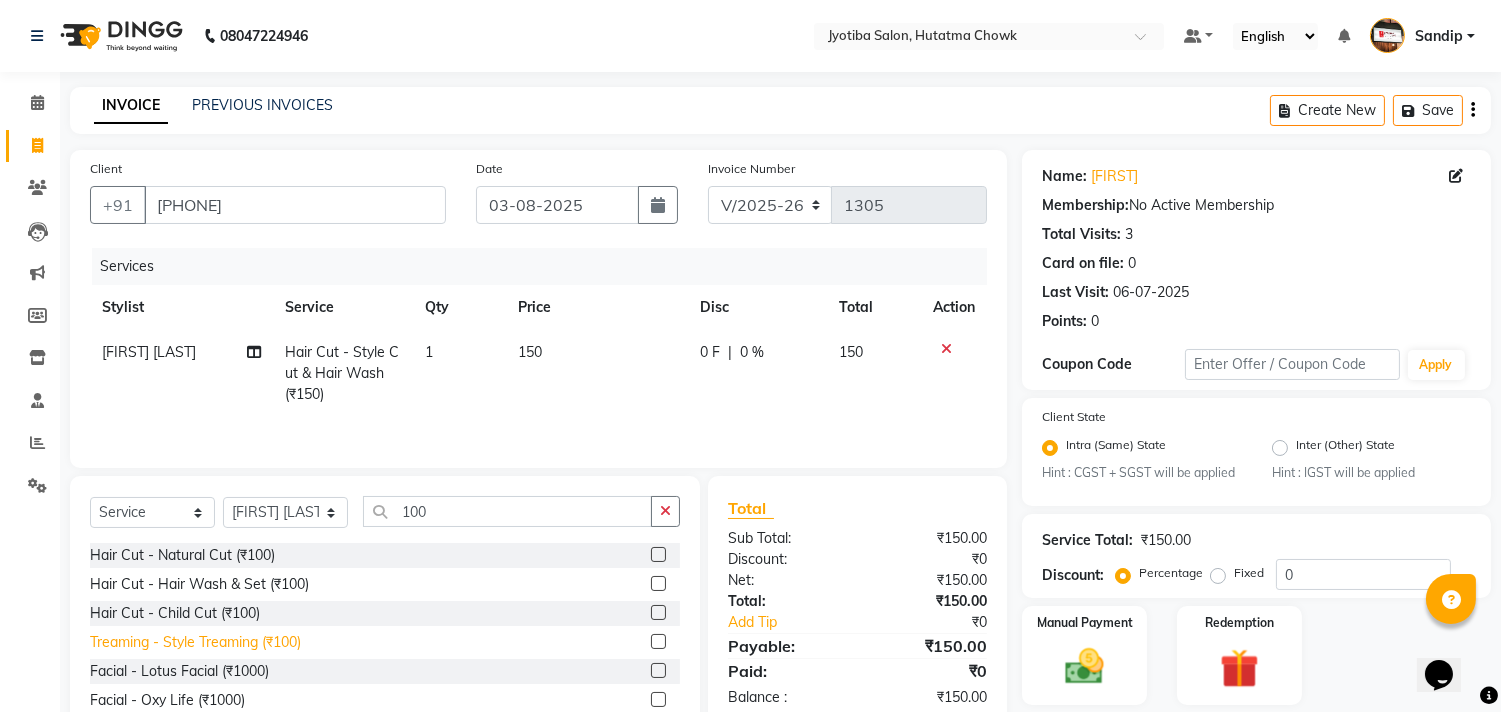 click on "Treaming - Style Treaming (₹100)" 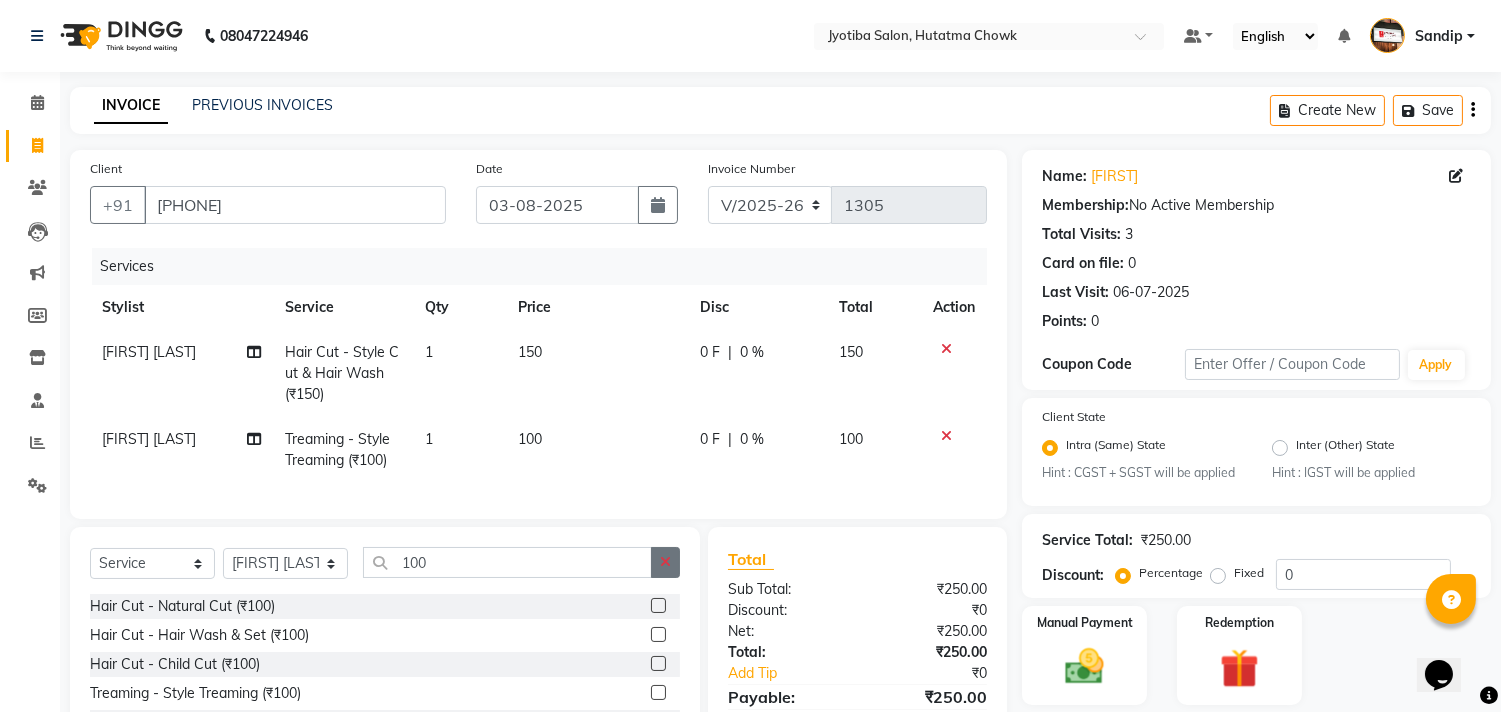 click 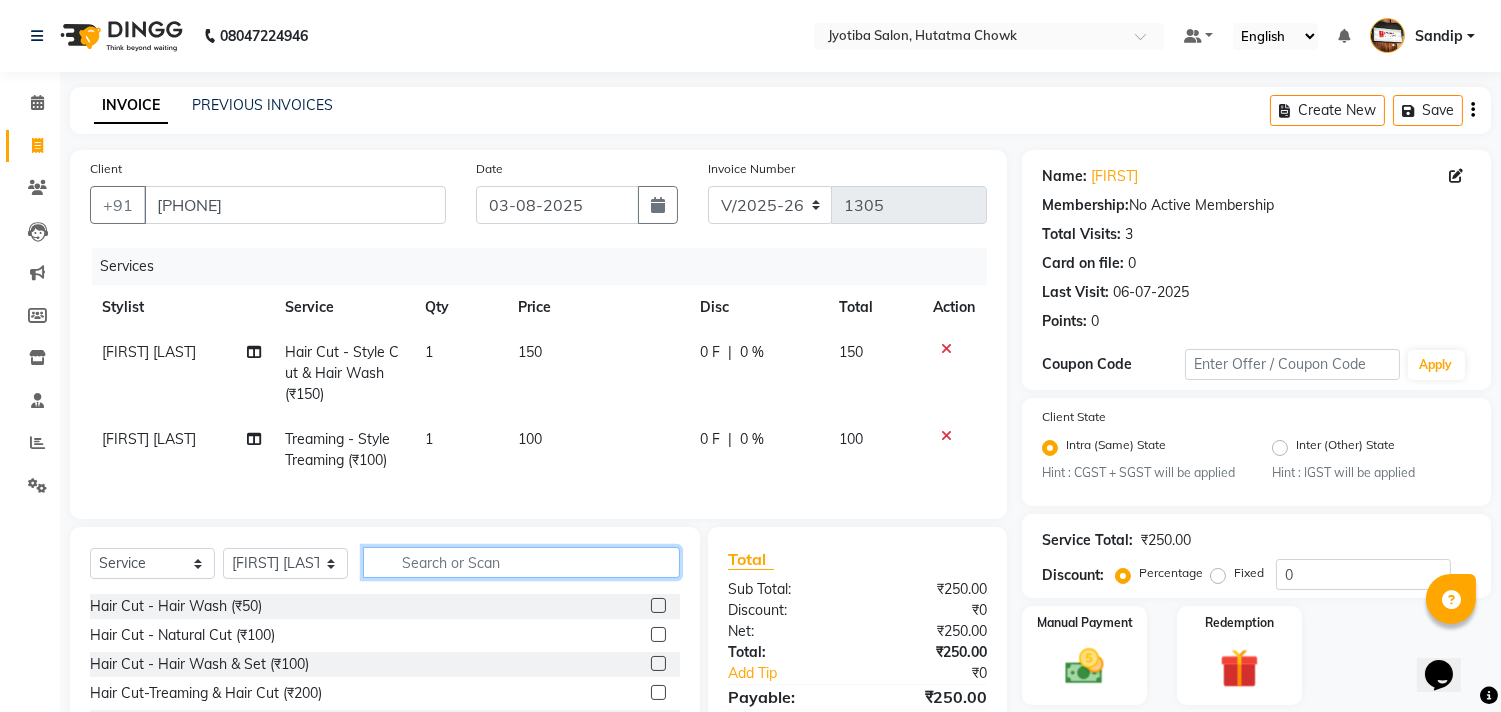 scroll, scrollTop: 156, scrollLeft: 0, axis: vertical 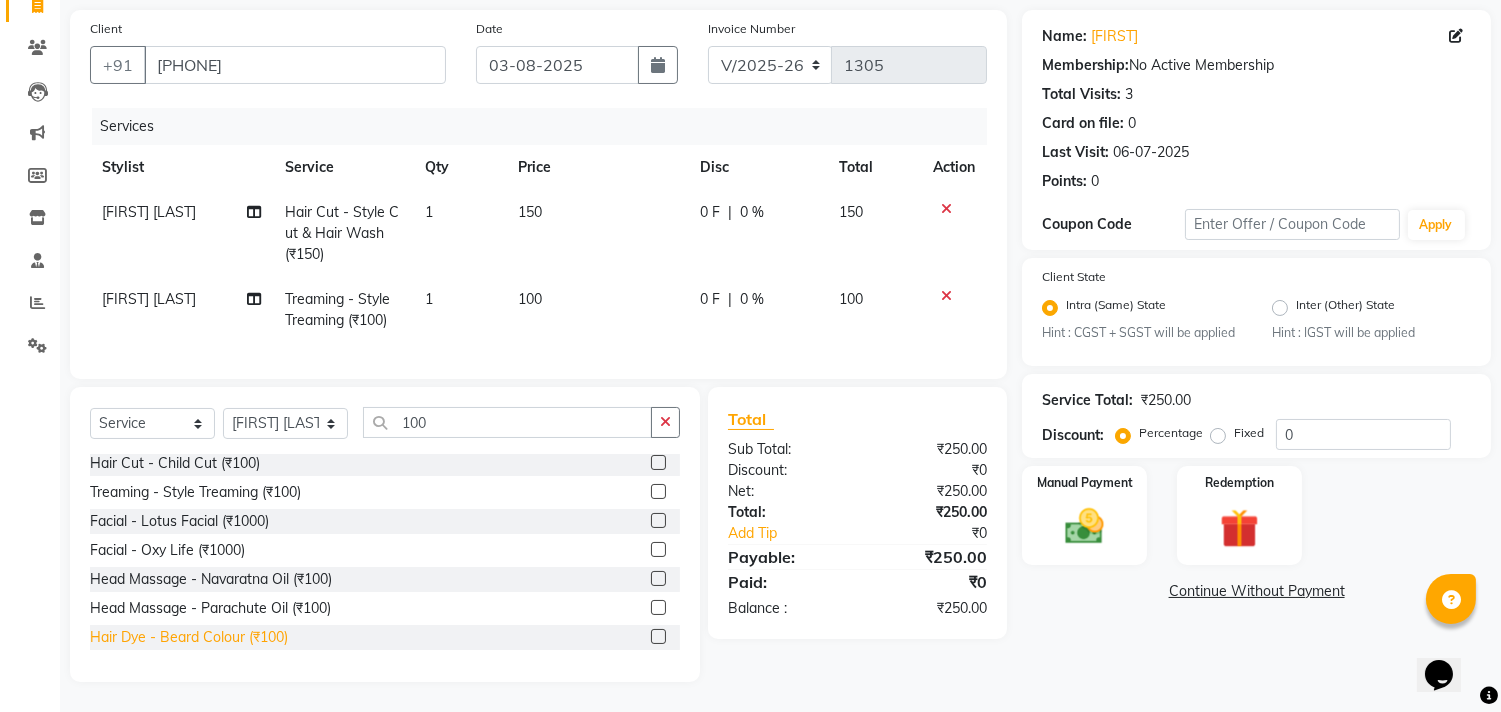 click on "Hair Dye - Beard Colour (₹100)" 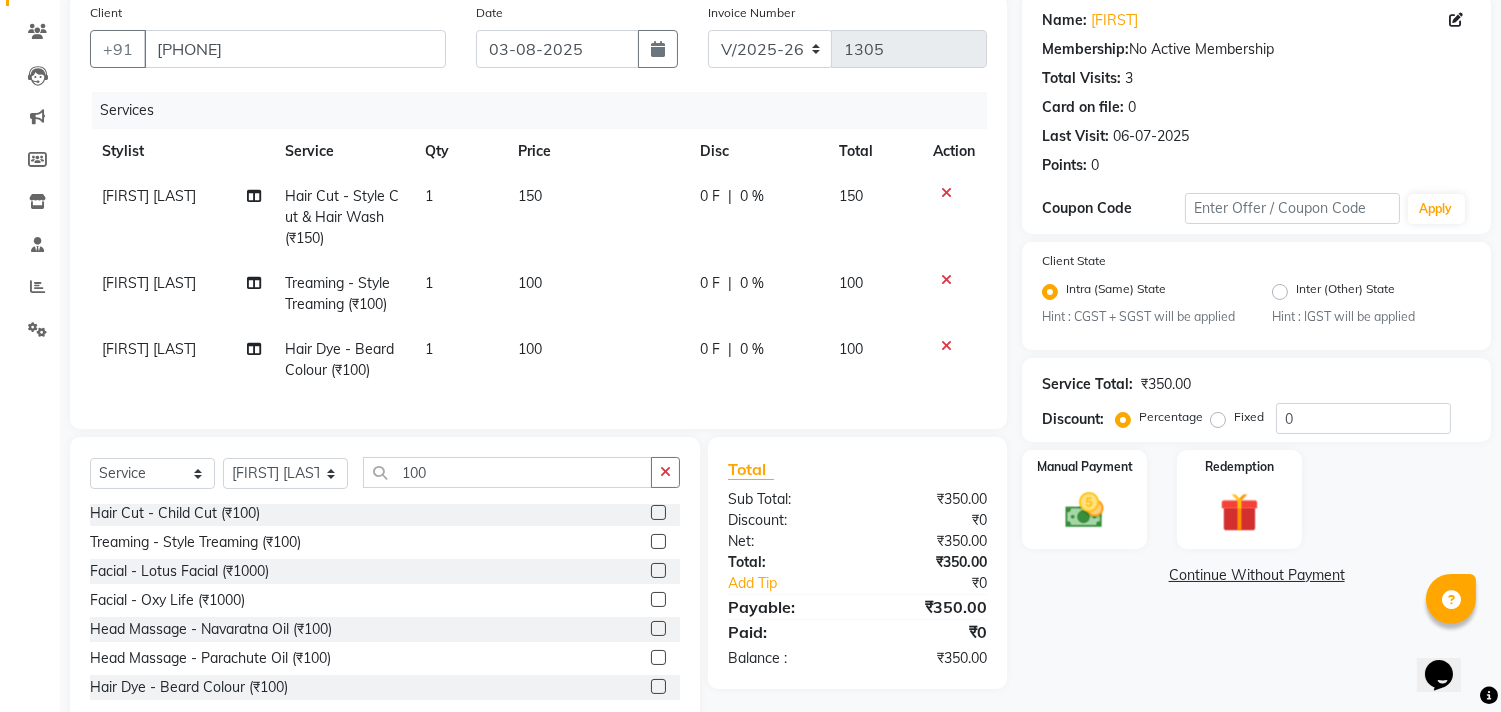 scroll, scrollTop: 222, scrollLeft: 0, axis: vertical 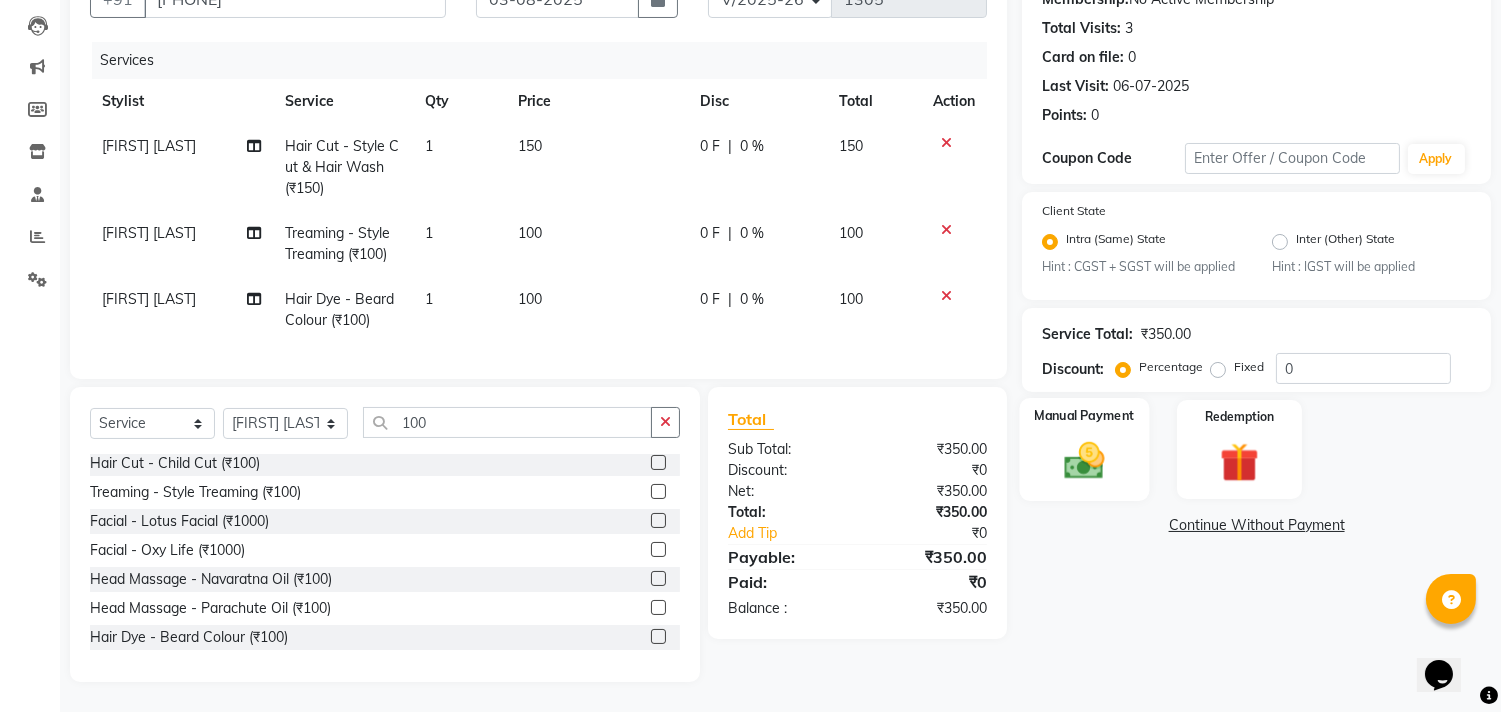 click on "Manual Payment" 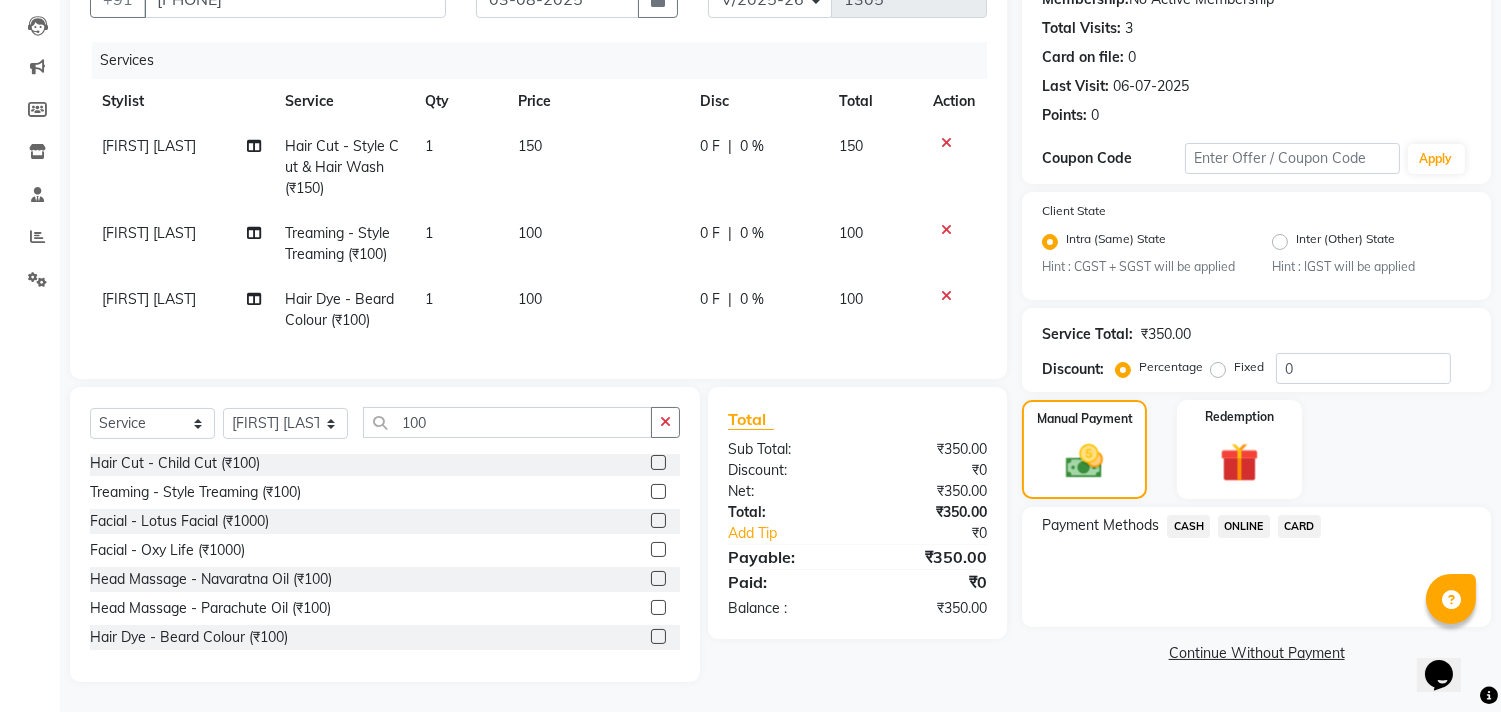 click on "CASH" 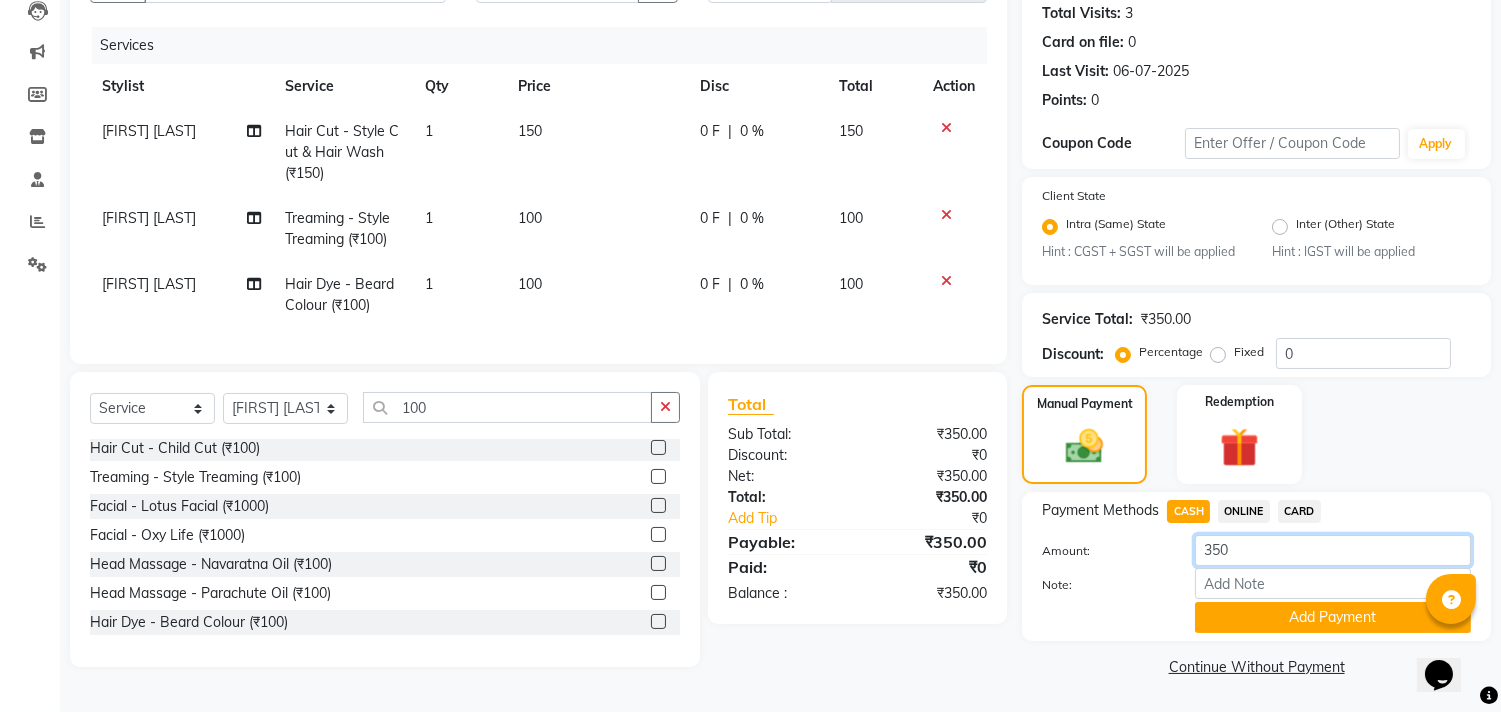 click on "350" 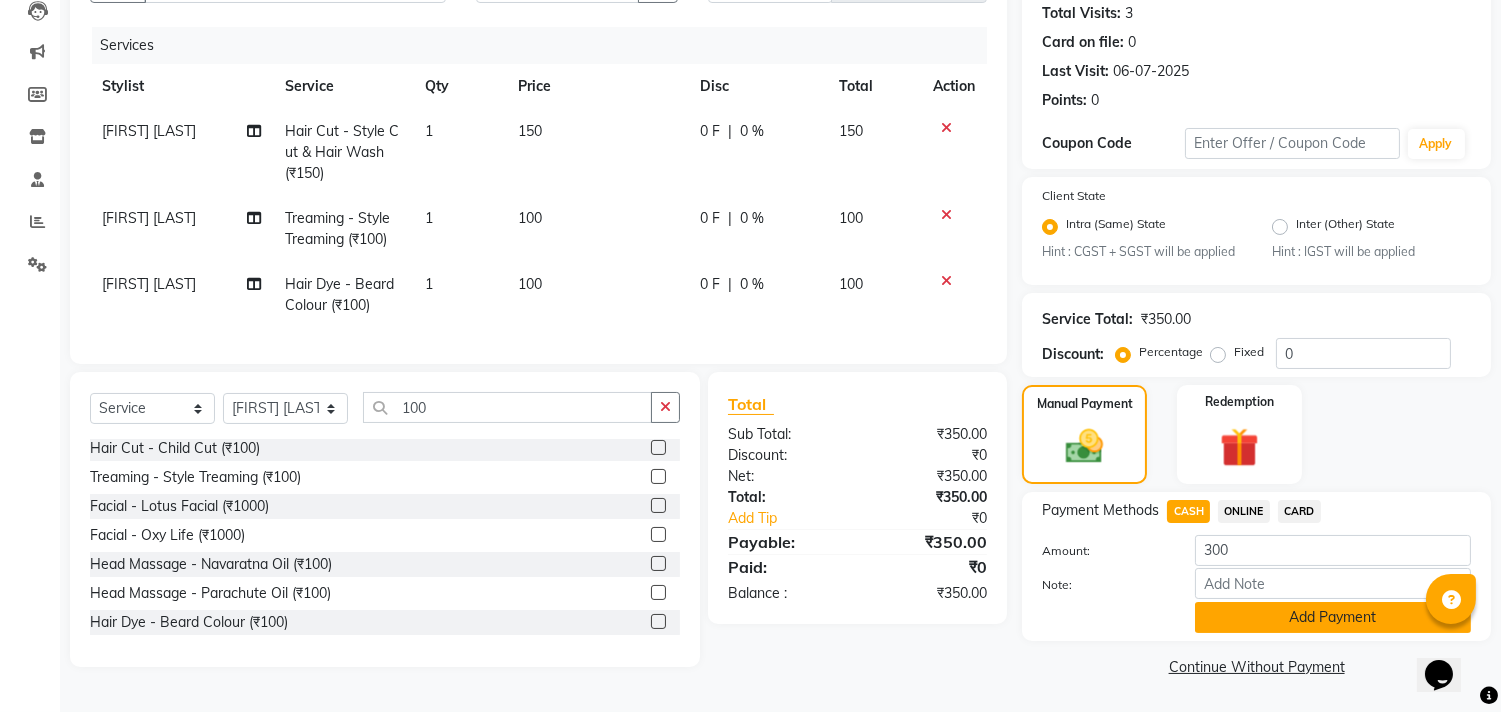 click on "Add Payment" 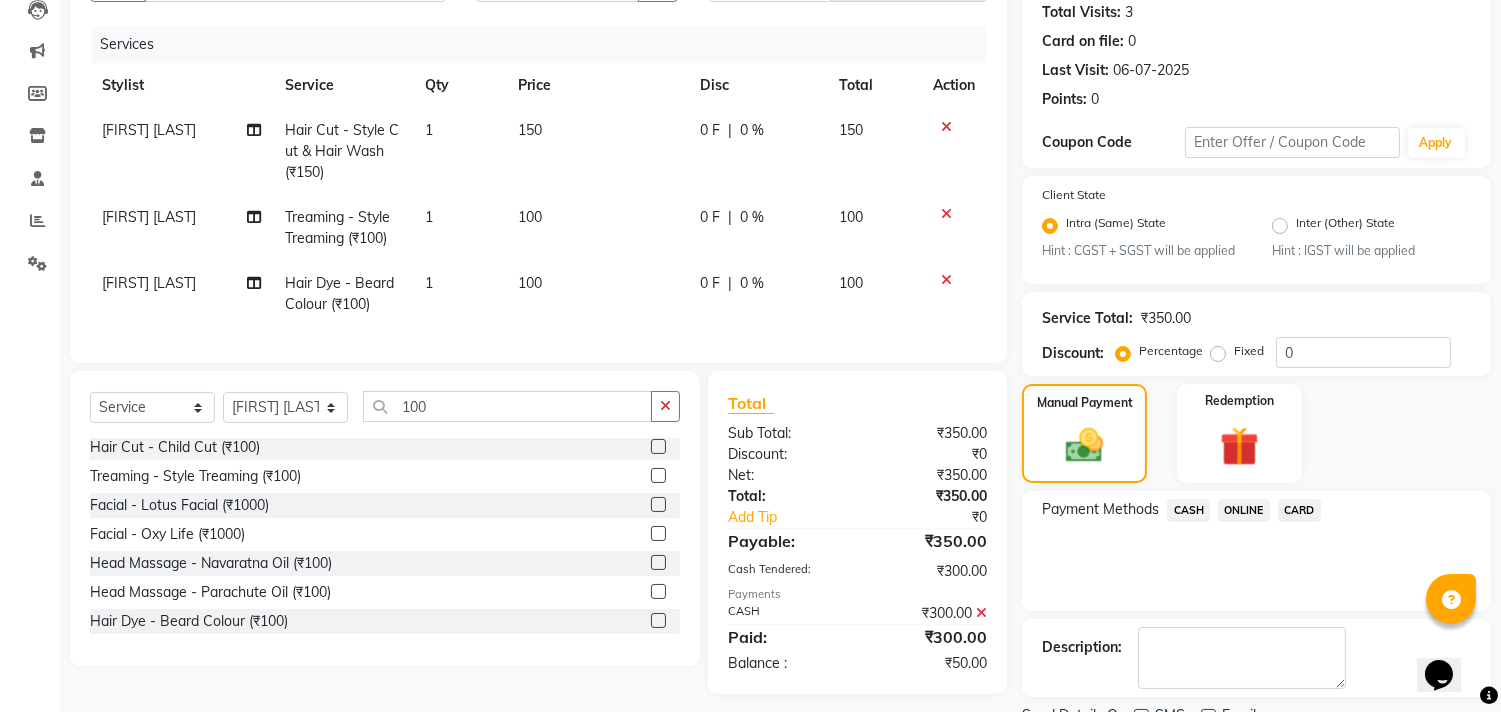 click on "ONLINE" 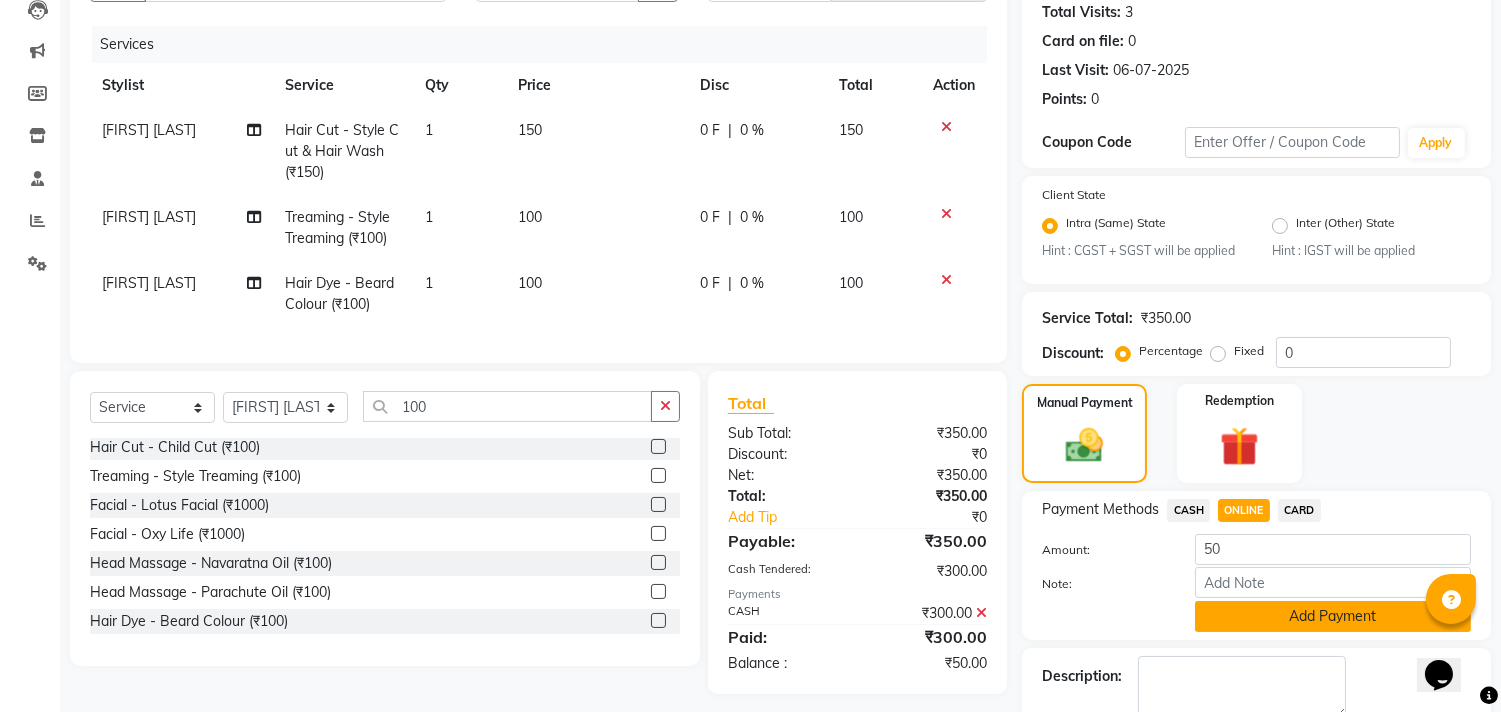 click on "Add Payment" 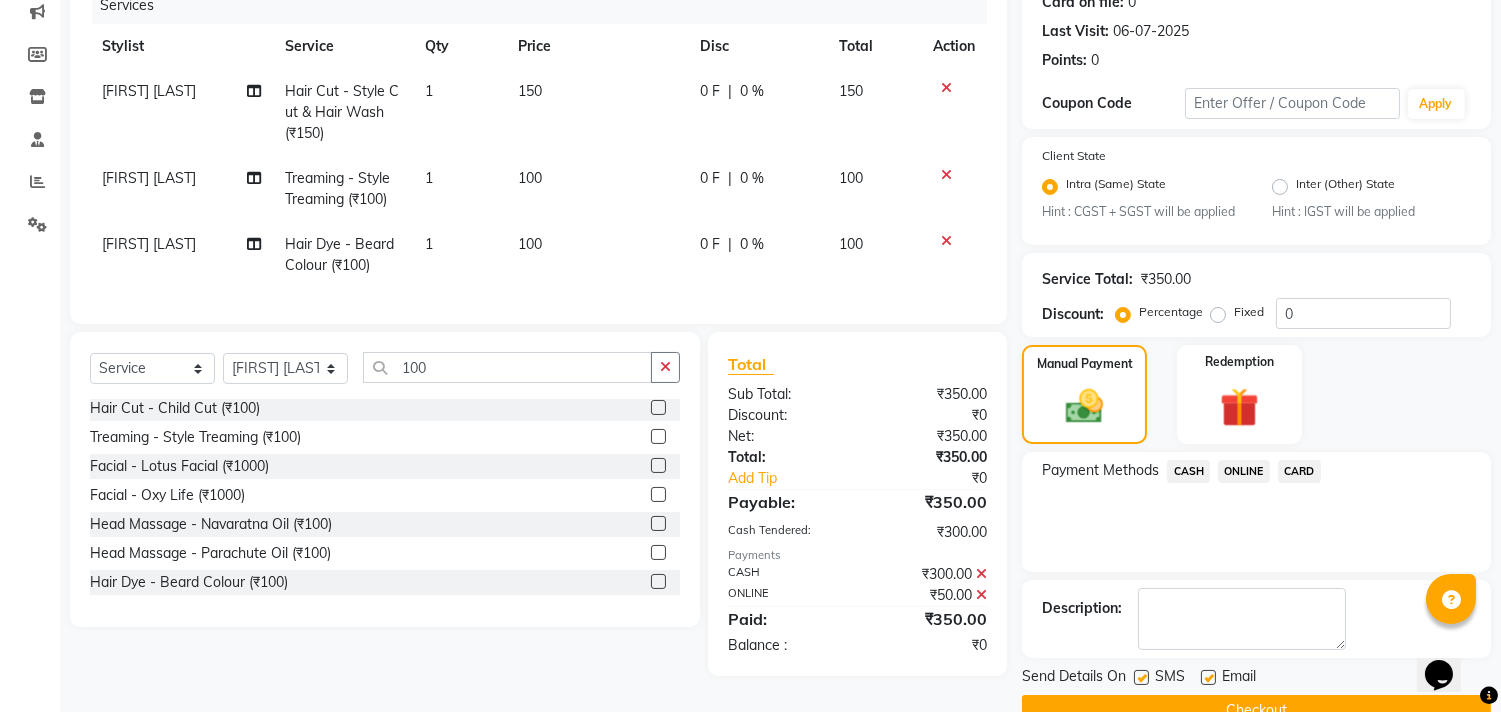 scroll, scrollTop: 305, scrollLeft: 0, axis: vertical 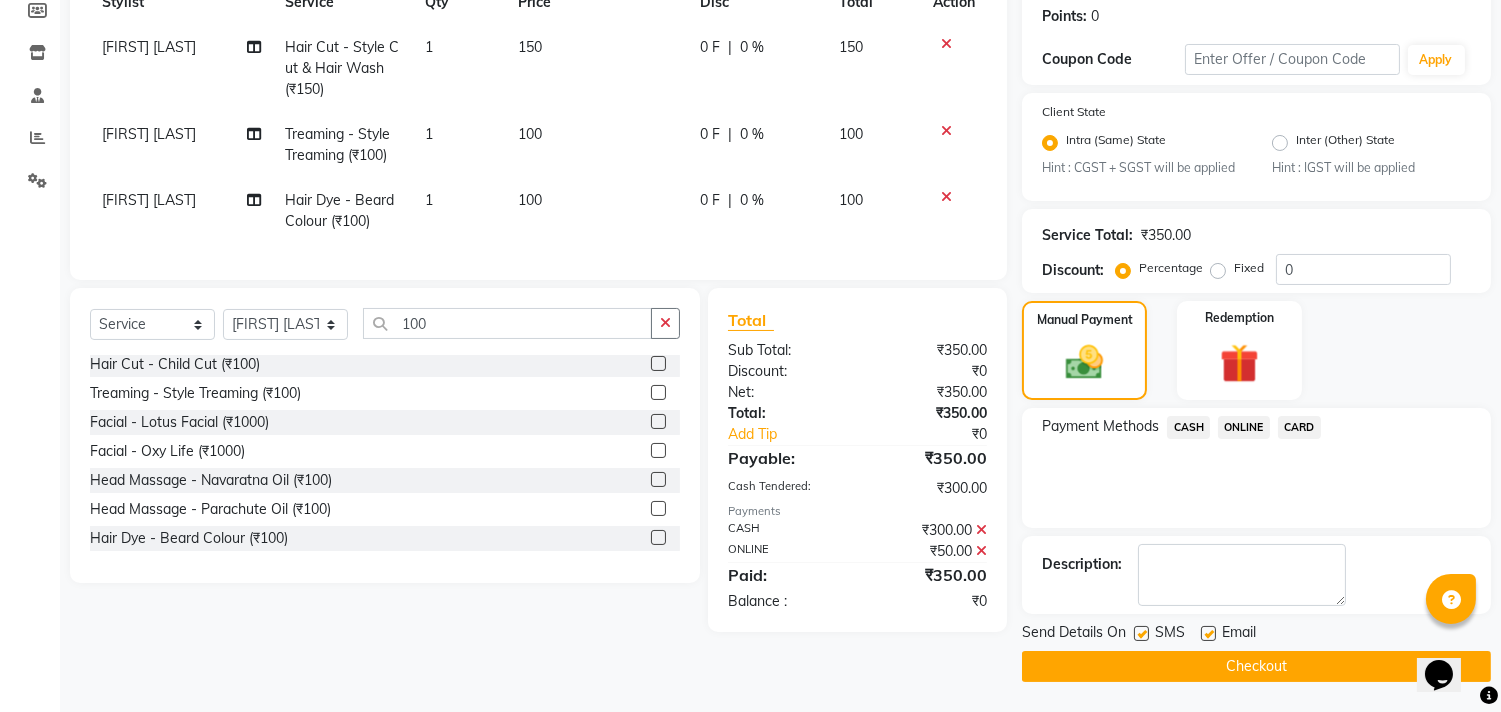 click on "Checkout" 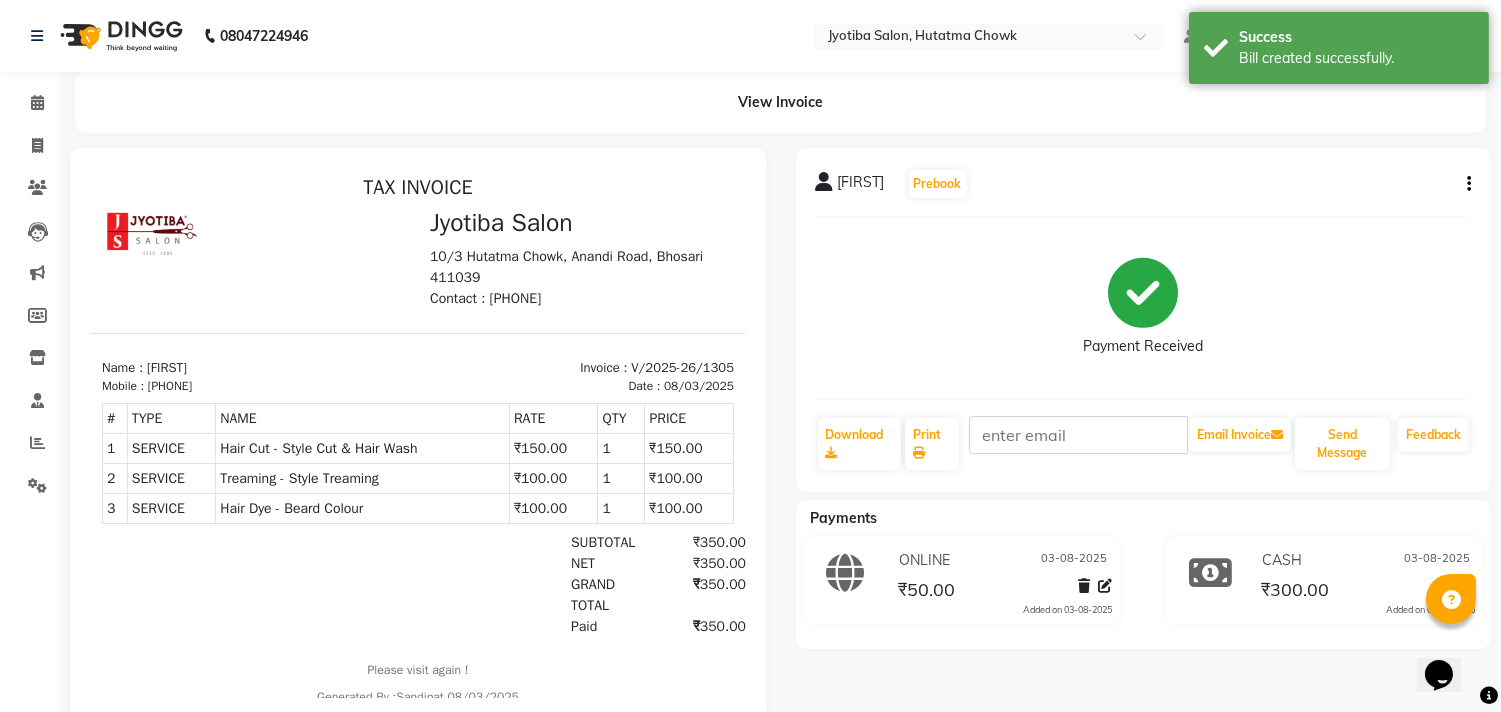 scroll, scrollTop: 0, scrollLeft: 0, axis: both 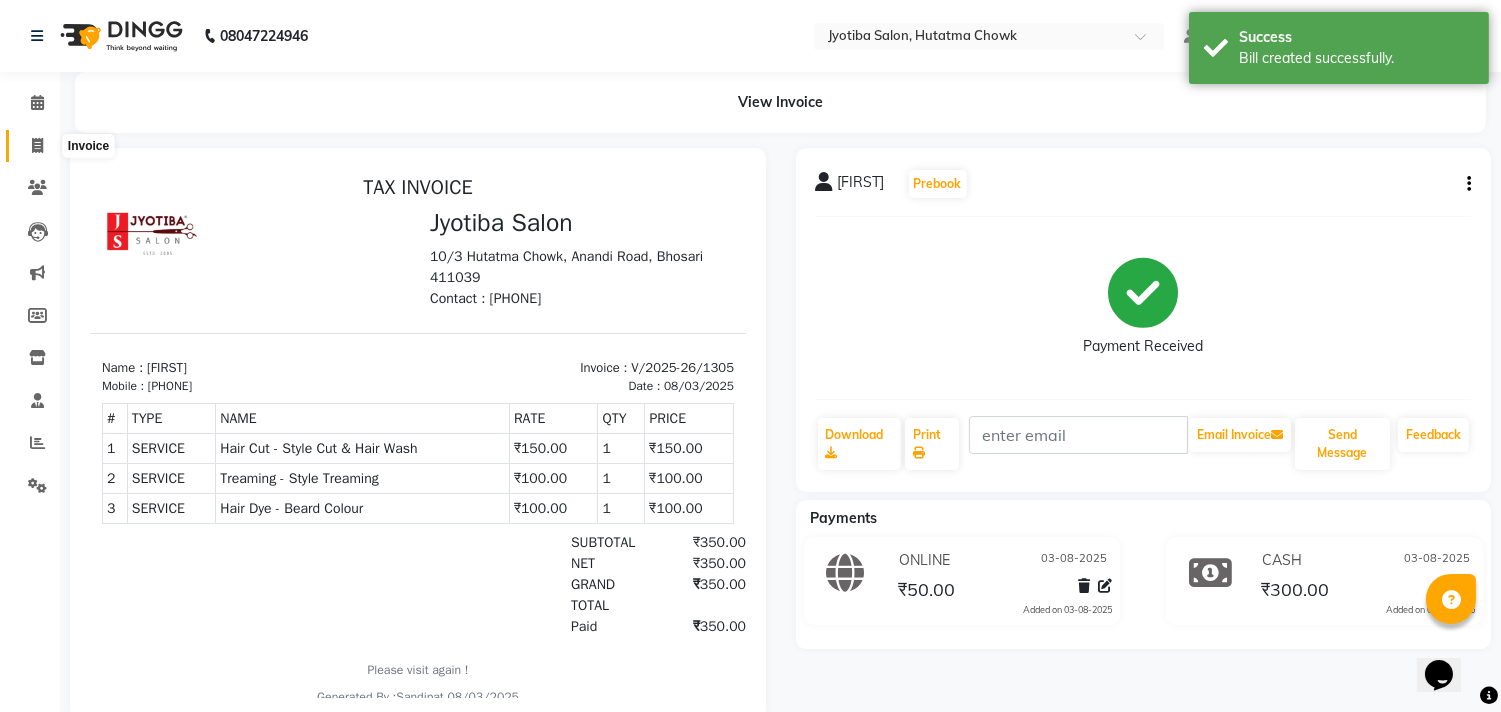 click 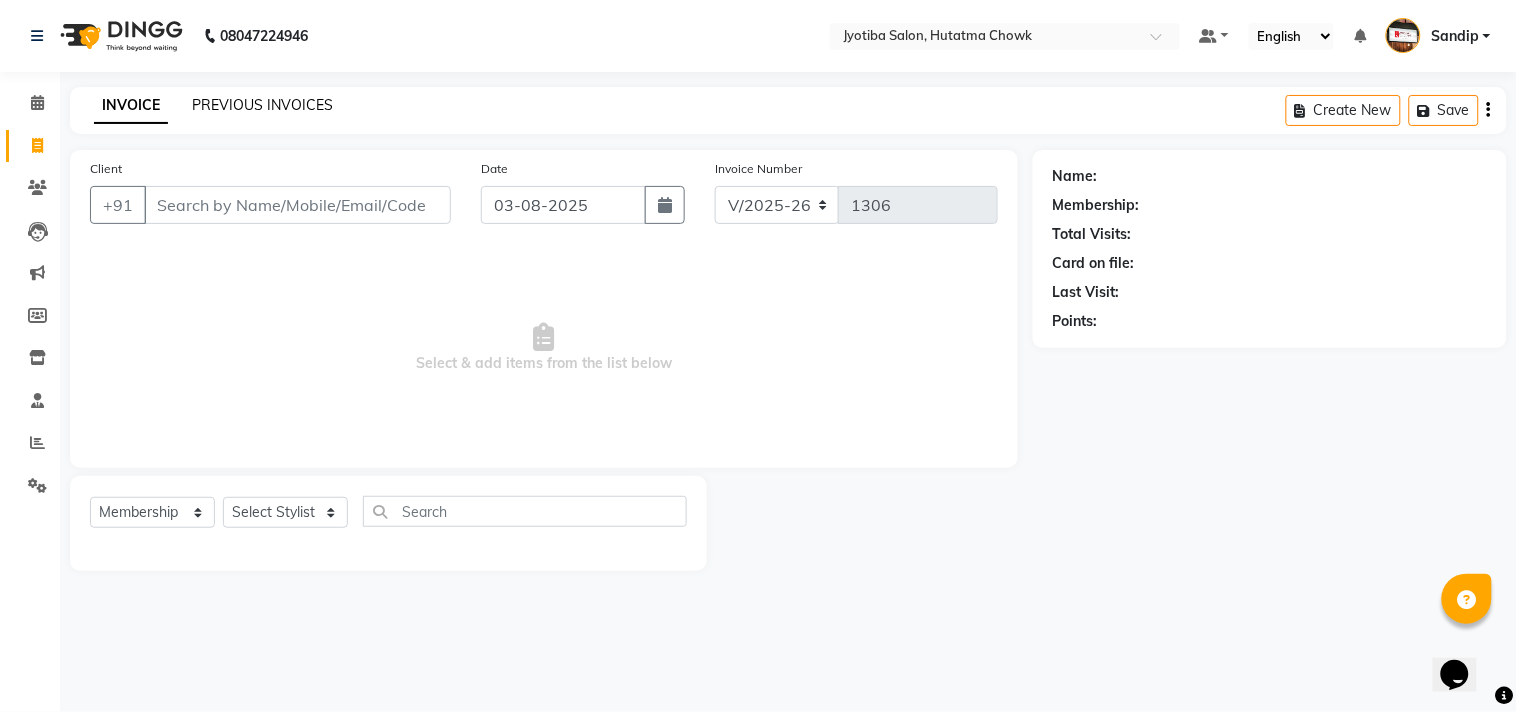 click on "PREVIOUS INVOICES" 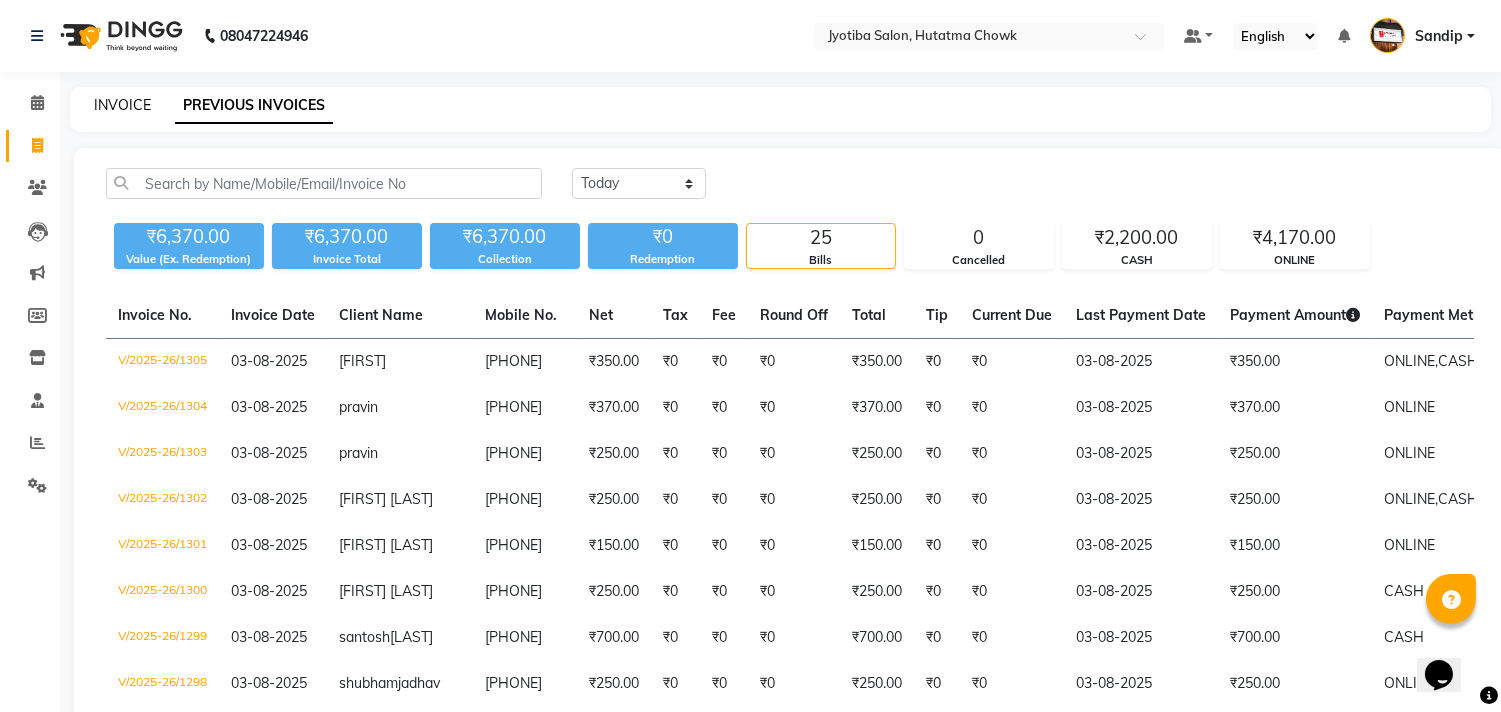 click on "INVOICE" 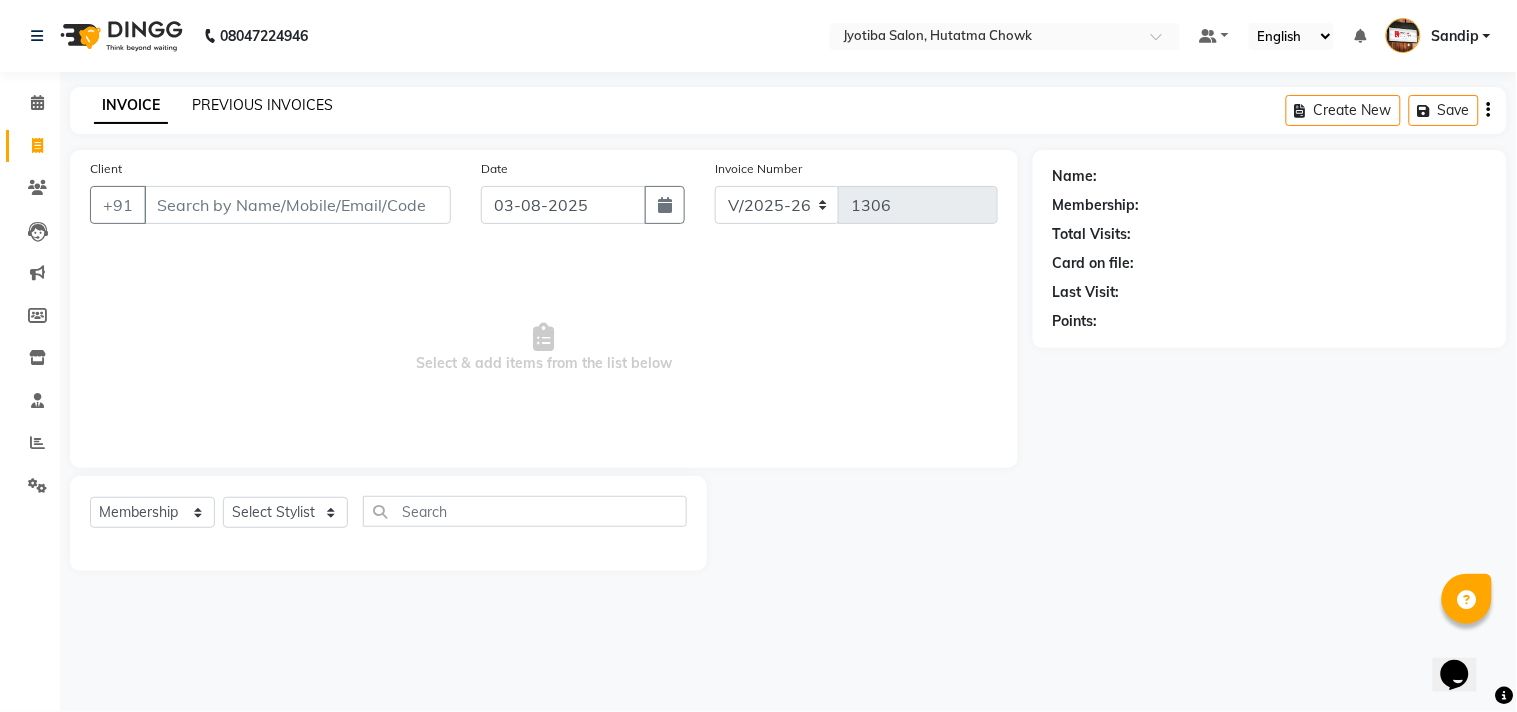 click on "PREVIOUS INVOICES" 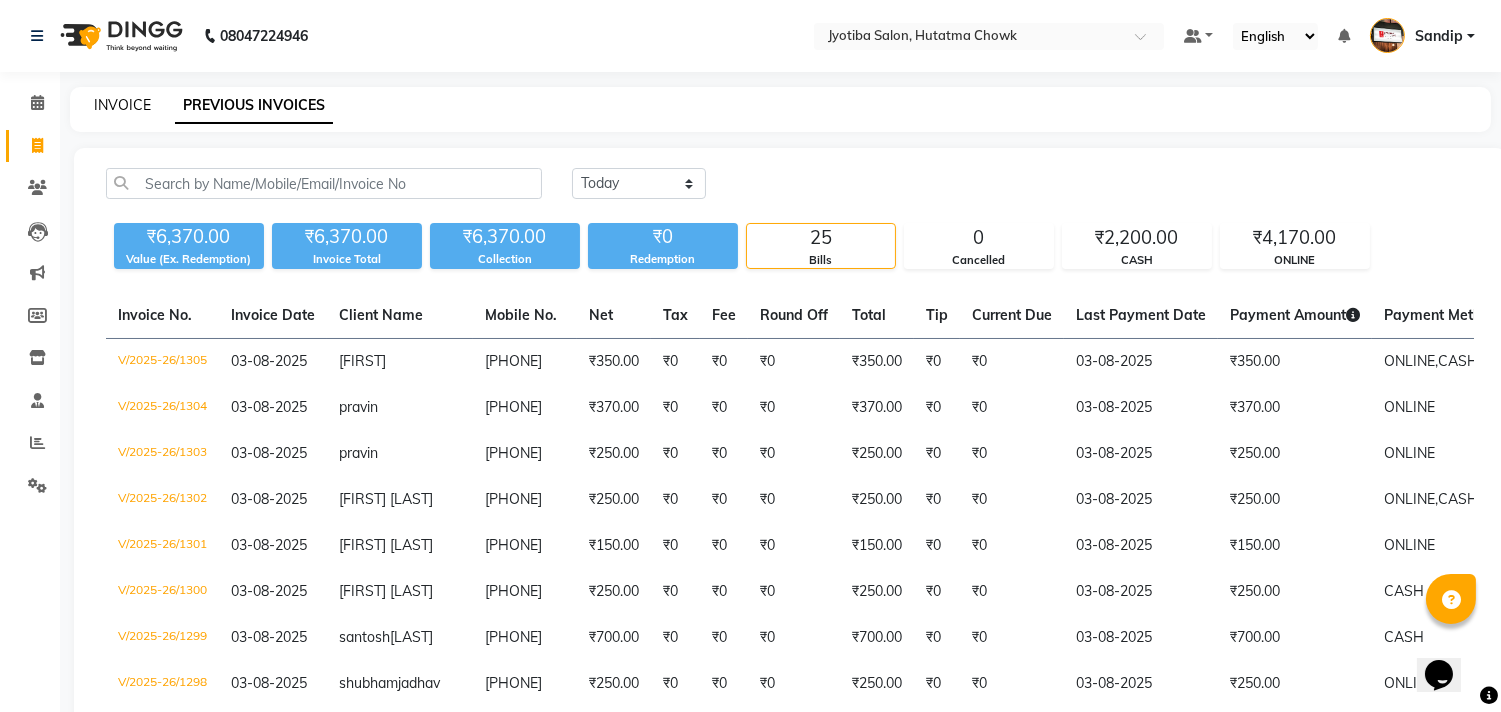 click on "INVOICE" 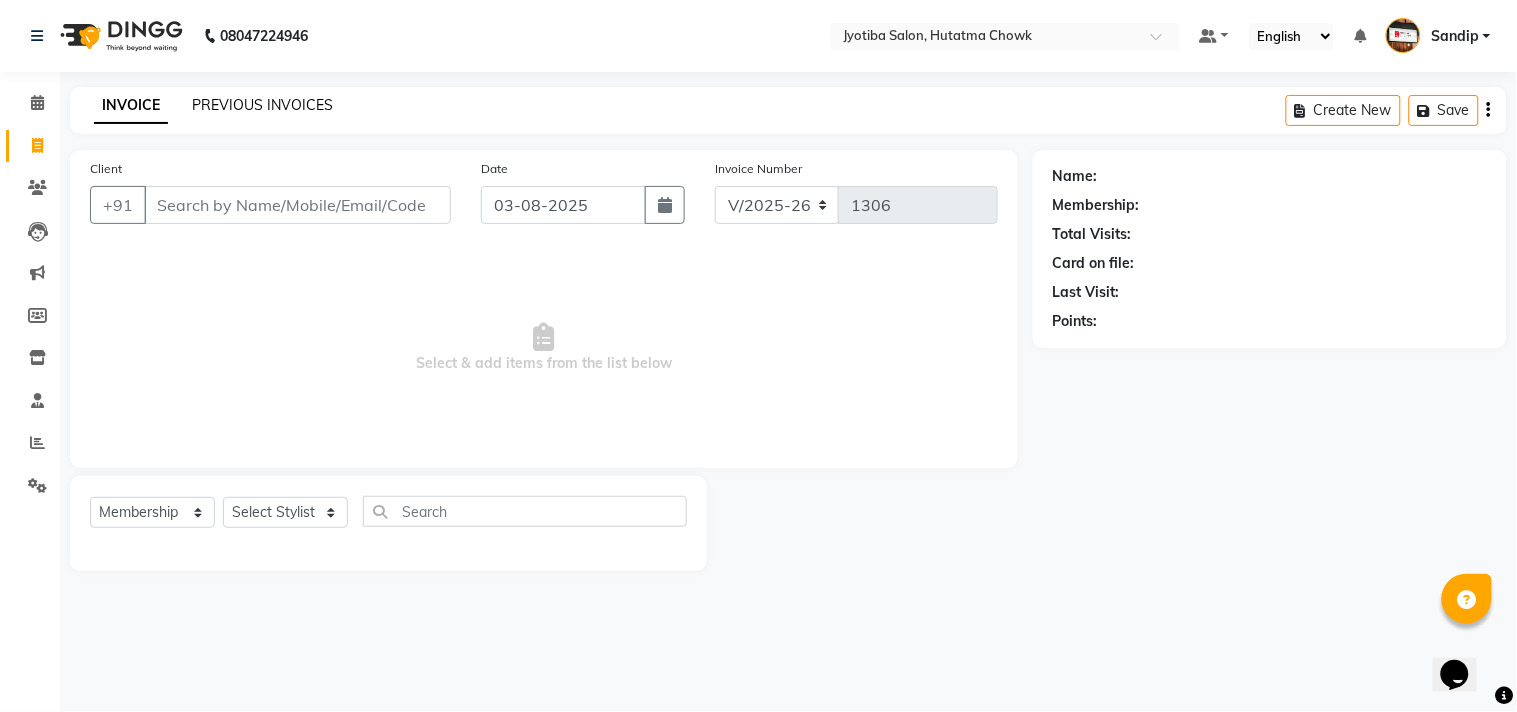 click on "PREVIOUS INVOICES" 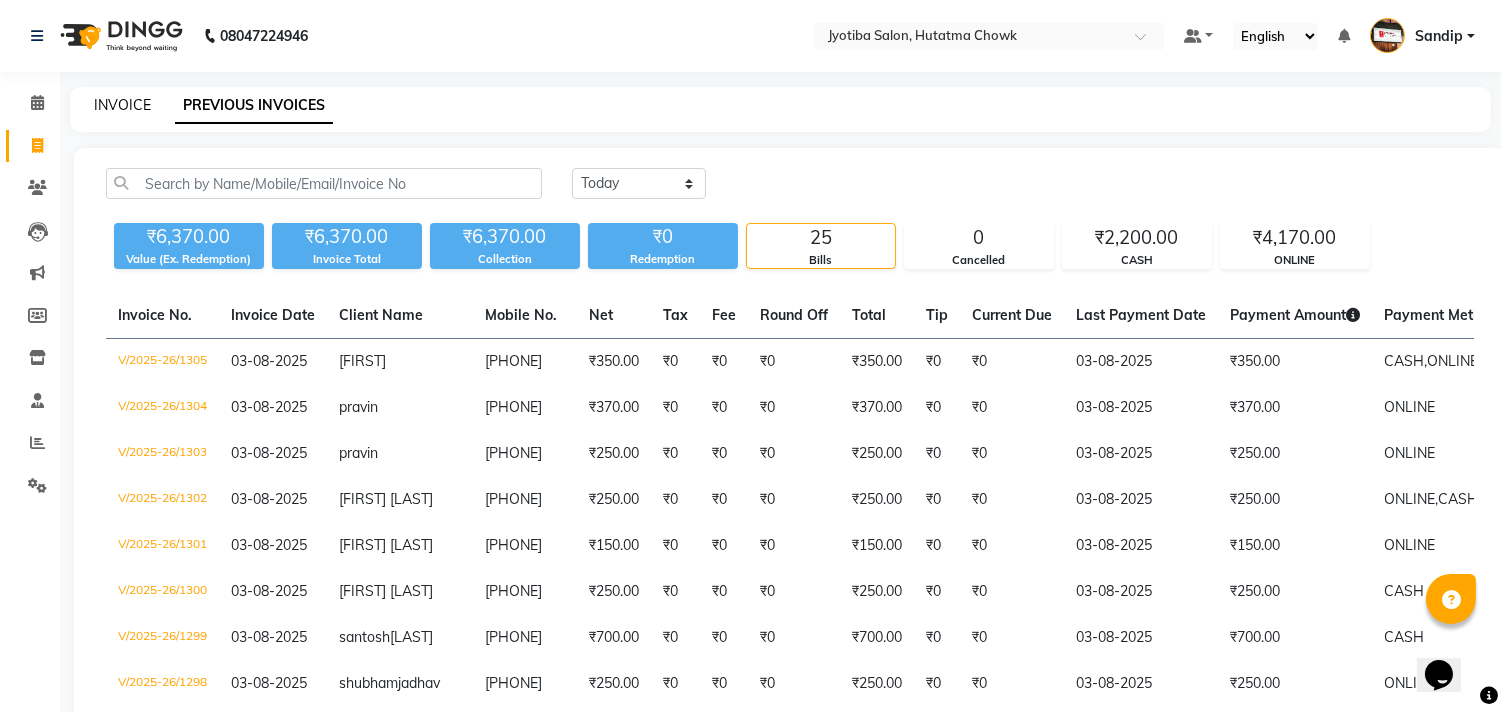 click on "INVOICE" 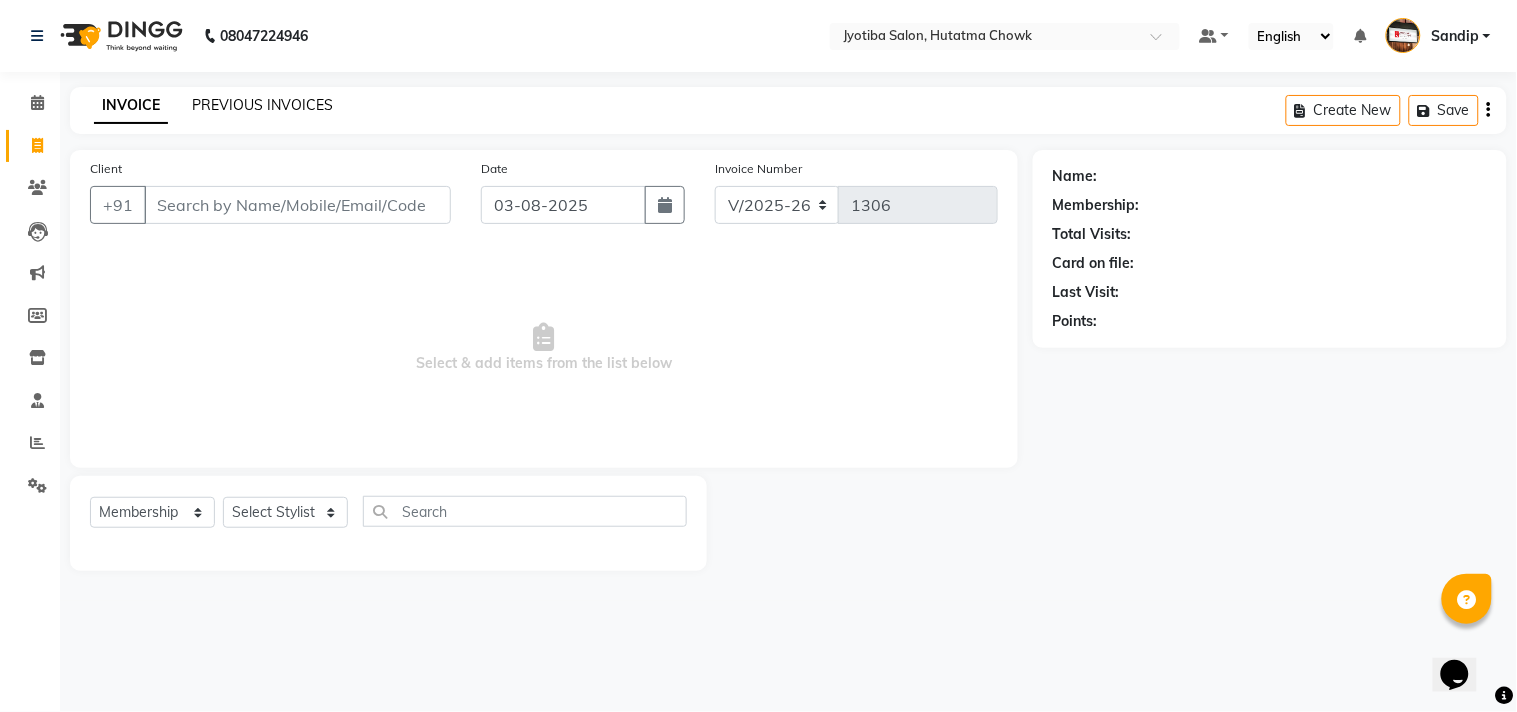 click on "PREVIOUS INVOICES" 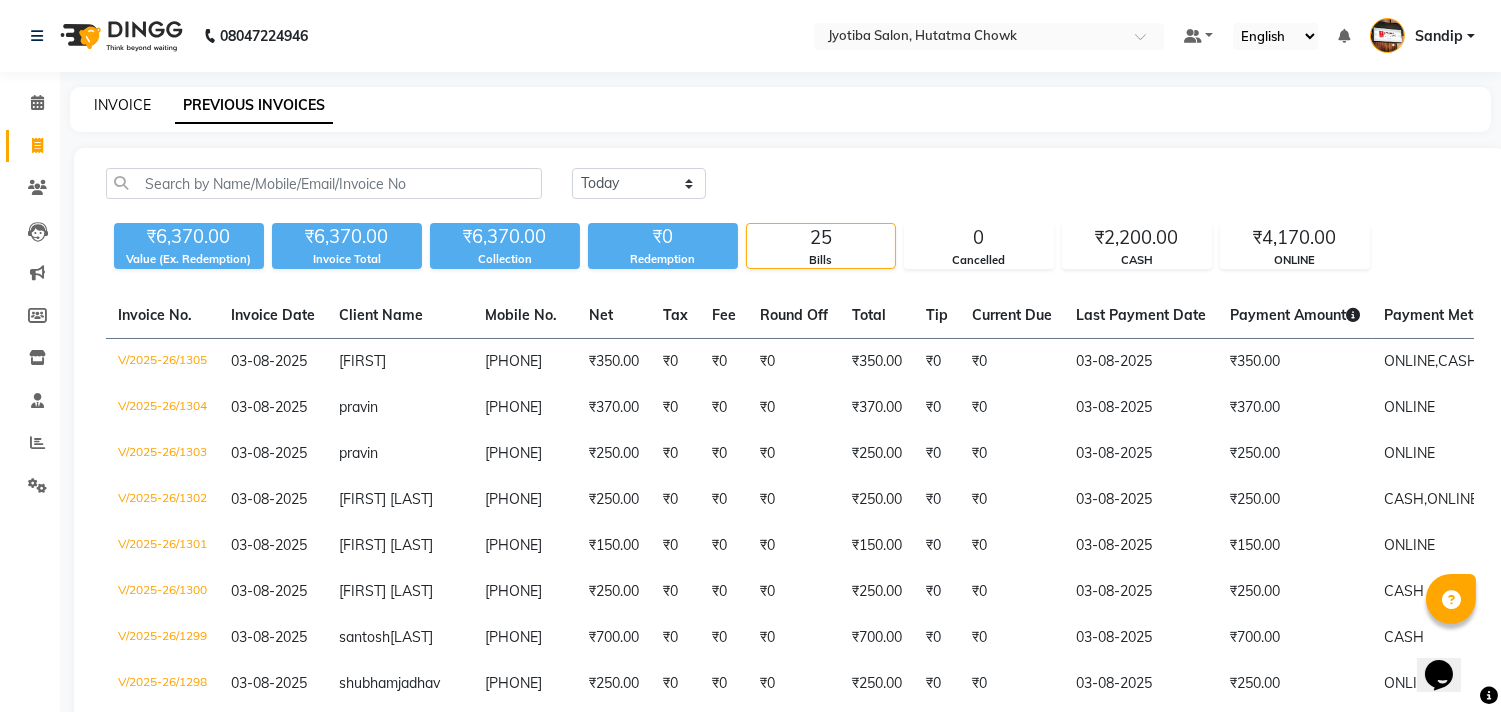 click on "INVOICE" 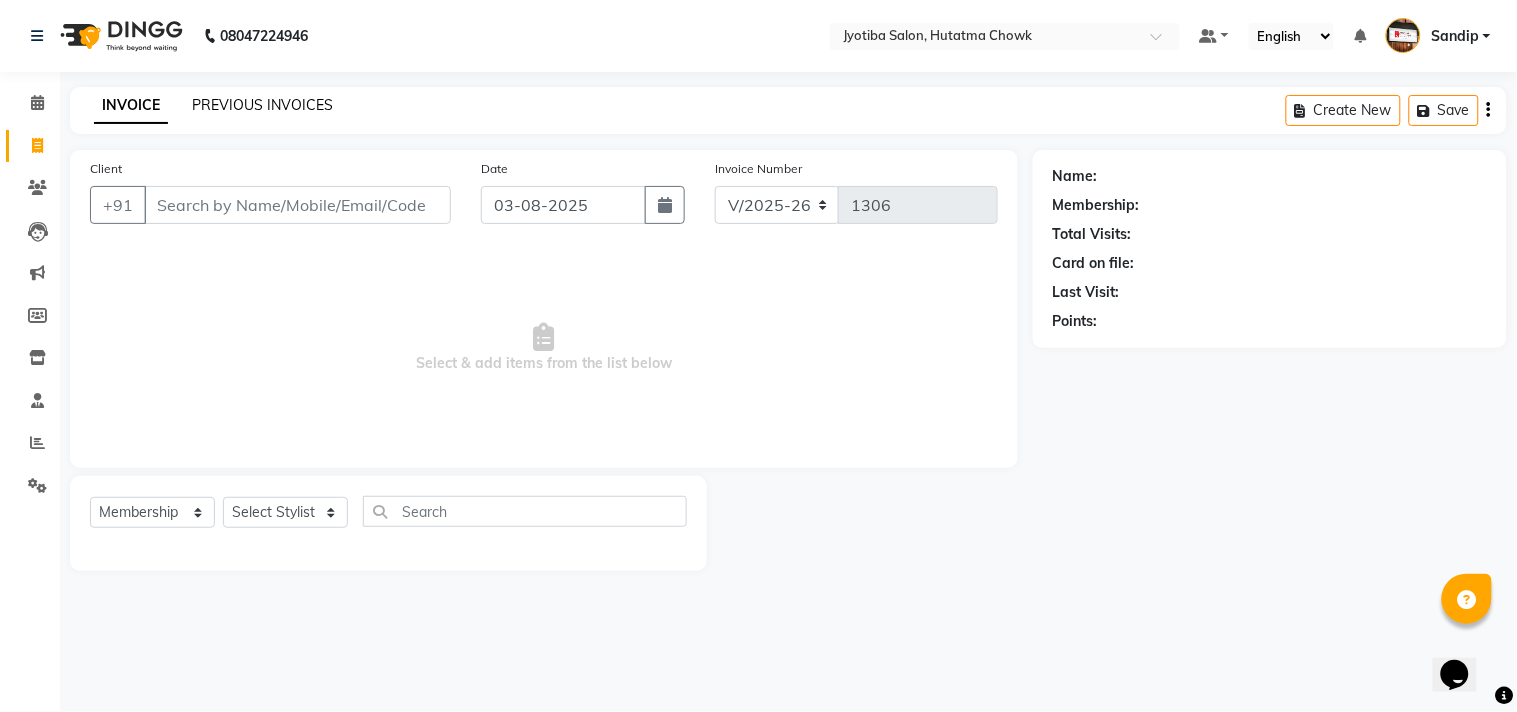 click on "PREVIOUS INVOICES" 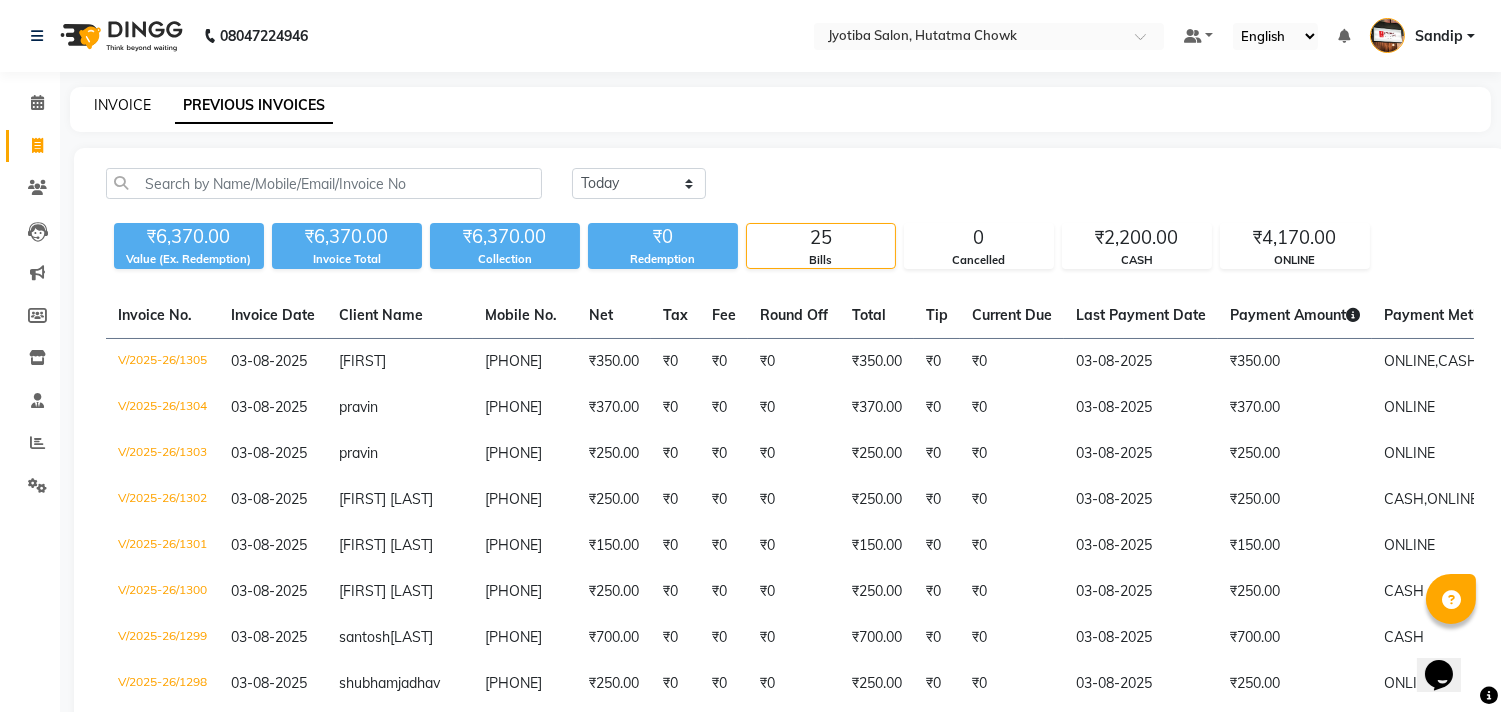 click on "INVOICE" 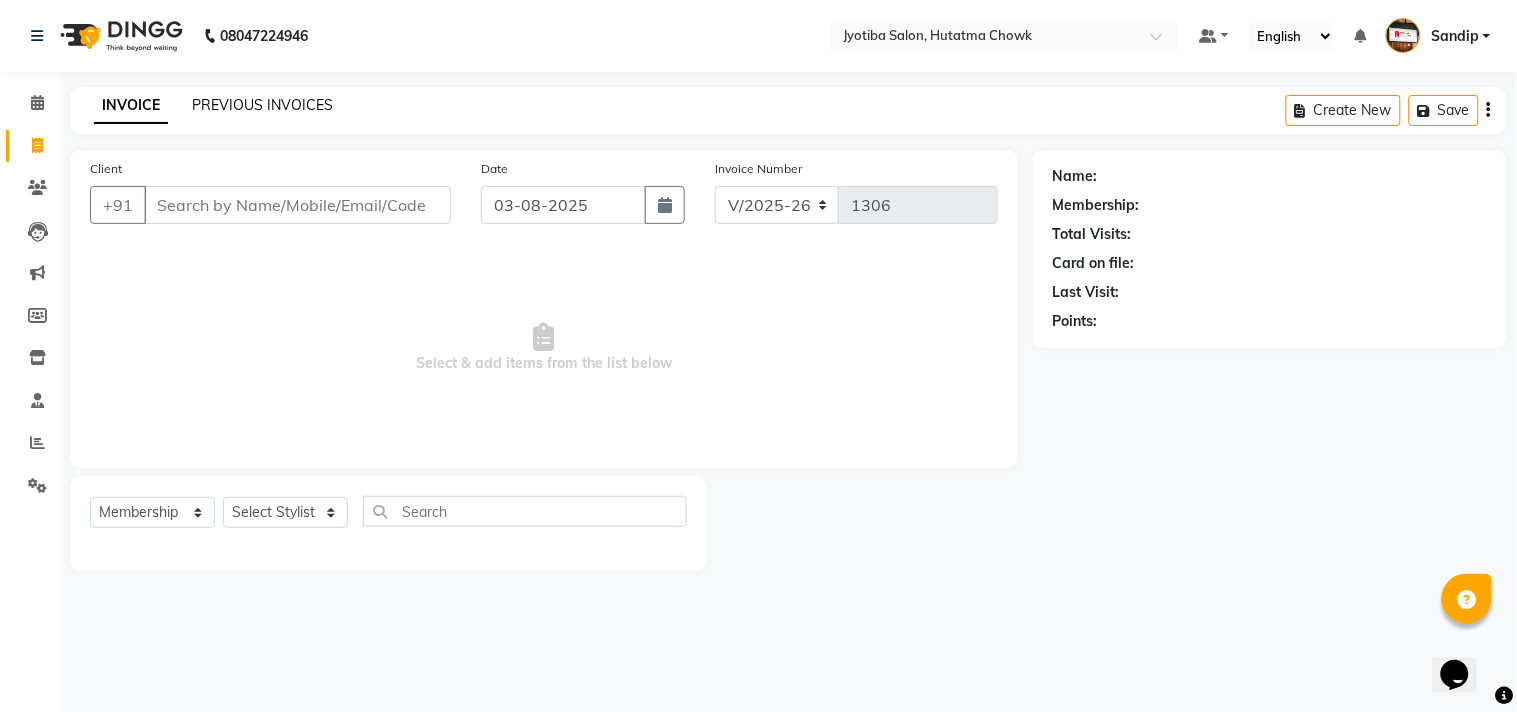 click on "PREVIOUS INVOICES" 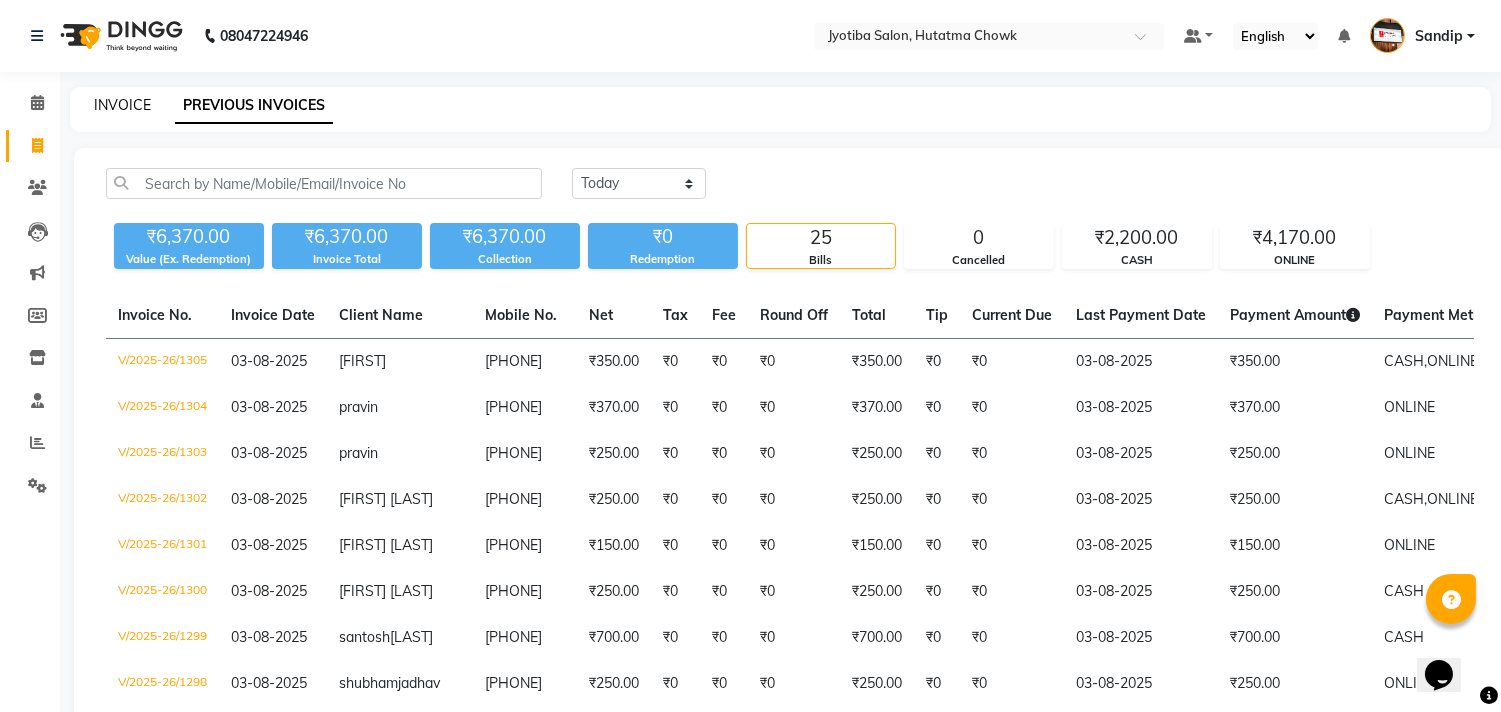 click on "INVOICE" 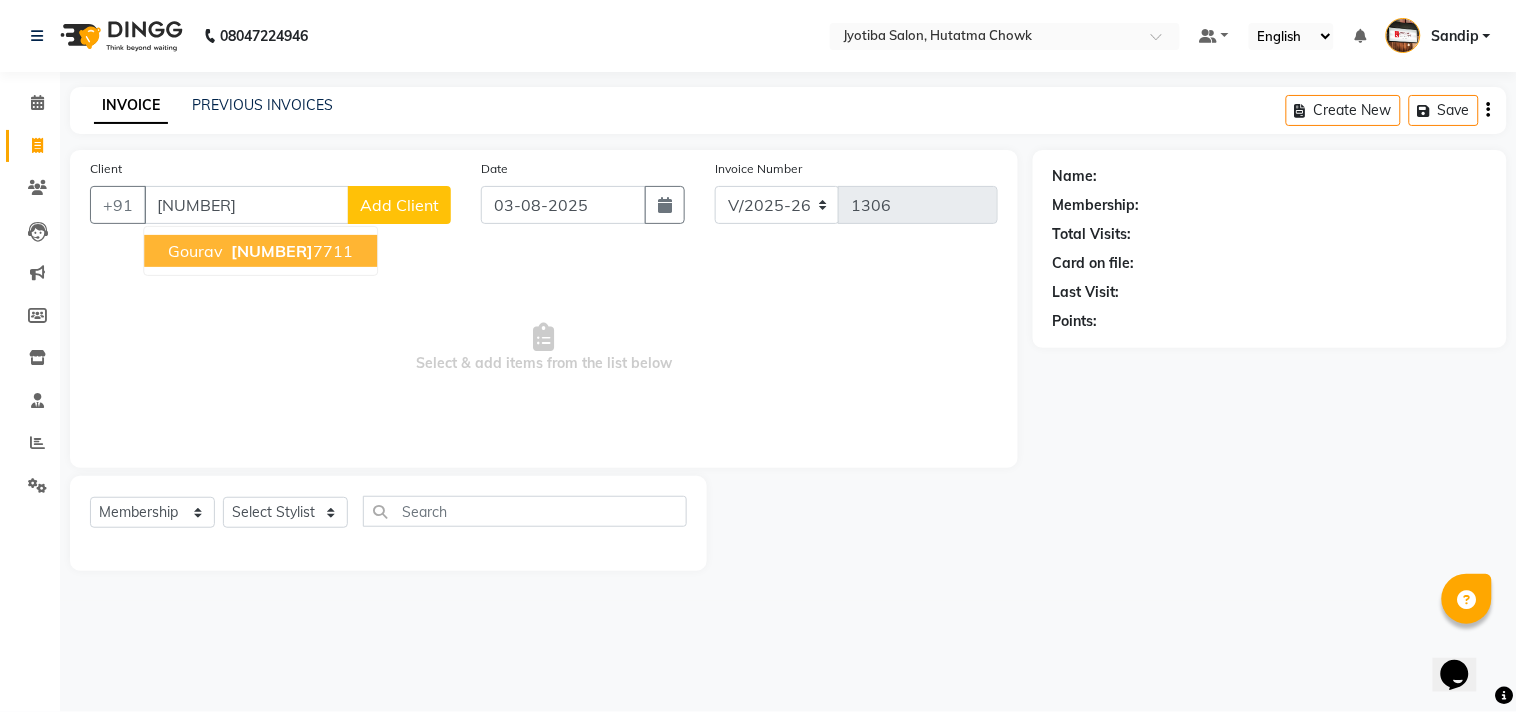 click on "[NUMBER]" at bounding box center (272, 251) 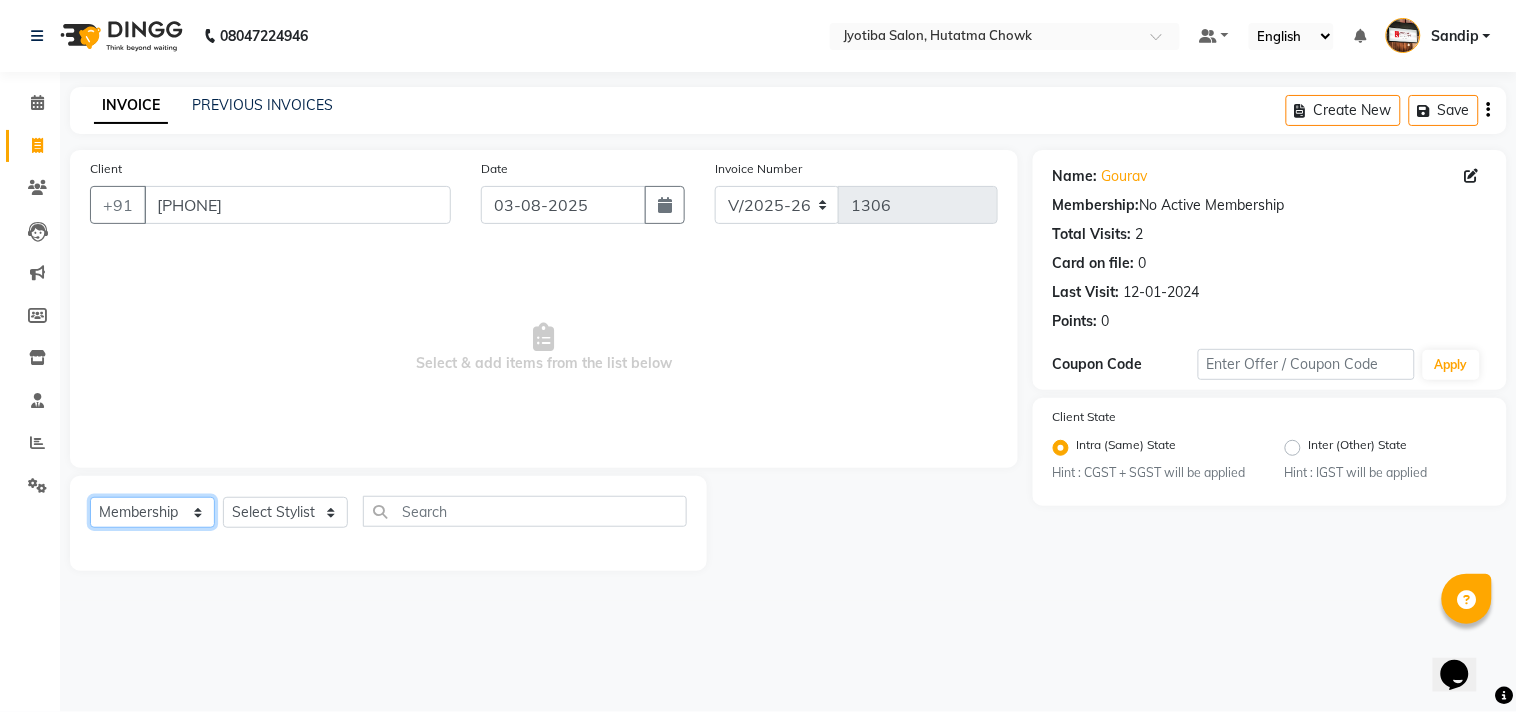 click on "Select  Service  Product  Membership  Package Voucher Prepaid Gift Card" 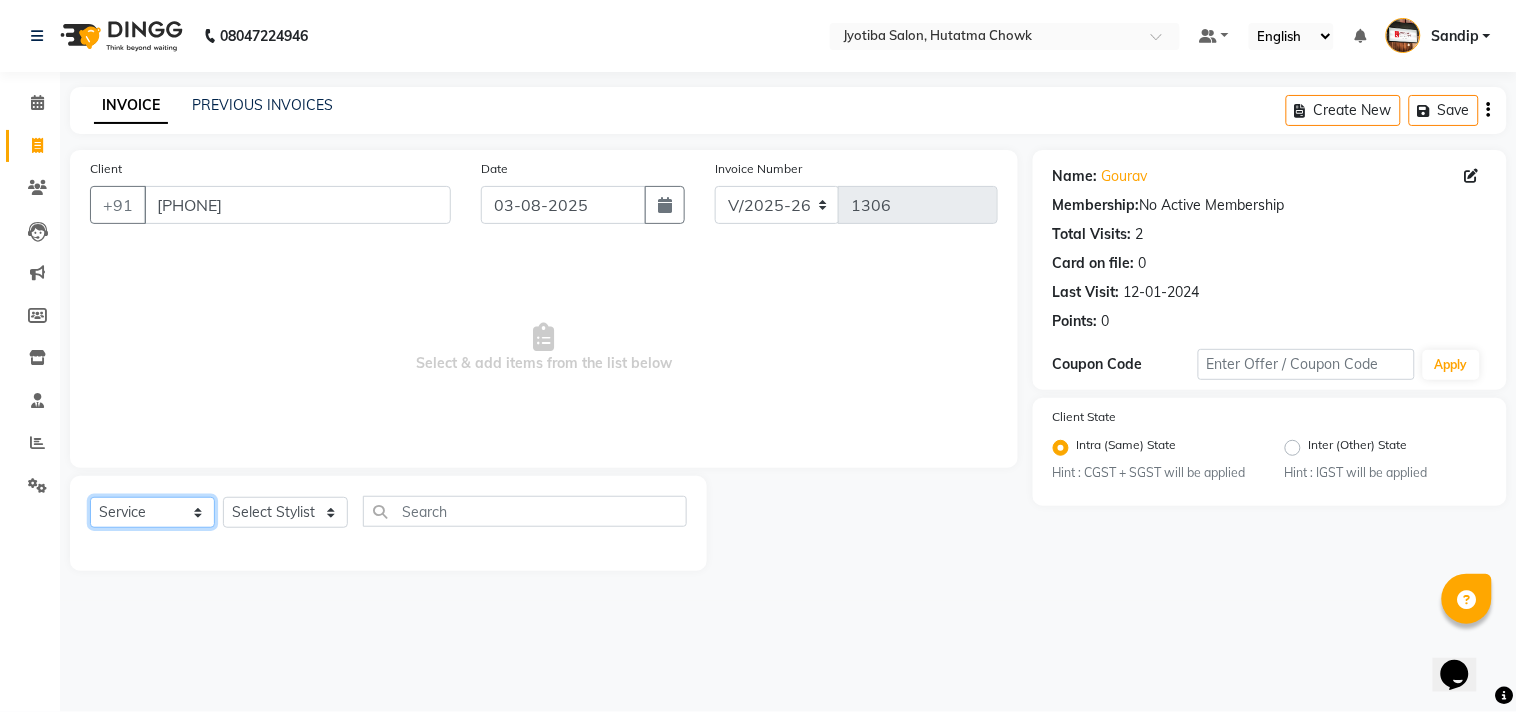 click on "Select  Service  Product  Membership  Package Voucher Prepaid Gift Card" 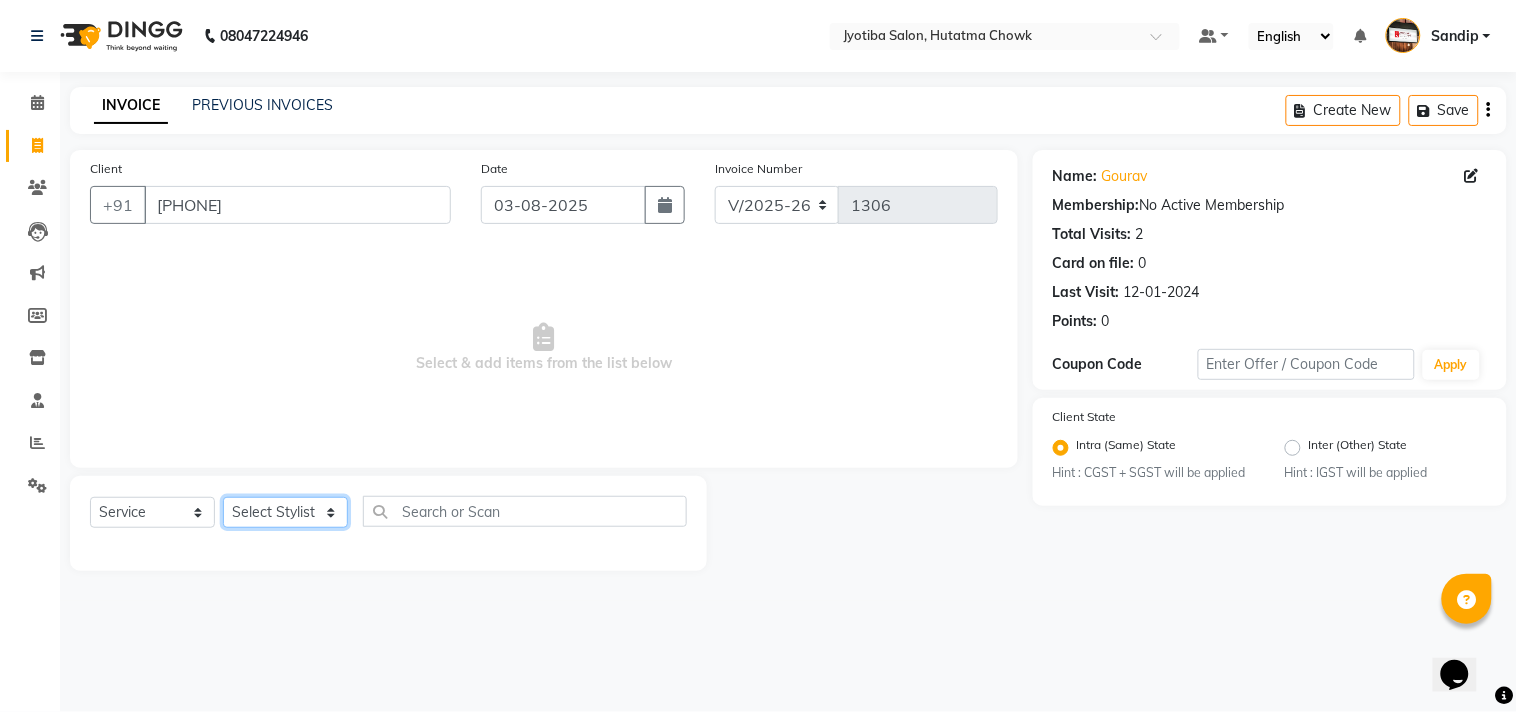 click on "Select Stylist Abdul Dinesh thakur Farman  Juned  mahadev Munna  prem RAHUL Sandip Suresh yasin" 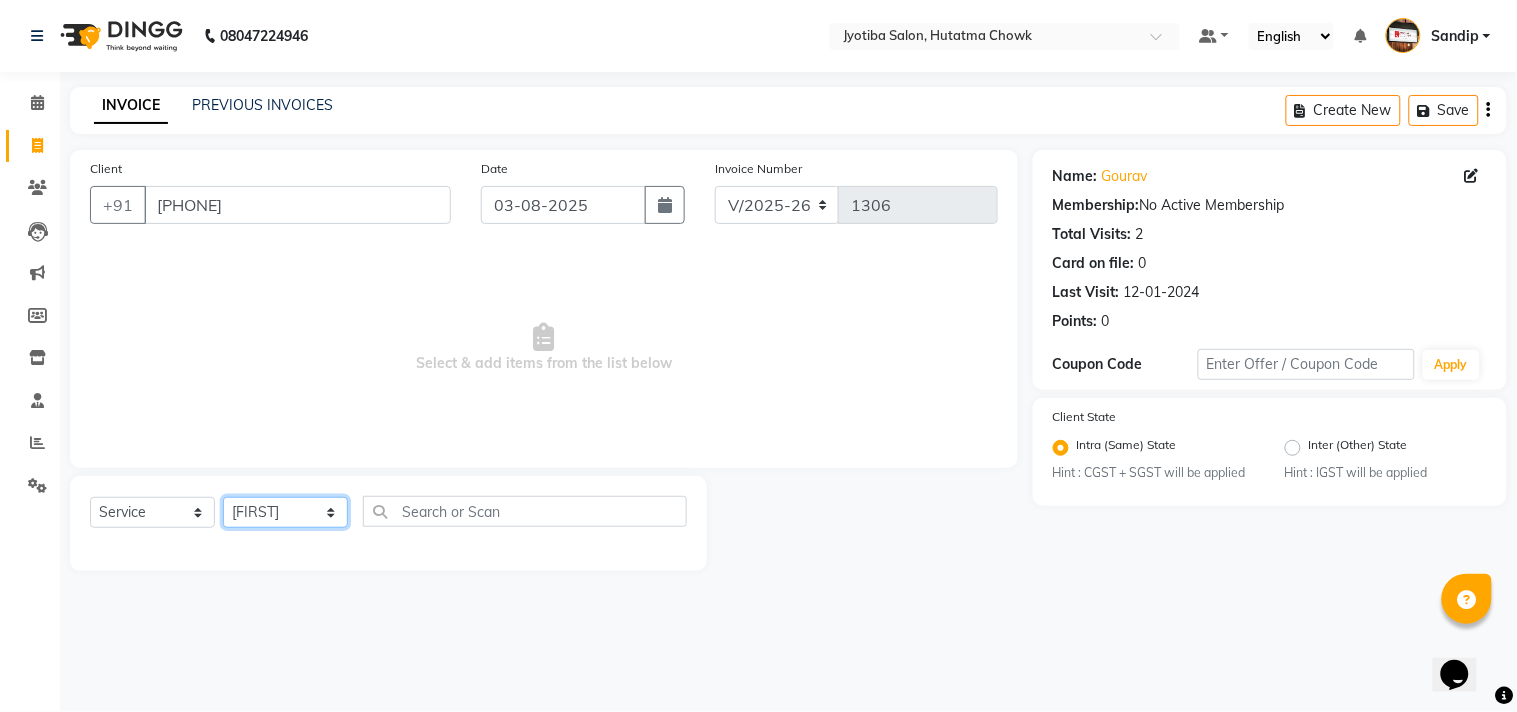 click on "Select Stylist Abdul Dinesh thakur Farman  Juned  mahadev Munna  prem RAHUL Sandip Suresh yasin" 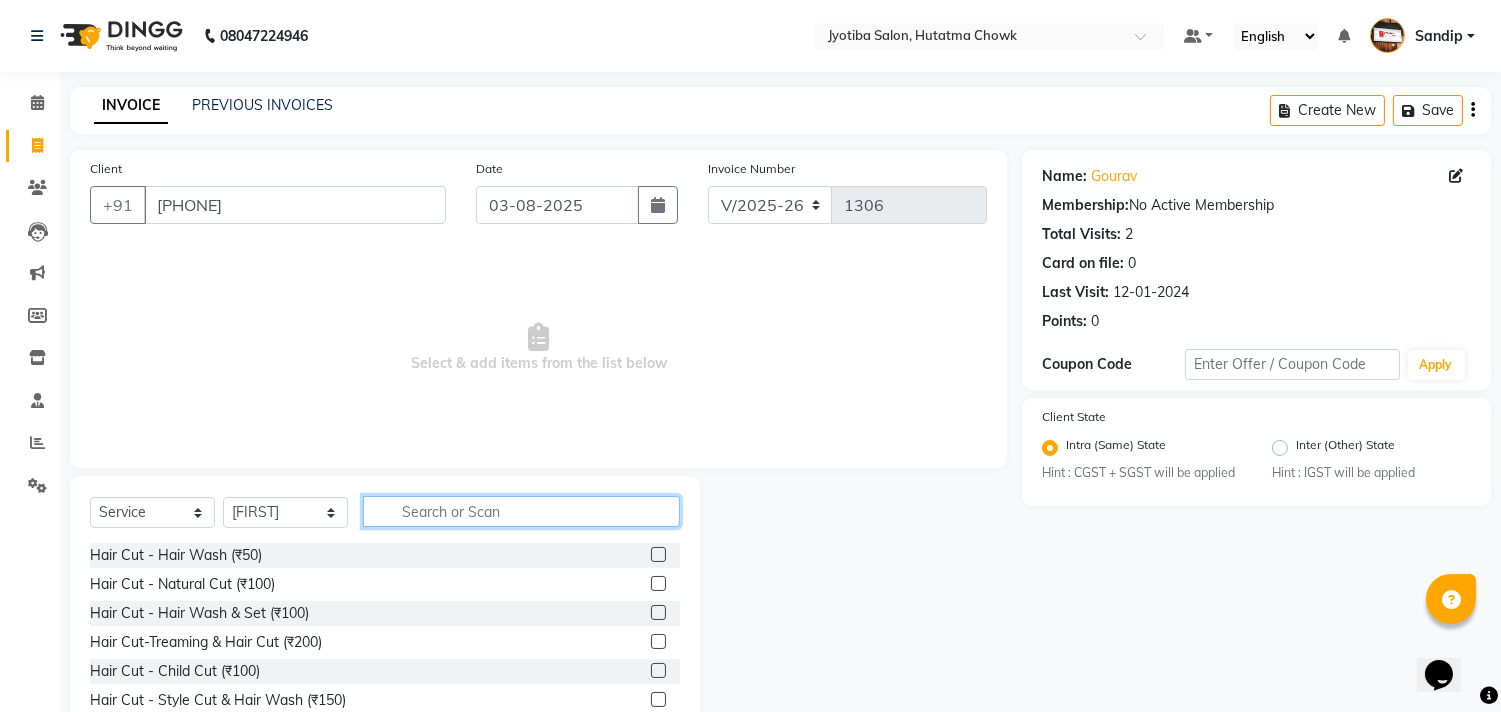 click 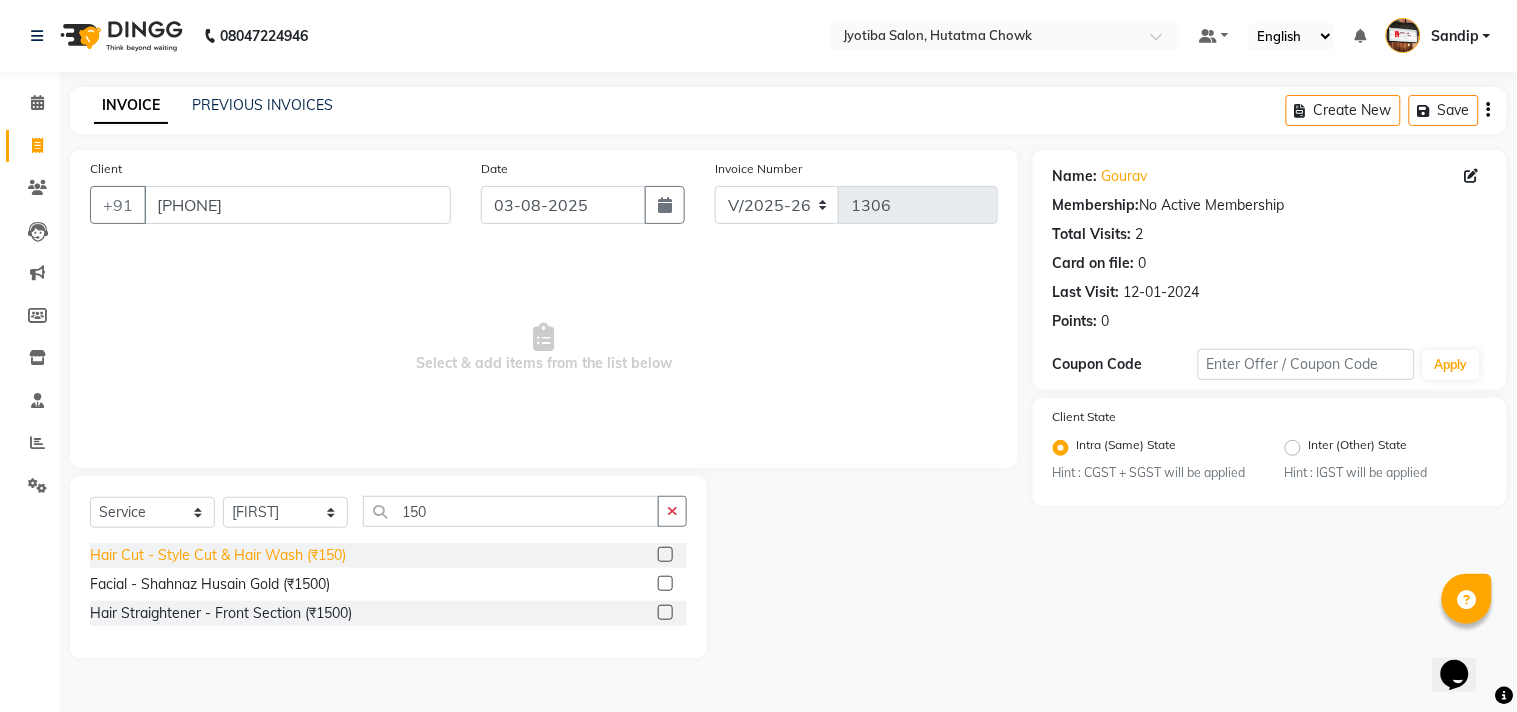 click on "Hair Cut - Style Cut & Hair Wash (₹150)" 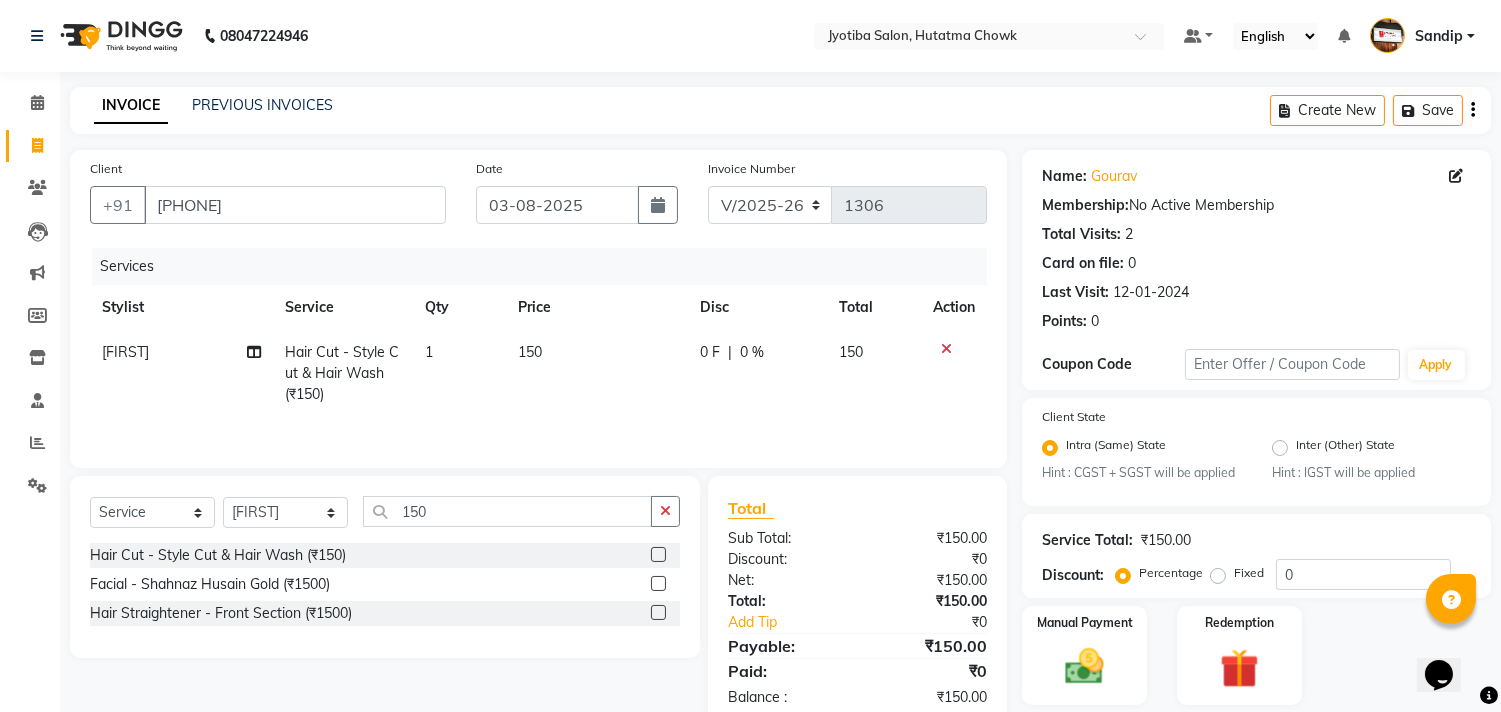scroll, scrollTop: 63, scrollLeft: 0, axis: vertical 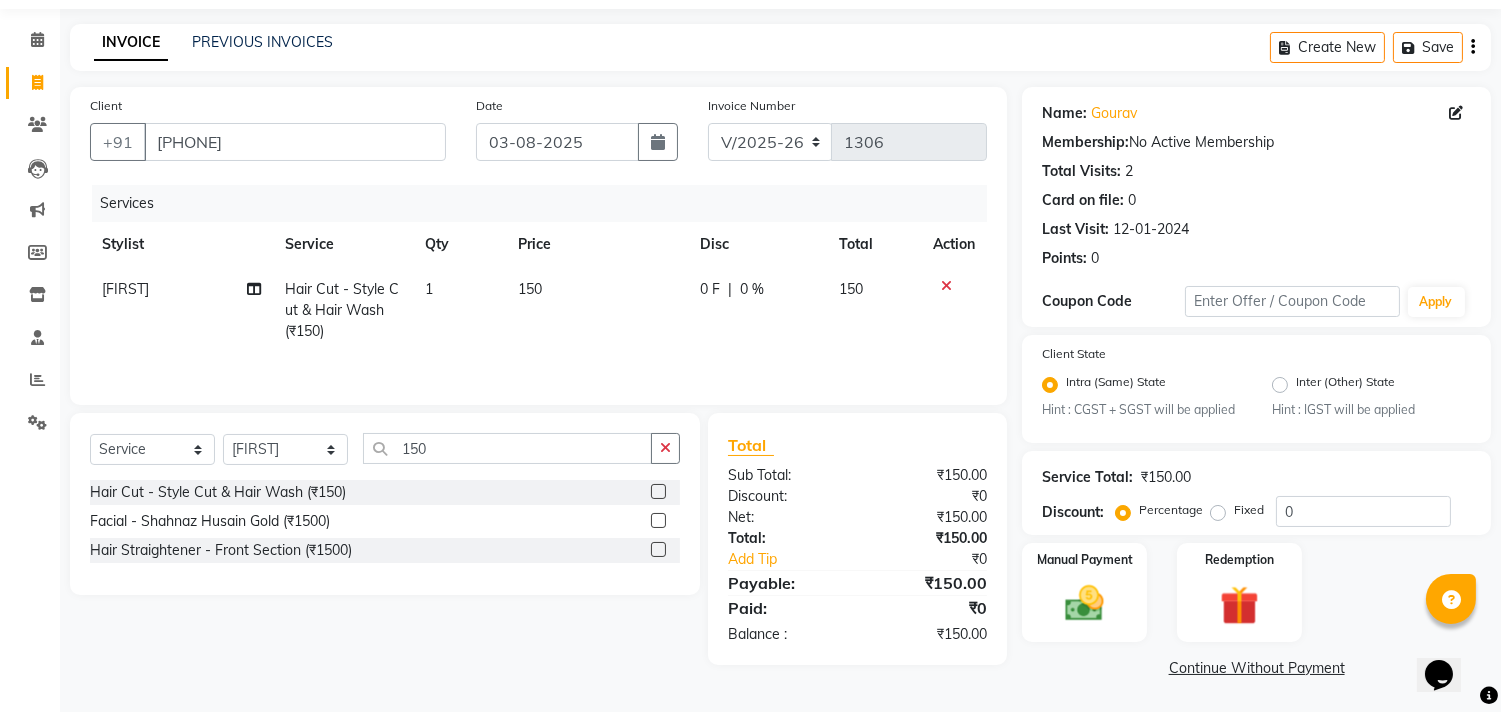 click on "Continue Without Payment" 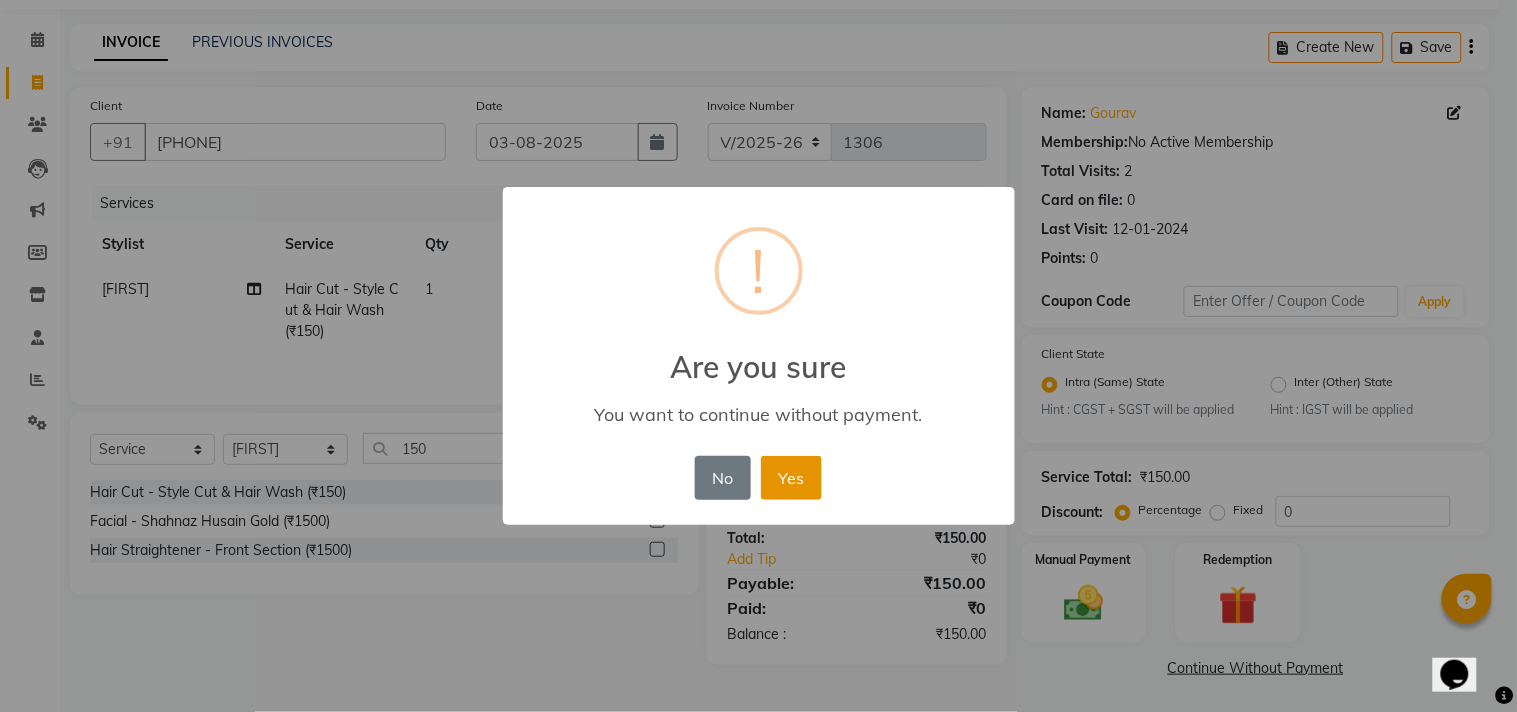 click on "Yes" at bounding box center (791, 478) 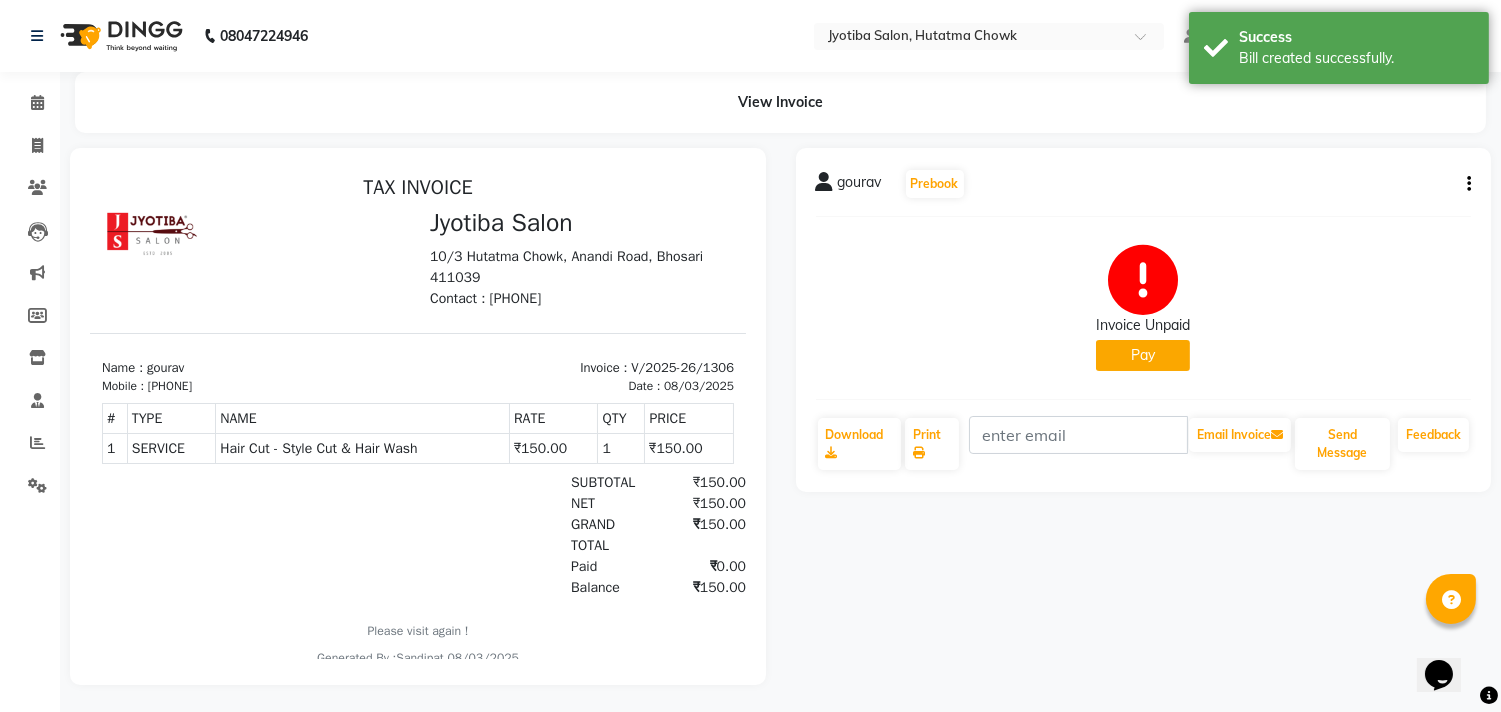 scroll, scrollTop: 0, scrollLeft: 0, axis: both 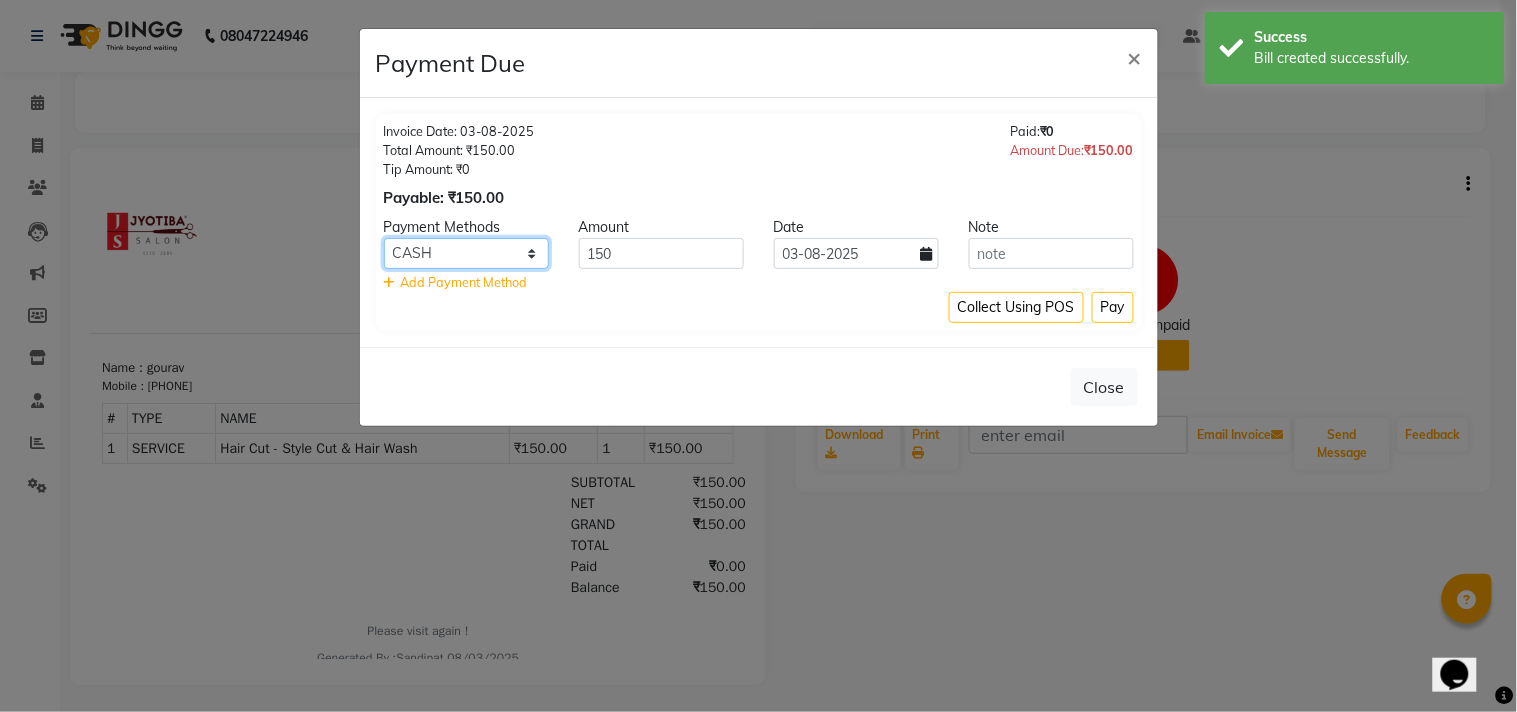 click on "CASH ONLINE CARD" 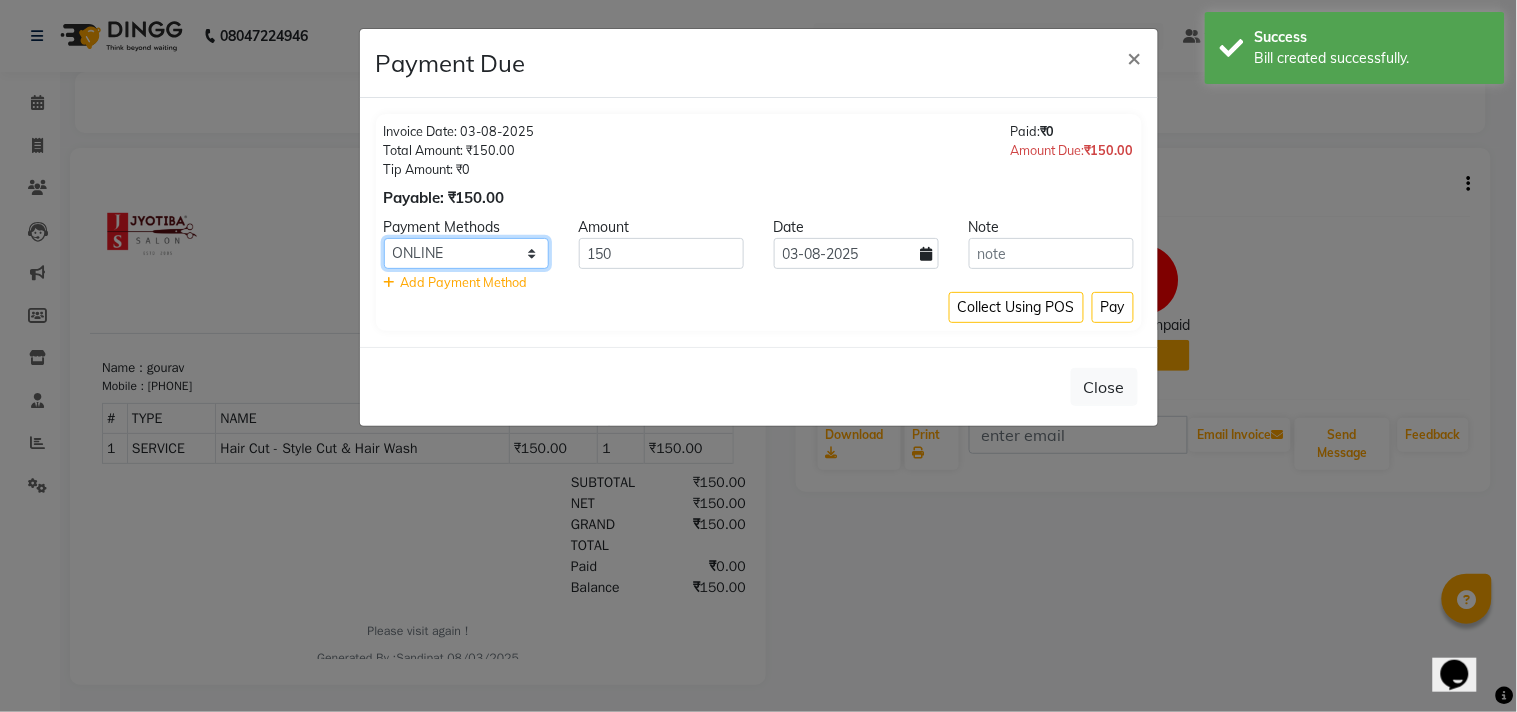 click on "CASH ONLINE CARD" 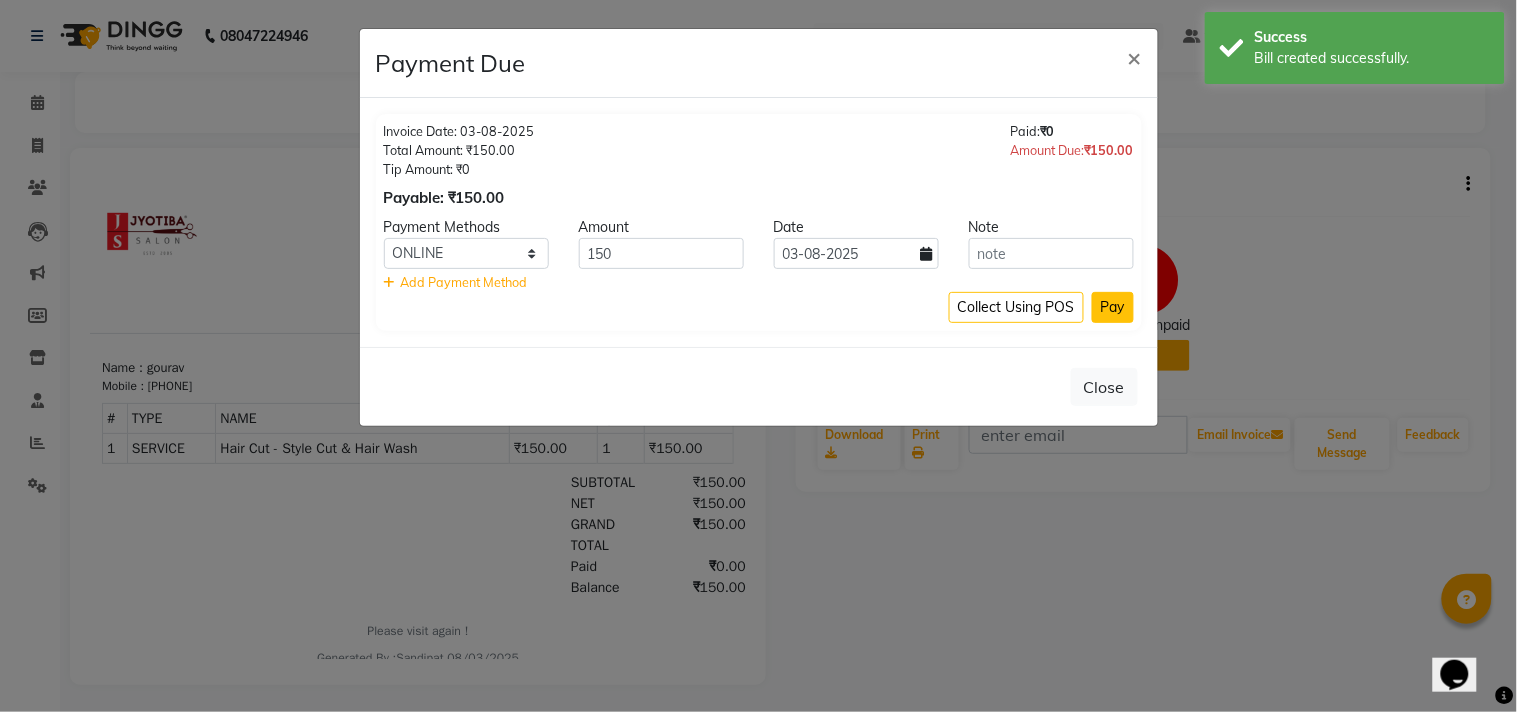 click on "Pay" 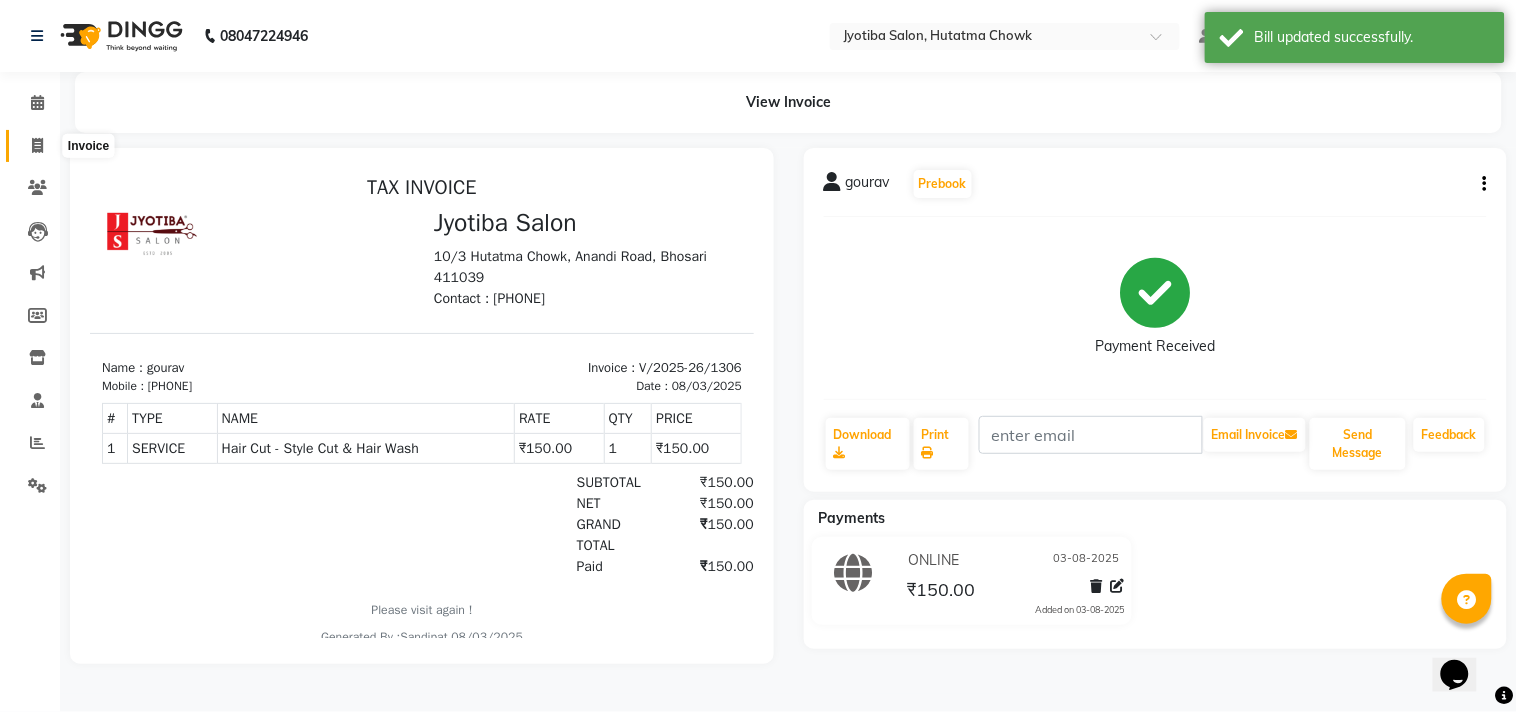 click 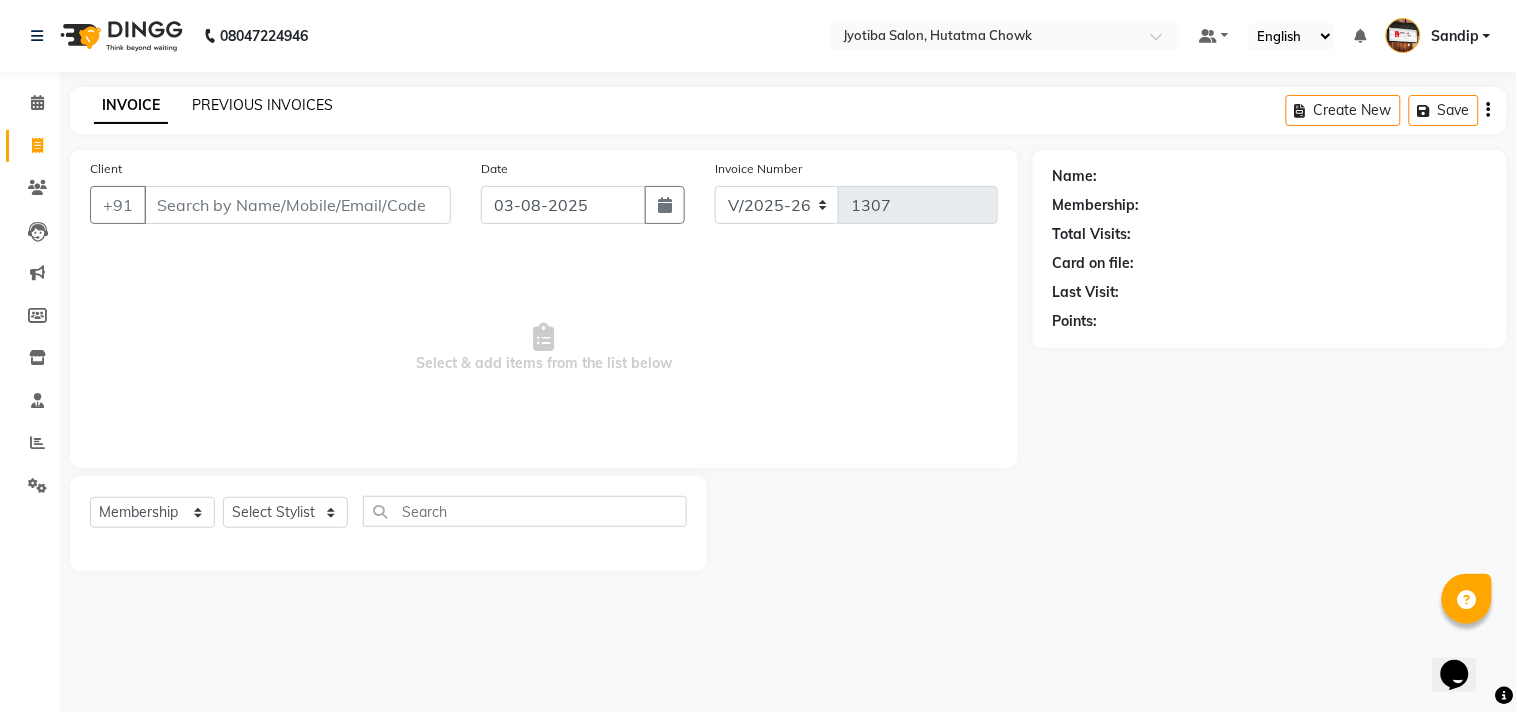 click on "PREVIOUS INVOICES" 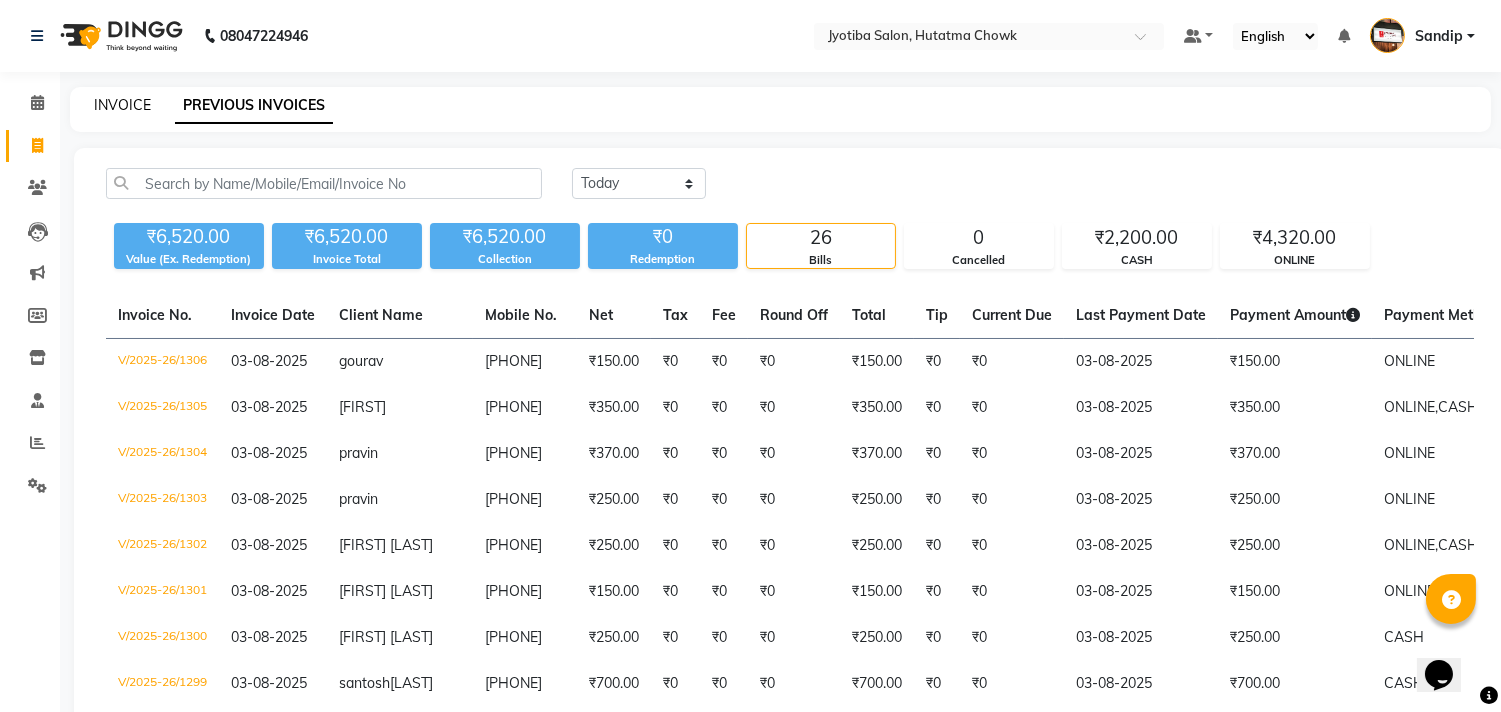 click on "INVOICE" 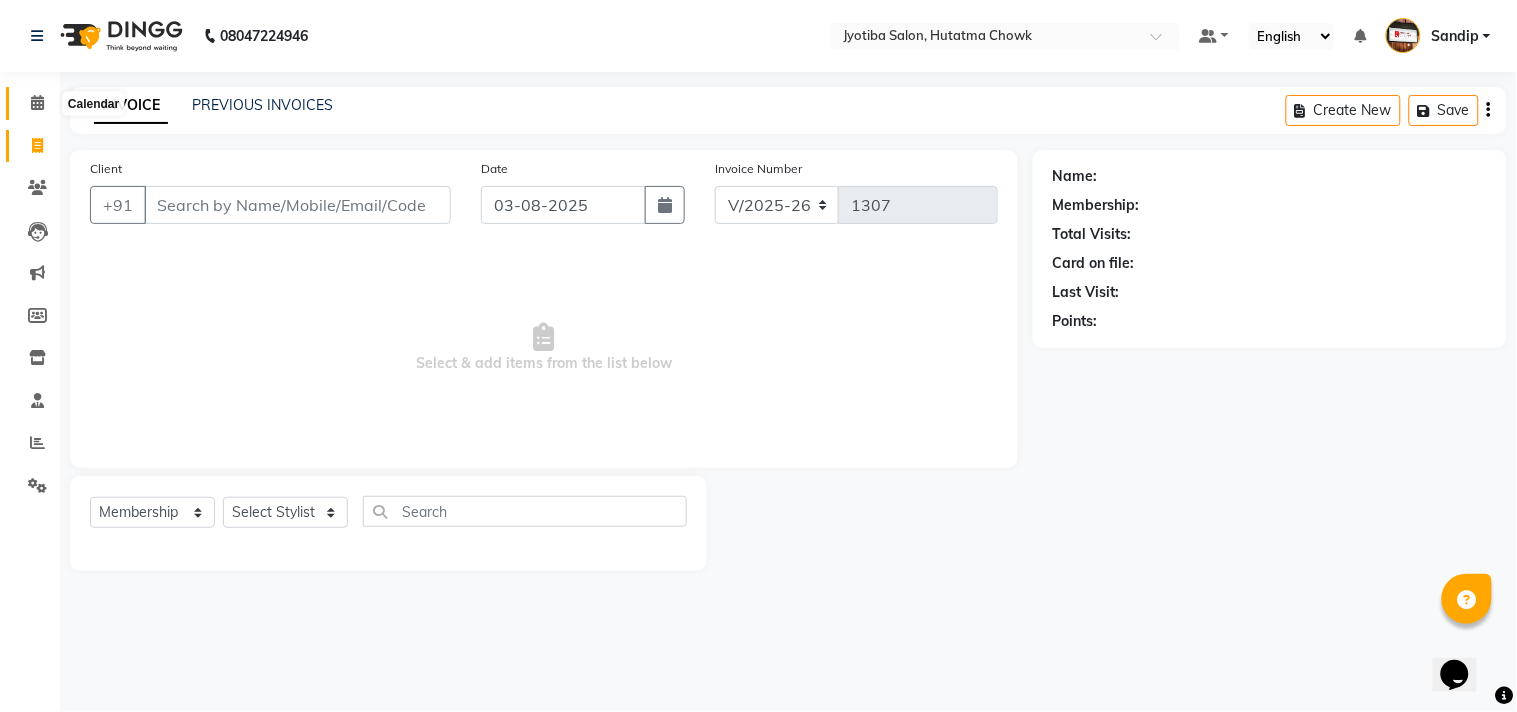 click 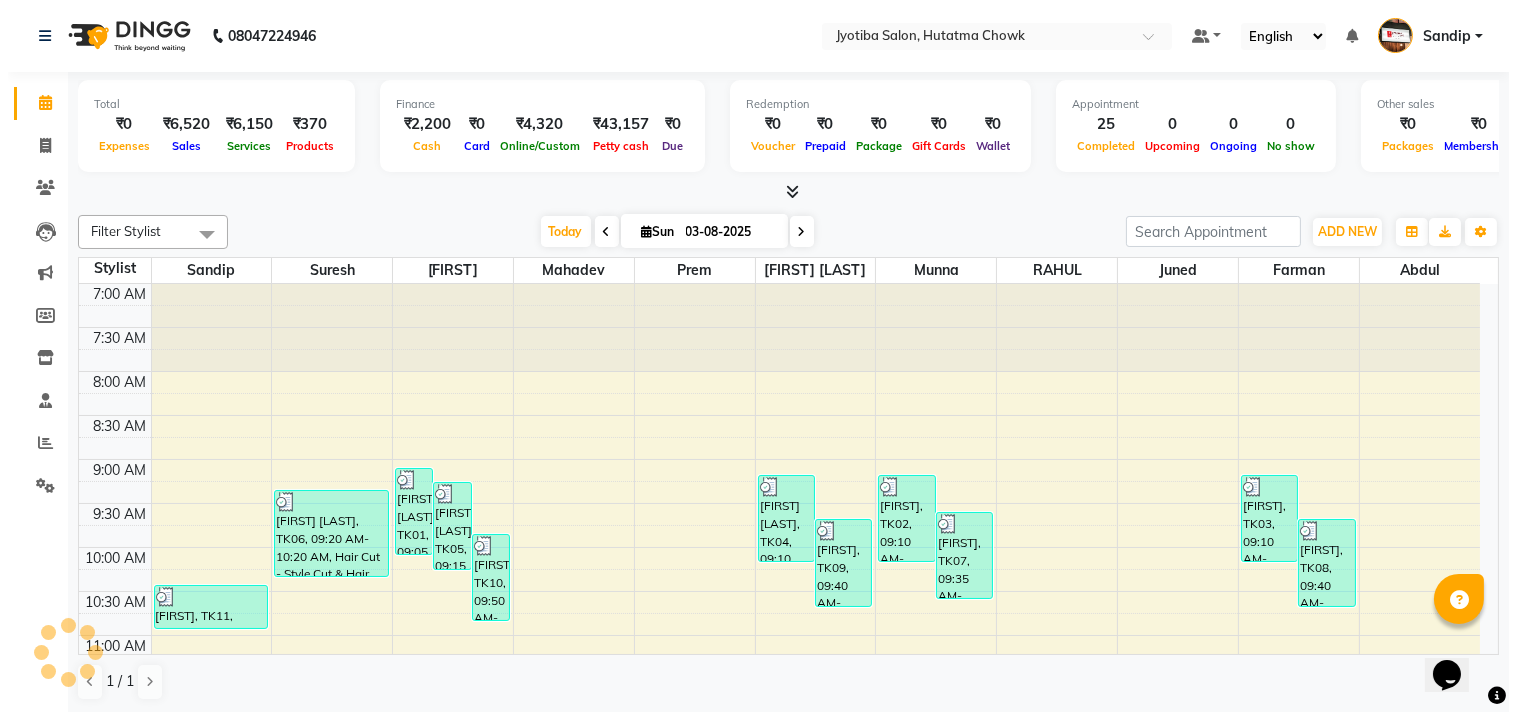 scroll, scrollTop: 0, scrollLeft: 0, axis: both 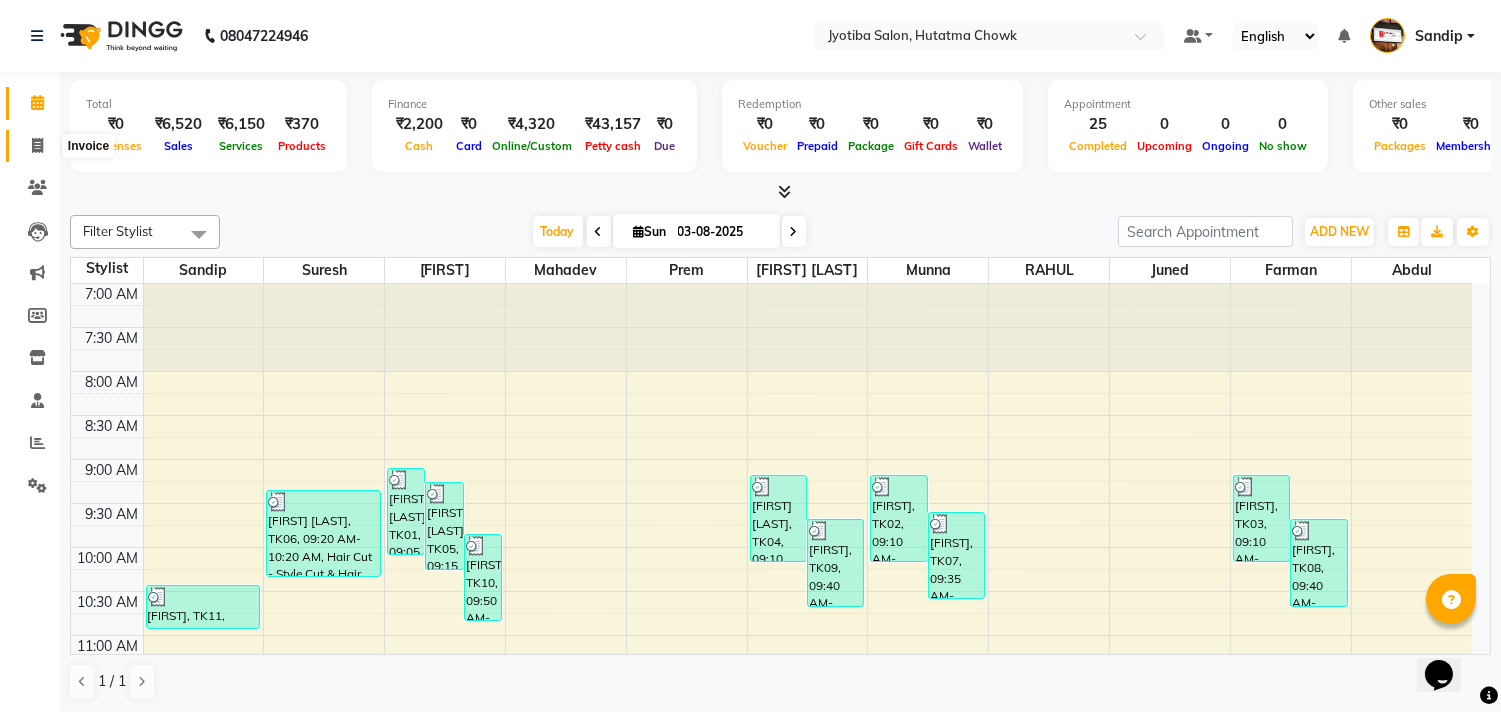 click 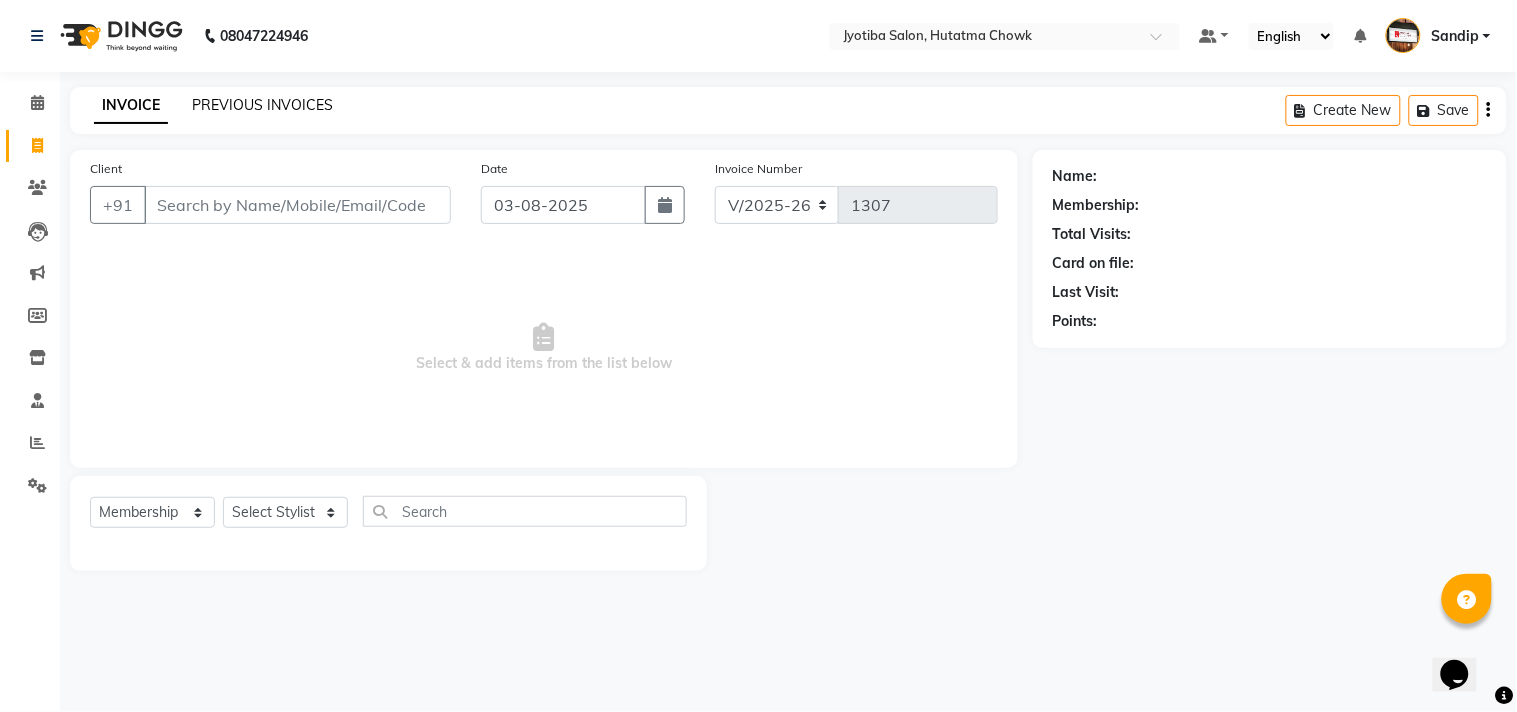 click on "PREVIOUS INVOICES" 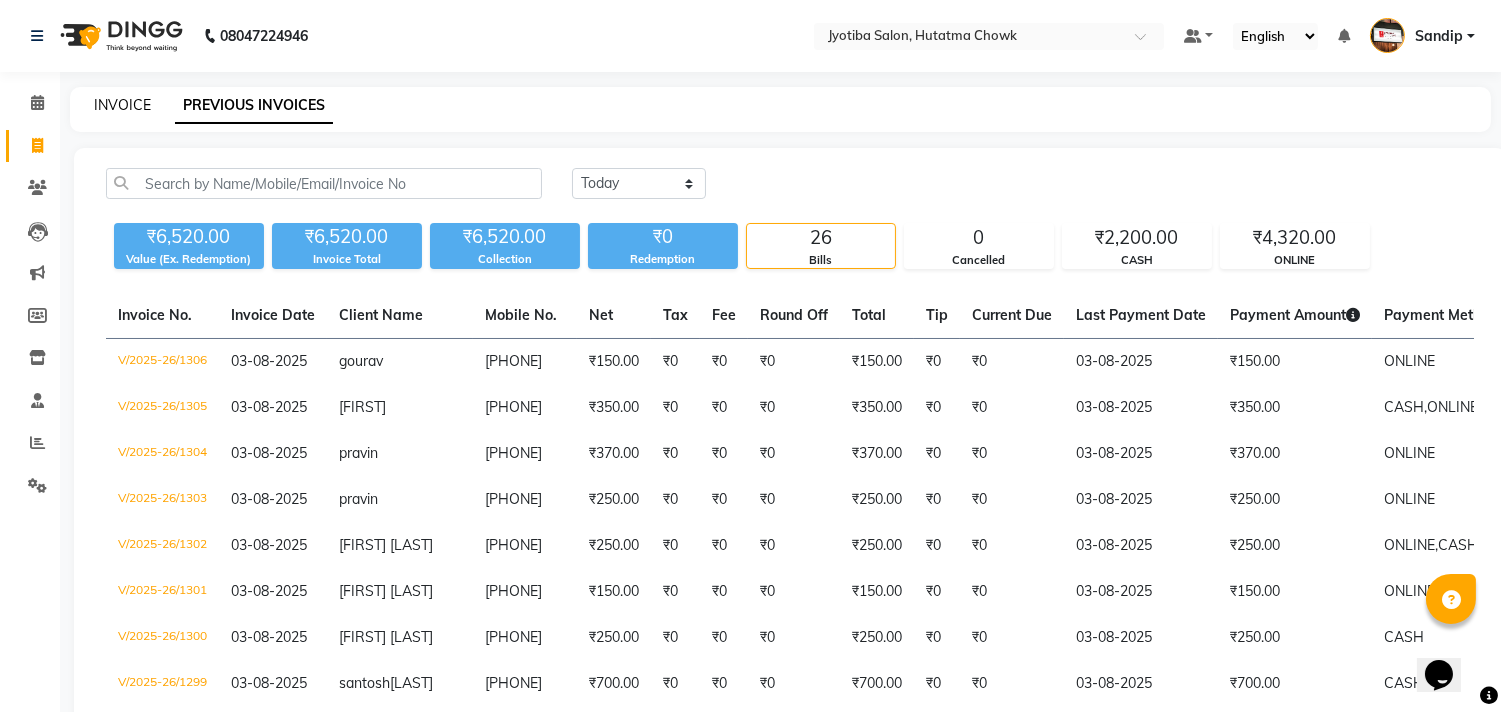 click on "INVOICE" 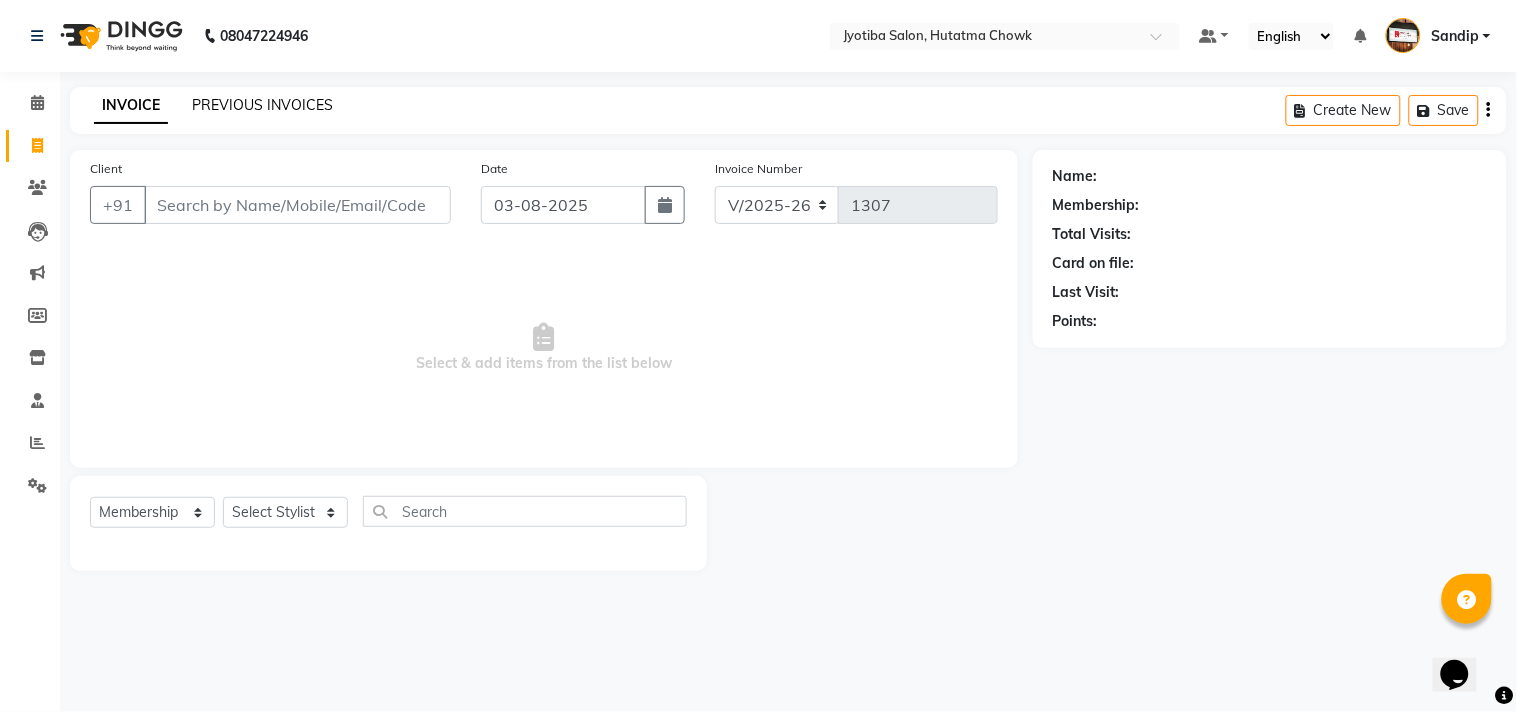 click on "PREVIOUS INVOICES" 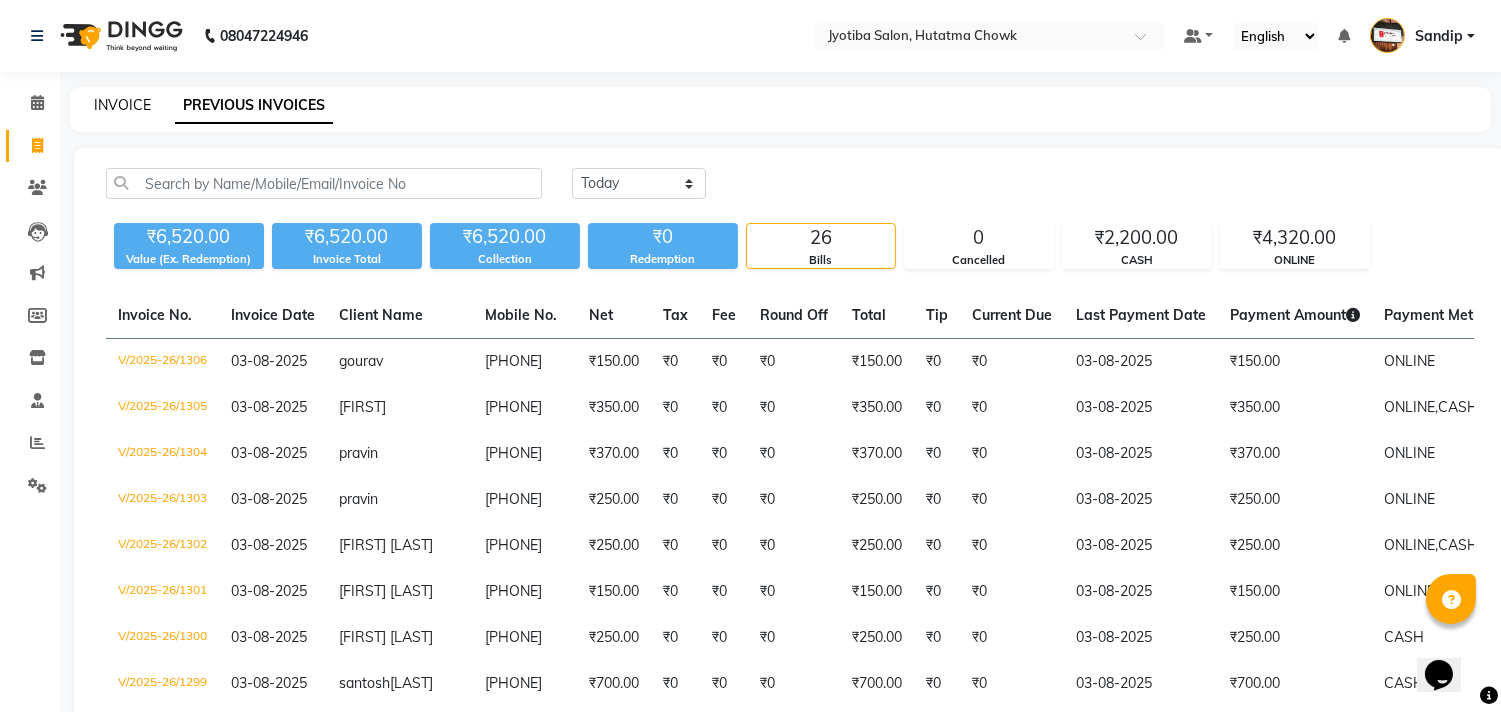click on "INVOICE" 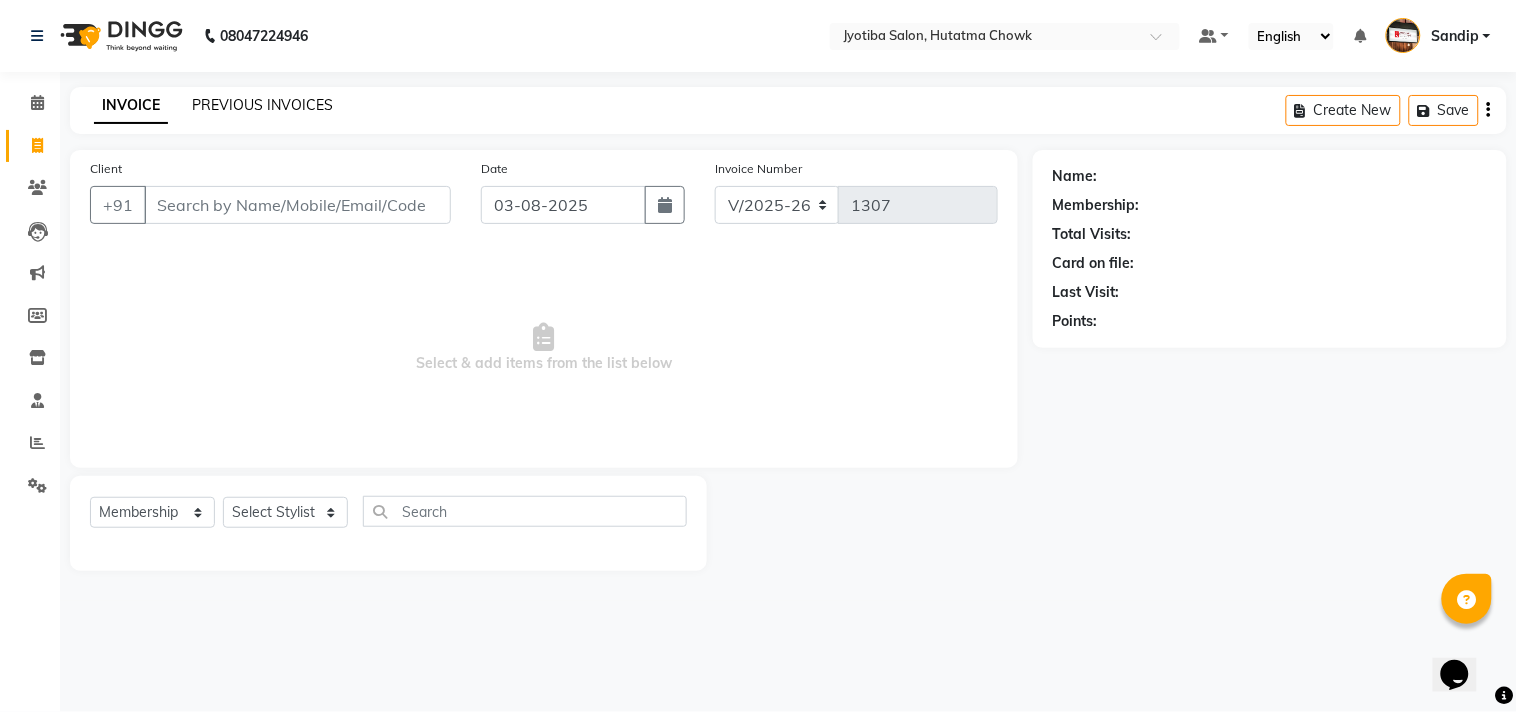 click on "PREVIOUS INVOICES" 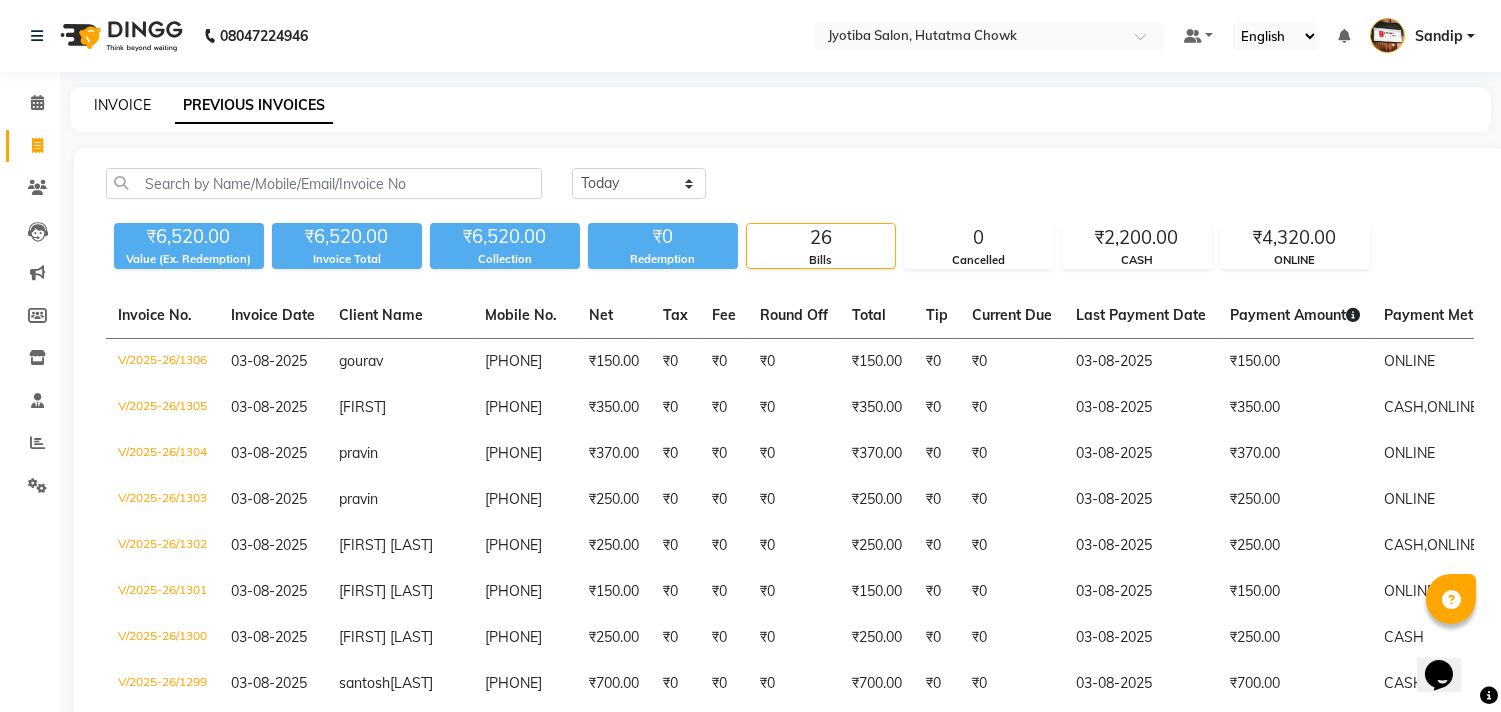 click on "INVOICE" 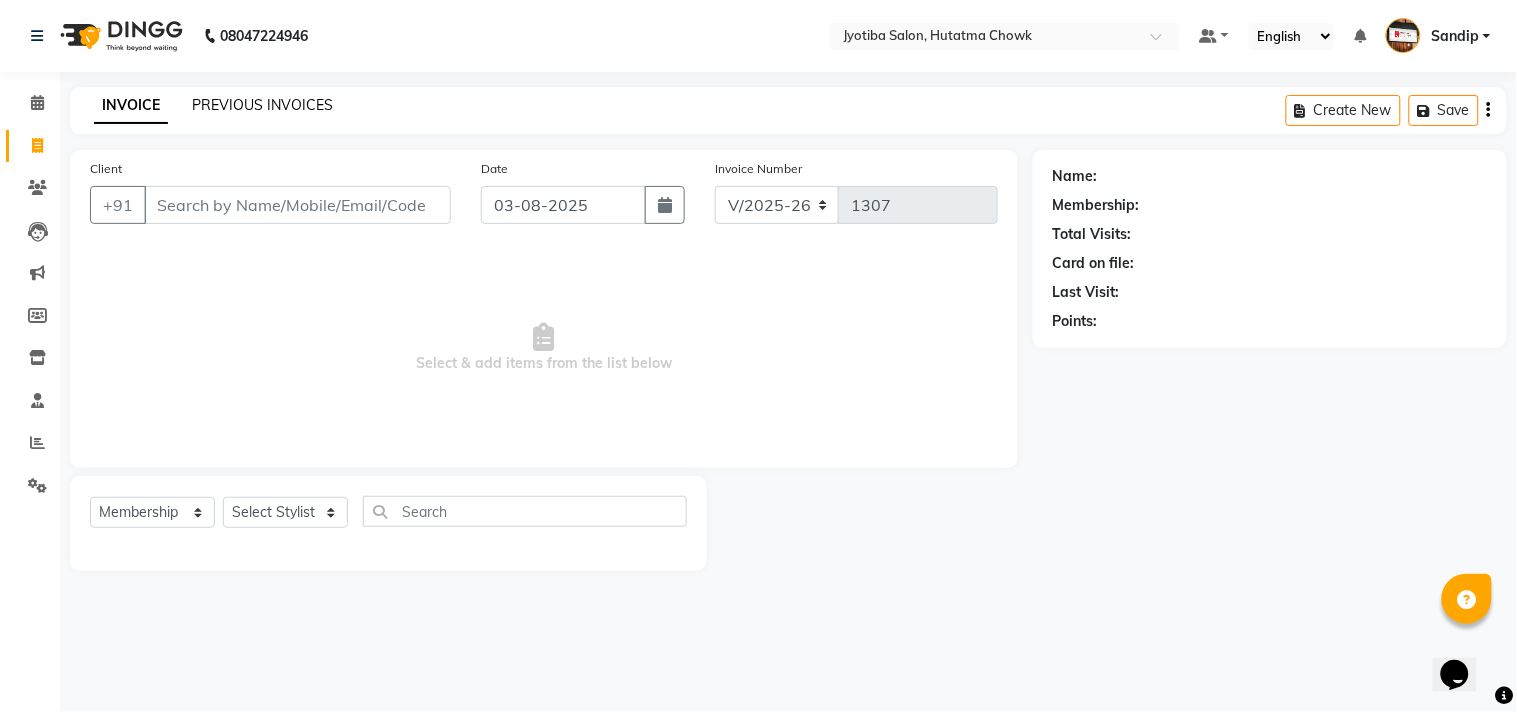click on "PREVIOUS INVOICES" 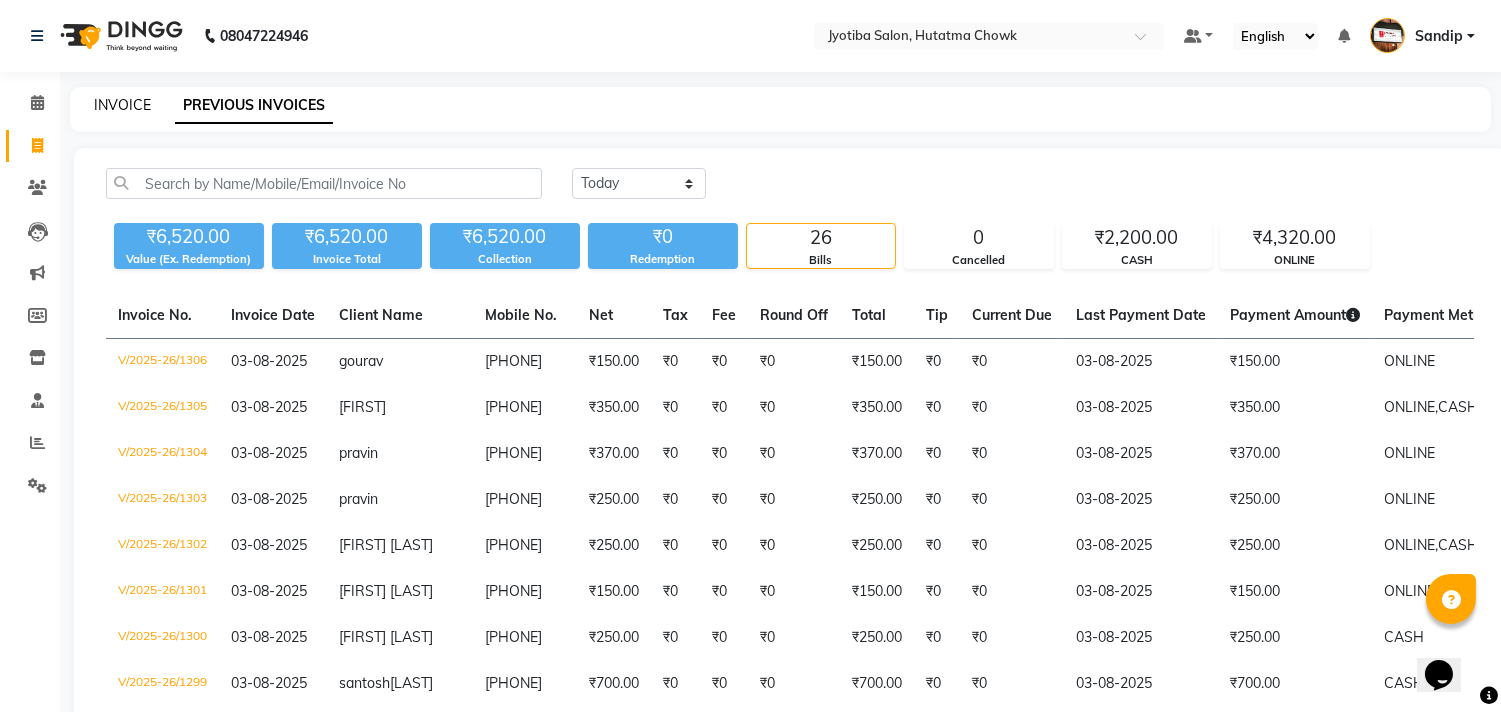 click on "INVOICE" 